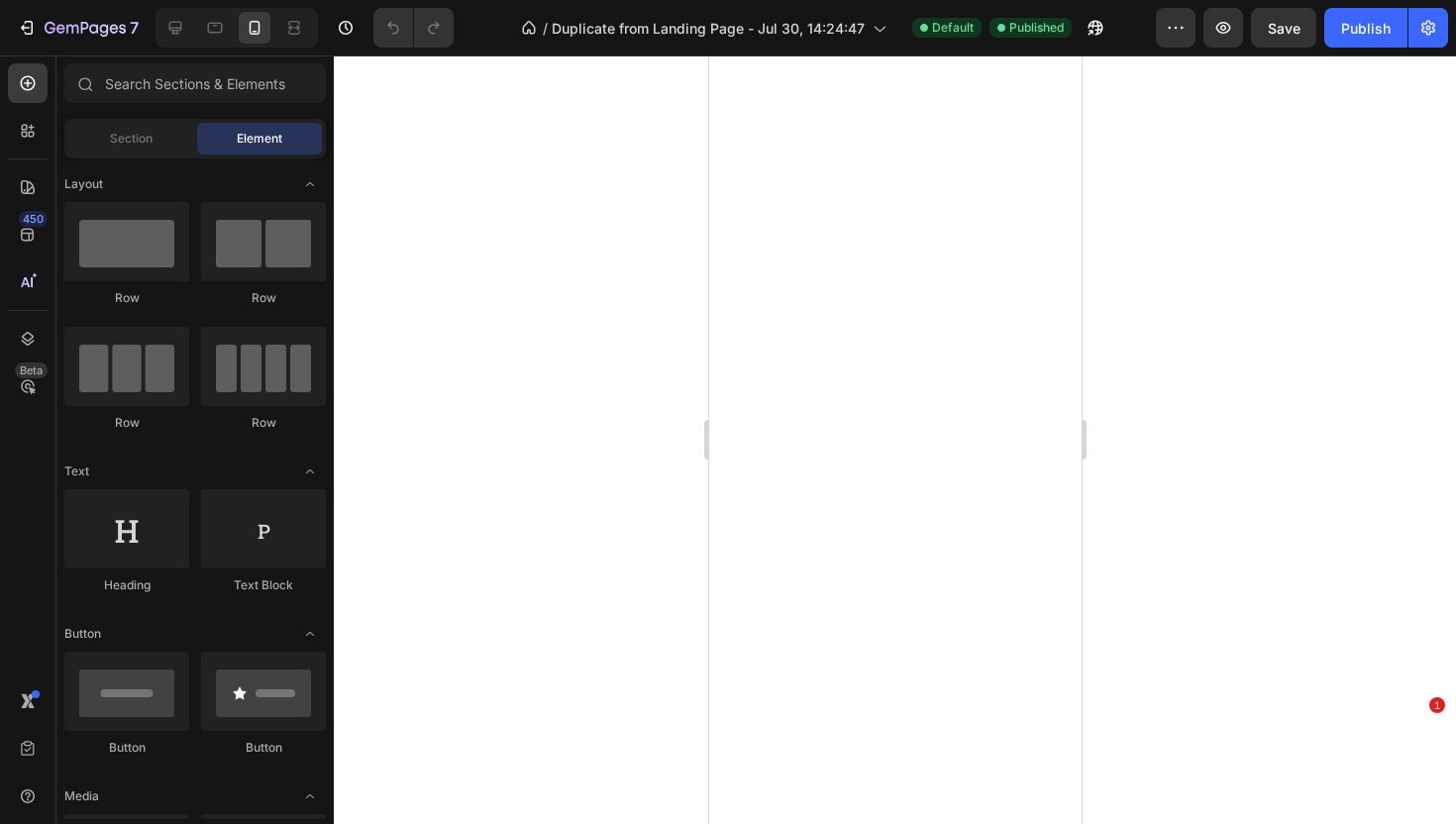 scroll, scrollTop: 0, scrollLeft: 0, axis: both 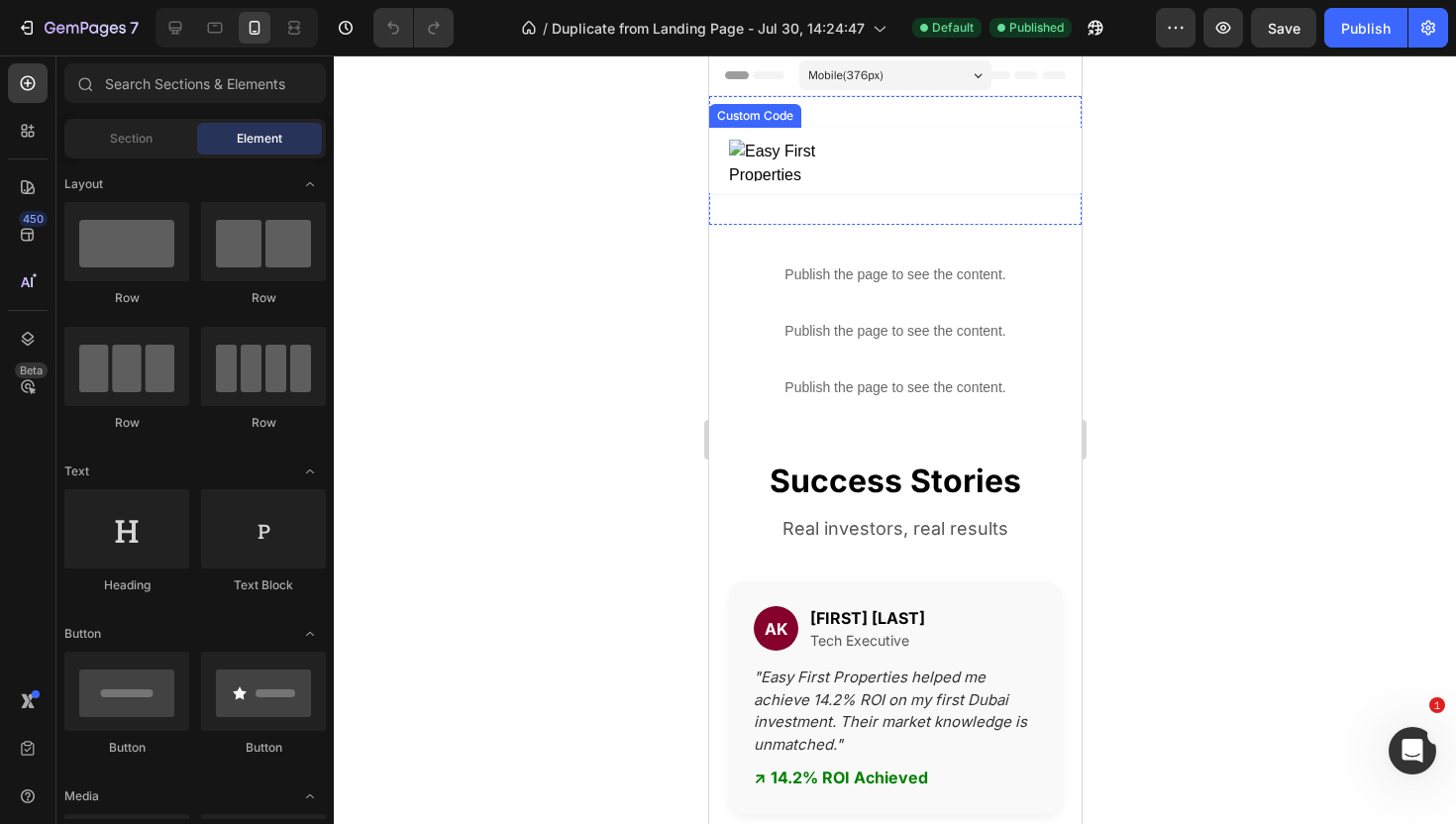 click at bounding box center (894, 160) 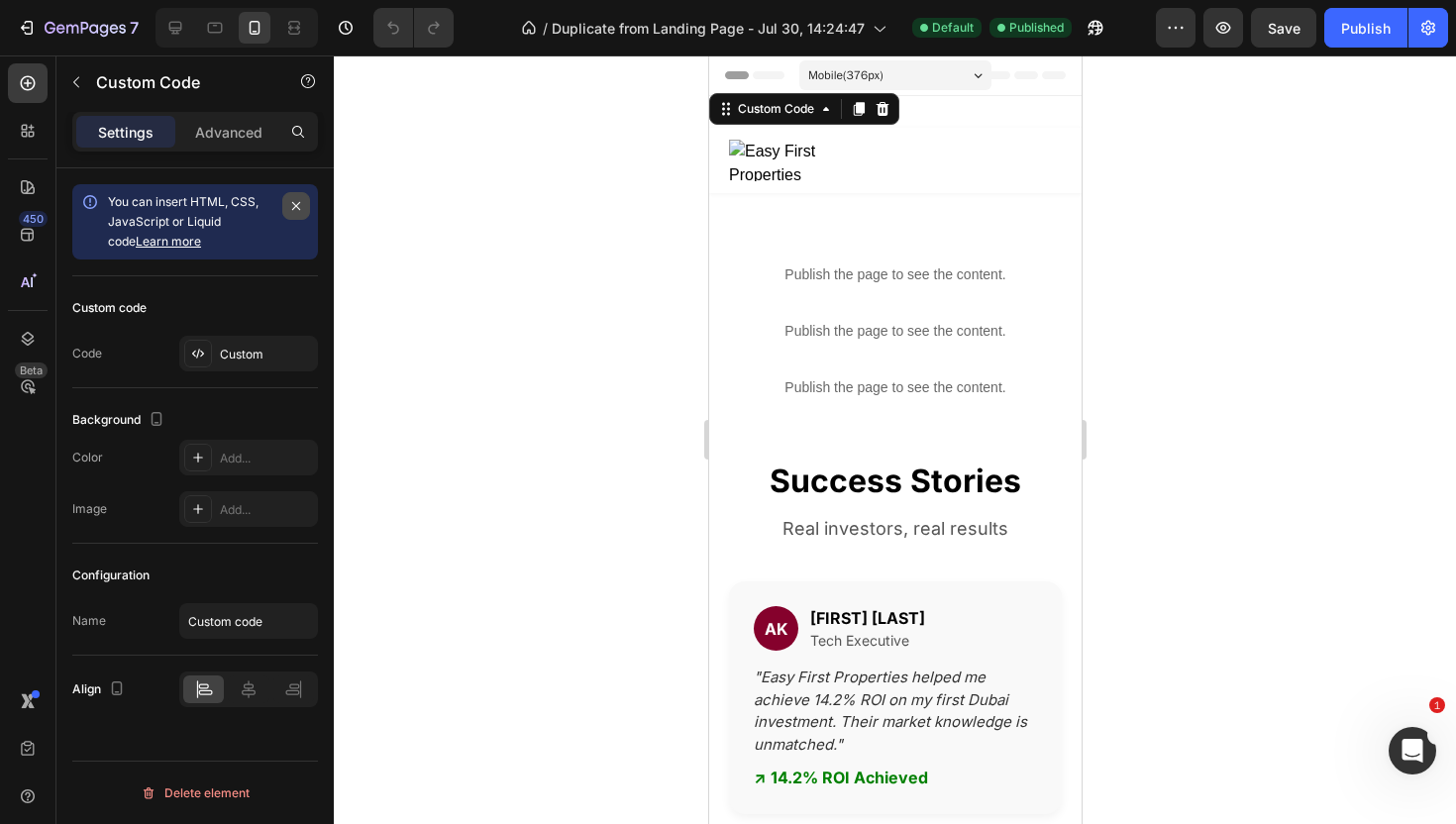 click 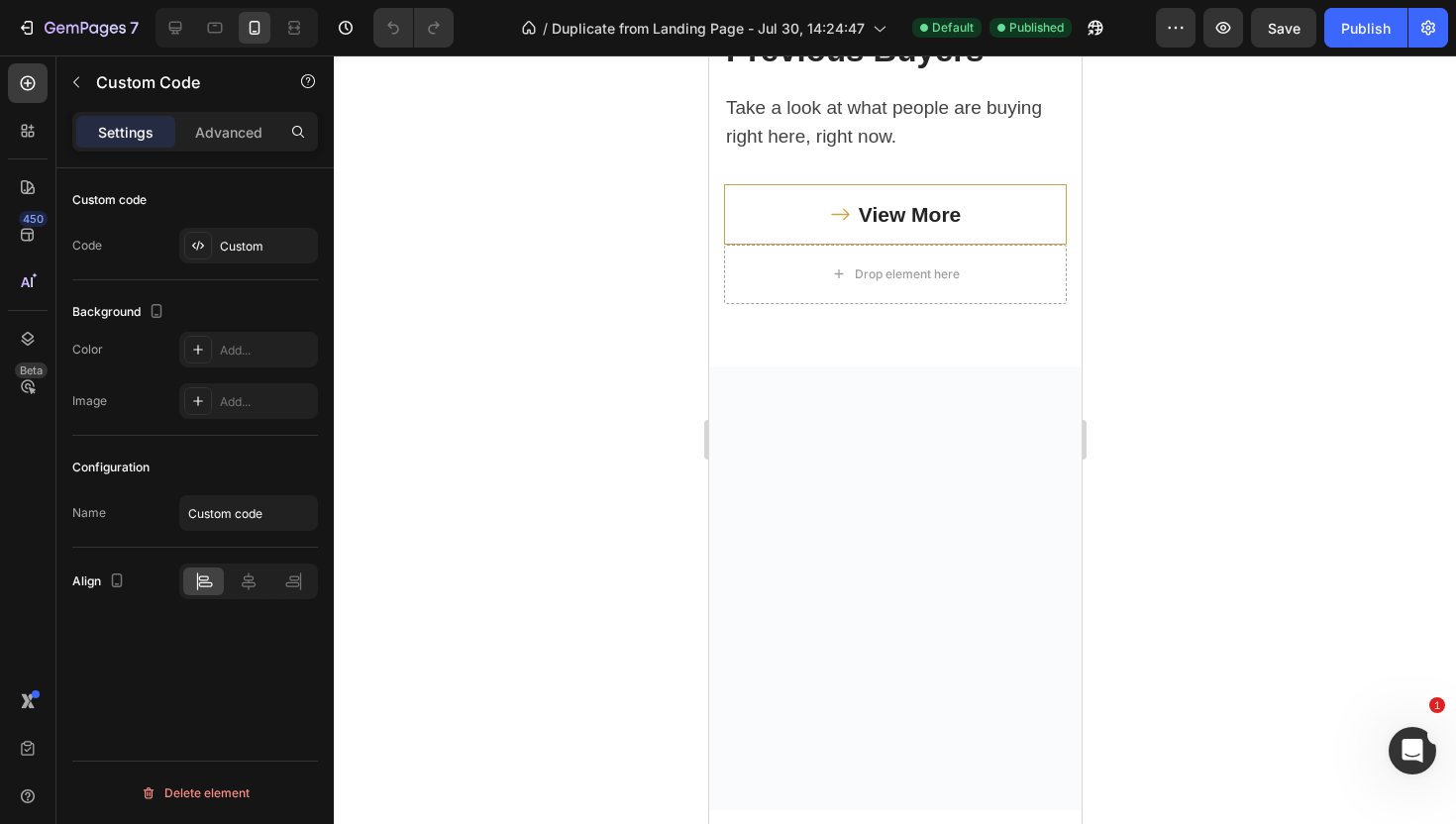 scroll, scrollTop: 4197, scrollLeft: 0, axis: vertical 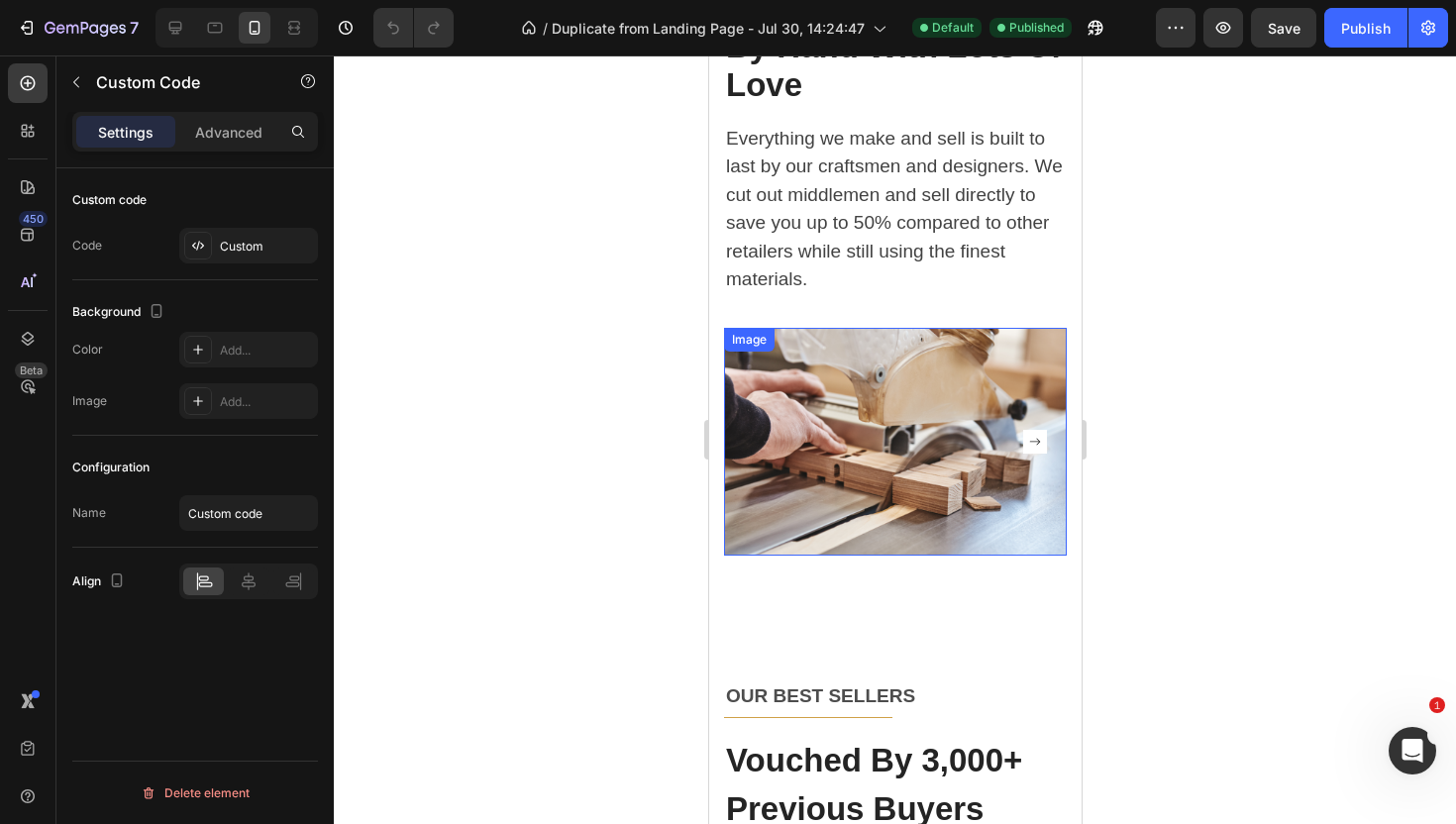 click at bounding box center (894, 442) 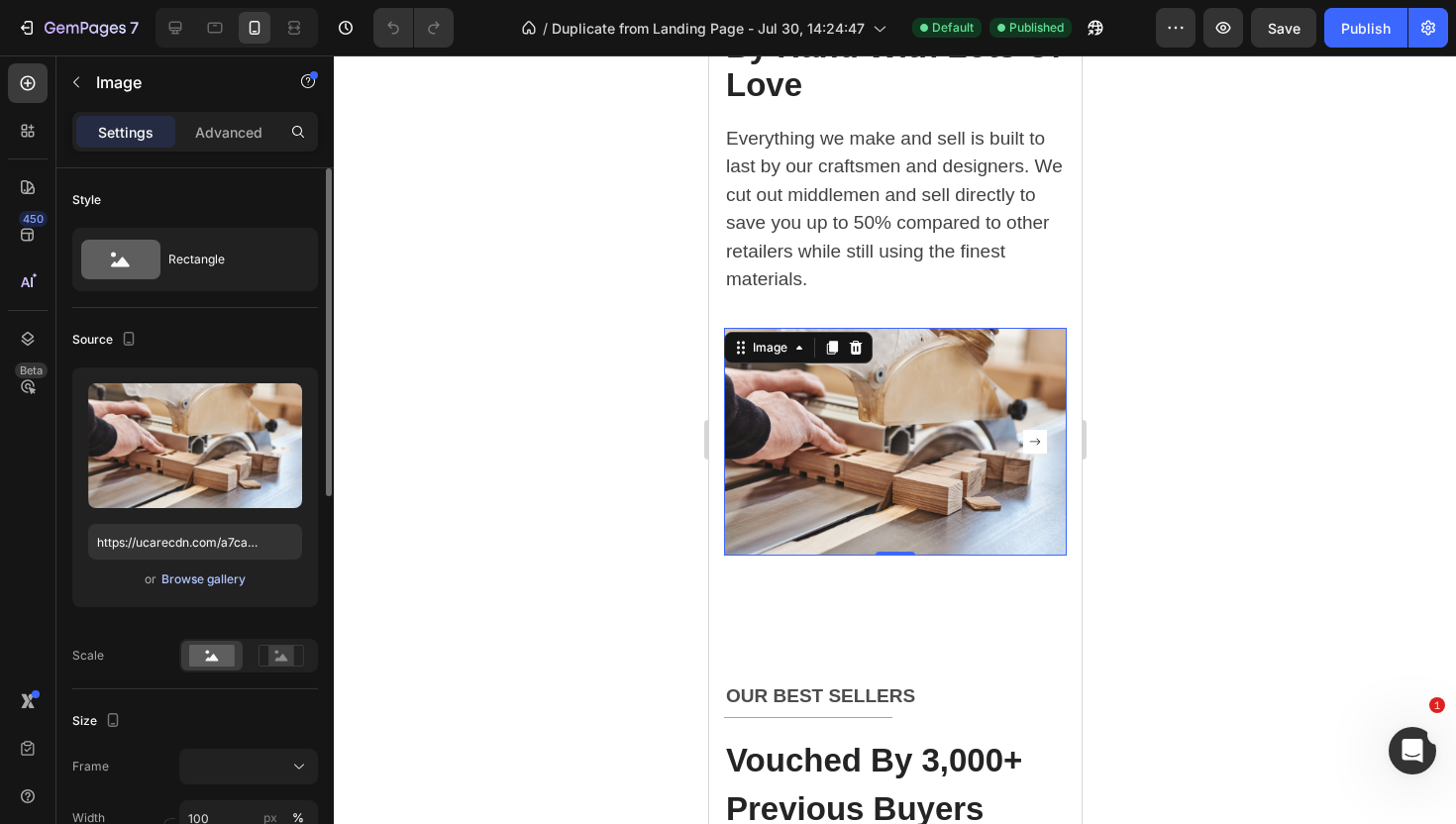 click on "Browse gallery" at bounding box center (203, 579) 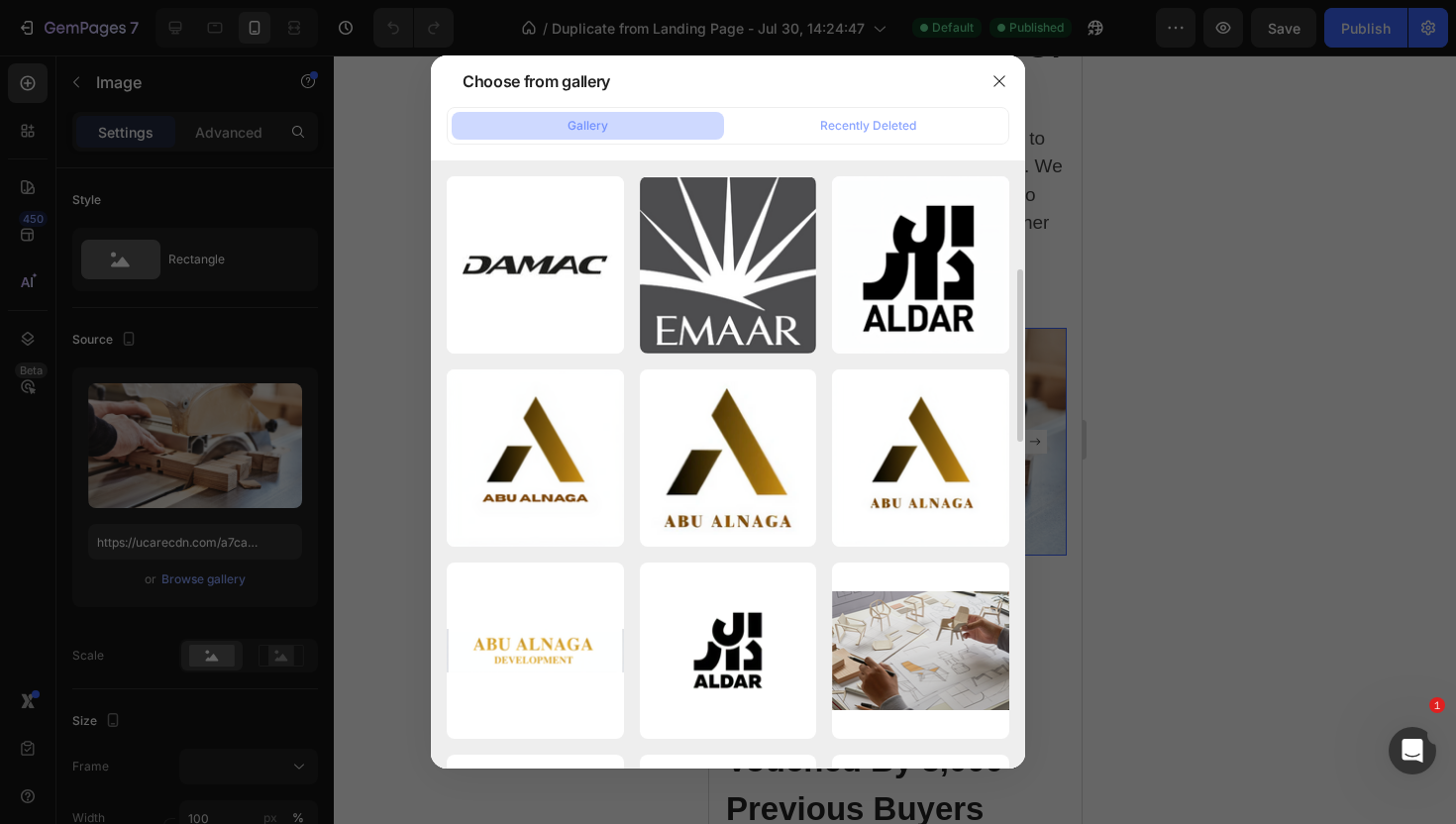scroll, scrollTop: 0, scrollLeft: 0, axis: both 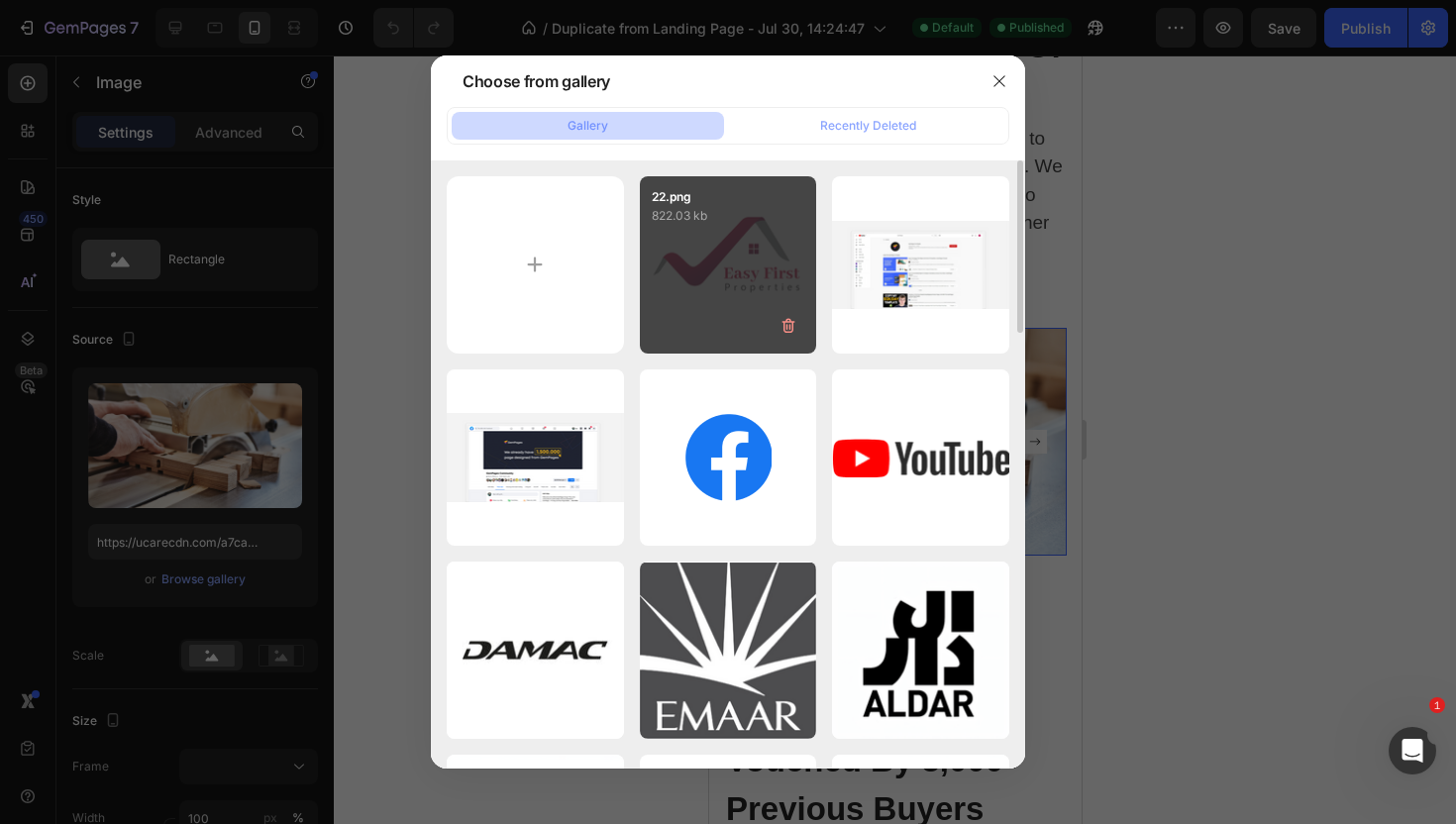 click on "22.png 822.03 kb" at bounding box center (728, 264) 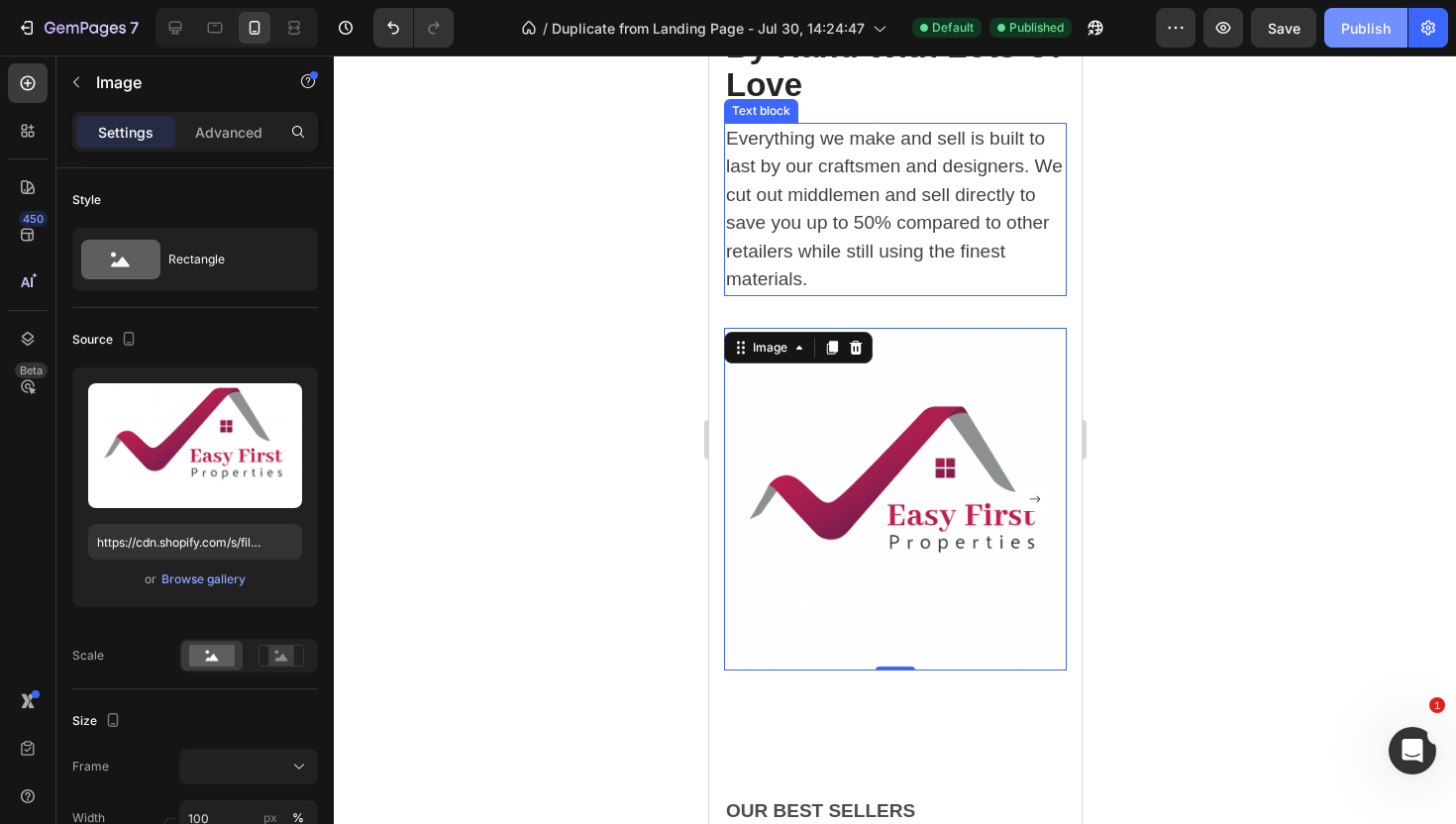 click on "Publish" at bounding box center (1366, 28) 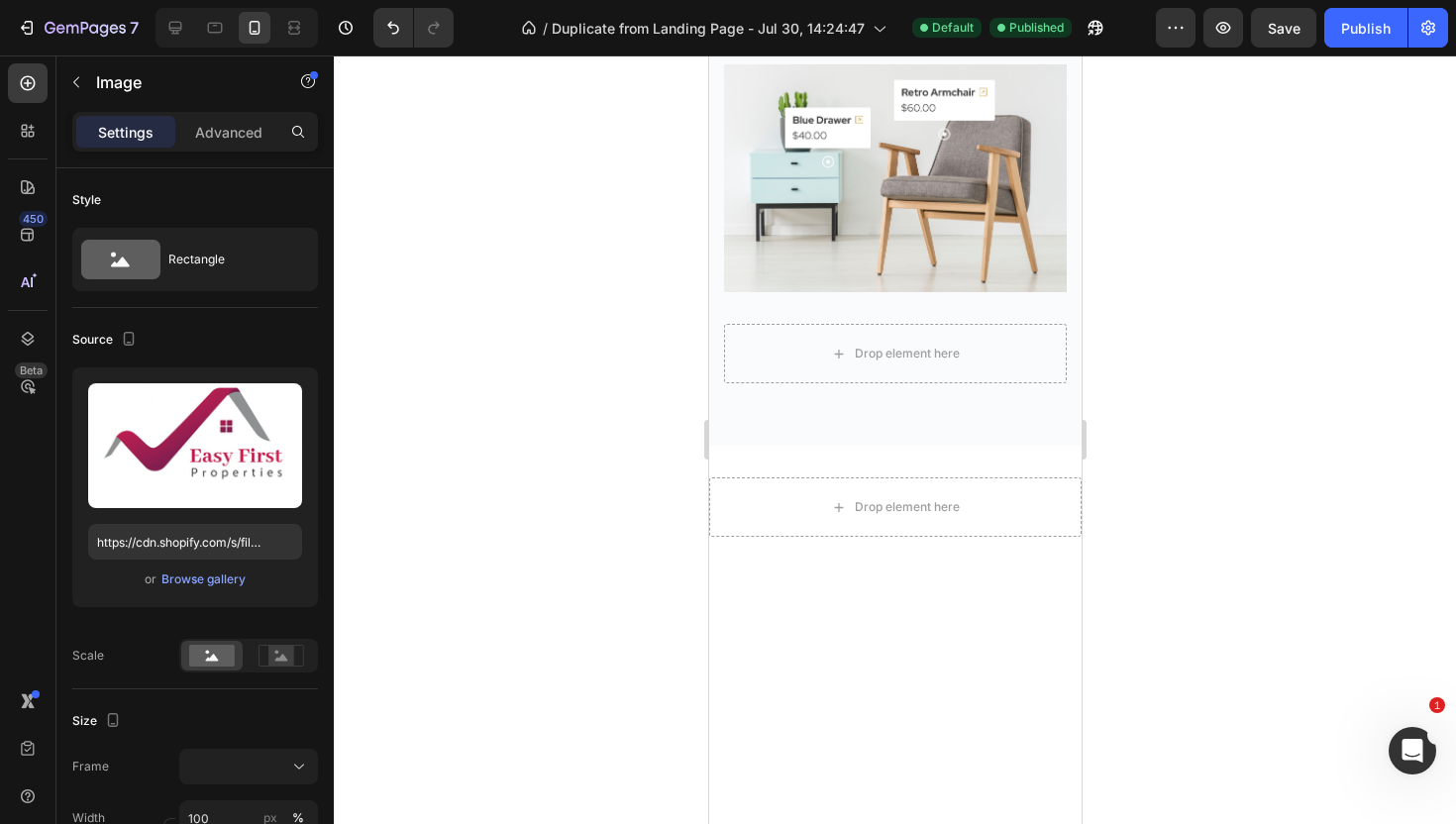 scroll, scrollTop: 4677, scrollLeft: 0, axis: vertical 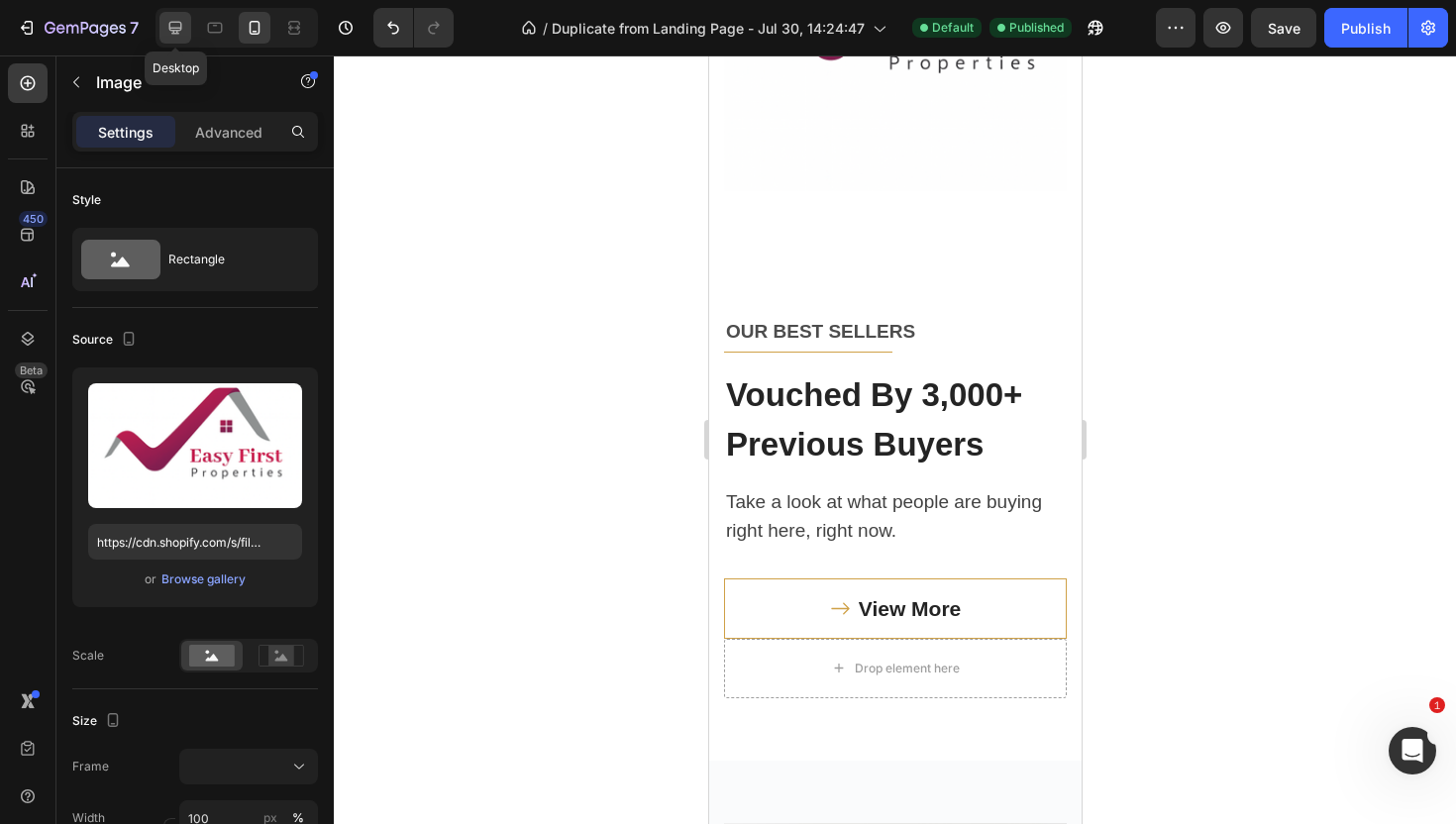 click 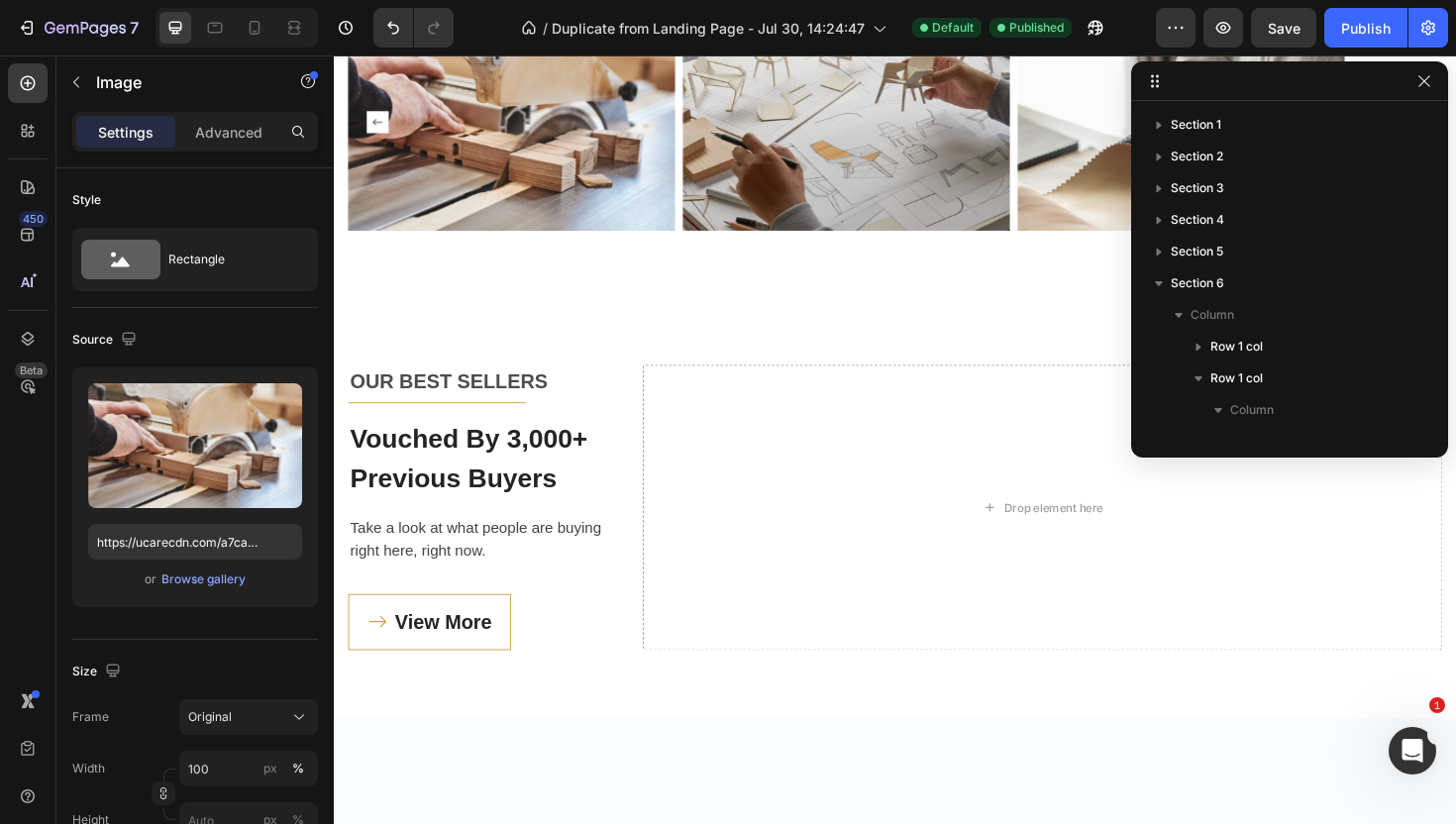 scroll, scrollTop: 248, scrollLeft: 0, axis: vertical 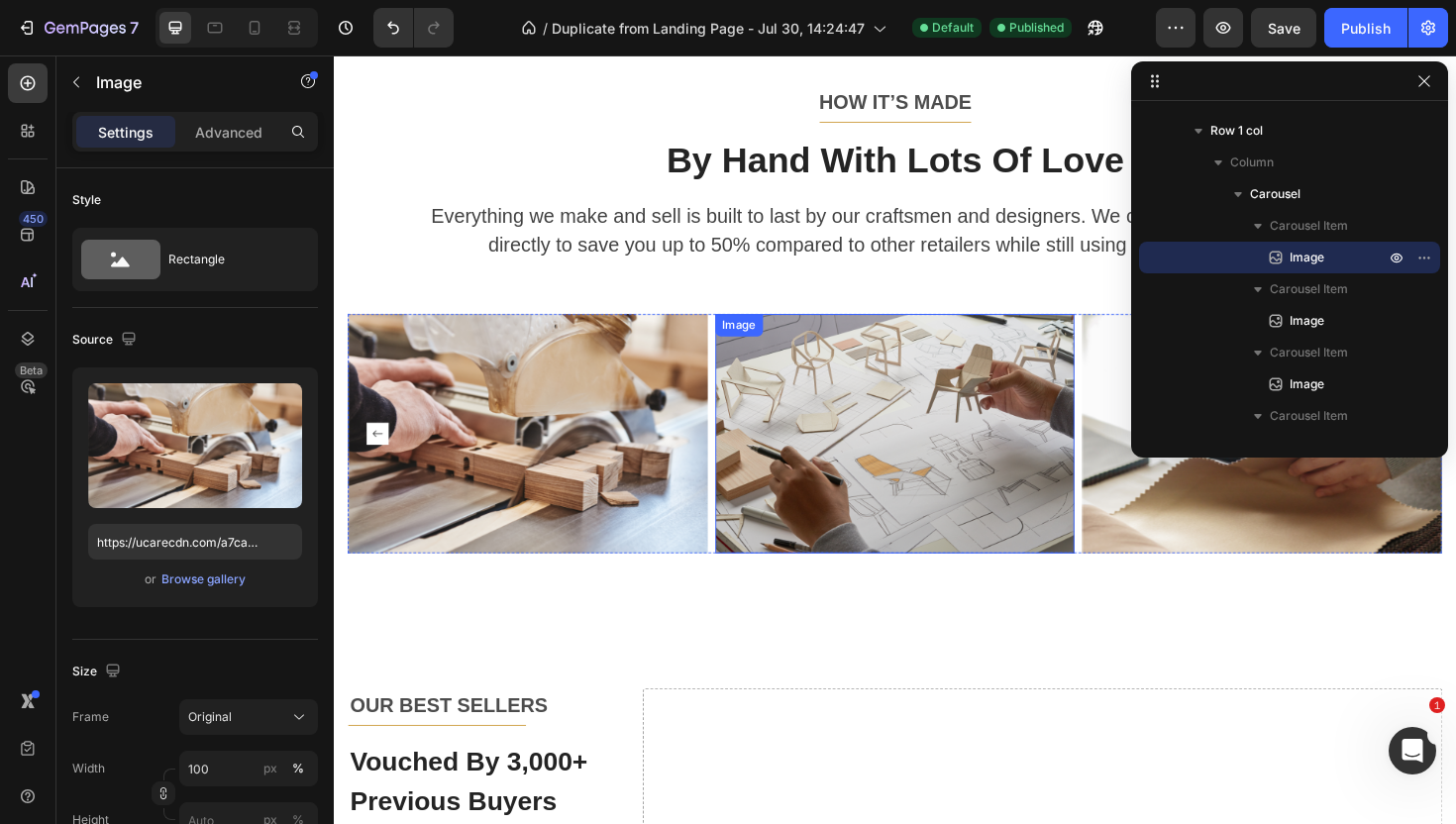 click at bounding box center [928, 457] 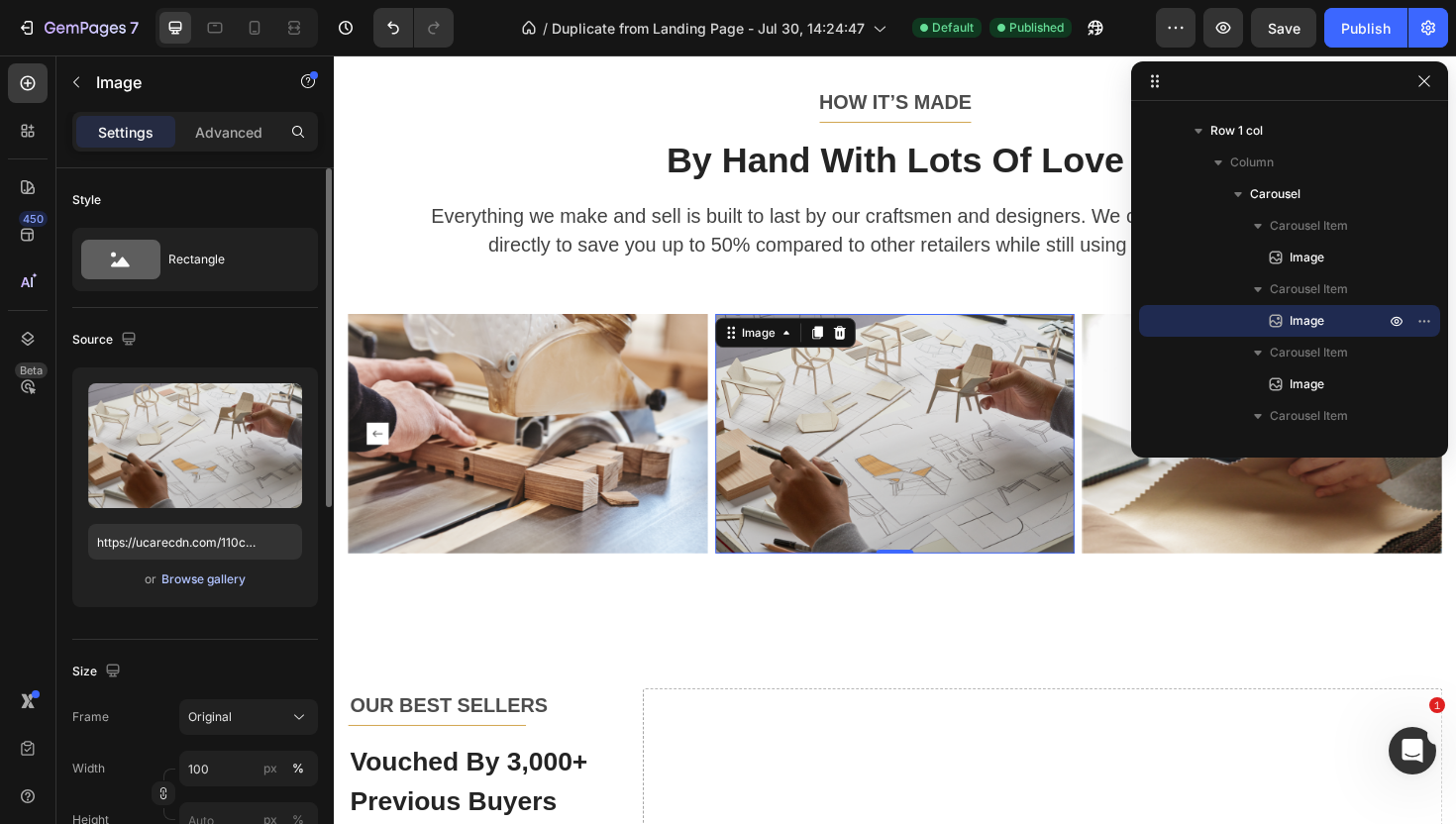 click on "Browse gallery" at bounding box center [203, 579] 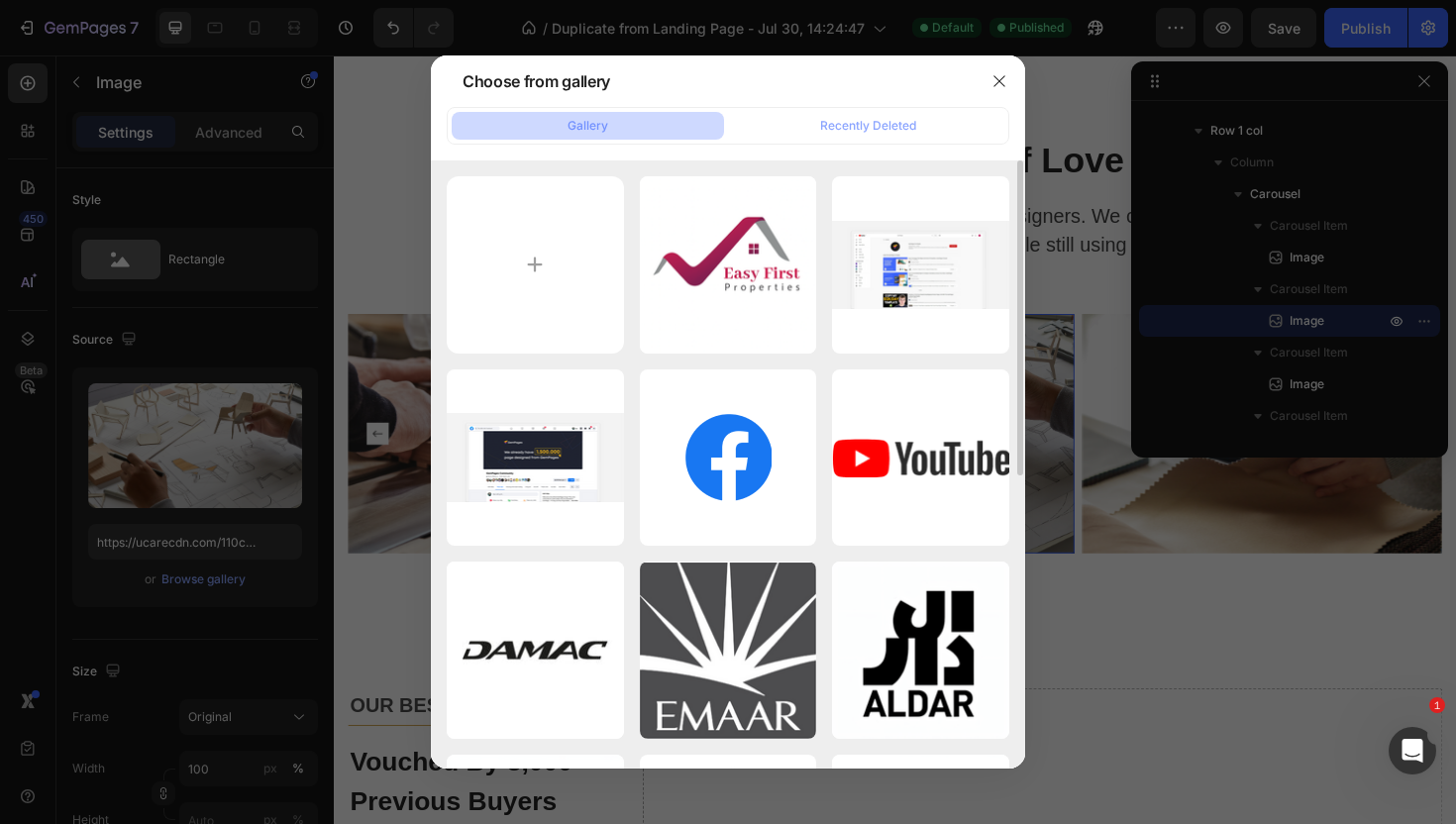 click on "22.png 822.03 kb  Banner-1.png 138.77 kb  Banner.png 128.79 kb  image 12.png 2.67 kb  image 11.png 3.39 kb  34.jpg 17.90 kb  Capture d’écran 2025...05.png 93.49 kb  f0fc3a2a-4c91-4414-8f...85.png 141.29 kb  ABU ALNAGA.png 52.41 kb  Capture d’écran 2025...56.png 43.21 kb  0c68f22e-4236-420a-a2...eb.png 57.30 kb  04752142-48fe-4279-96...55.png 265.63 kb  rr.webp 4.34 kb  other image-1.png 935.69 kb  footer-banner.png 1361.68 kb  other image-3.png 824.36 kb" at bounding box center (728, 747) 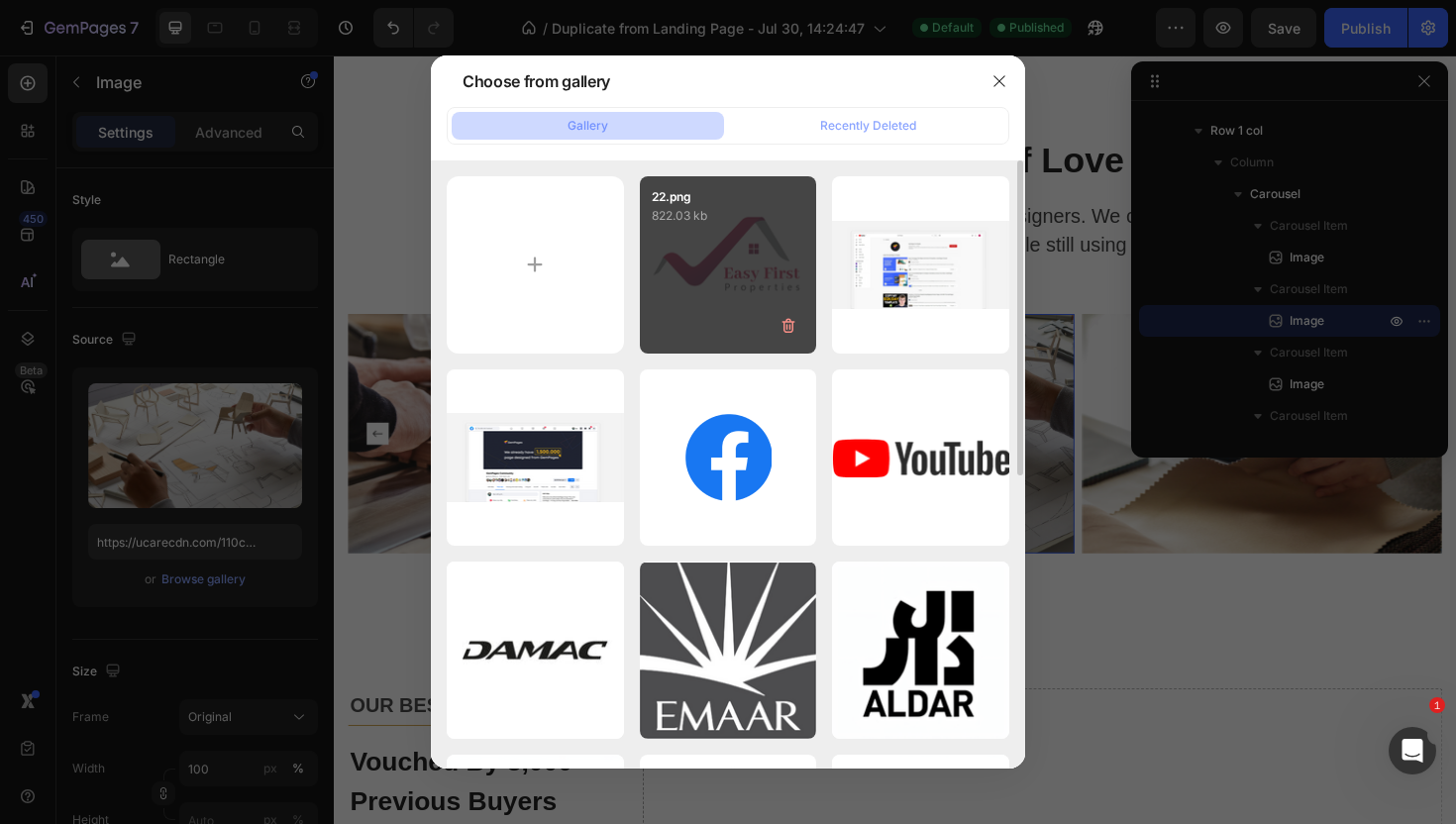 click on "22.png 822.03 kb" at bounding box center [728, 264] 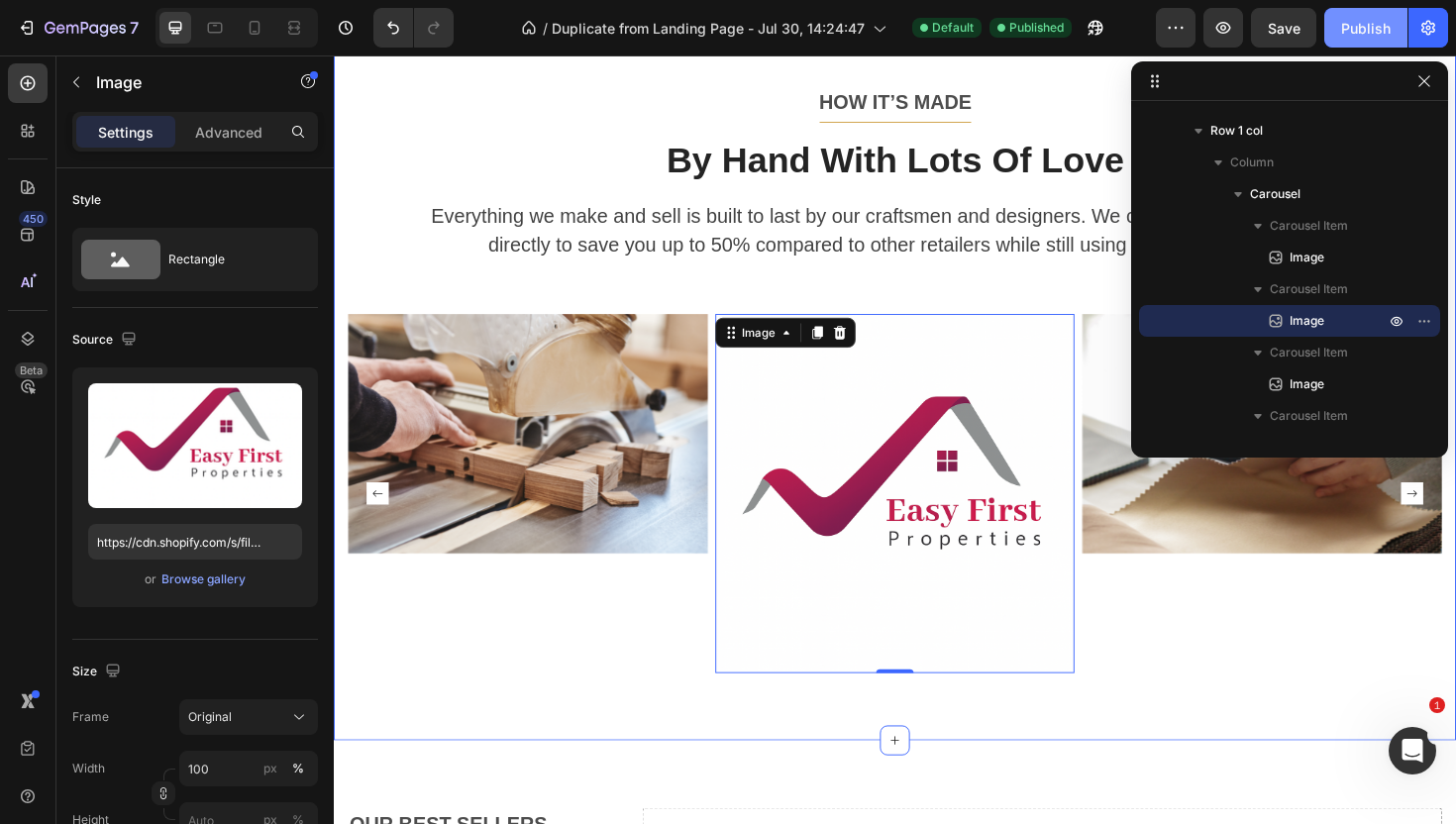 click on "Publish" 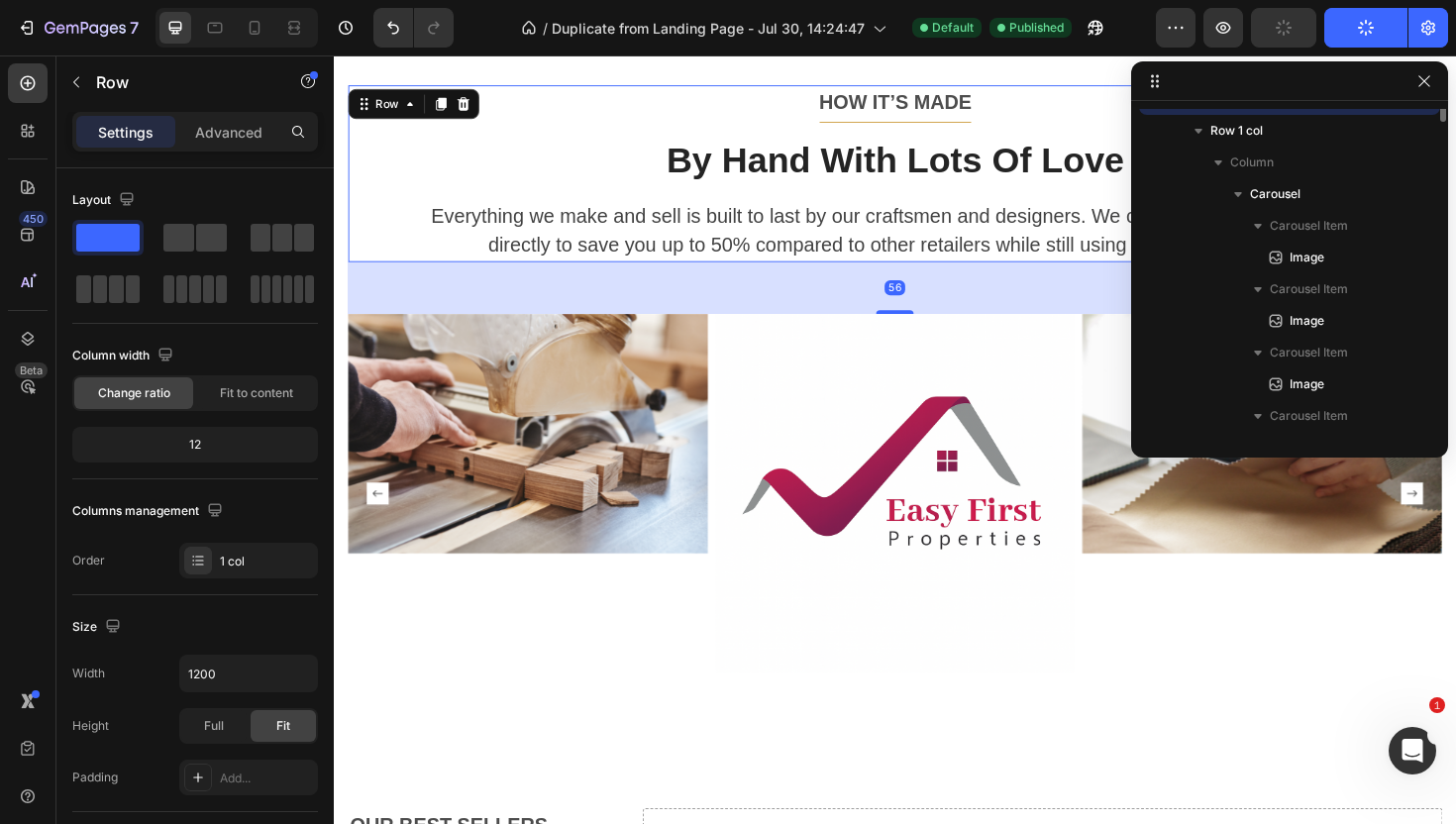 click on "HOW IT’S MADE Text block                Title Line By Hand With Lots Of Love Heading Everything we make and sell is built to last by our craftsmen and designers. We cut out middlemen and sell directly to save you up to 50% compared to other retailers while still using the finest materials. Text block Row" at bounding box center [928, 180] 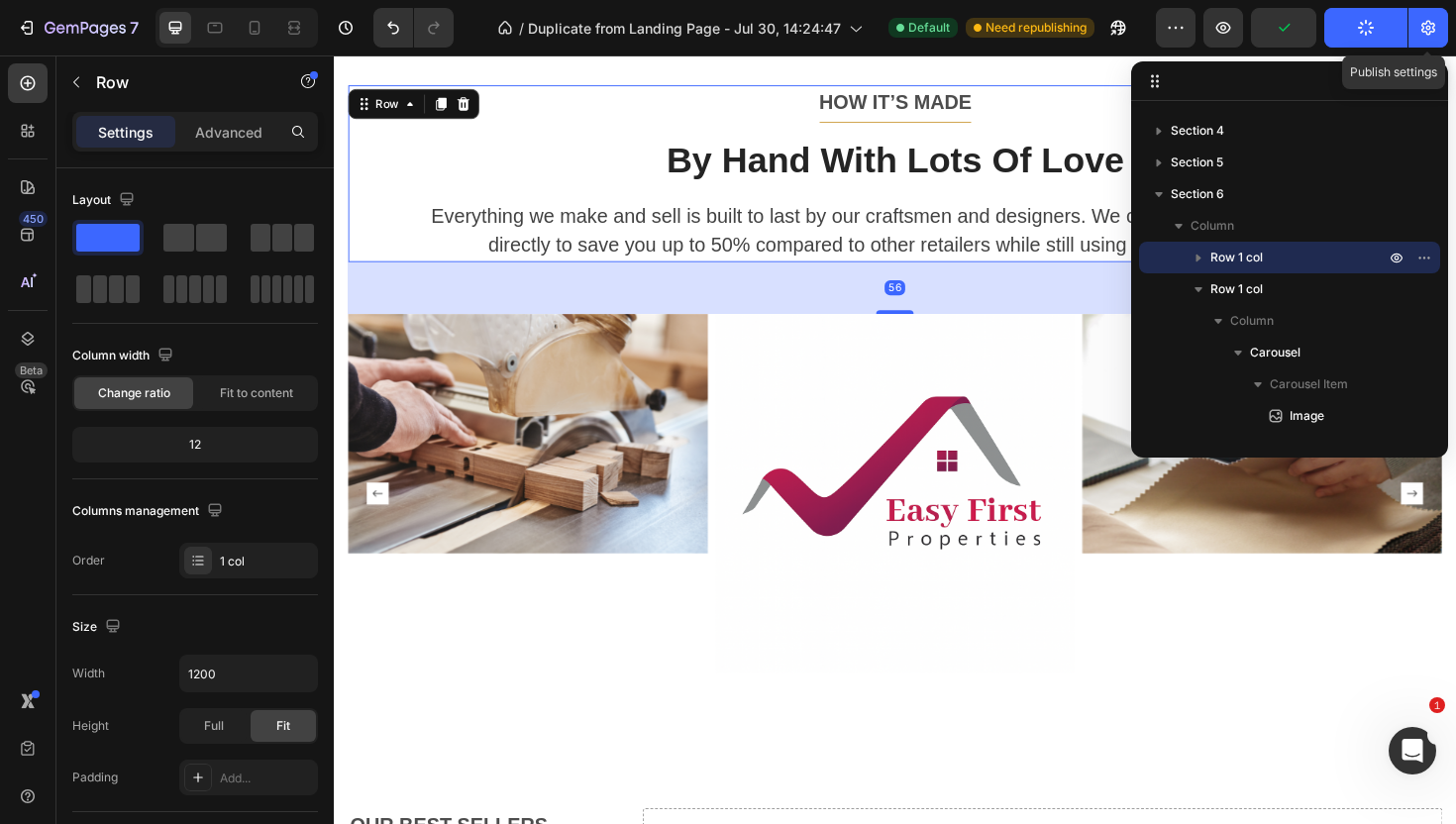 drag, startPoint x: 1432, startPoint y: 43, endPoint x: 1159, endPoint y: 3, distance: 275.91484 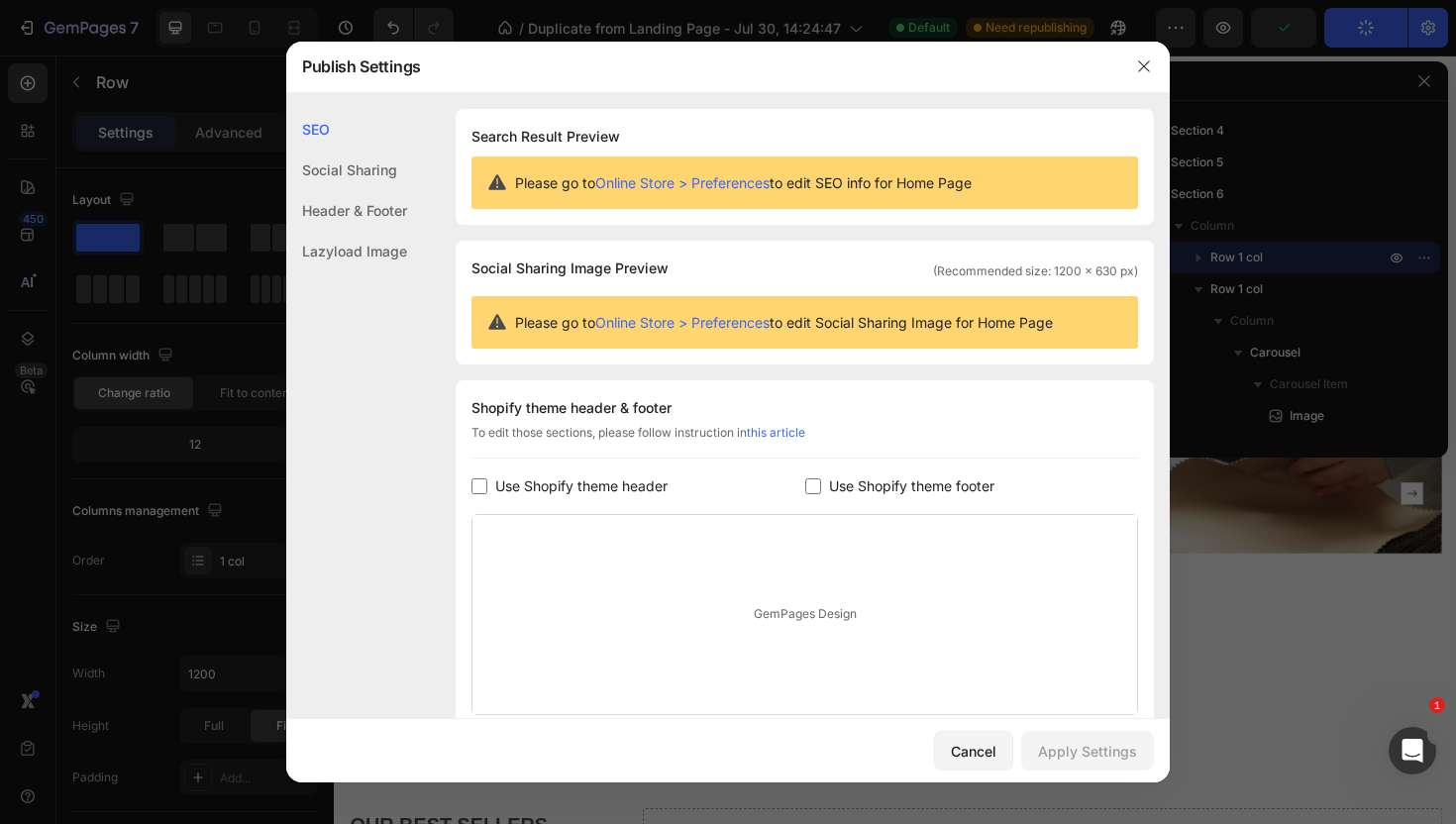 click at bounding box center (728, 412) 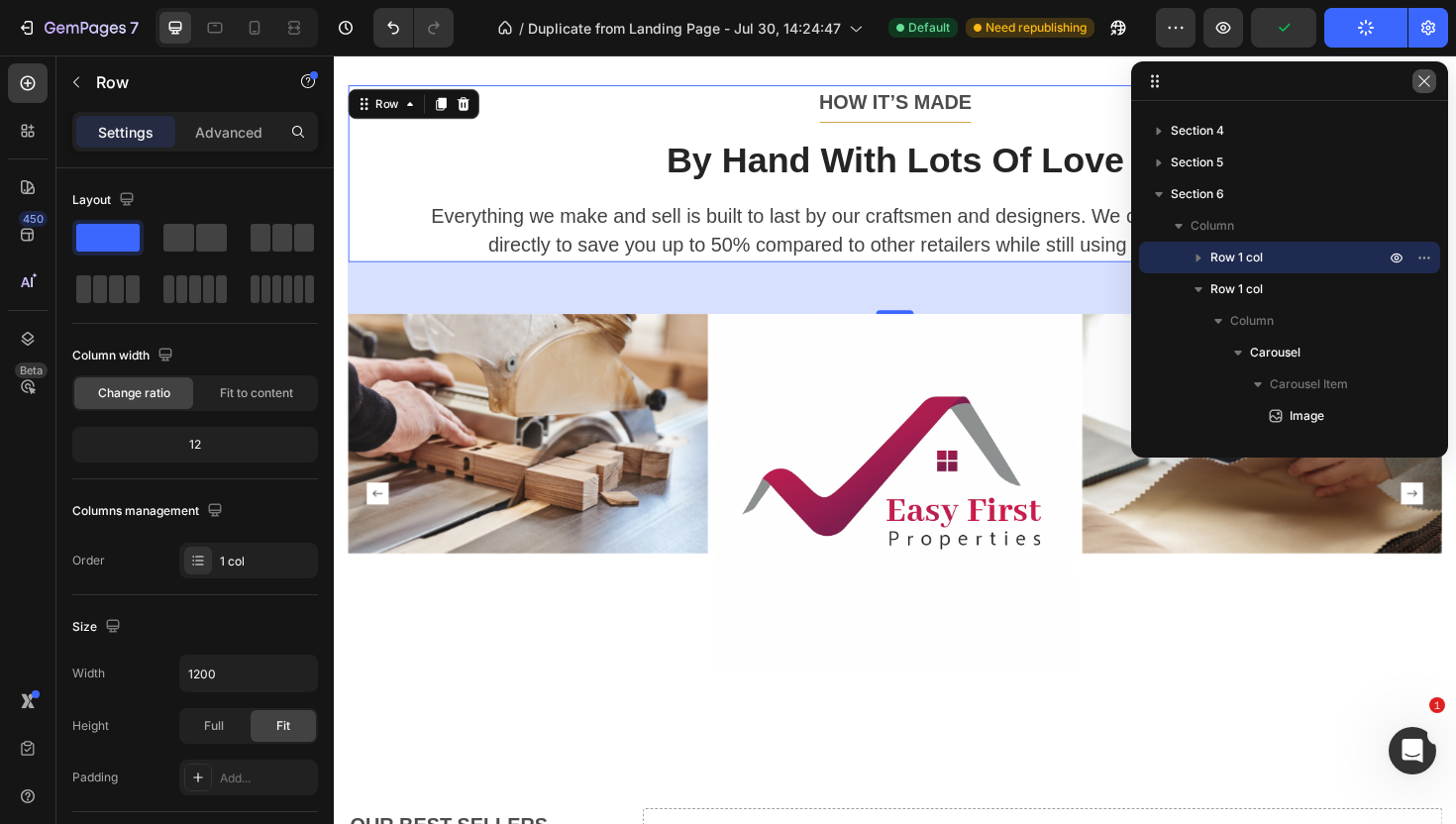 click 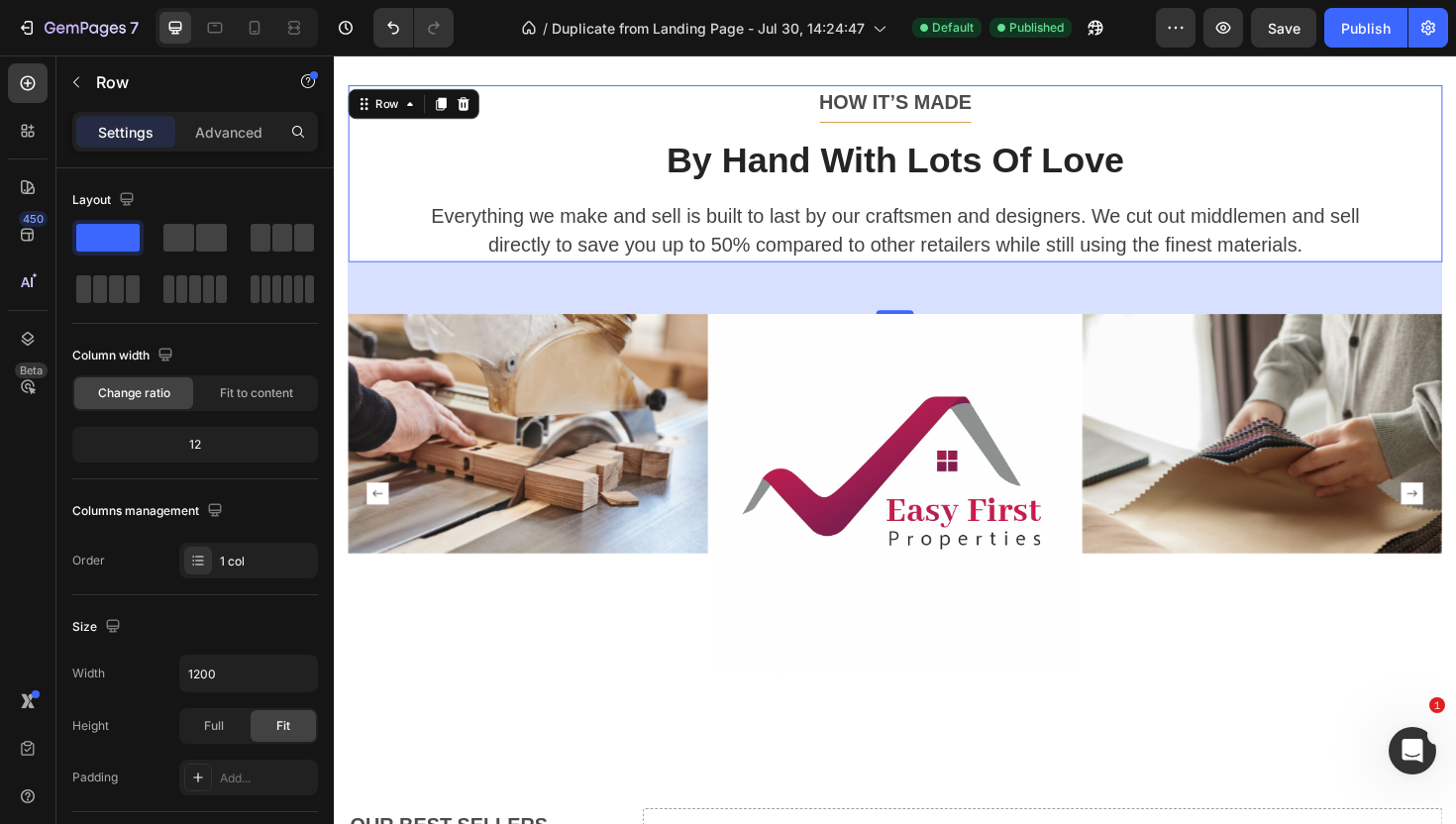 click on "56" at bounding box center (928, 302) 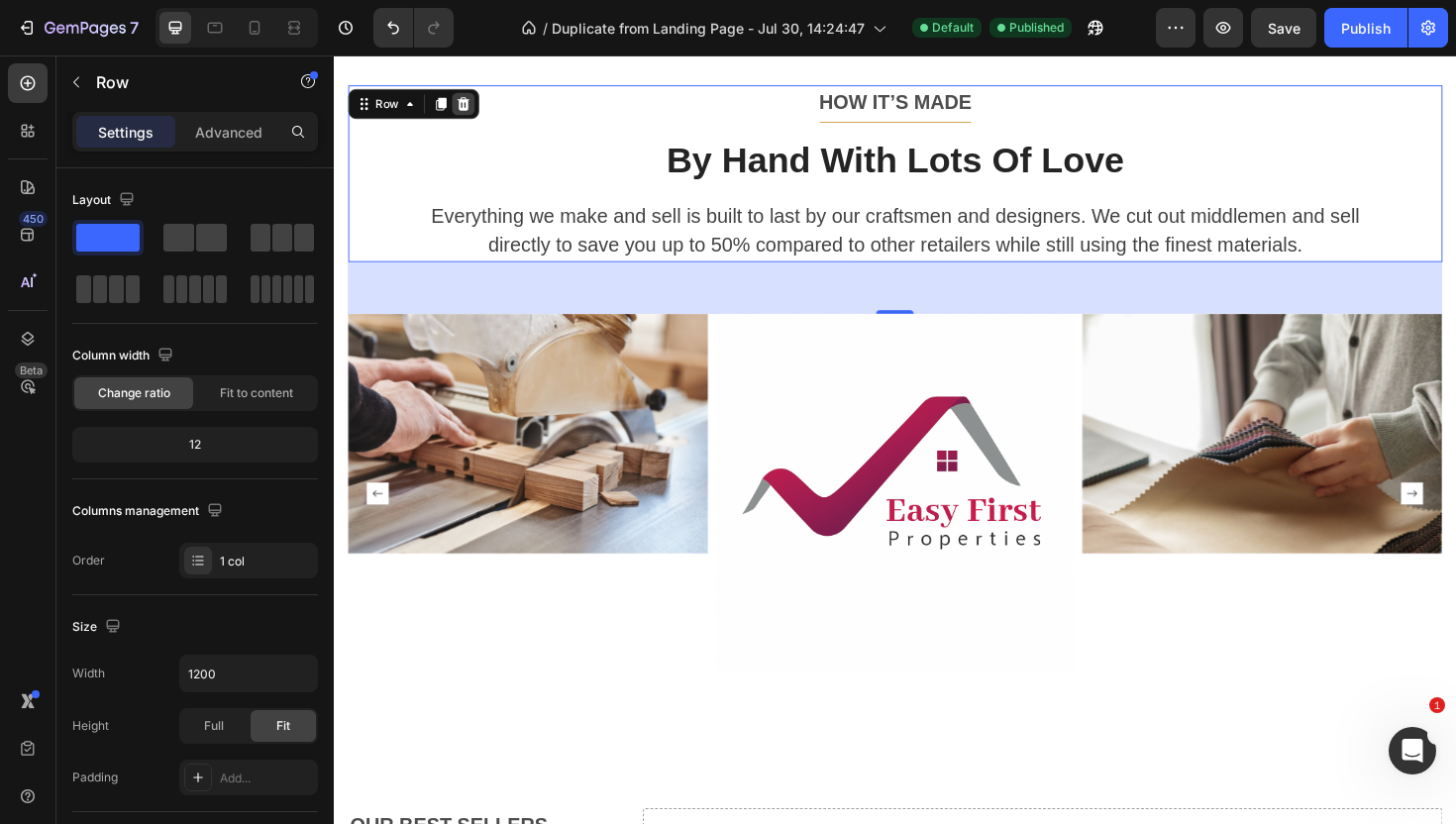 click 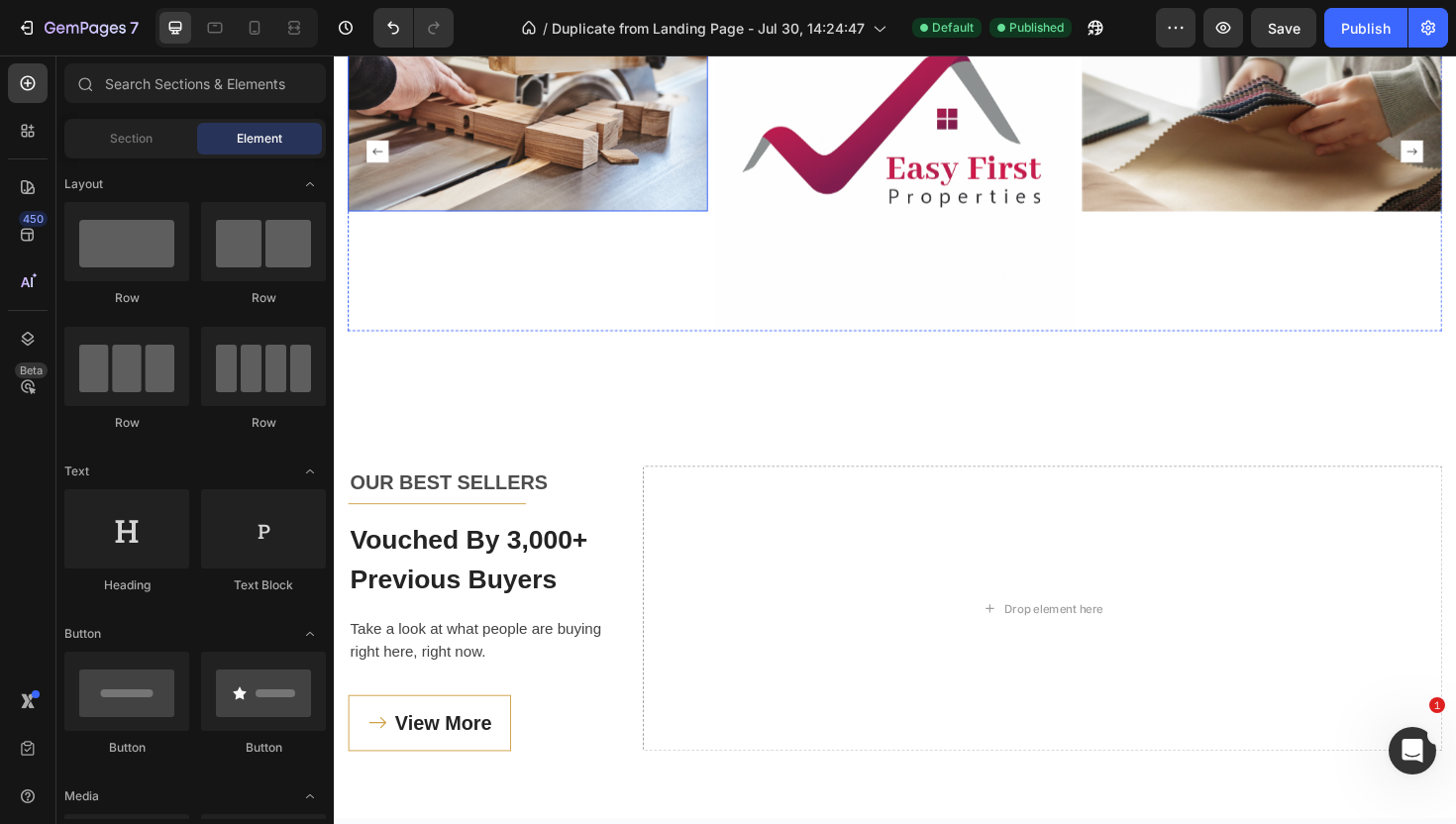 scroll, scrollTop: 4059, scrollLeft: 0, axis: vertical 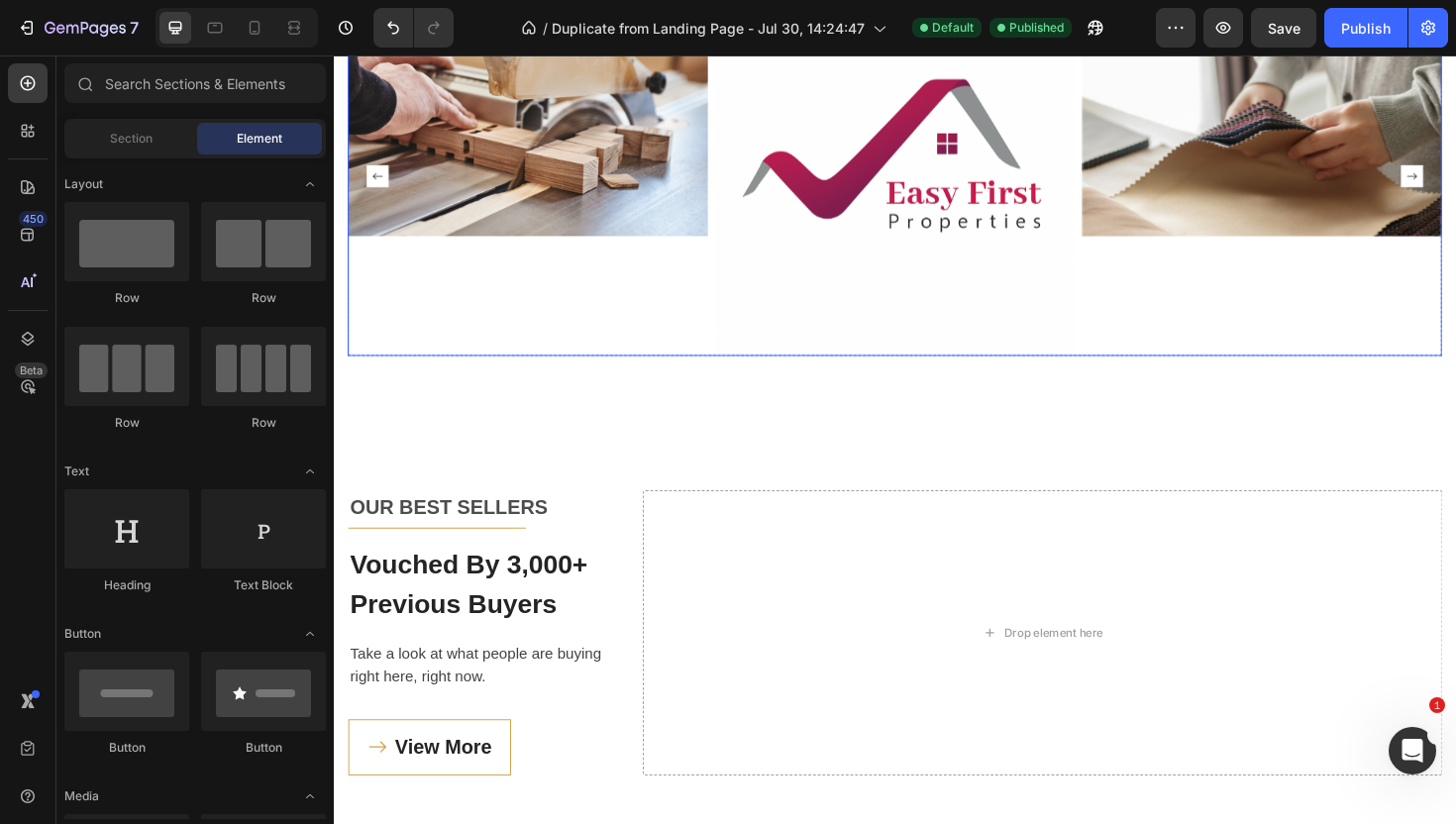 click on "Image" at bounding box center (539, 183) 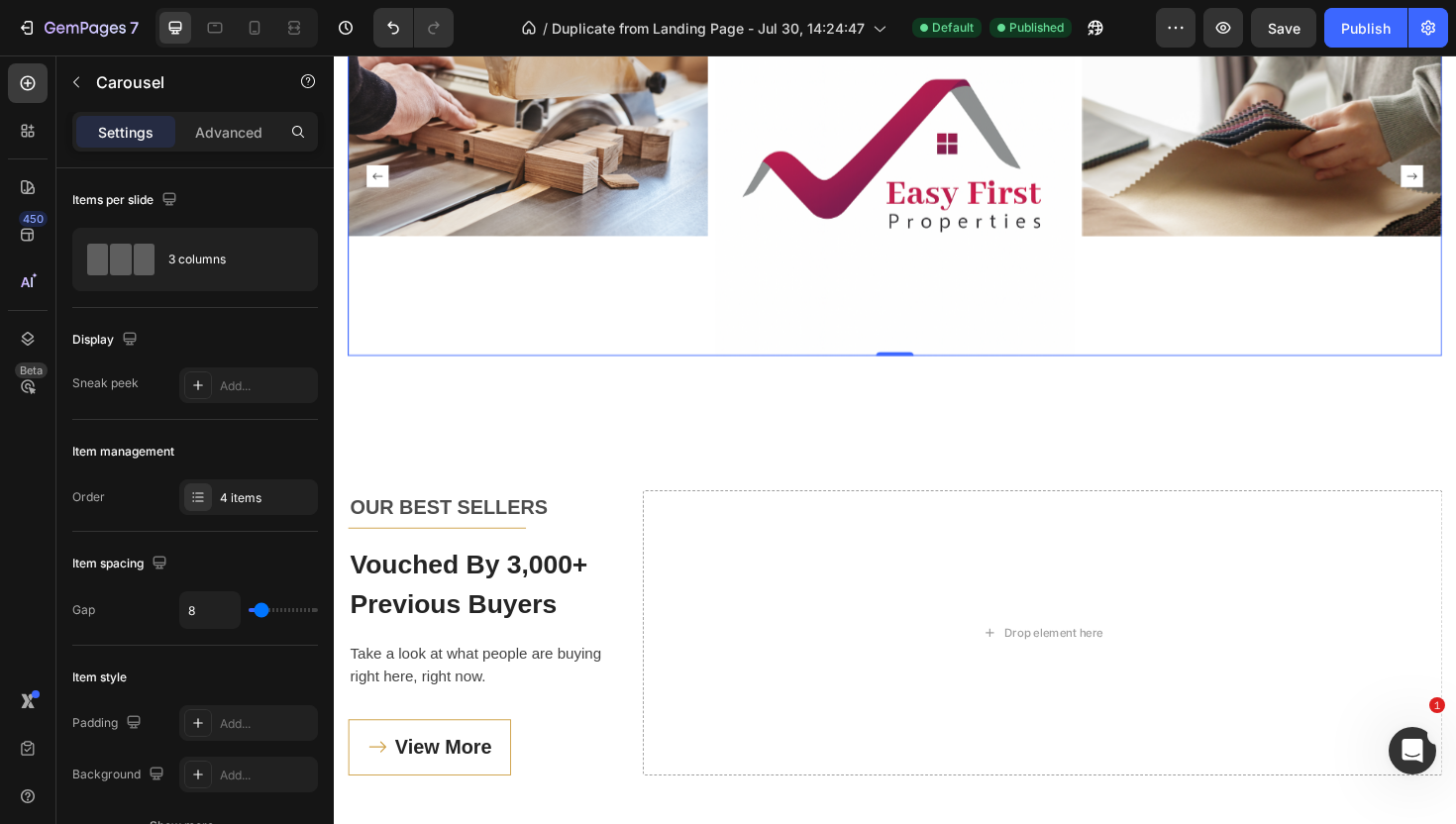 click 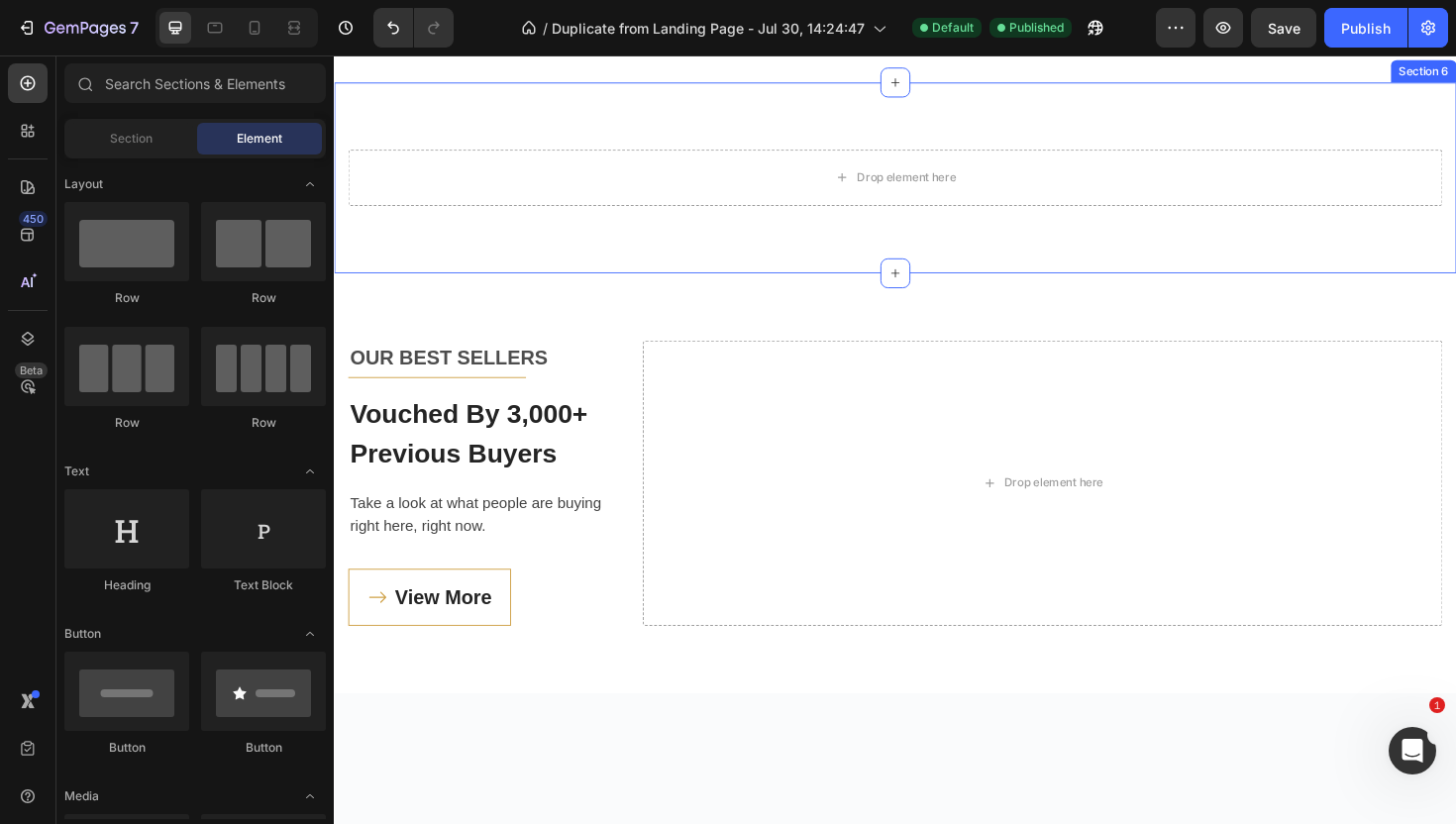 scroll, scrollTop: 3897, scrollLeft: 0, axis: vertical 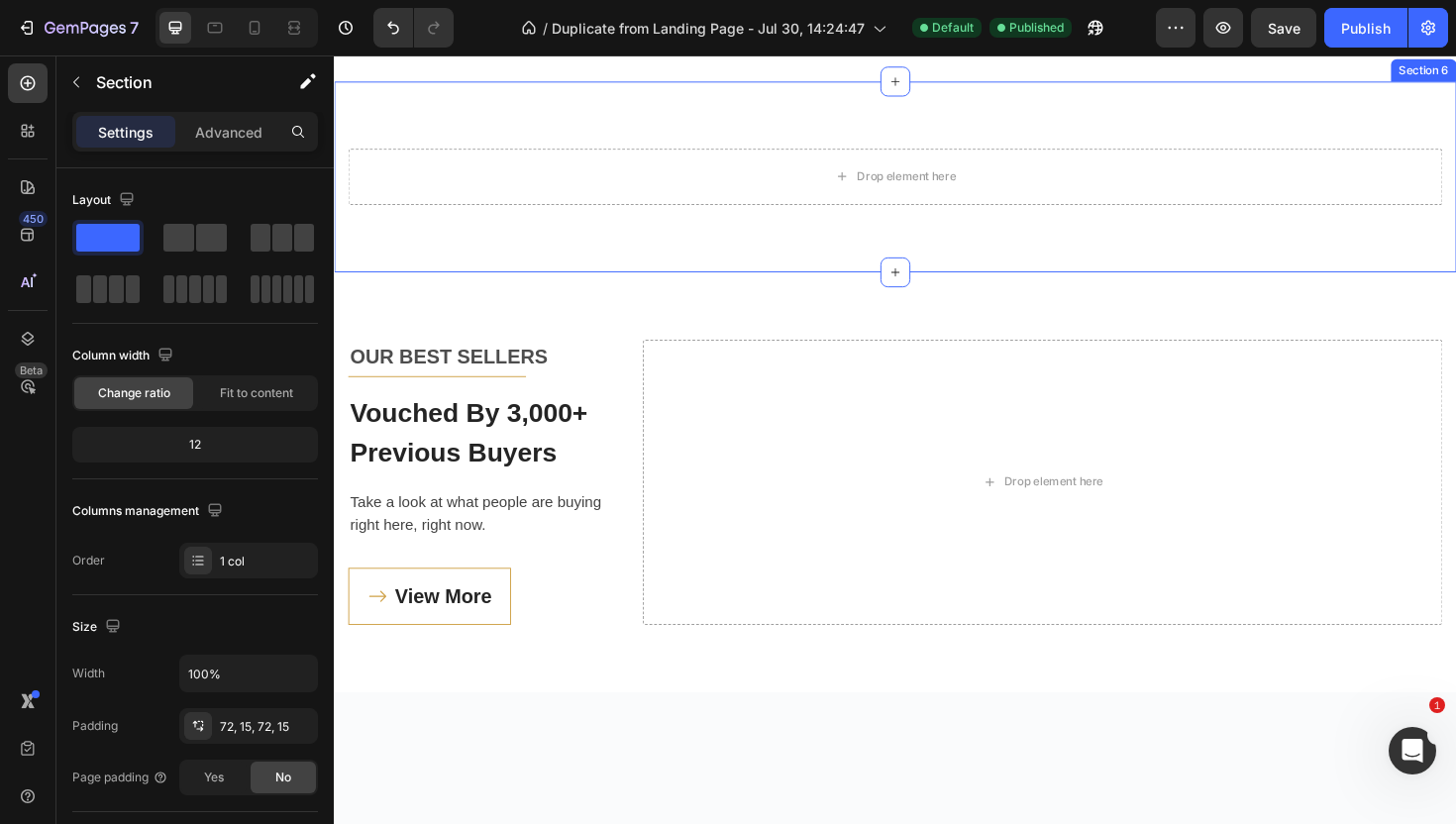 click on "Drop element here Row Section 6" at bounding box center [928, 184] 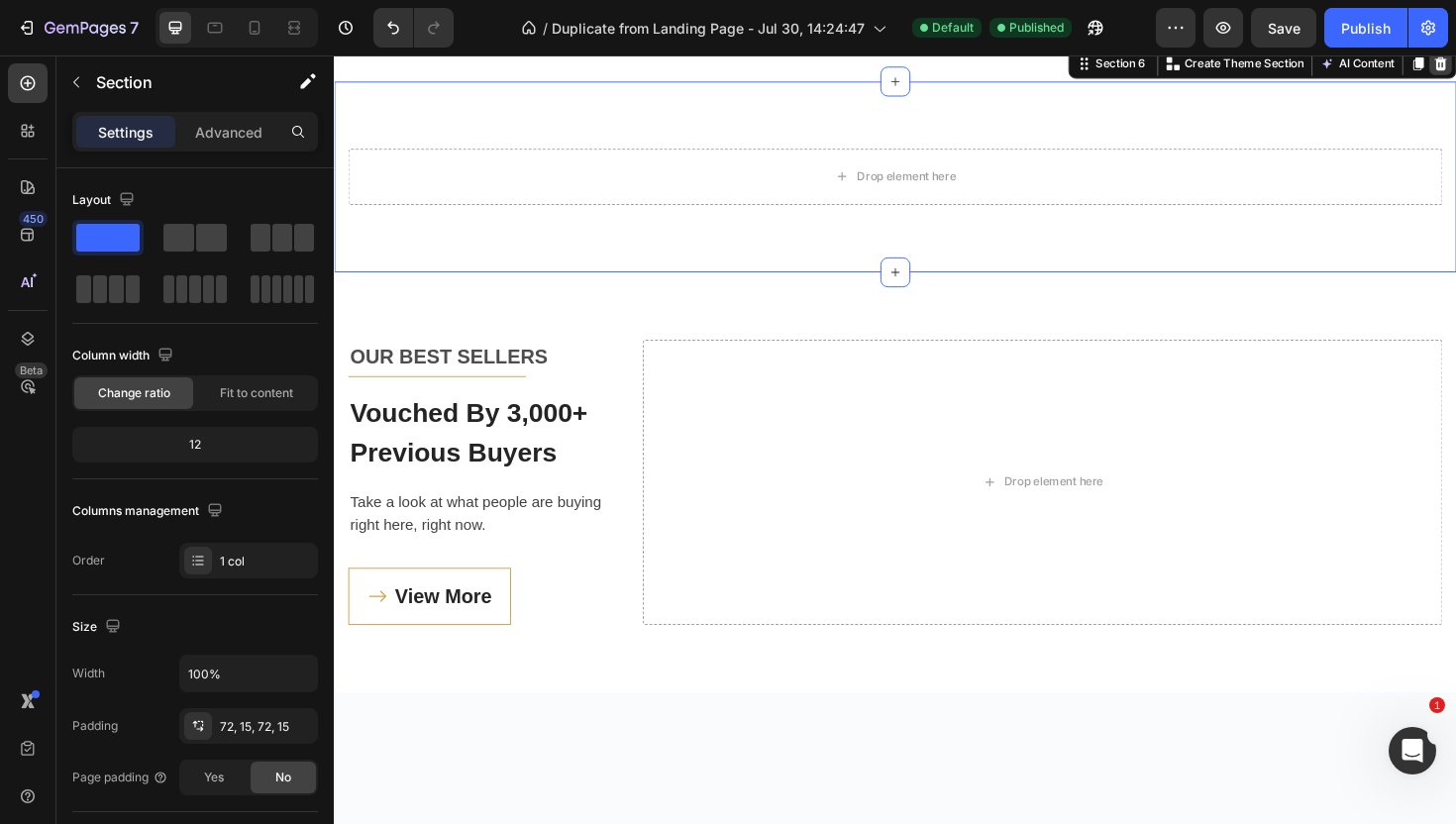 click 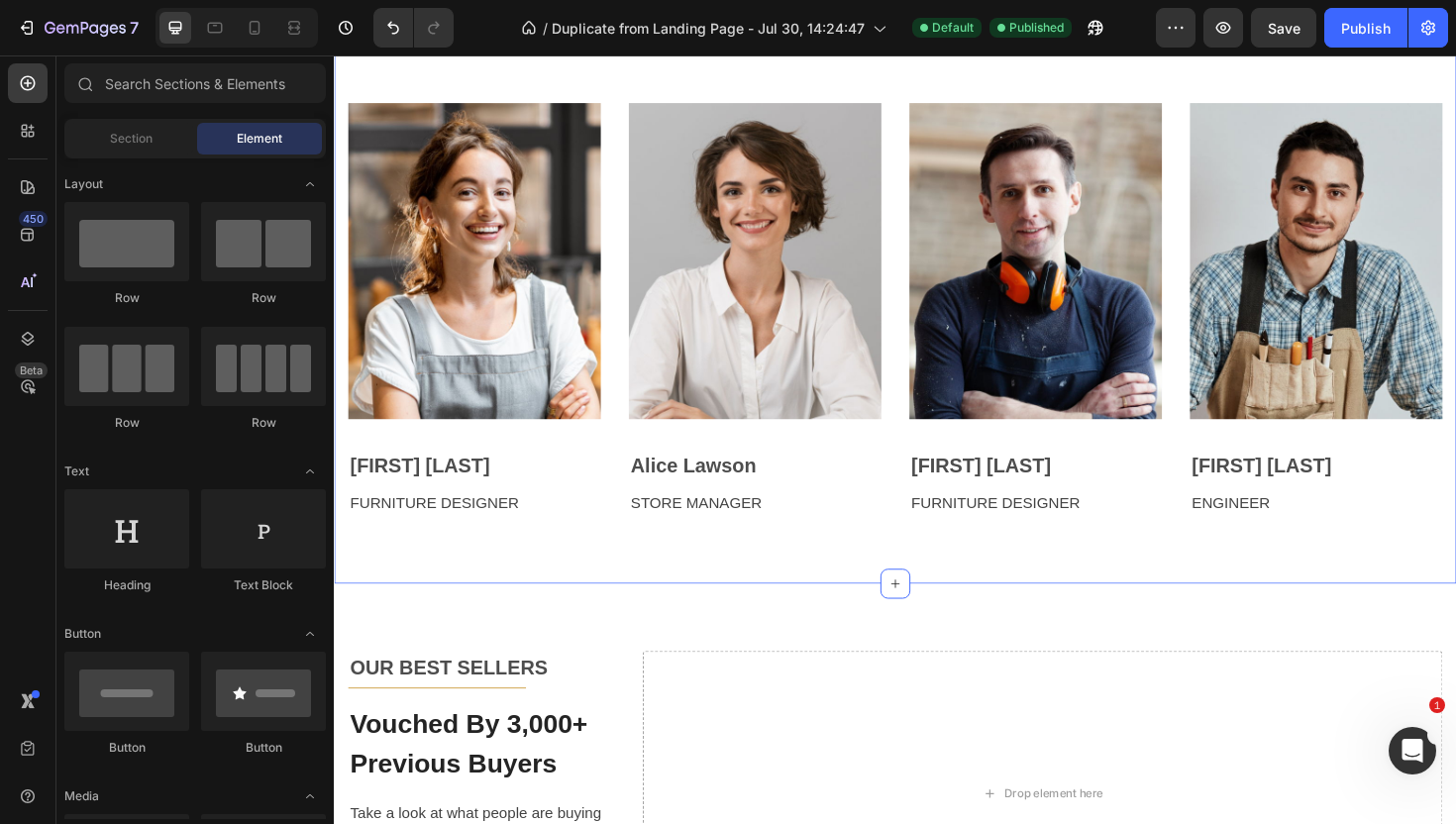scroll, scrollTop: 3671, scrollLeft: 0, axis: vertical 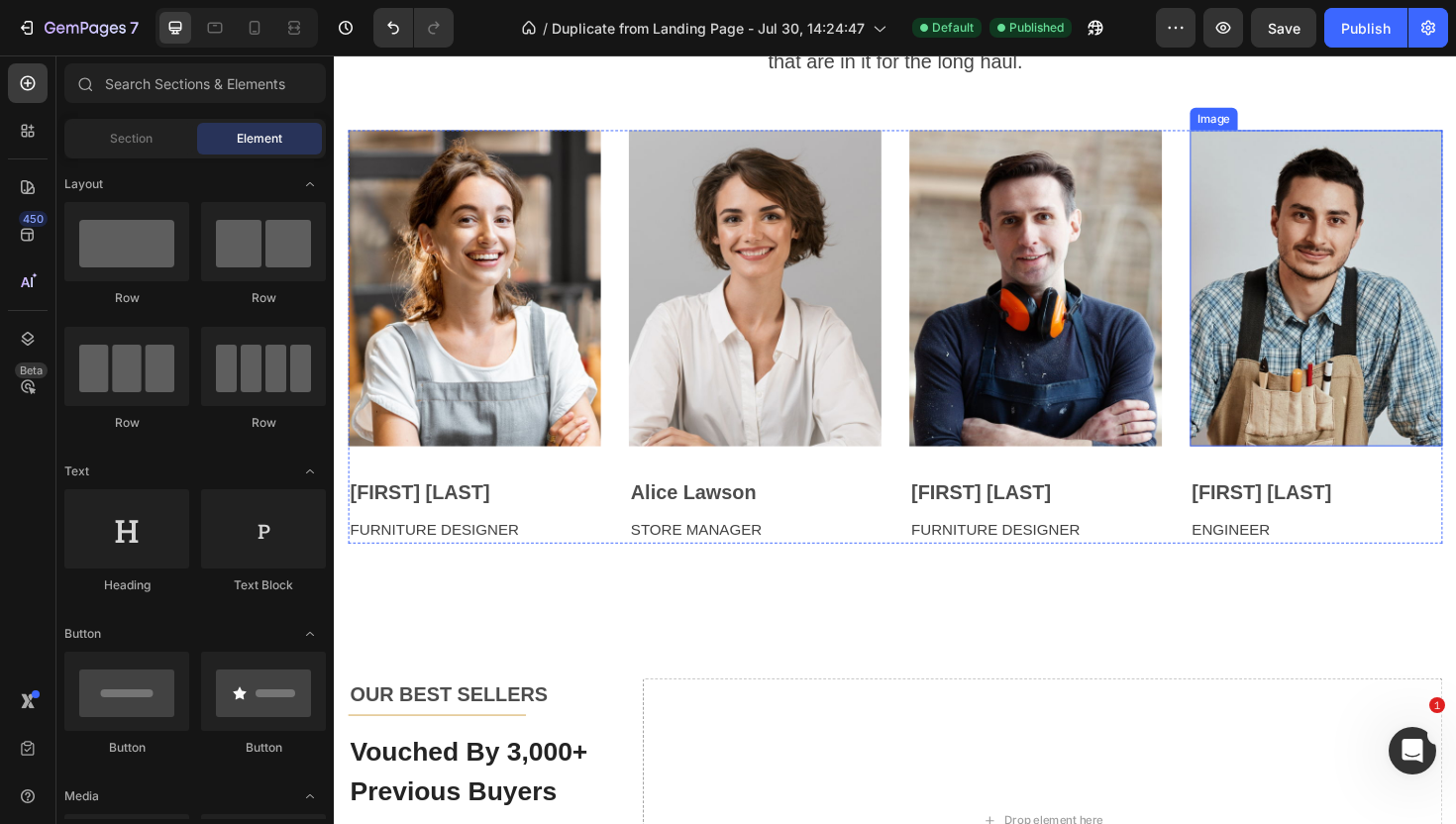 click at bounding box center [1374, 302] 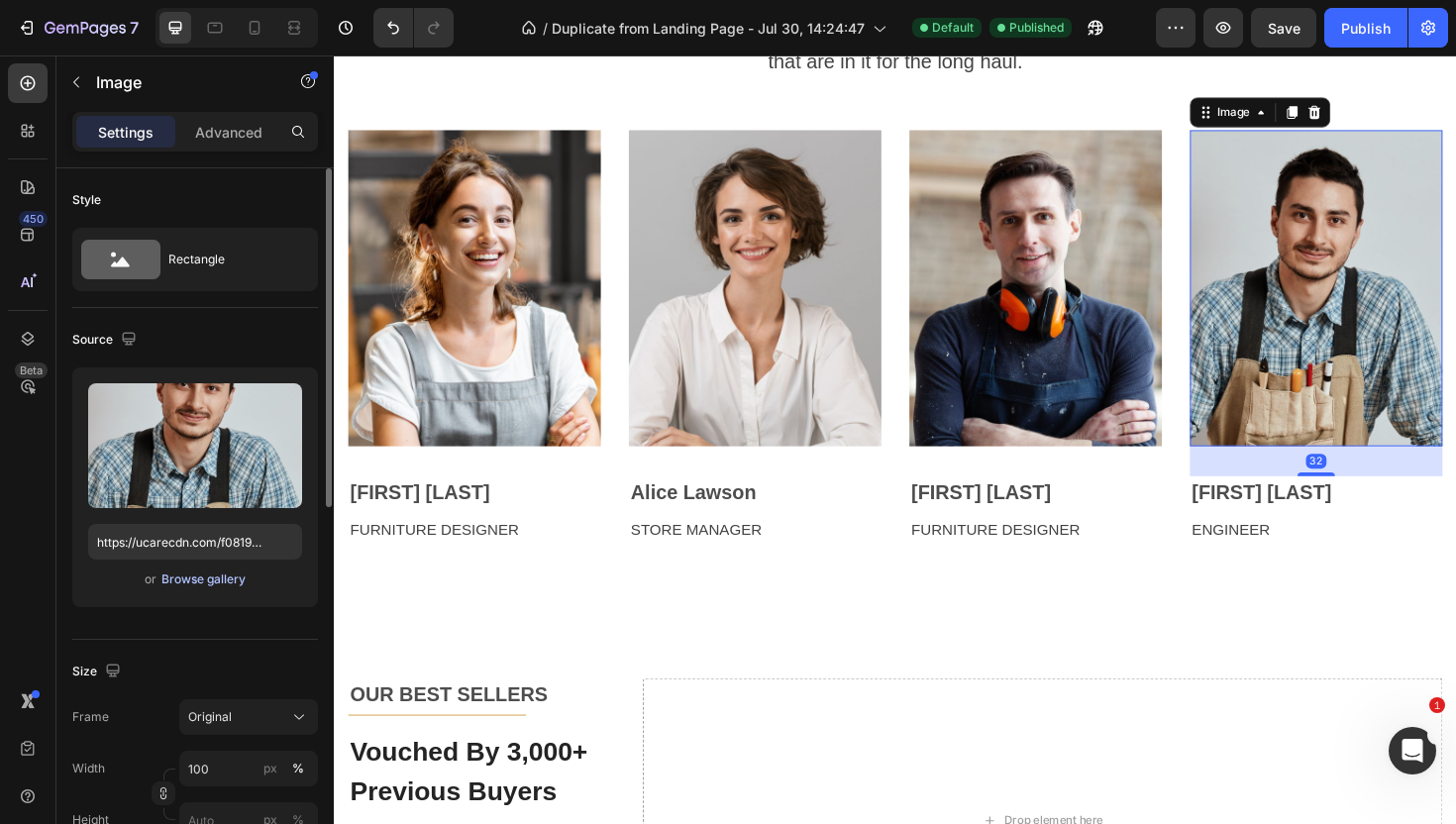 click on "Browse gallery" at bounding box center [203, 579] 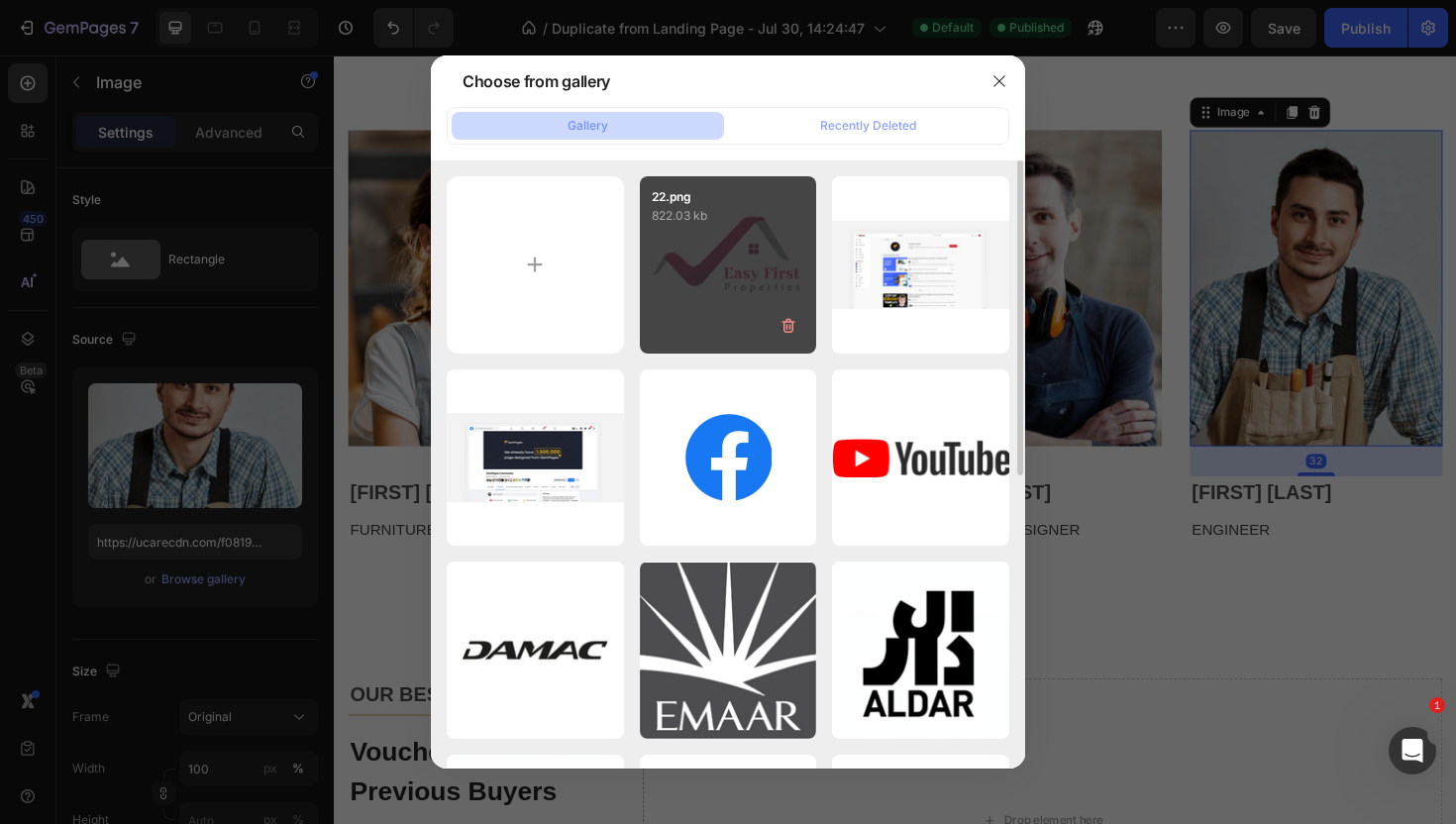 click on "22.png 822.03 kb" at bounding box center [728, 264] 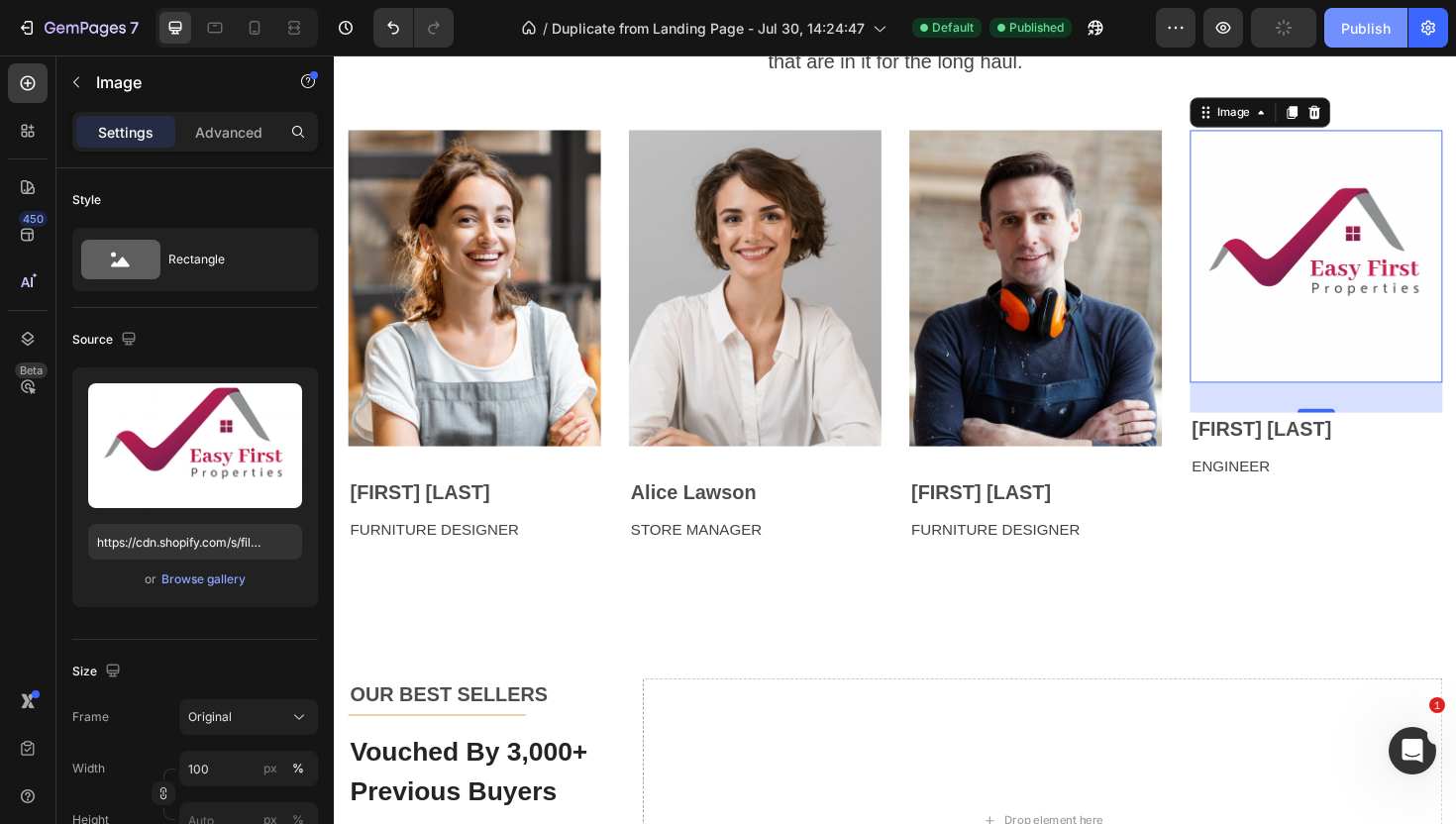 click on "Publish" at bounding box center [1366, 28] 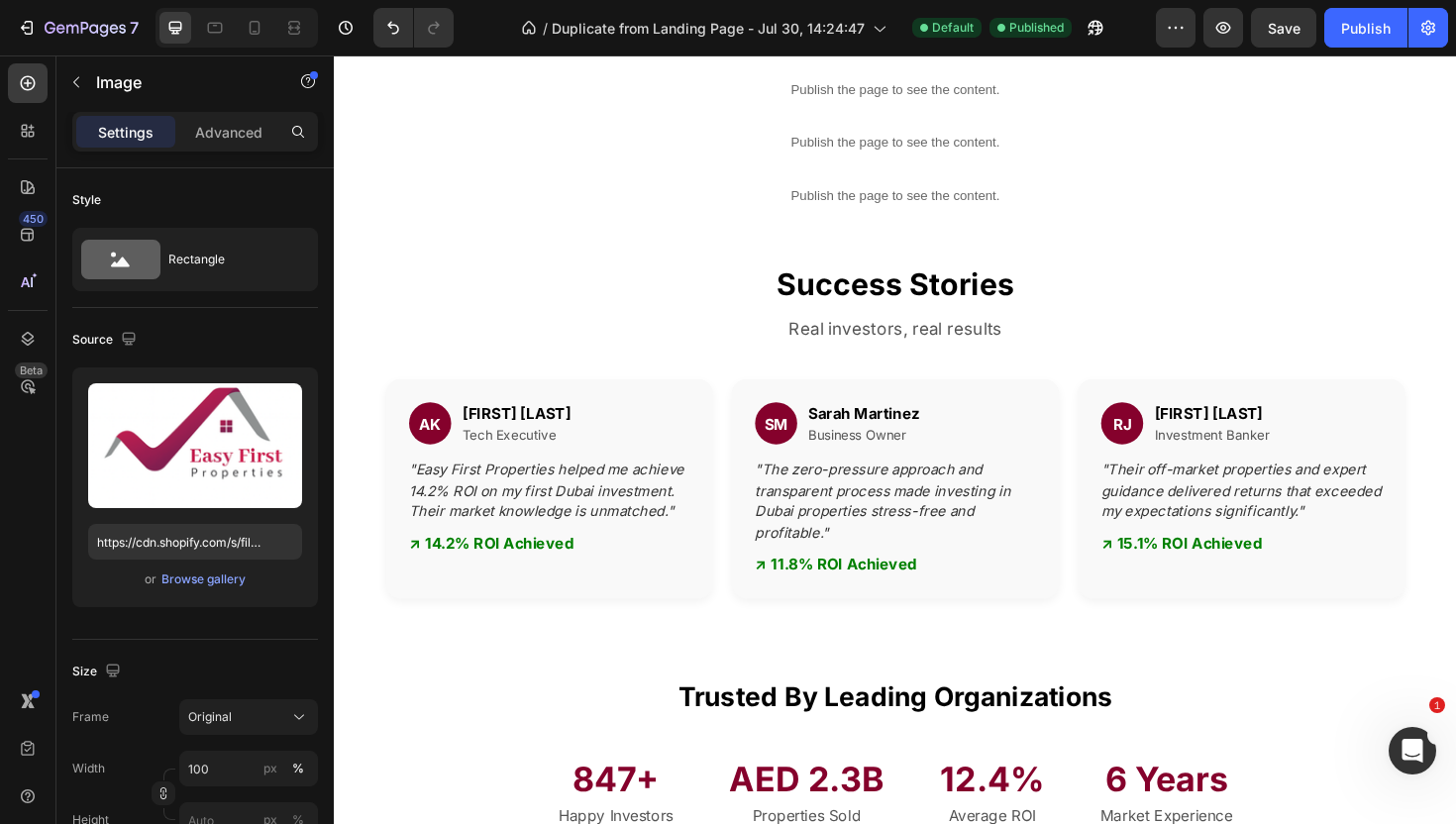 scroll, scrollTop: 0, scrollLeft: 0, axis: both 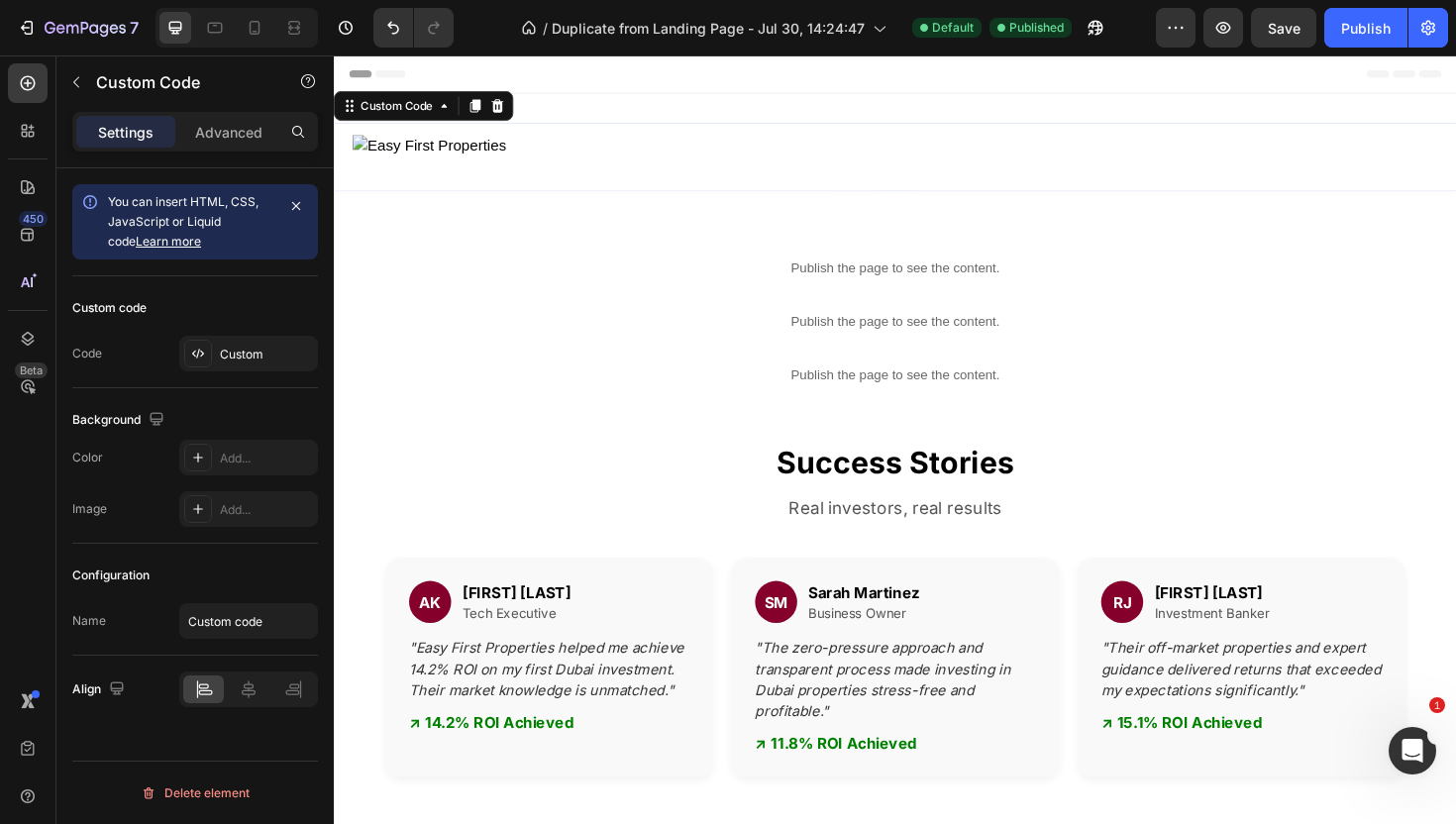 click at bounding box center (928, 163) 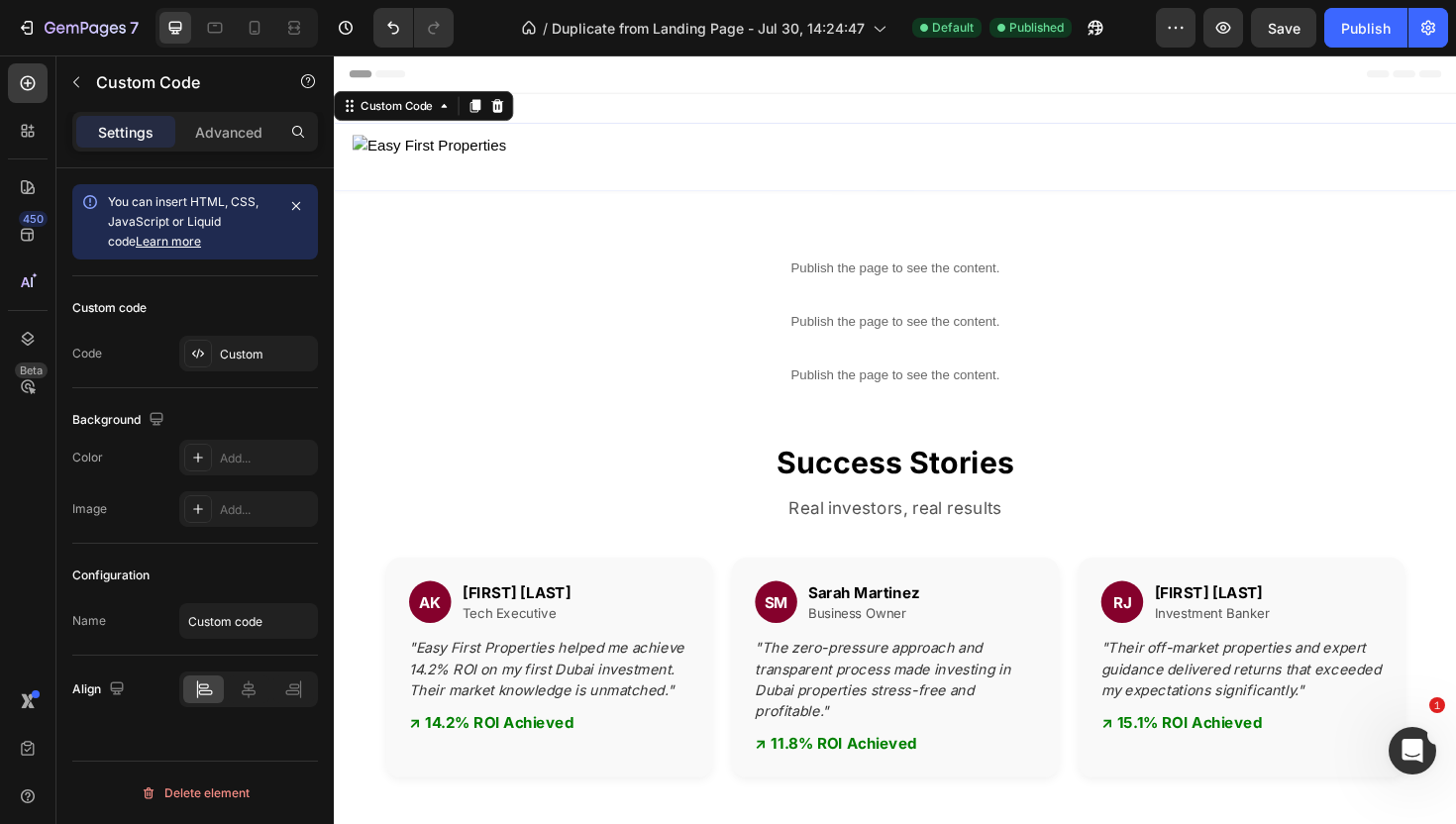 click at bounding box center [928, 163] 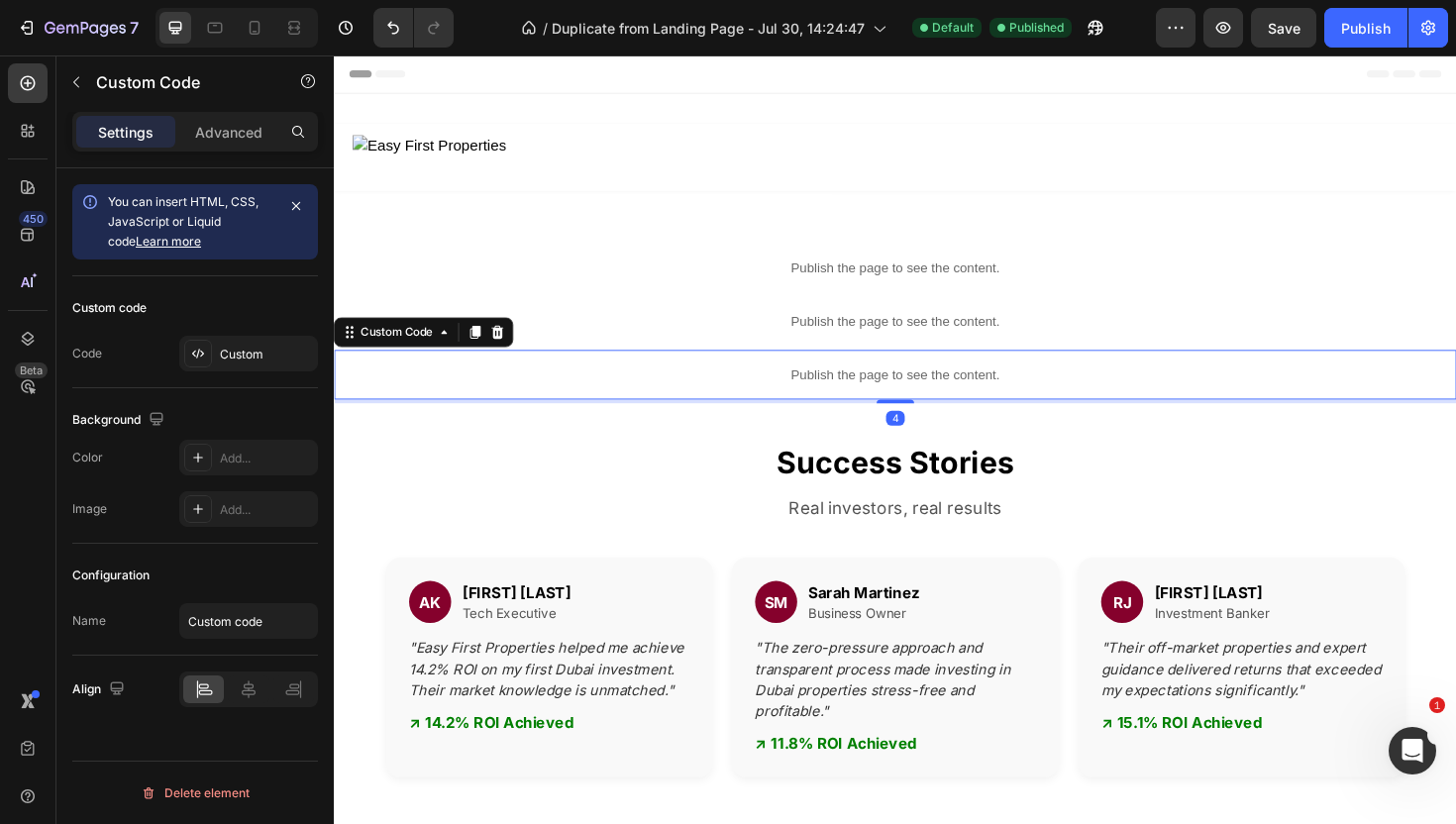 click on "Publish the page to see the content." at bounding box center (928, 393) 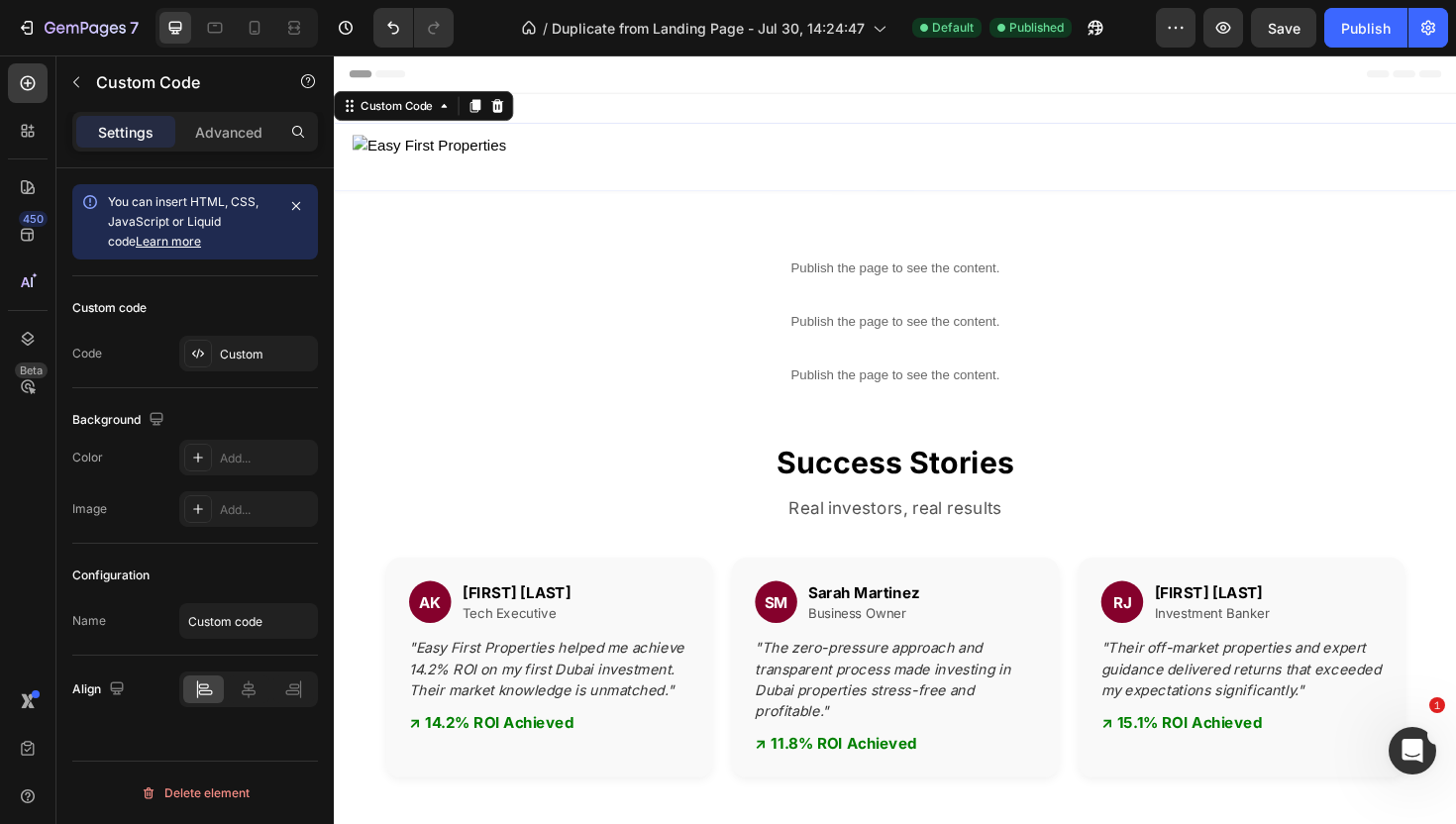 click at bounding box center [928, 163] 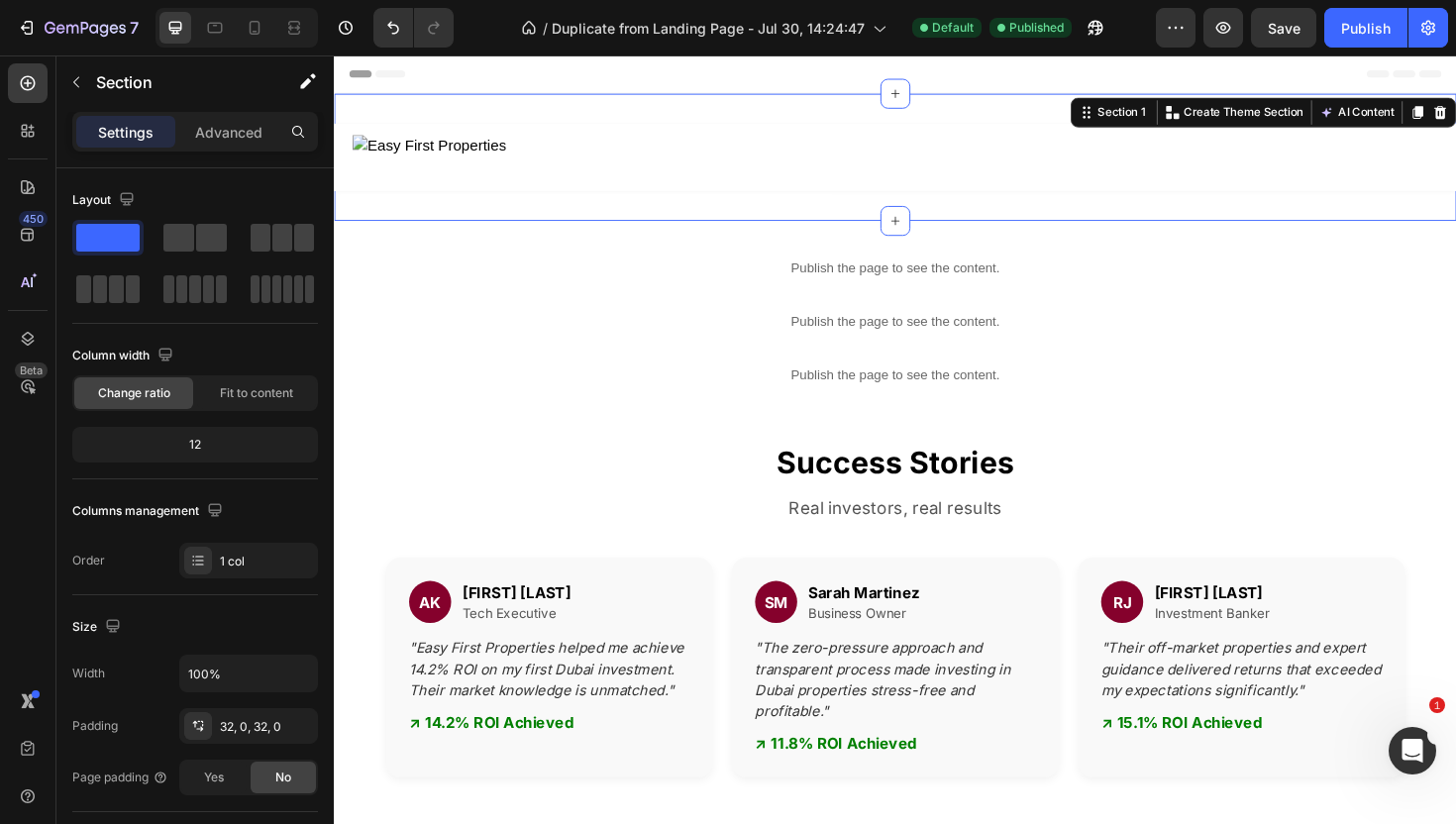 click on "Custom Code Section 1   You can create reusable sections Create Theme Section AI Content Write with GemAI What would you like to describe here? Tone and Voice Persuasive Product Show more Generate" at bounding box center (928, 163) 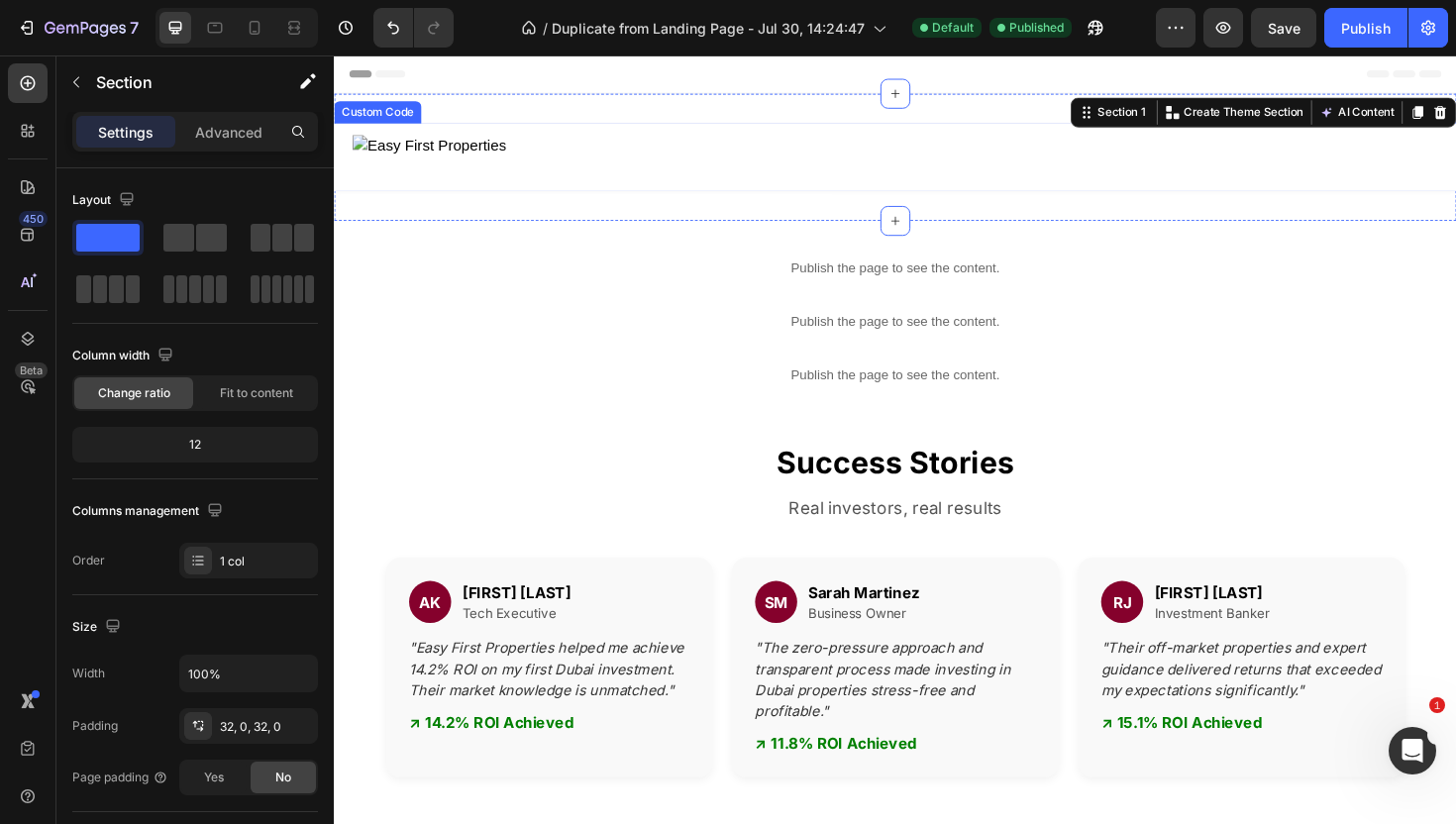 click at bounding box center [928, 163] 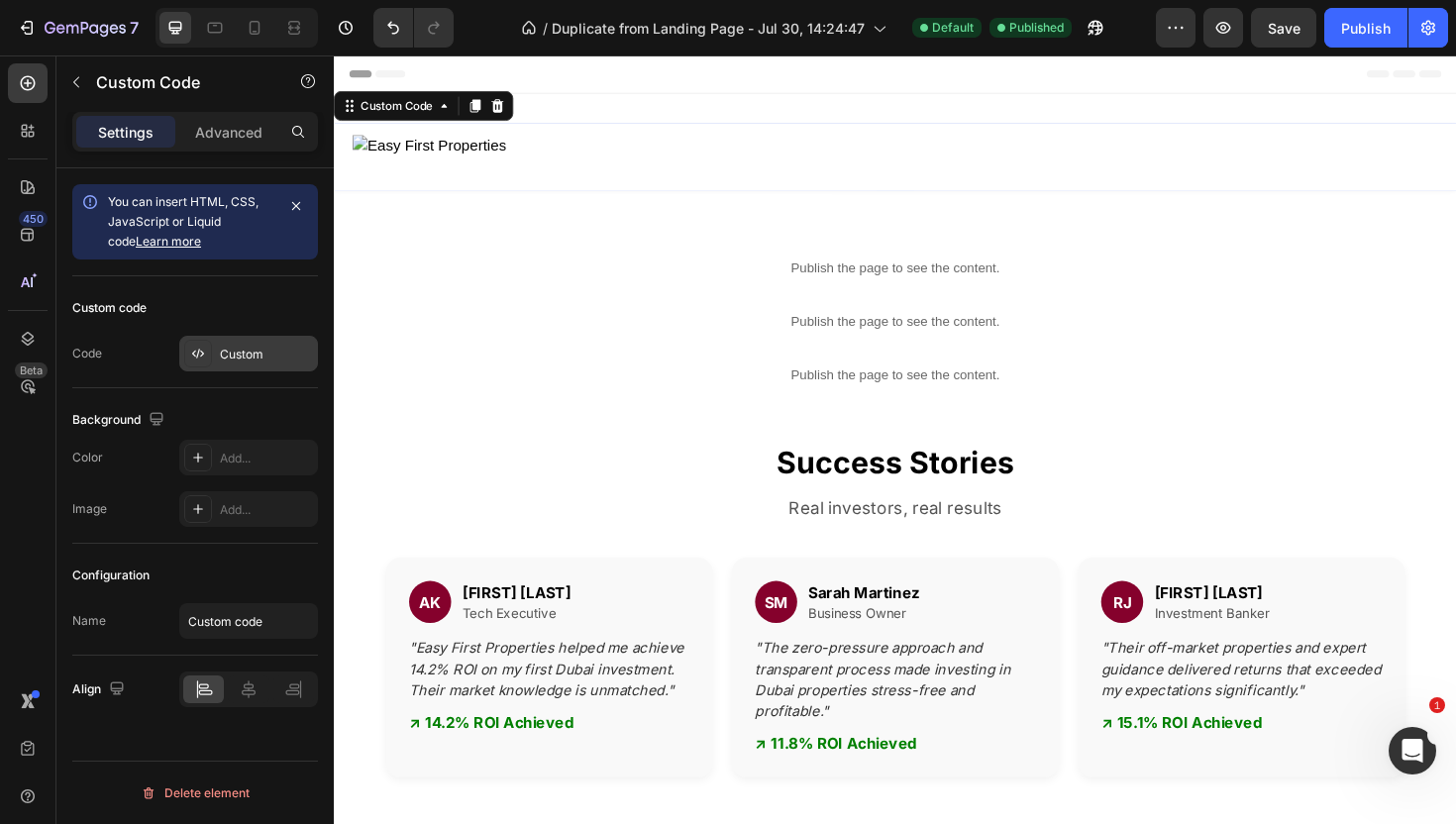 click on "Custom" at bounding box center (266, 355) 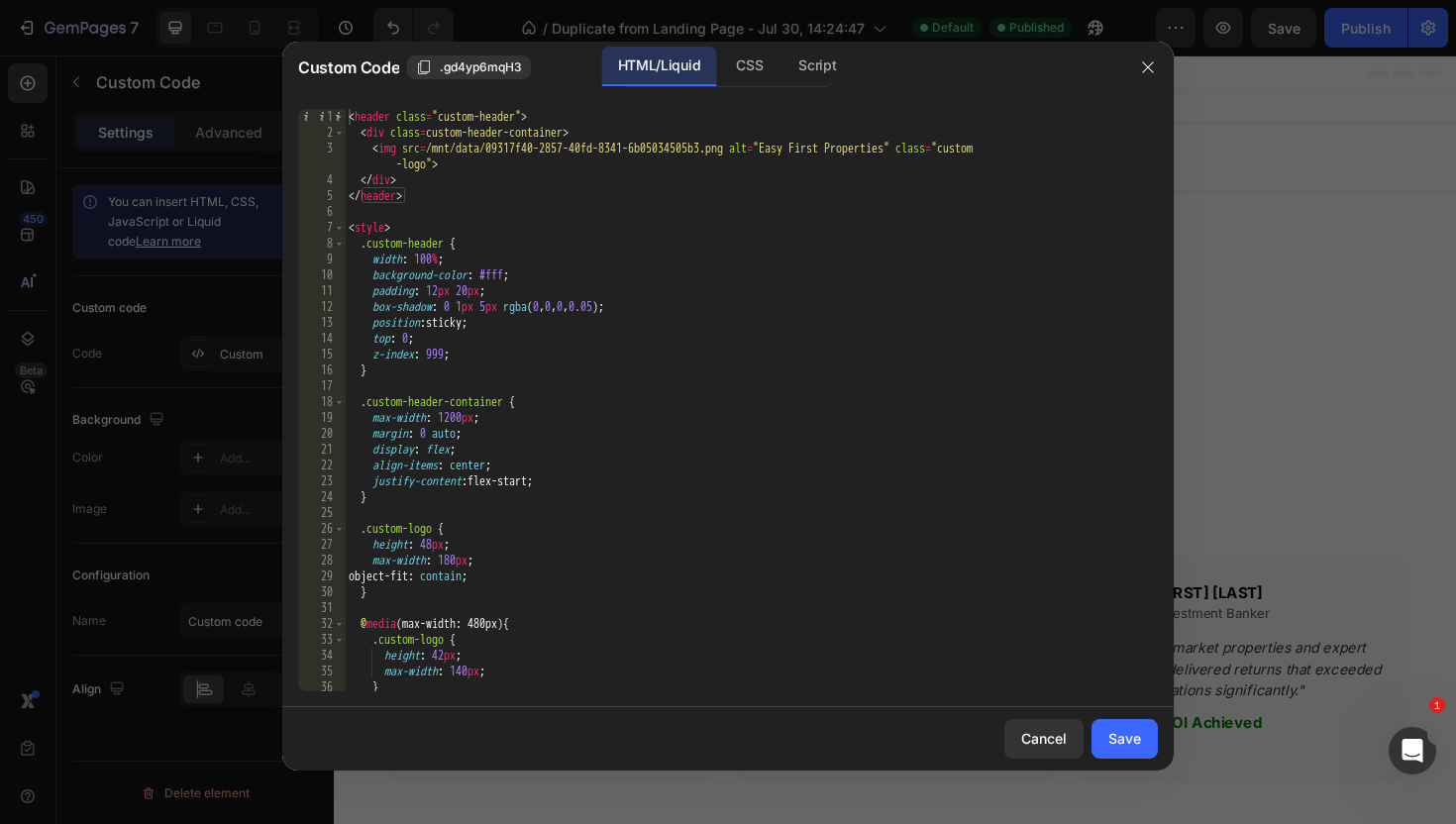scroll, scrollTop: 36, scrollLeft: 0, axis: vertical 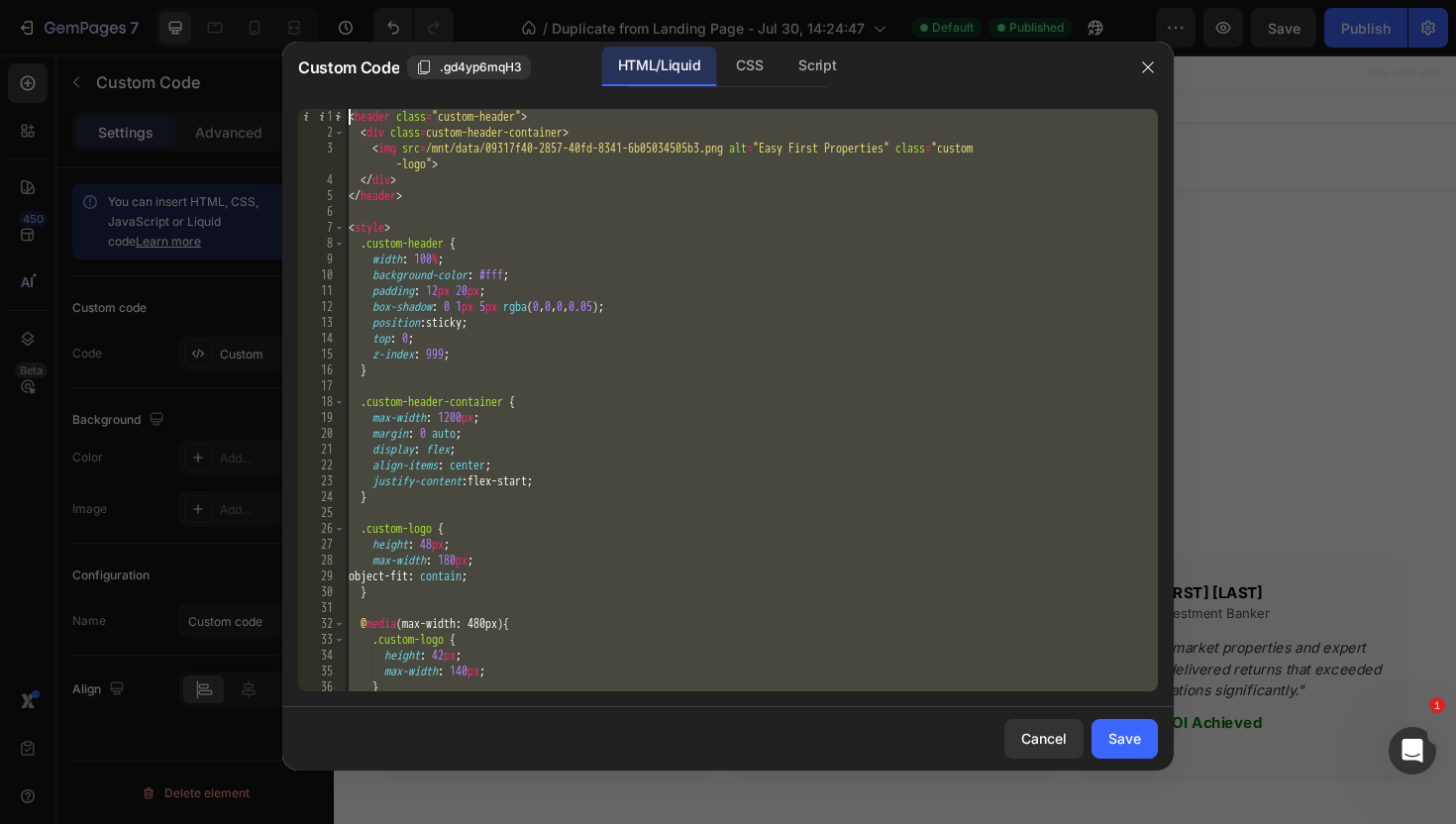 drag, startPoint x: 442, startPoint y: 676, endPoint x: 445, endPoint y: -123, distance: 799.00563 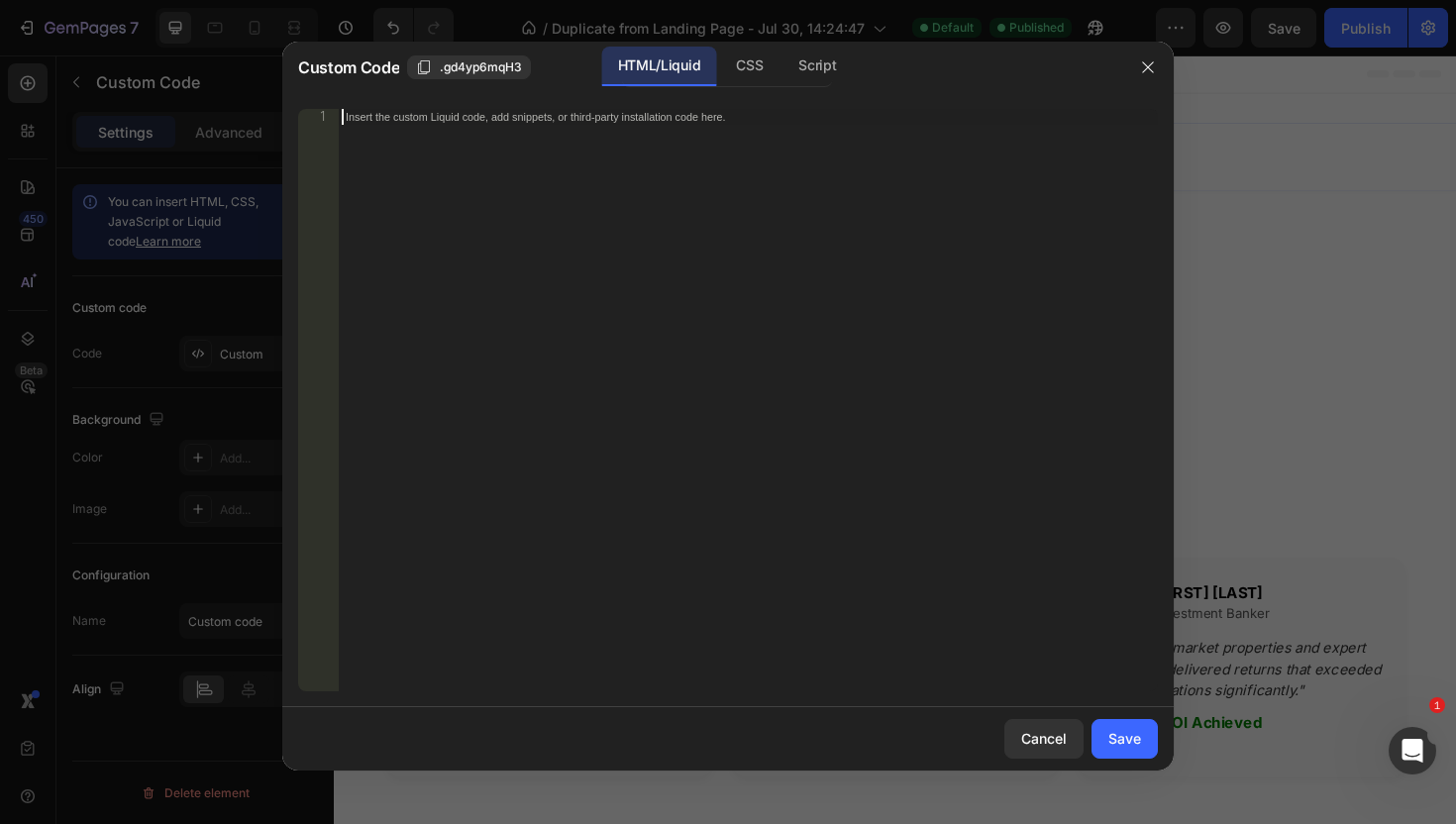 paste on "</style>" 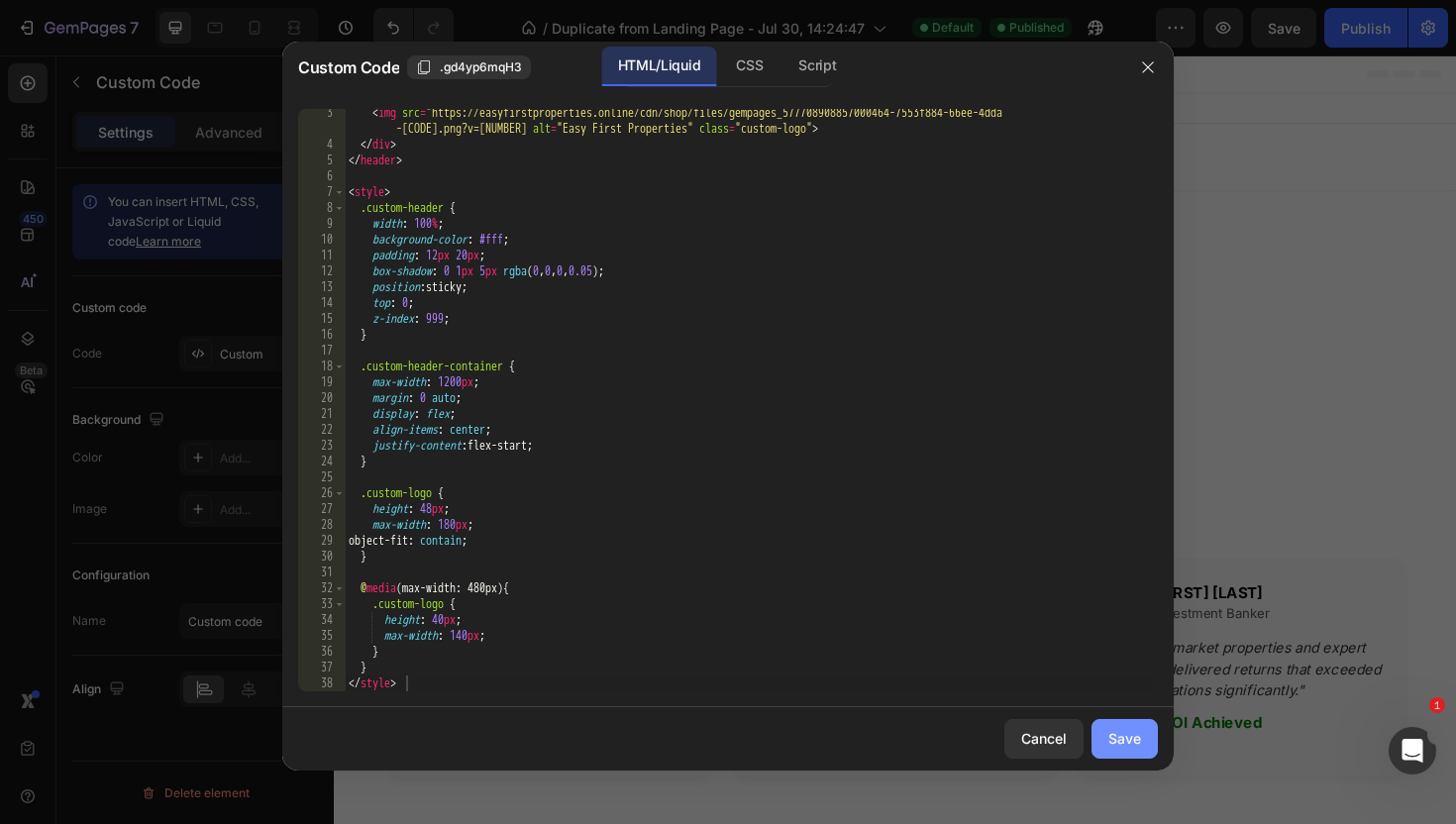 click on "Save" at bounding box center [1124, 738] 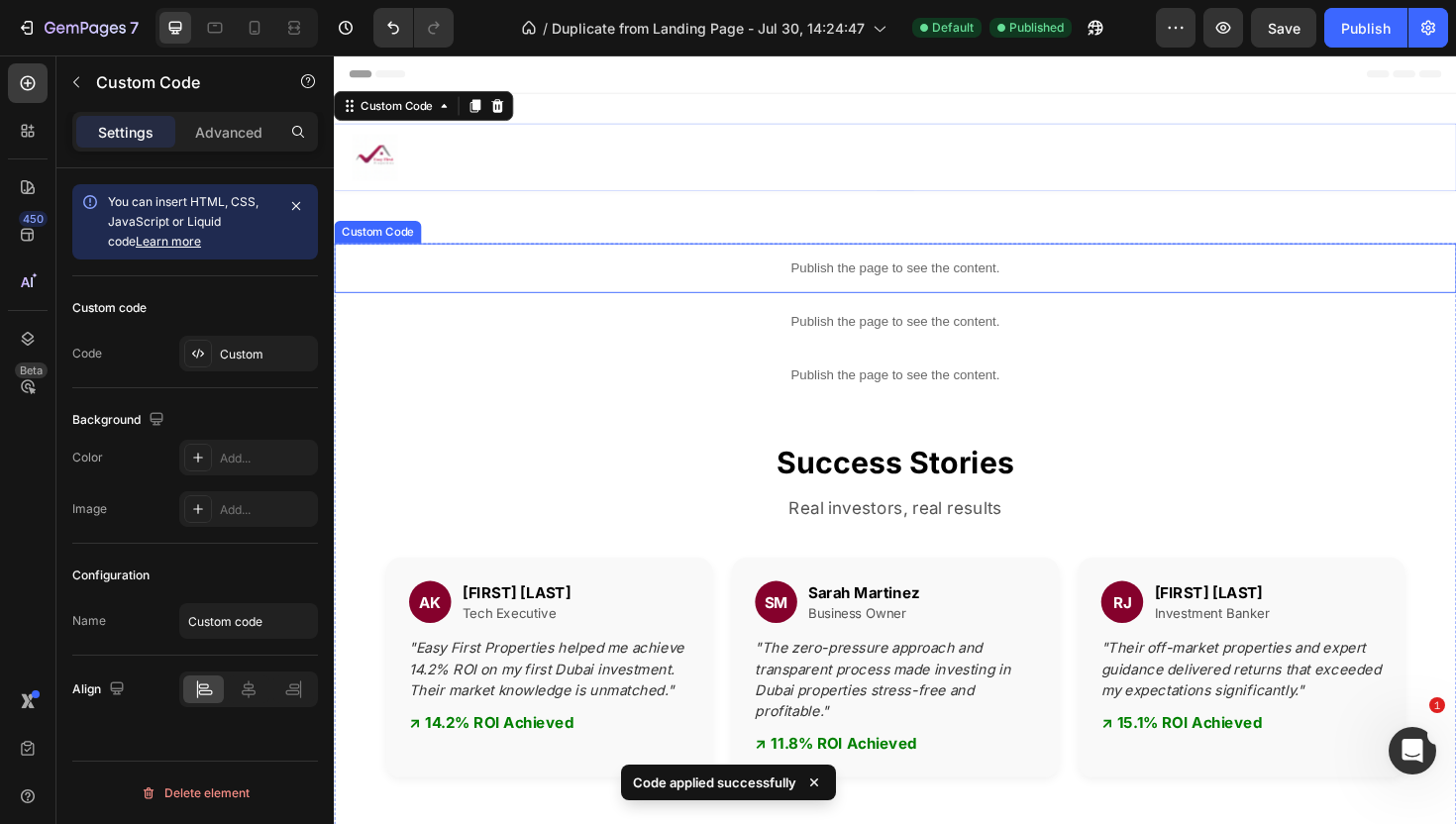 click on "Publish the page to see the content." at bounding box center [928, 337] 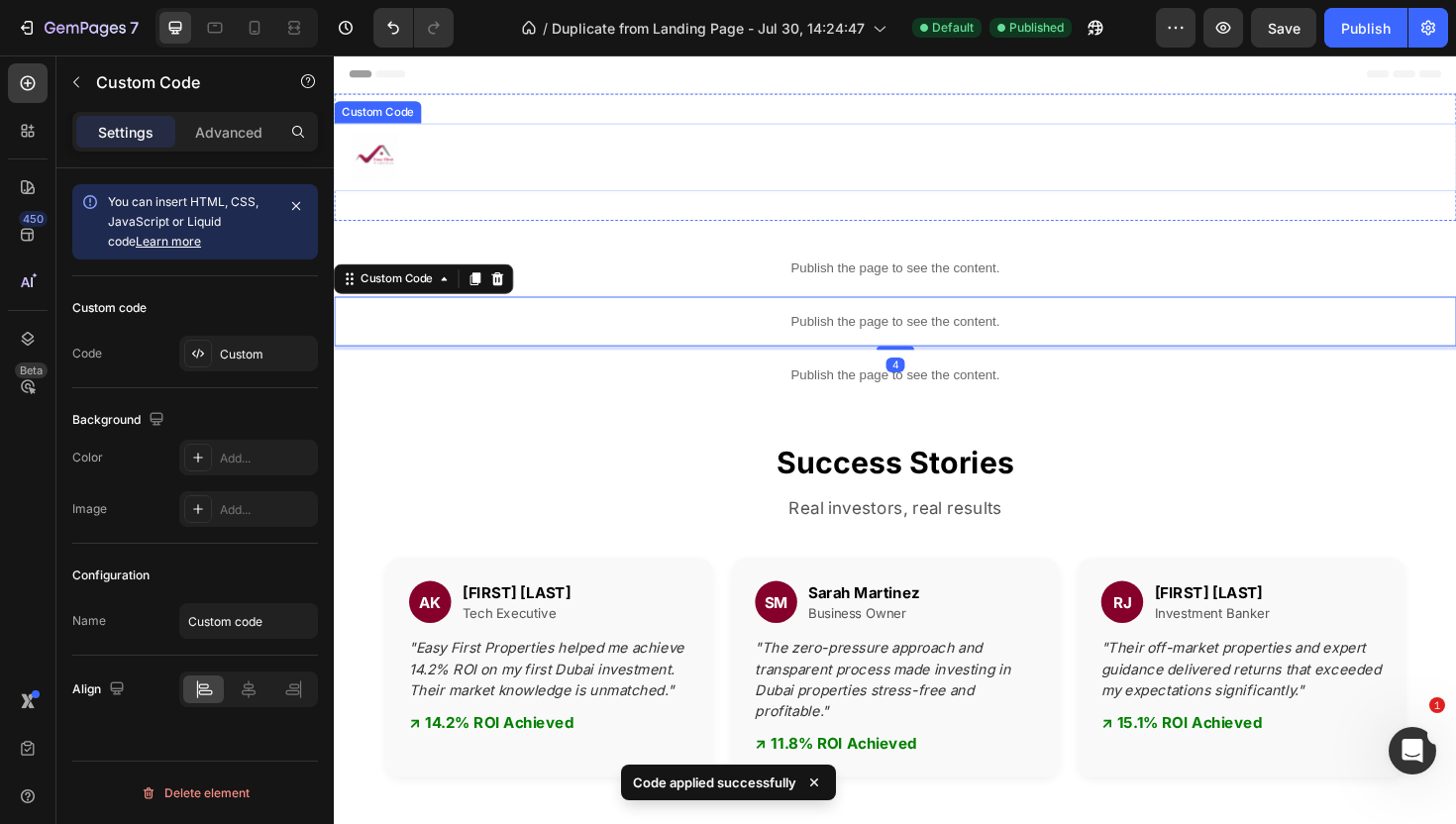 click at bounding box center (928, 163) 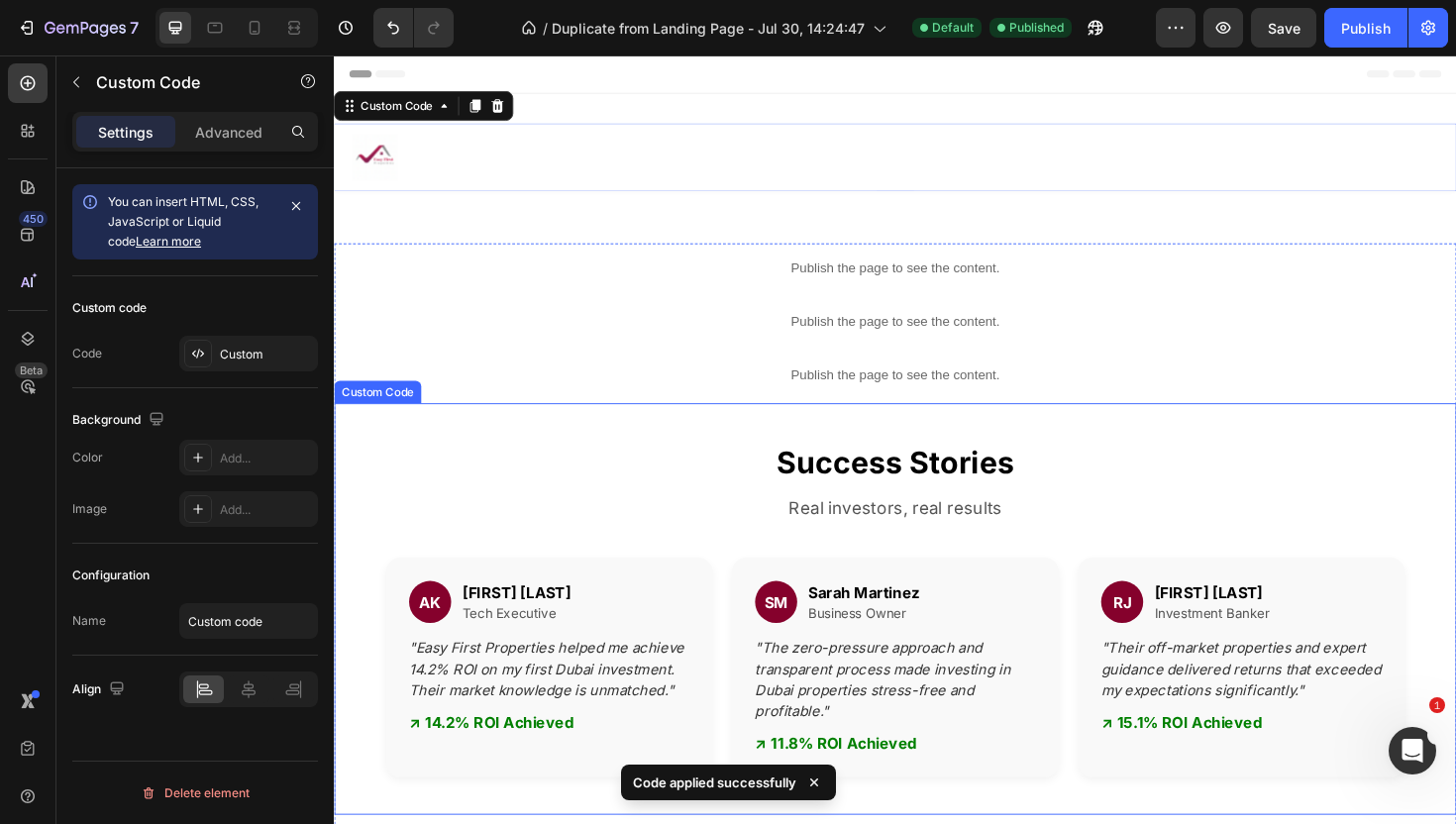 click on "Success Stories" at bounding box center [928, 487] 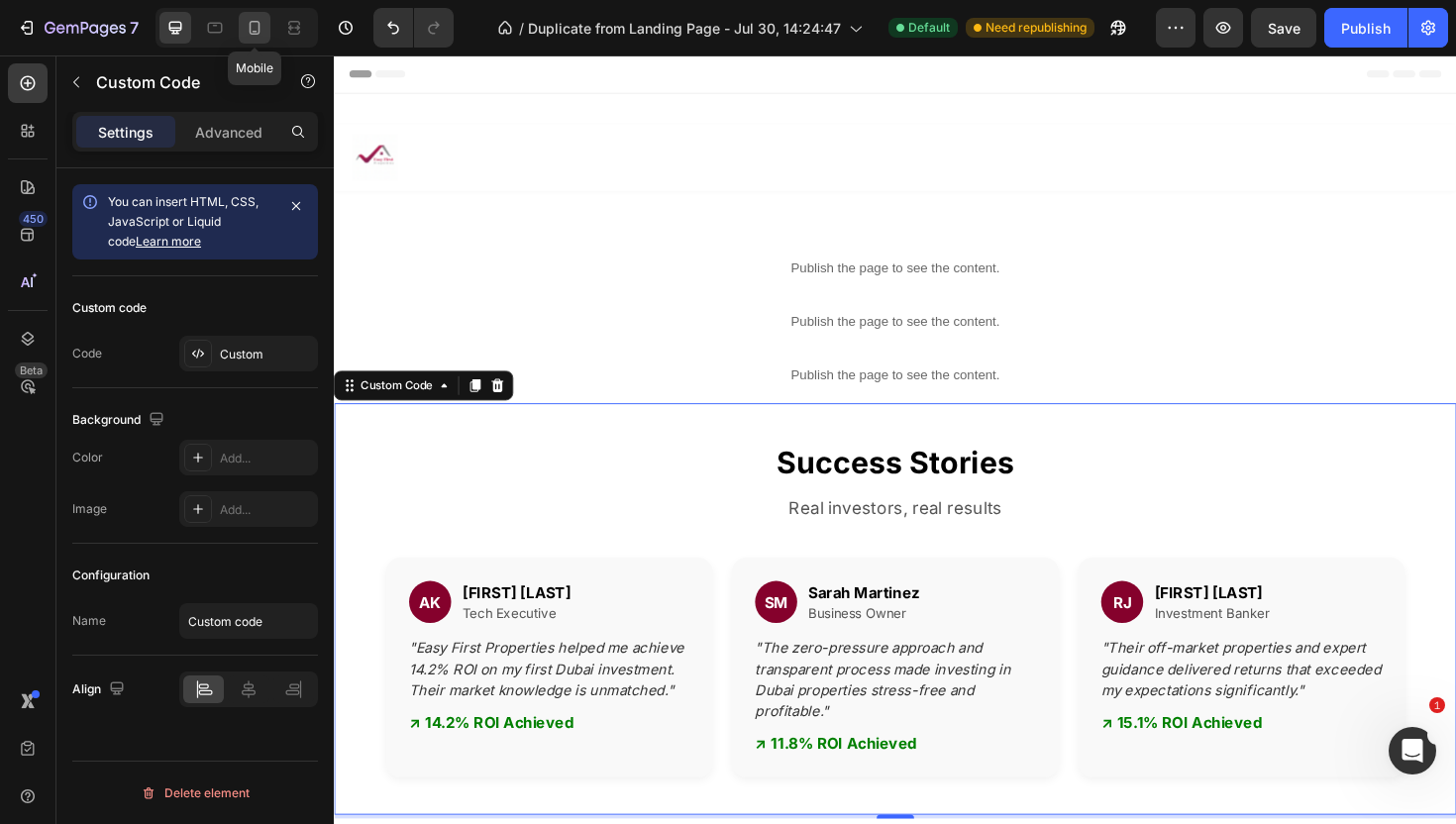 click 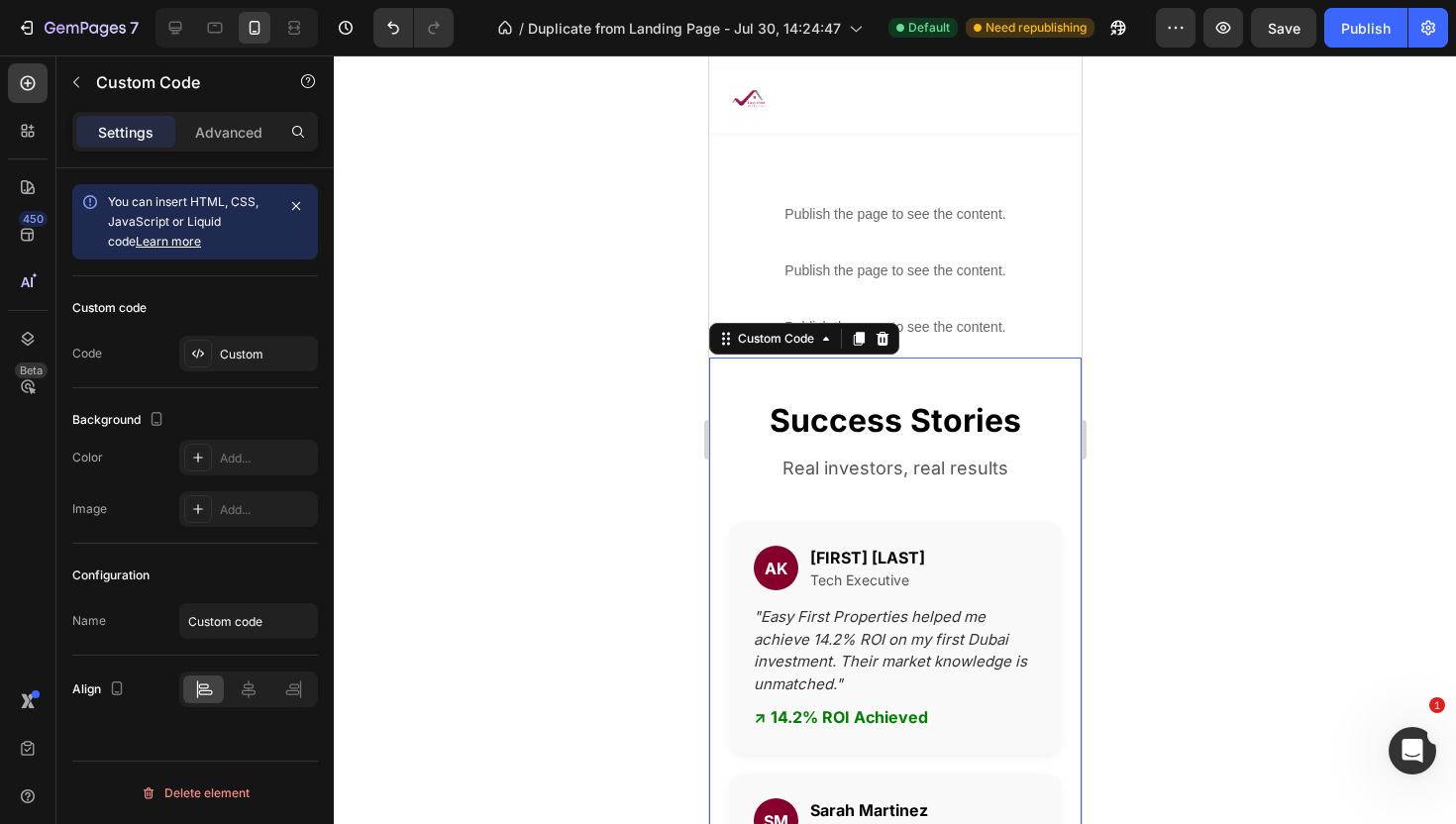 scroll, scrollTop: 0, scrollLeft: 0, axis: both 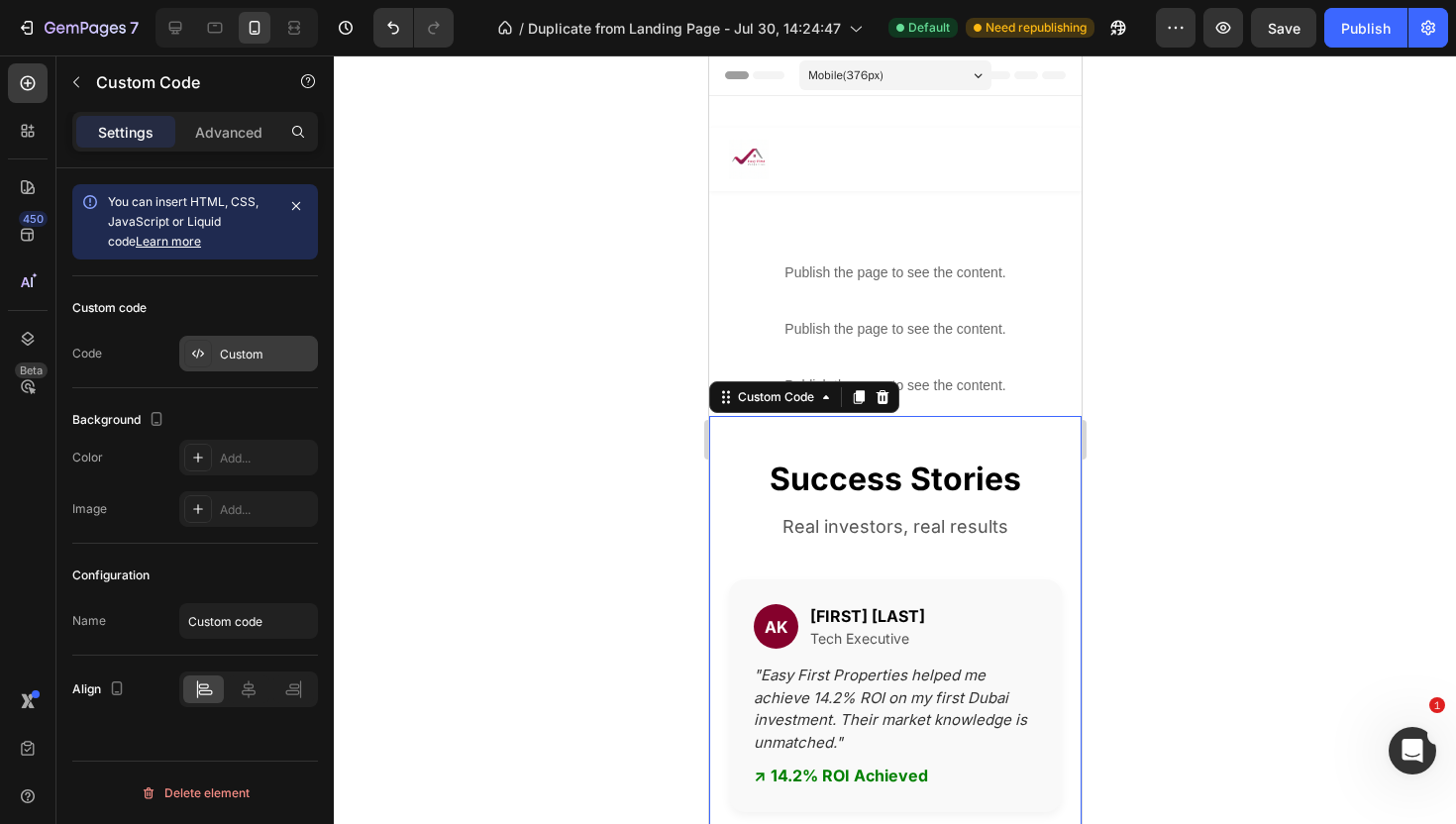 click on "Custom" at bounding box center [266, 355] 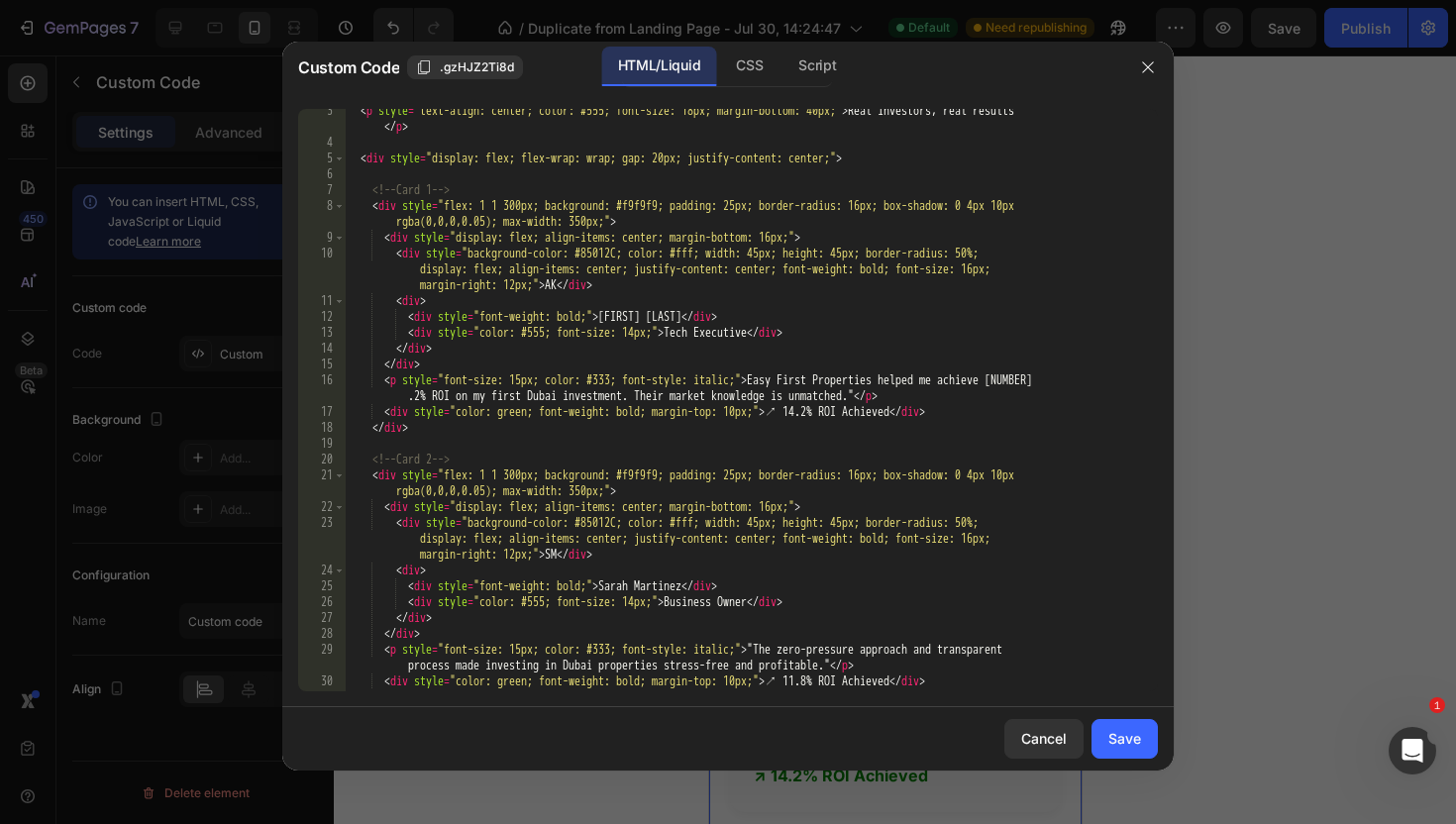 scroll, scrollTop: 368, scrollLeft: 0, axis: vertical 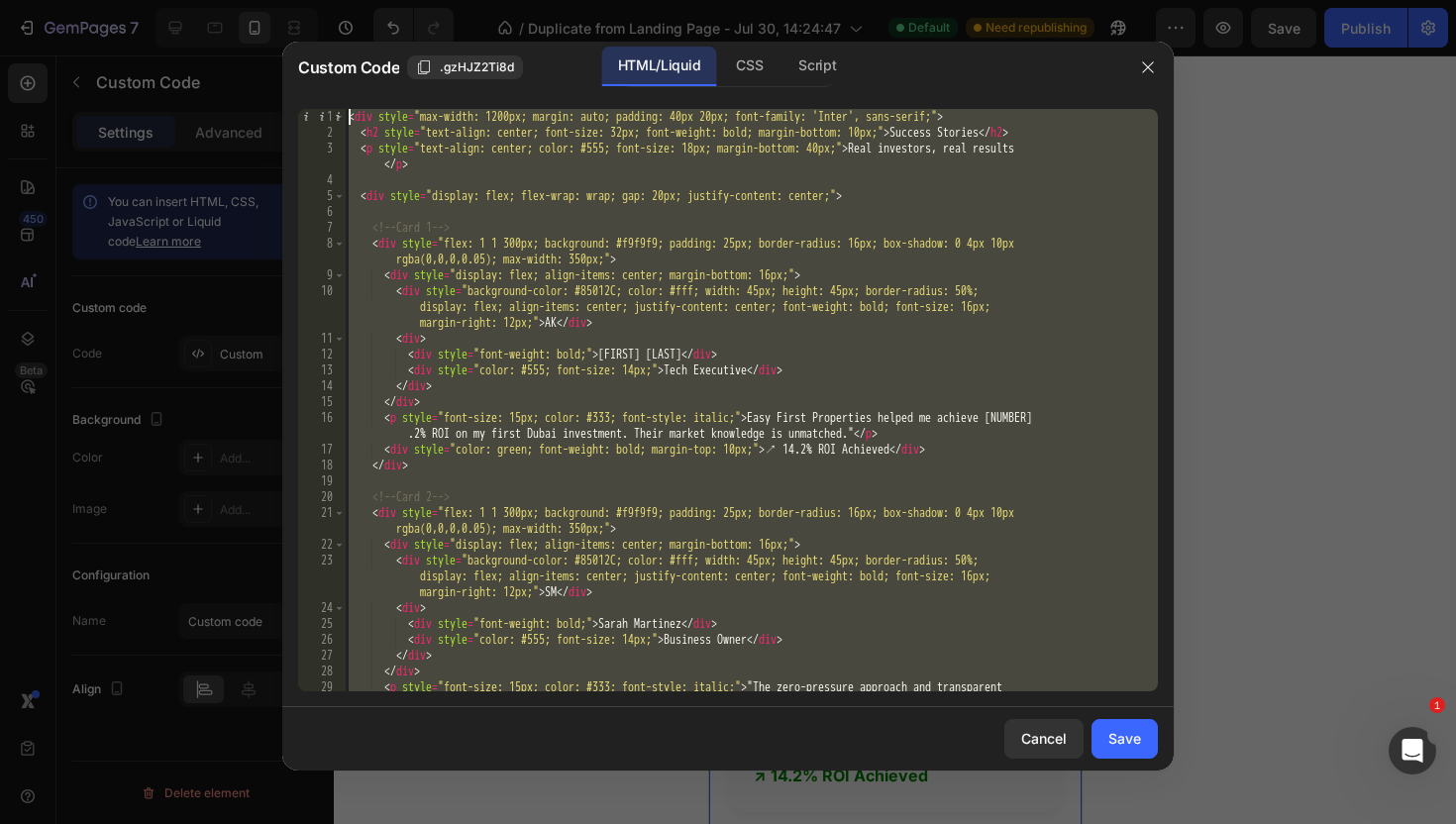 drag, startPoint x: 472, startPoint y: 689, endPoint x: 527, endPoint y: -52, distance: 743.03836 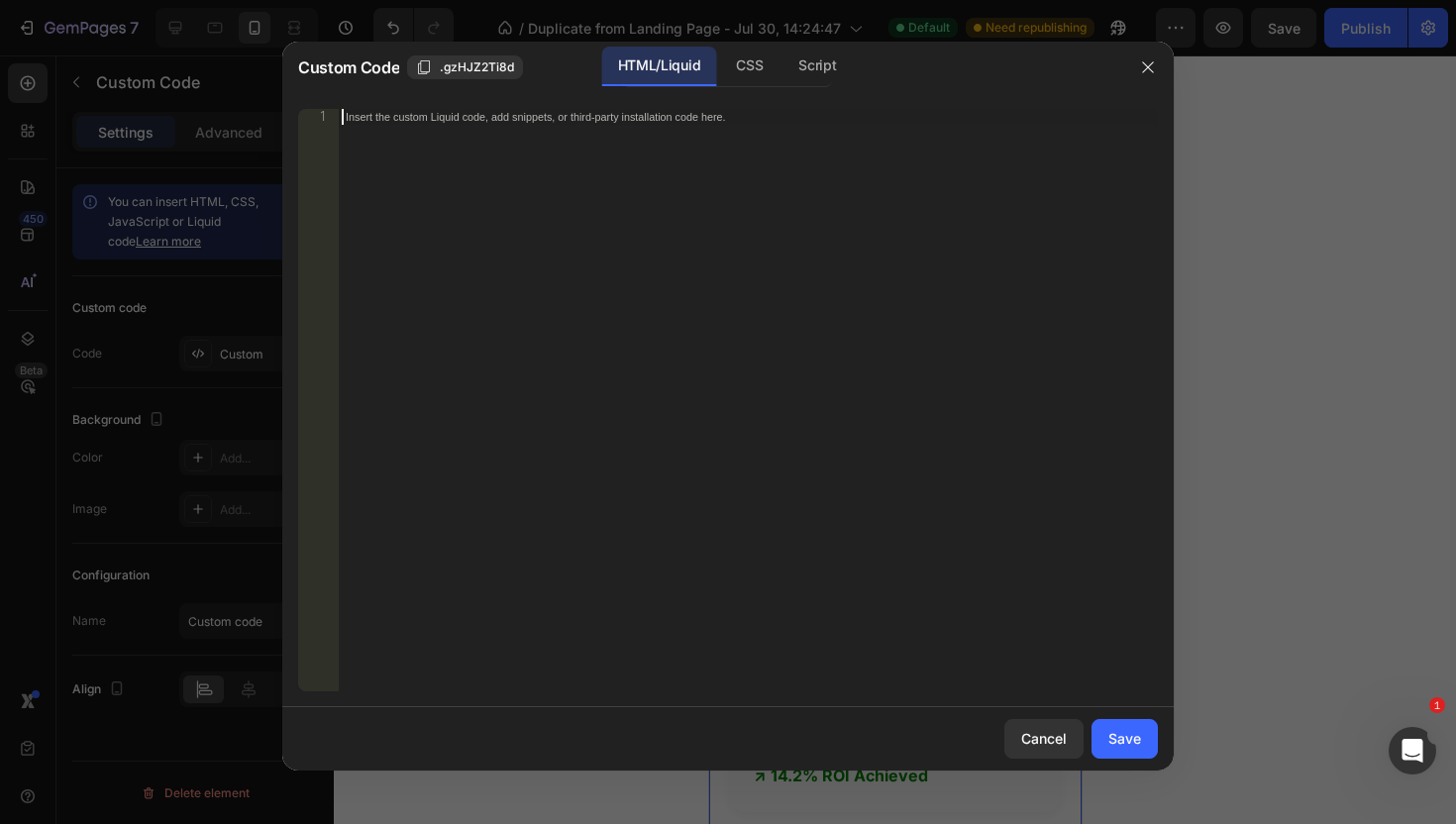 paste on "</style>" 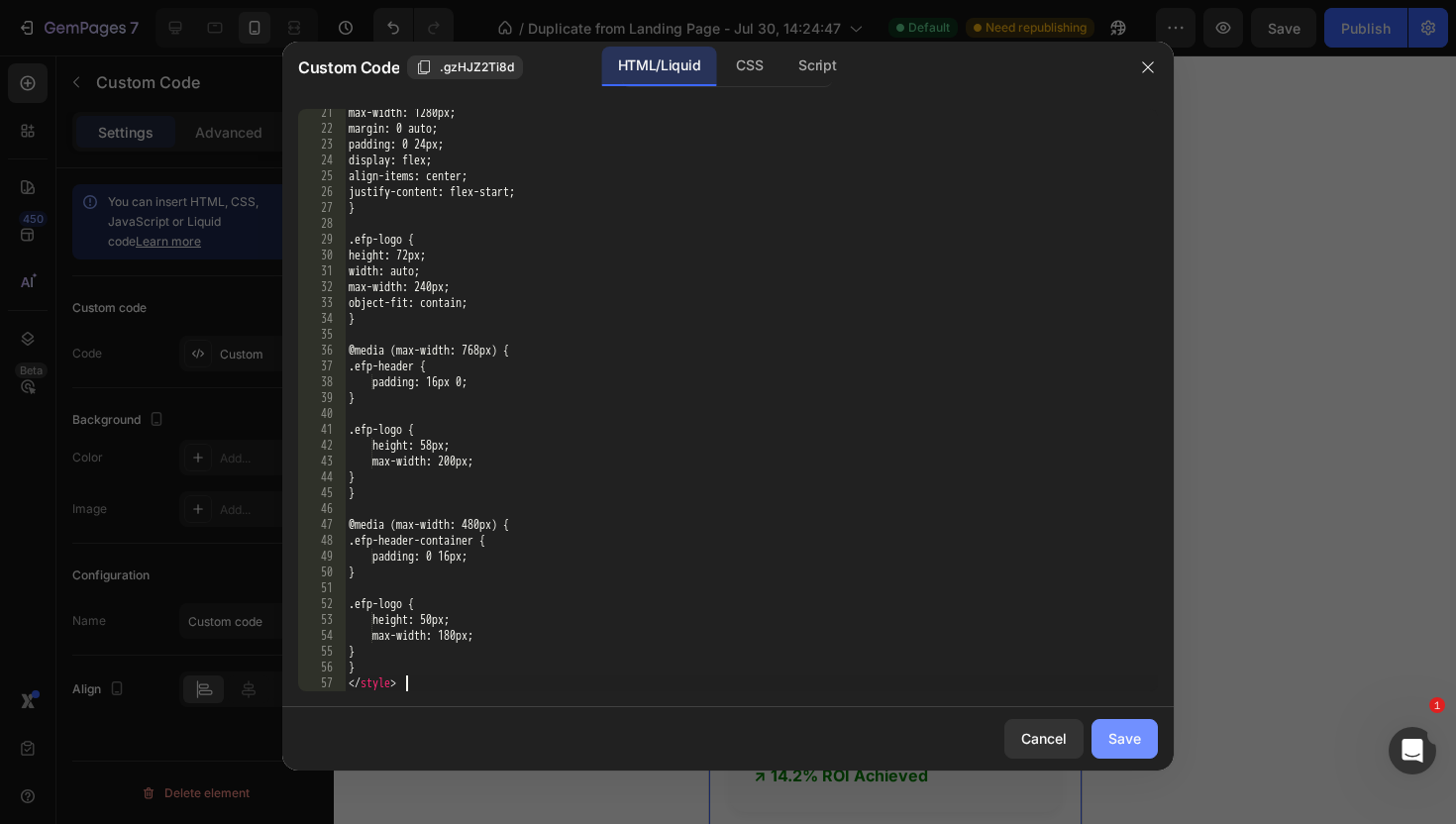 click on "Save" 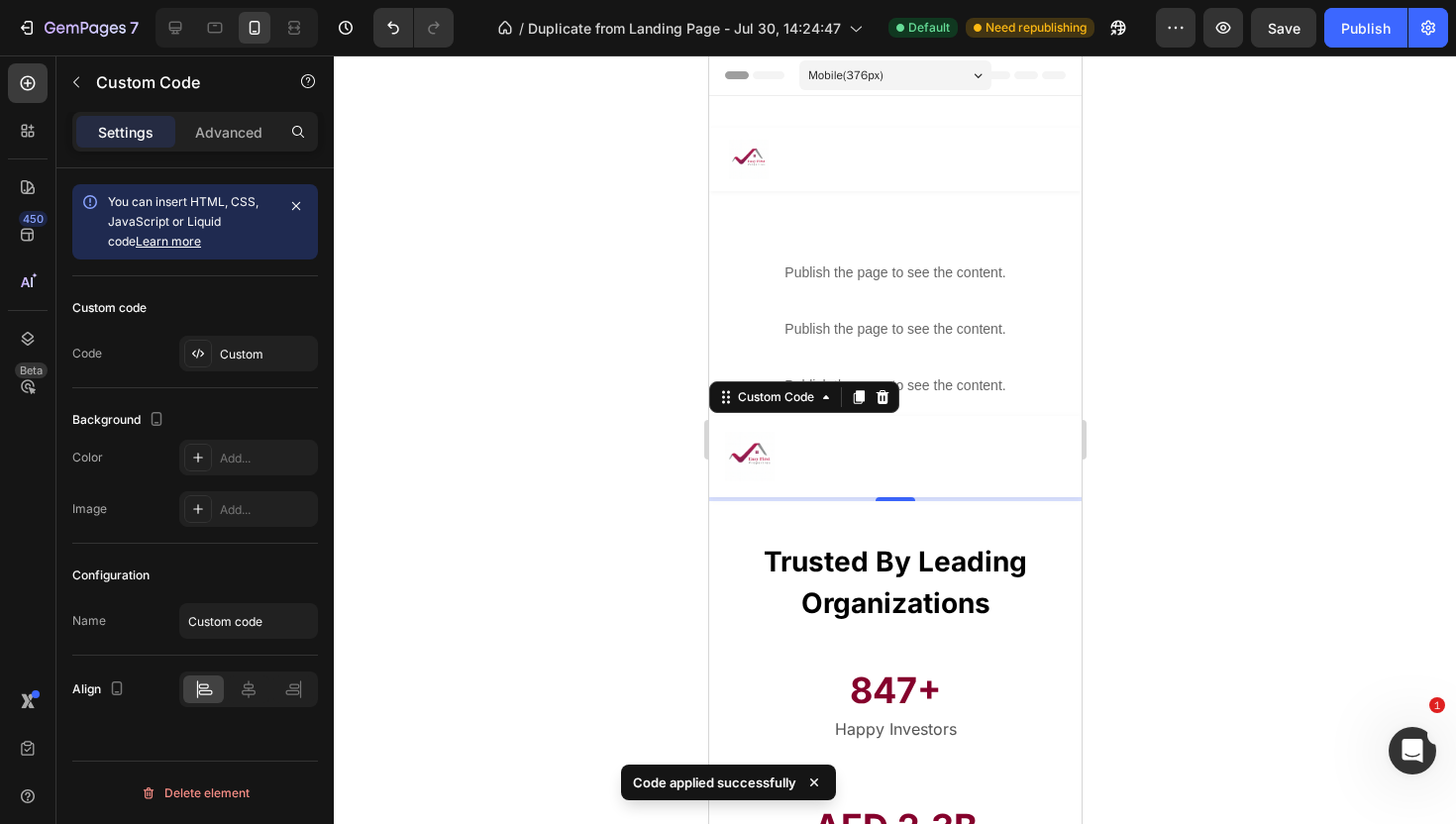 click 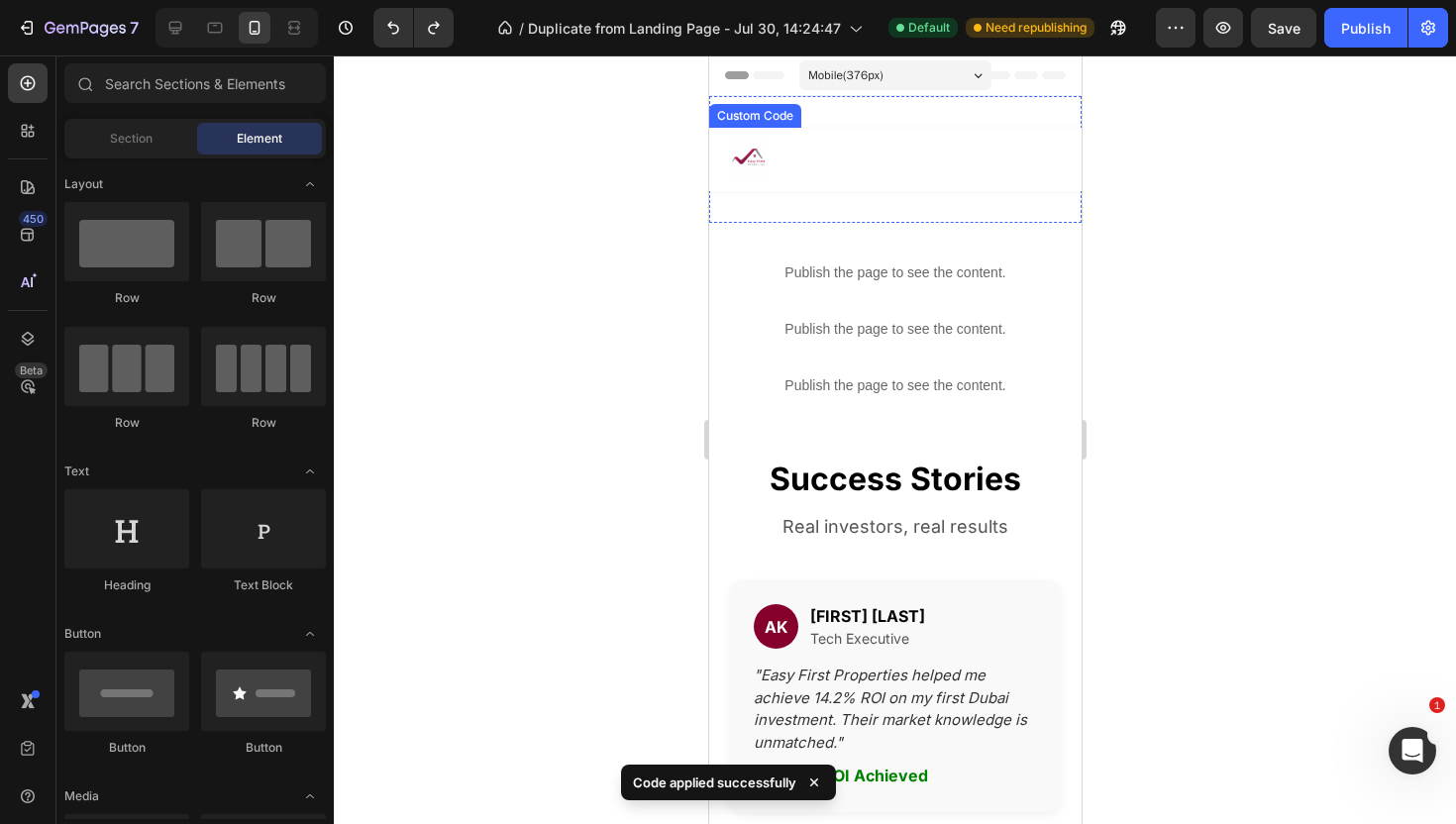 click at bounding box center (894, 159) 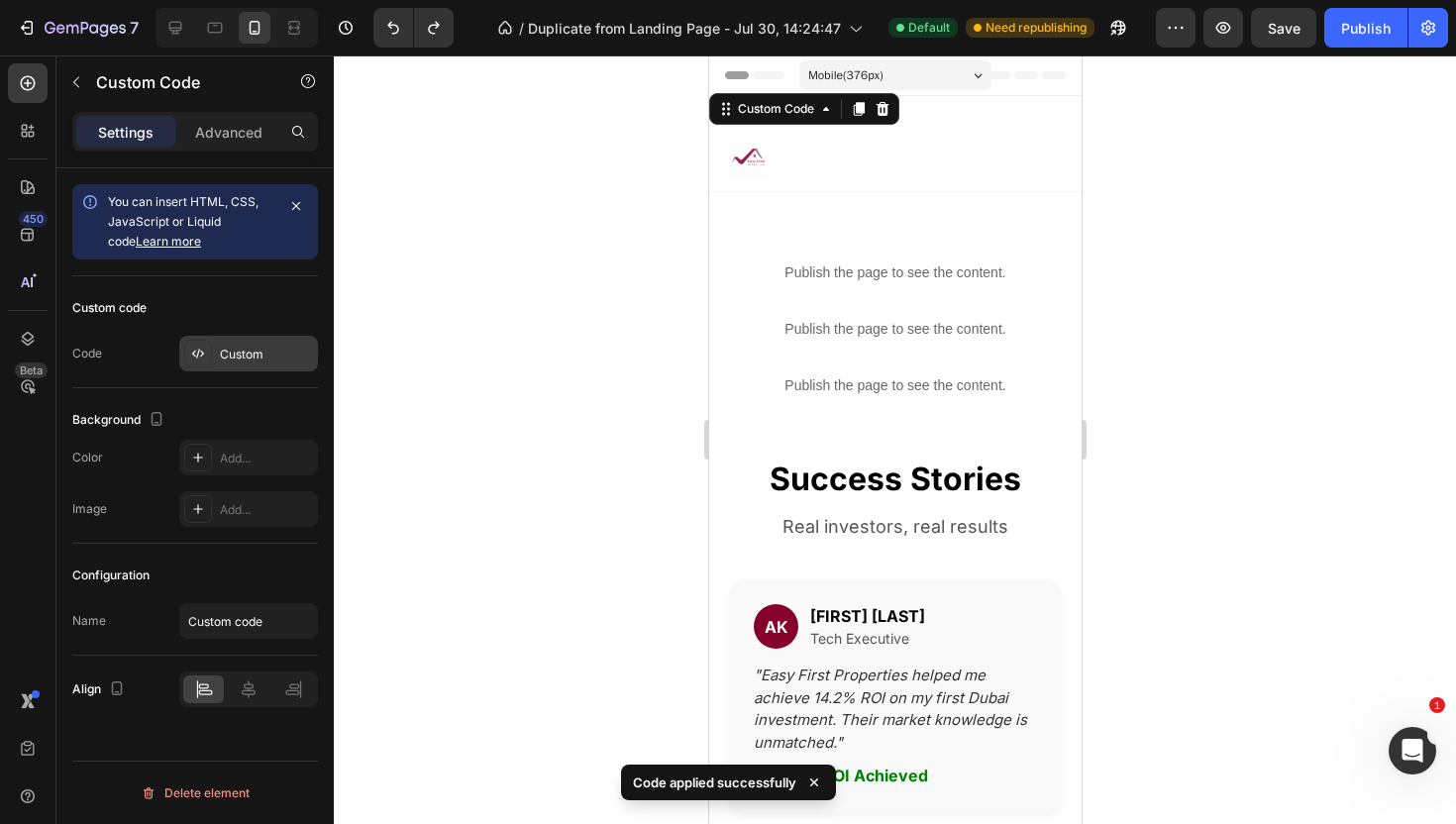 click on "Custom" at bounding box center (266, 355) 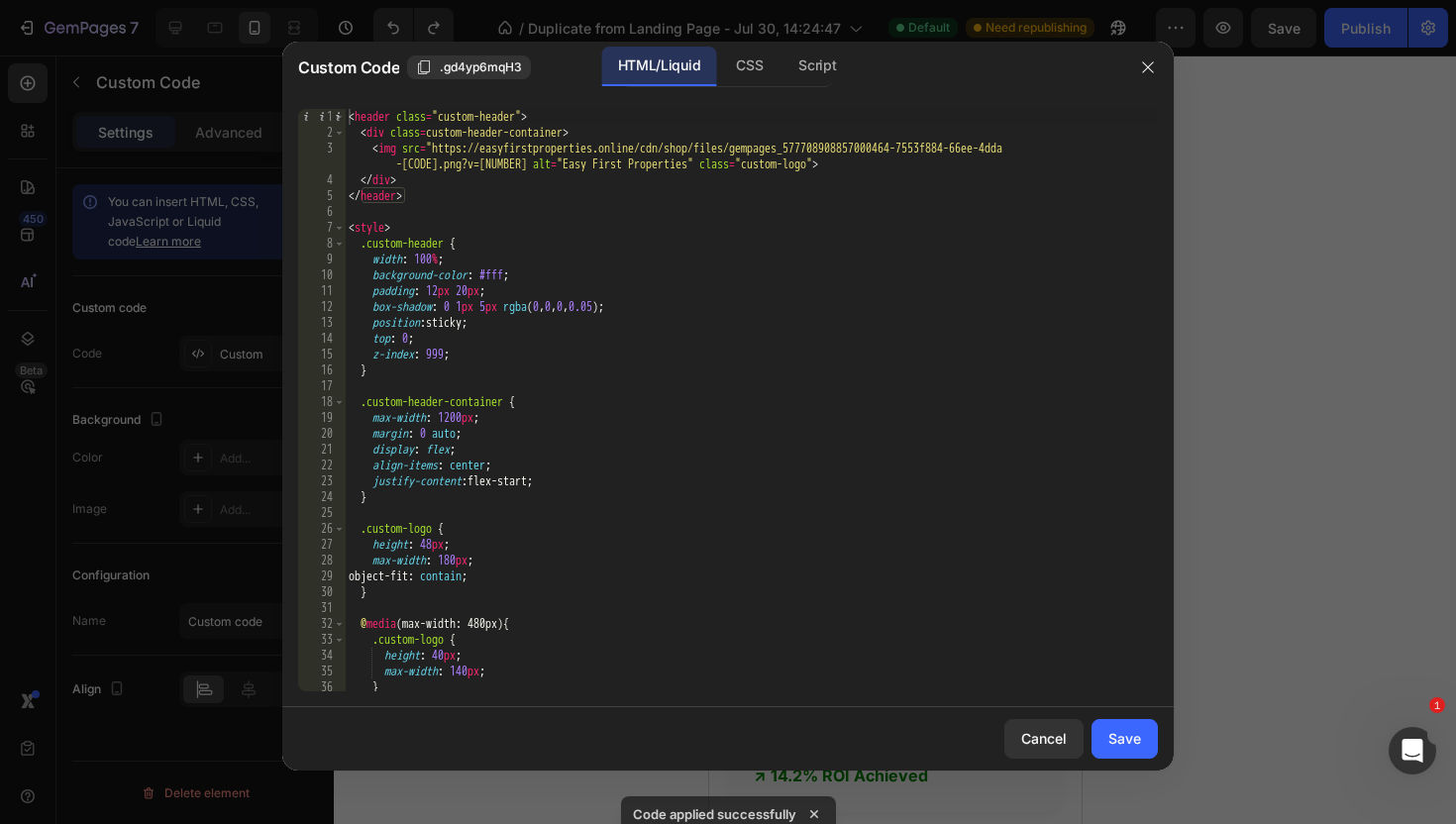 scroll, scrollTop: 36, scrollLeft: 0, axis: vertical 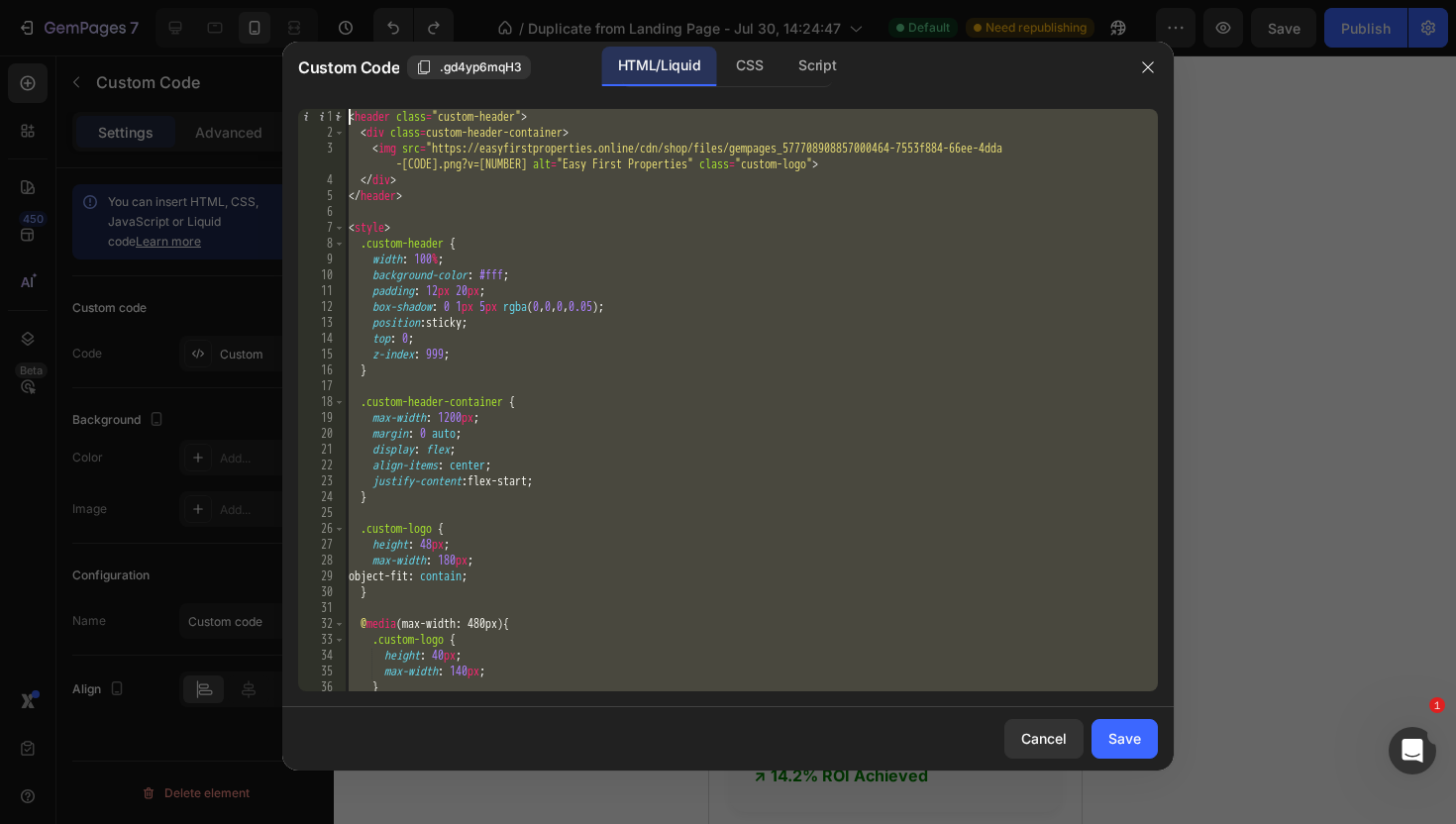 drag, startPoint x: 531, startPoint y: 690, endPoint x: 491, endPoint y: -123, distance: 813.9834 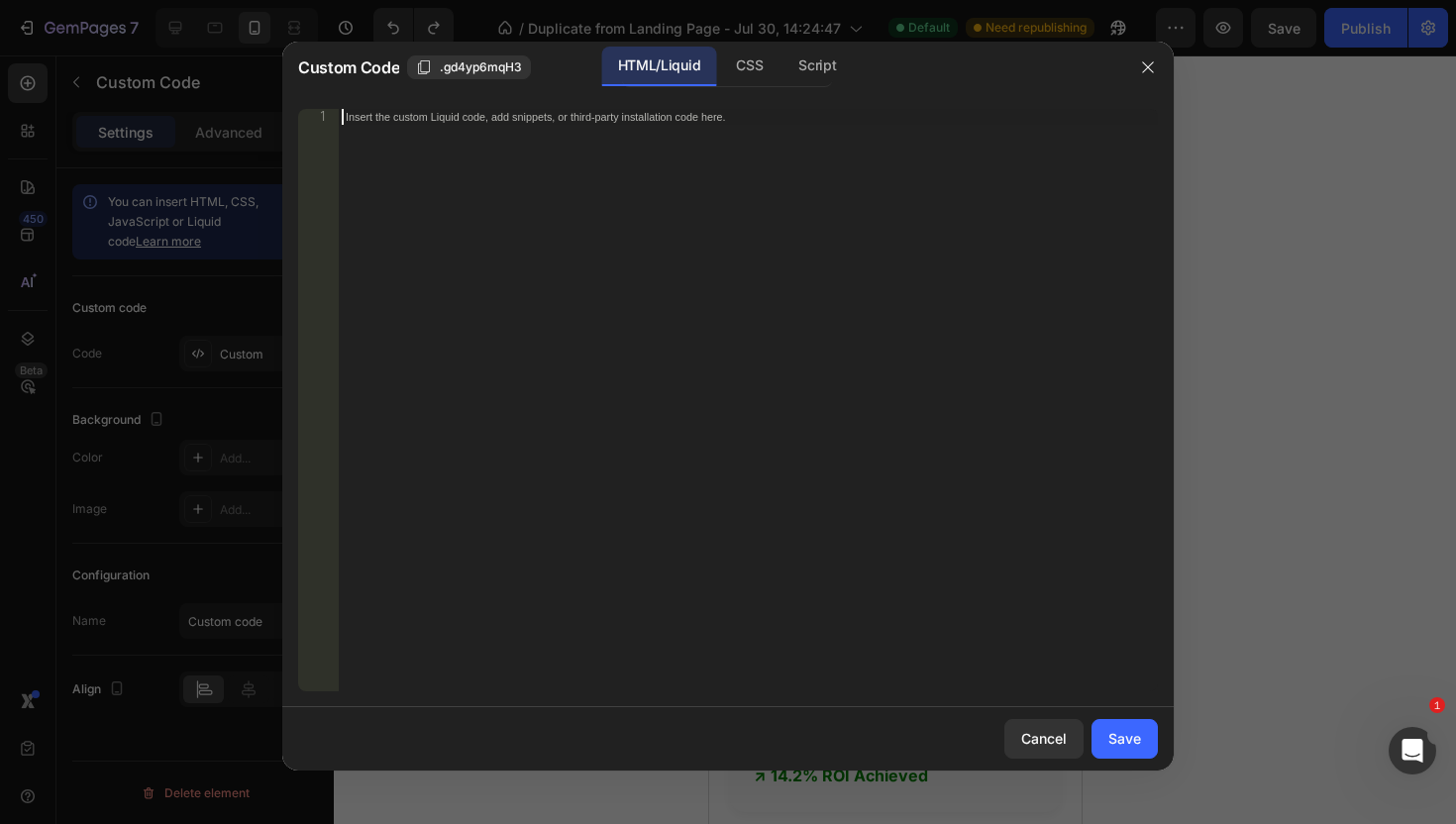 paste on "</style>" 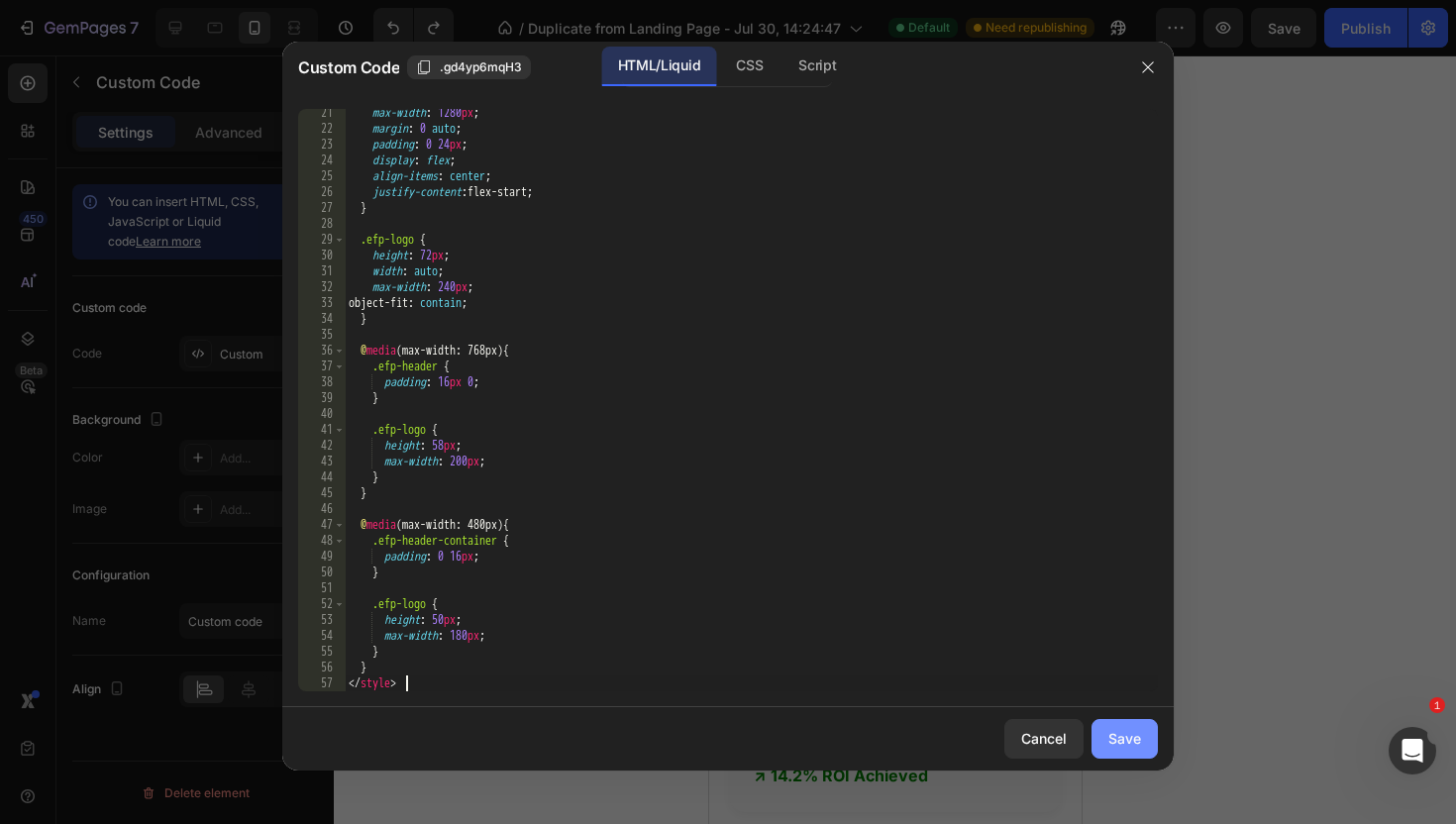 click on "Save" at bounding box center [1124, 738] 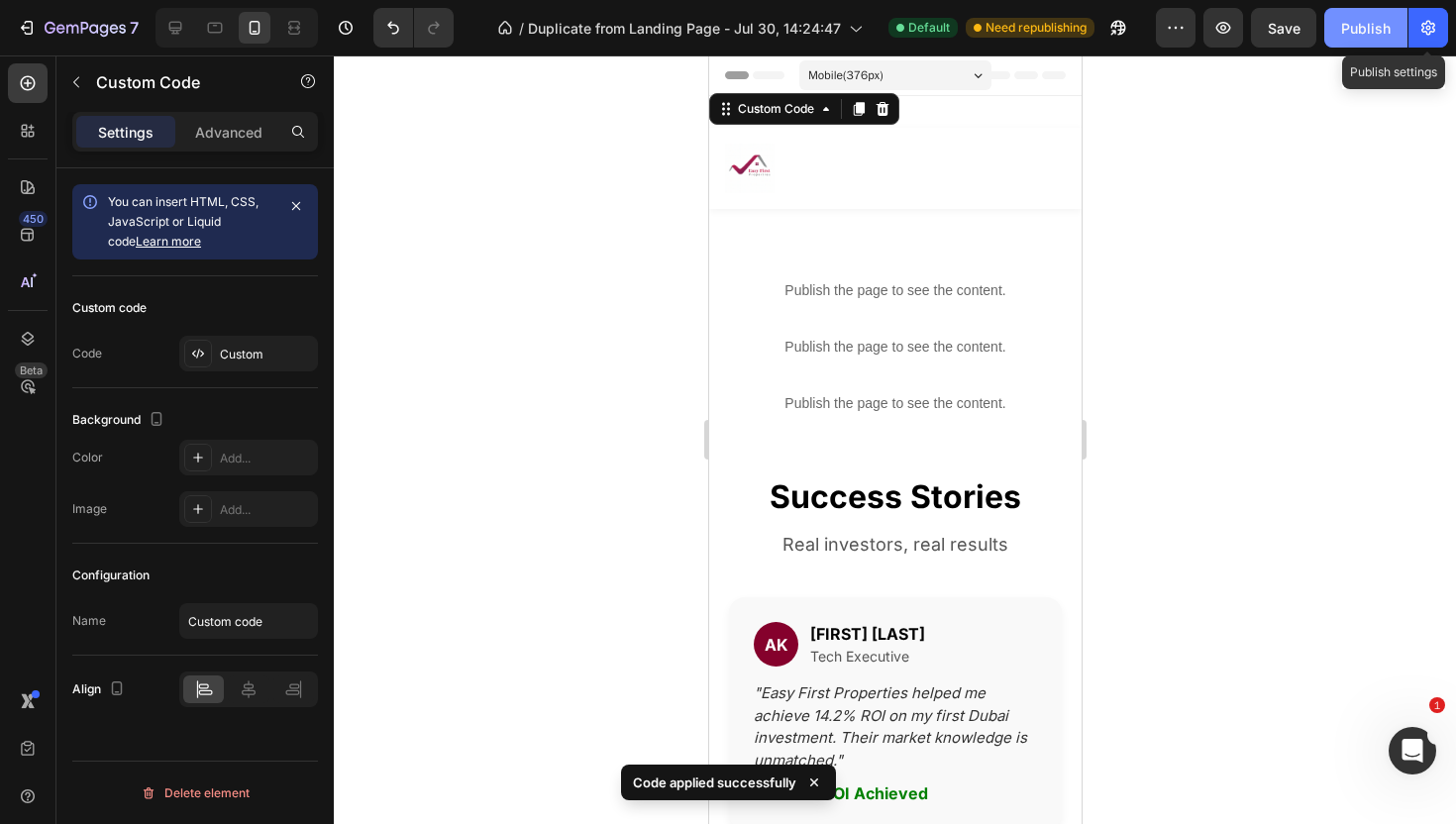click on "Publish" at bounding box center (1366, 28) 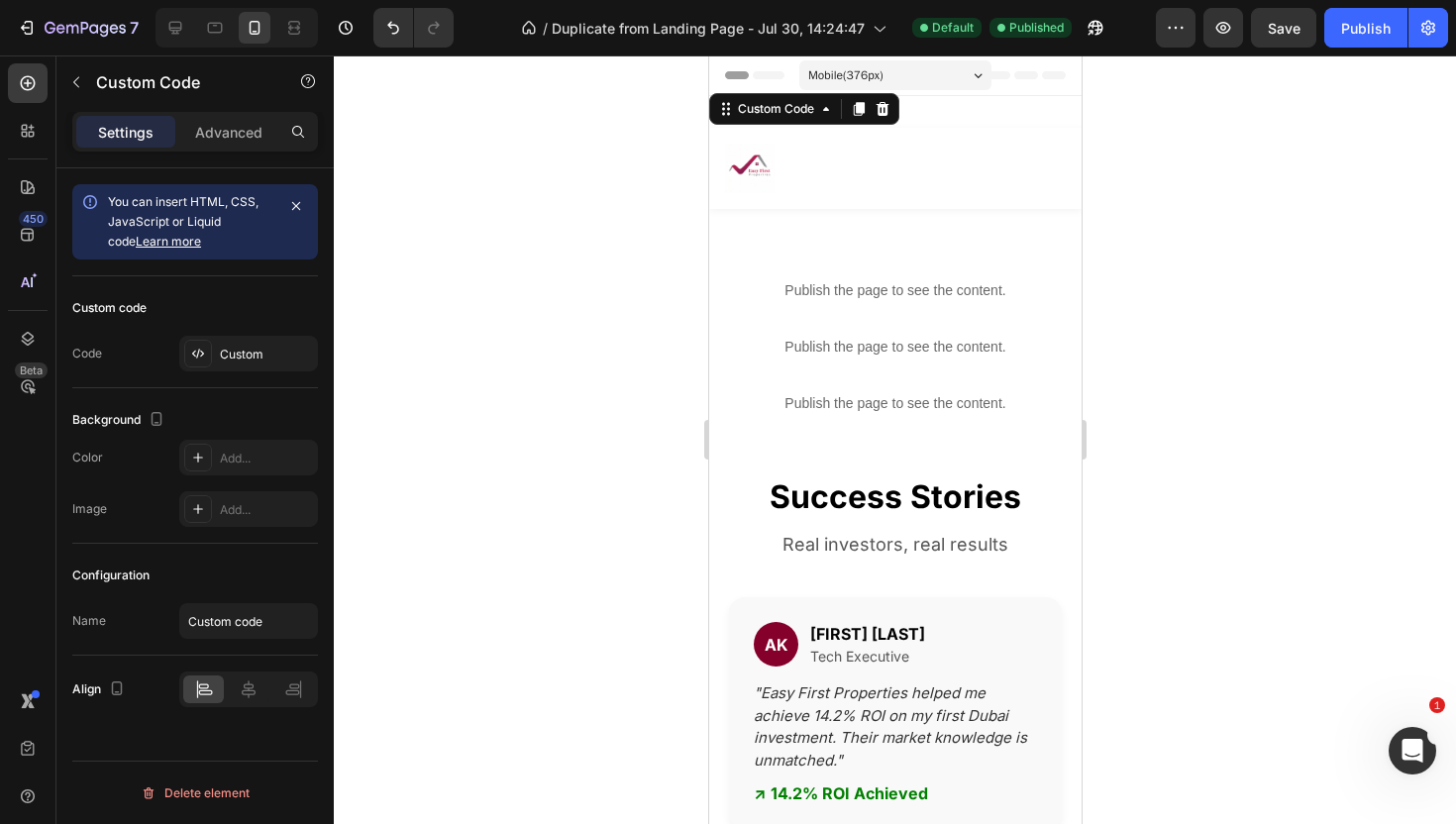 click at bounding box center (894, 168) 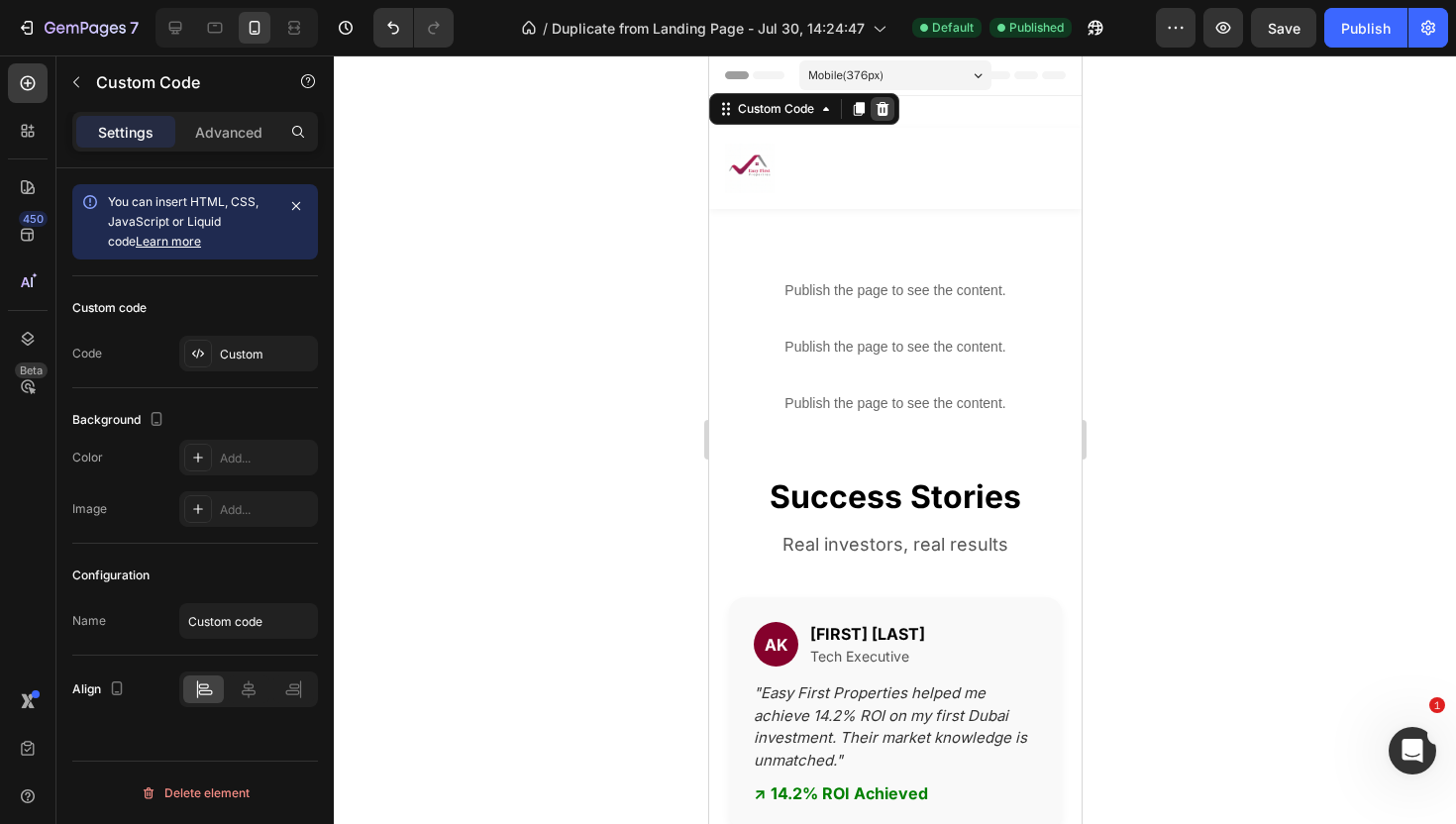 click 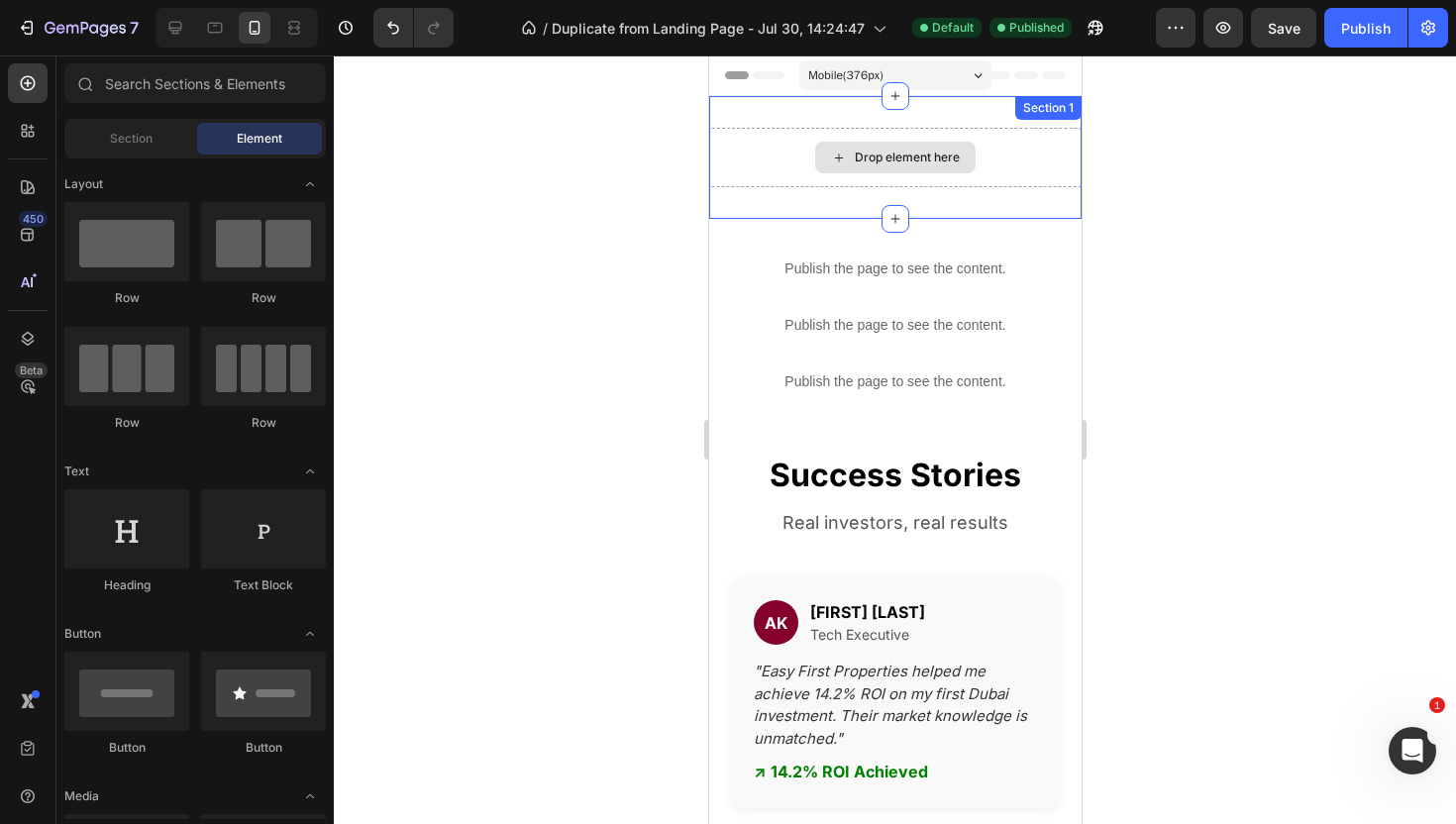 click on "Drop element here" at bounding box center (894, 157) 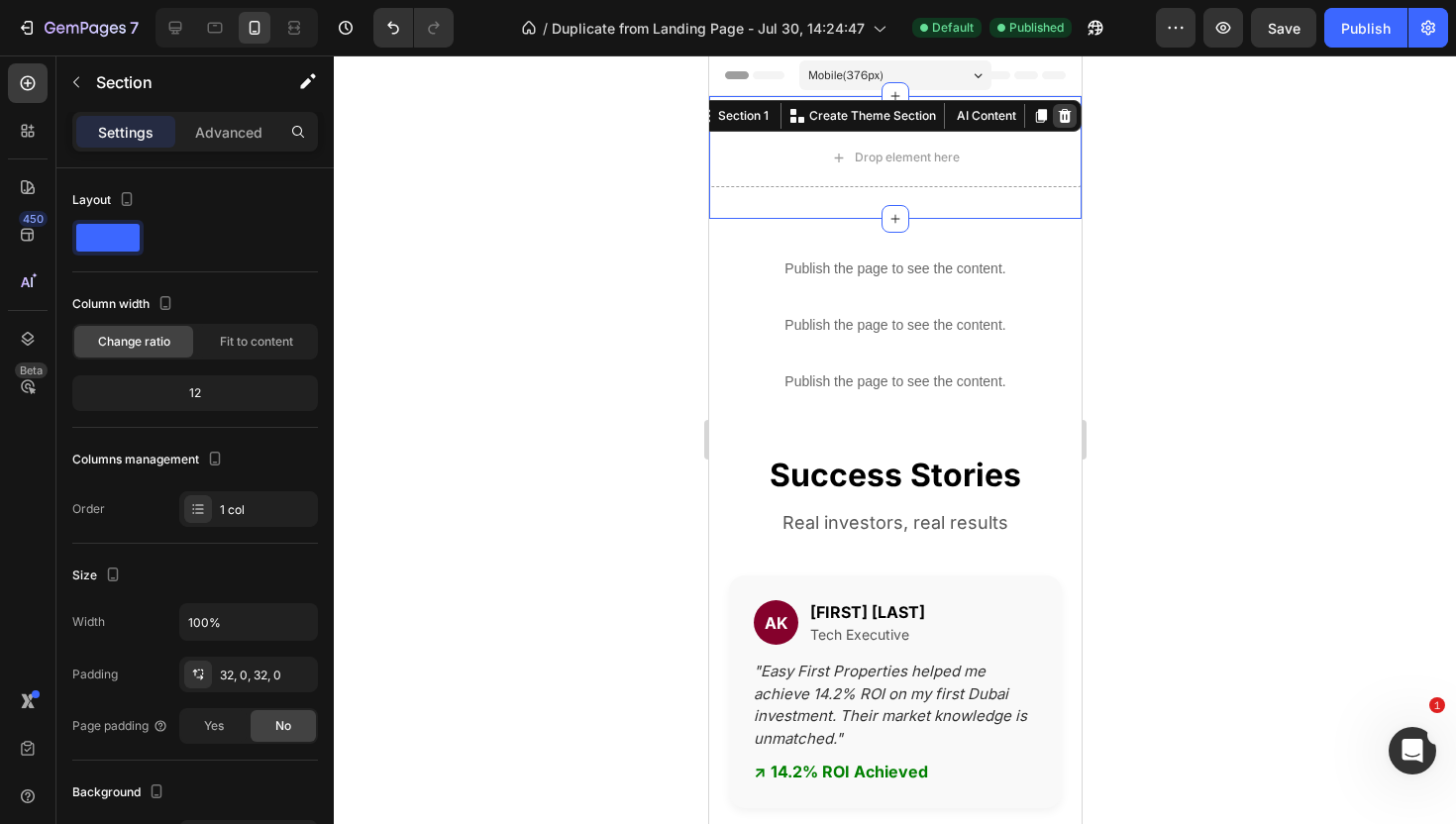 click 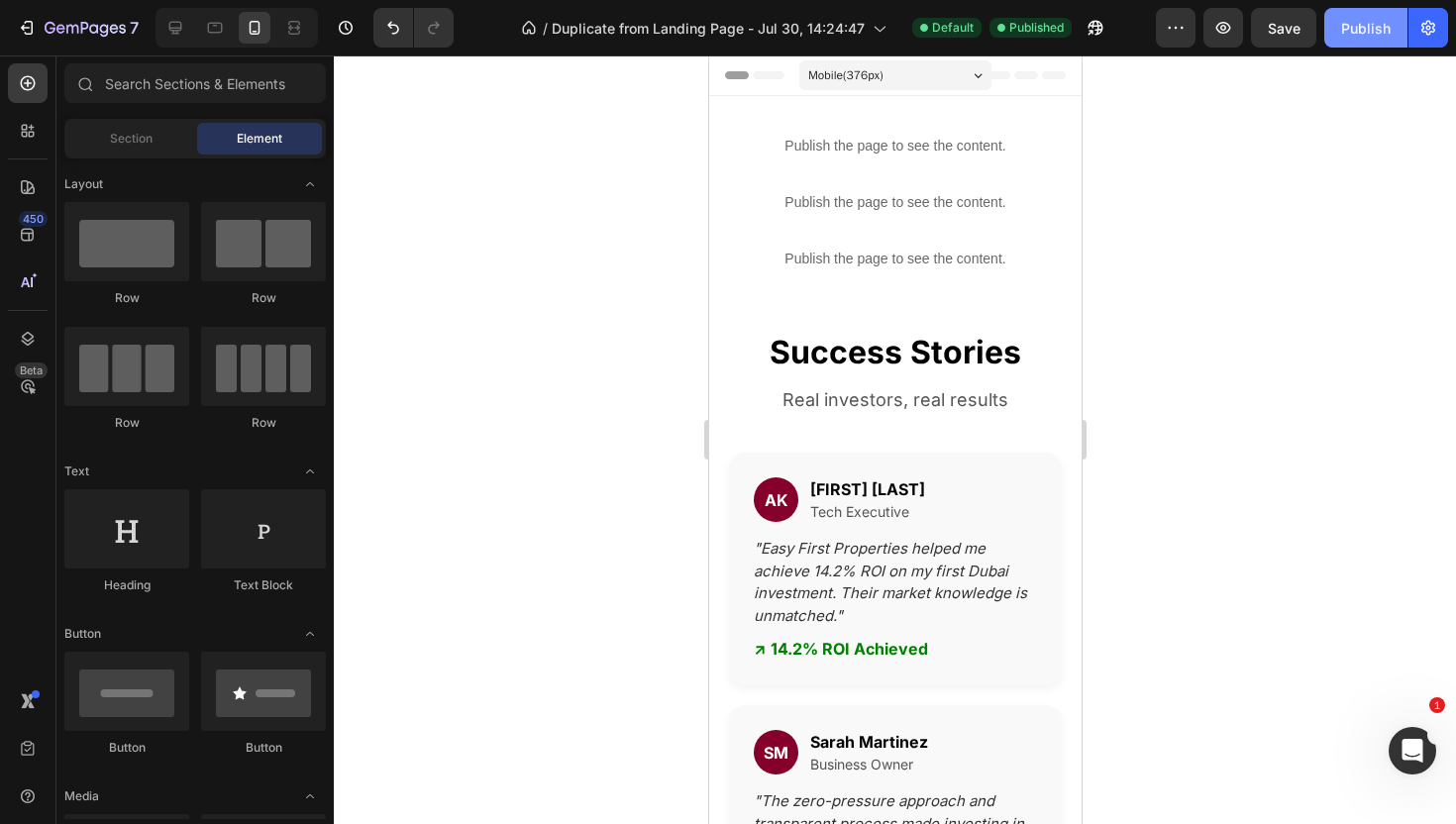 click on "Publish" at bounding box center (1366, 28) 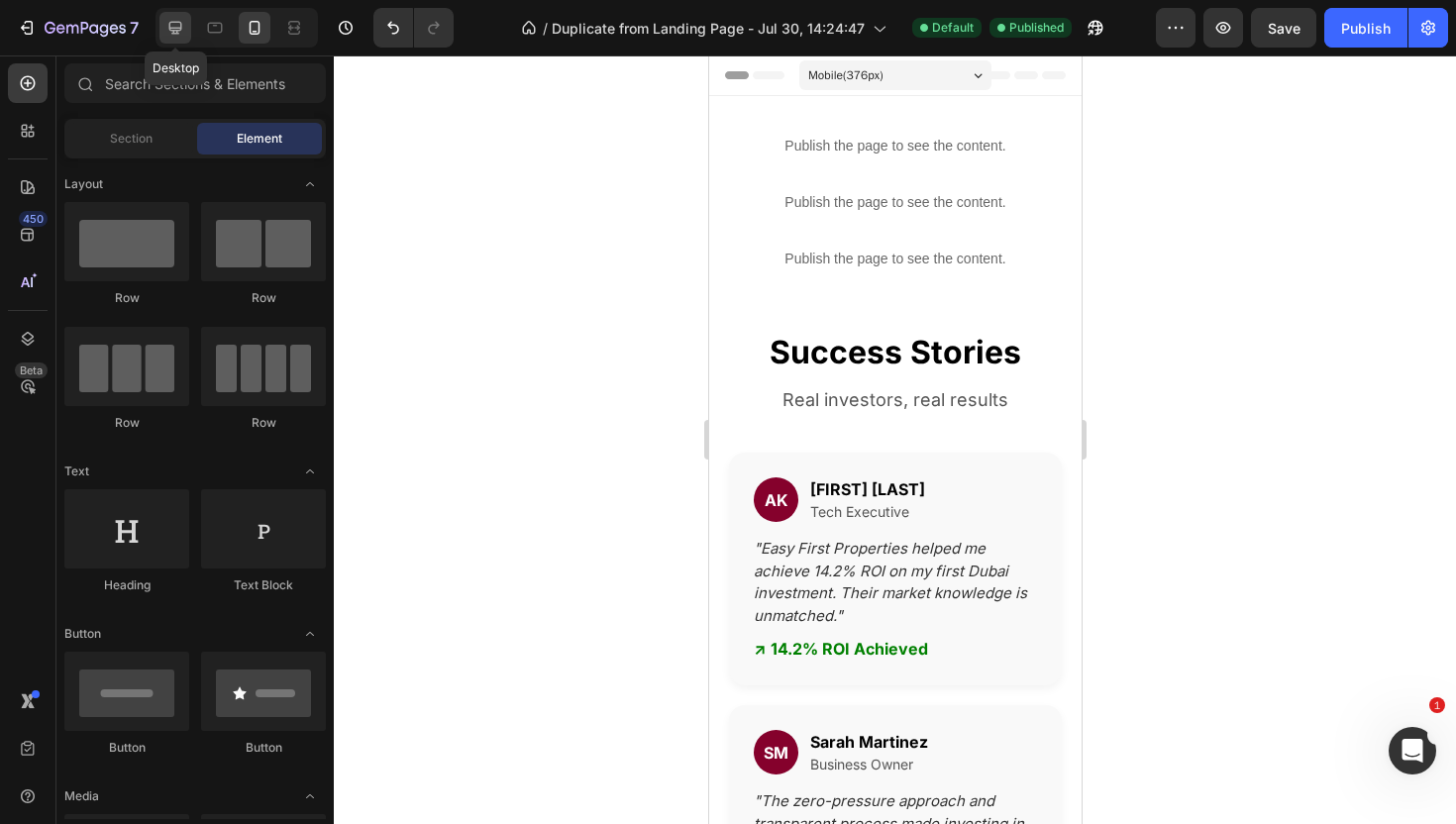click 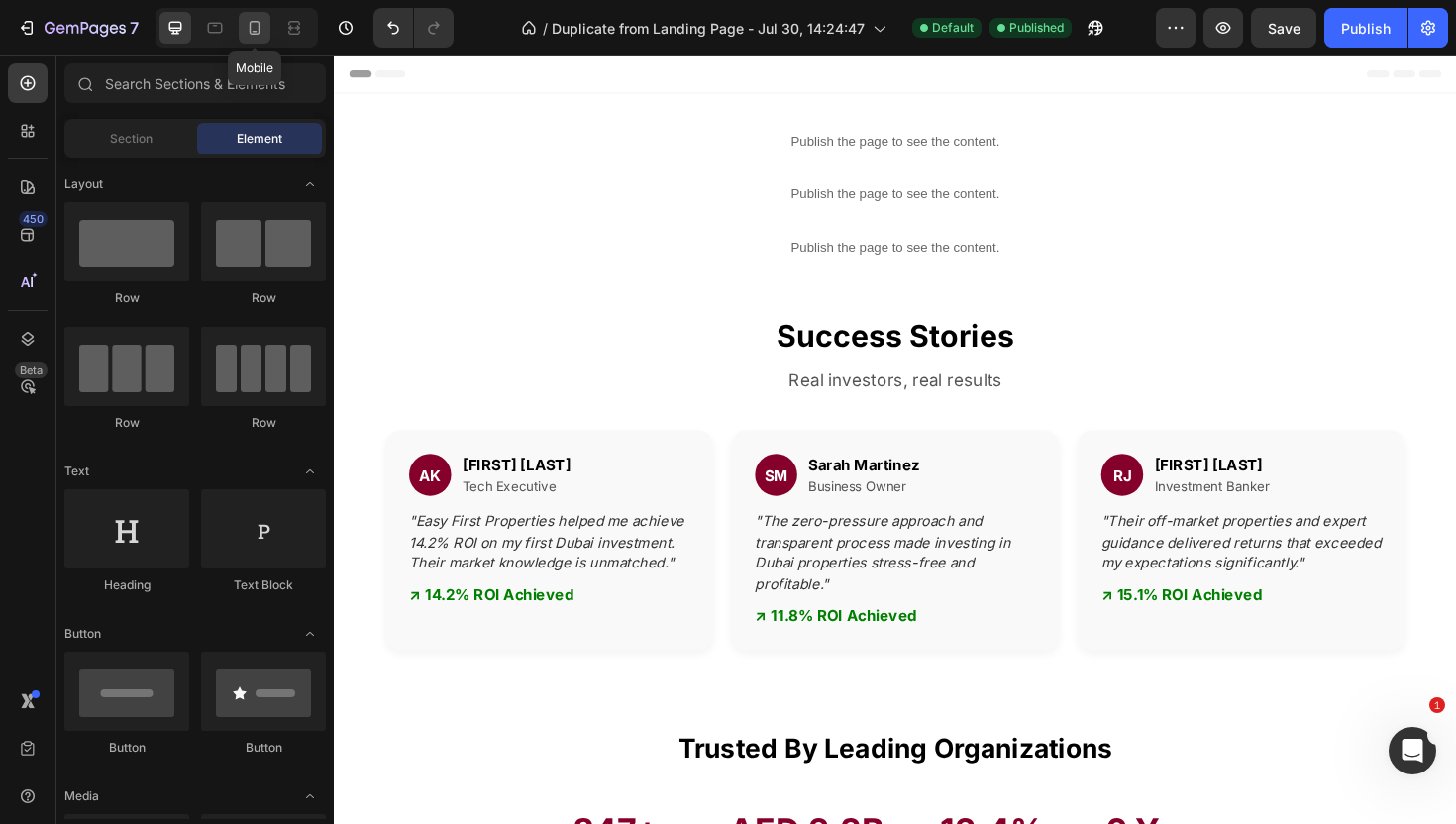 click 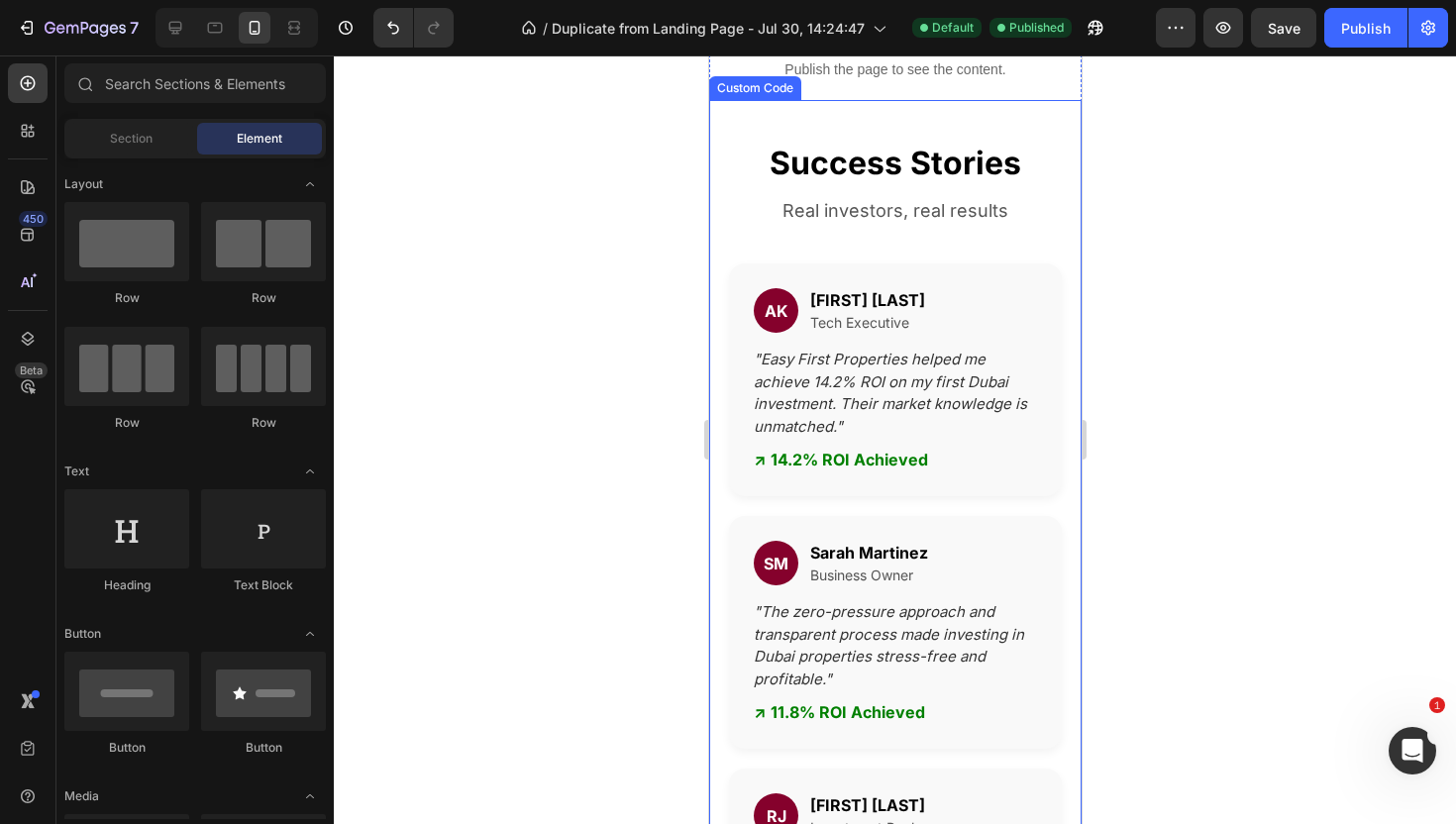 scroll, scrollTop: 0, scrollLeft: 0, axis: both 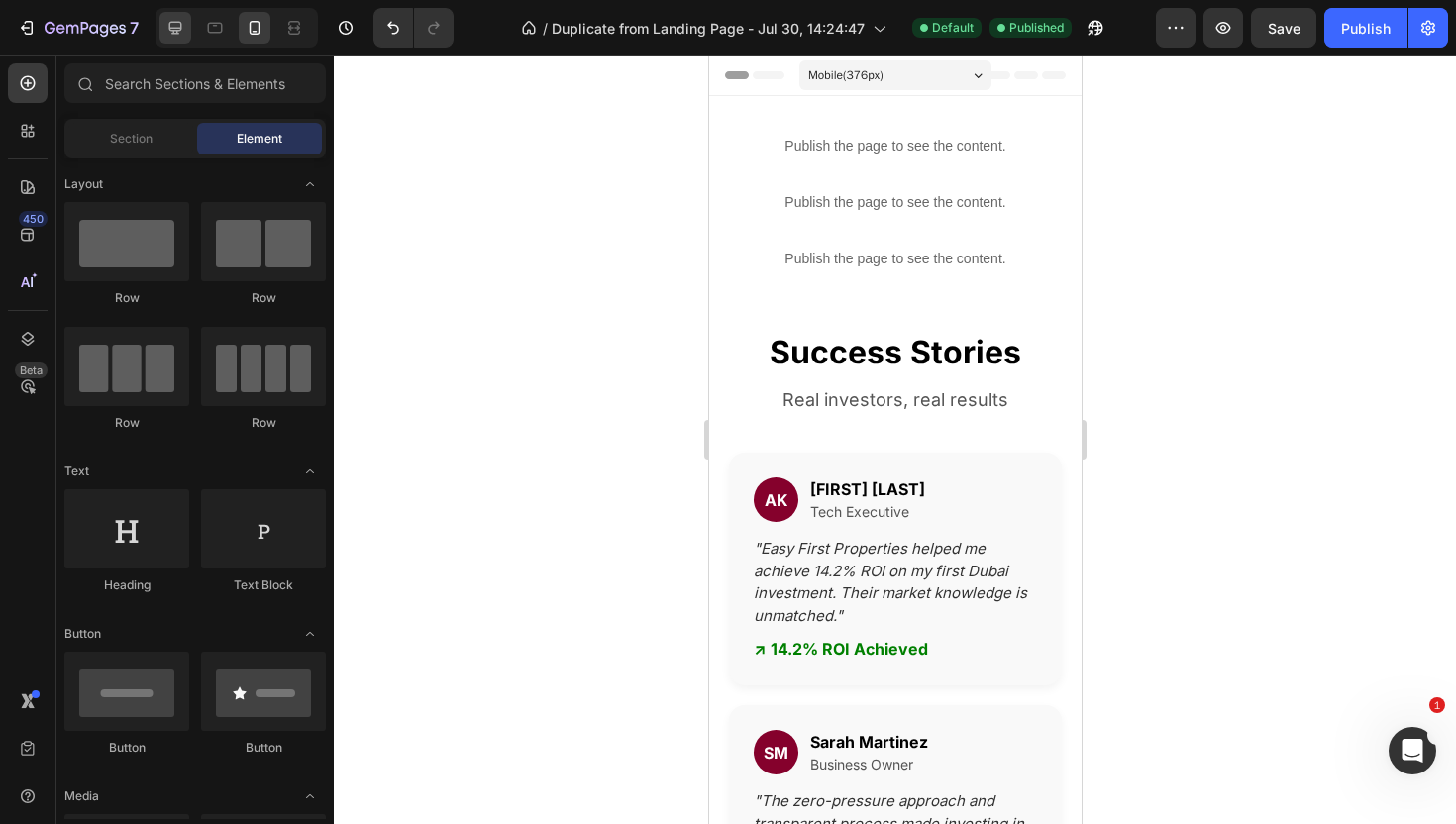 click 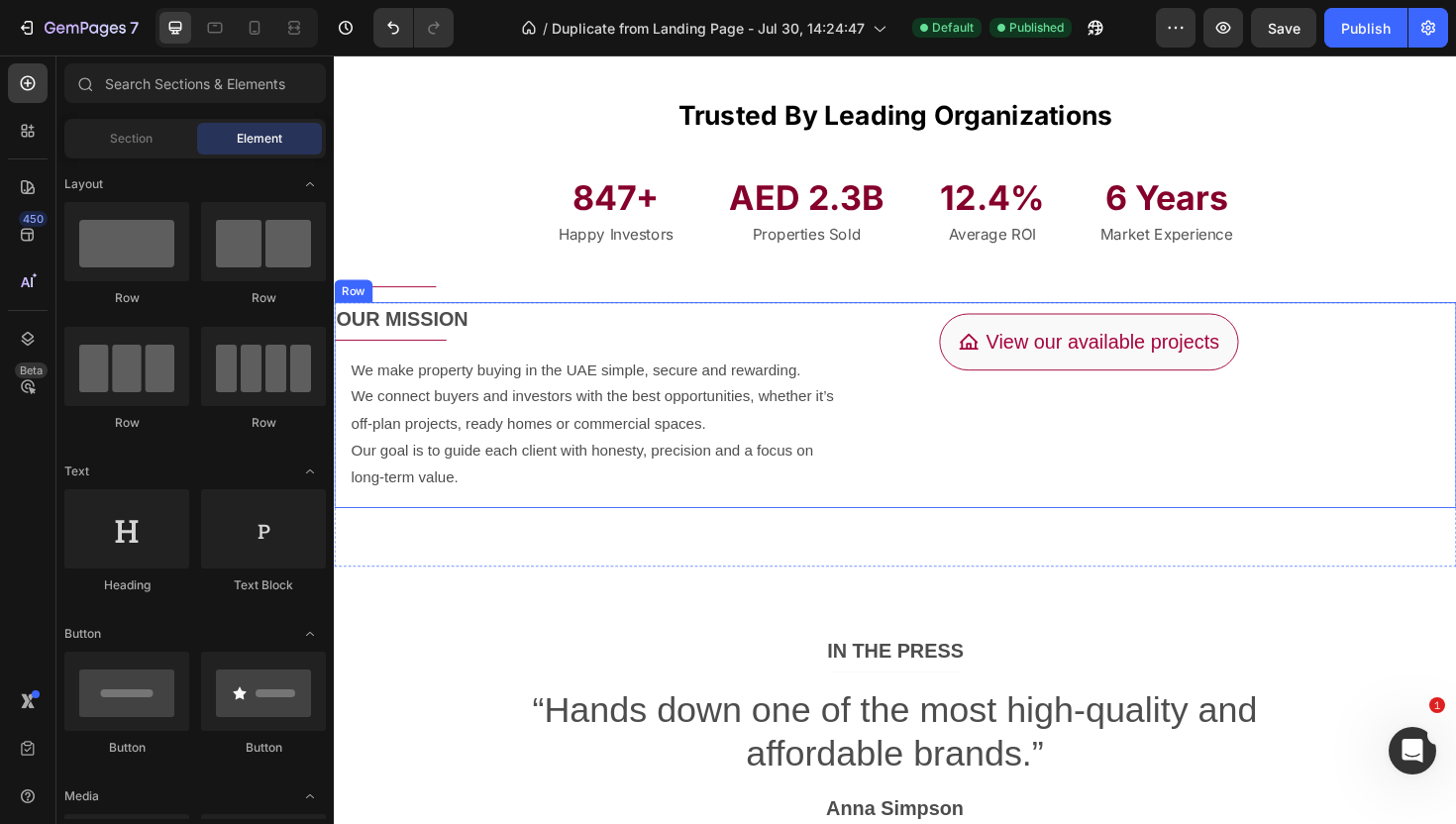 scroll, scrollTop: 672, scrollLeft: 0, axis: vertical 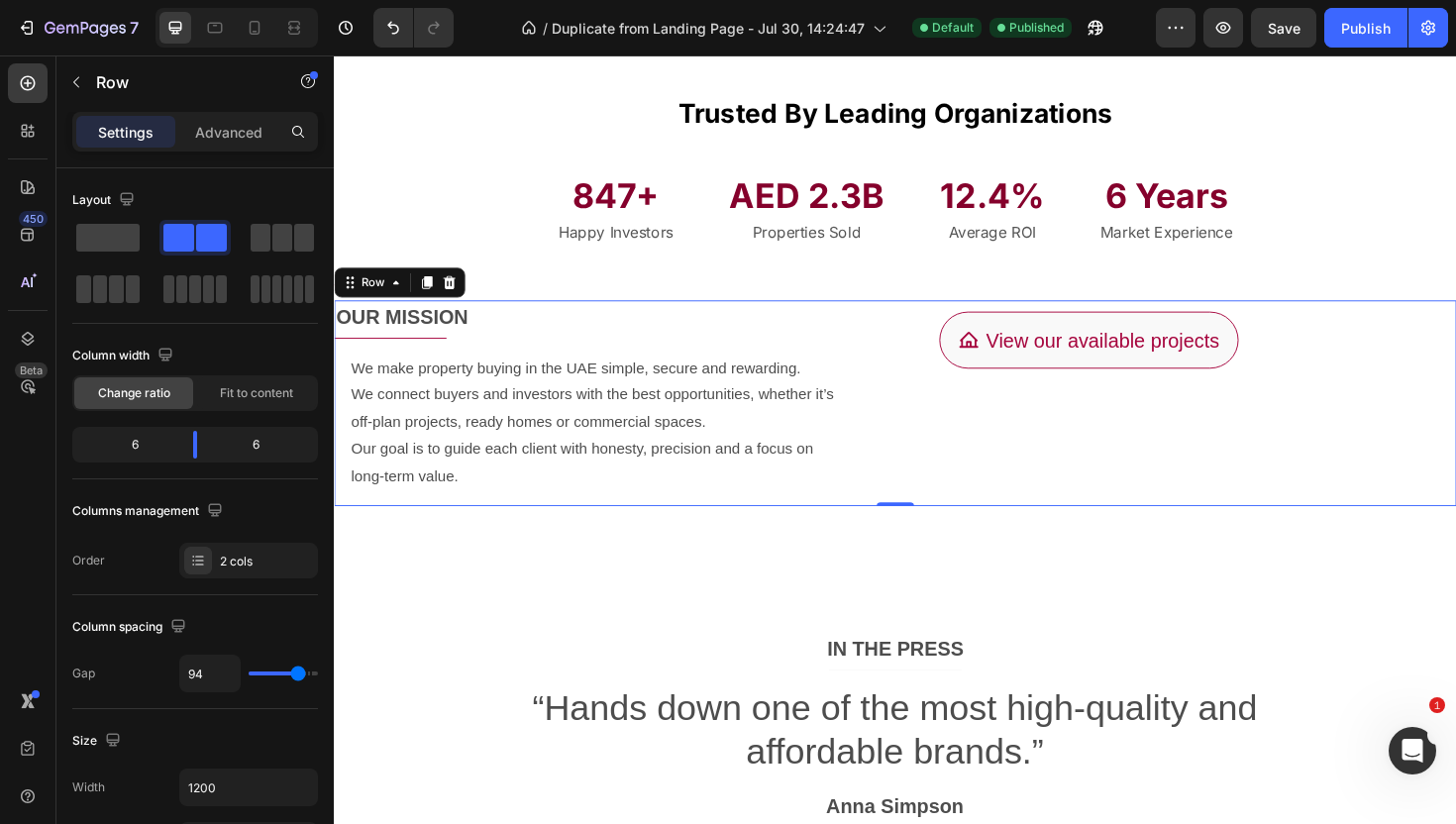 click on "OUR MISSION Text block                Title Line We make property buying in the UAE simple, secure and rewarding. We connect buyers and investors with the best opportunities, whether it’s off-plan projects, ready homes or commercial spaces. Our goal is to guide each client with honesty, precision and a focus on long-term value. Text Block Row
View our available projects Button Row   0" at bounding box center [928, 424] 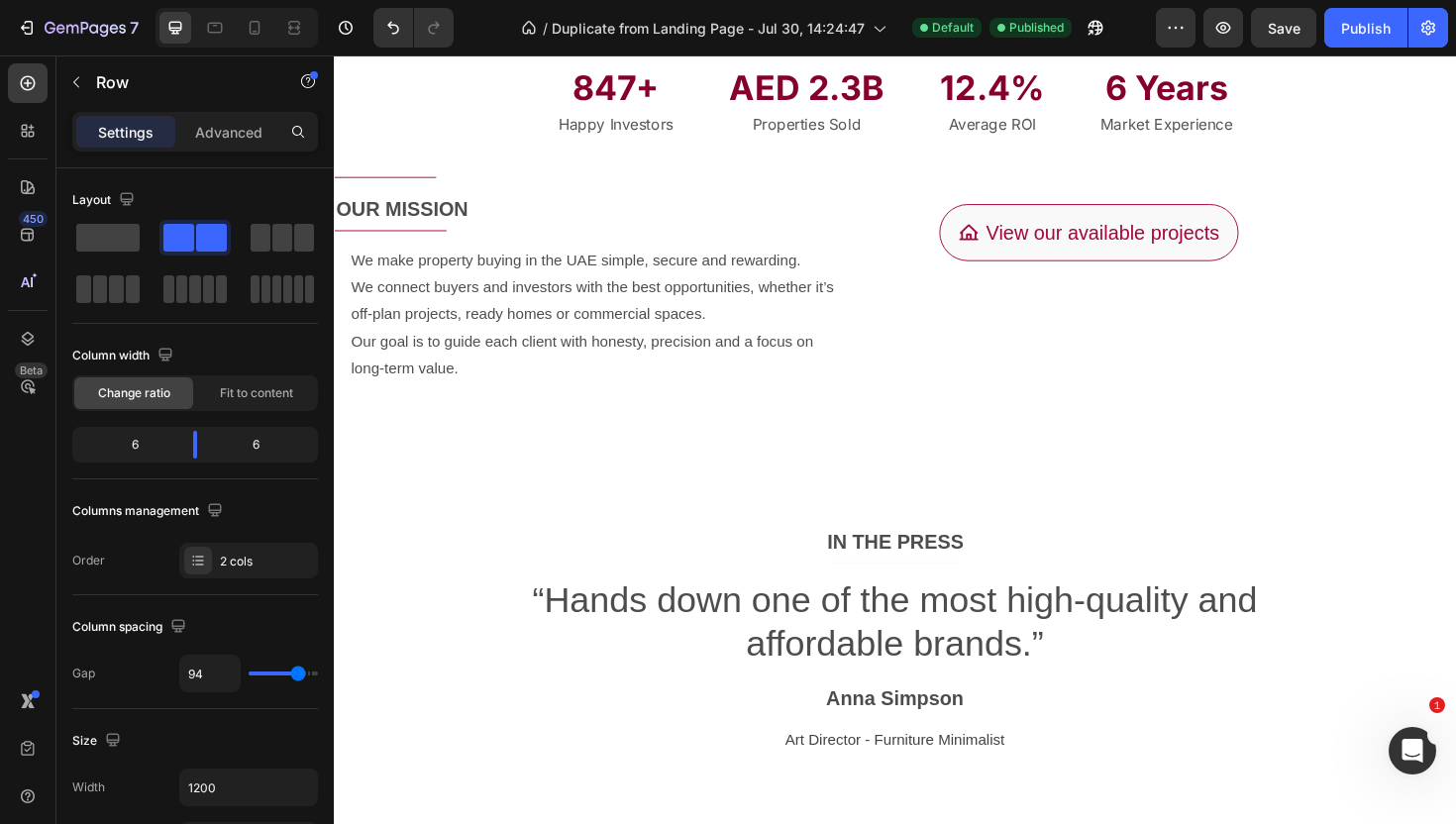 scroll, scrollTop: 716, scrollLeft: 0, axis: vertical 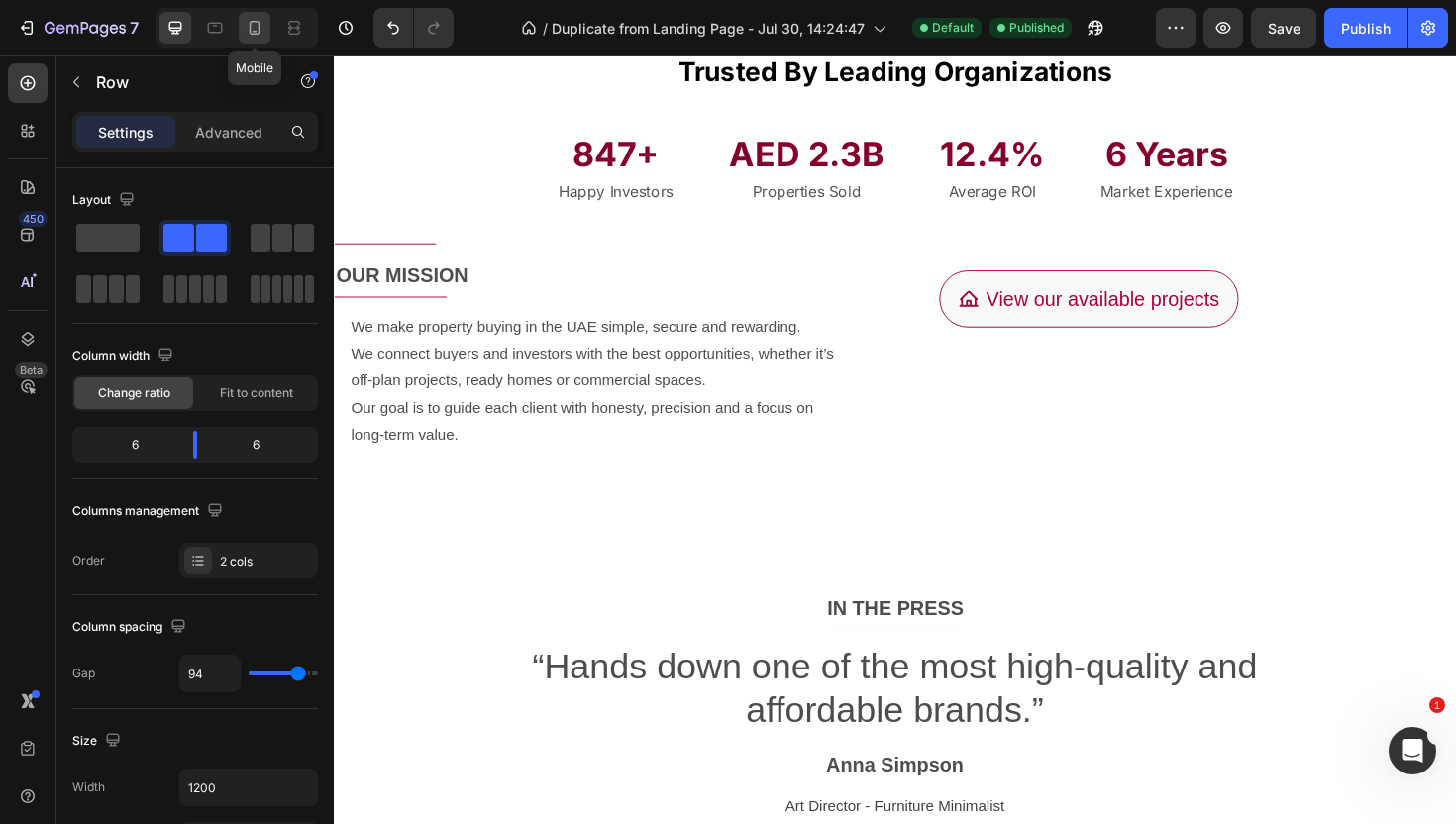 click 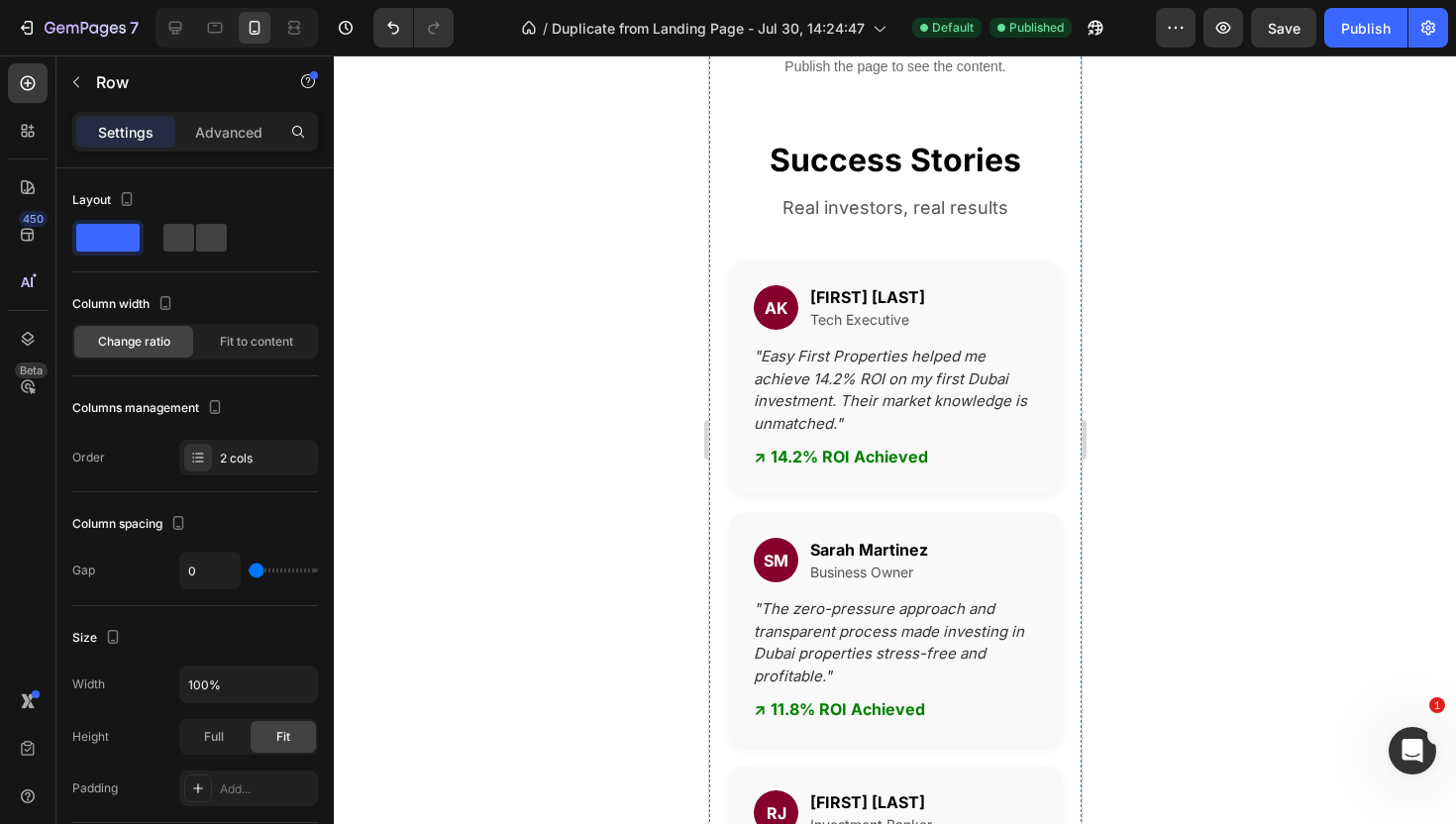 scroll, scrollTop: 0, scrollLeft: 0, axis: both 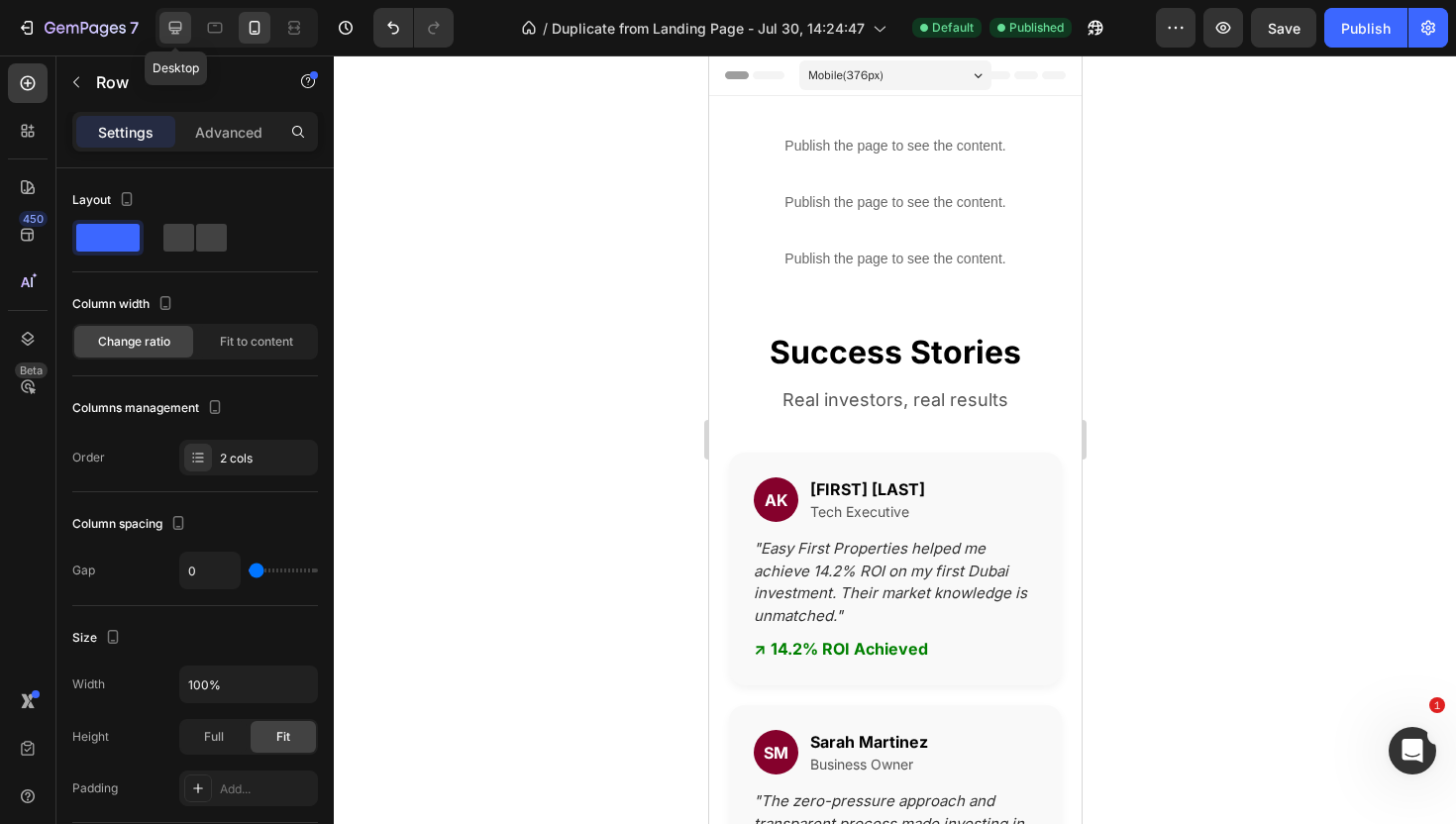 click 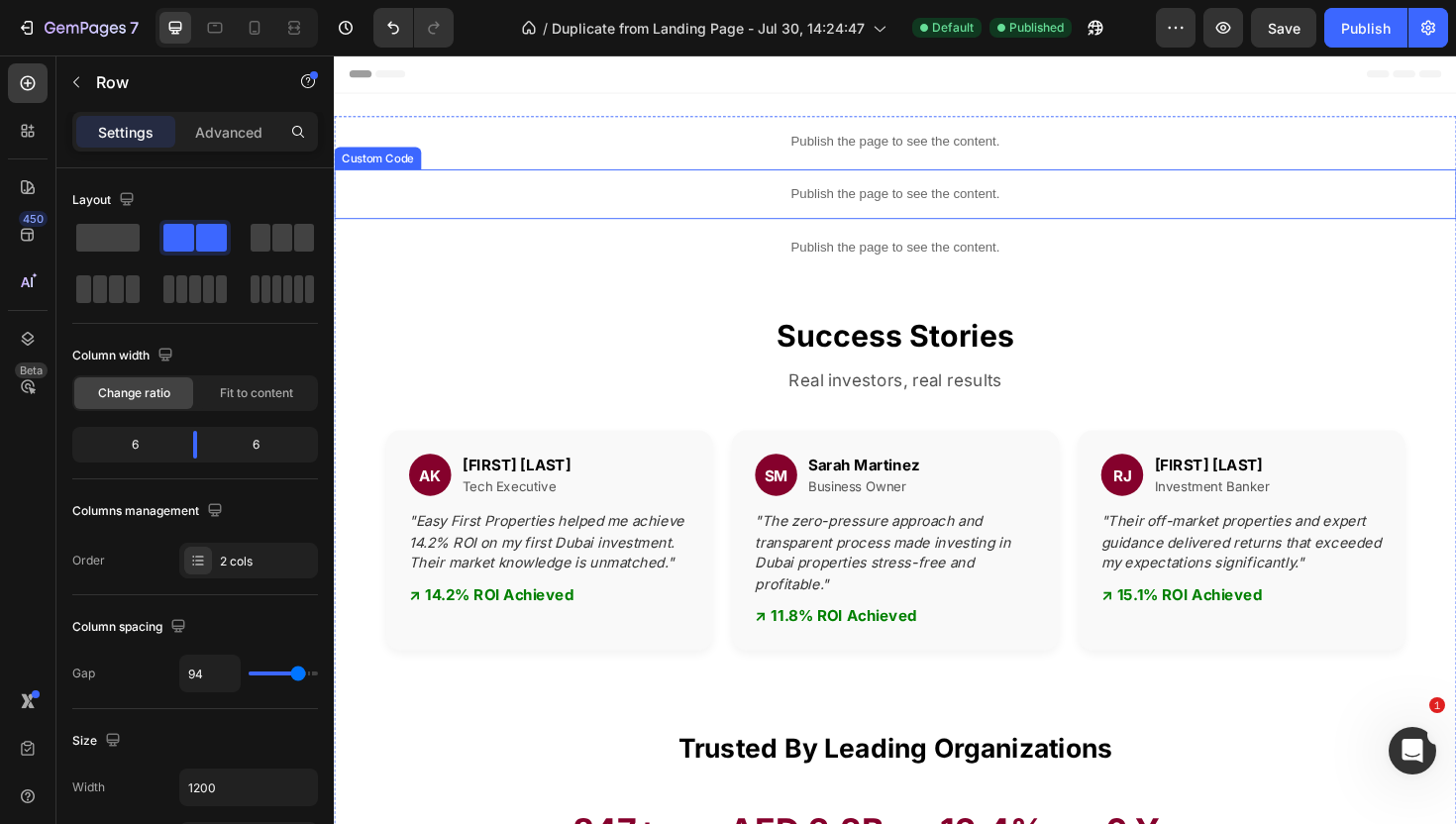 click on "Publish the page to see the content." at bounding box center [928, 202] 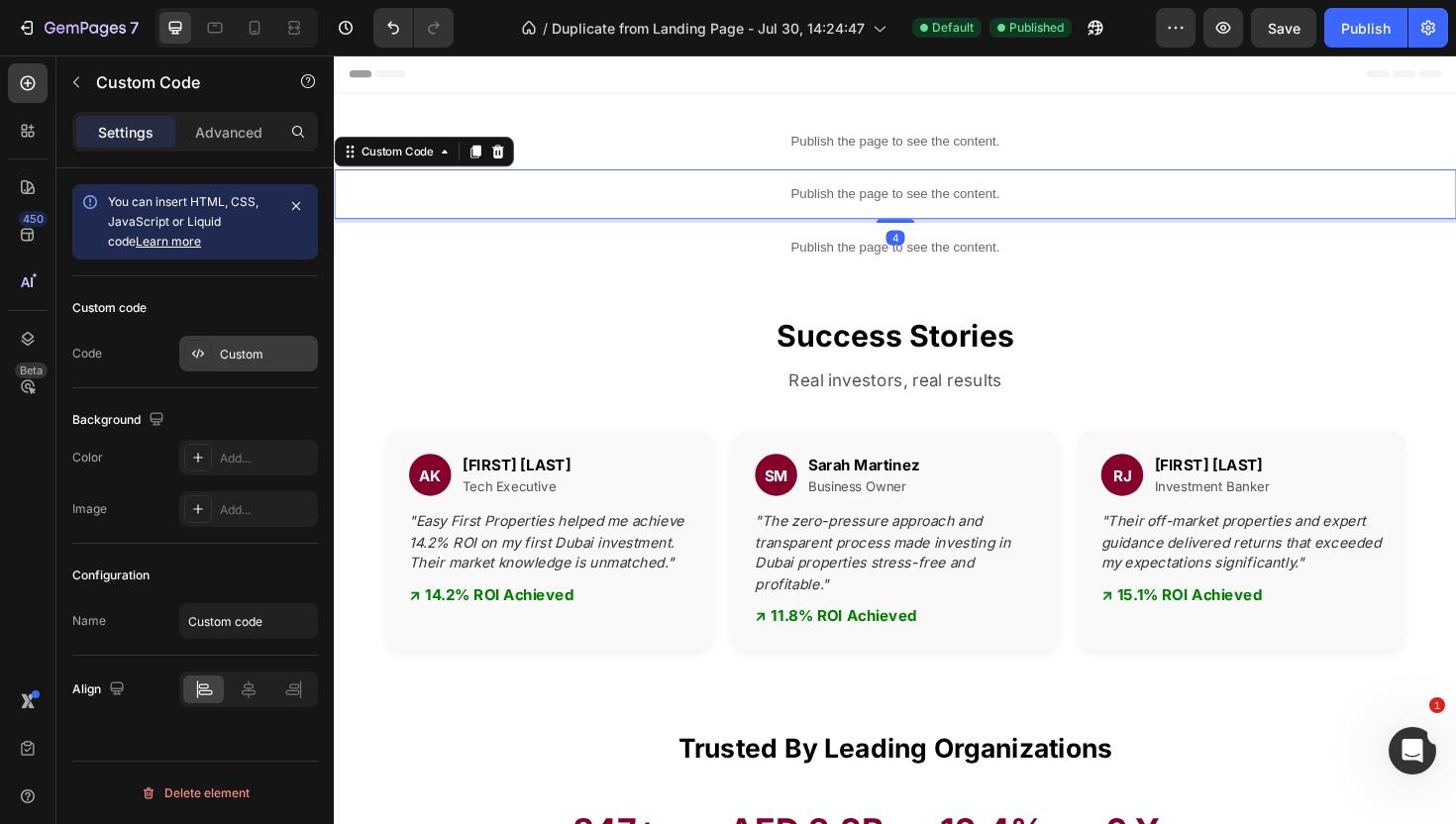 click on "Custom" at bounding box center [266, 355] 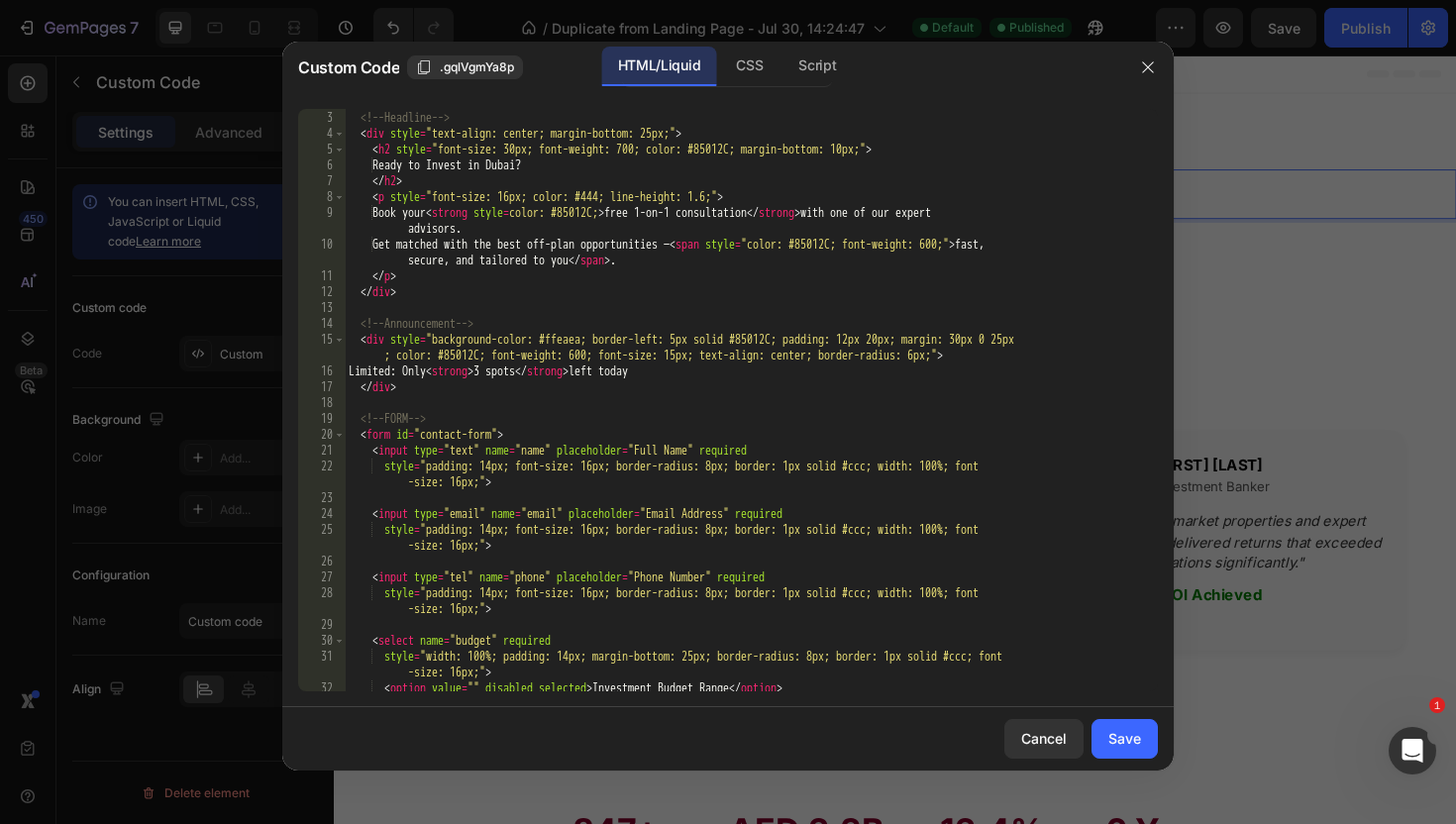 scroll, scrollTop: 986, scrollLeft: 0, axis: vertical 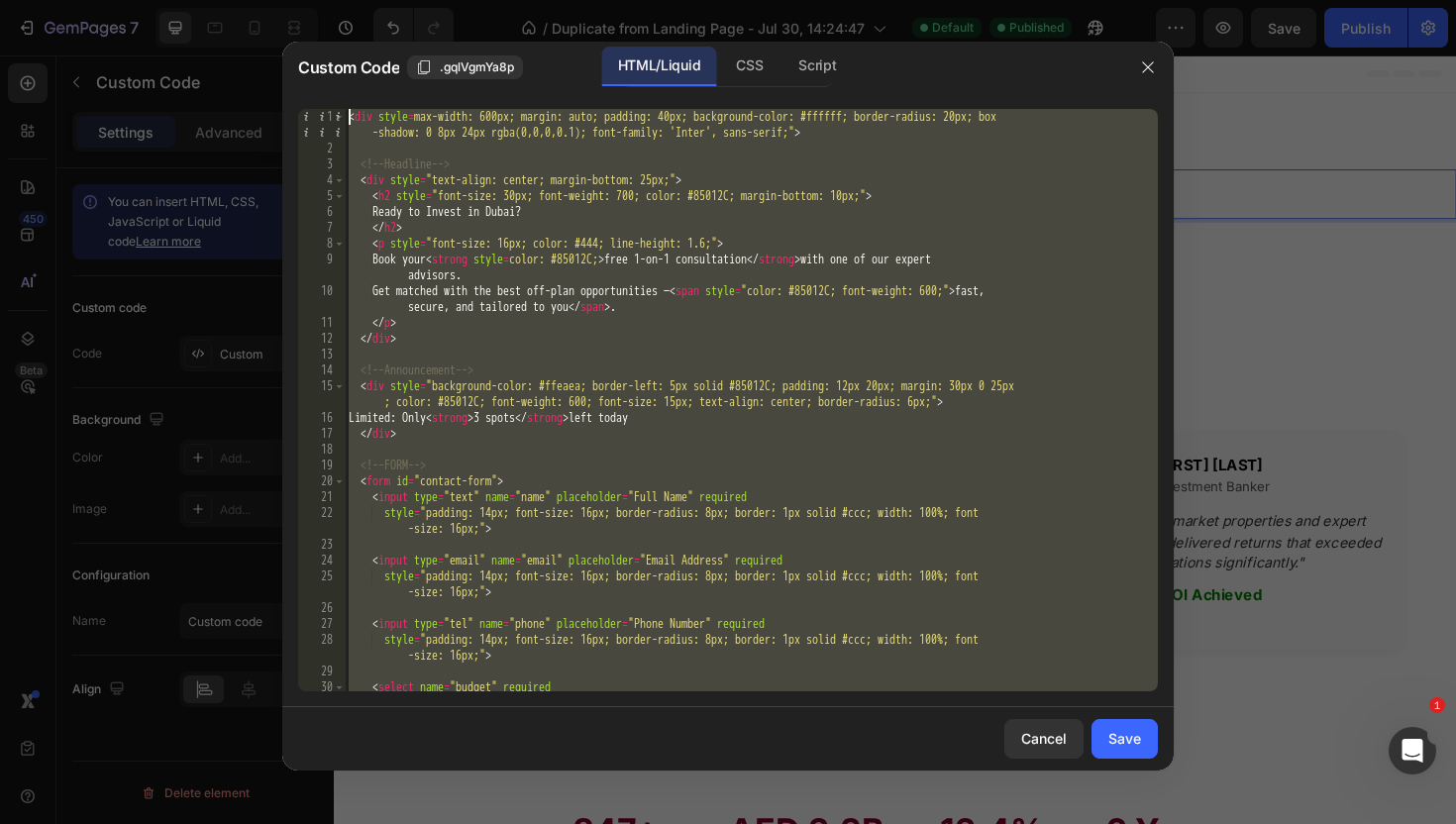 drag, startPoint x: 437, startPoint y: 686, endPoint x: 420, endPoint y: -34, distance: 720.2007 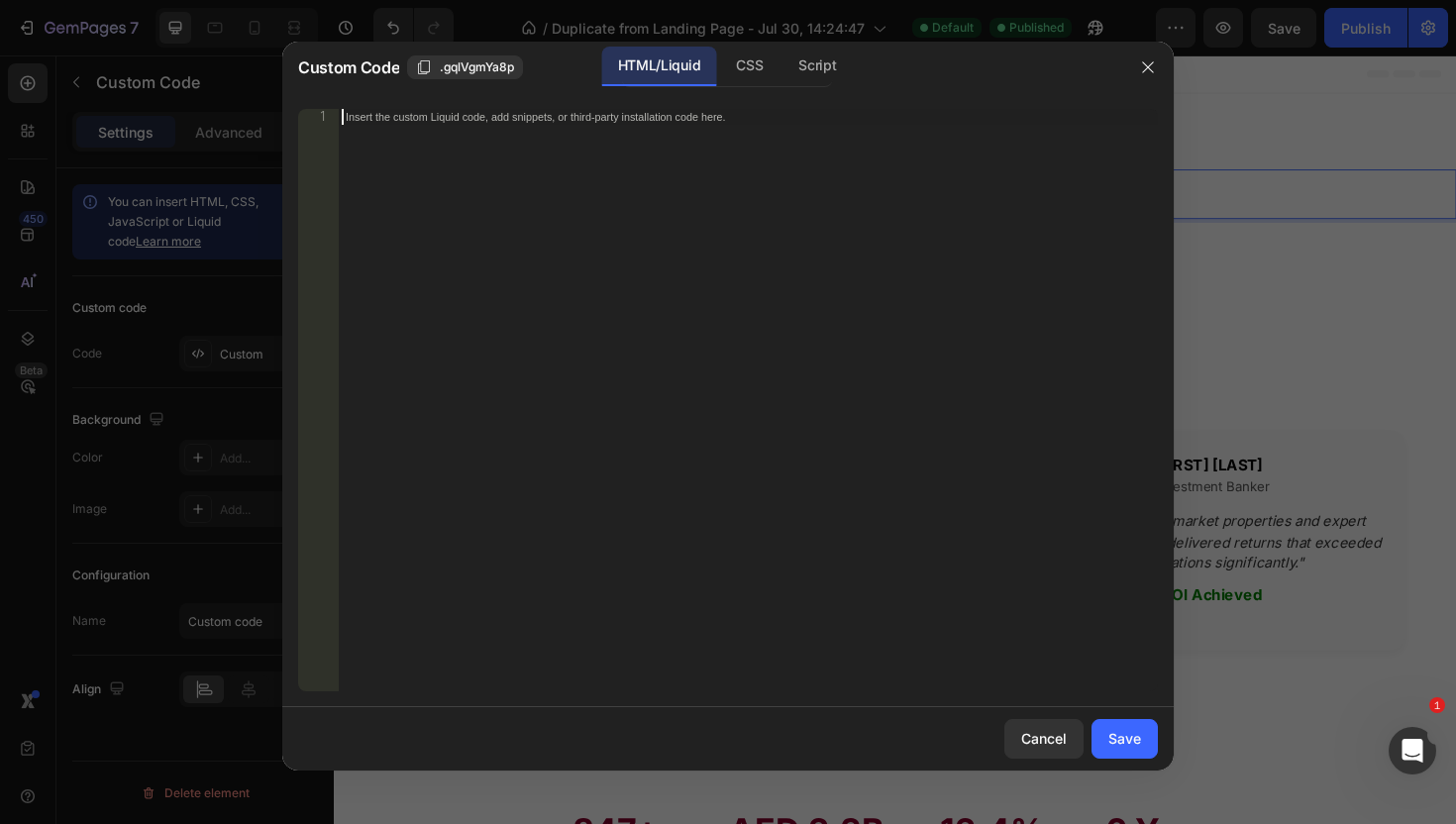 paste on "</form>" 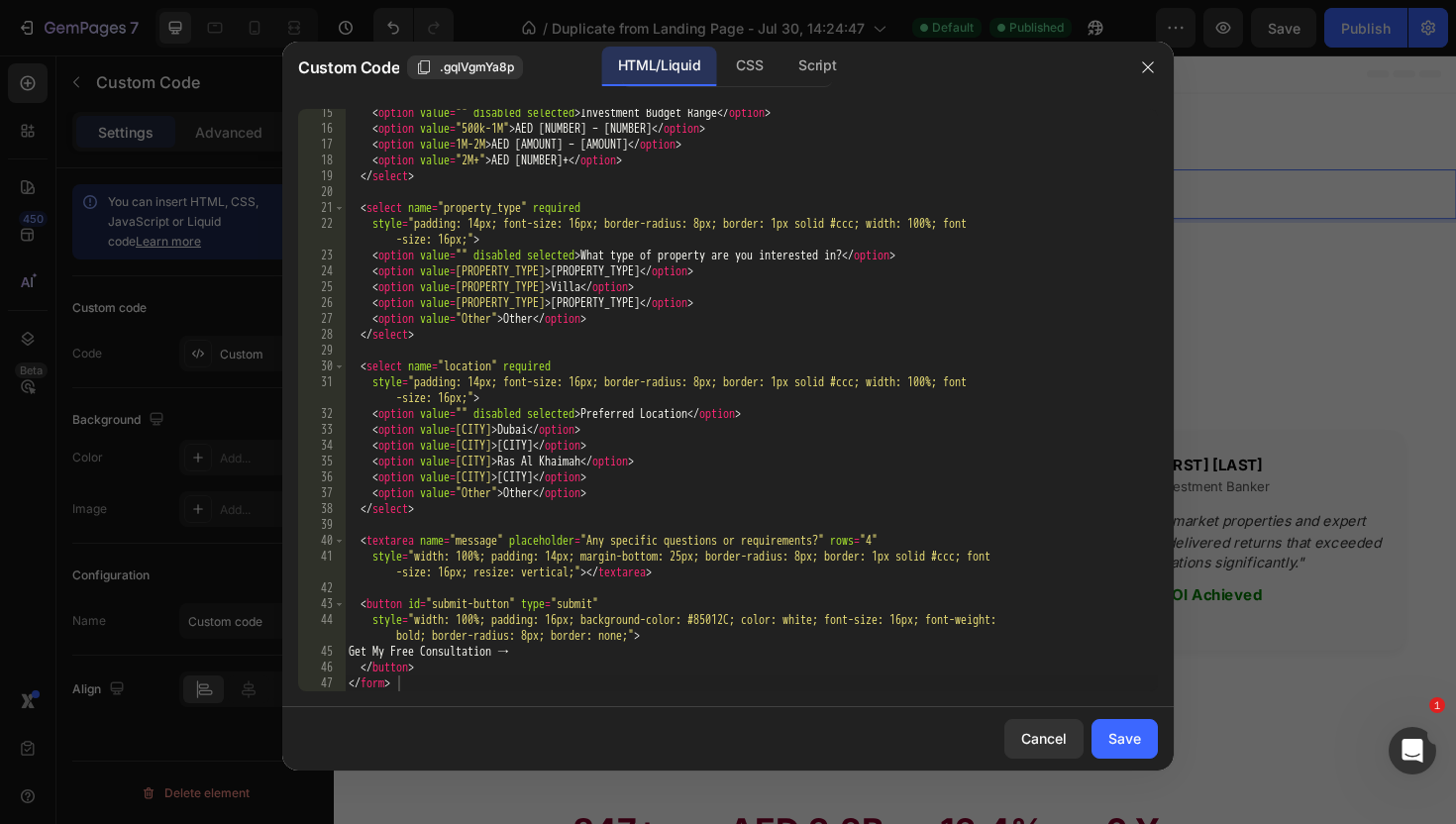 scroll, scrollTop: 289, scrollLeft: 0, axis: vertical 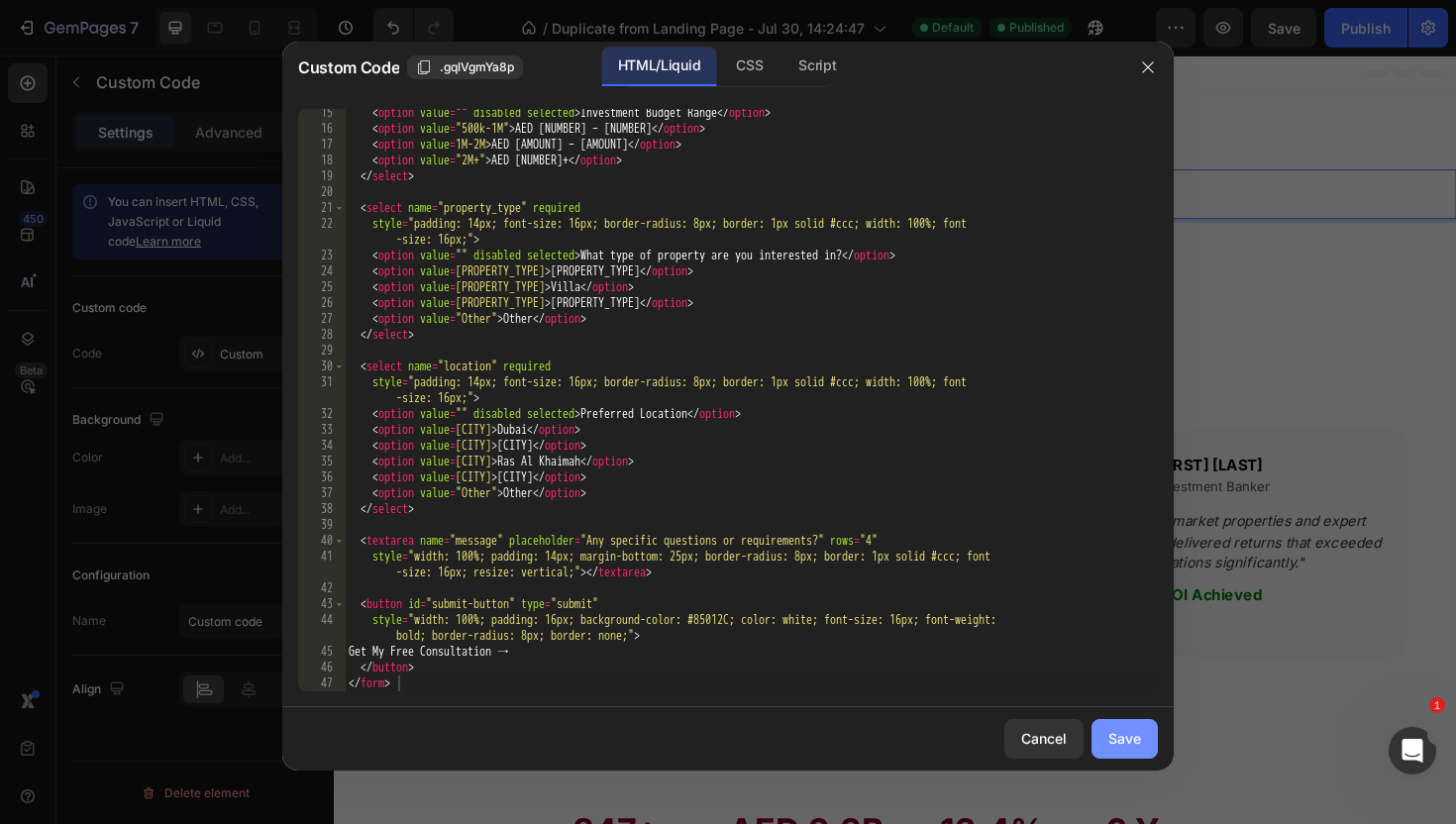 click on "Save" at bounding box center (1124, 738) 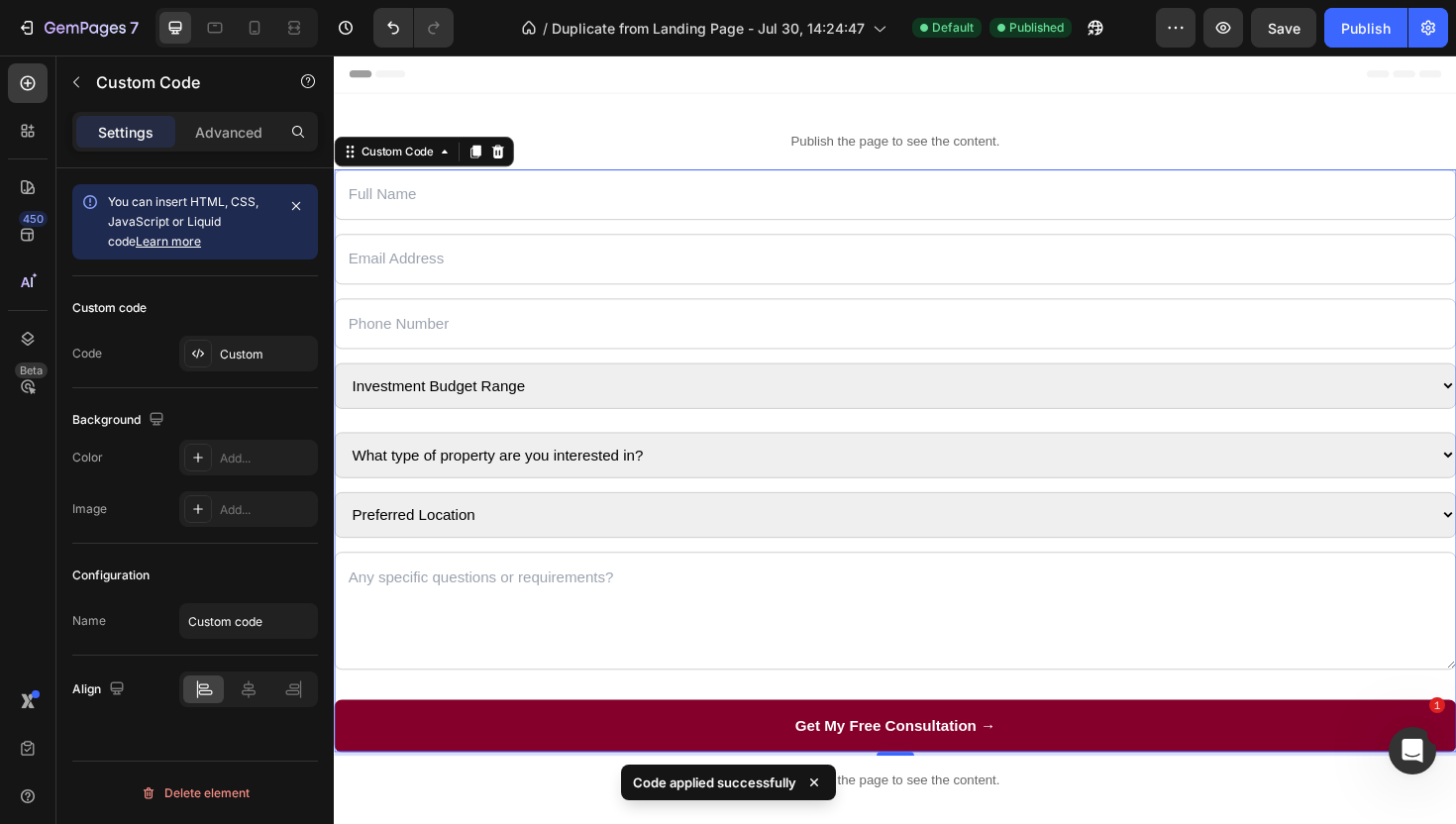 click at bounding box center [237, 28] 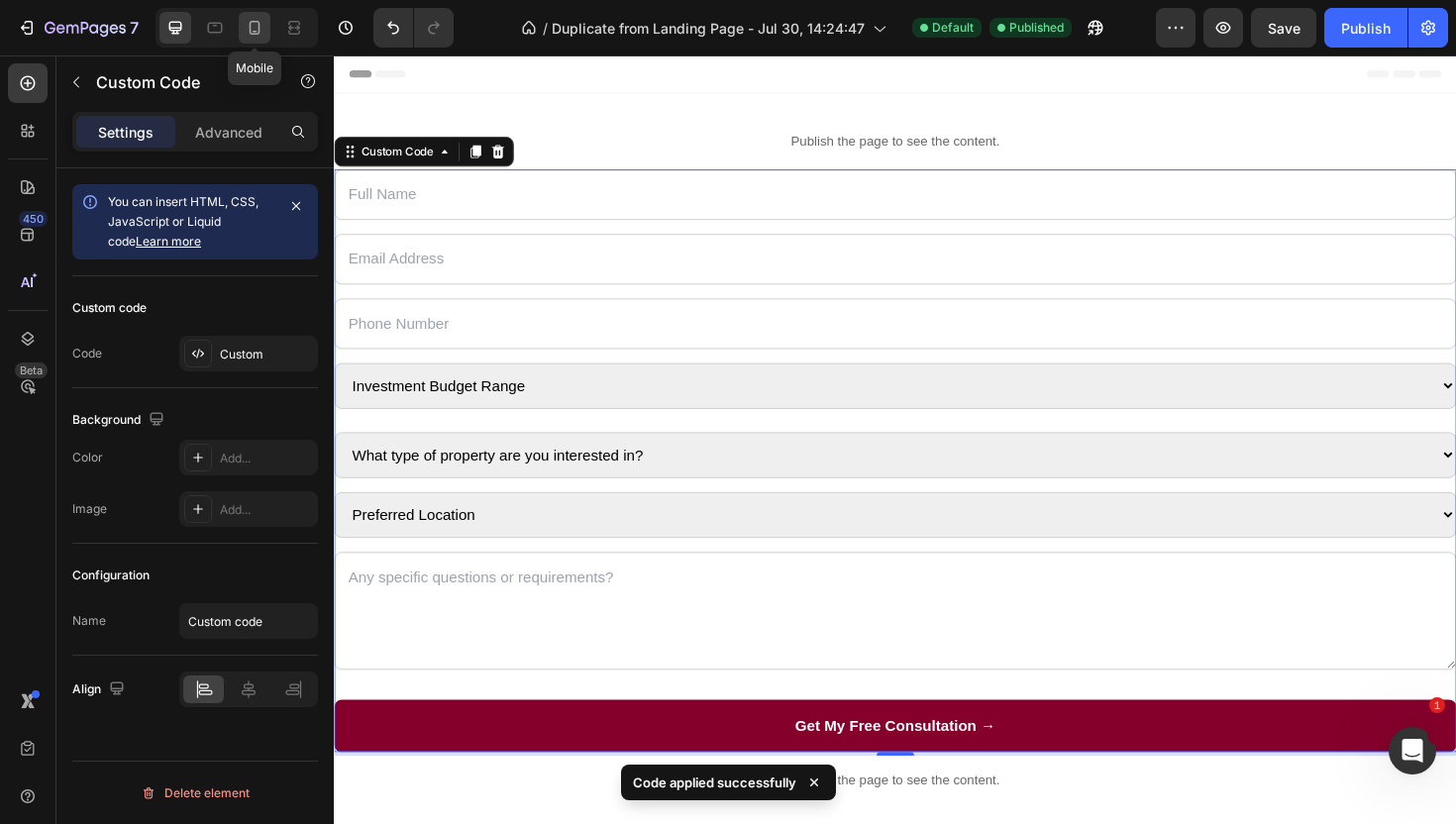click 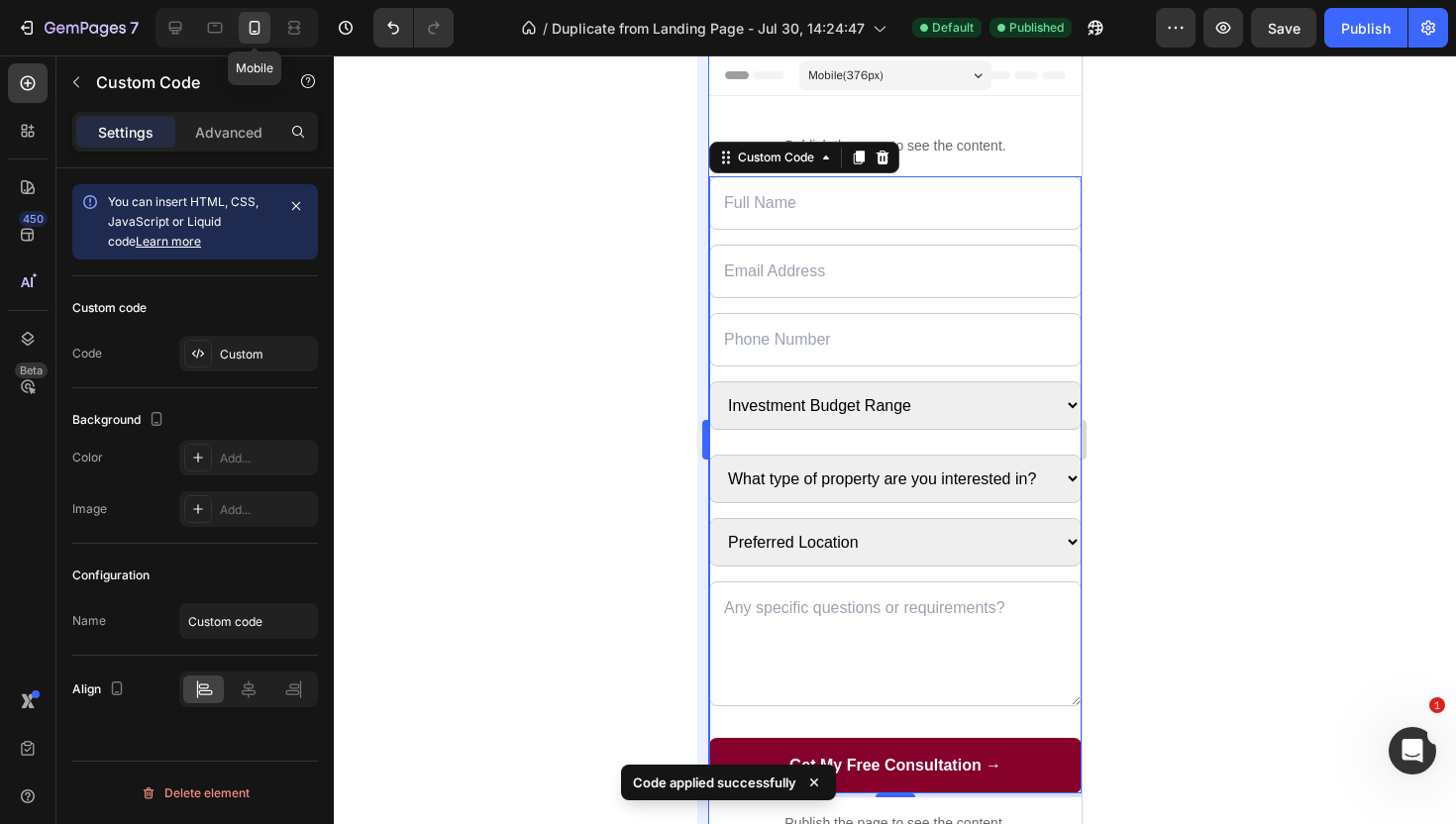 scroll, scrollTop: 52, scrollLeft: 0, axis: vertical 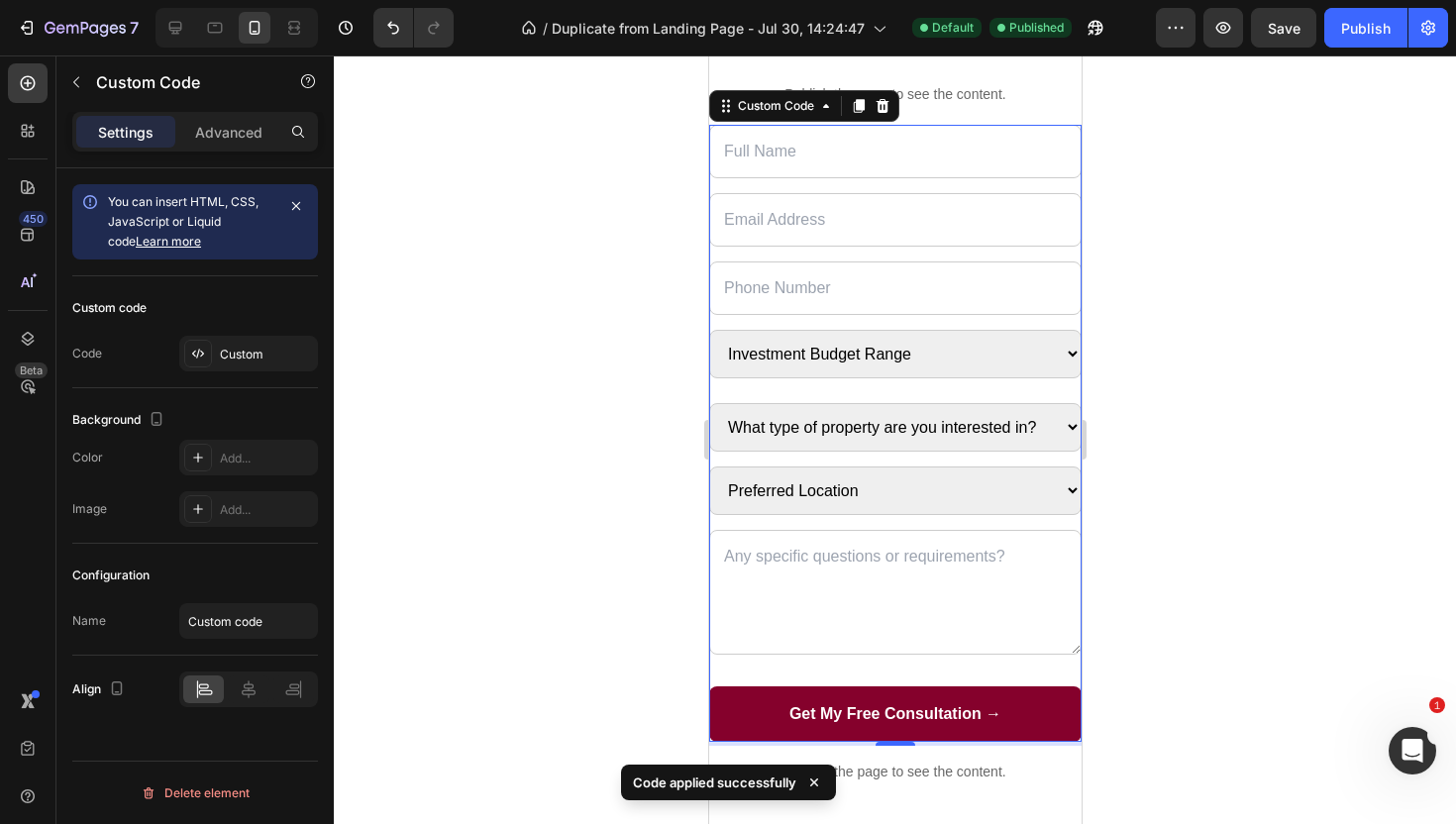 click 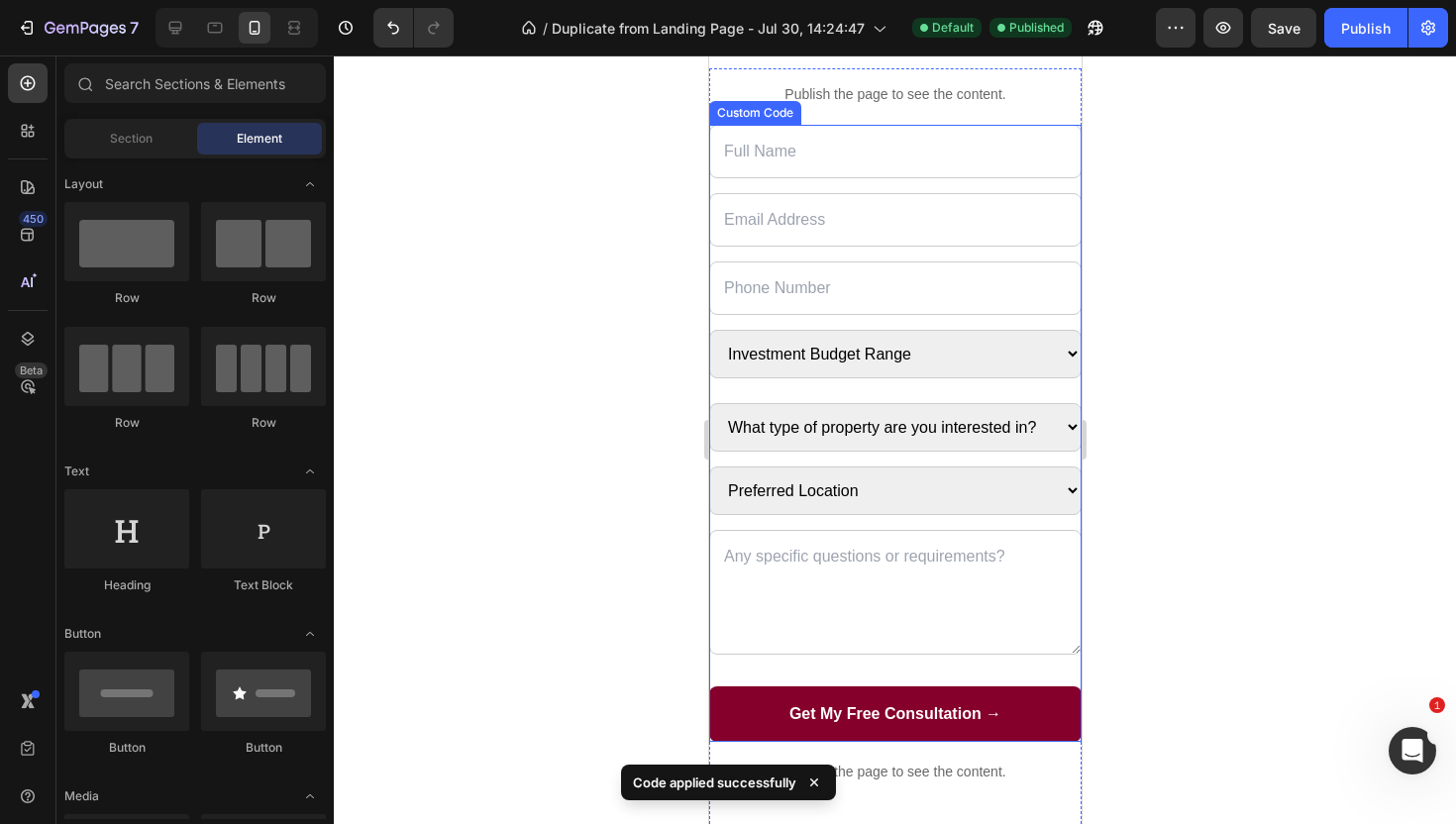 scroll, scrollTop: 0, scrollLeft: 0, axis: both 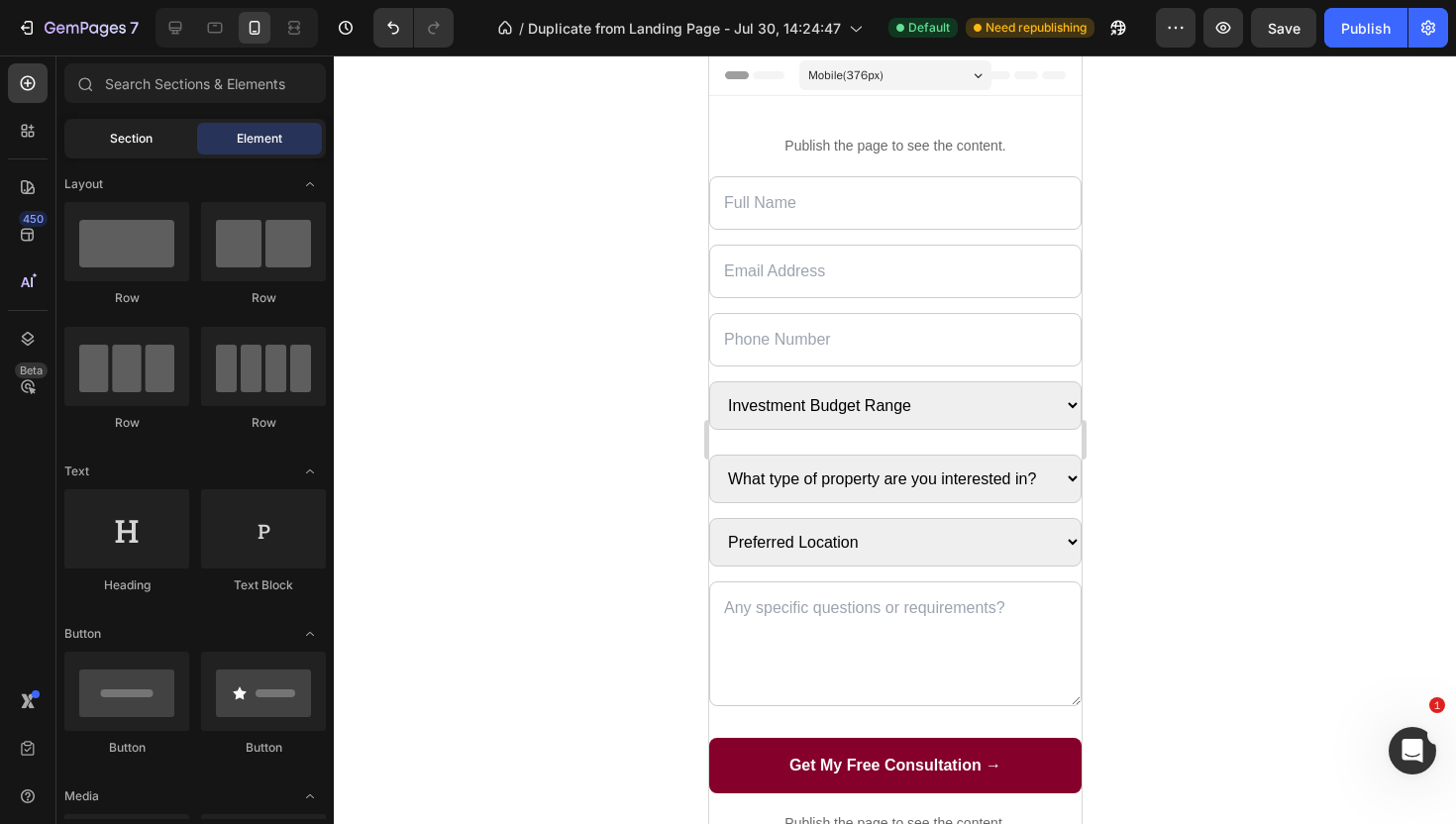 click on "Section" 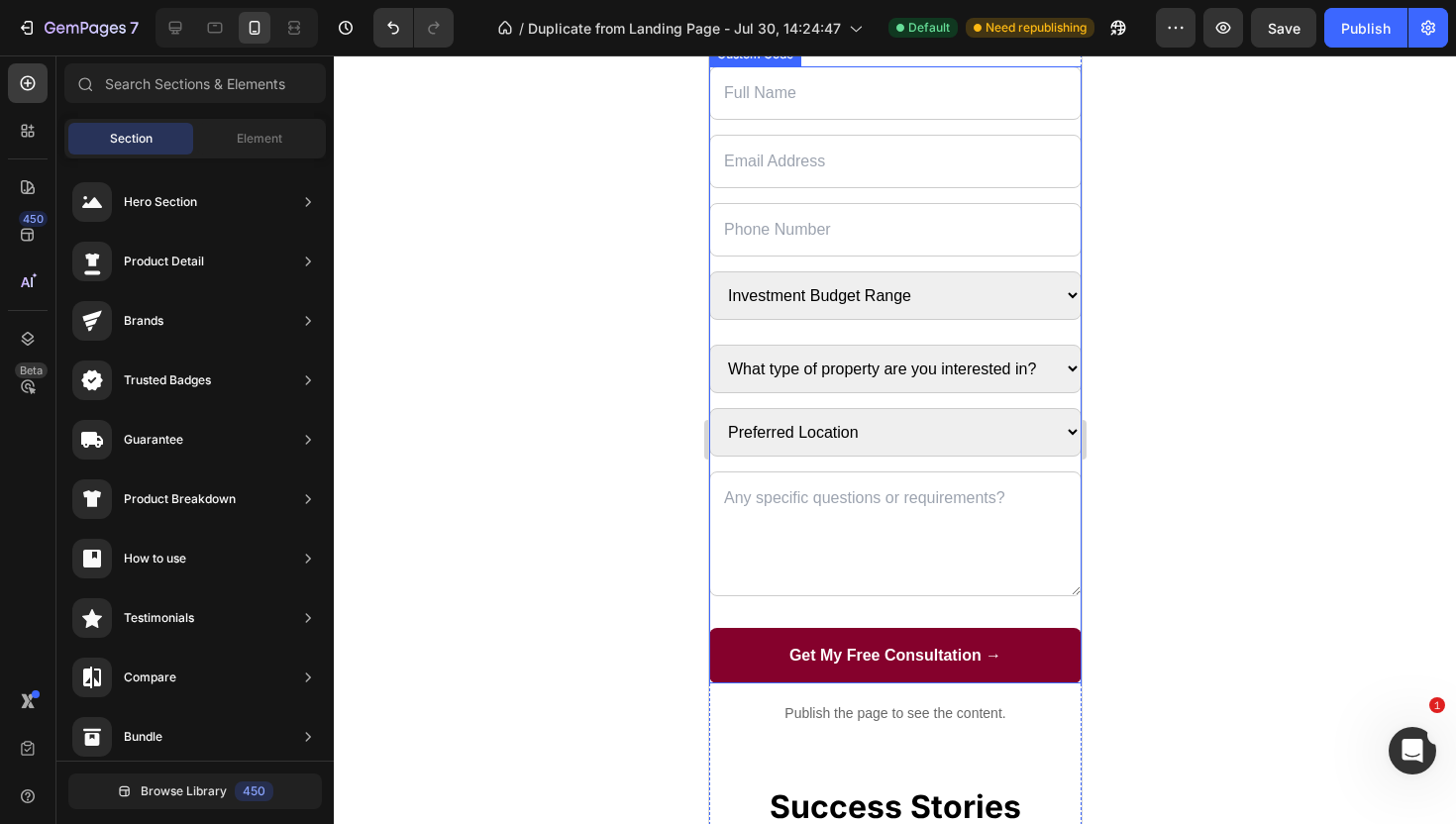 scroll, scrollTop: 0, scrollLeft: 0, axis: both 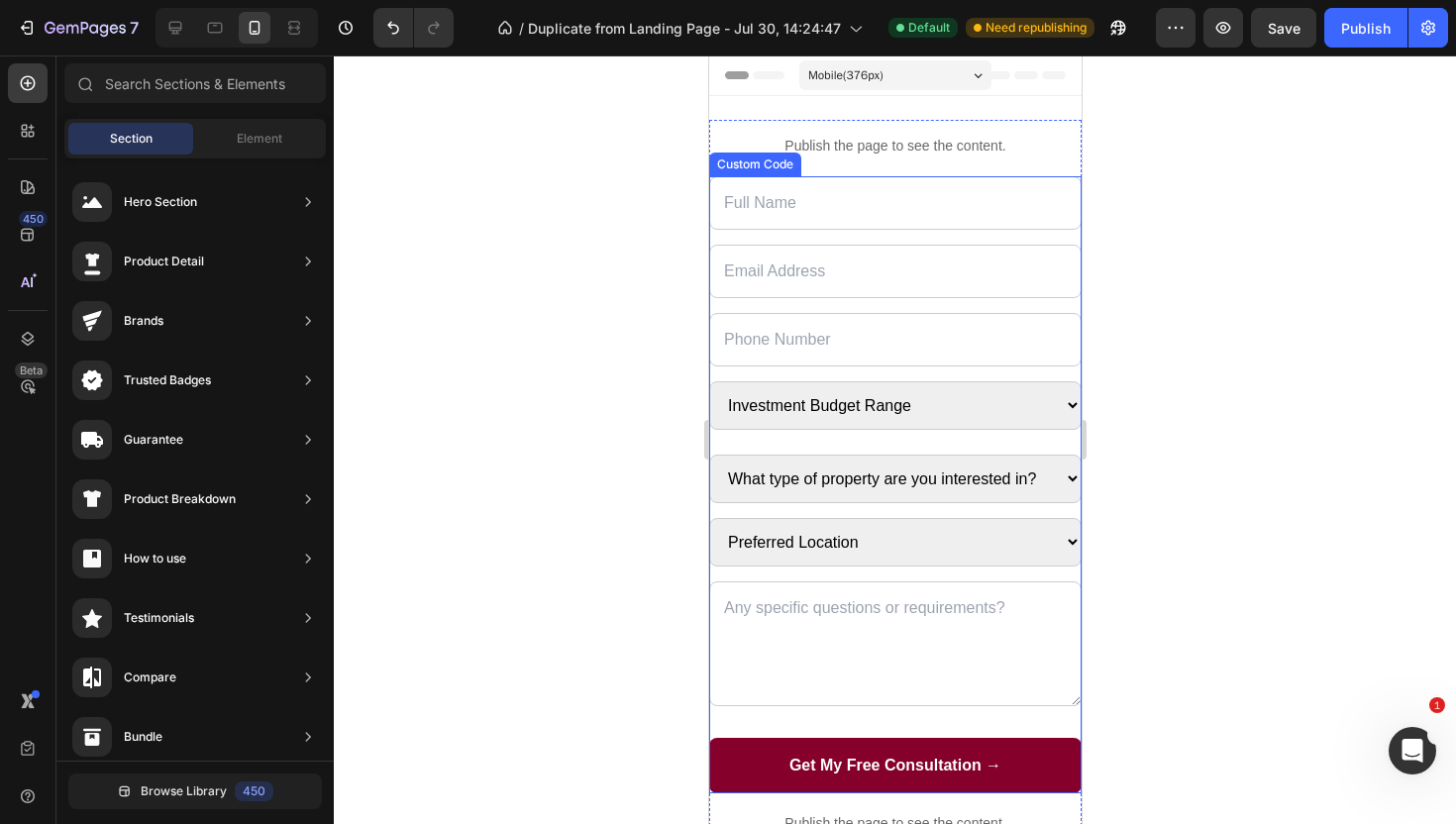 click at bounding box center [894, 271] 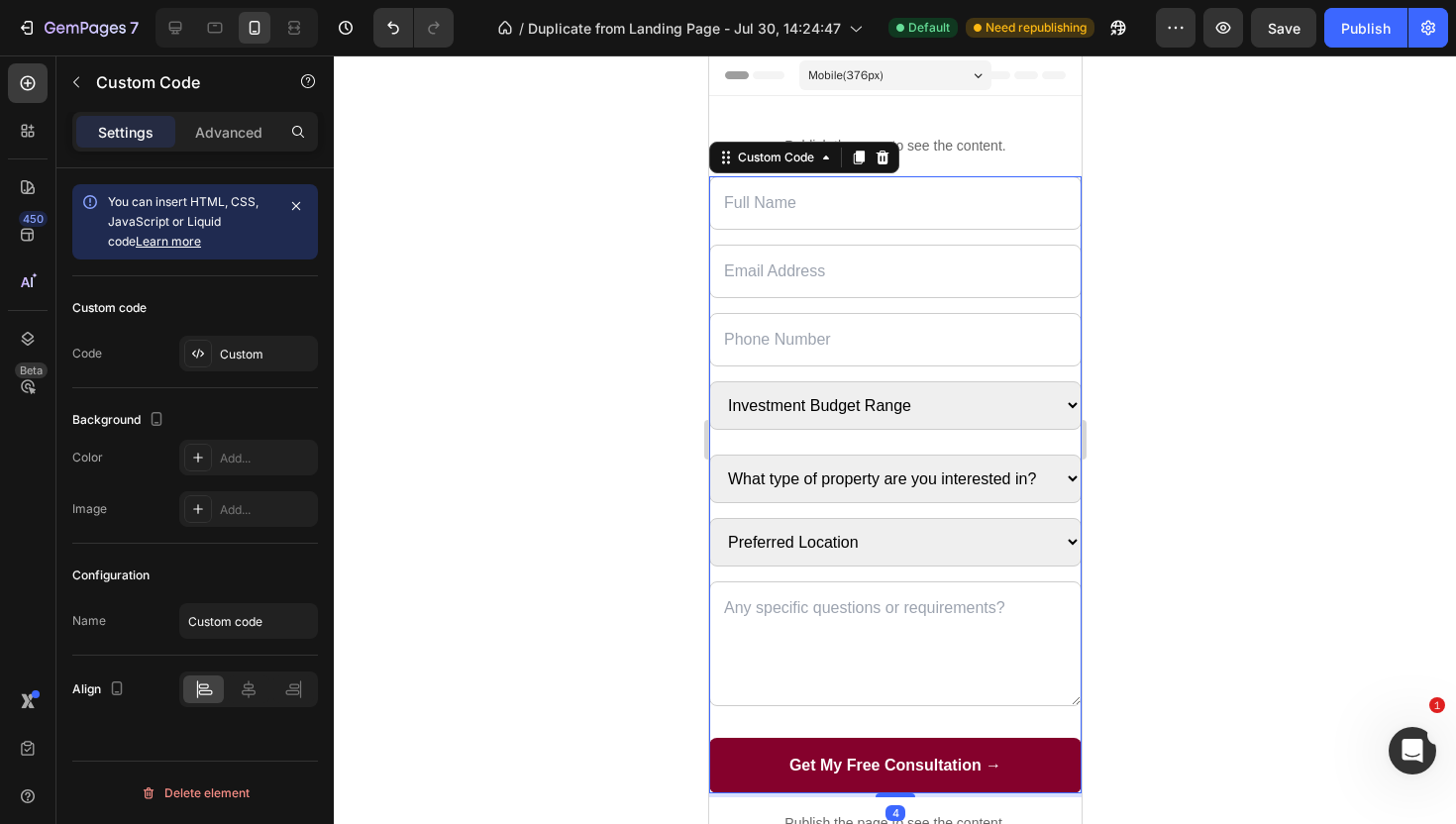 click on "Custom code Code Custom" 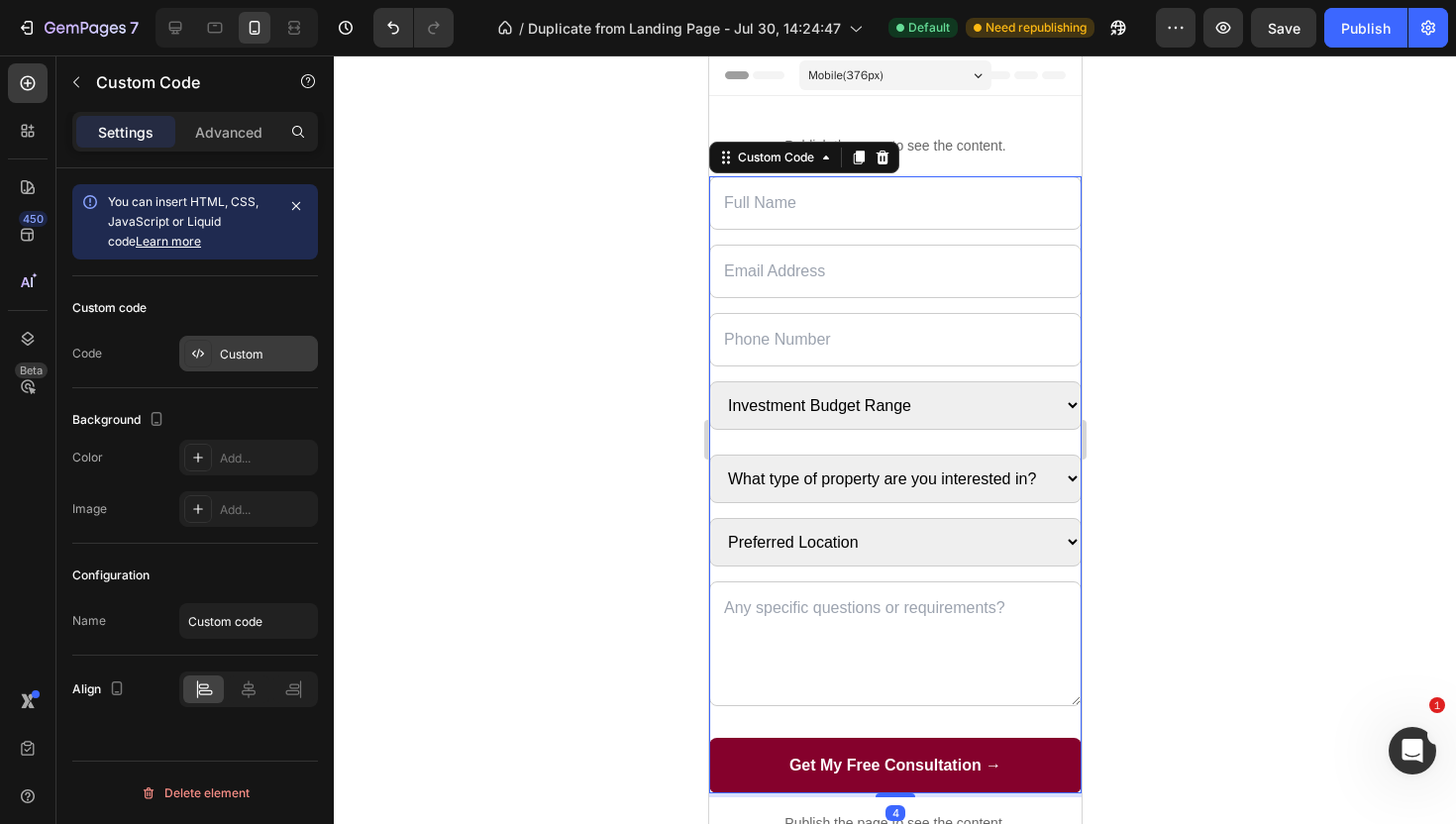 click on "Custom" at bounding box center [249, 354] 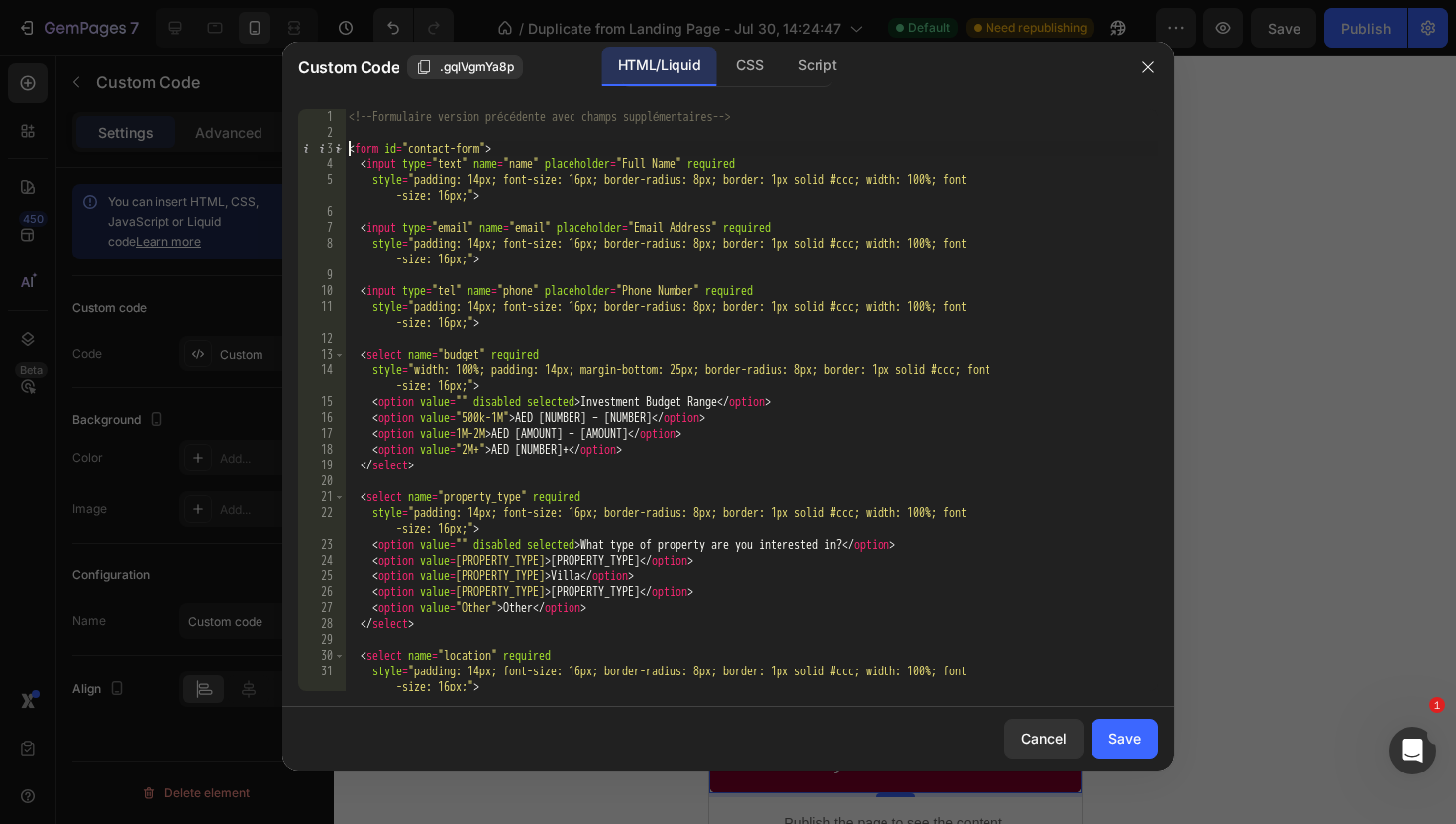 click on "<!--  Formulaire version précédente avec champs supplémentaires  --> < form   id = "contact-form" >    < input   type = "text"   name = "name"   placeholder = "Full Name"   required      style = "width: 100%; padding: 14px; margin-bottom: 15px; border-radius: 8px; border: 1px solid #ccc; font </span>-size: 16px;" >       < input   type = "email"   name = "email"   placeholder = "Email Address"   required      style = "width: 100%; padding: 14px; margin-bottom: 15px; border-radius: 8px; border: 1px solid #ccc; font </span>-size: 16px;" >       < input   type = "tel"   name = "phone"   placeholder = "Phone Number"   required      style = "width: 100%; padding: 14px; margin-bottom: 15px; border-radius: 8px; border: 1px solid #ccc; font </span>-size: 16px;" >       < select   name = "budget"   required      style = "width: 100%; padding: 14px; margin-bottom: 25px; border-radius: 8px; border: 1px solid #ccc; font </span>-size: 16px;" >      < option   value = ""     > </option>" at bounding box center [751, 416] 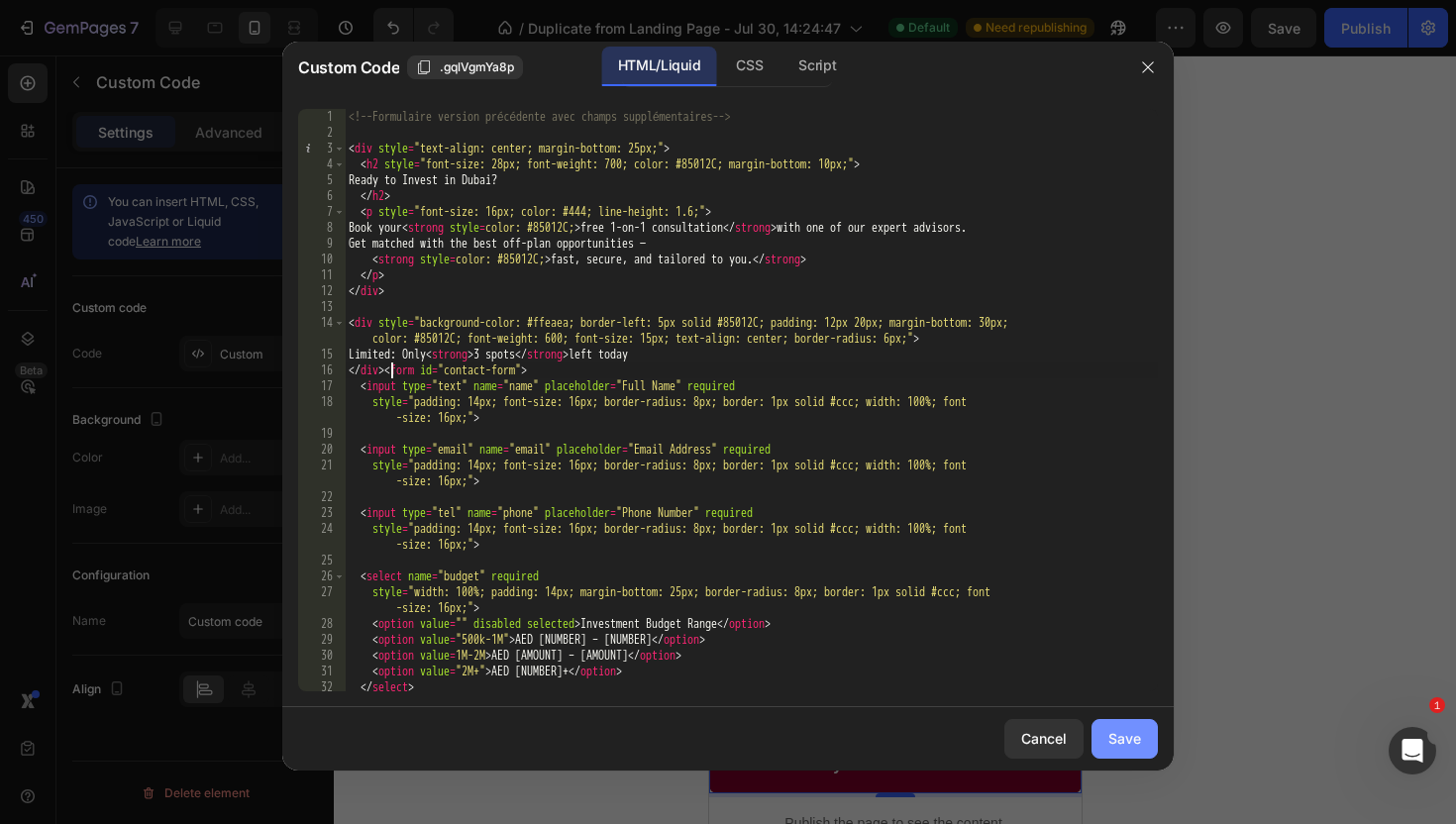 click on "Save" at bounding box center [1124, 738] 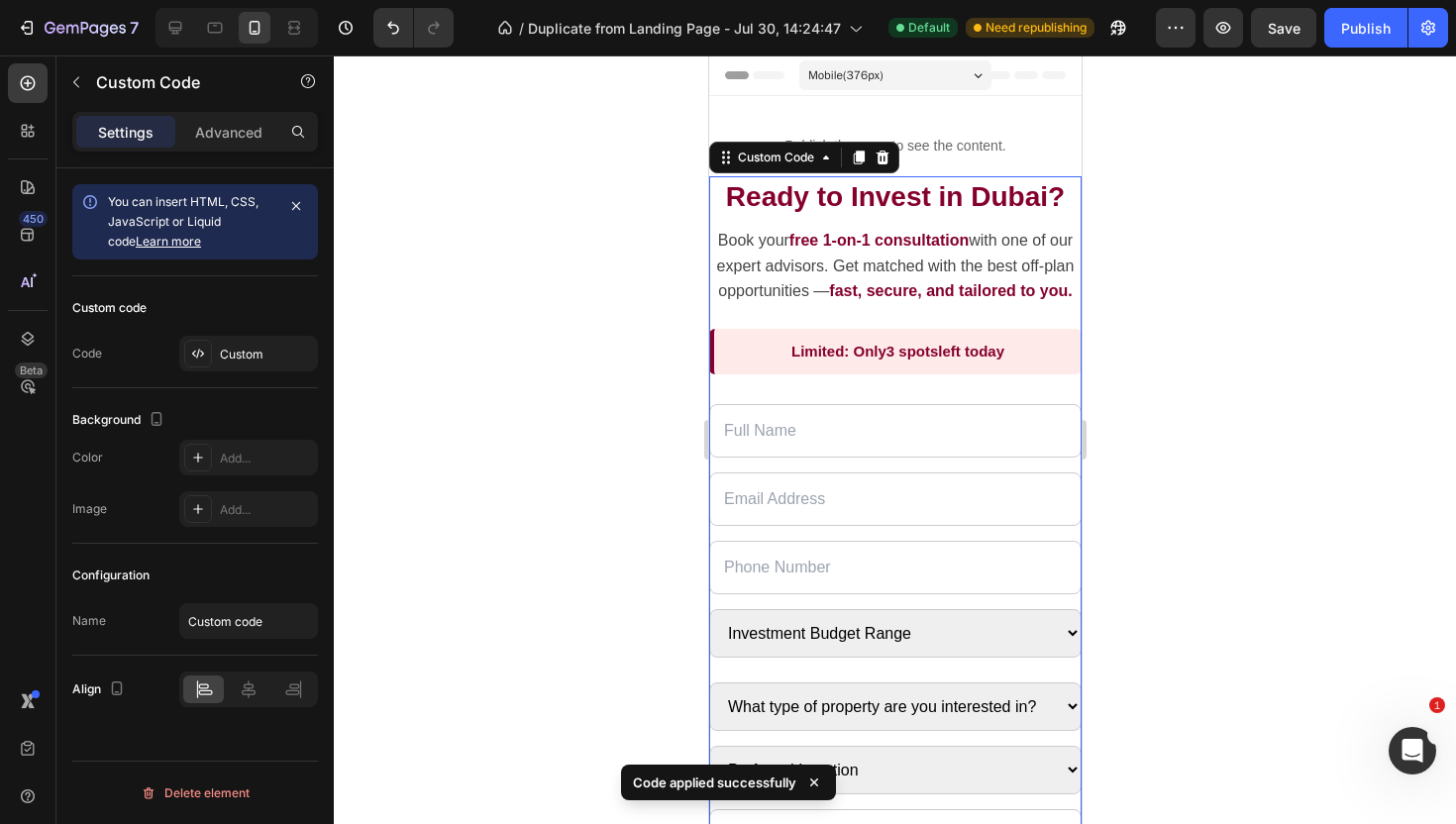 click 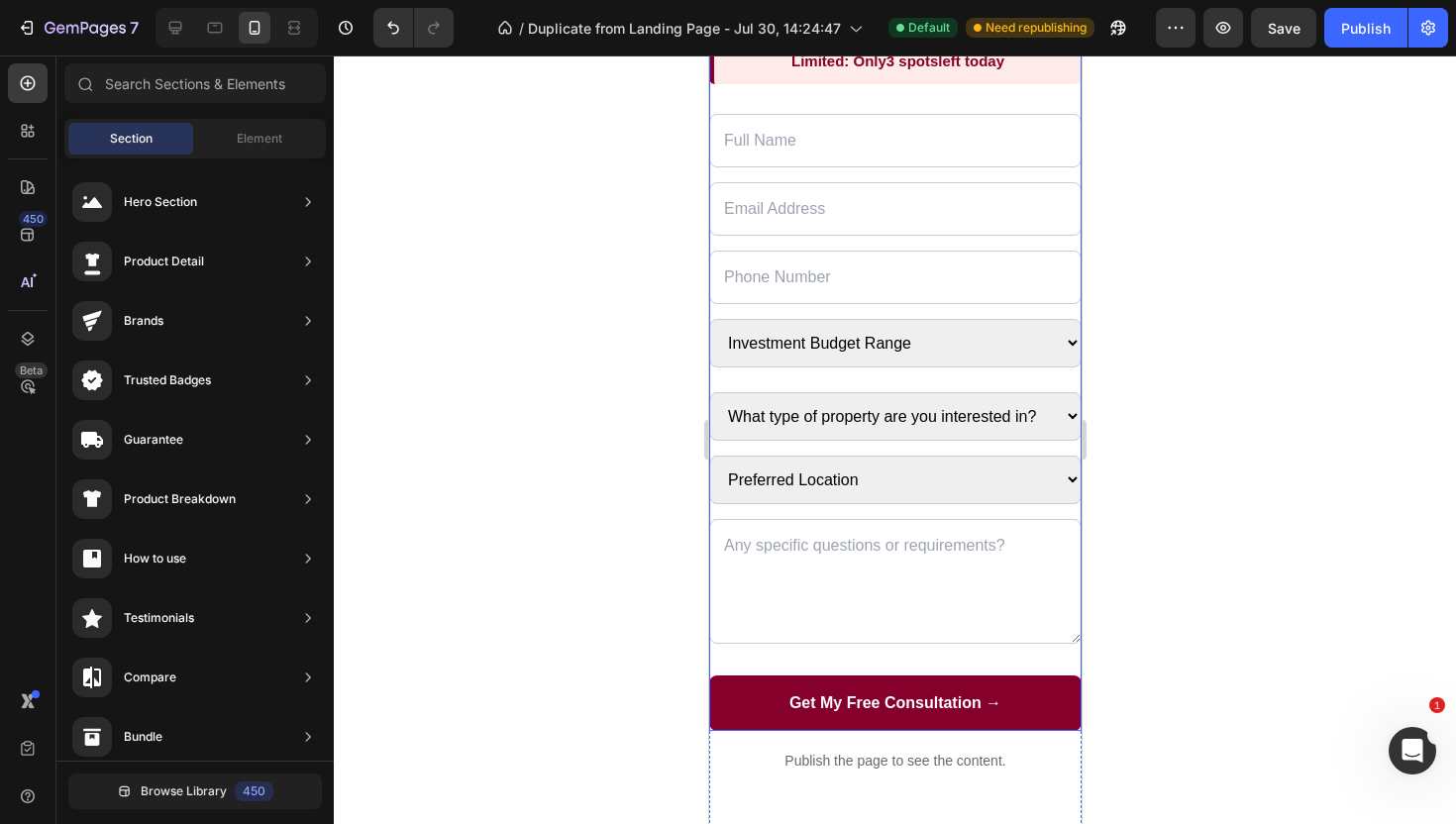 scroll, scrollTop: 0, scrollLeft: 0, axis: both 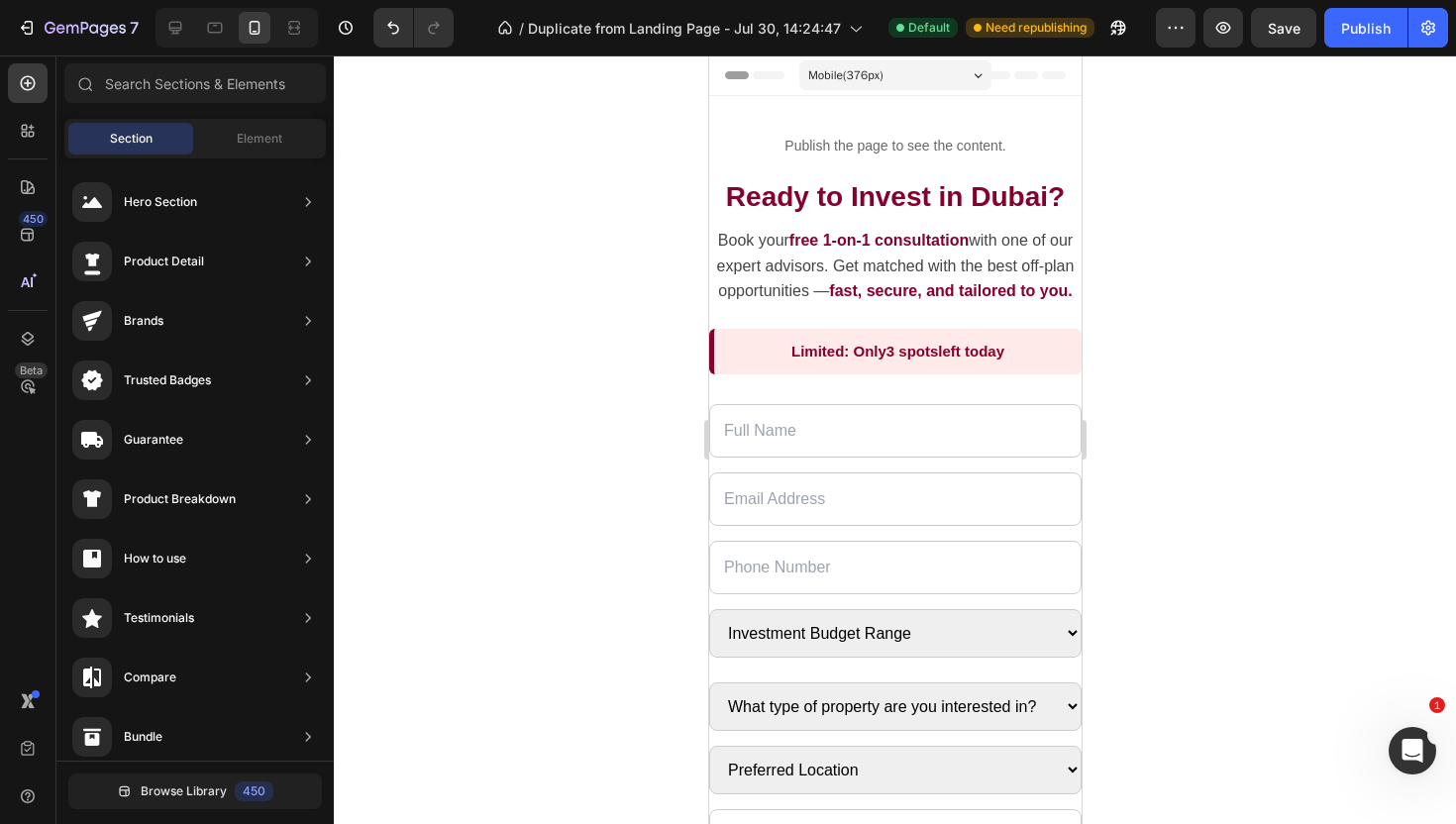 click at bounding box center (237, 28) 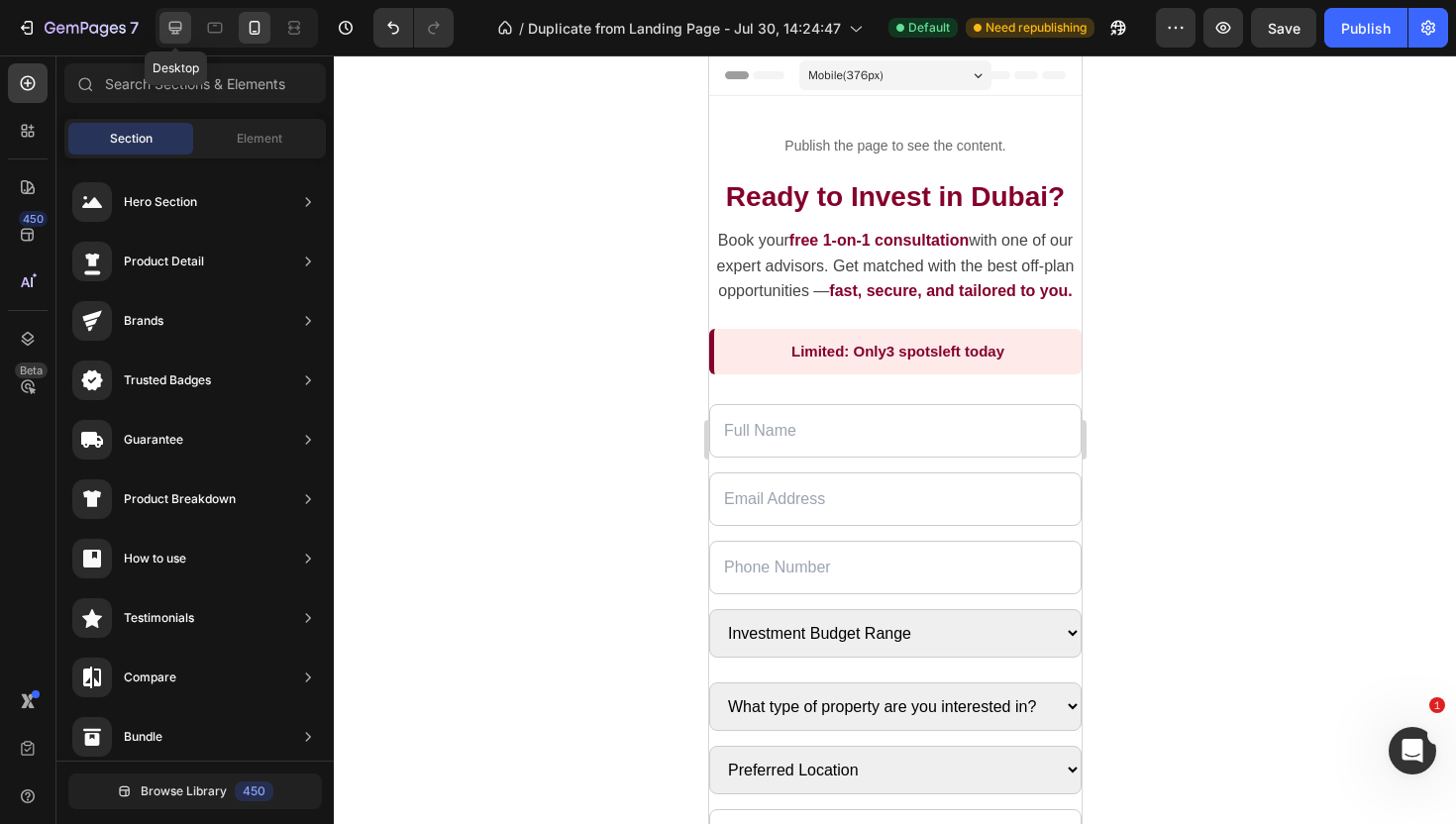 click 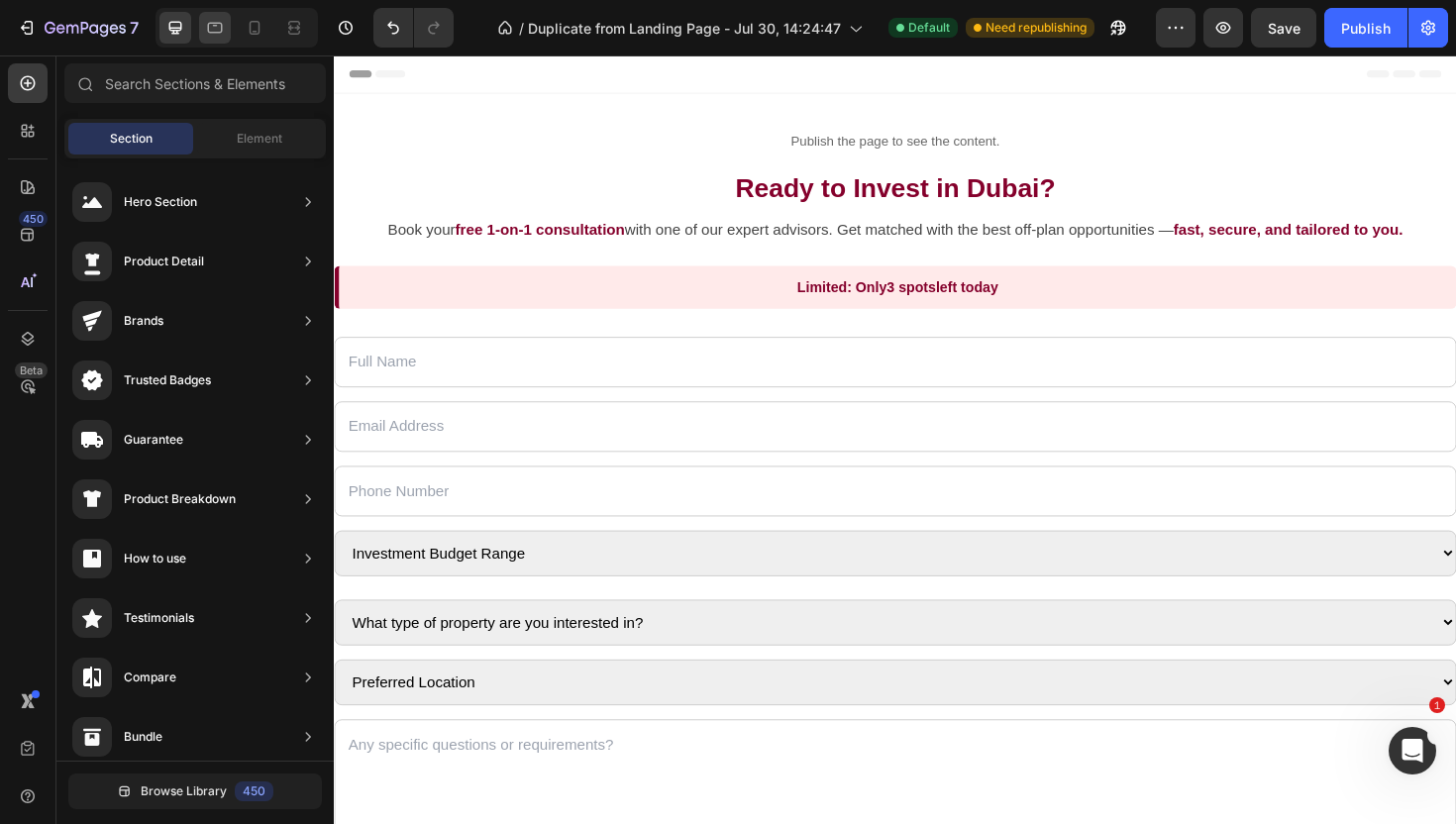 click 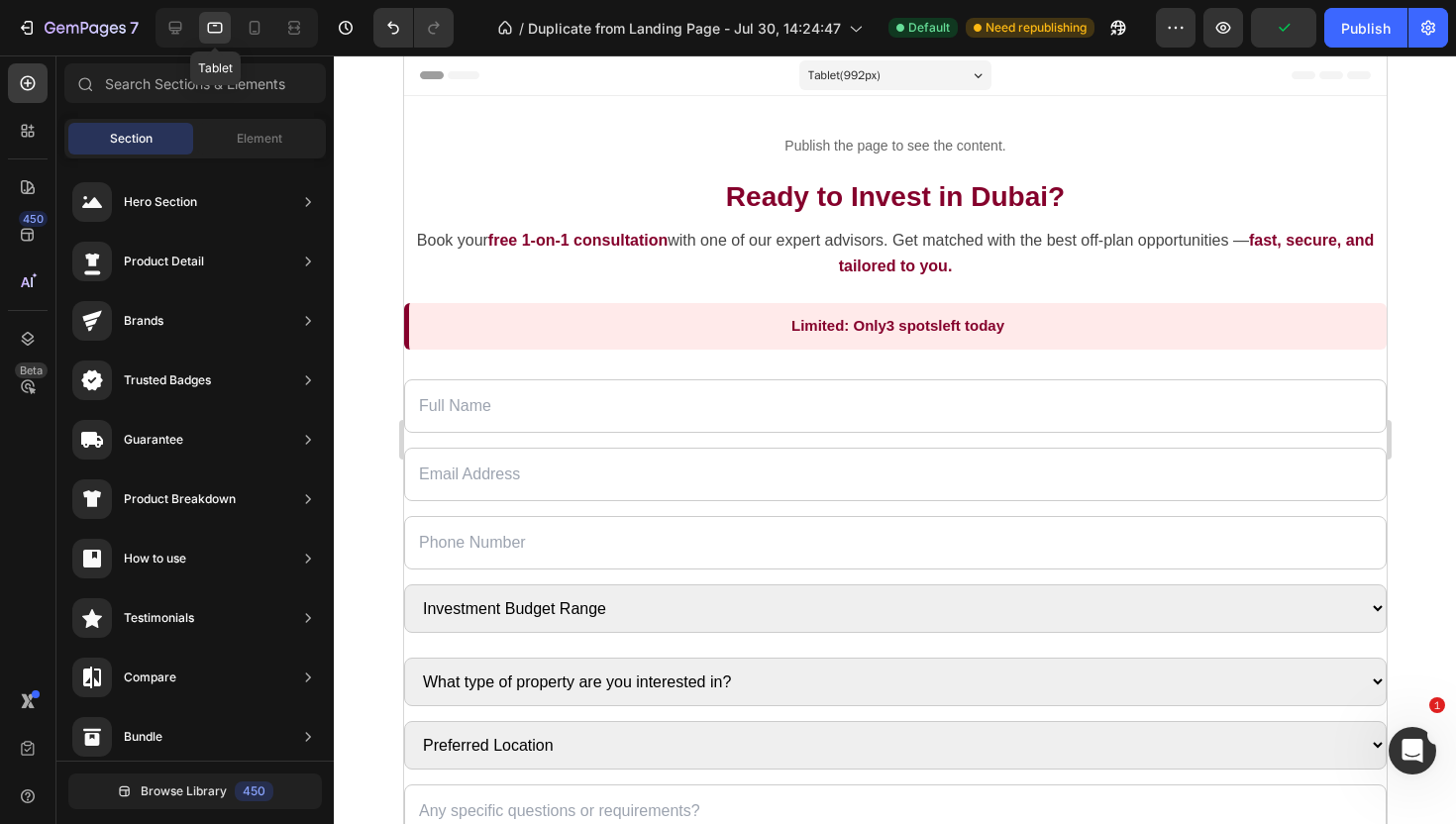 click on "Tablet" at bounding box center [237, 28] 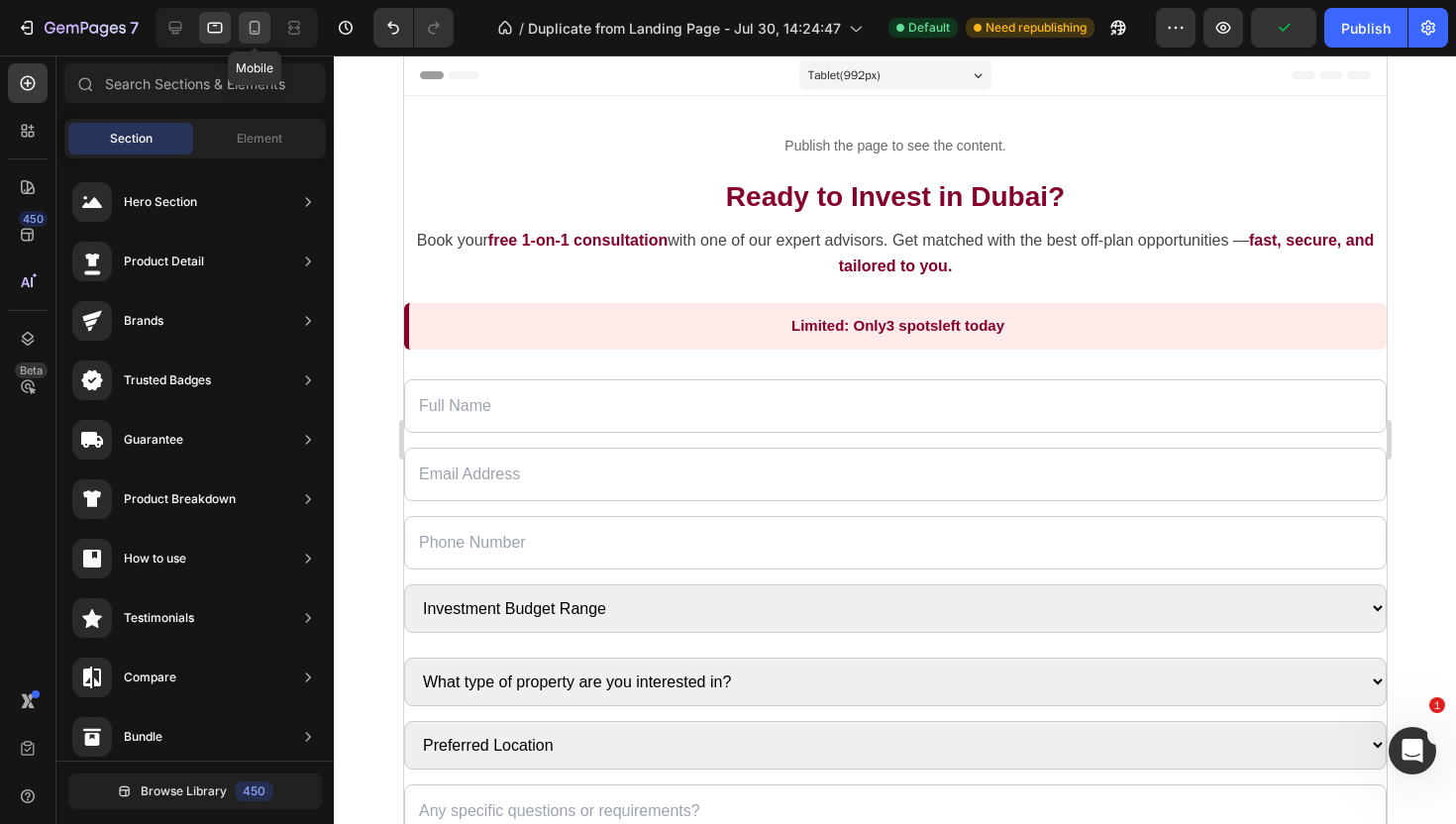 click 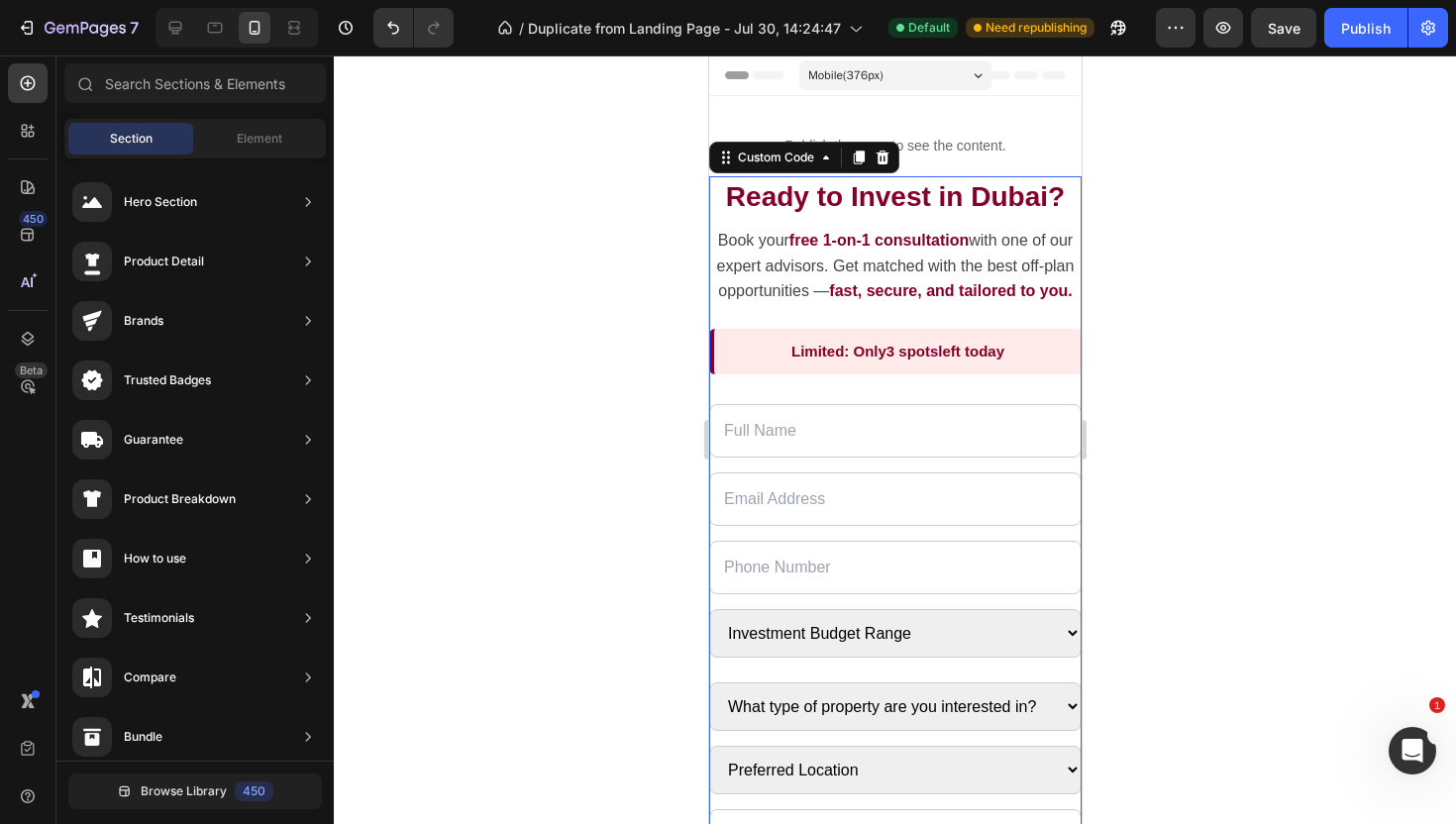 click on "Ready to Invest in Dubai?
Book your  free 1-on-1 consultation  with one of our expert advisors.
Get matched with the best off-plan opportunities —
fast, secure, and tailored to you." at bounding box center [894, 240] 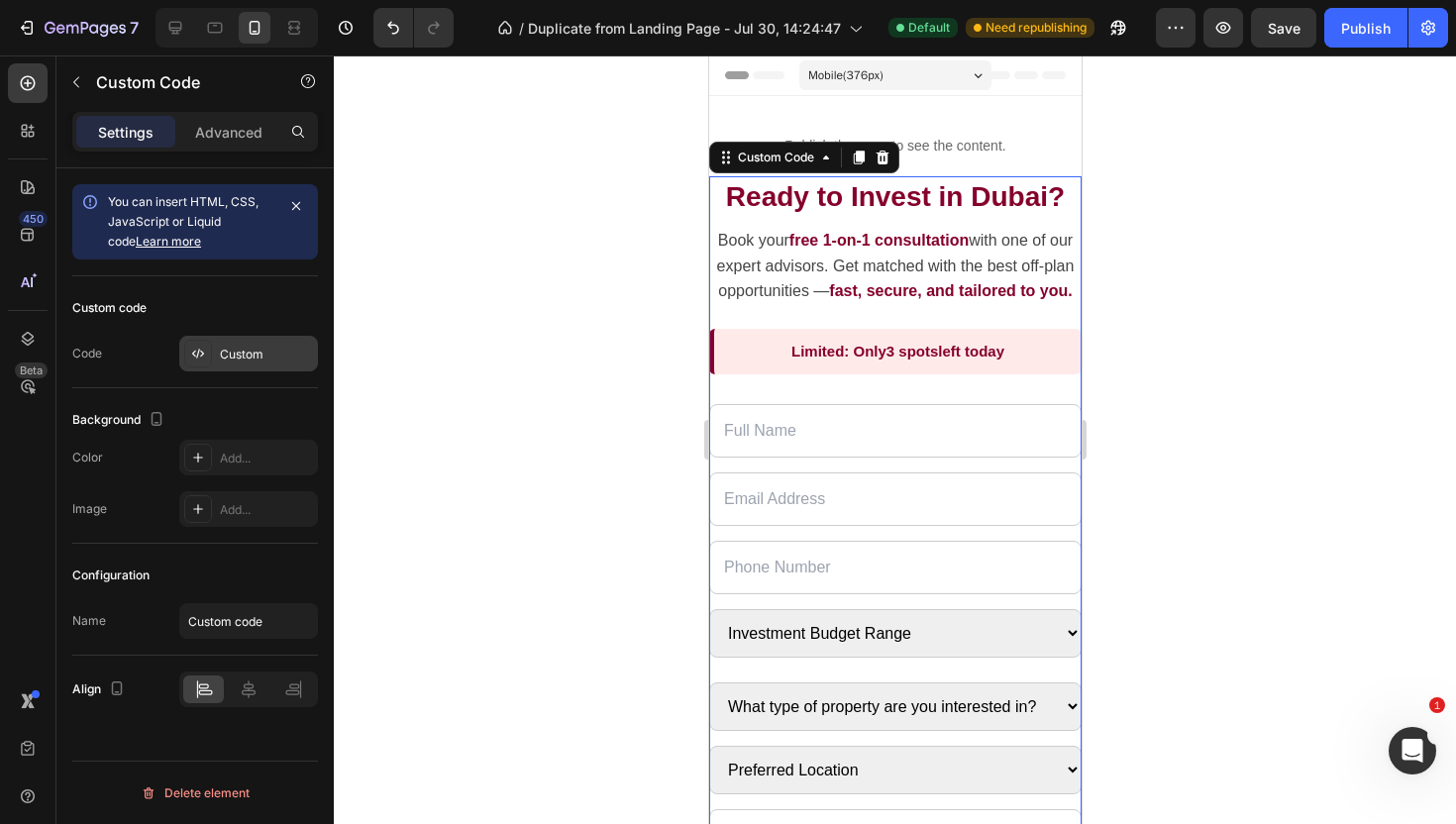 click on "Custom" at bounding box center [266, 355] 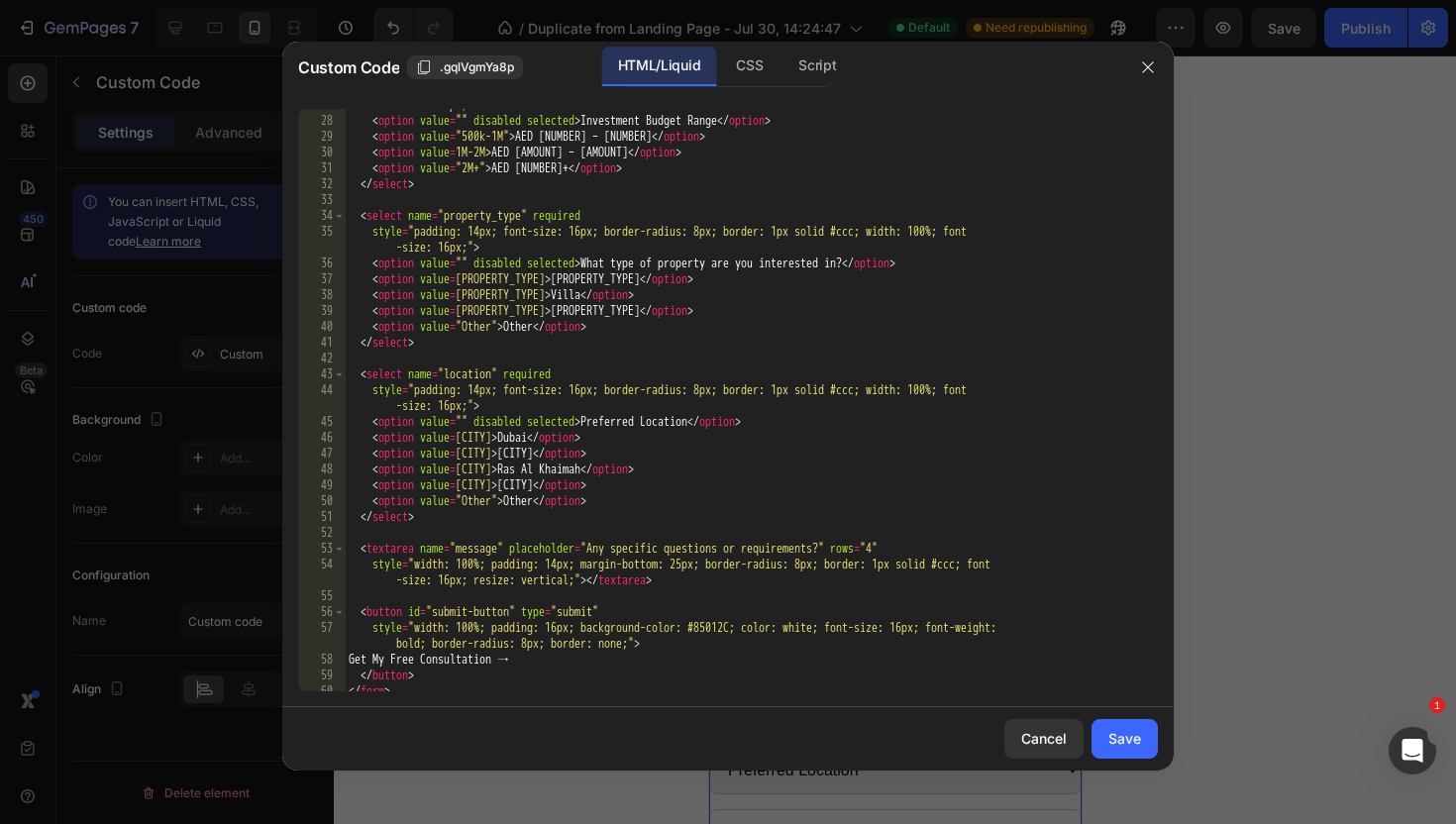 scroll, scrollTop: 511, scrollLeft: 0, axis: vertical 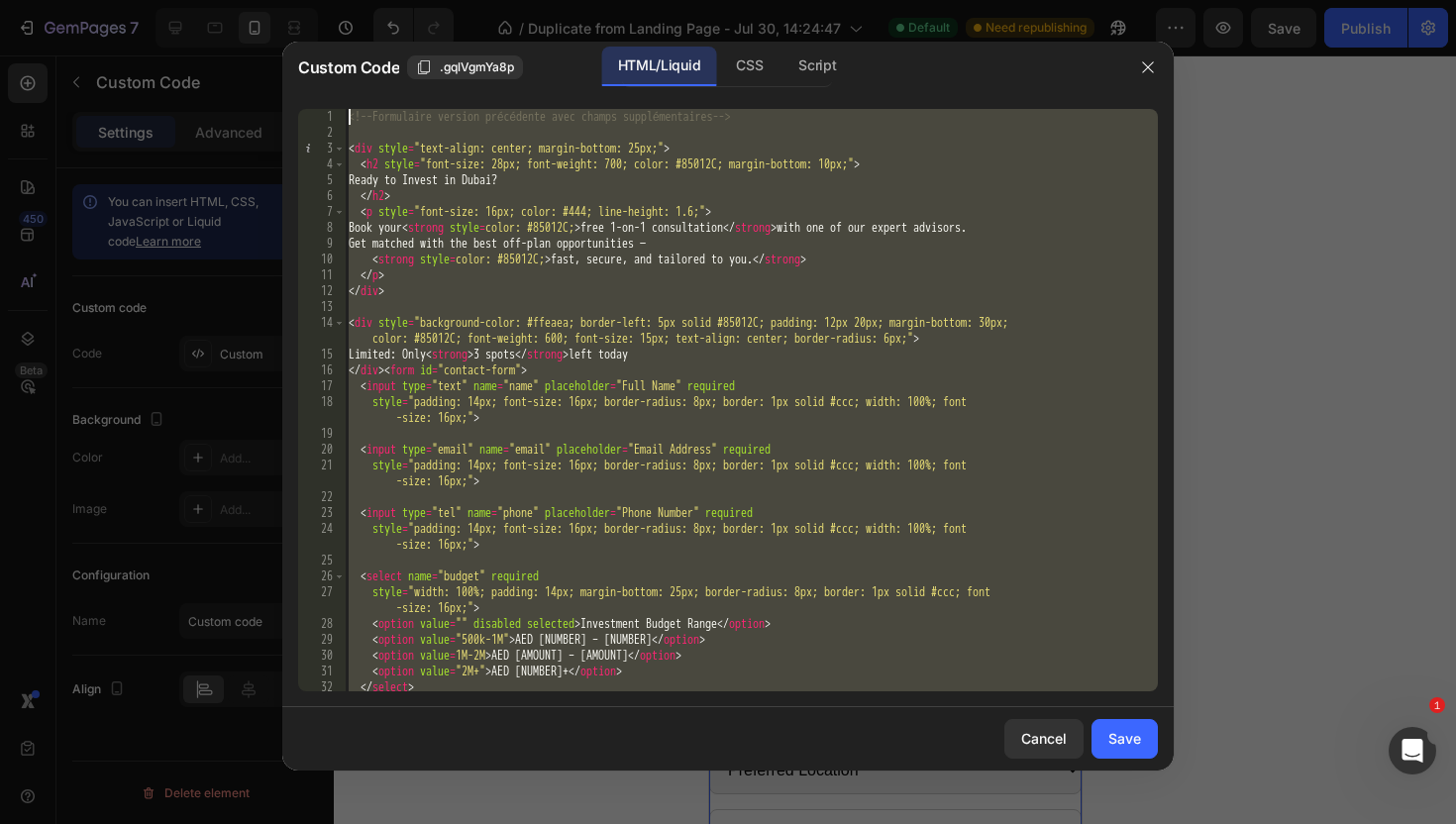 drag, startPoint x: 442, startPoint y: 685, endPoint x: 374, endPoint y: -123, distance: 810.8563 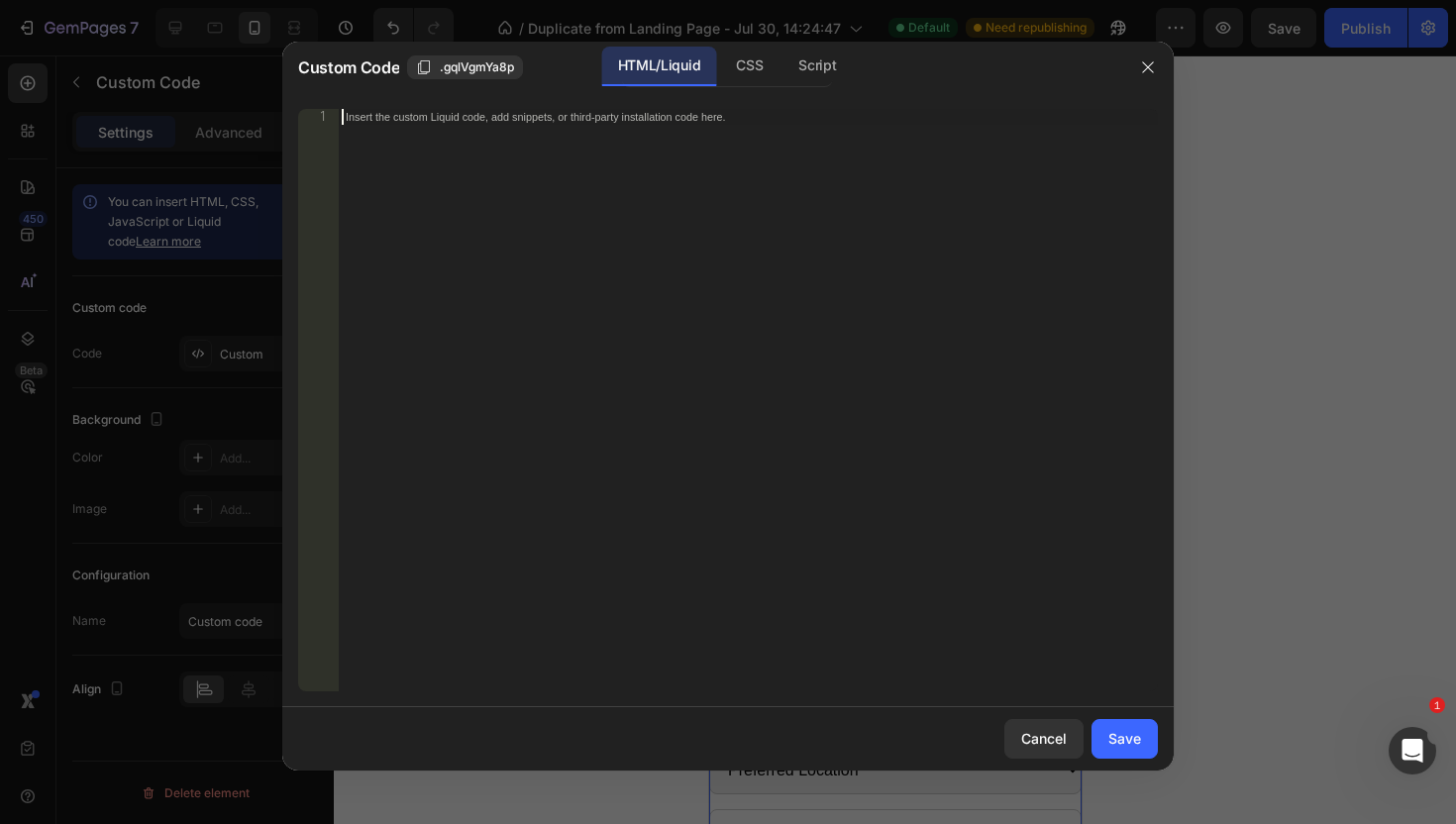 paste on "</script>" 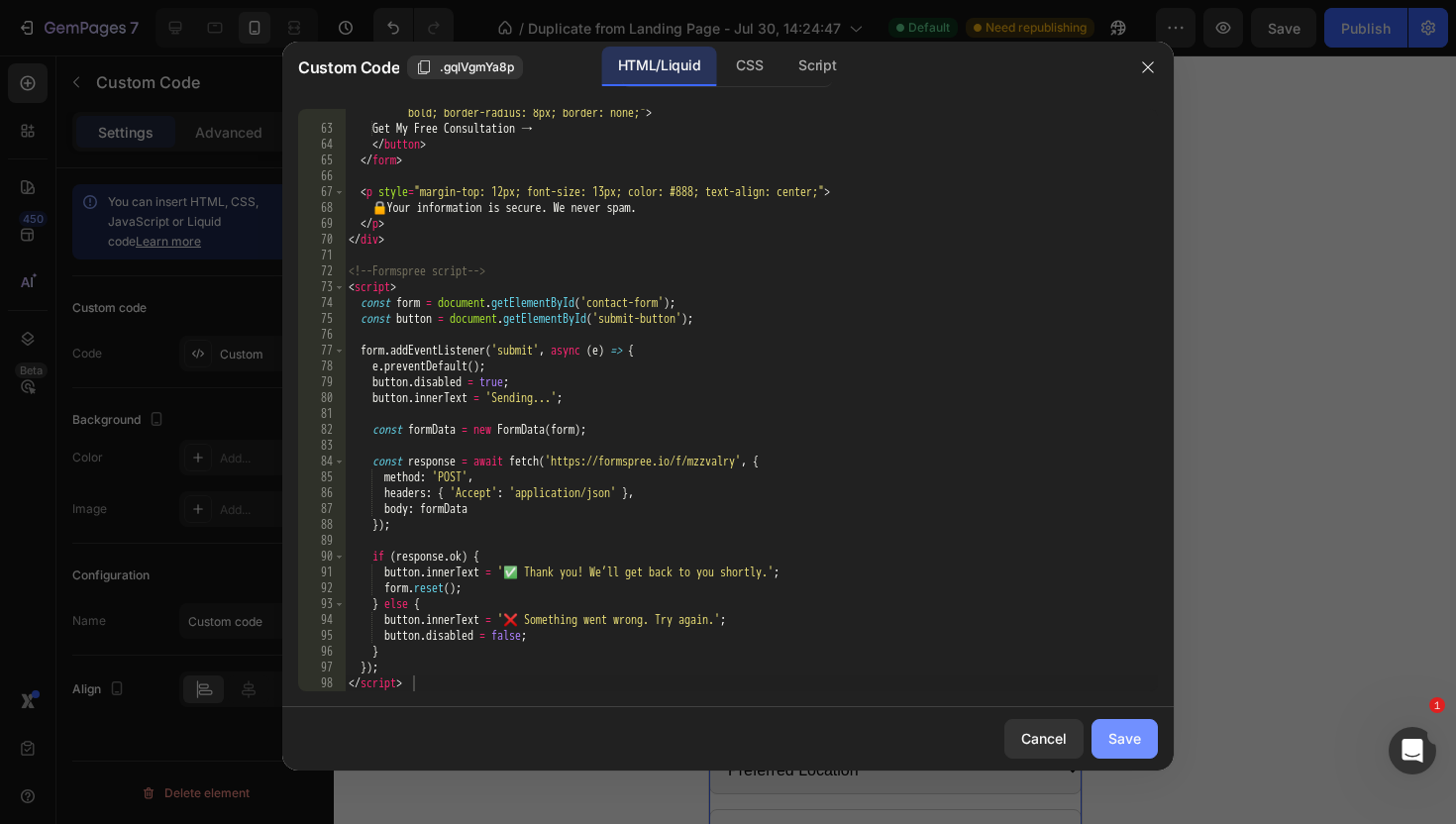 click on "Save" 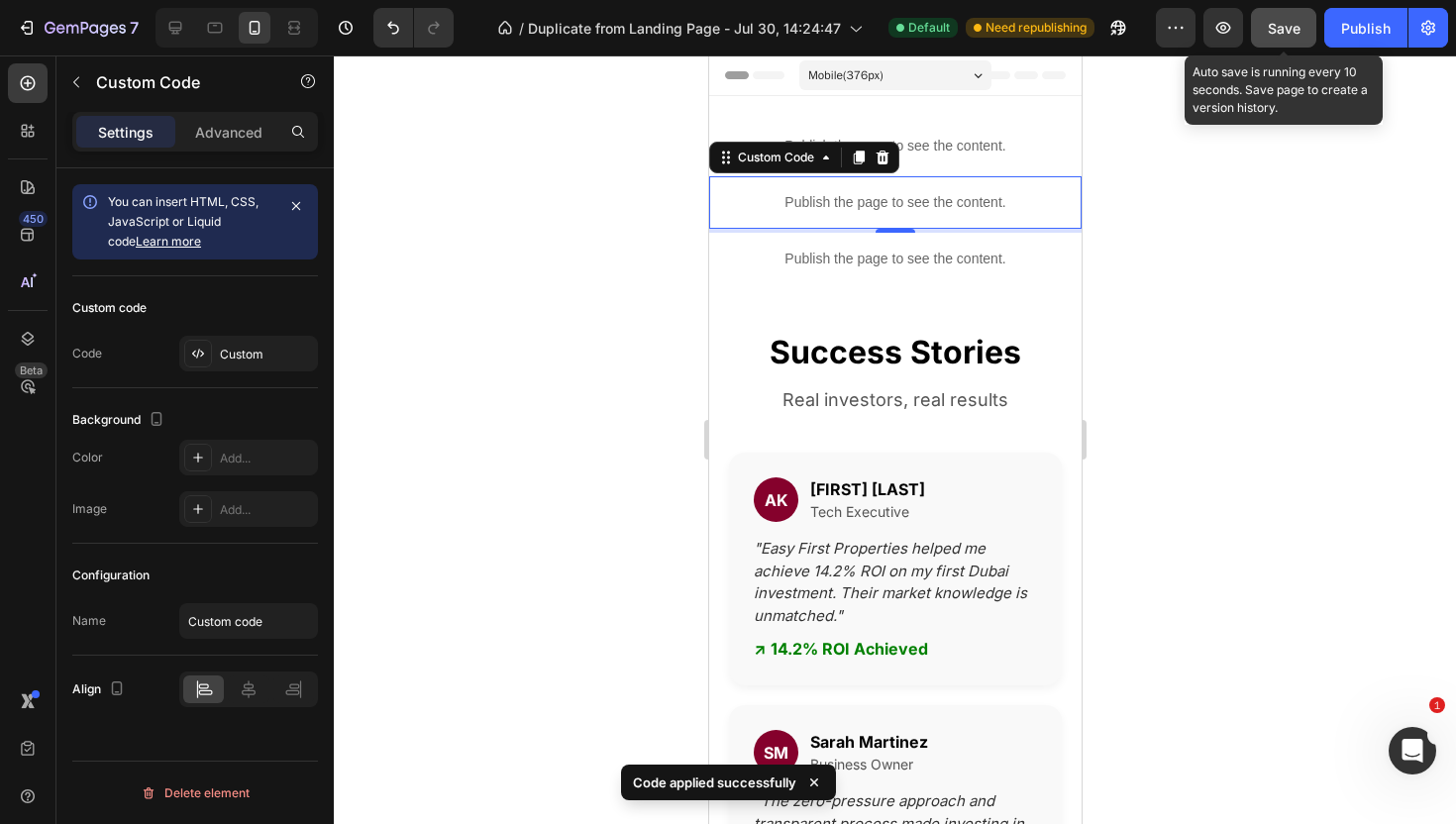 click on "Save" 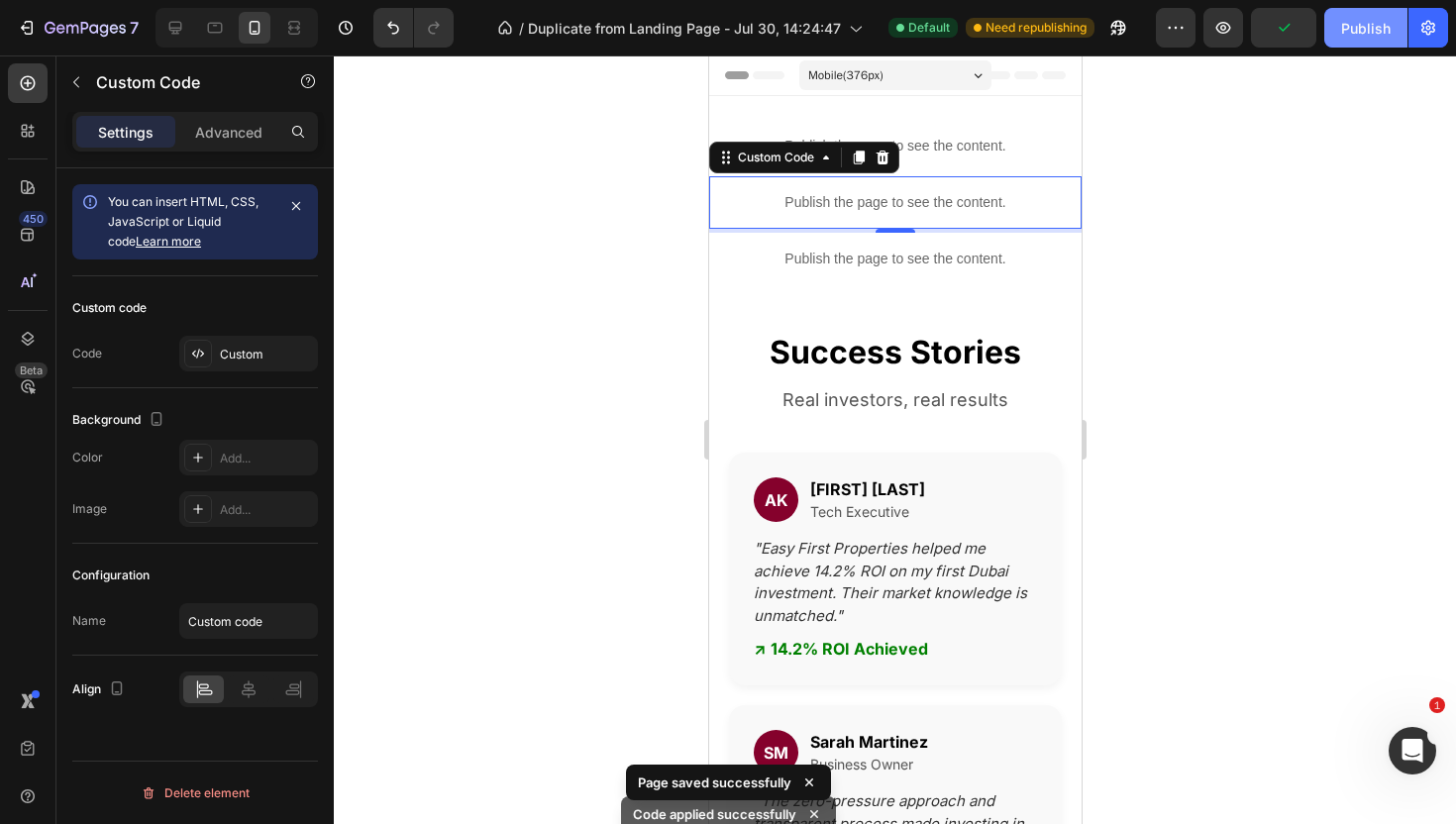 click on "Publish" 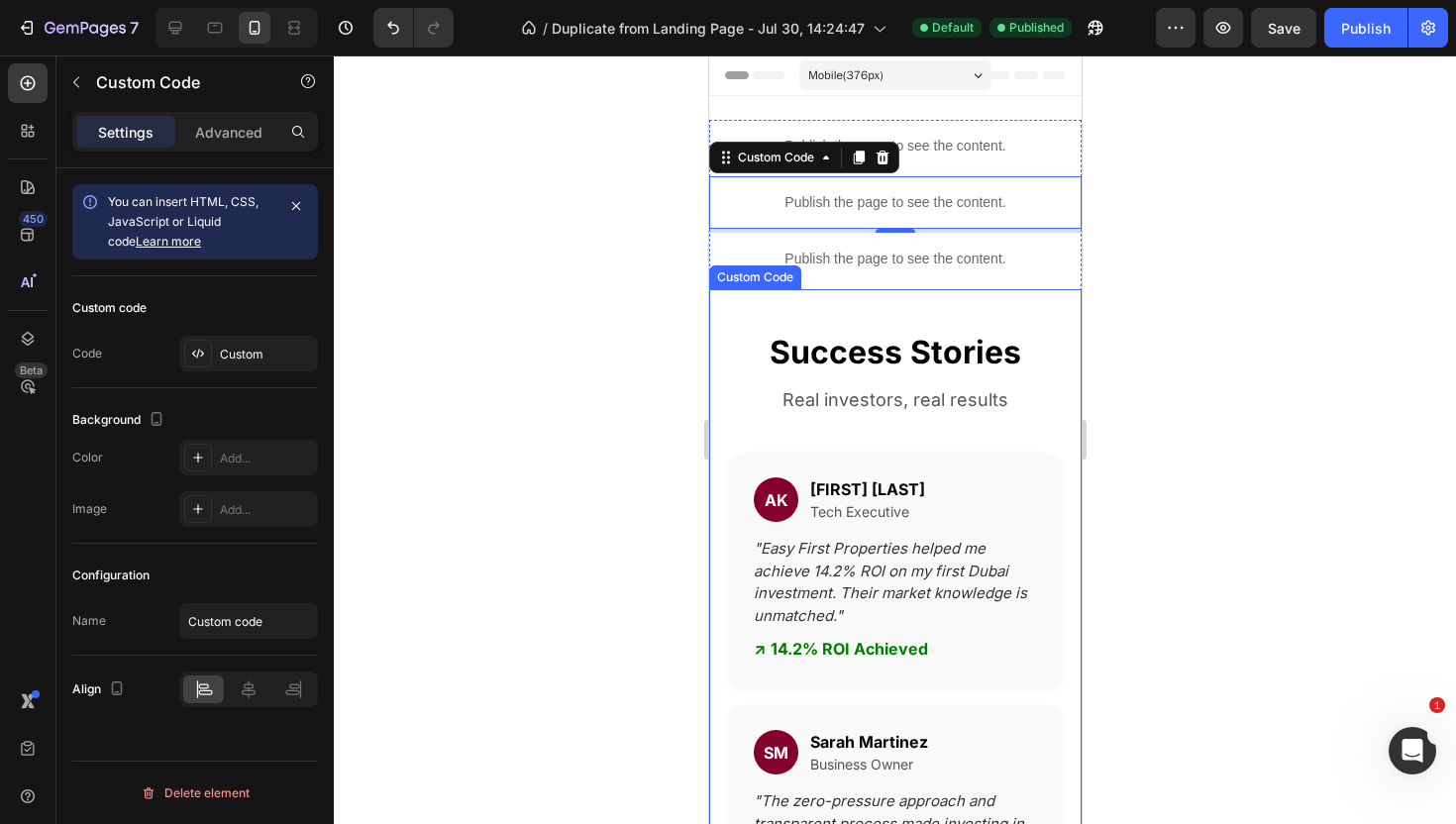click 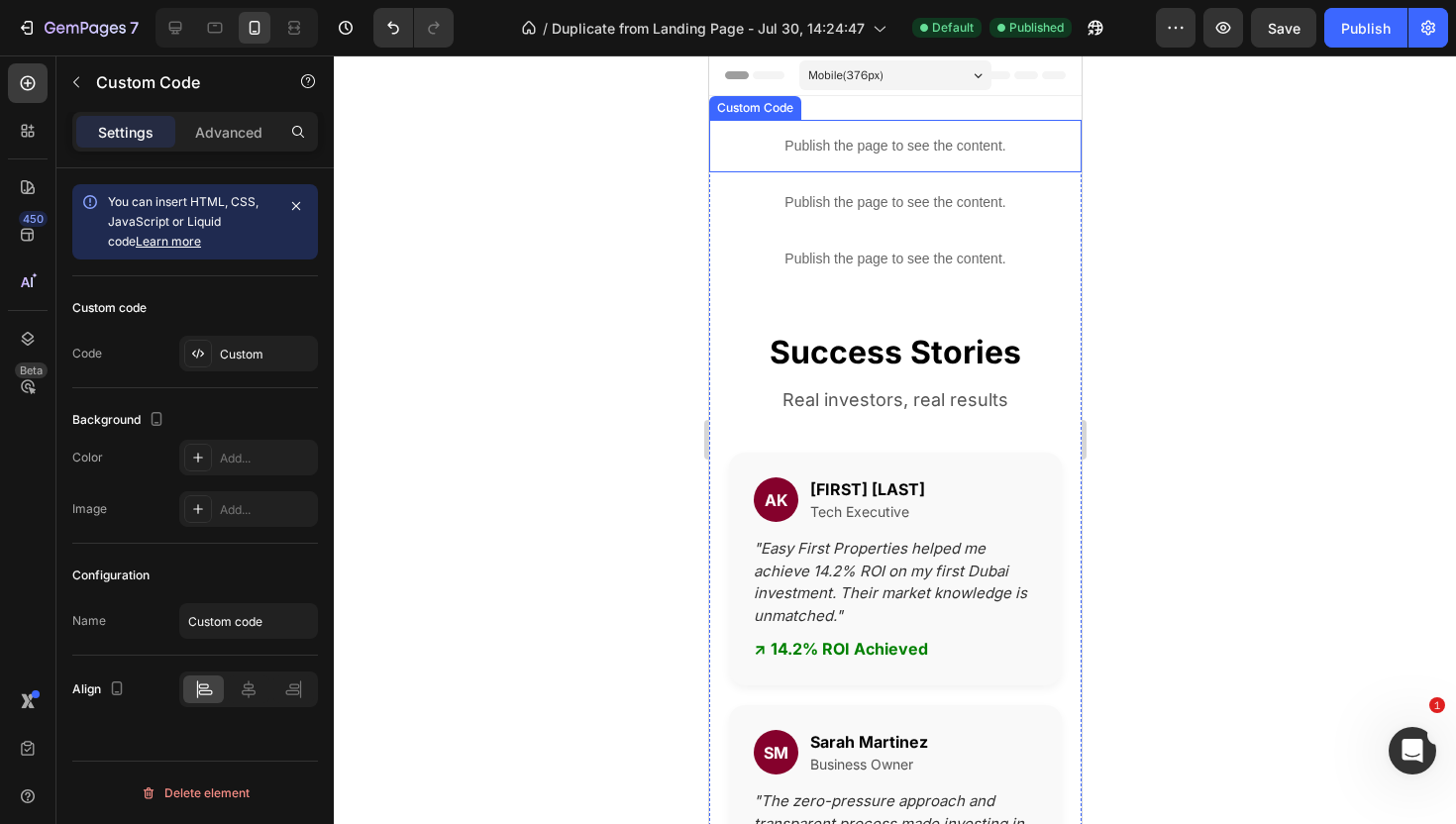 click on "Publish the page to see the content." at bounding box center (894, 146) 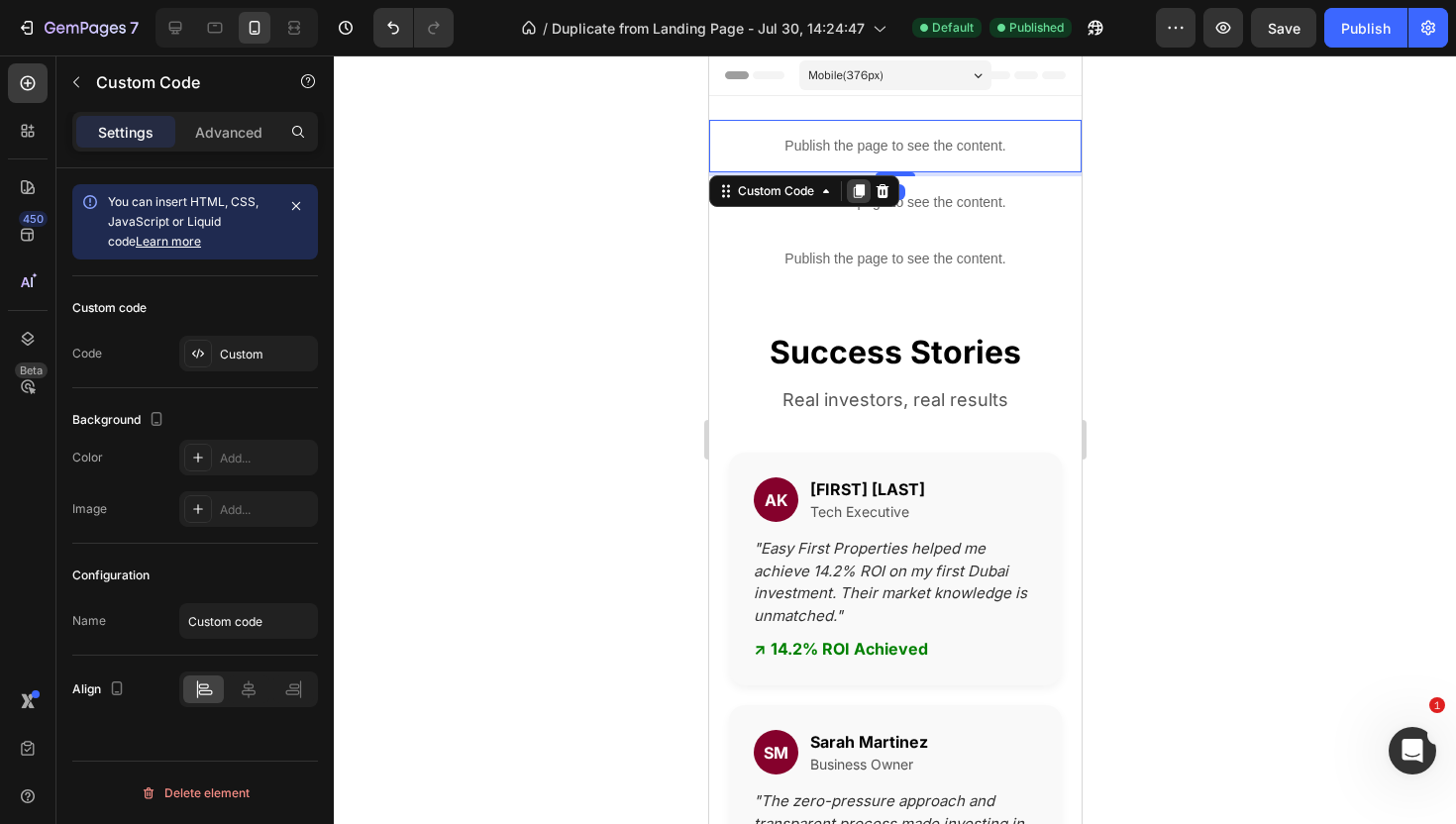 click 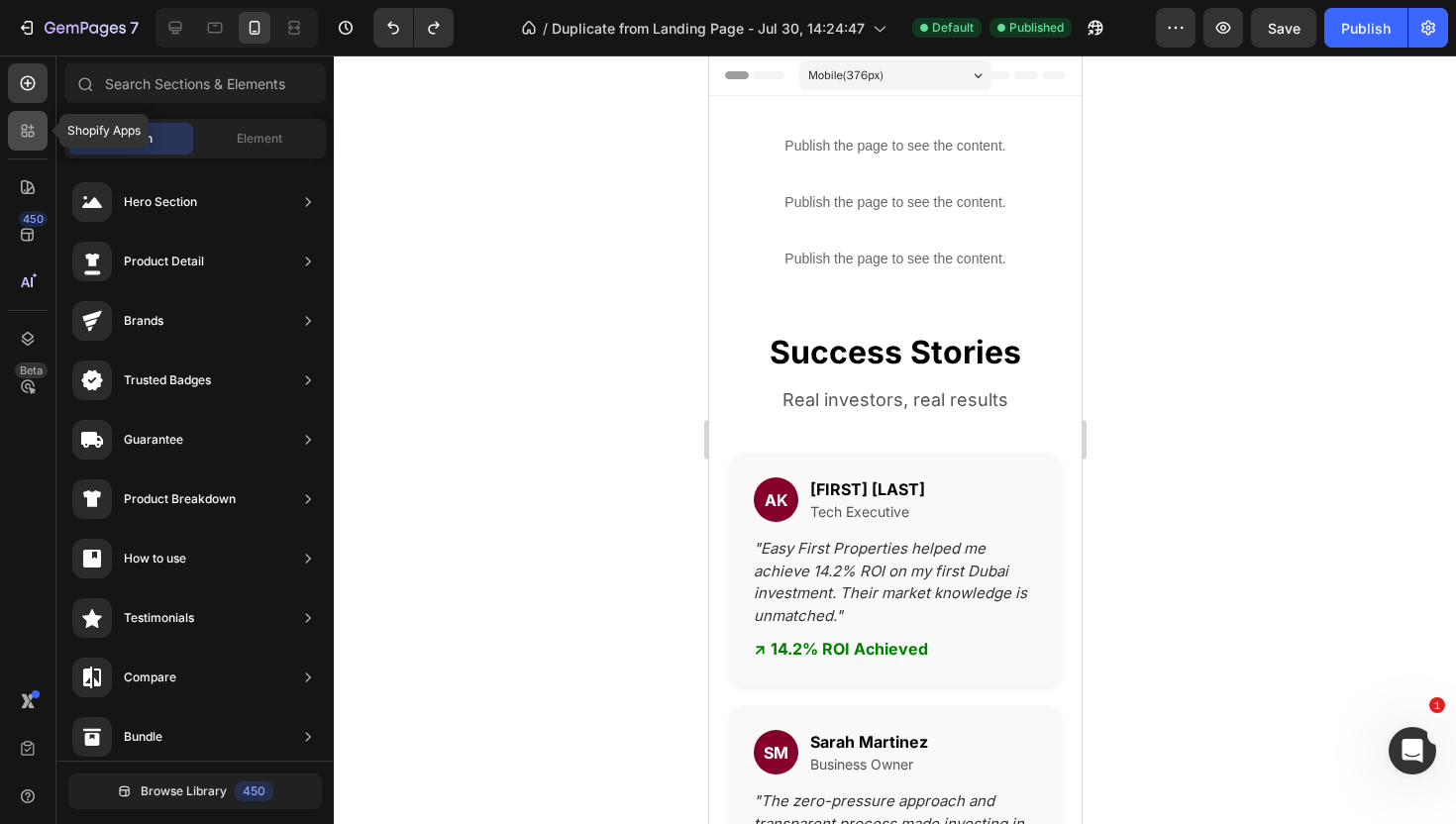 click 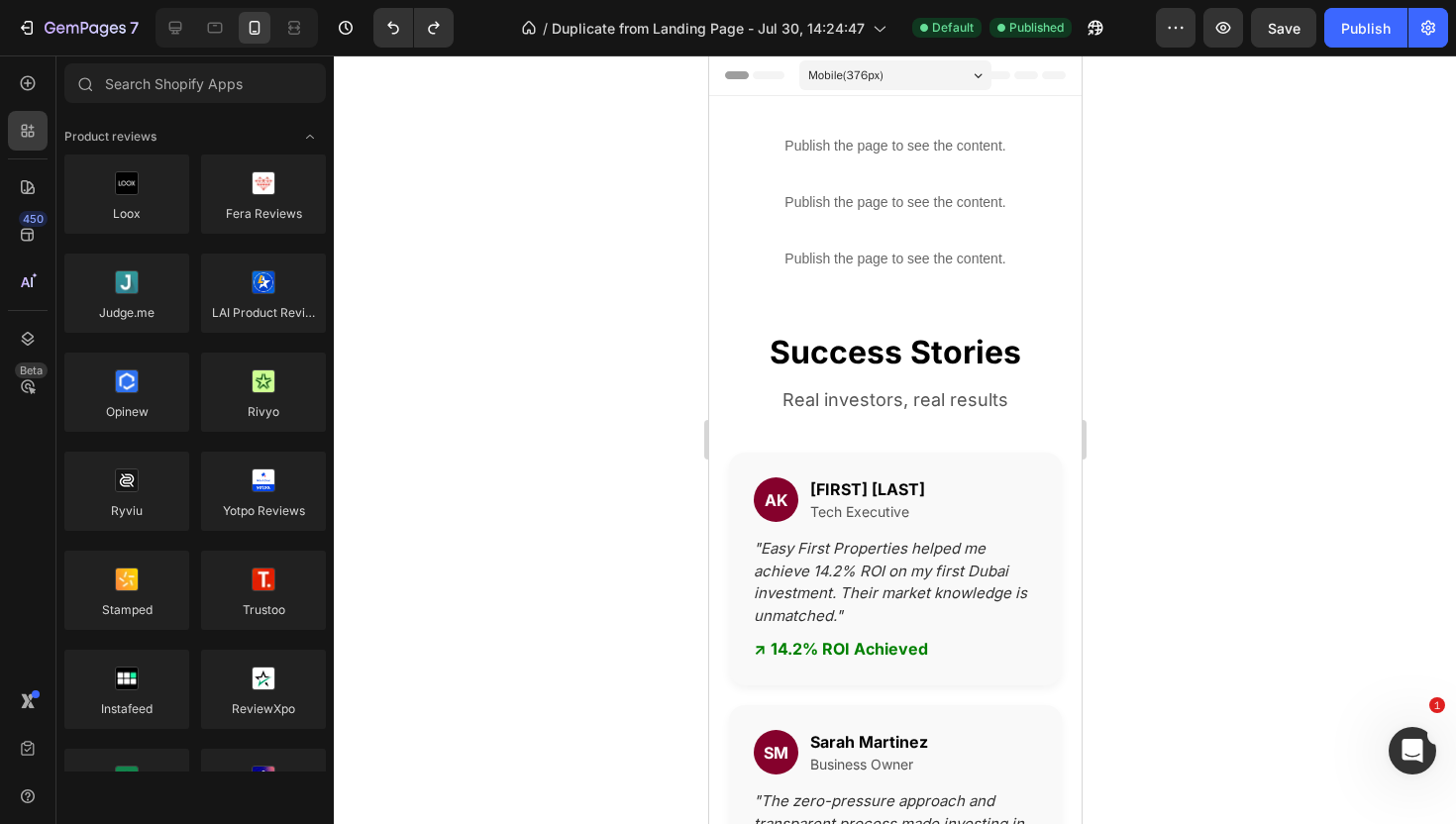 click on "450 Beta" at bounding box center [28, 372] 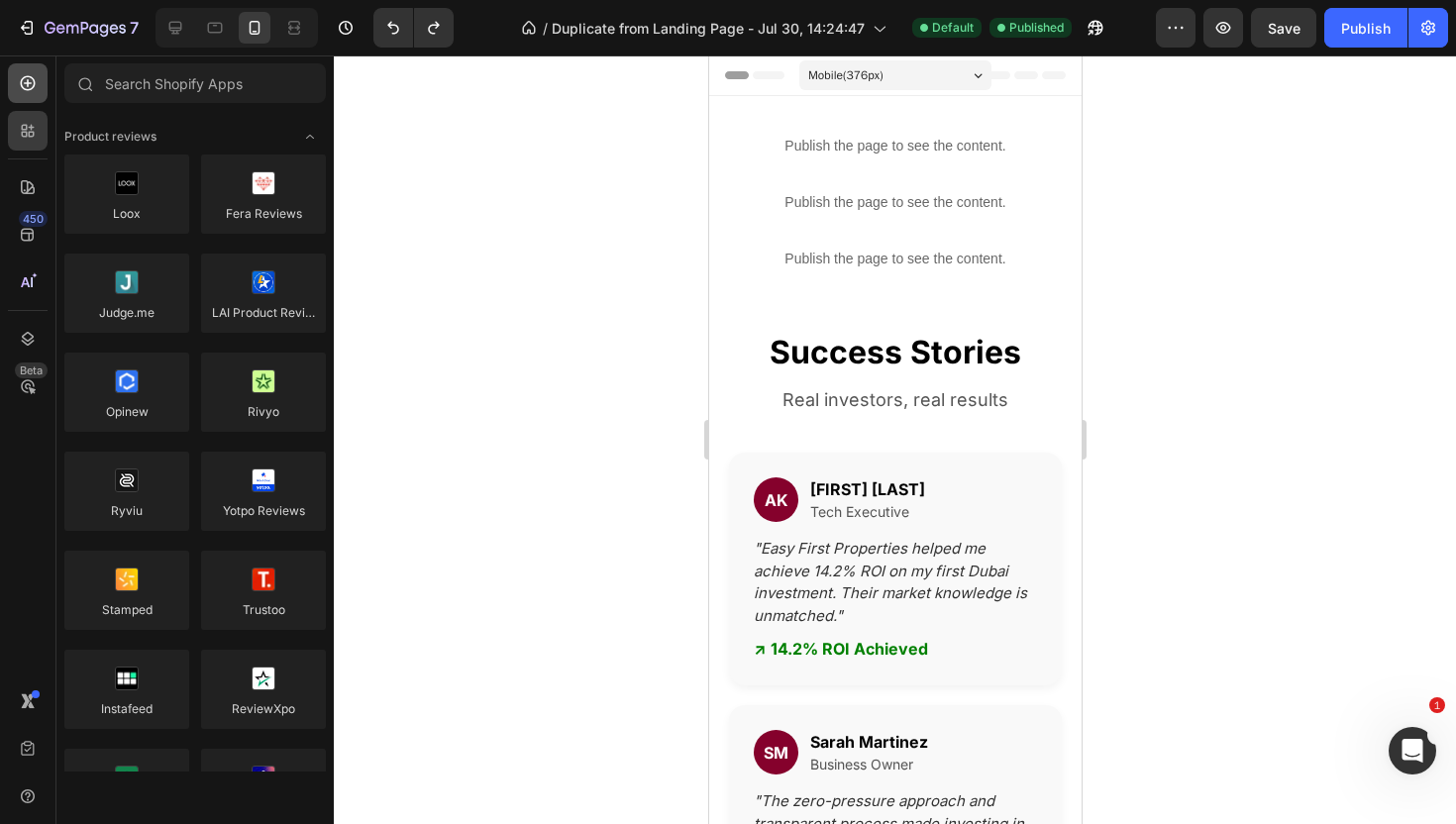 click 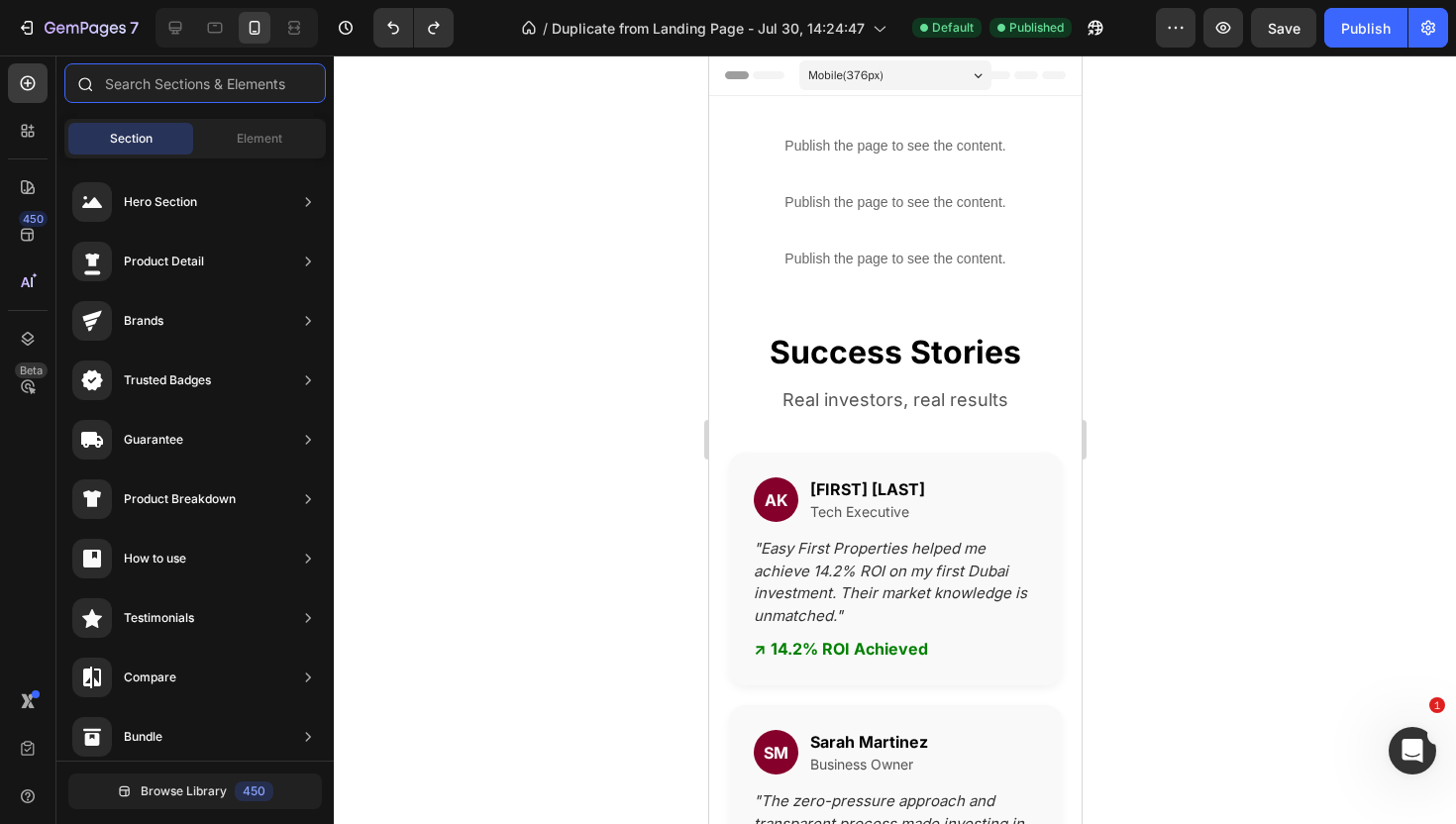click at bounding box center [195, 83] 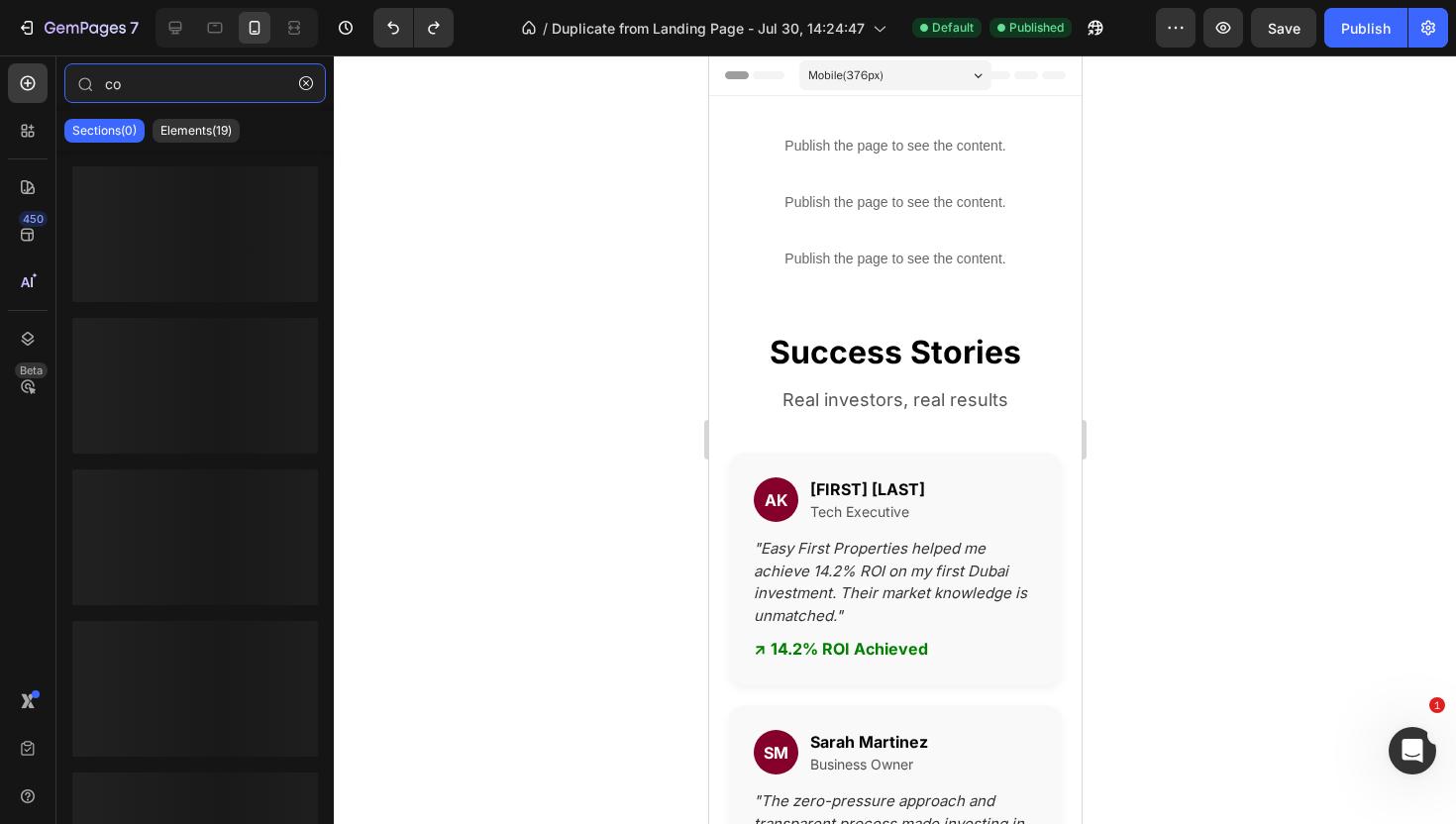 type on "c" 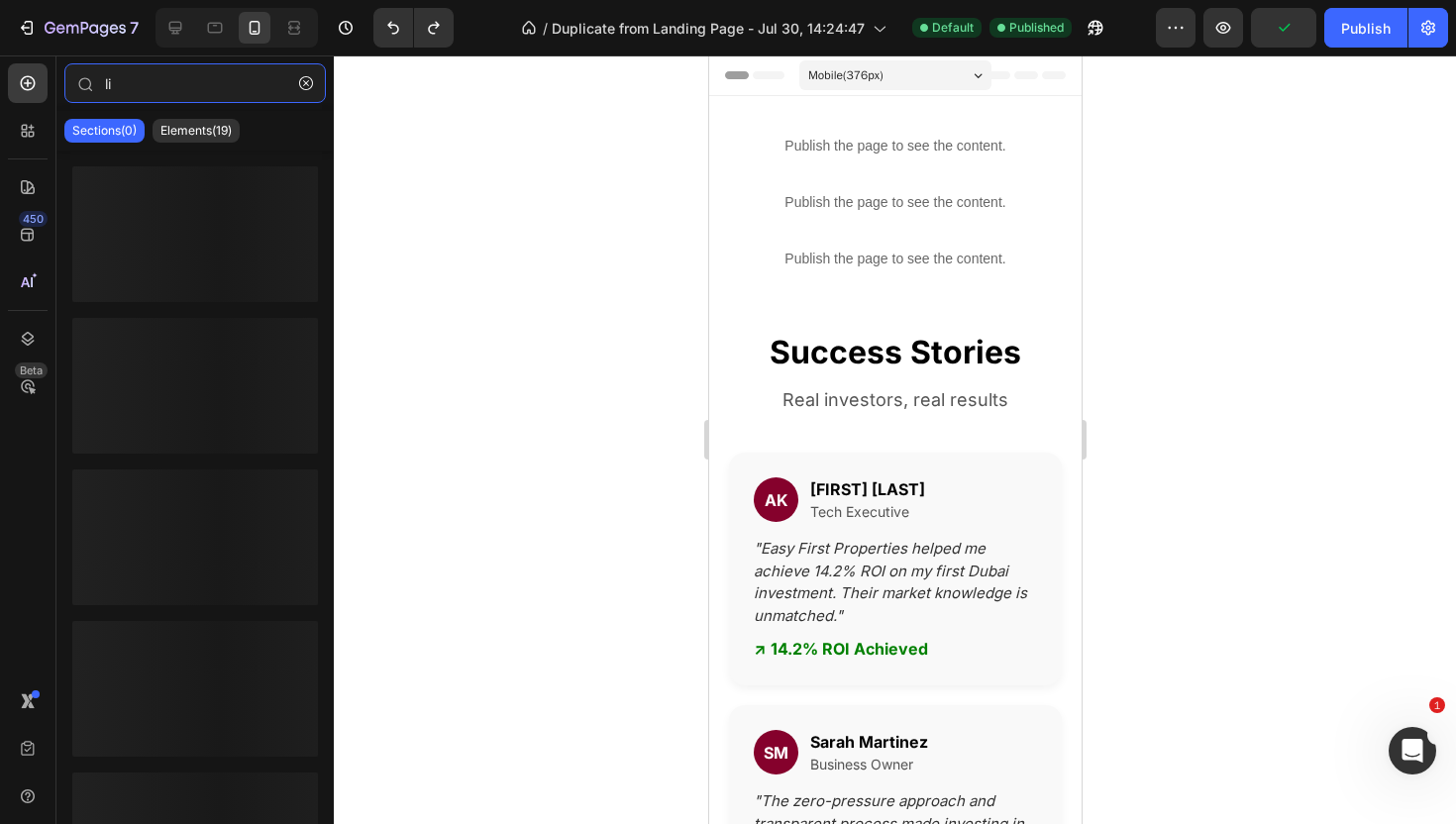 type on "l" 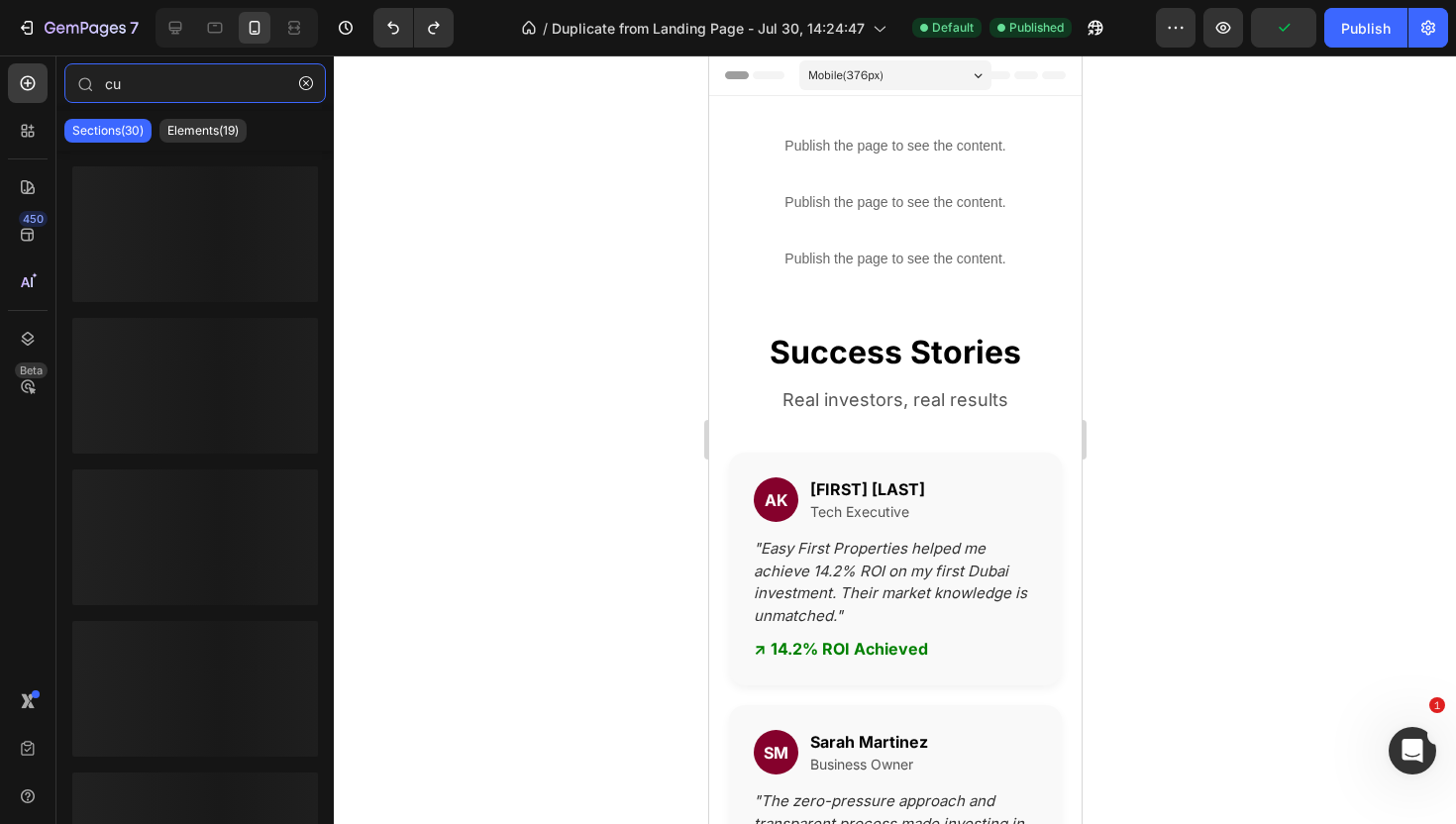 type on "c" 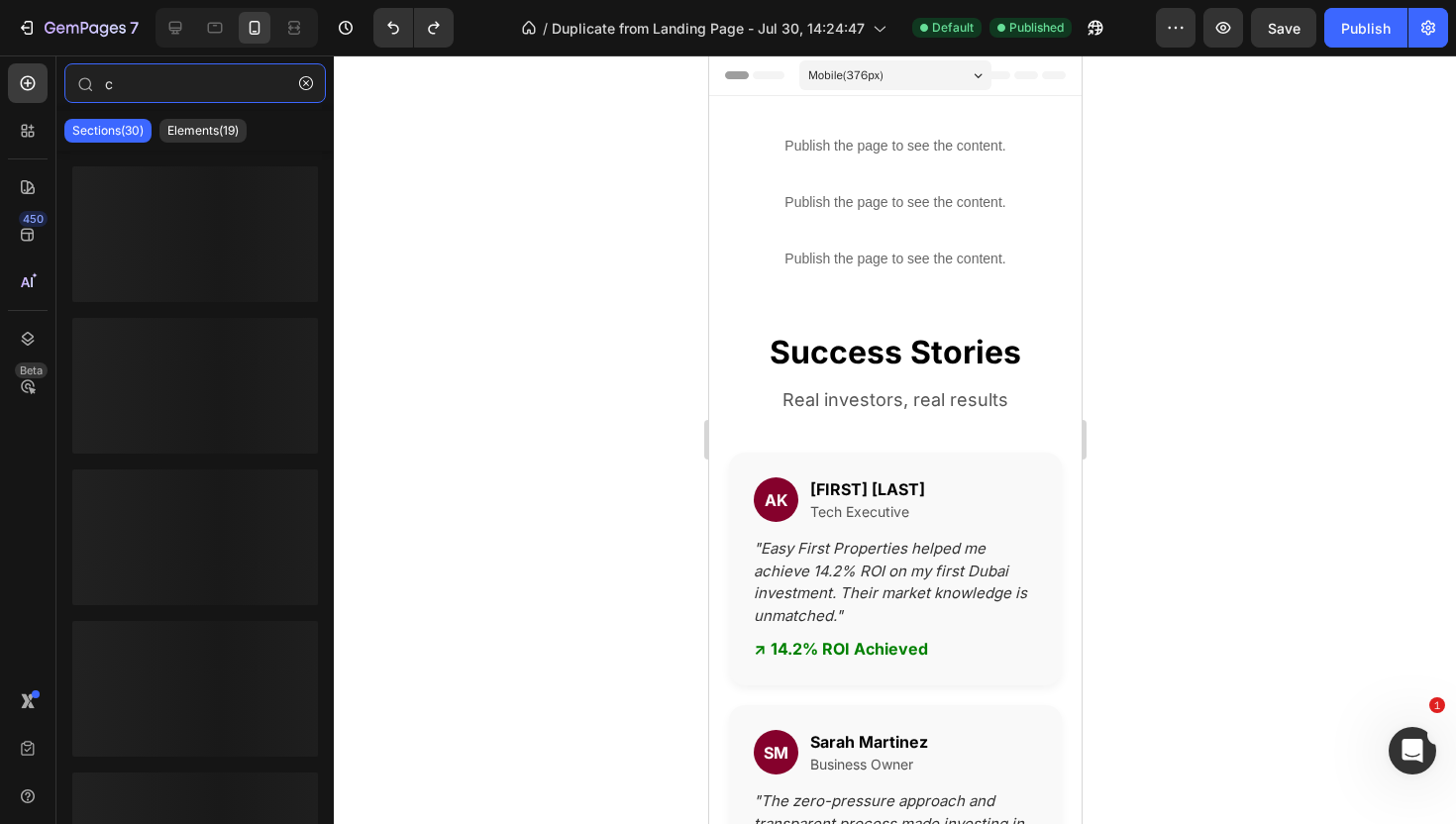 type 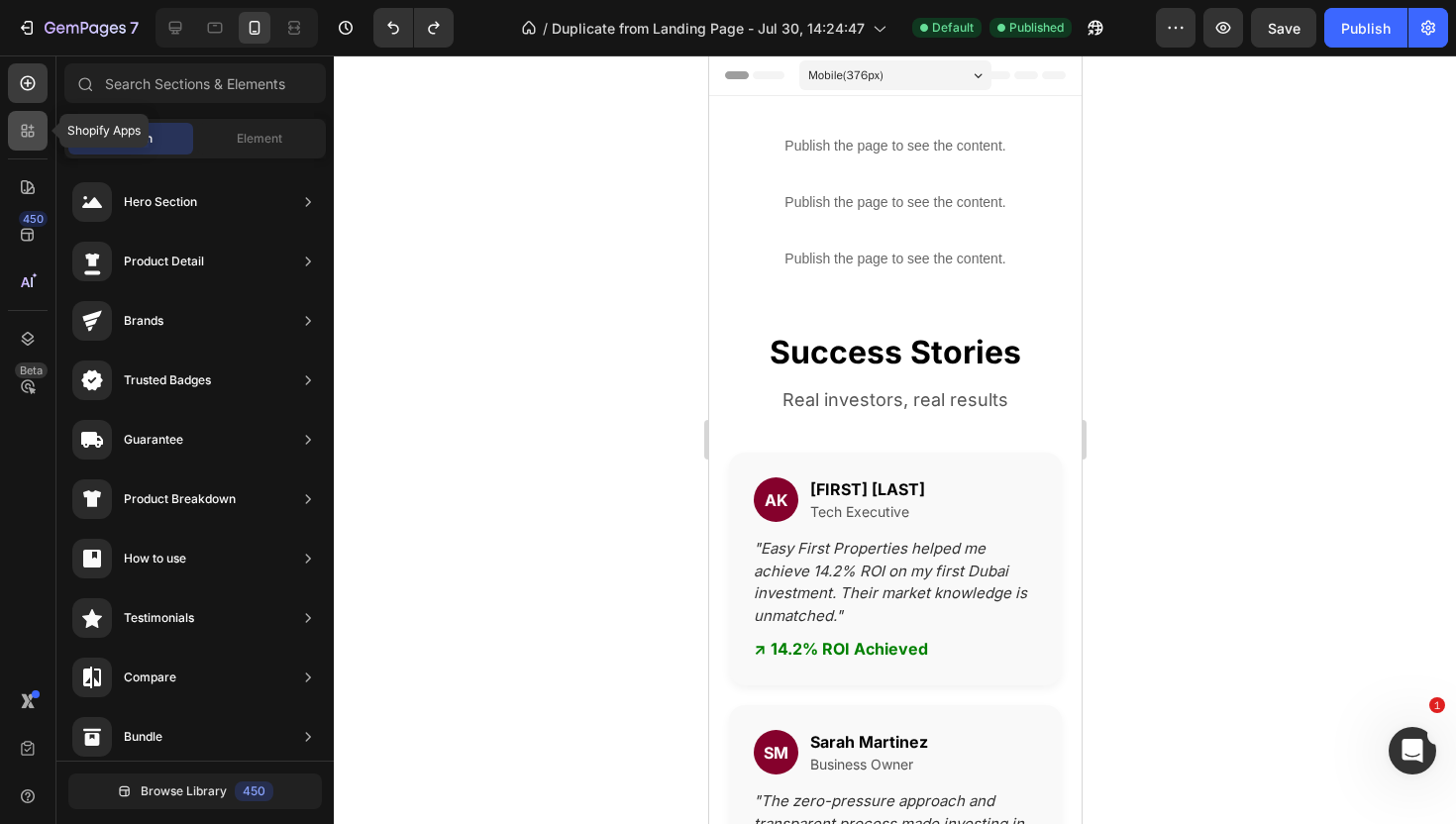 click 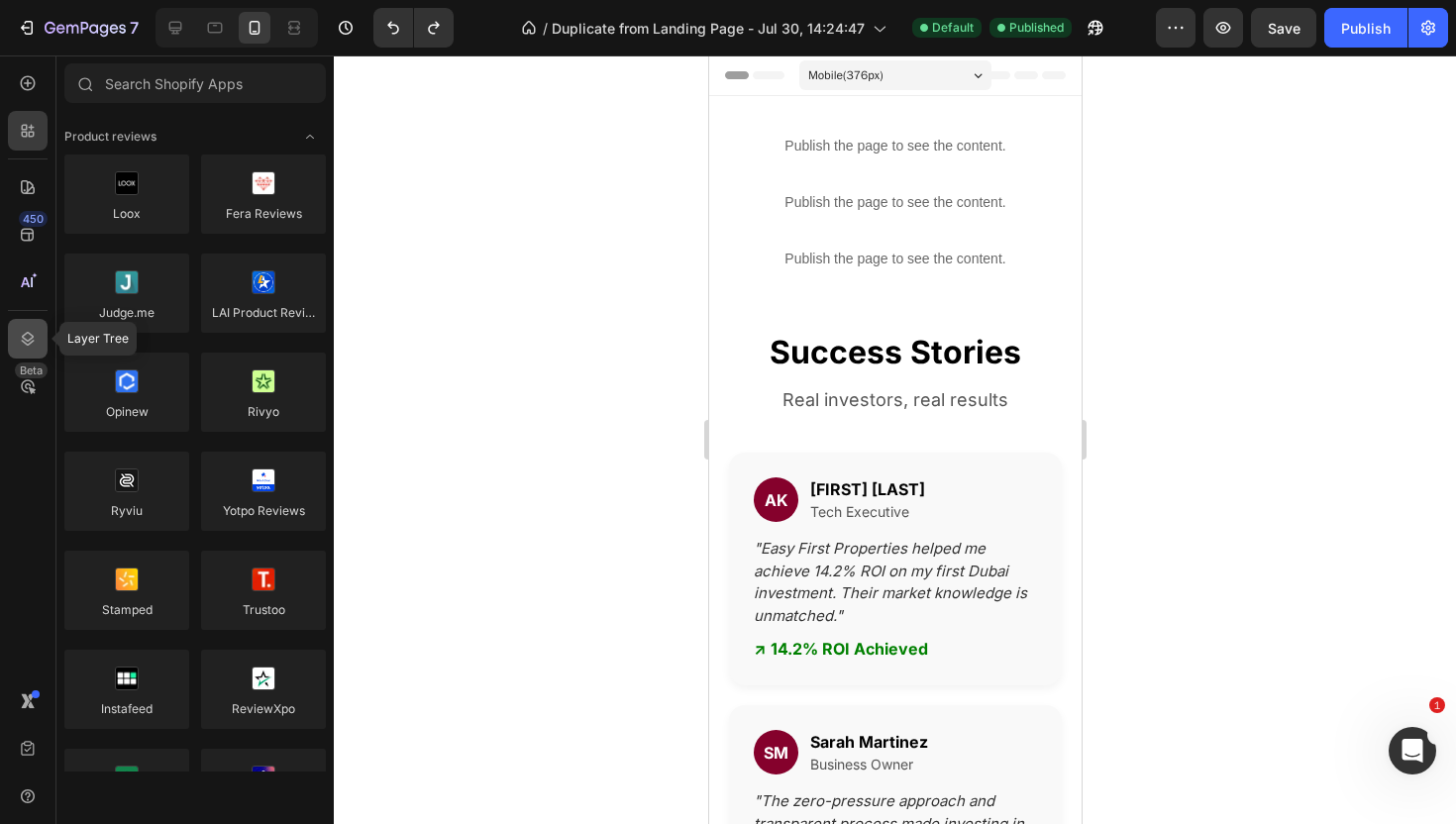 click 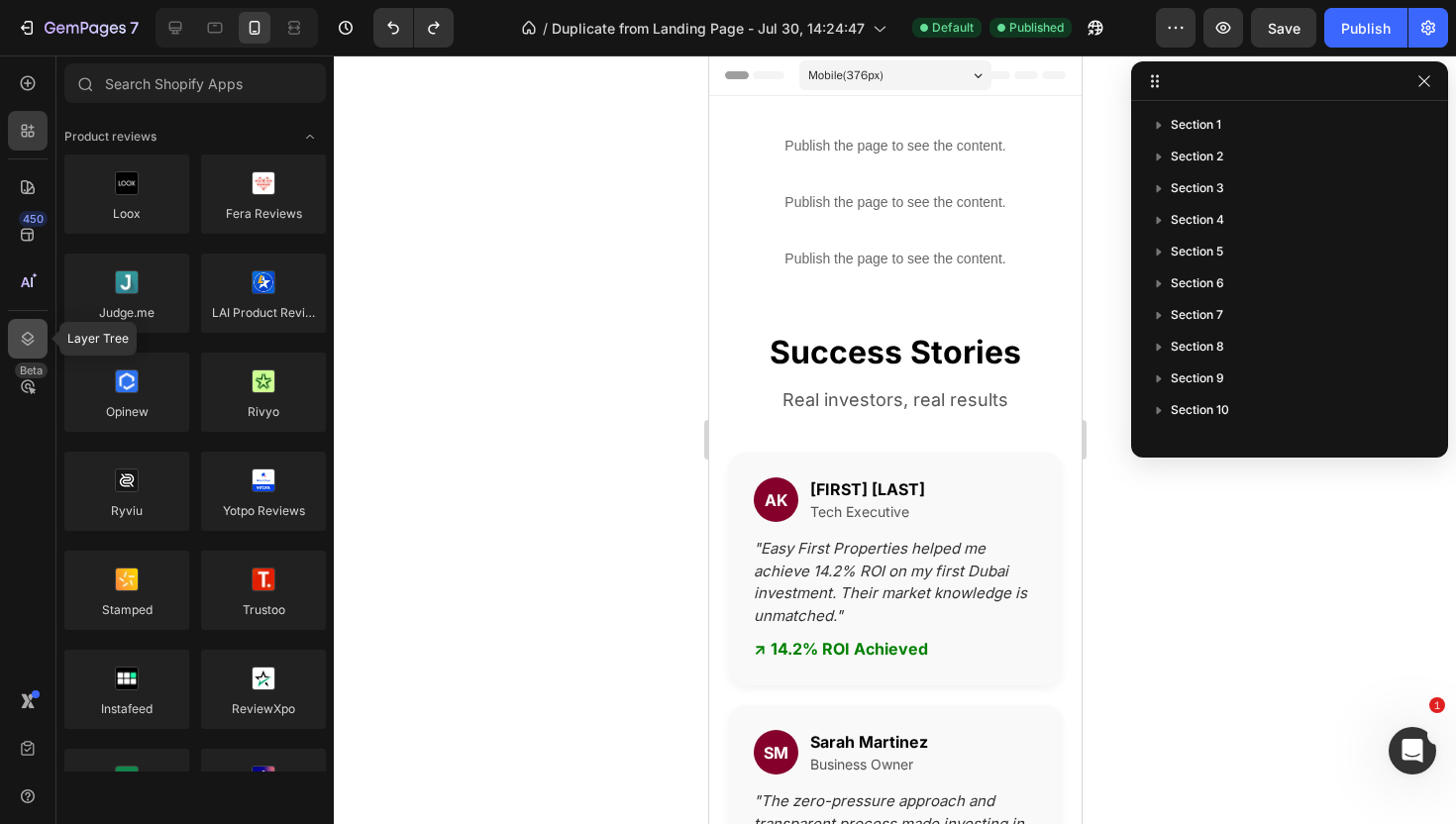 click 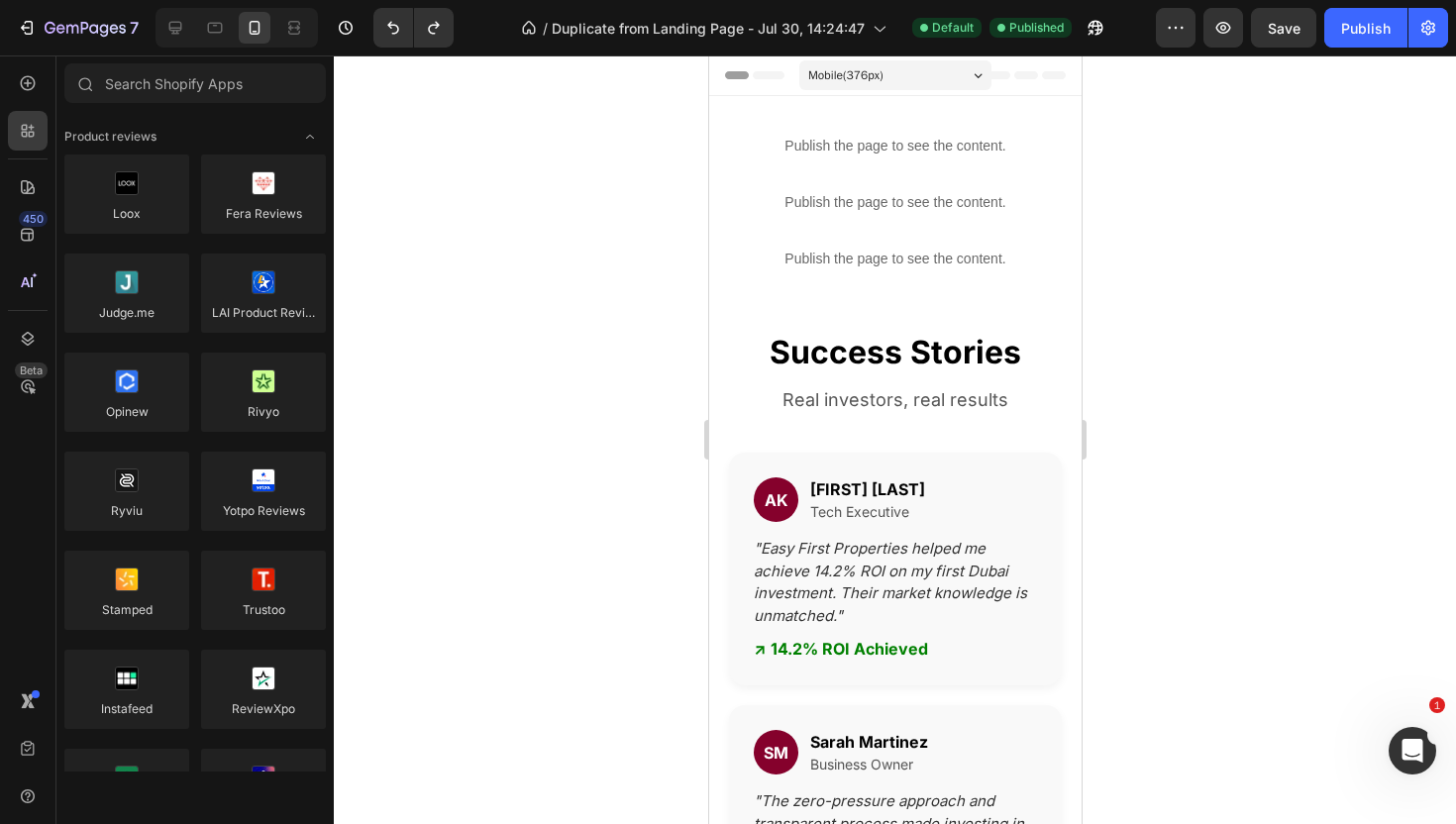 click on "450 Beta" at bounding box center (28, 372) 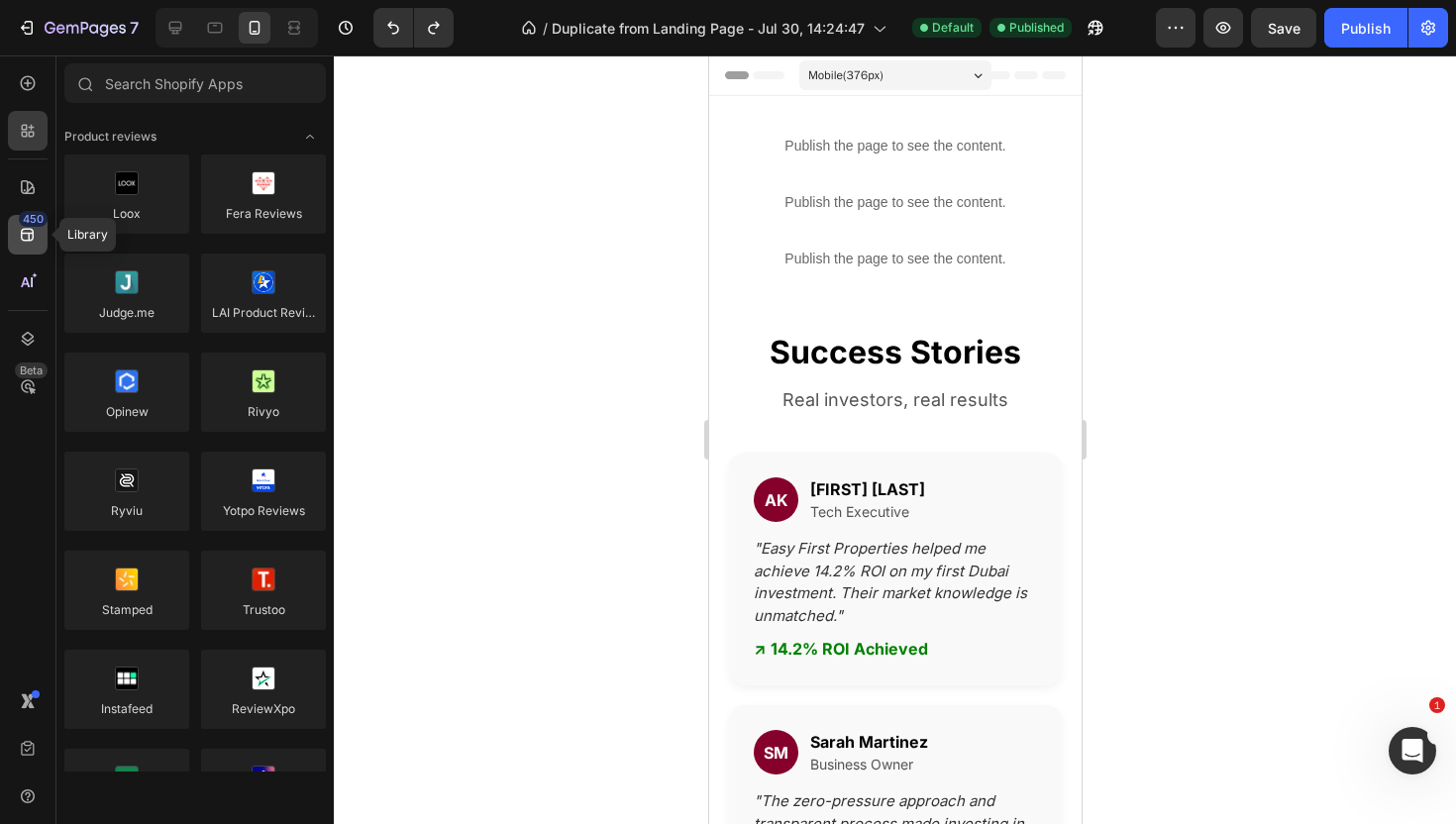 click 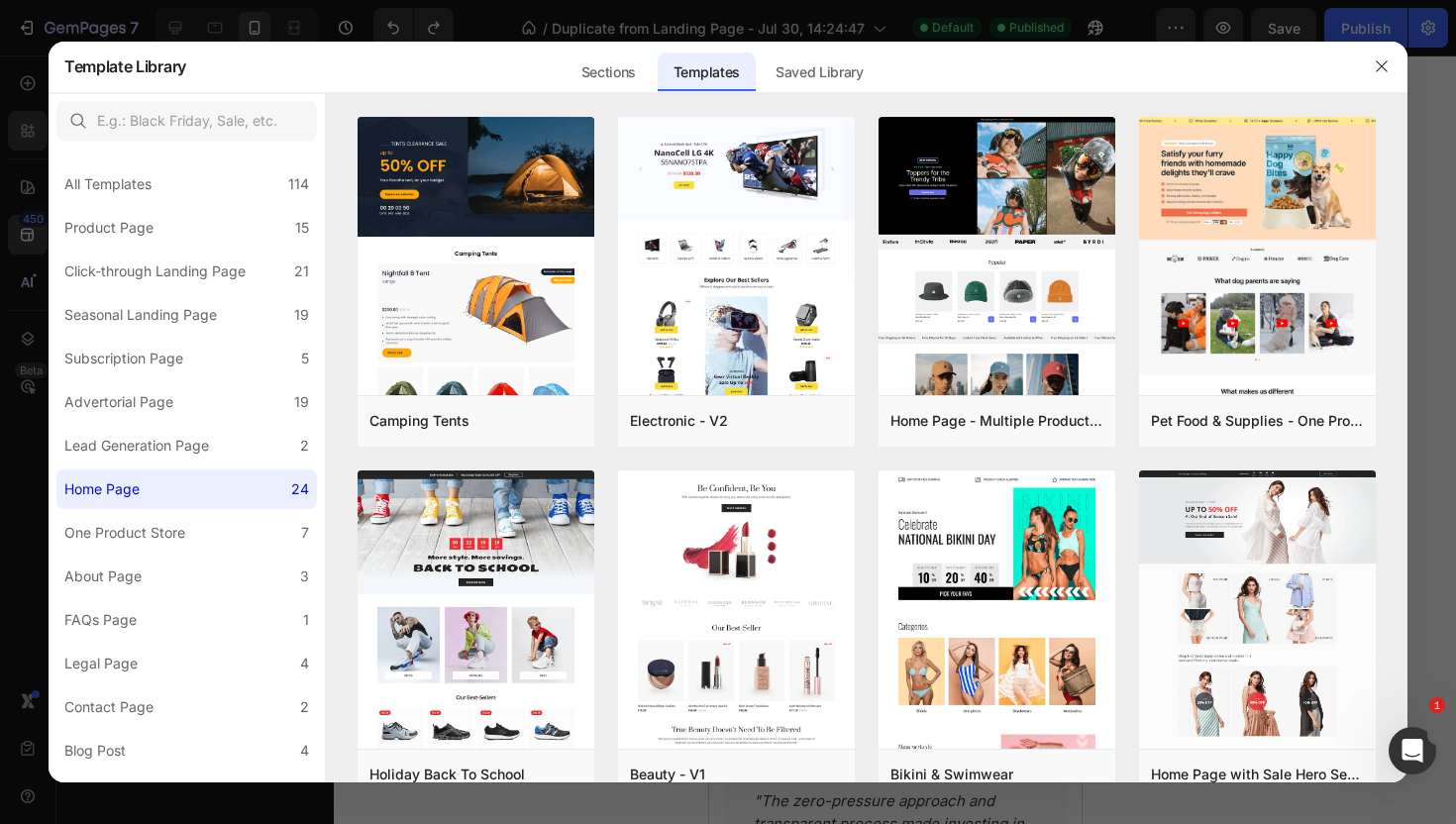 click at bounding box center (728, 412) 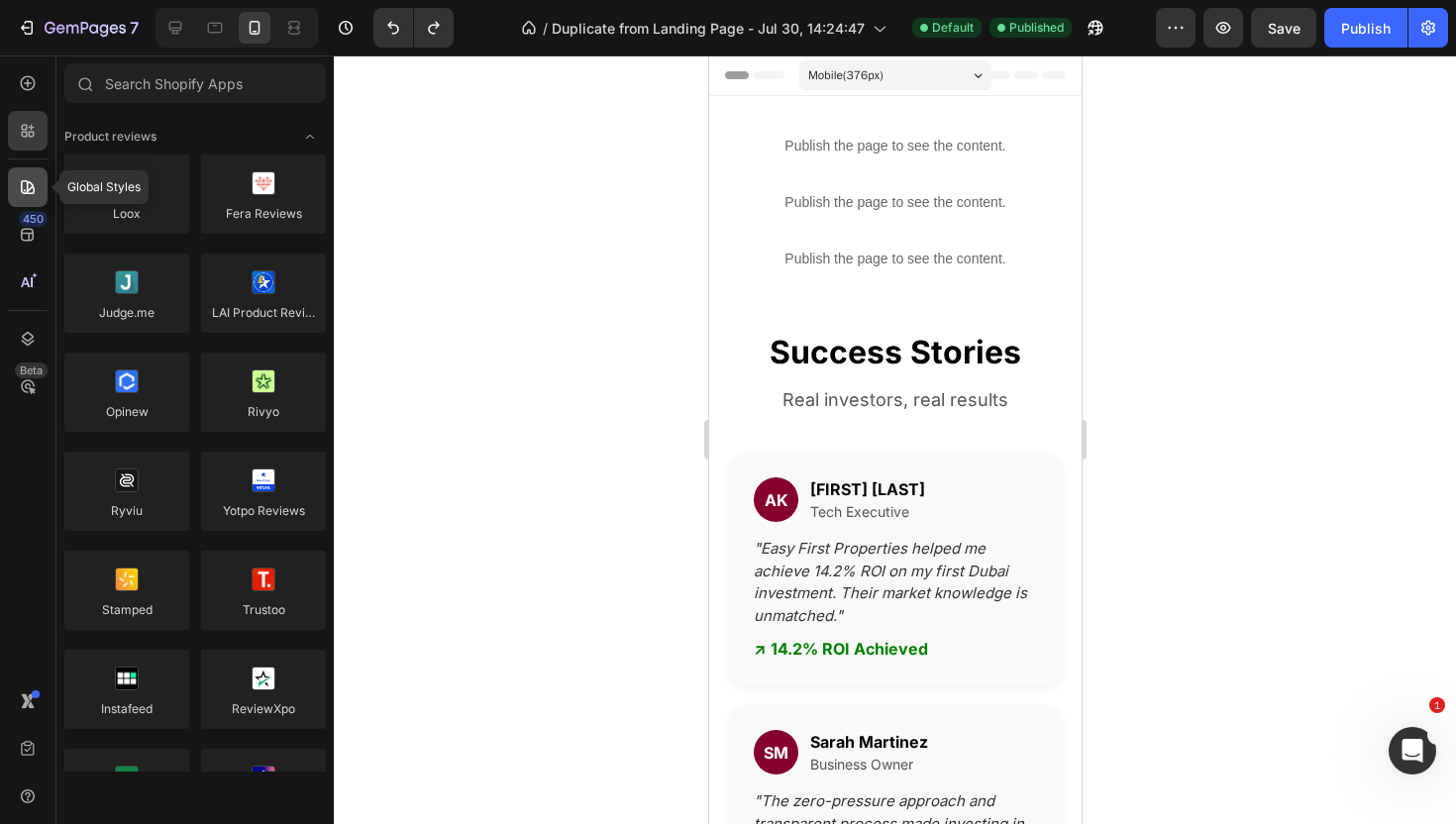 click 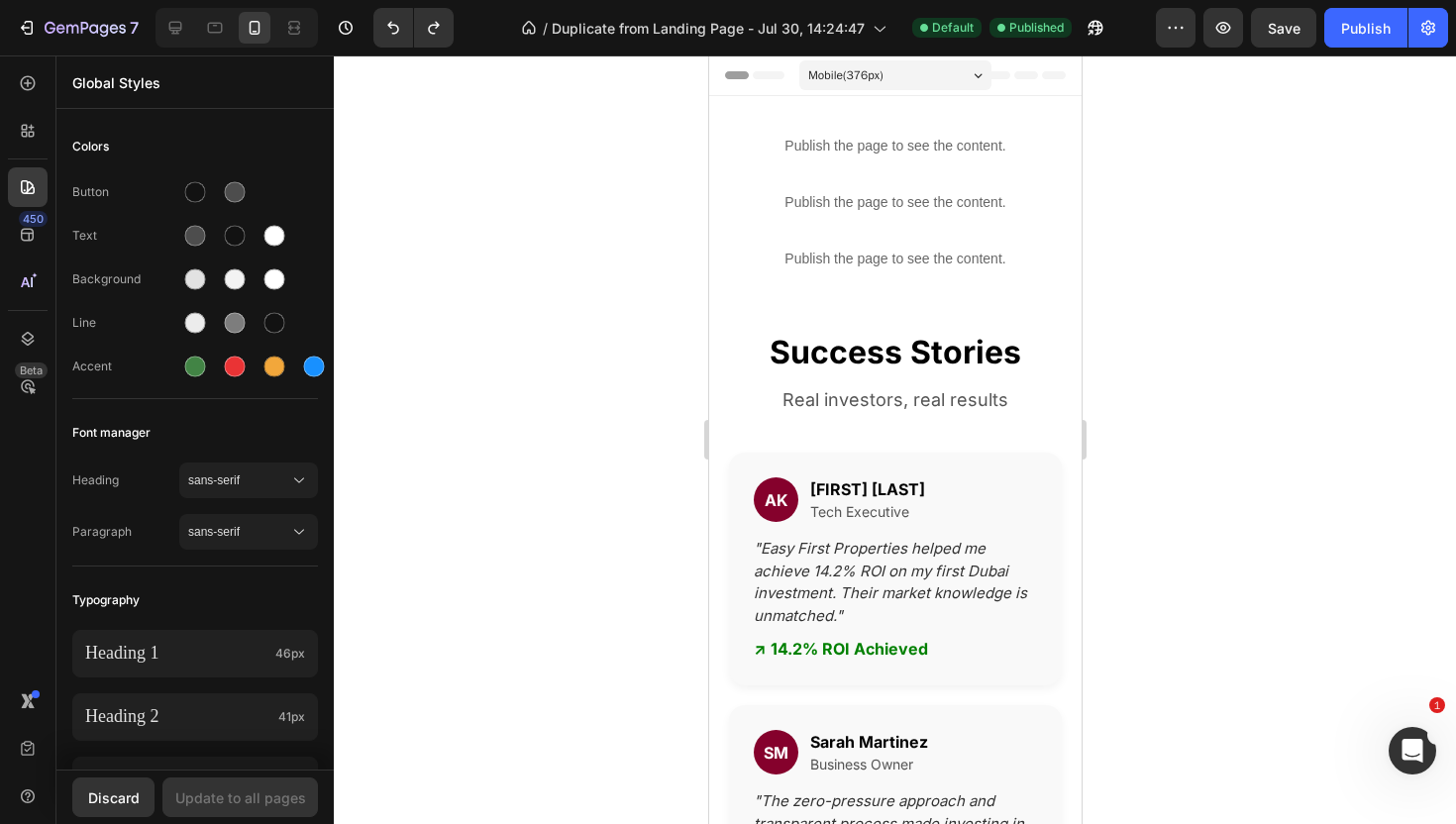 click on "450 Beta" at bounding box center [28, 372] 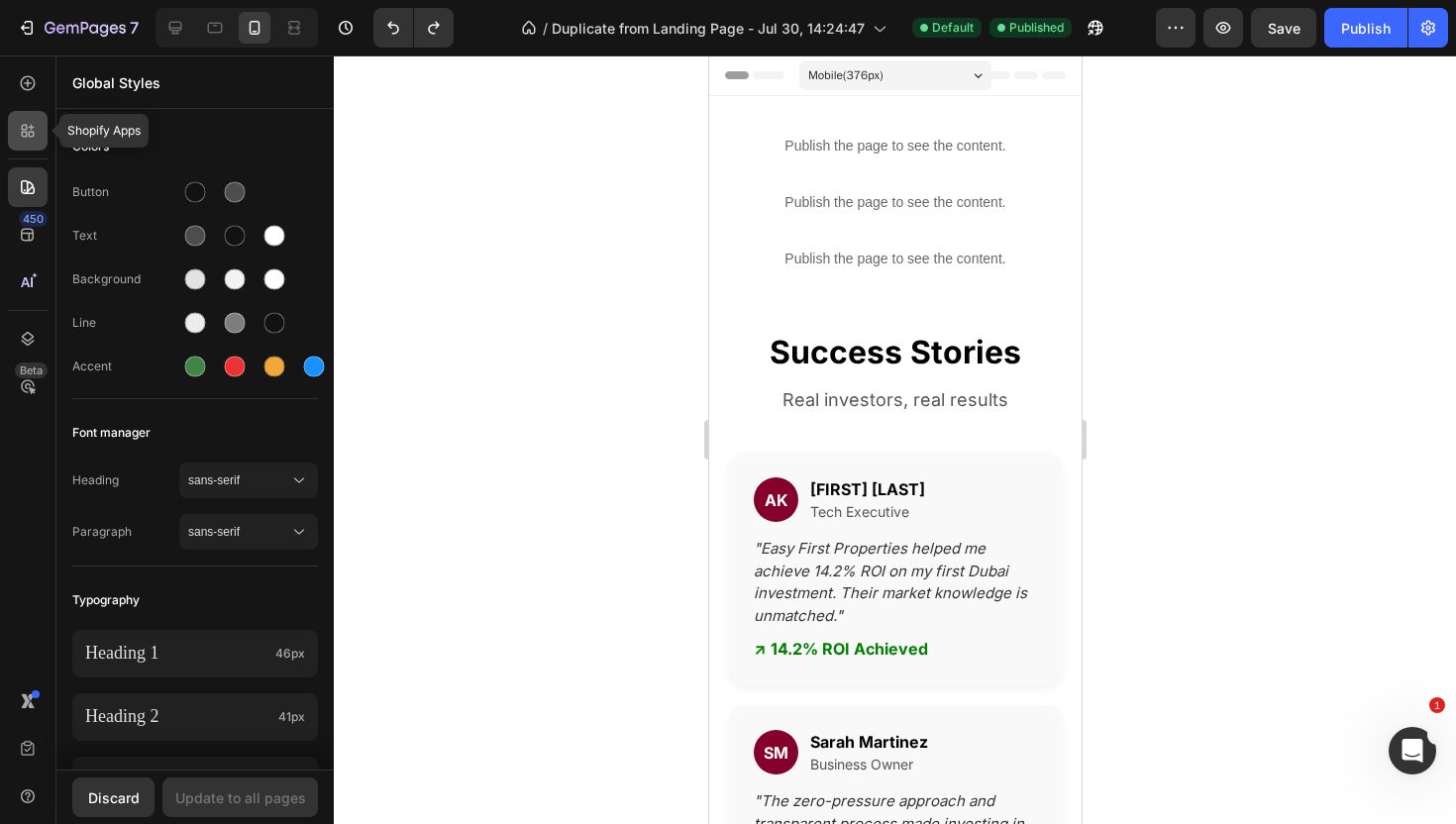 click 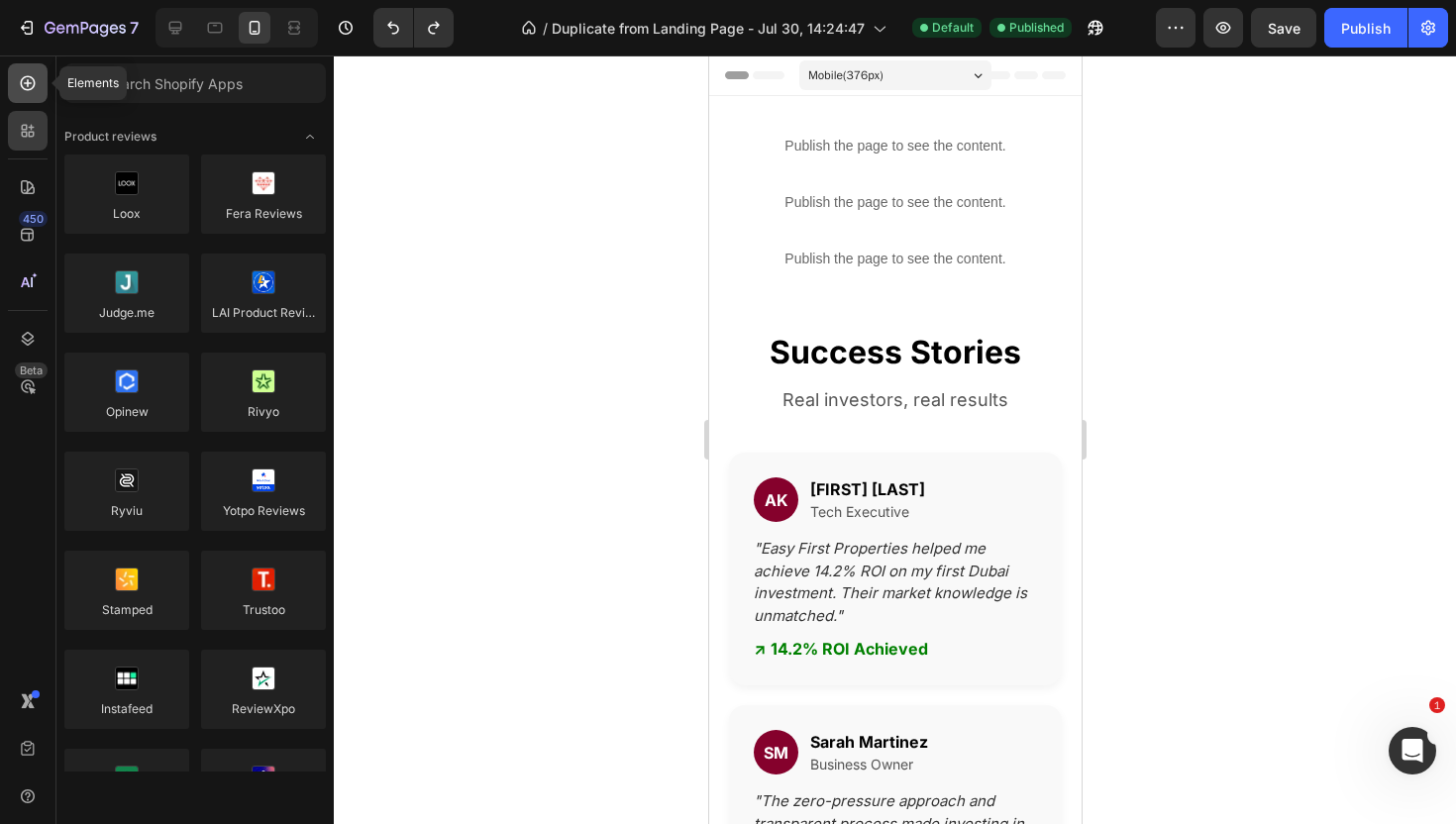 click 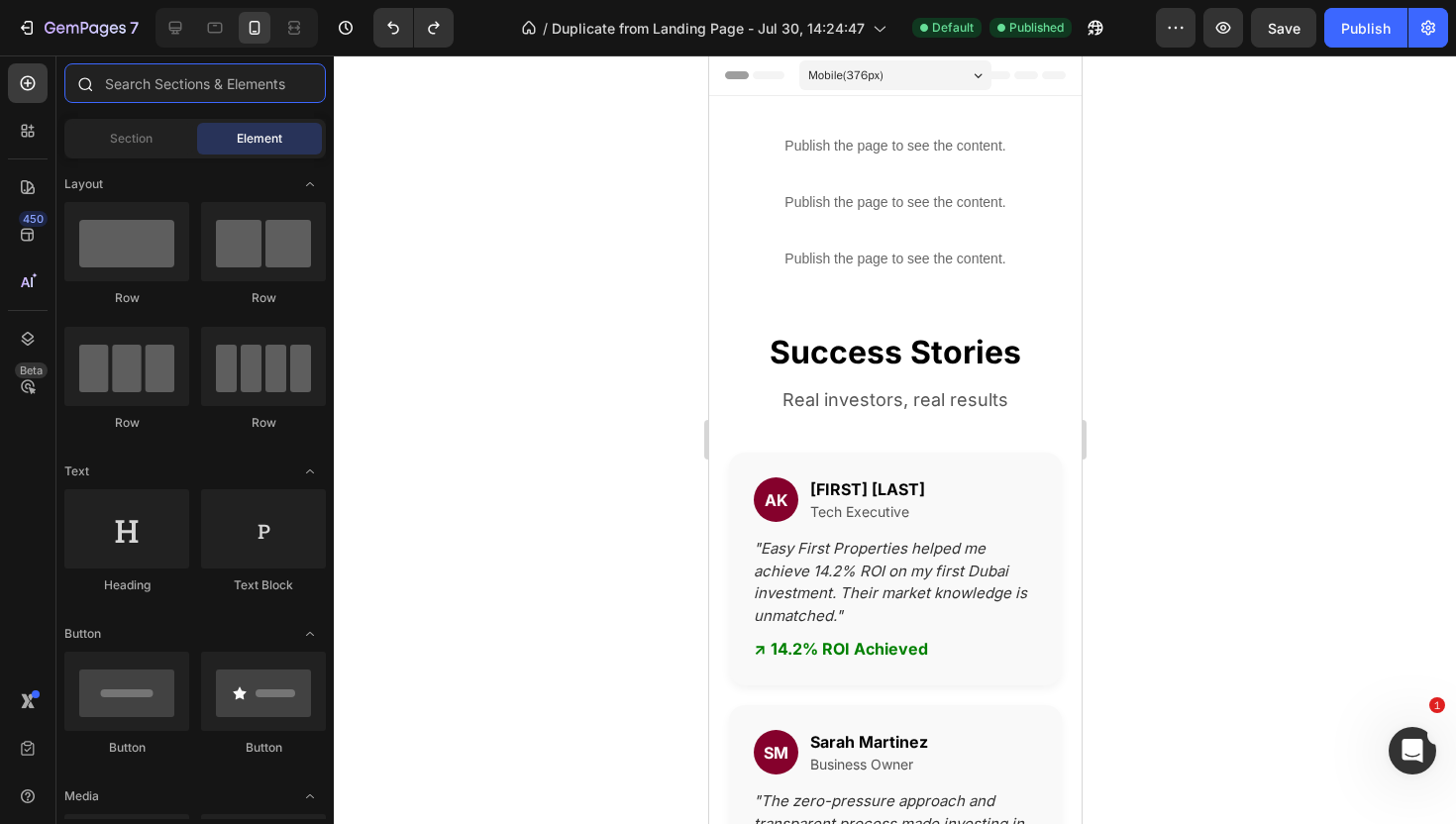 click at bounding box center (195, 83) 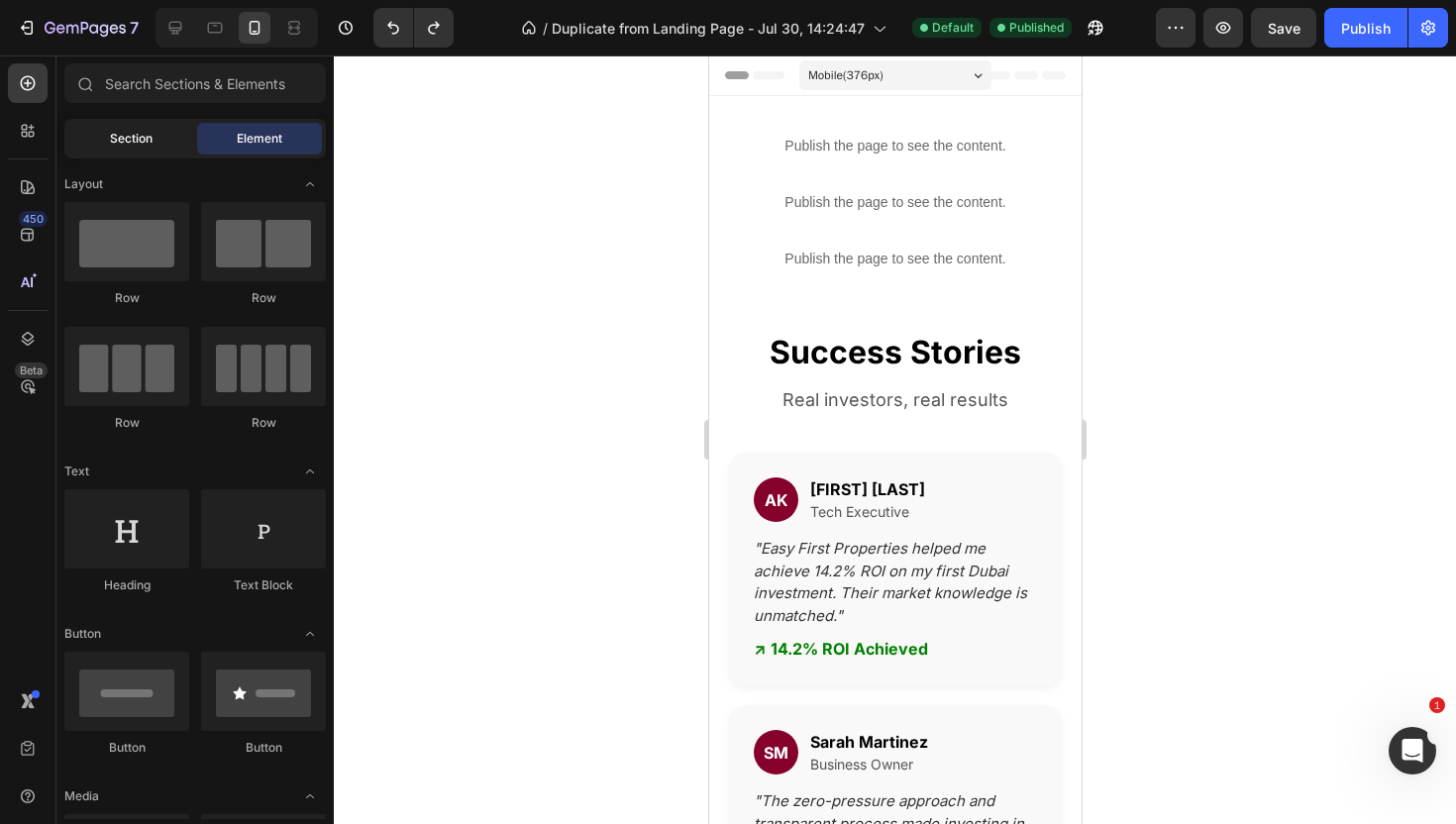 click on "Section" 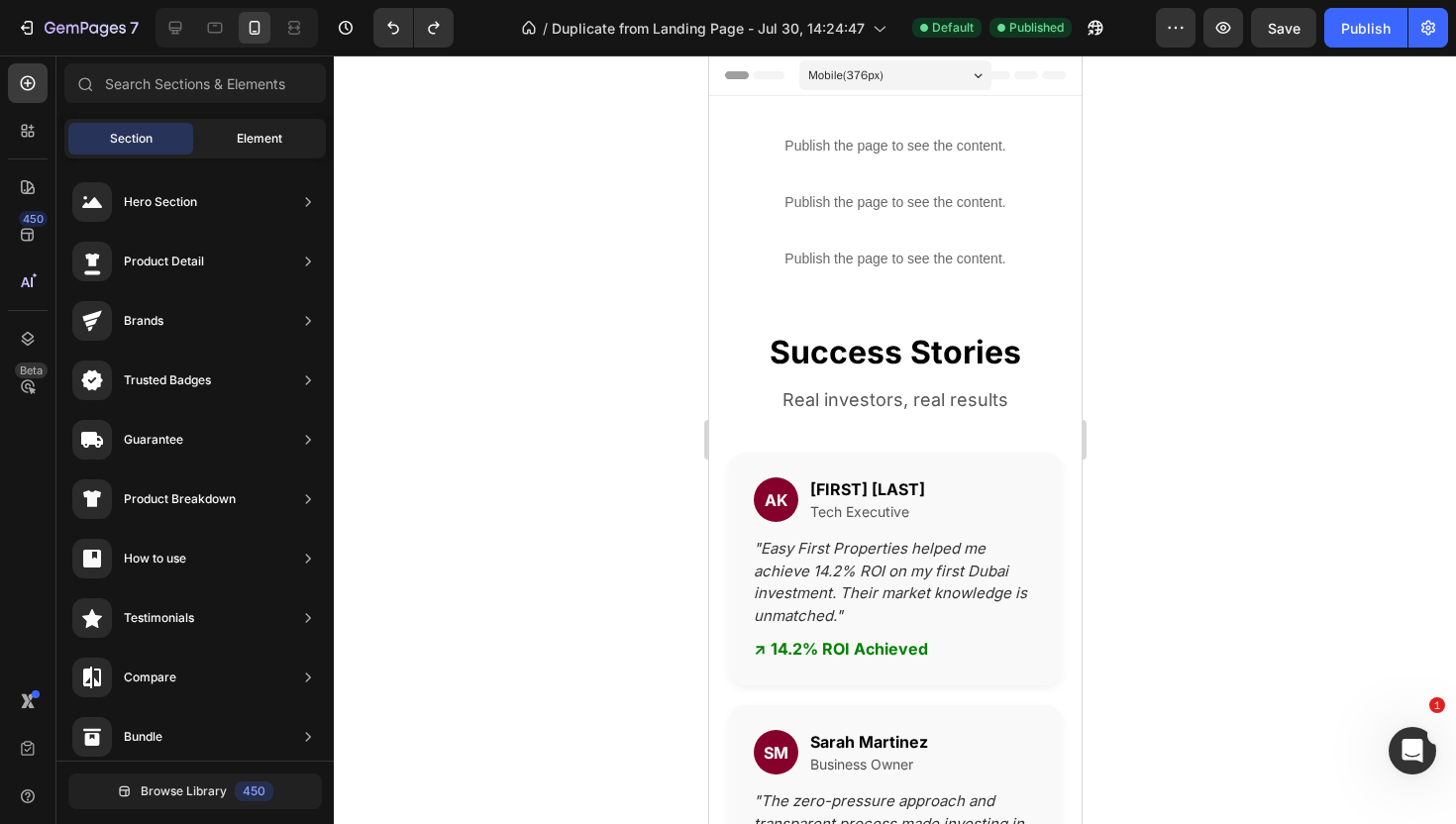 click on "Element" 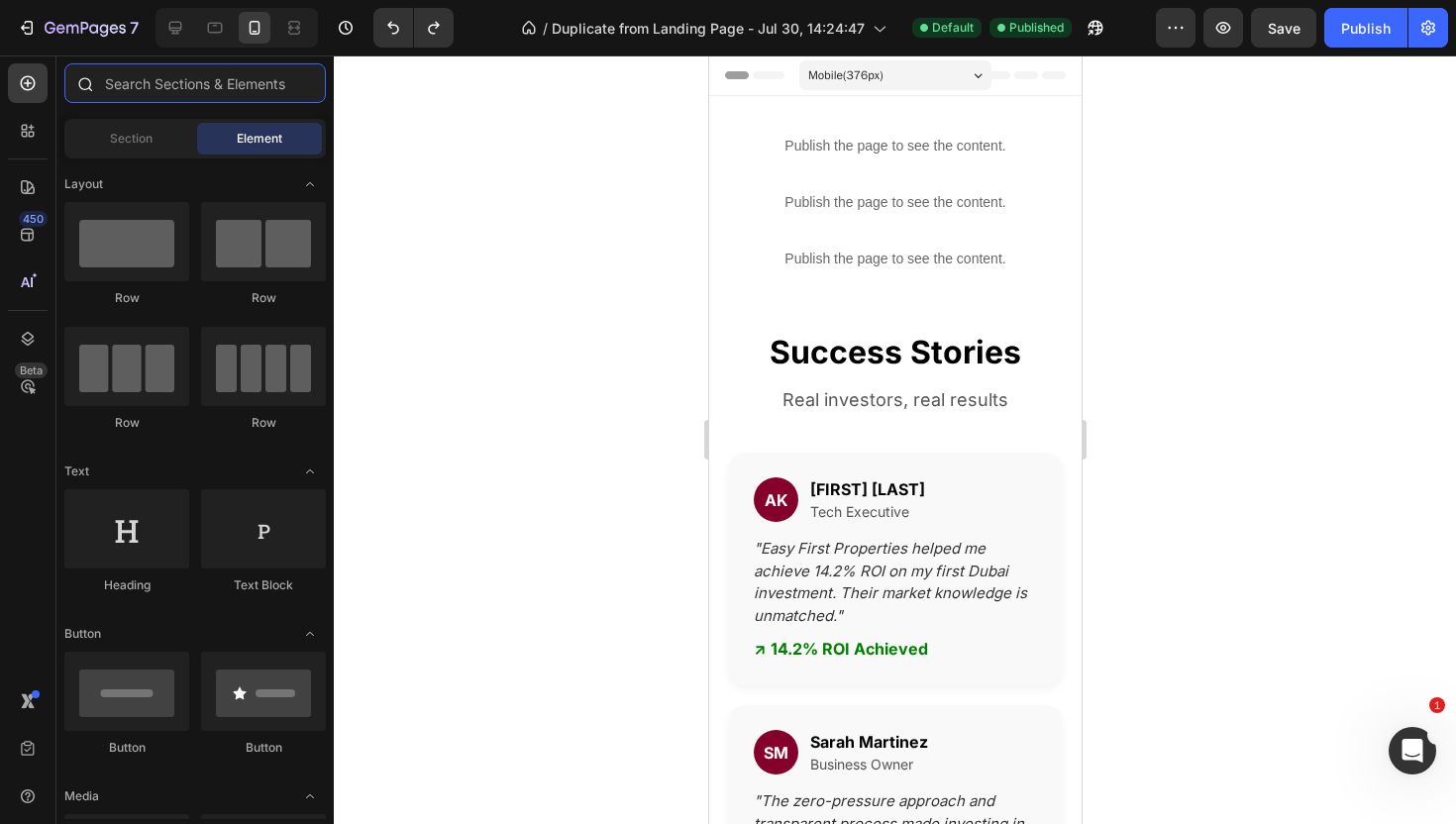 click at bounding box center [195, 83] 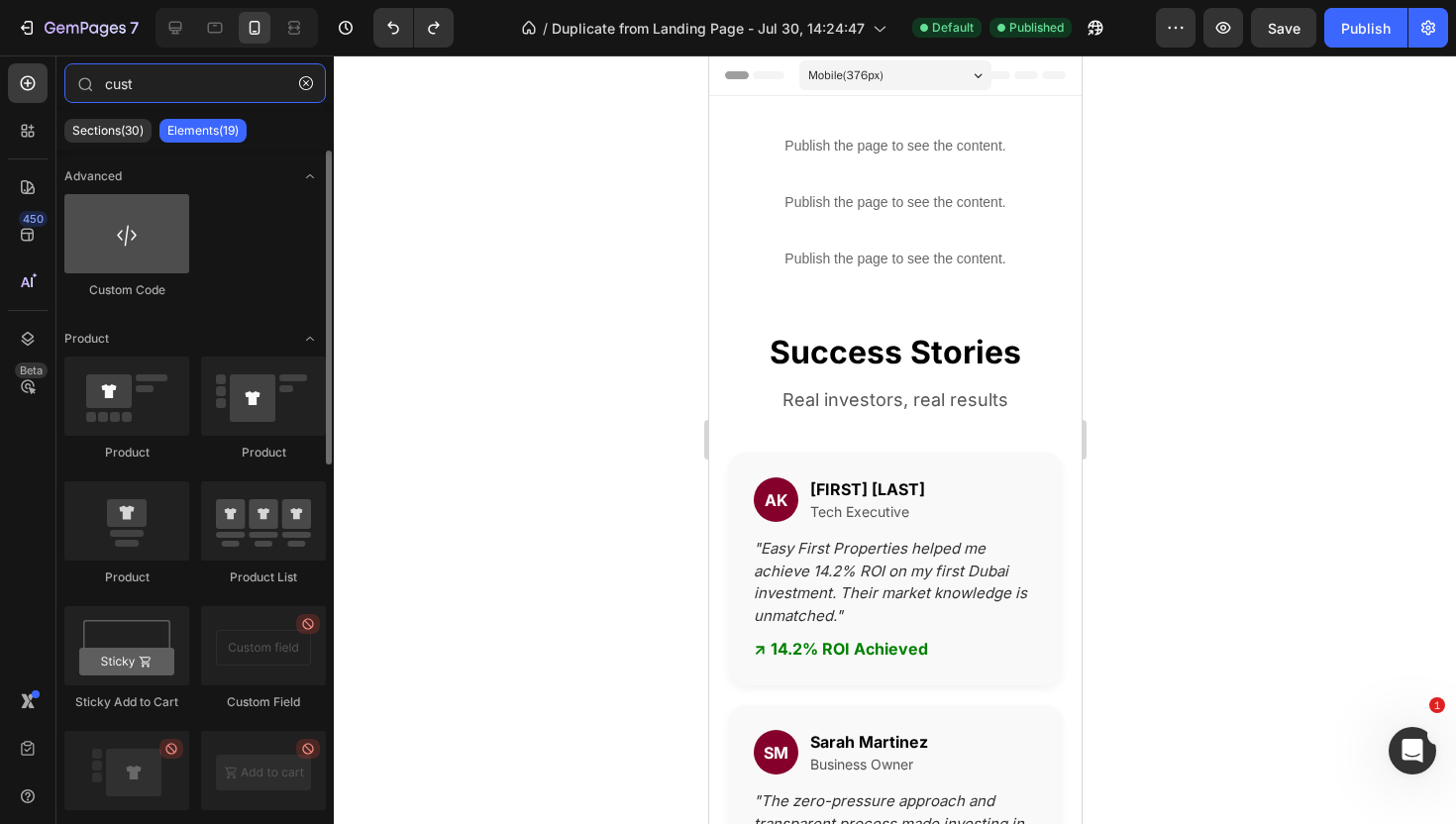 type on "cust" 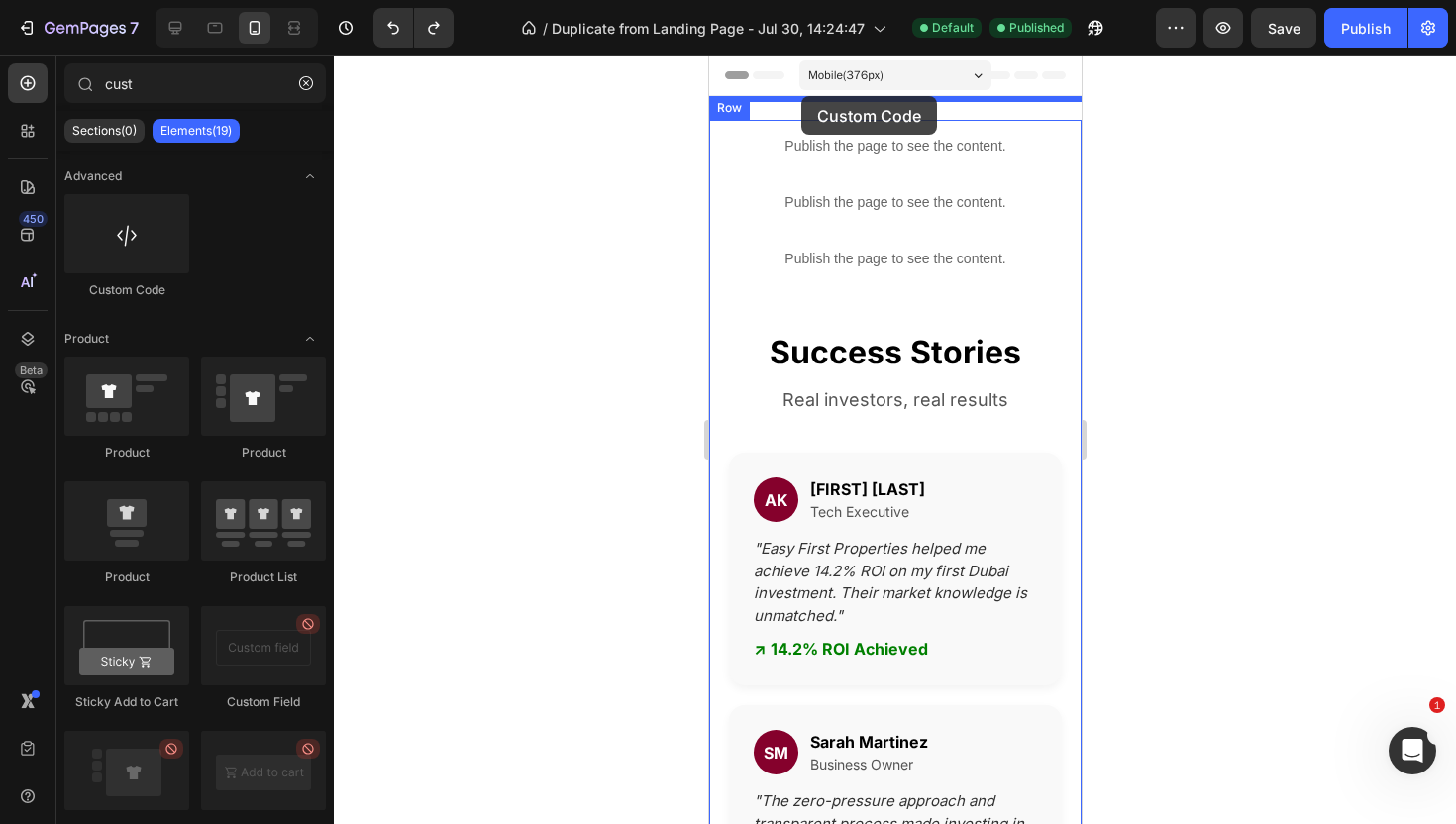 drag, startPoint x: 862, startPoint y: 289, endPoint x: 800, endPoint y: 96, distance: 202.71408 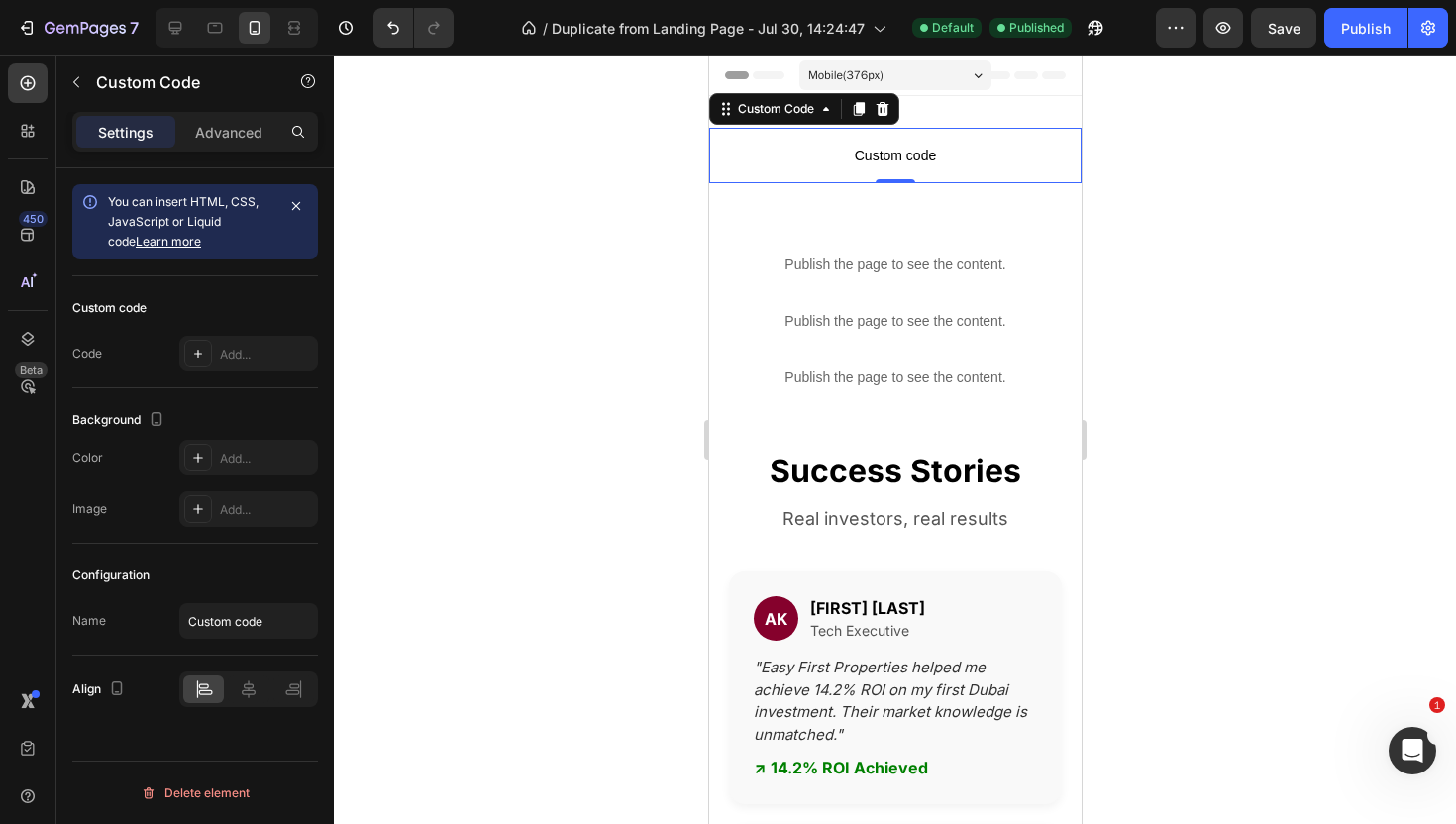 click on "Custom code" at bounding box center [894, 155] 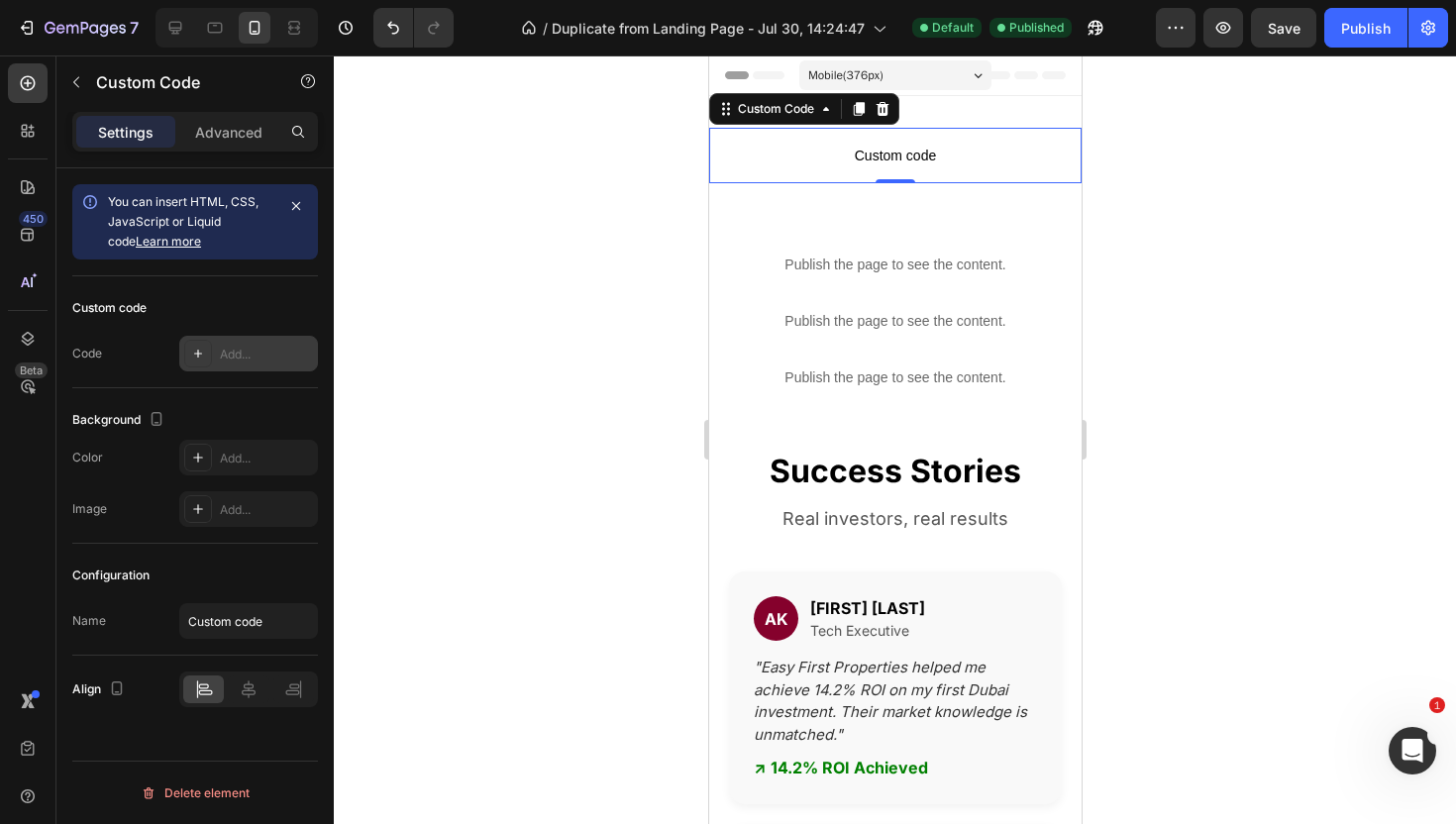 click on "Add..." at bounding box center (249, 354) 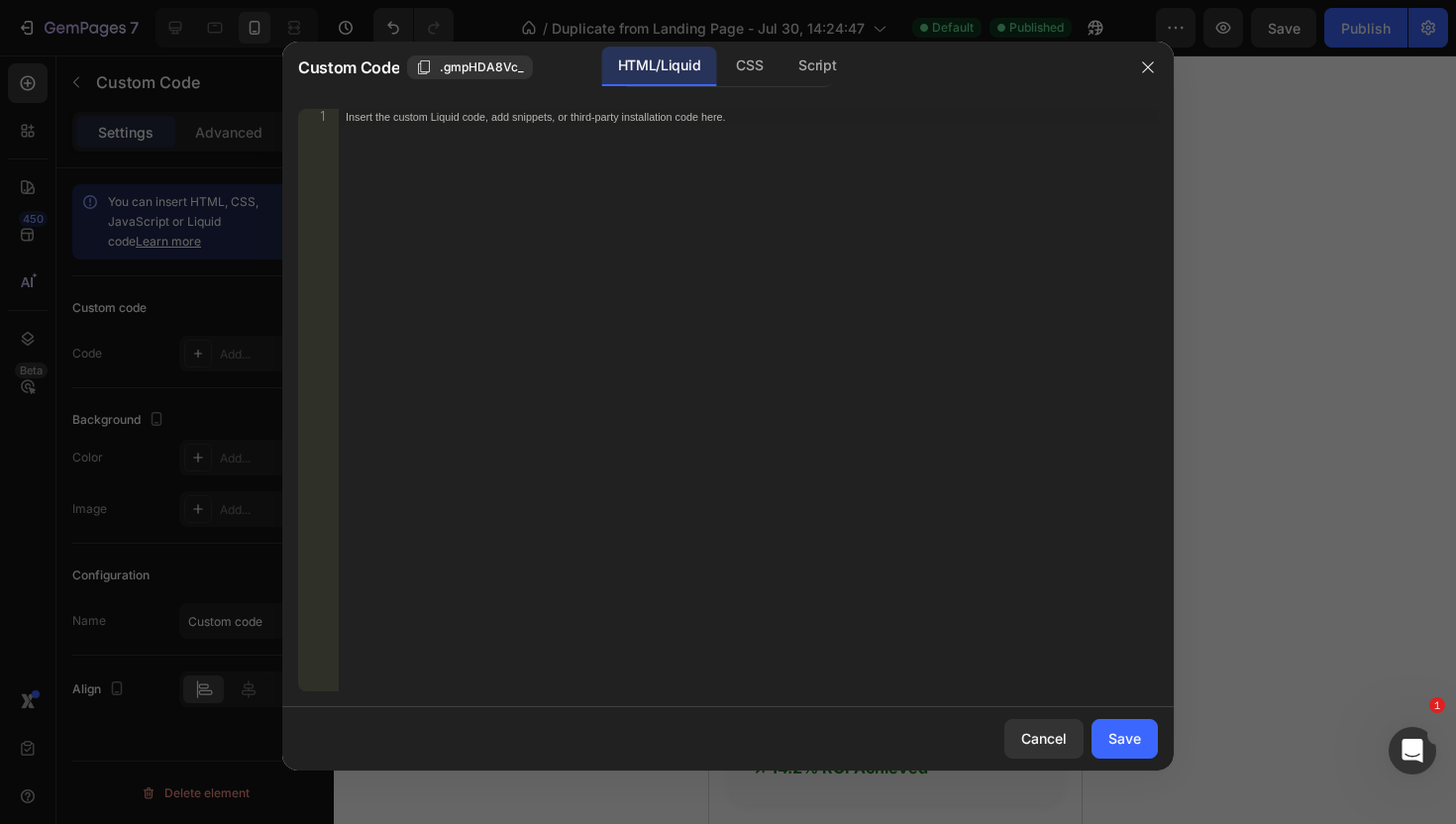 click on "Insert the custom Liquid code, add snippets, or third-party installation code here." at bounding box center [748, 416] 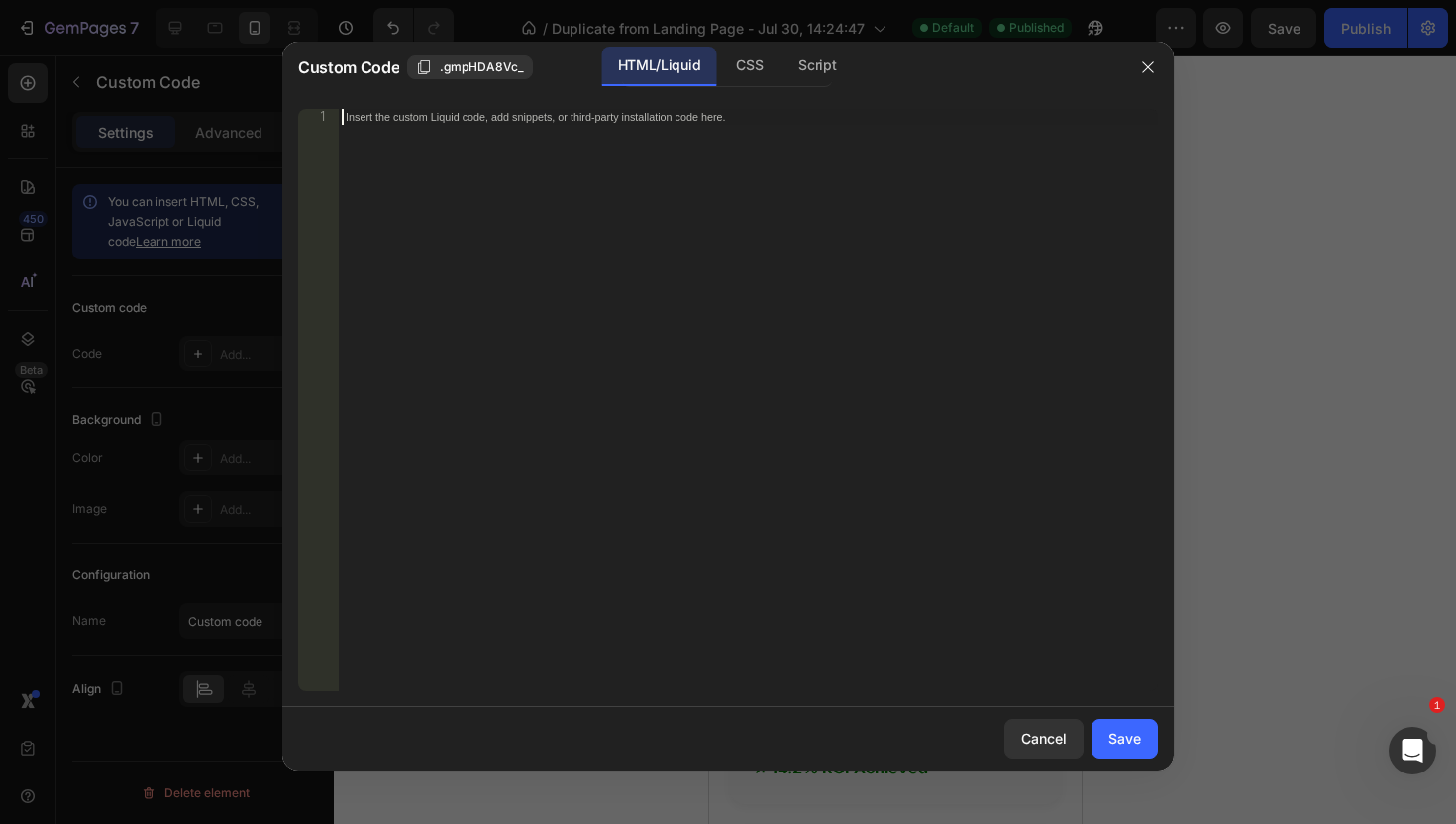 paste on "</div>" 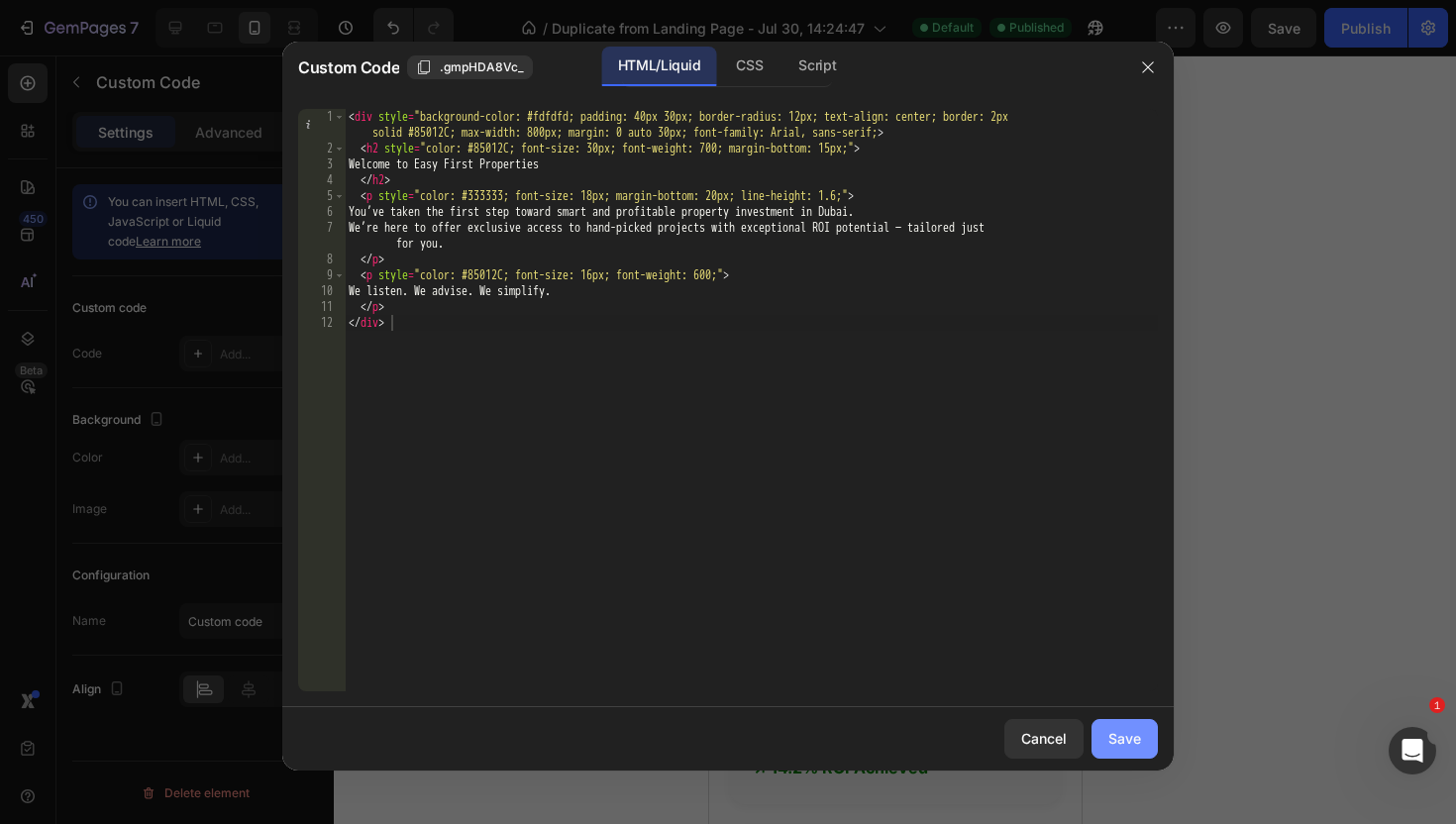 click on "Save" at bounding box center [1124, 738] 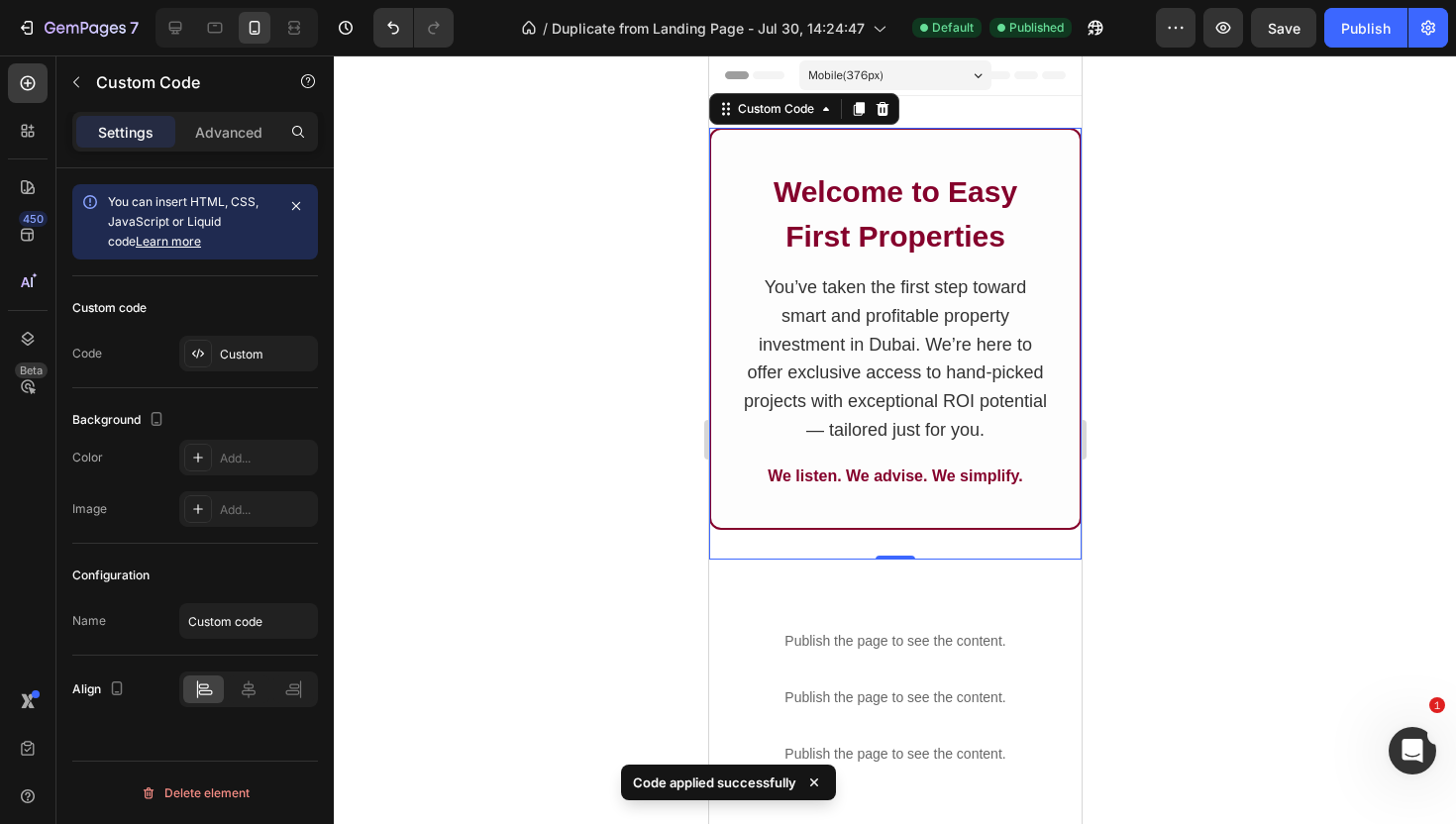 click 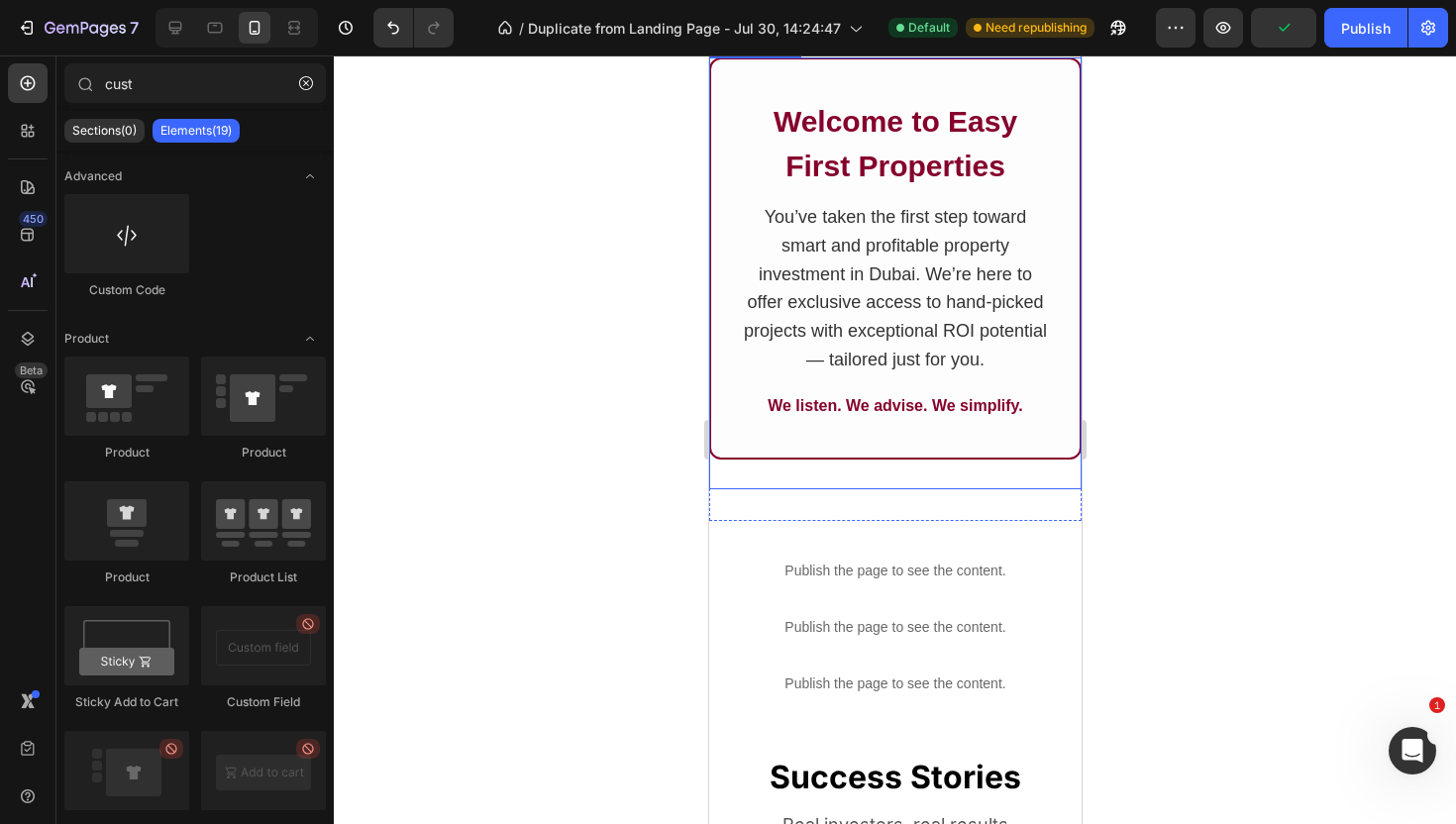 scroll, scrollTop: 0, scrollLeft: 0, axis: both 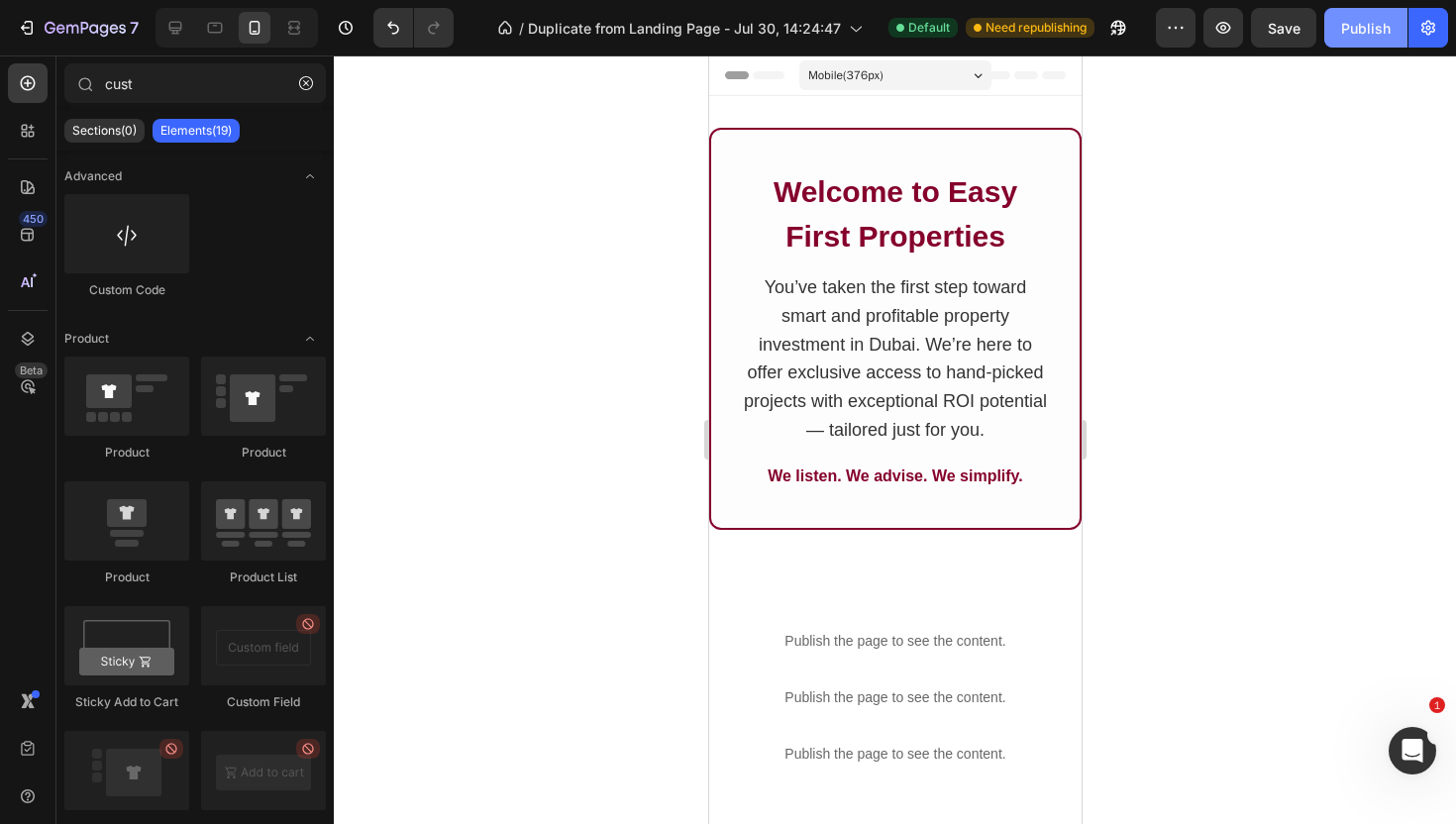 click on "Publish" 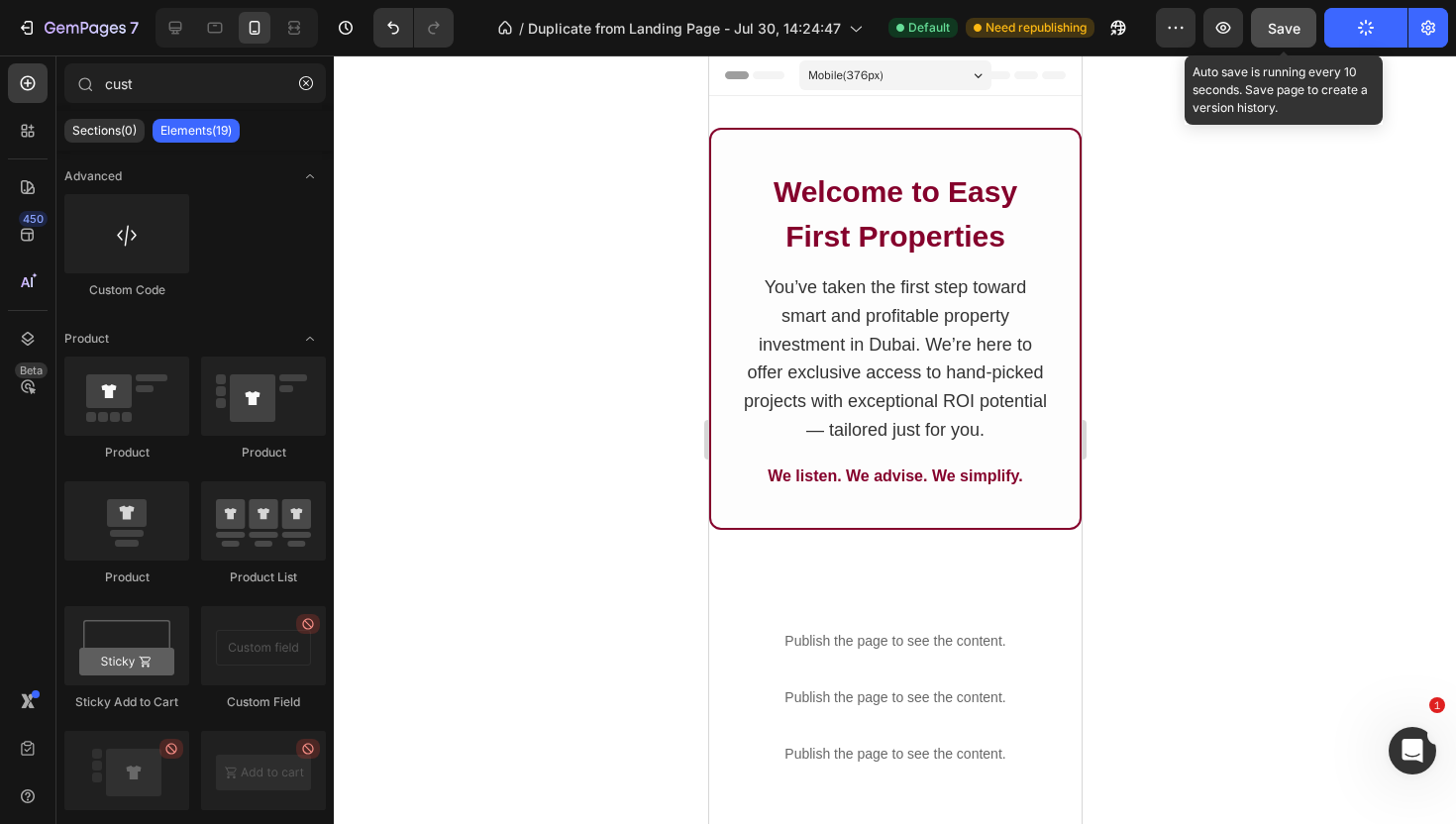 click on "Save" at bounding box center (1284, 28) 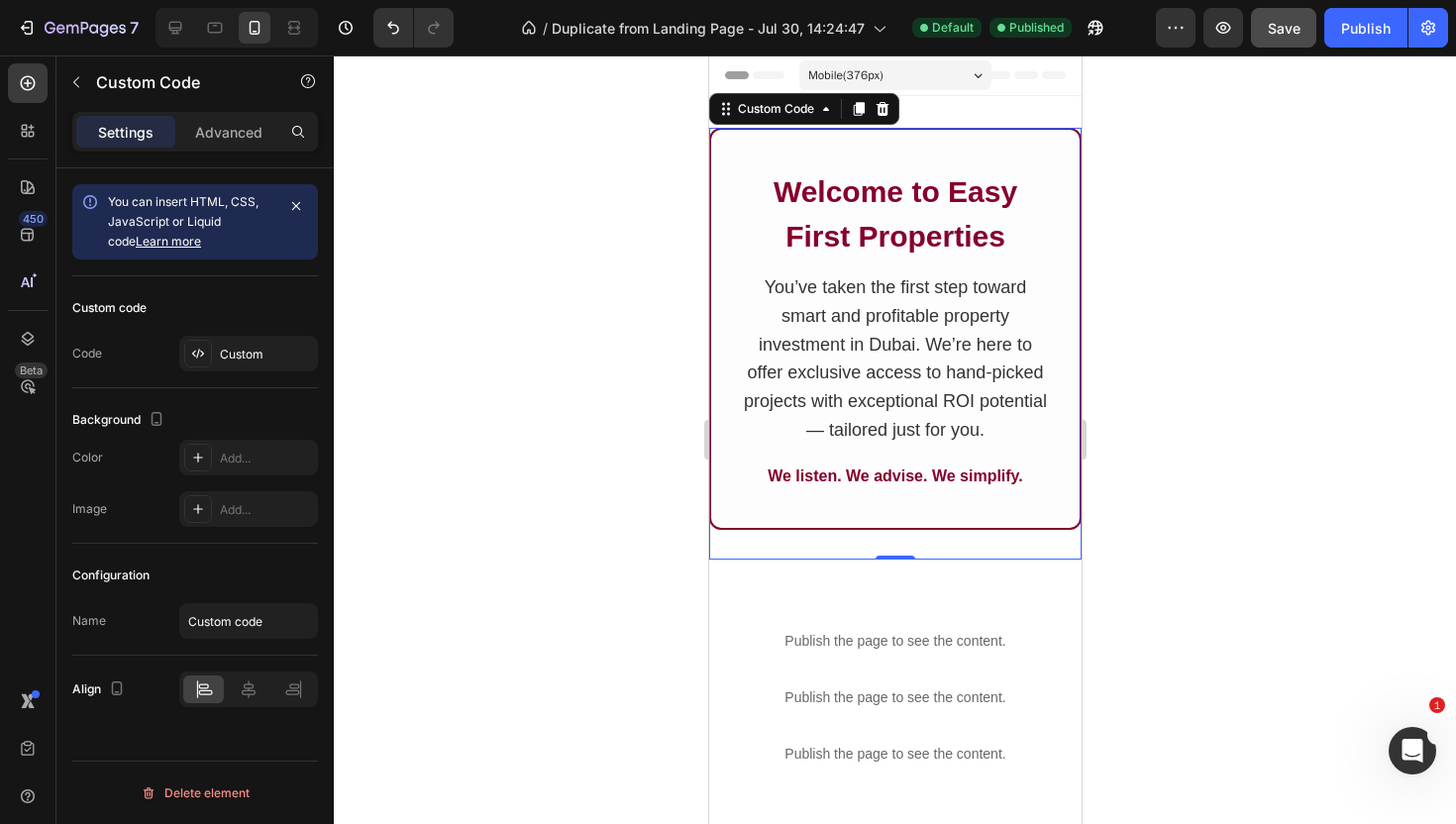 click on "Welcome to Easy First Properties
You’ve taken the first step toward smart and profitable property investment in Dubai.
We’re here to offer exclusive access to hand-picked projects with exceptional ROI potential — tailored just for you.
We listen. We advise. We simplify." at bounding box center [894, 329] 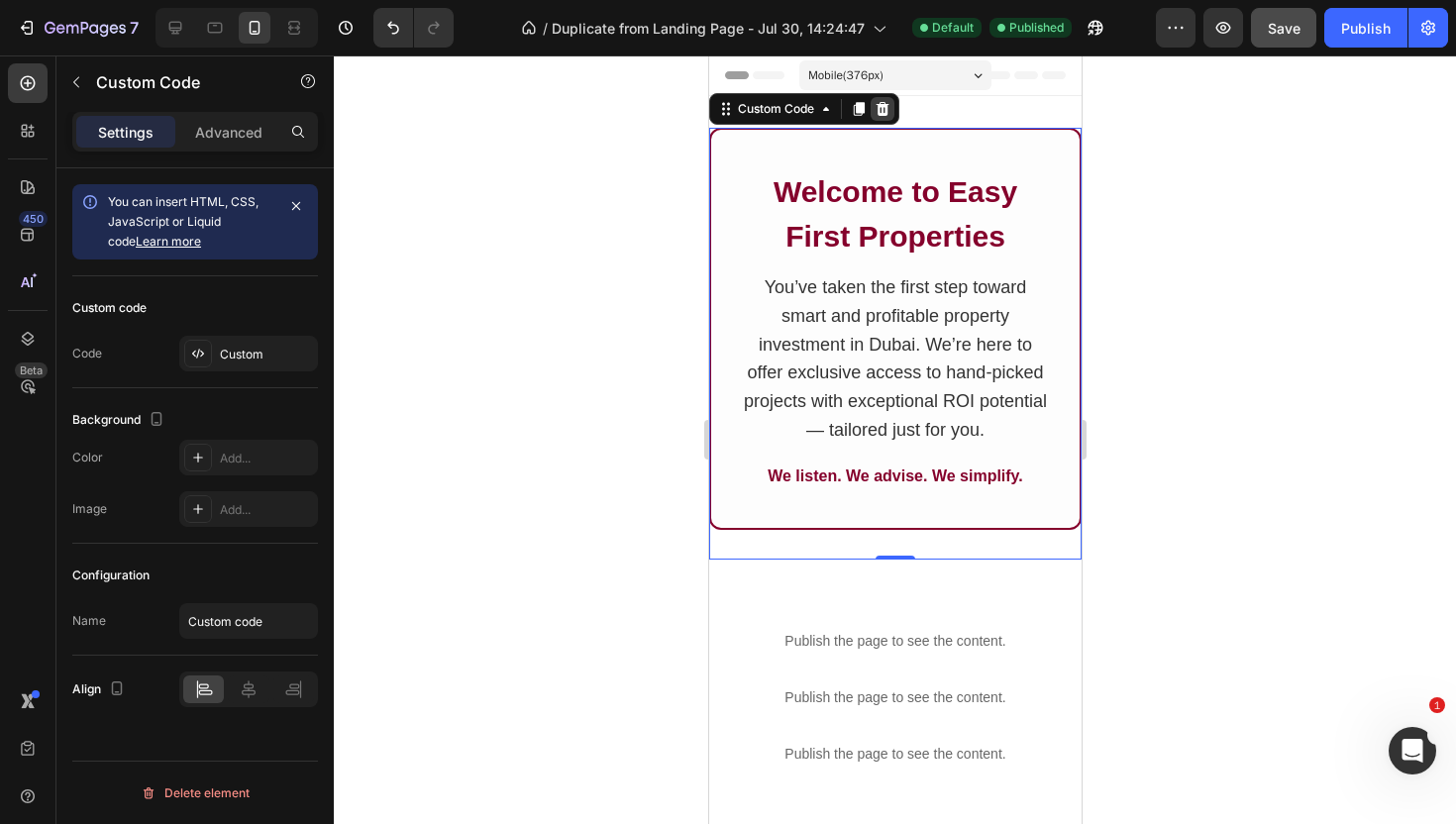 click 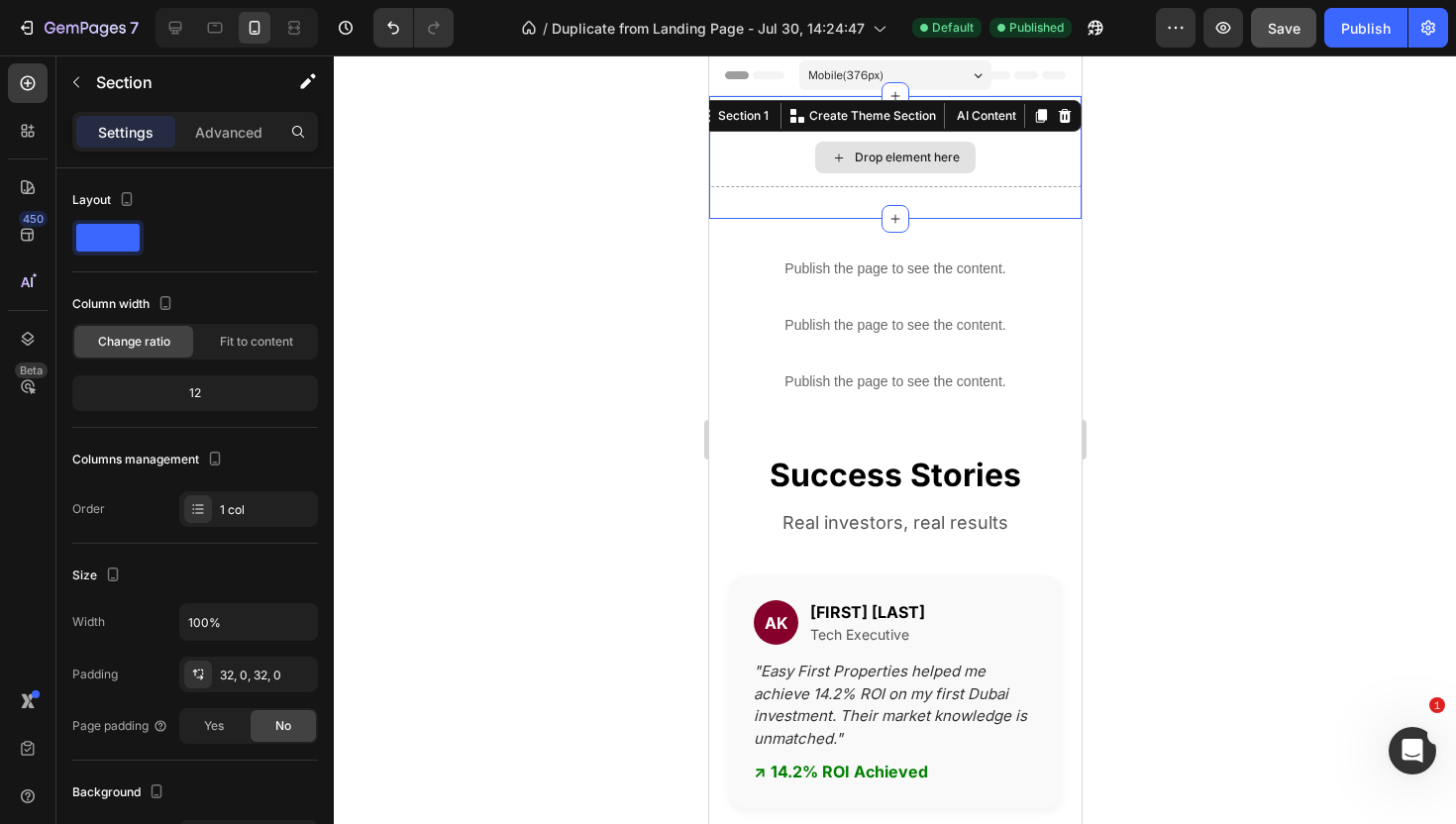 click on "Drop element here" at bounding box center [894, 157] 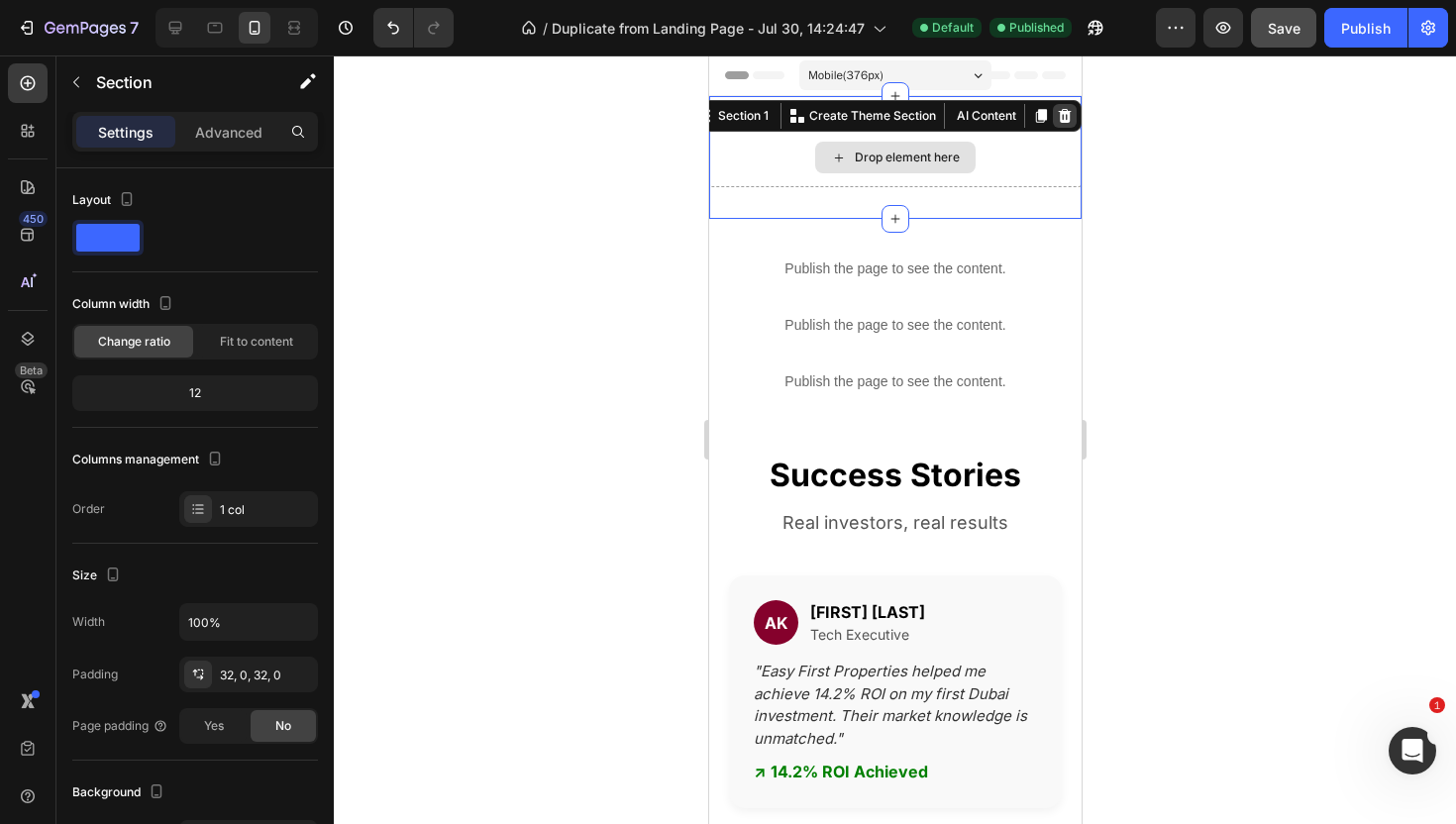 click 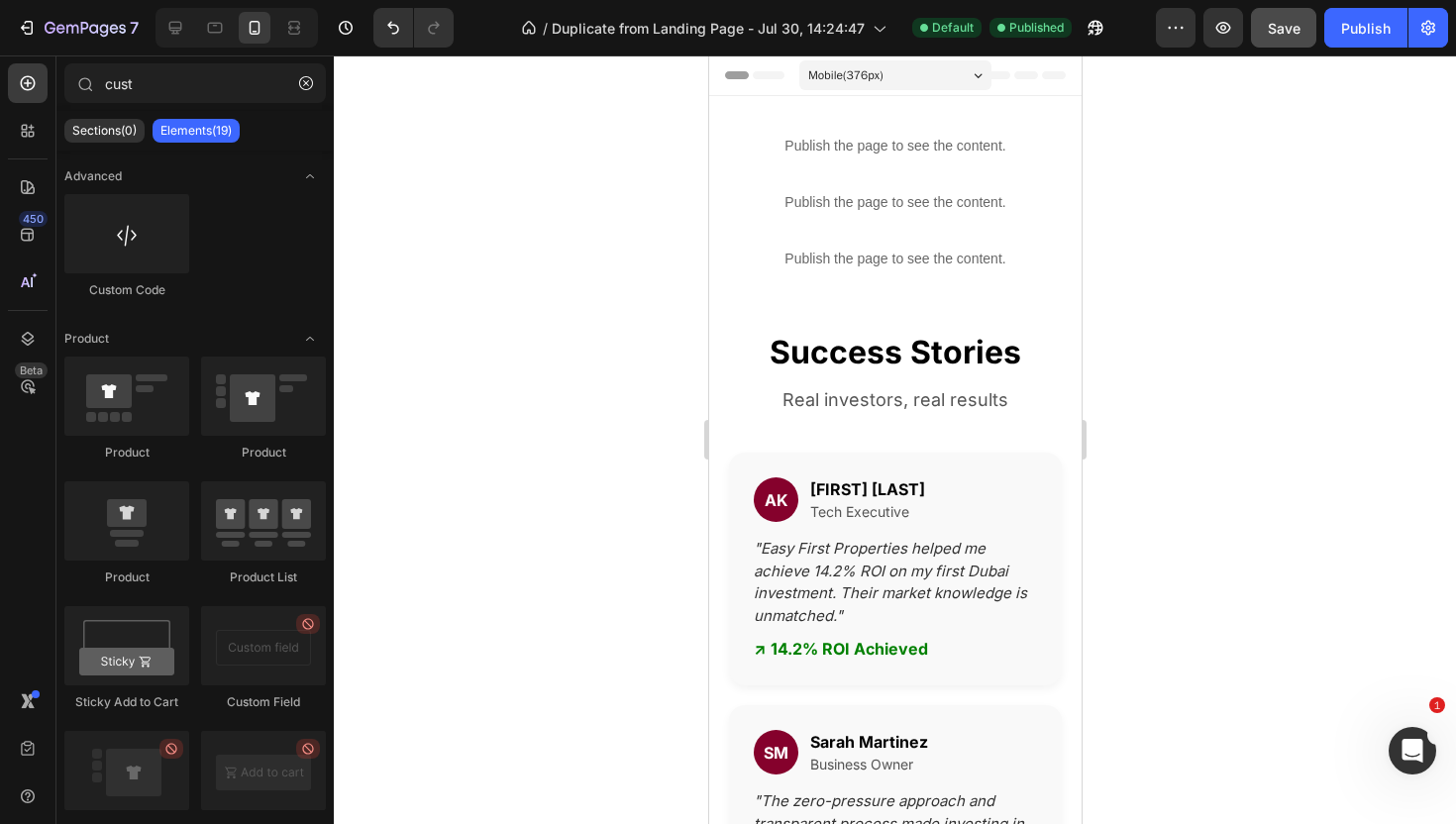click 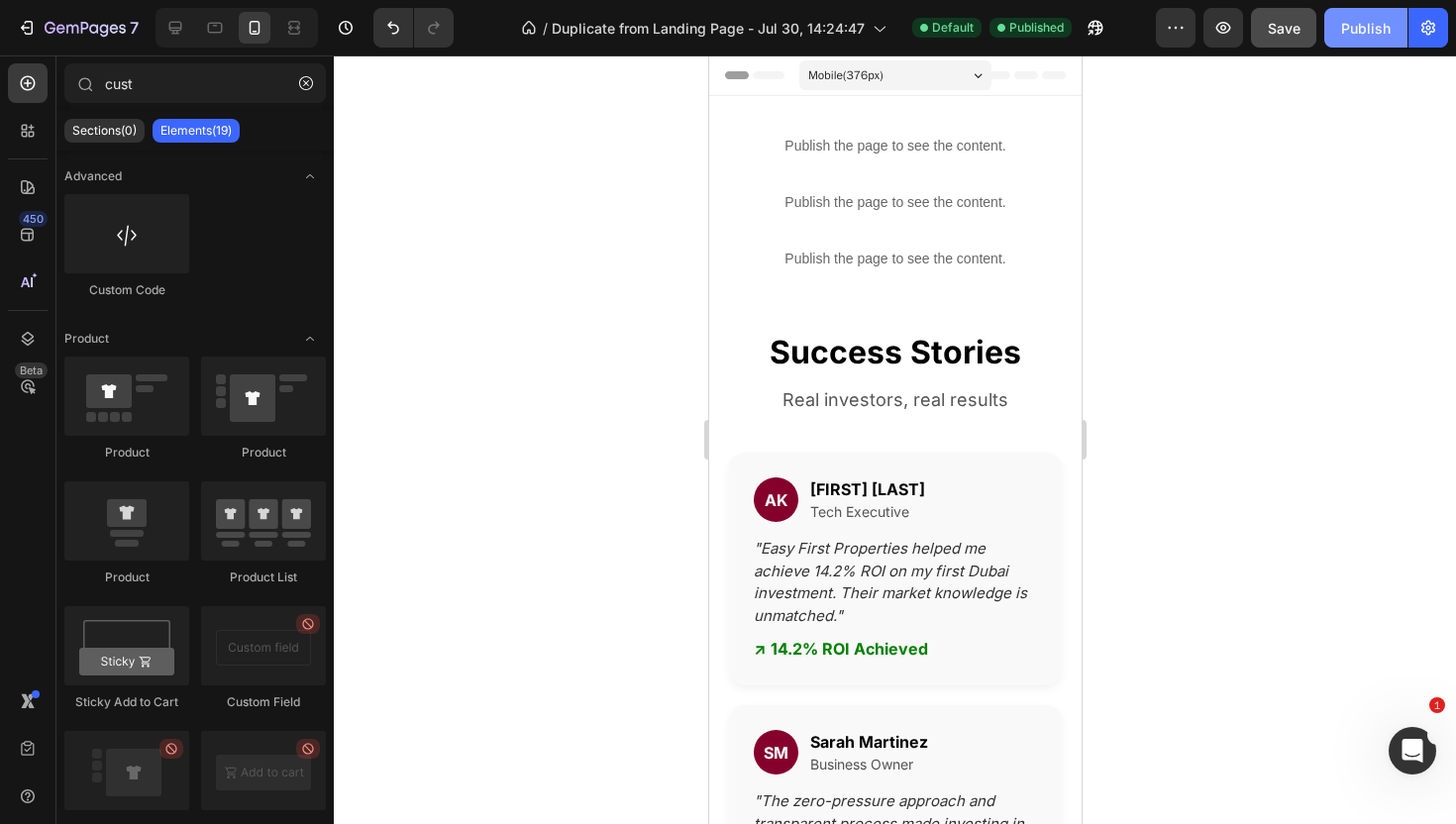 click on "Publish" 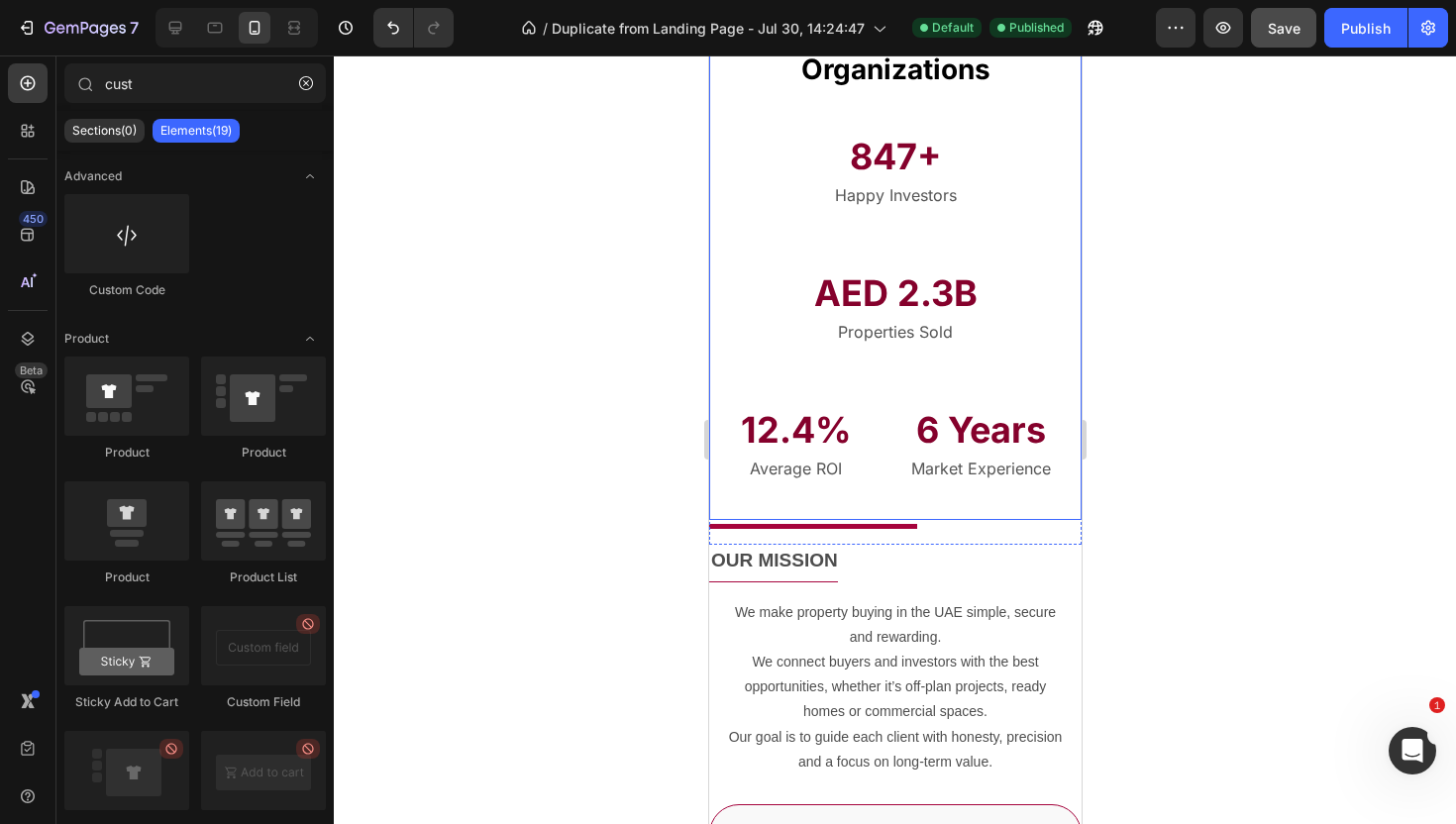 scroll, scrollTop: 1757, scrollLeft: 0, axis: vertical 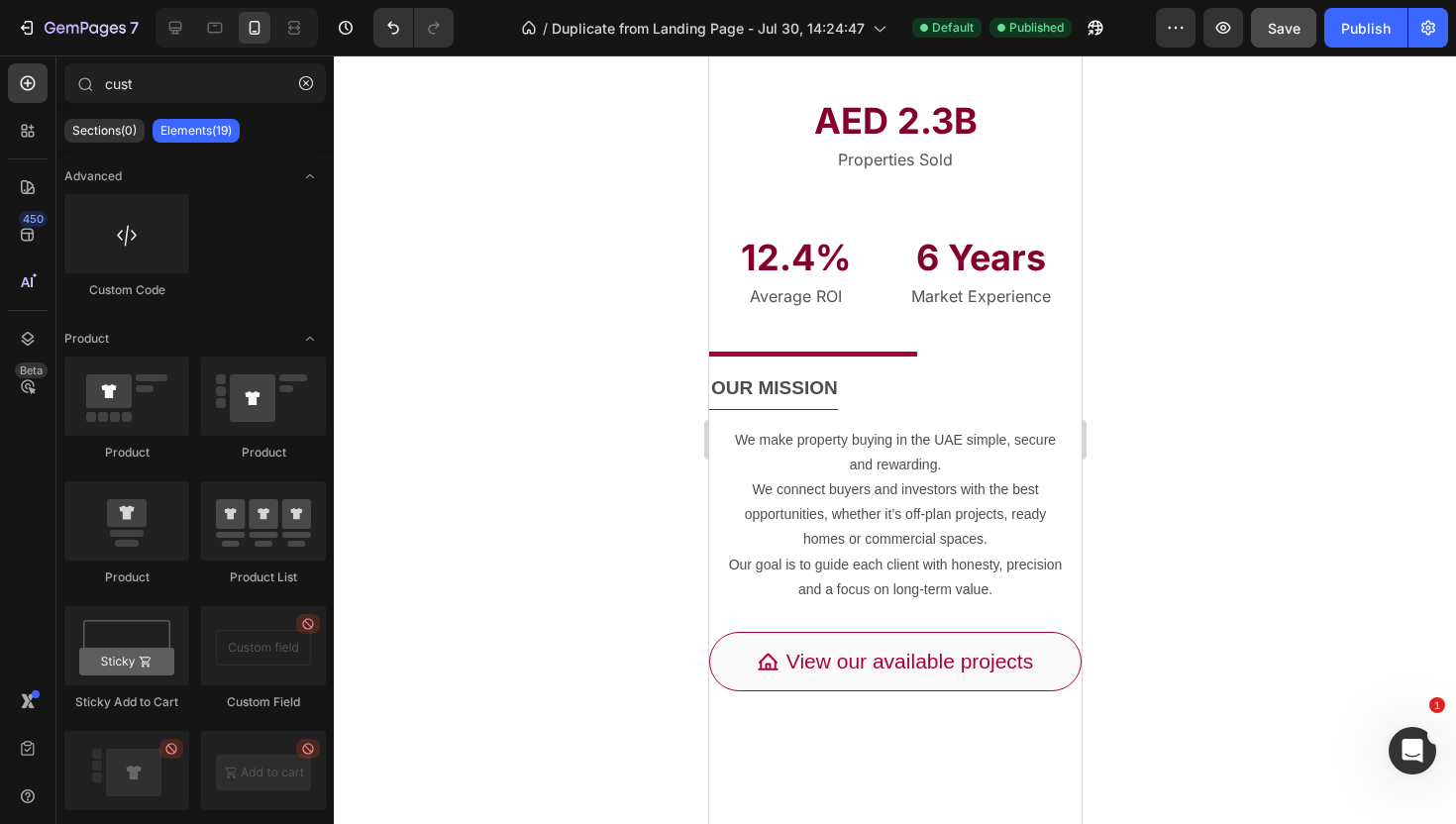 click 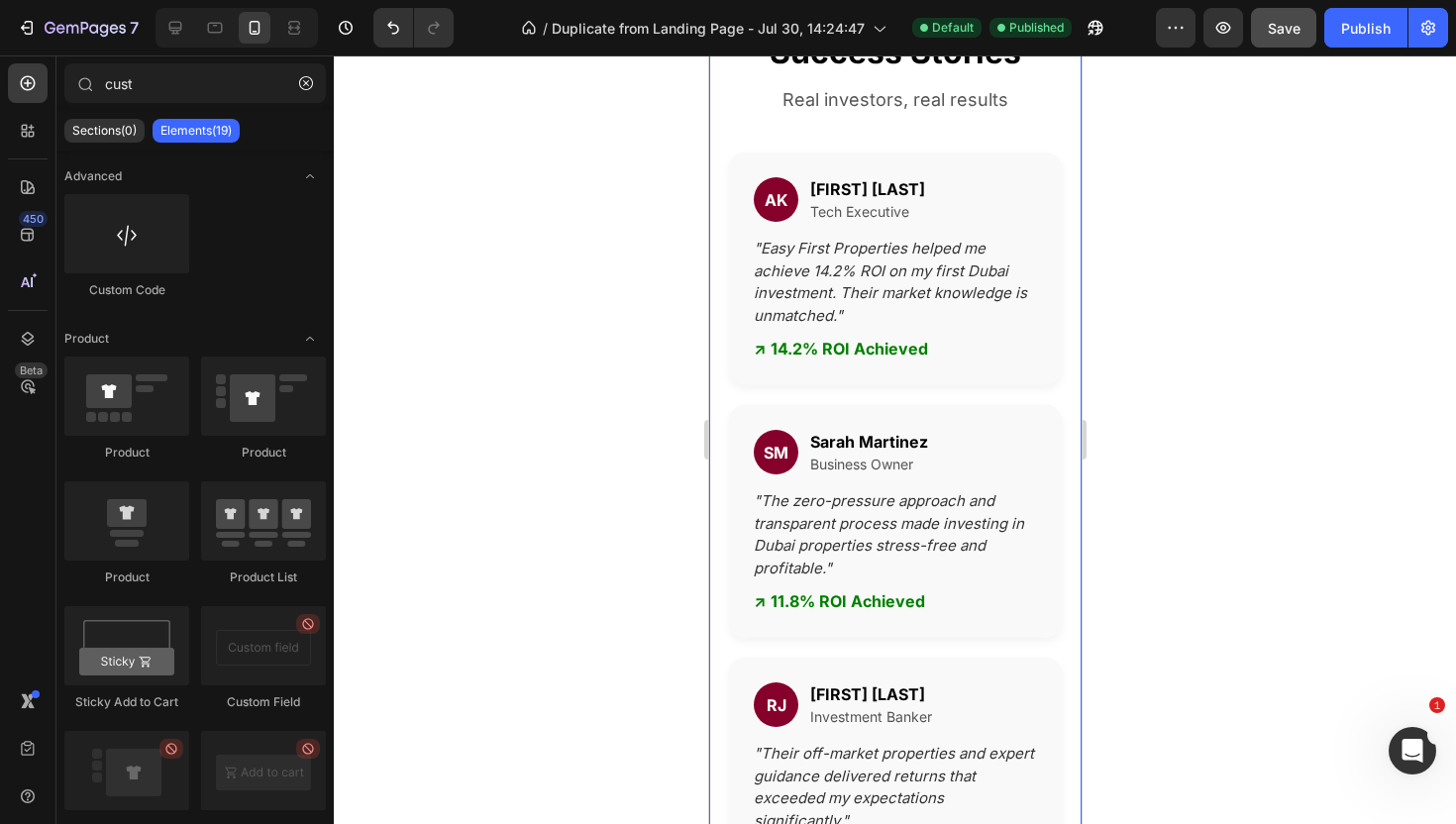 scroll, scrollTop: 626, scrollLeft: 0, axis: vertical 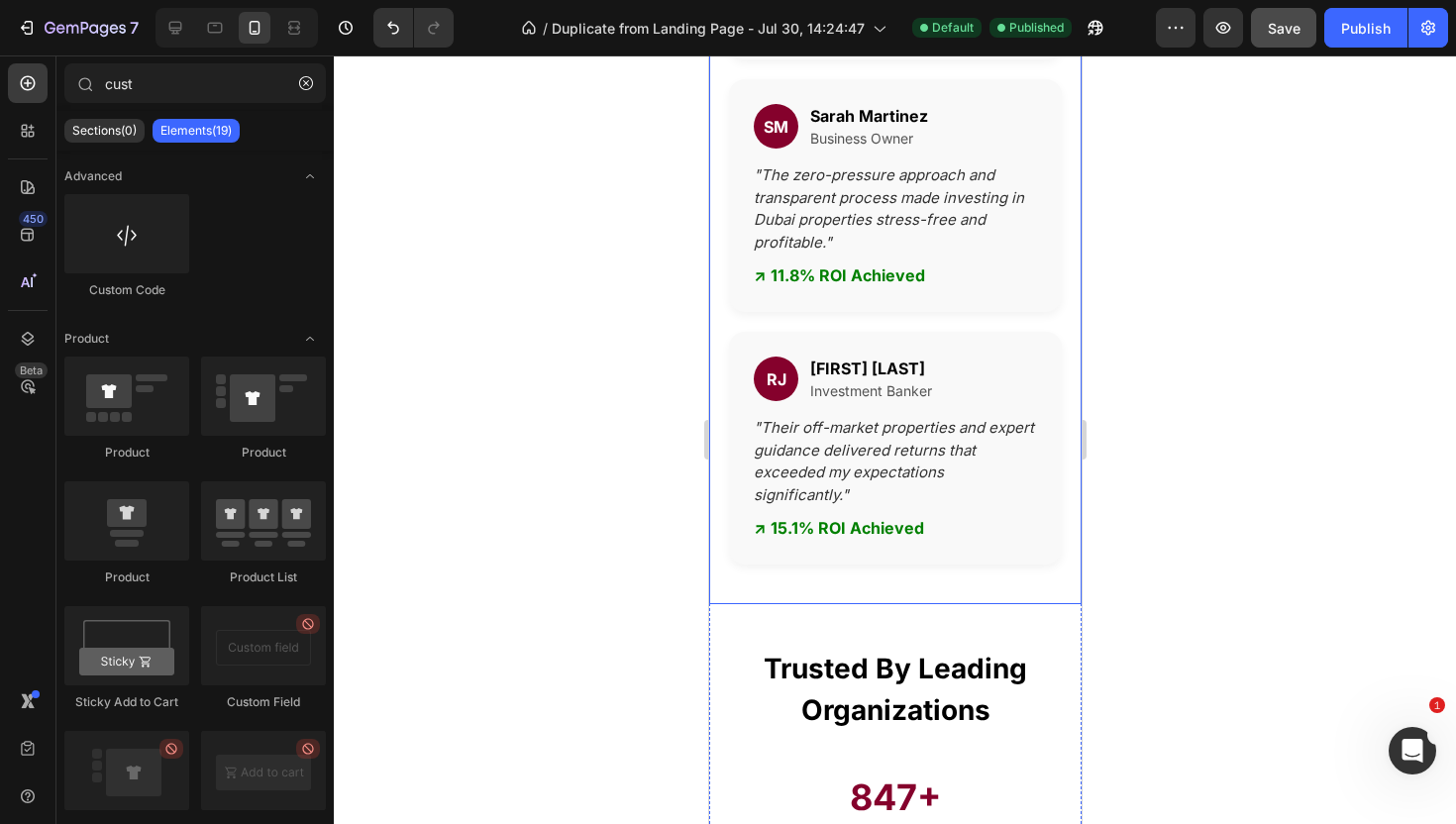 click 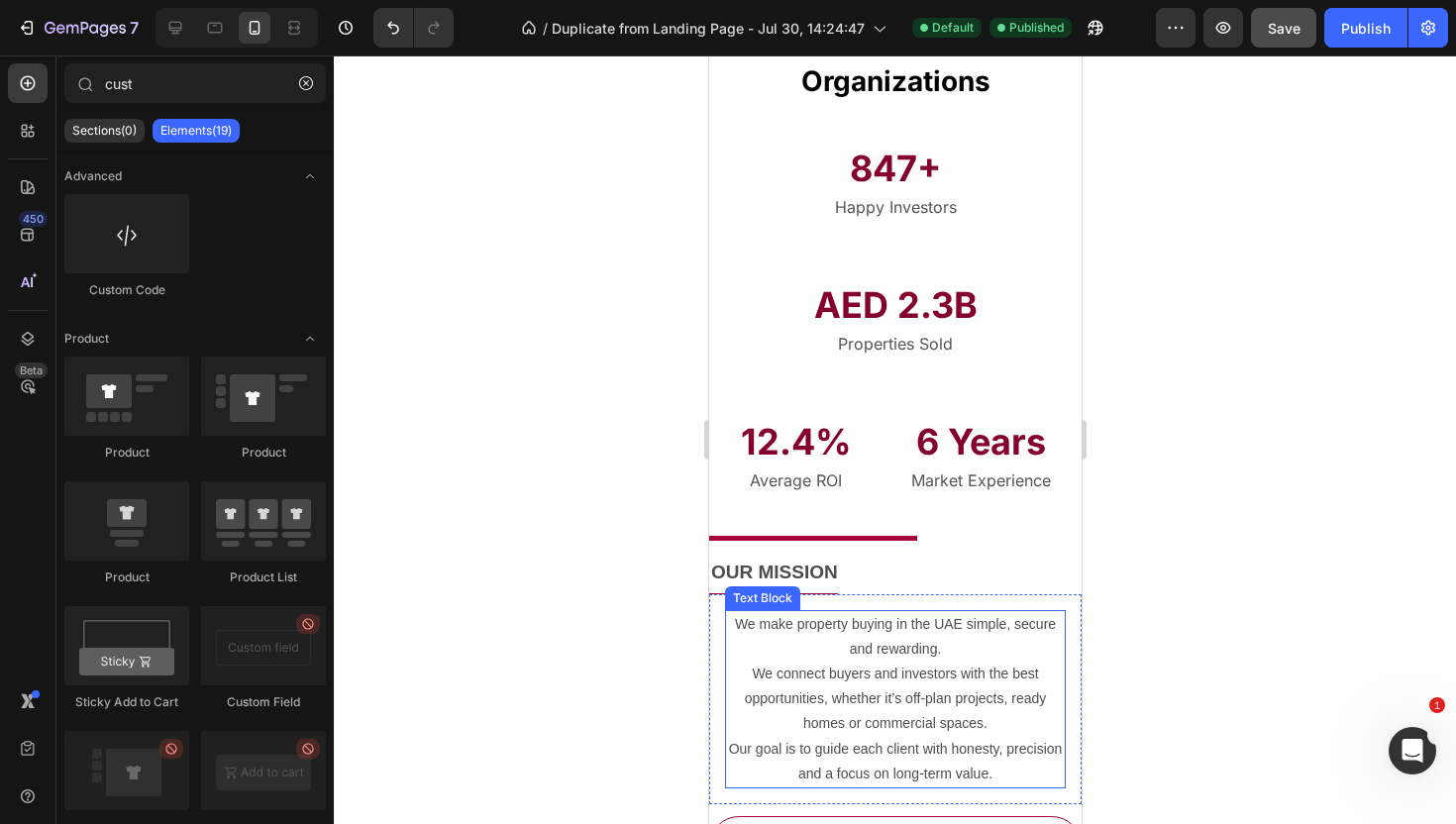 scroll, scrollTop: 1500, scrollLeft: 0, axis: vertical 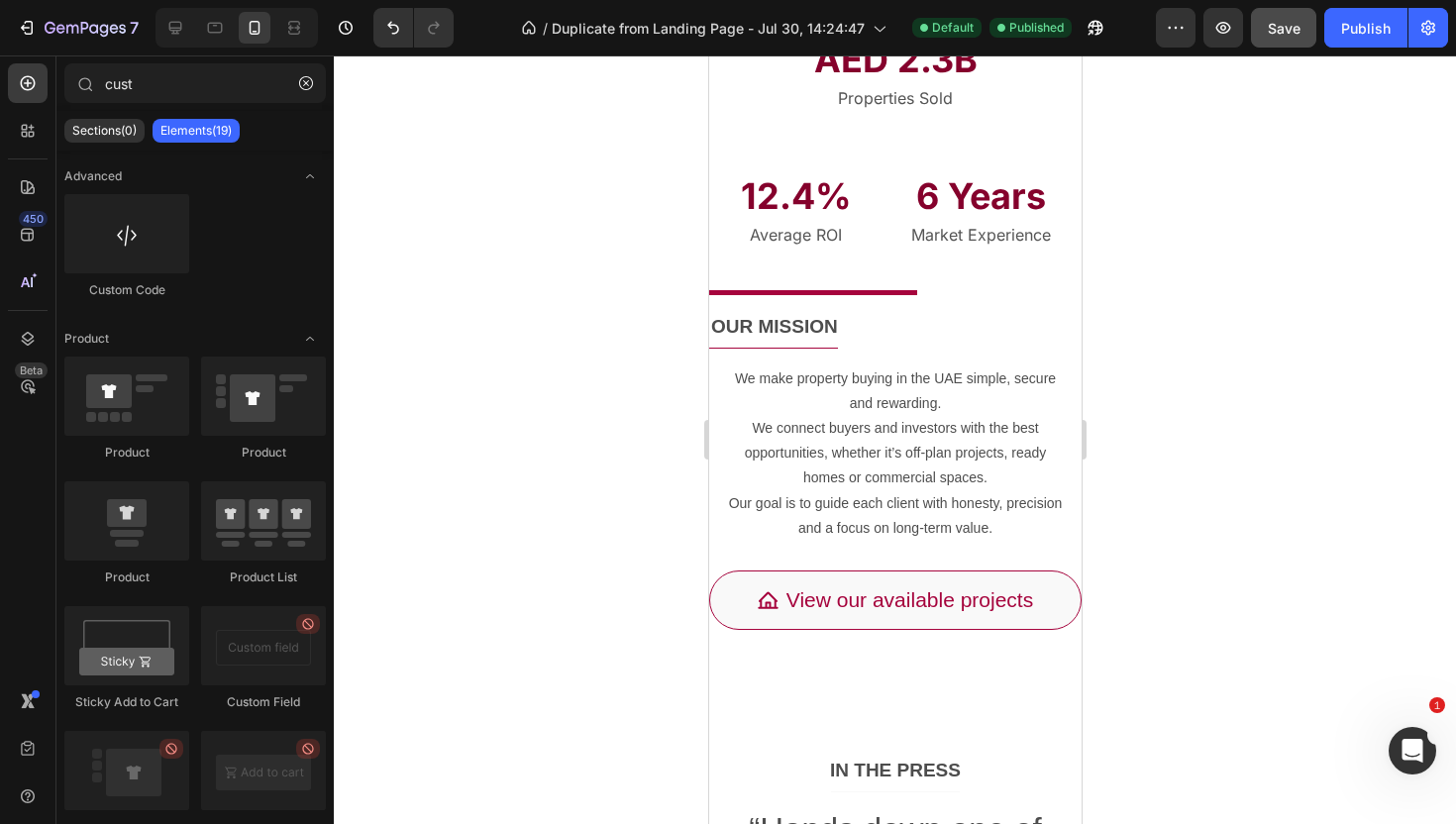 click 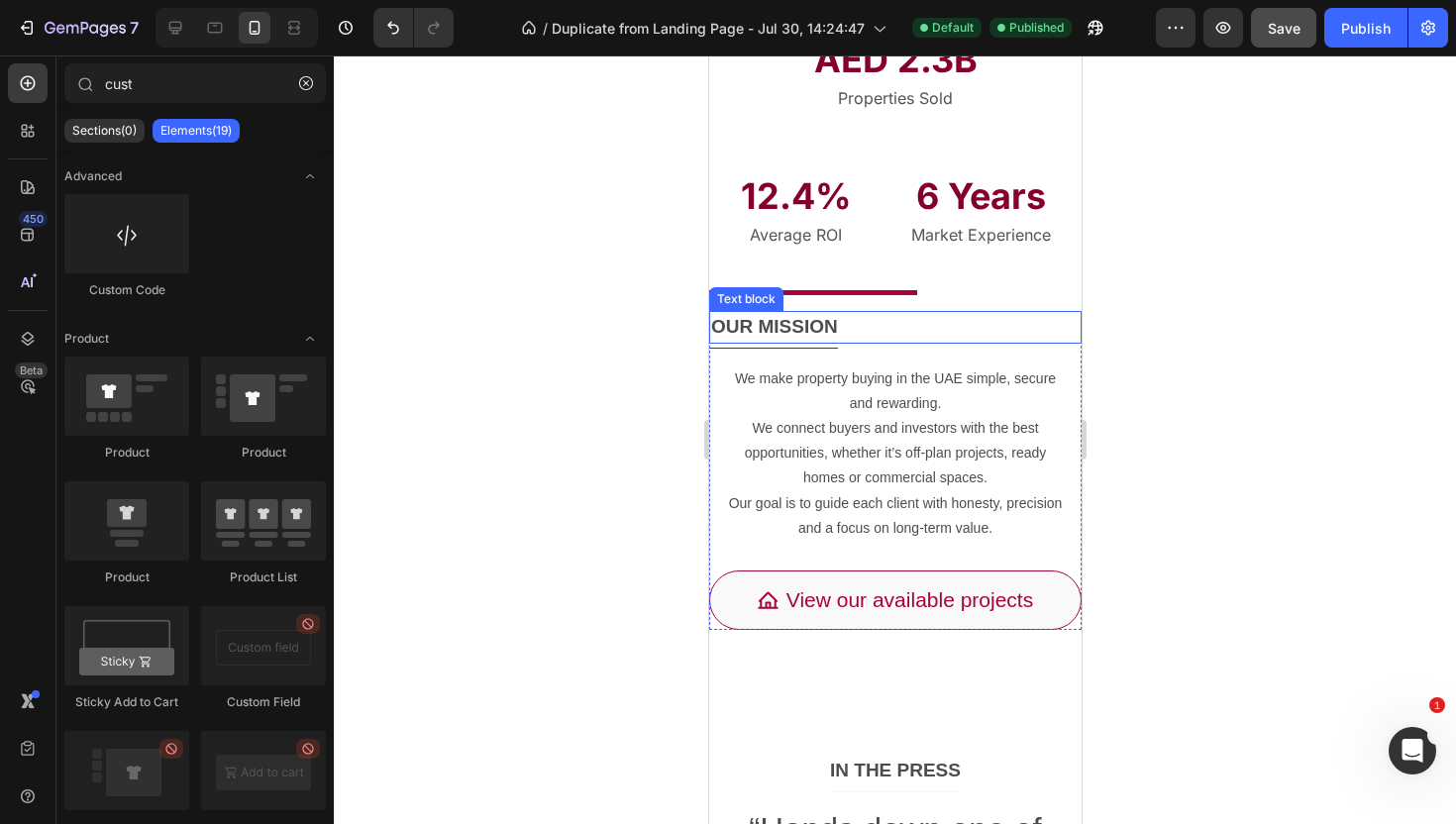 click 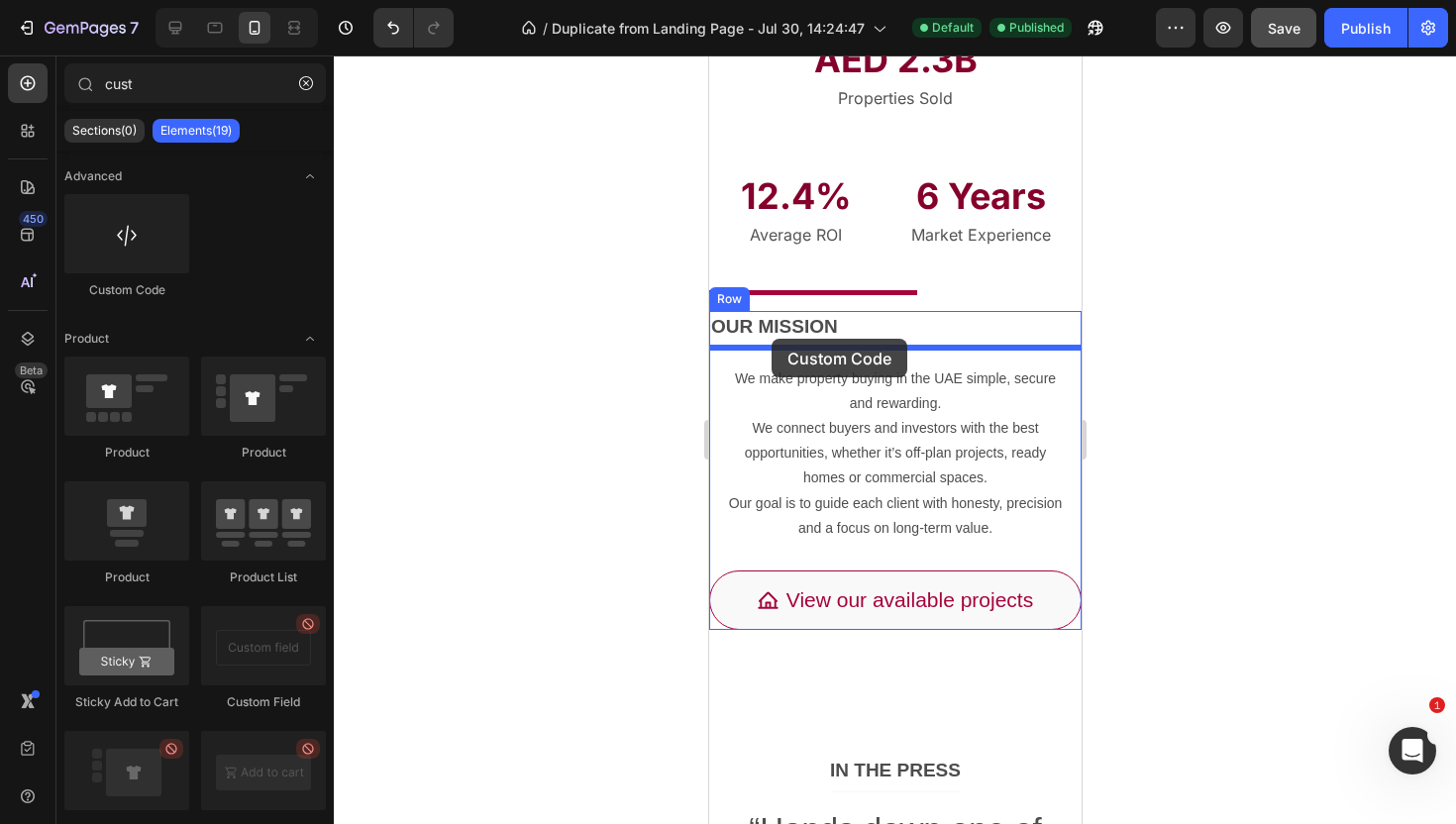 drag, startPoint x: 813, startPoint y: 288, endPoint x: 771, endPoint y: 339, distance: 66.06815 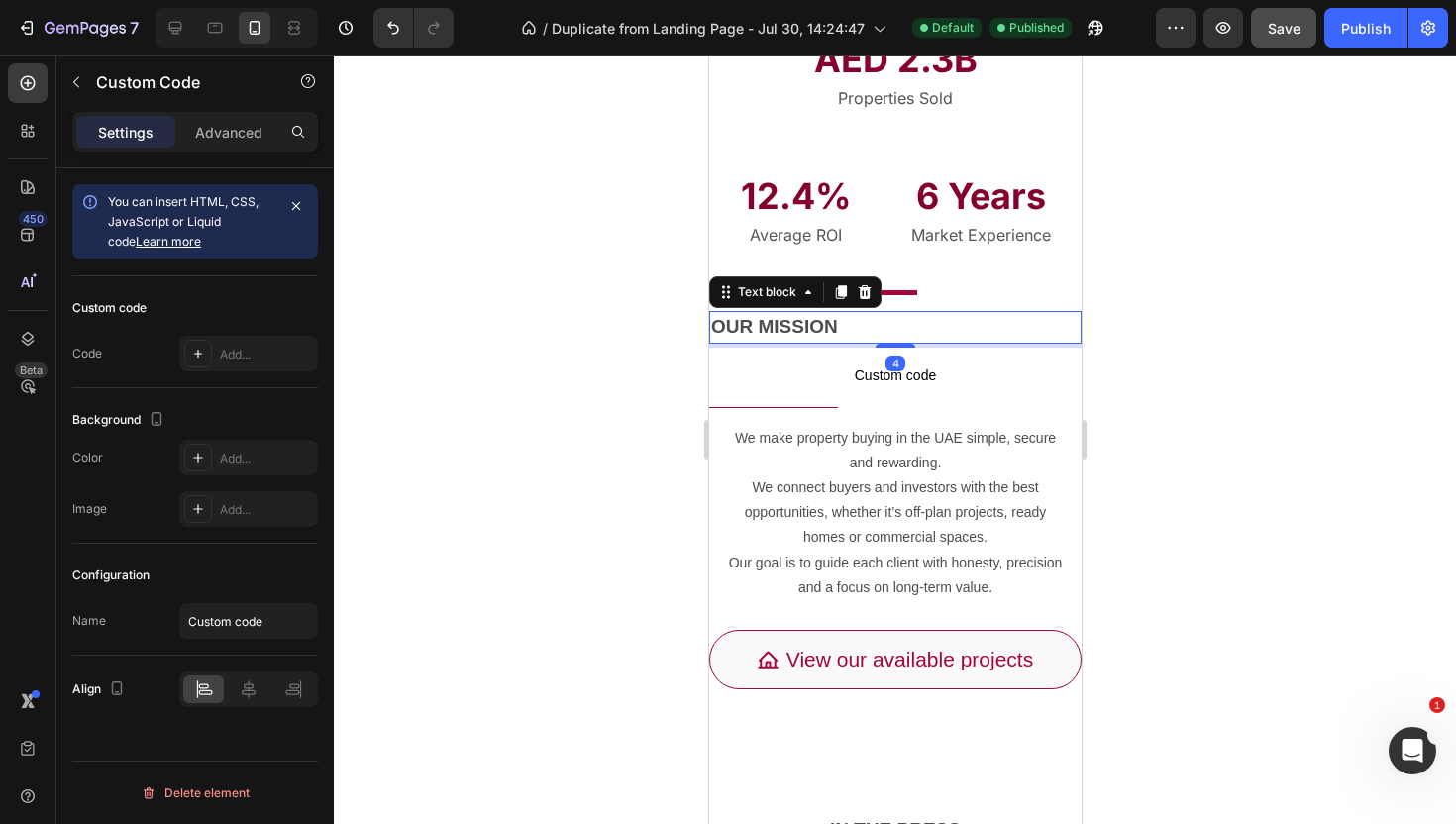 click on "OUR MISSION" at bounding box center [894, 327] 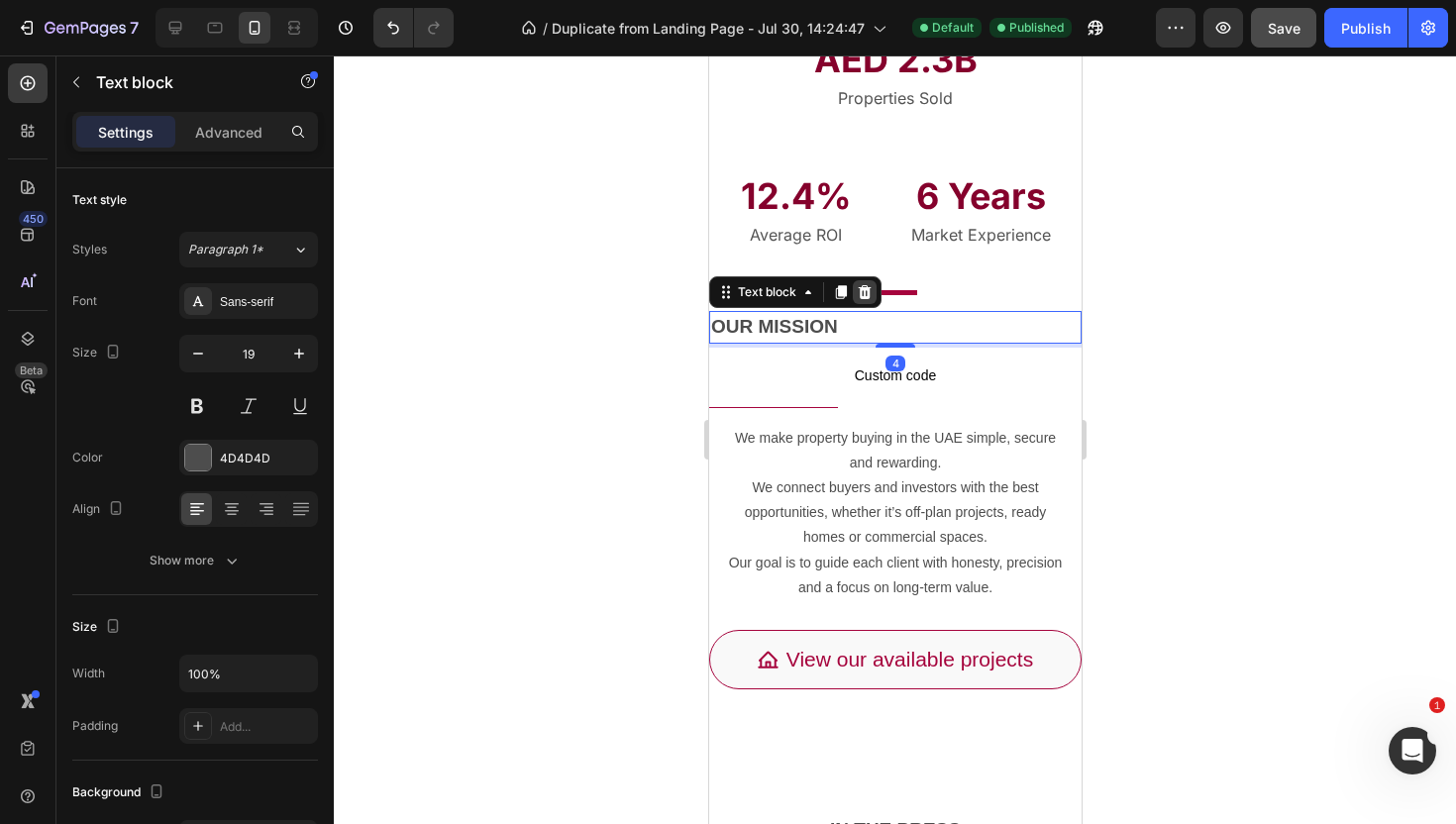 click 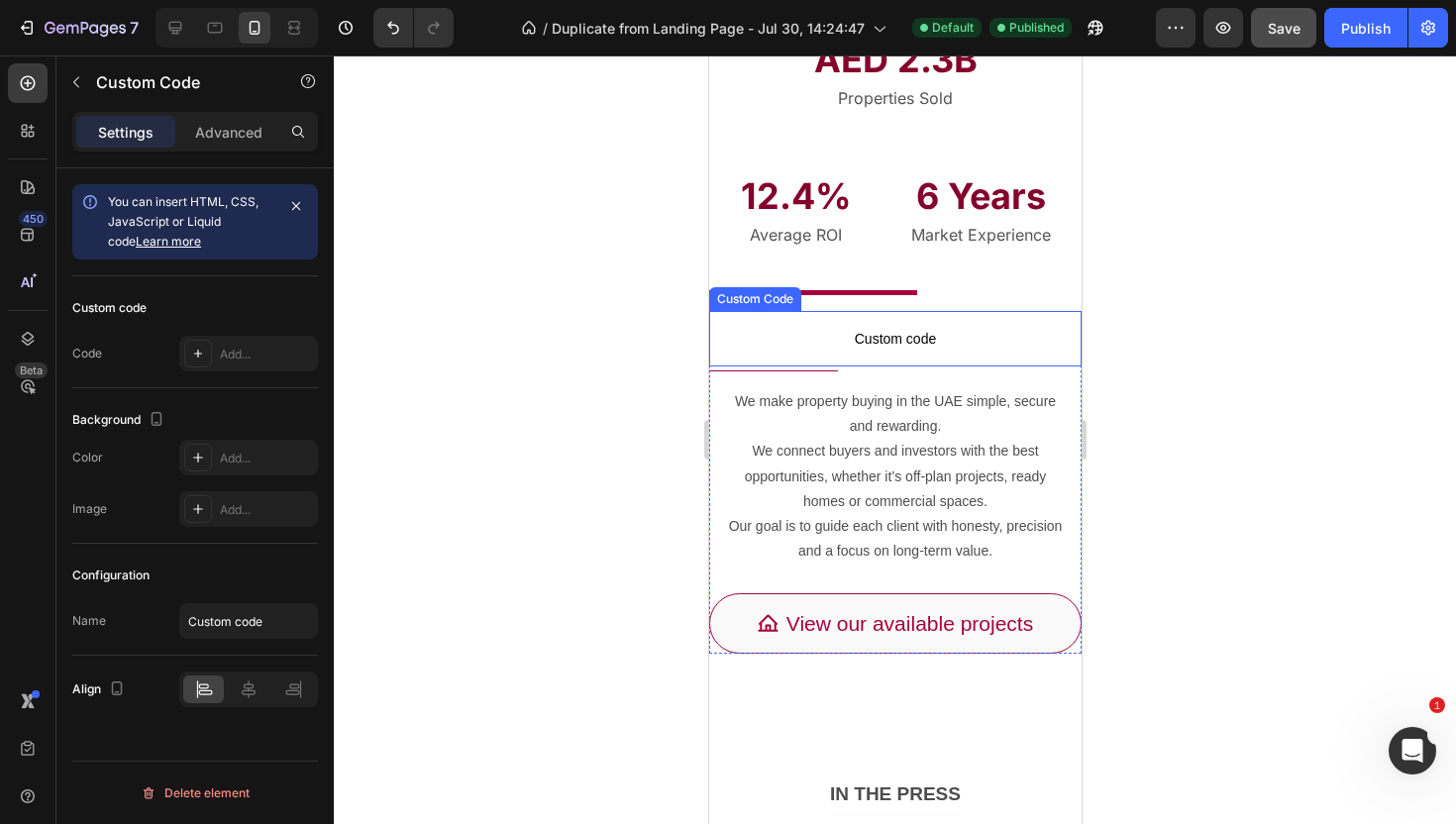 click on "Custom code" at bounding box center (894, 339) 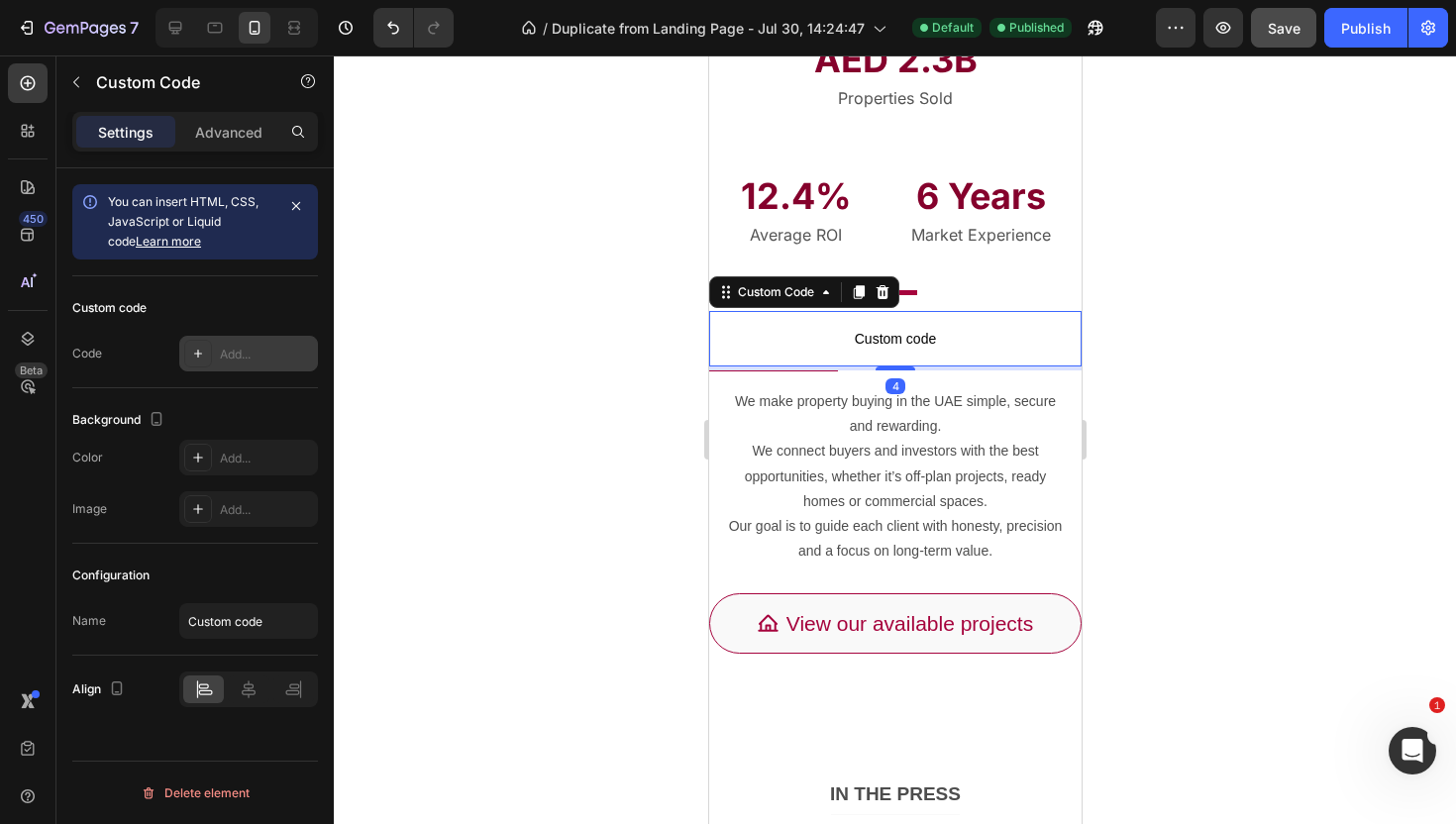 click on "Add..." at bounding box center (266, 355) 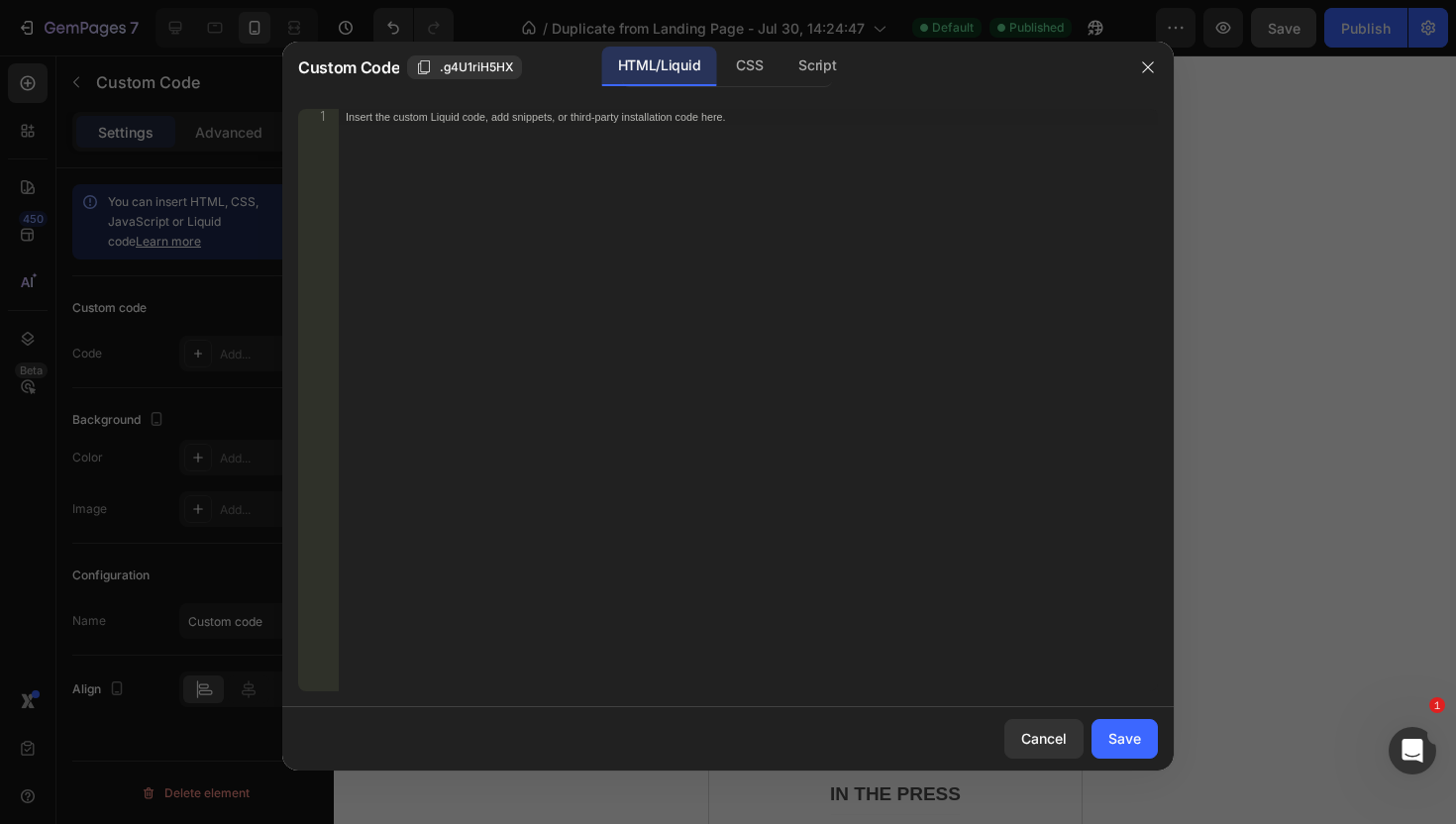click on "Insert the custom Liquid code, add snippets, or third-party installation code here." at bounding box center (748, 416) 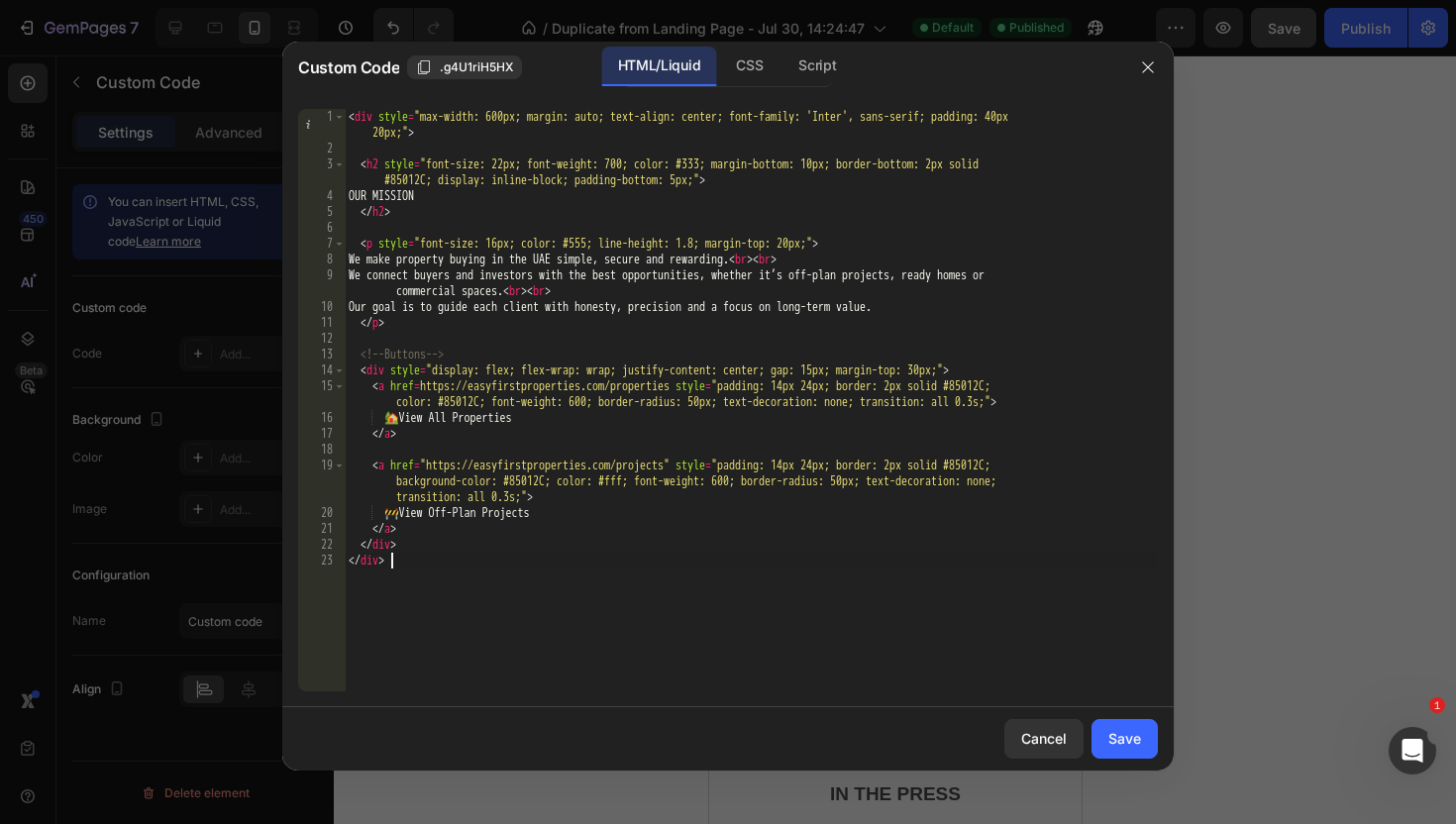 click on "Cancel Save" at bounding box center [728, 739] 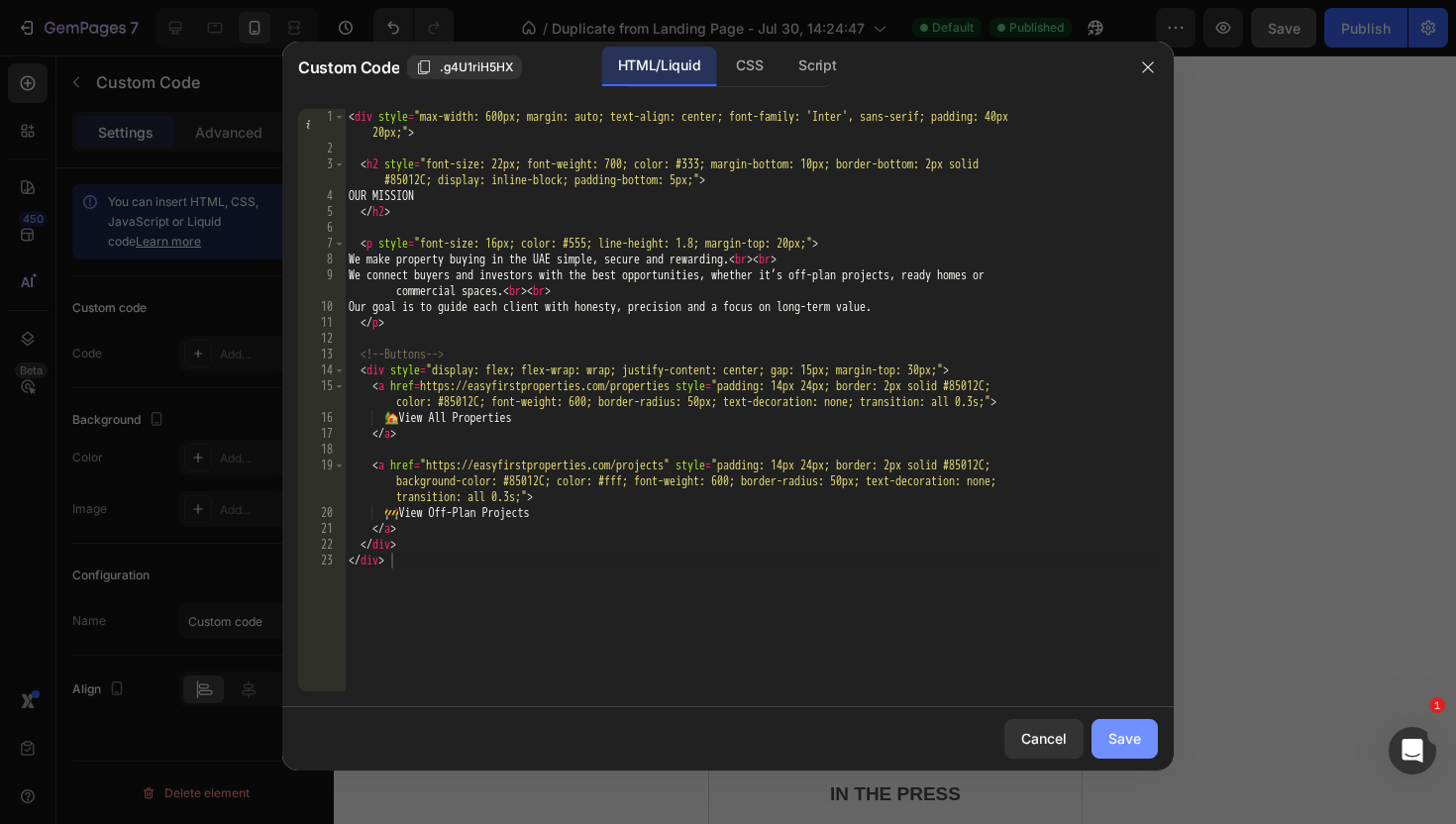 click on "Save" 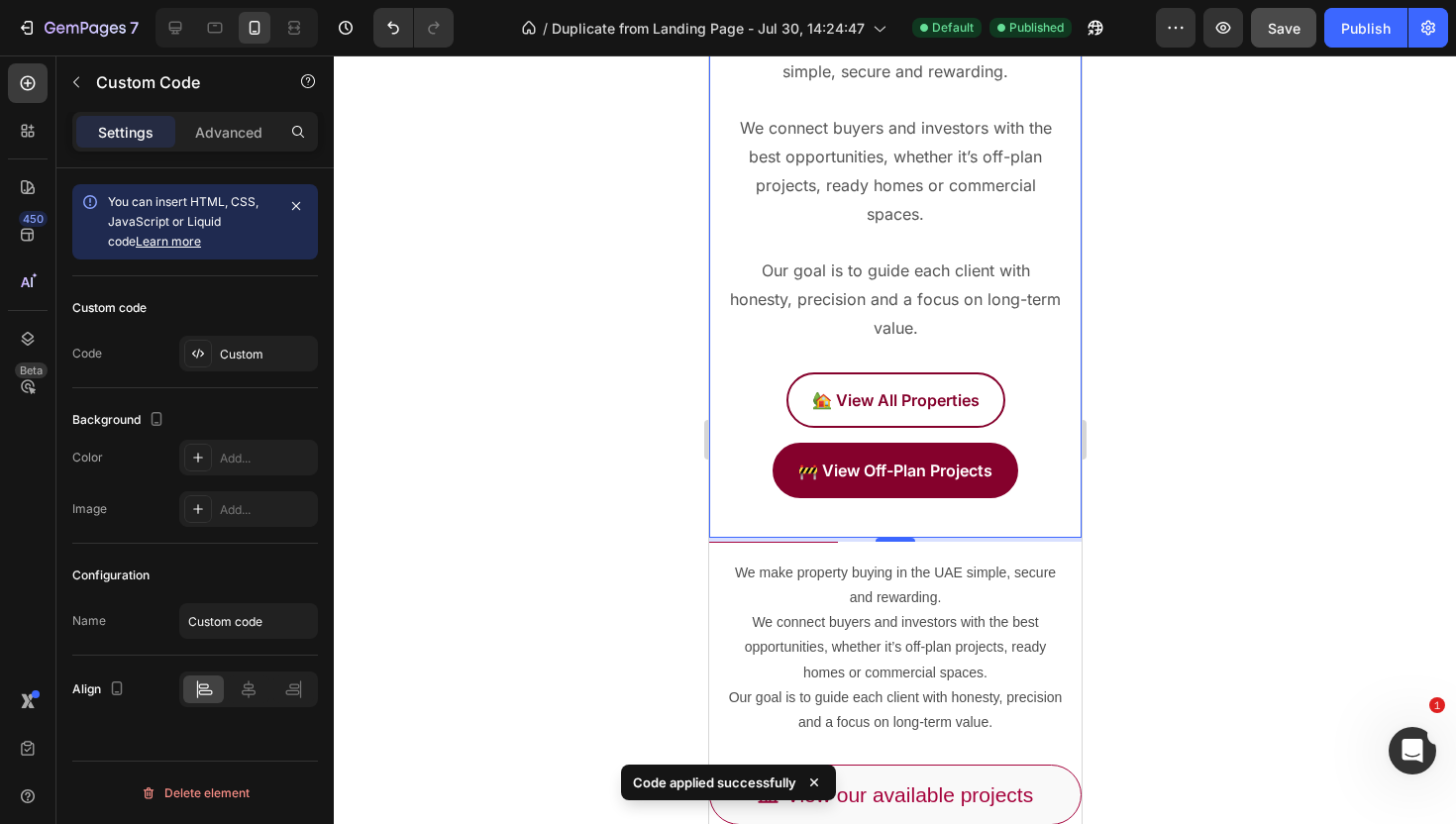 scroll, scrollTop: 2126, scrollLeft: 0, axis: vertical 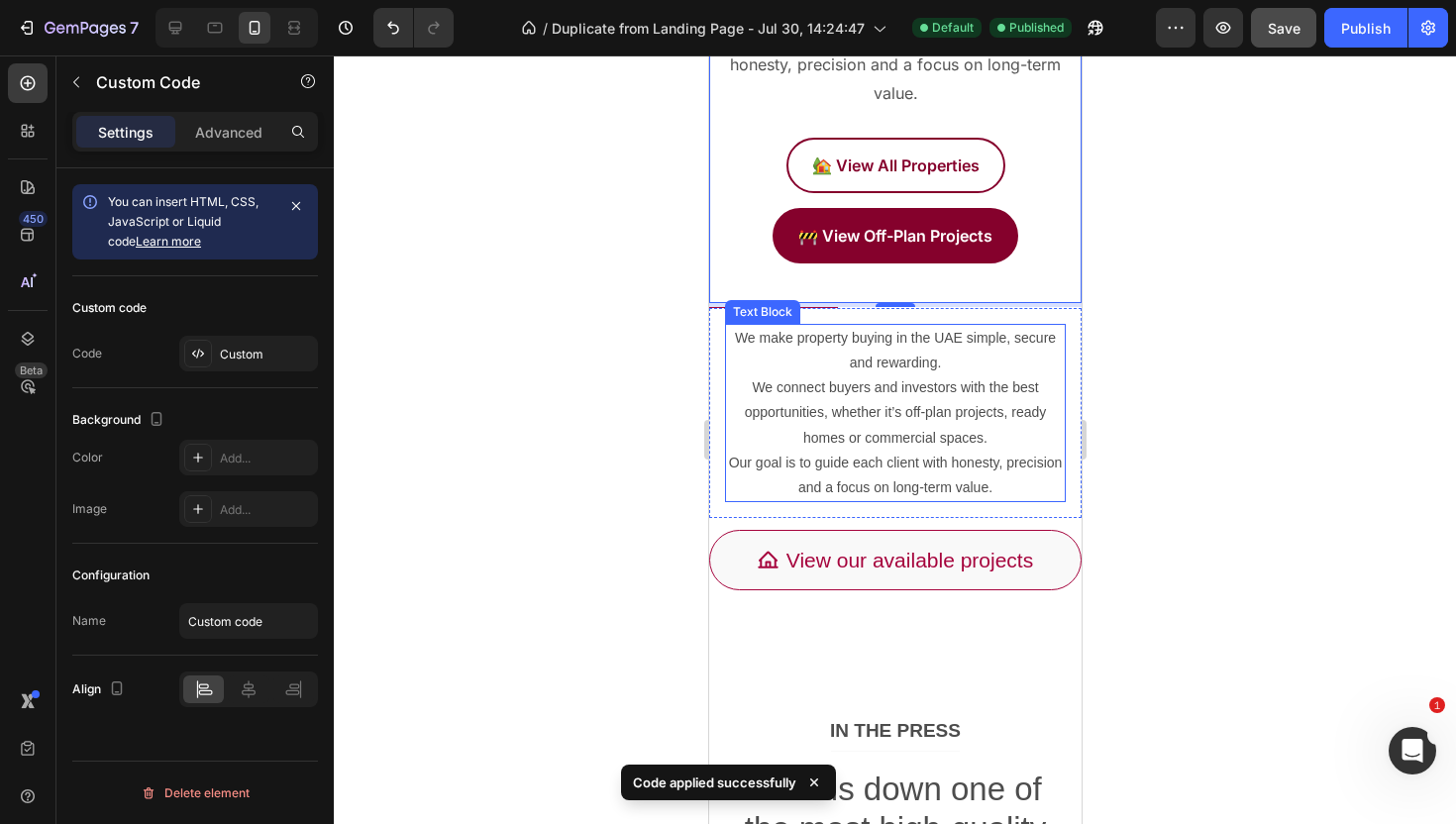 click on "Our goal is to guide each client with honesty, precision and a focus on long-term value." at bounding box center (894, 475) 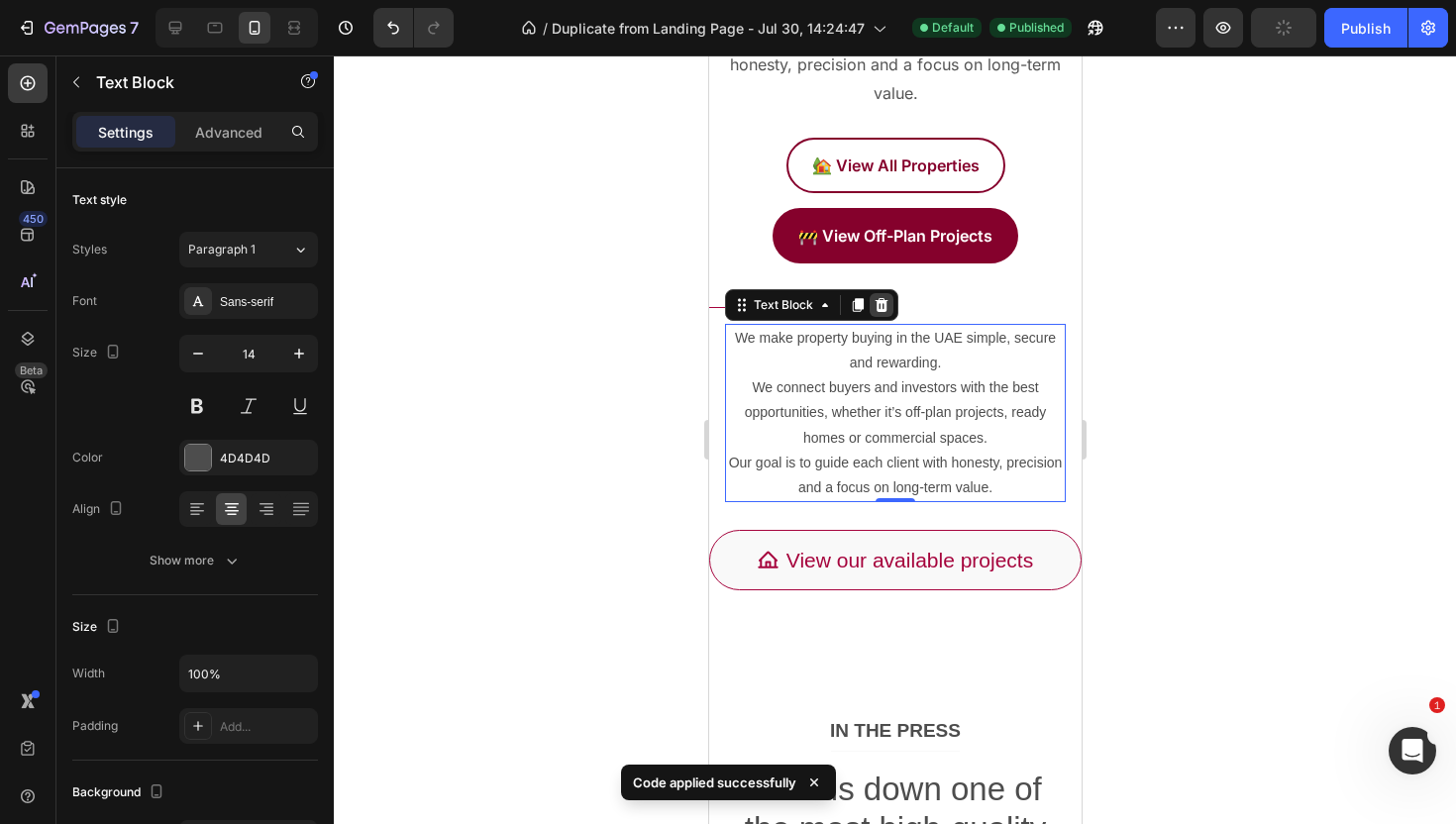 click 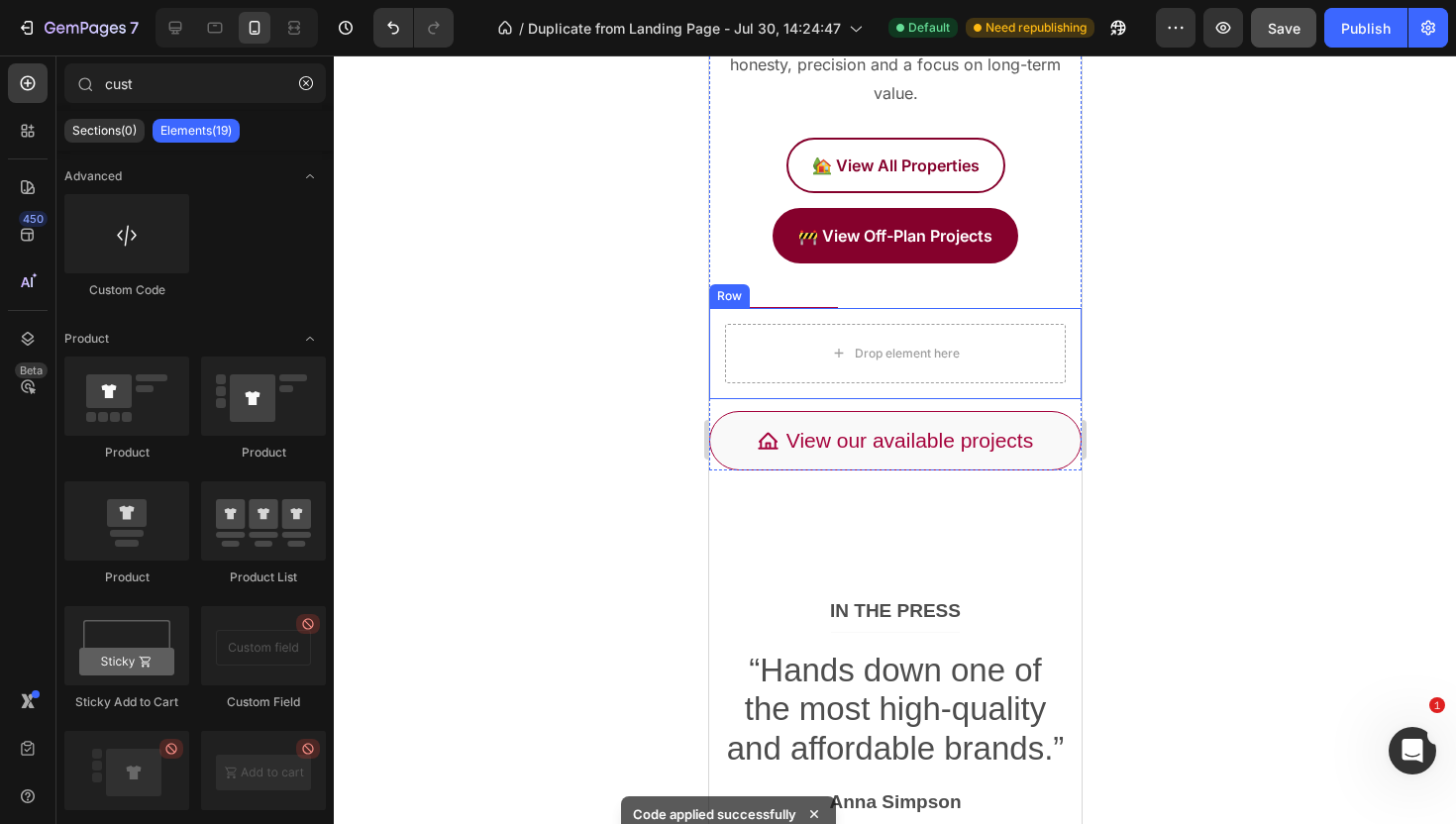 click on "Drop element here Row" at bounding box center [894, 354] 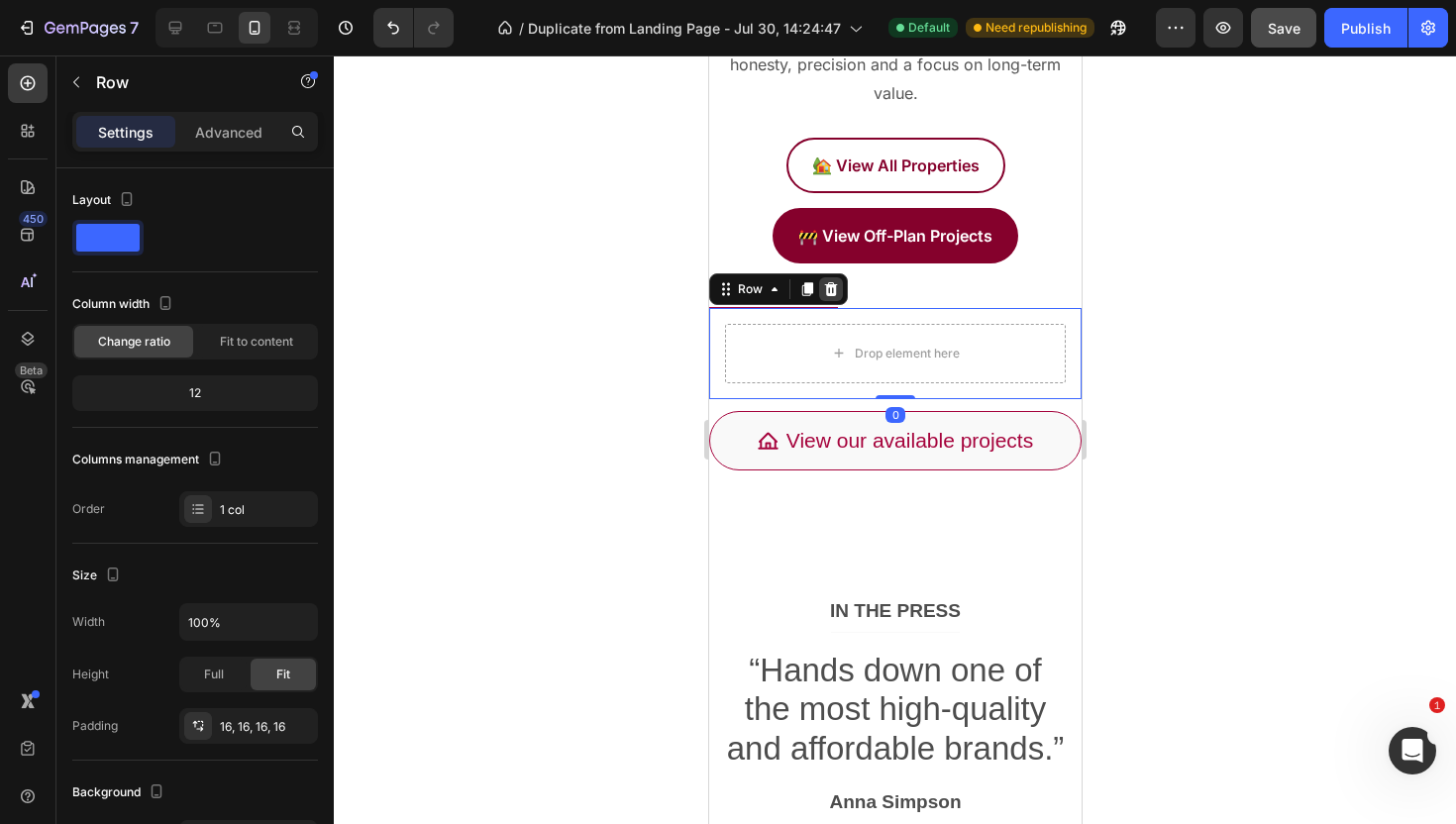 click at bounding box center (830, 289) 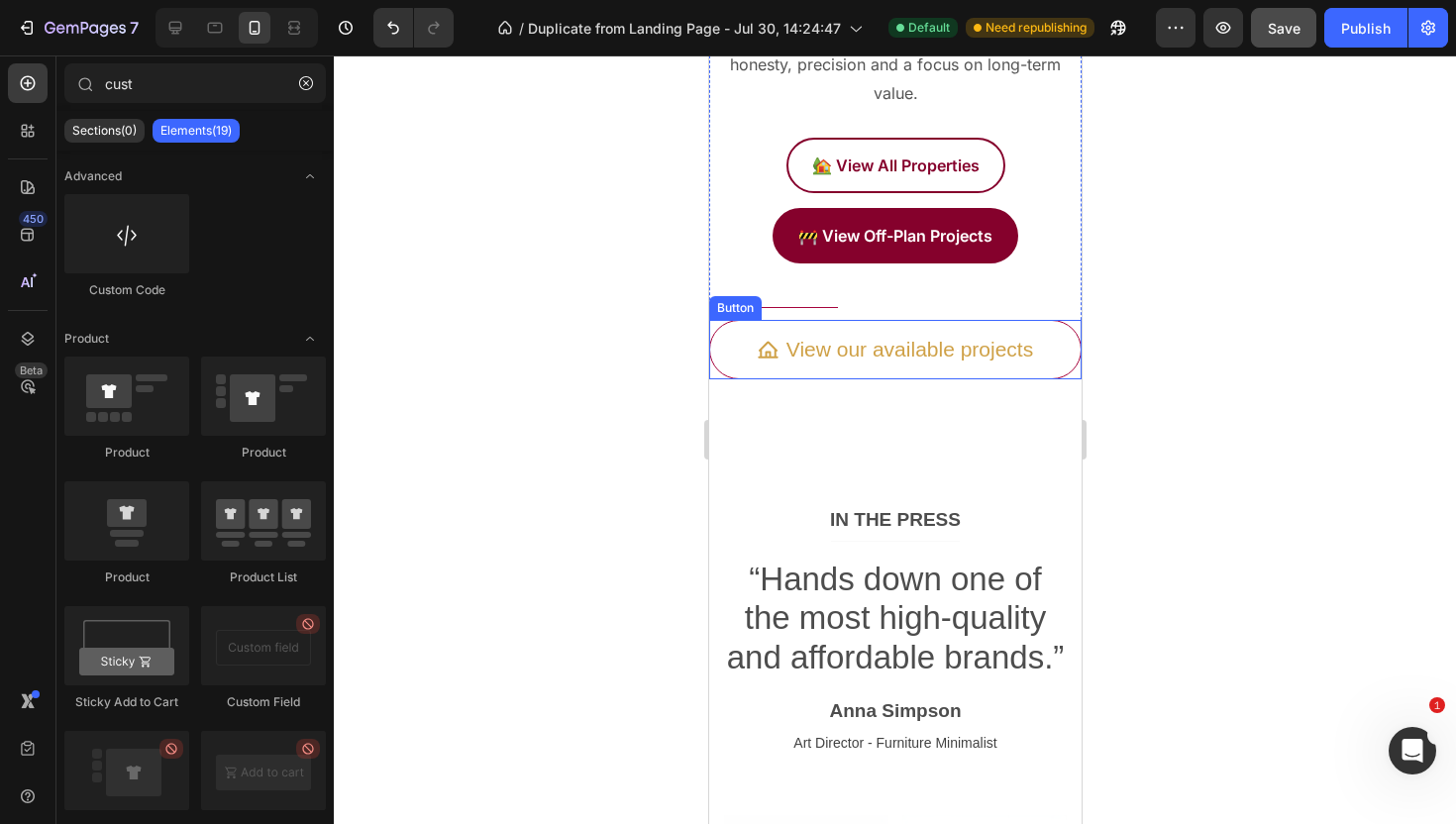 click on "View our available projects" at bounding box center (894, 350) 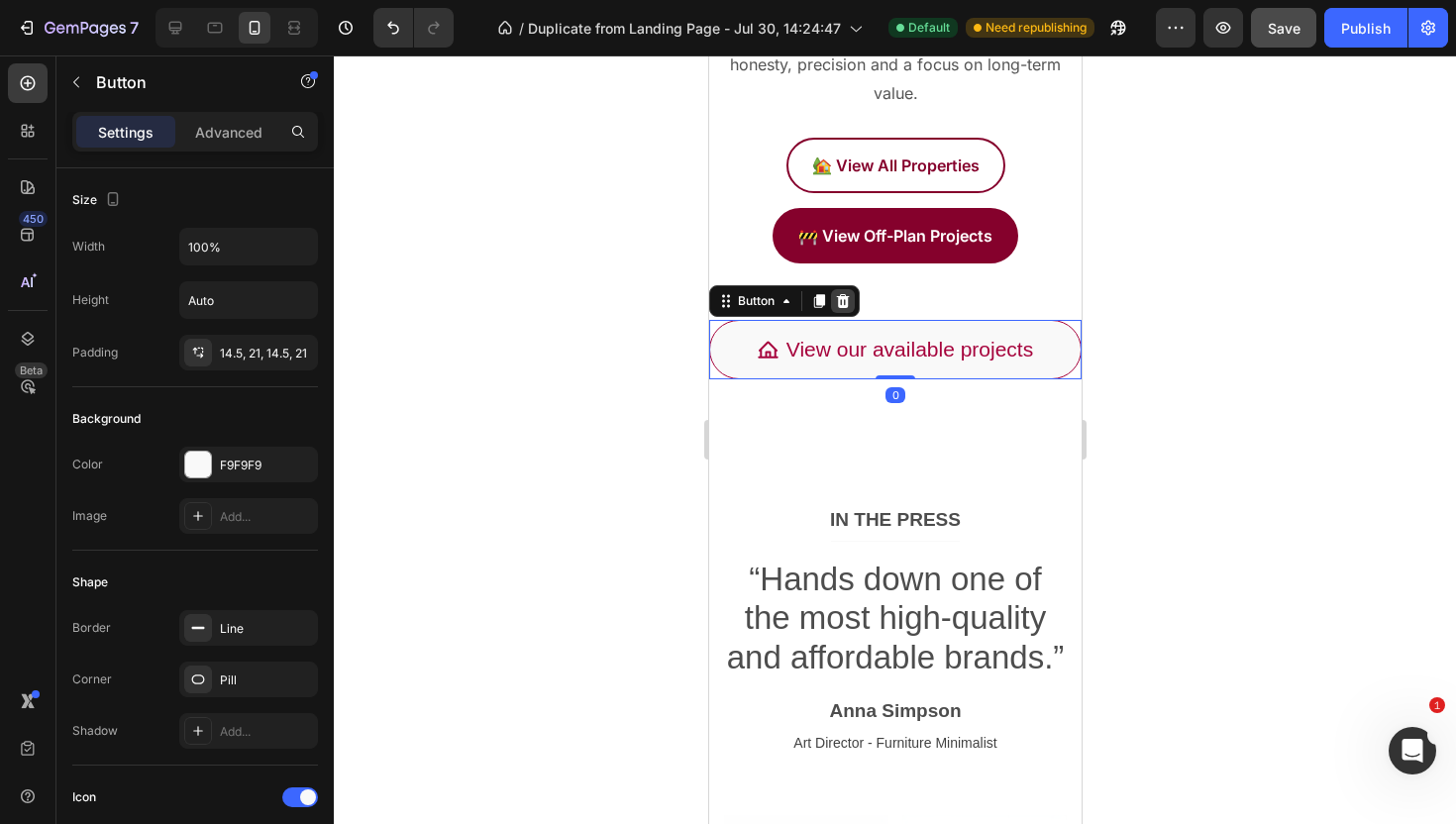 click 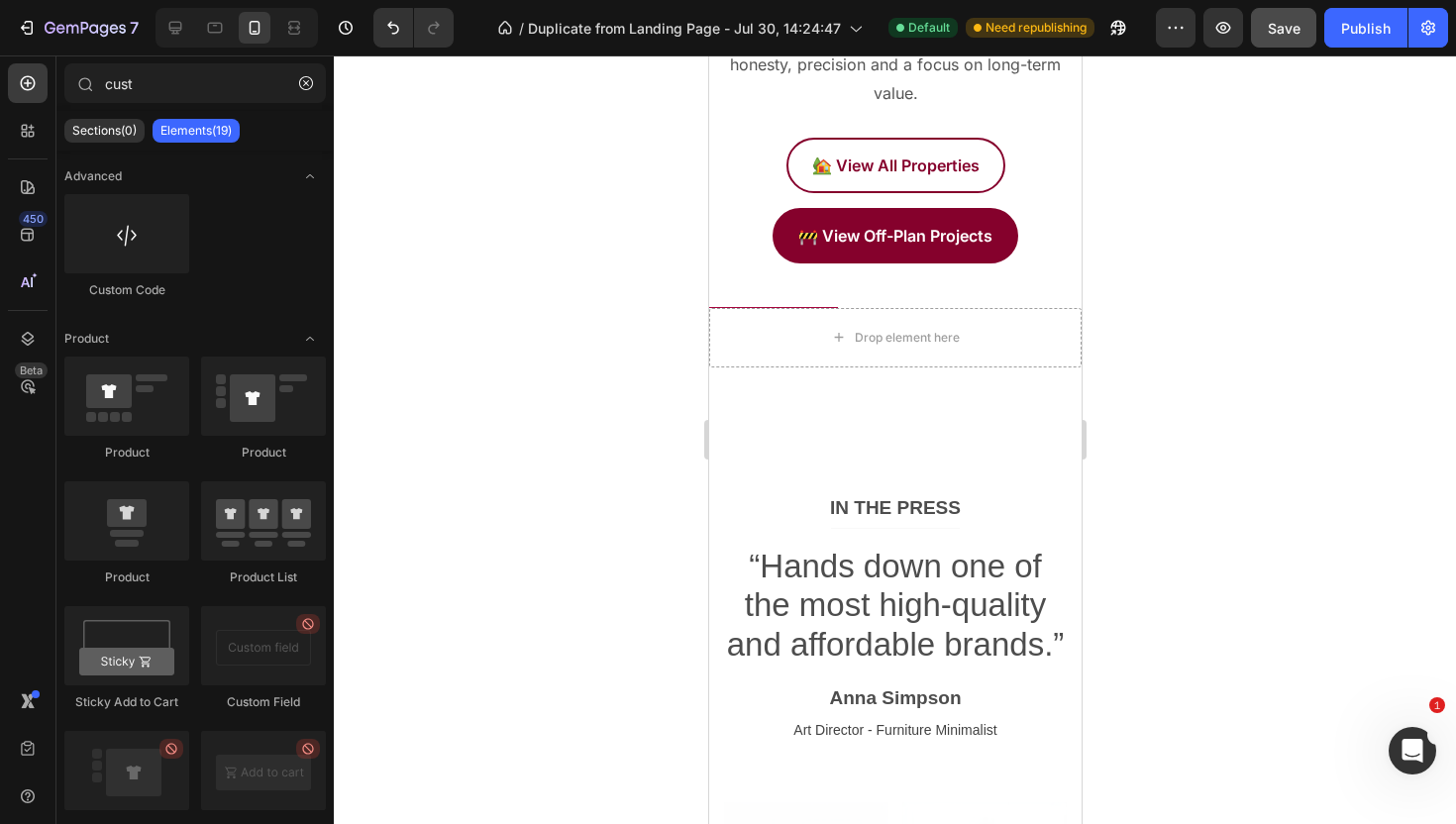 click 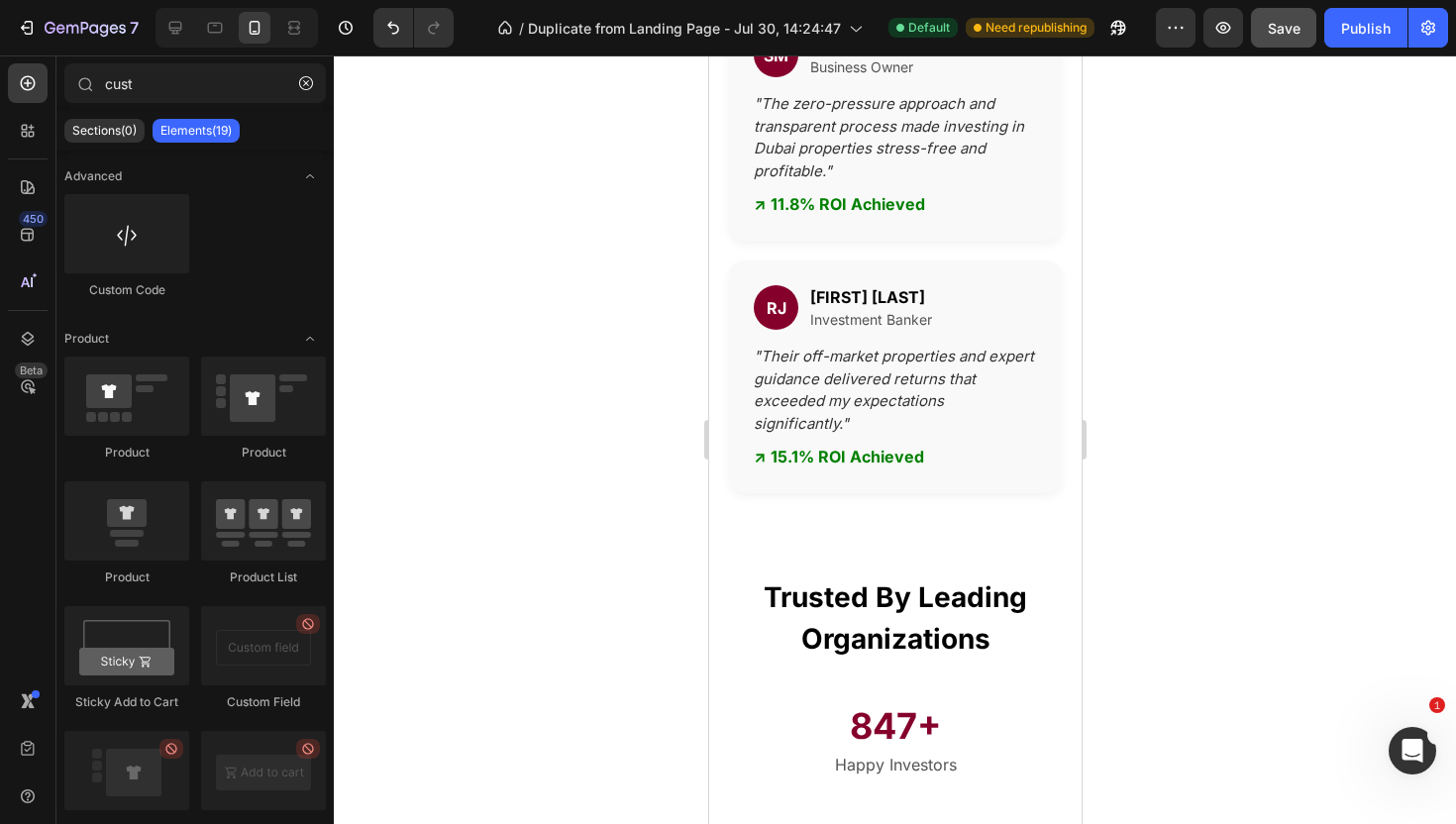 scroll, scrollTop: 0, scrollLeft: 0, axis: both 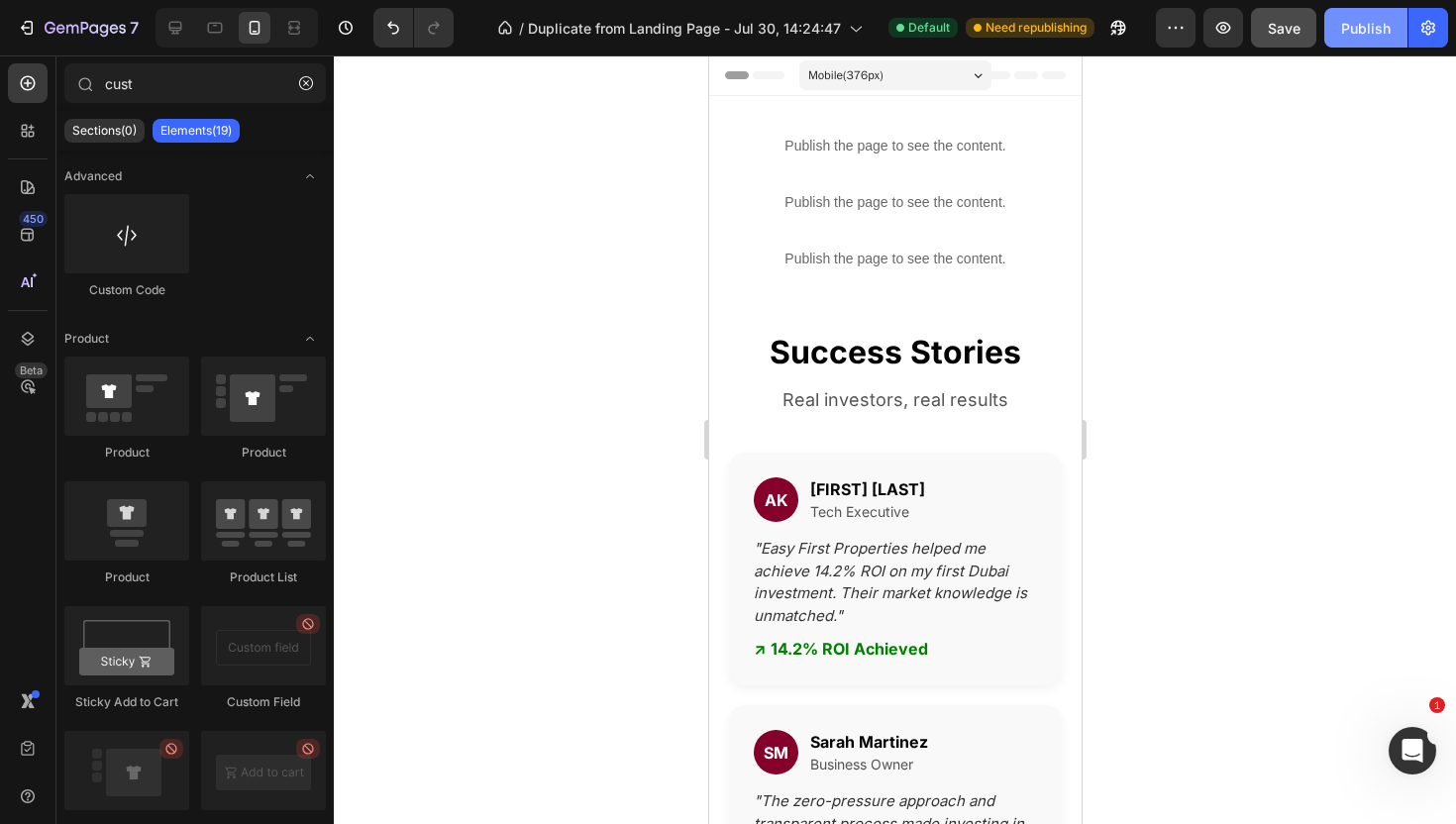 click on "Publish" at bounding box center (1366, 28) 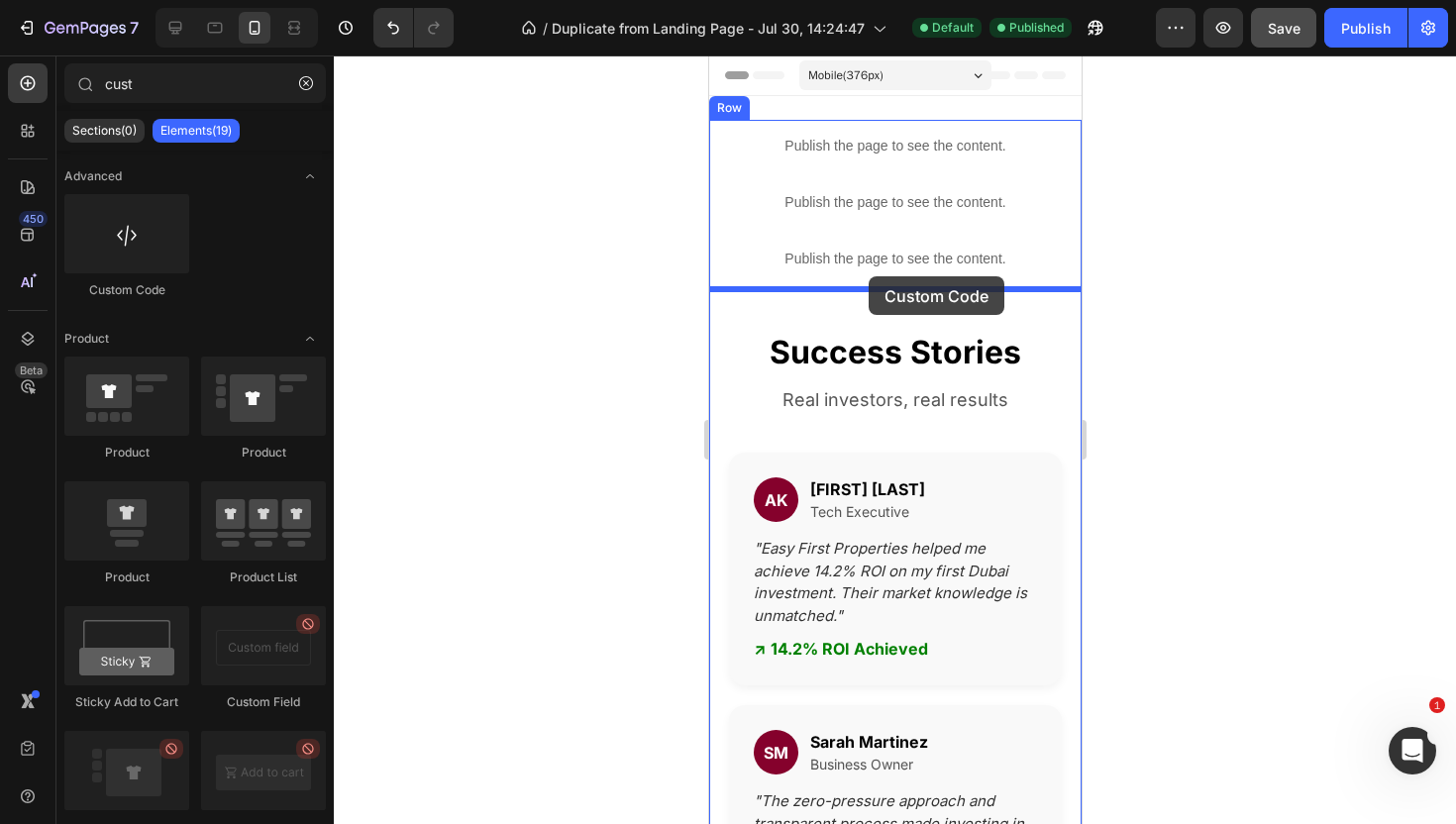 drag, startPoint x: 870, startPoint y: 301, endPoint x: 868, endPoint y: 276, distance: 25.079872 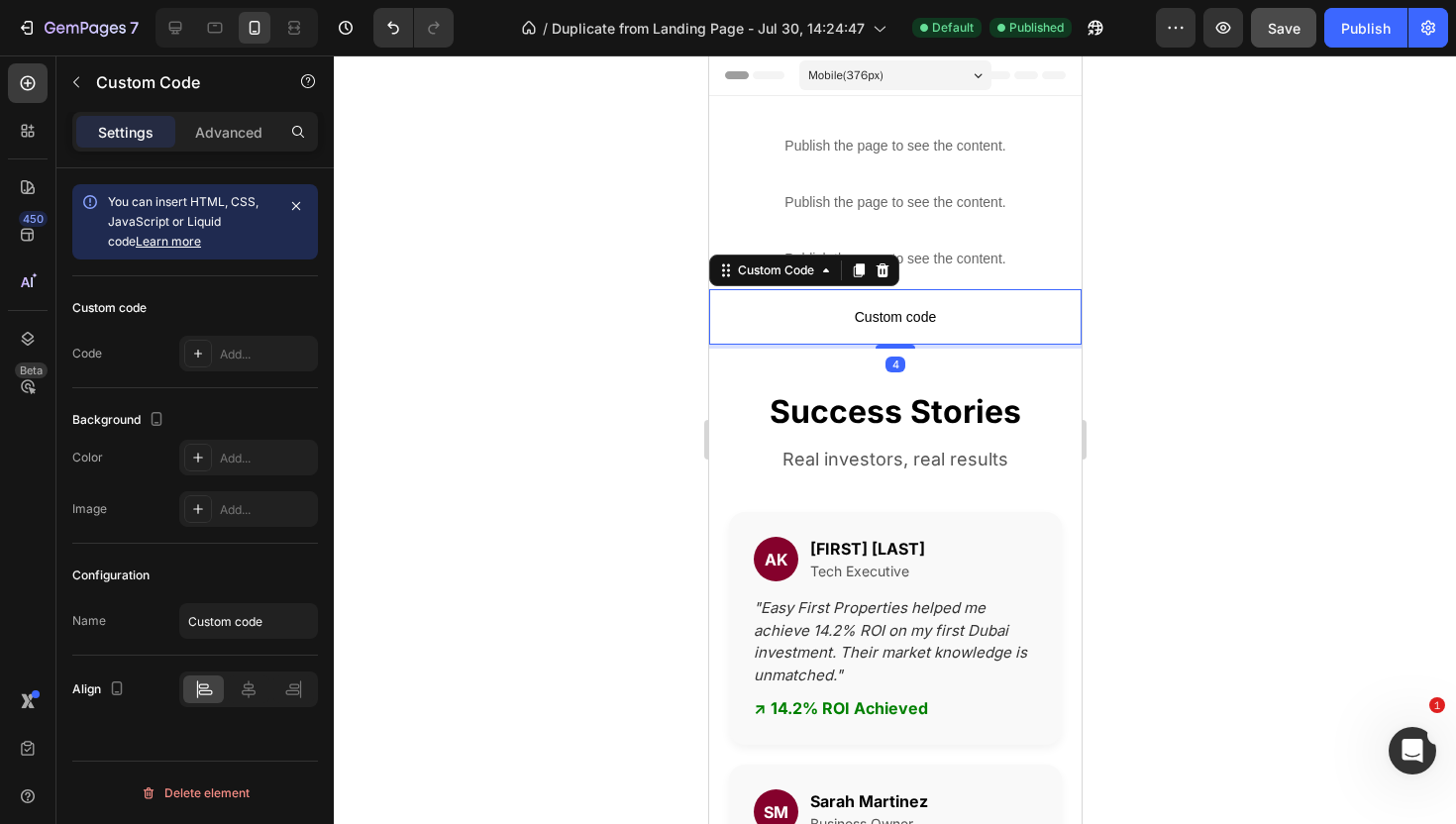 click on "Custom code" at bounding box center [894, 317] 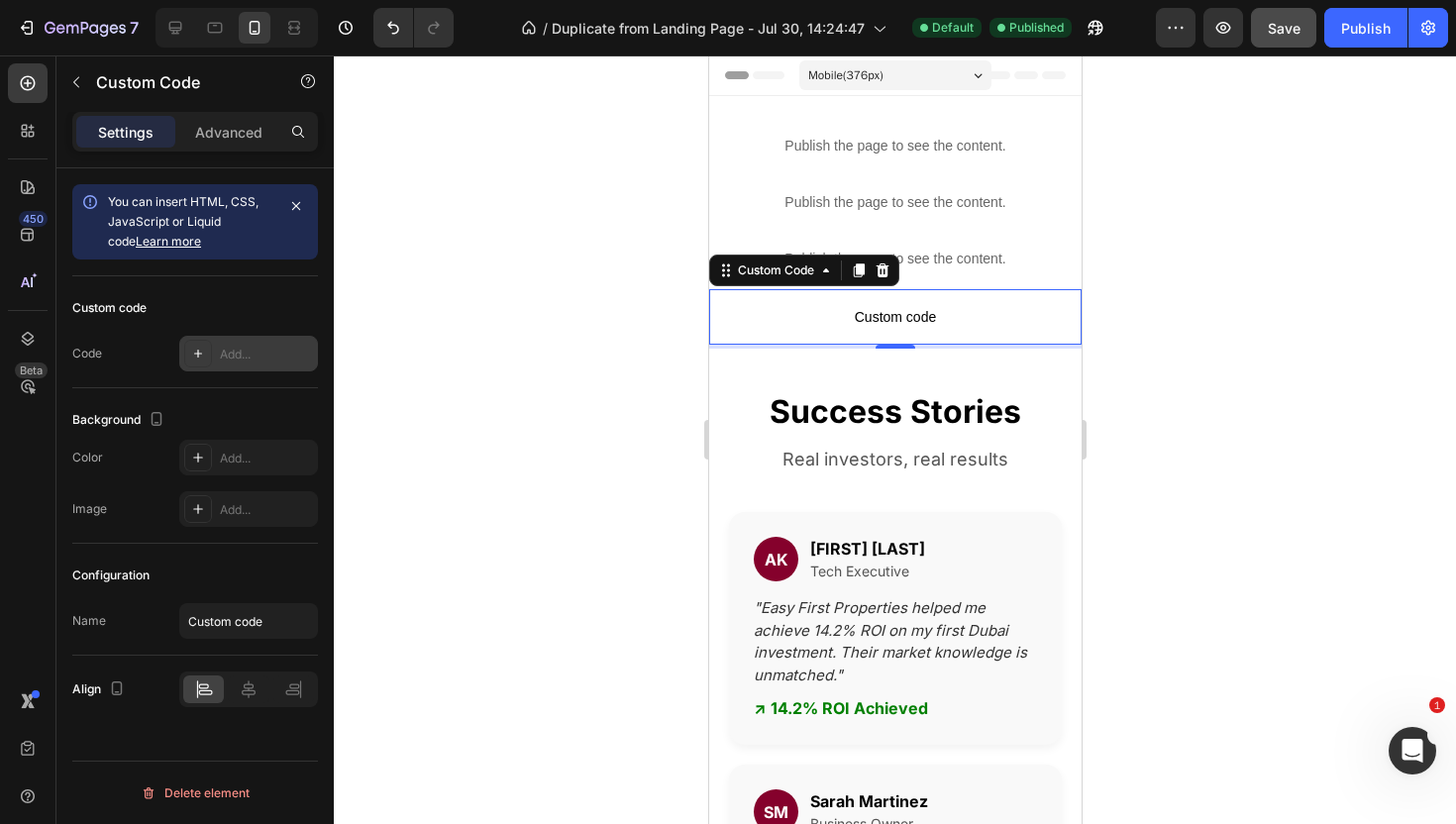 click on "Add..." at bounding box center (266, 355) 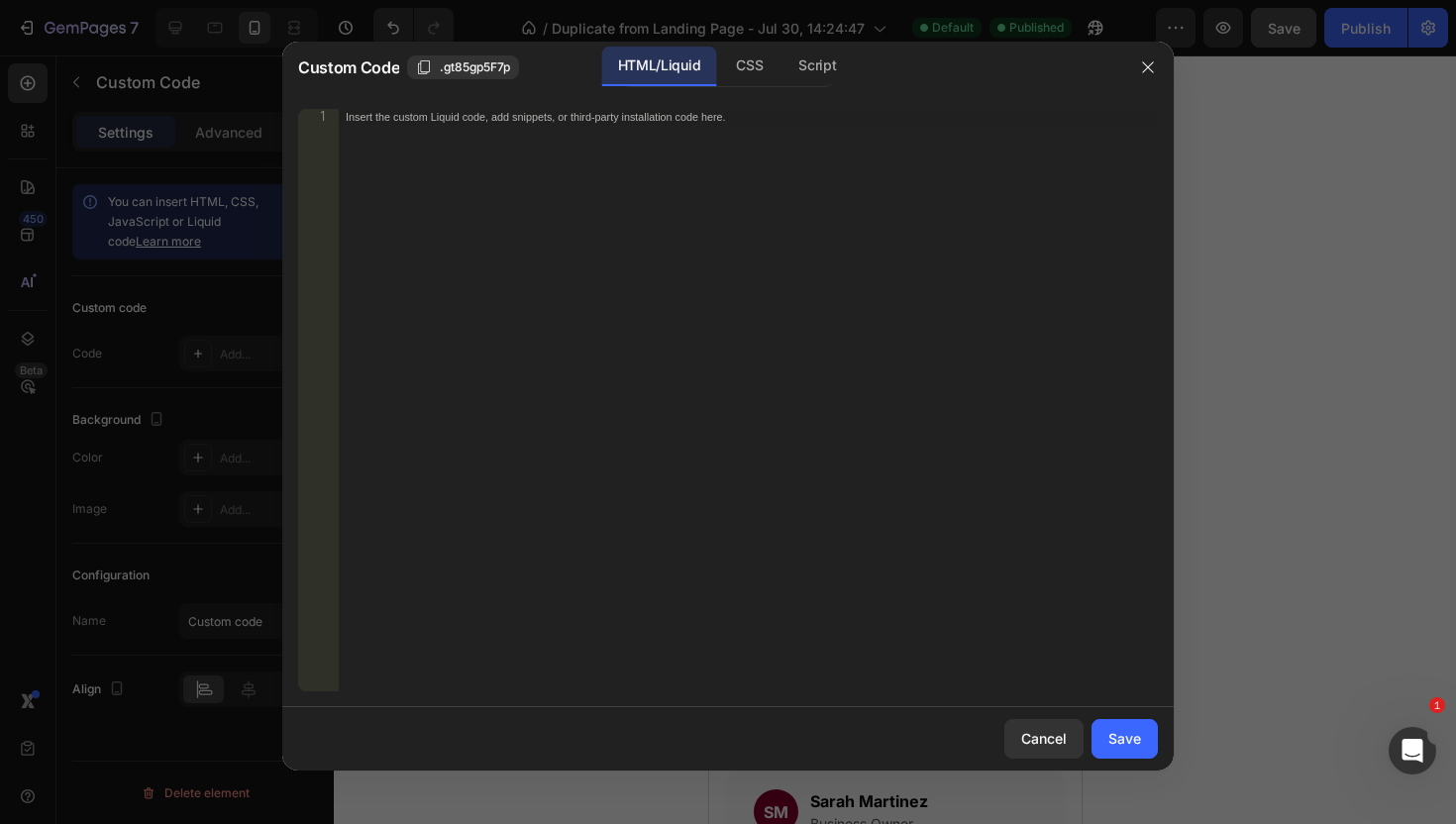 click on "Insert the custom Liquid code, add snippets, or third-party installation code here." at bounding box center (748, 416) 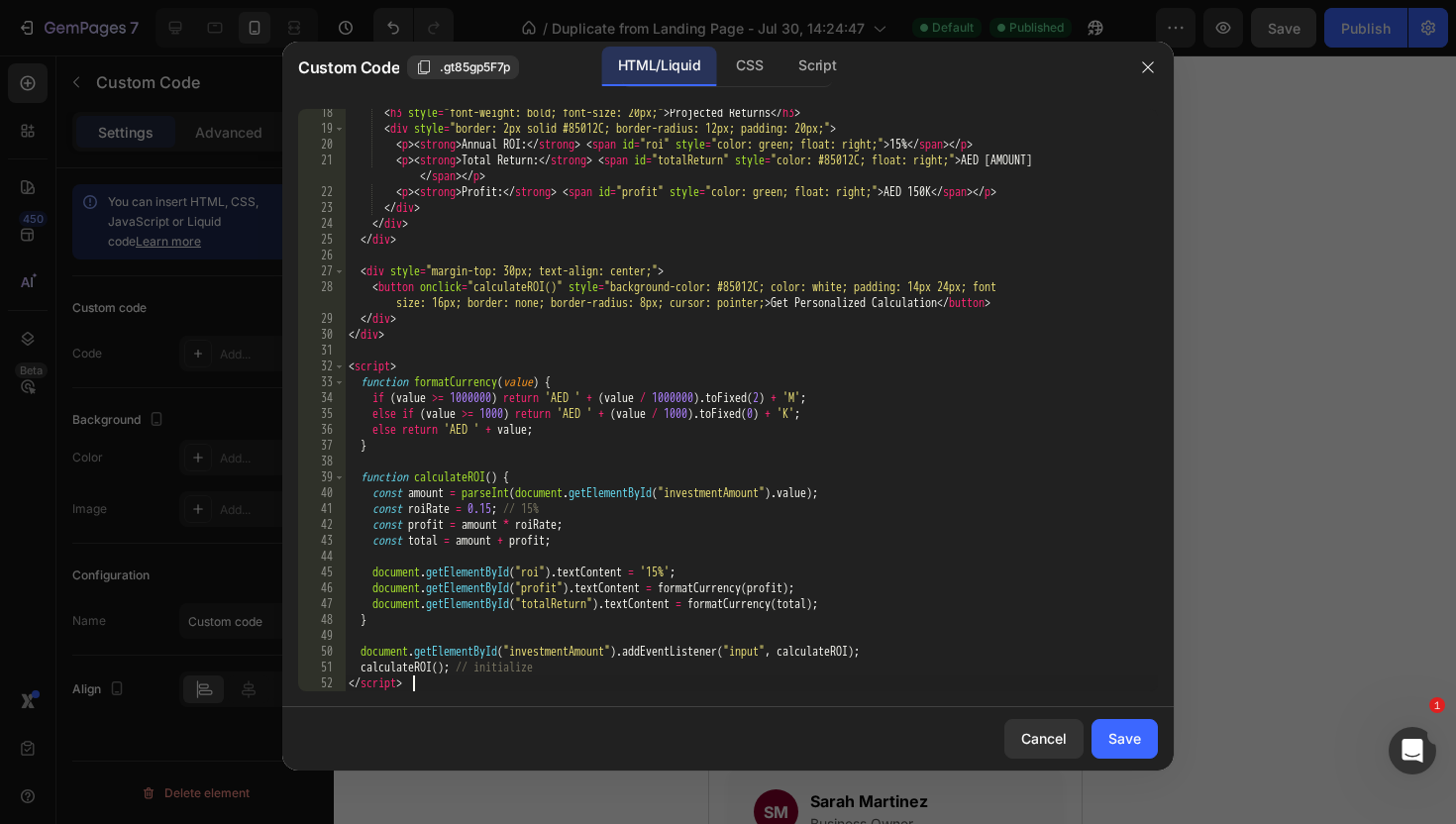 scroll, scrollTop: 305, scrollLeft: 0, axis: vertical 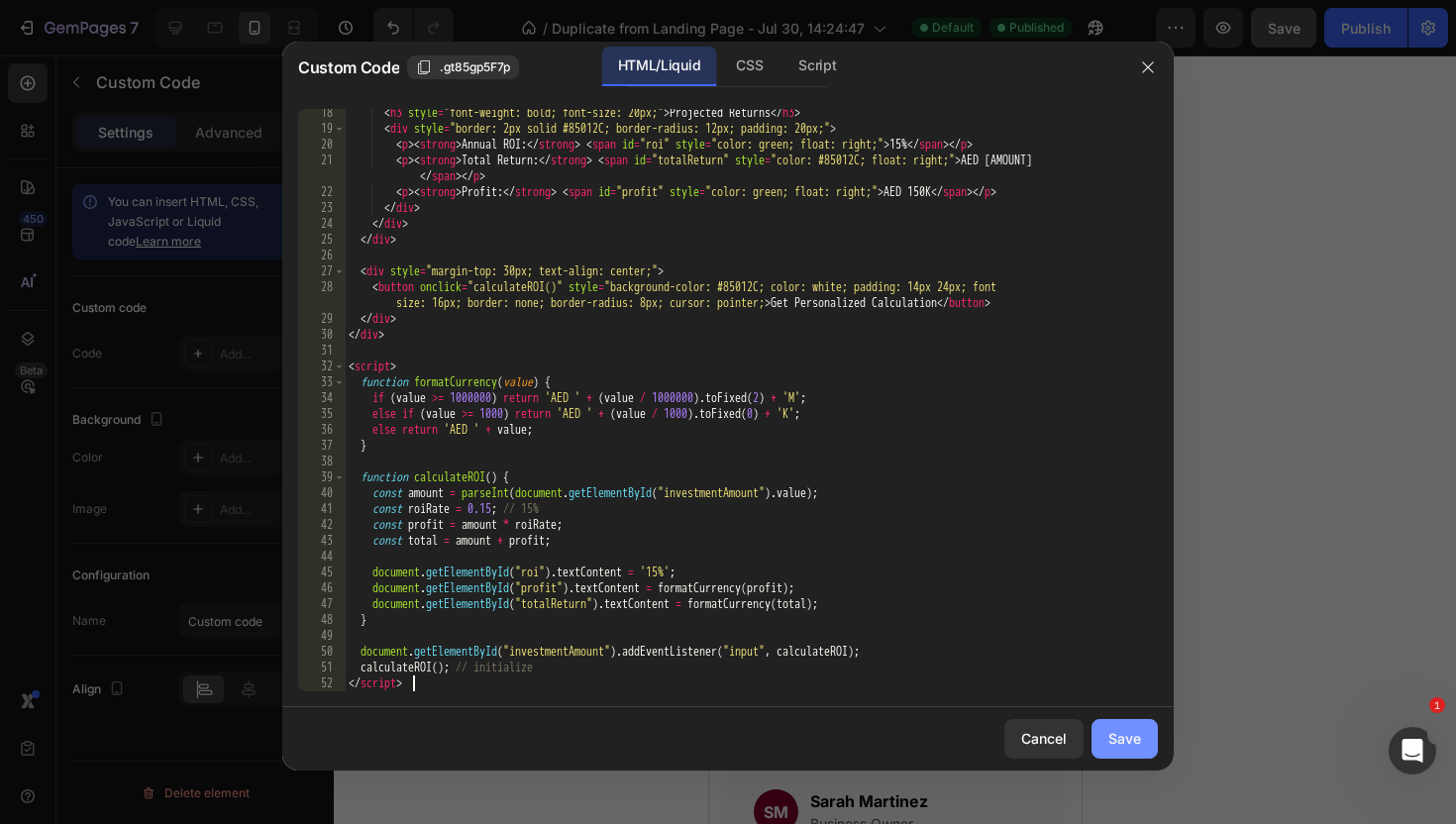 click on "Save" at bounding box center [1124, 738] 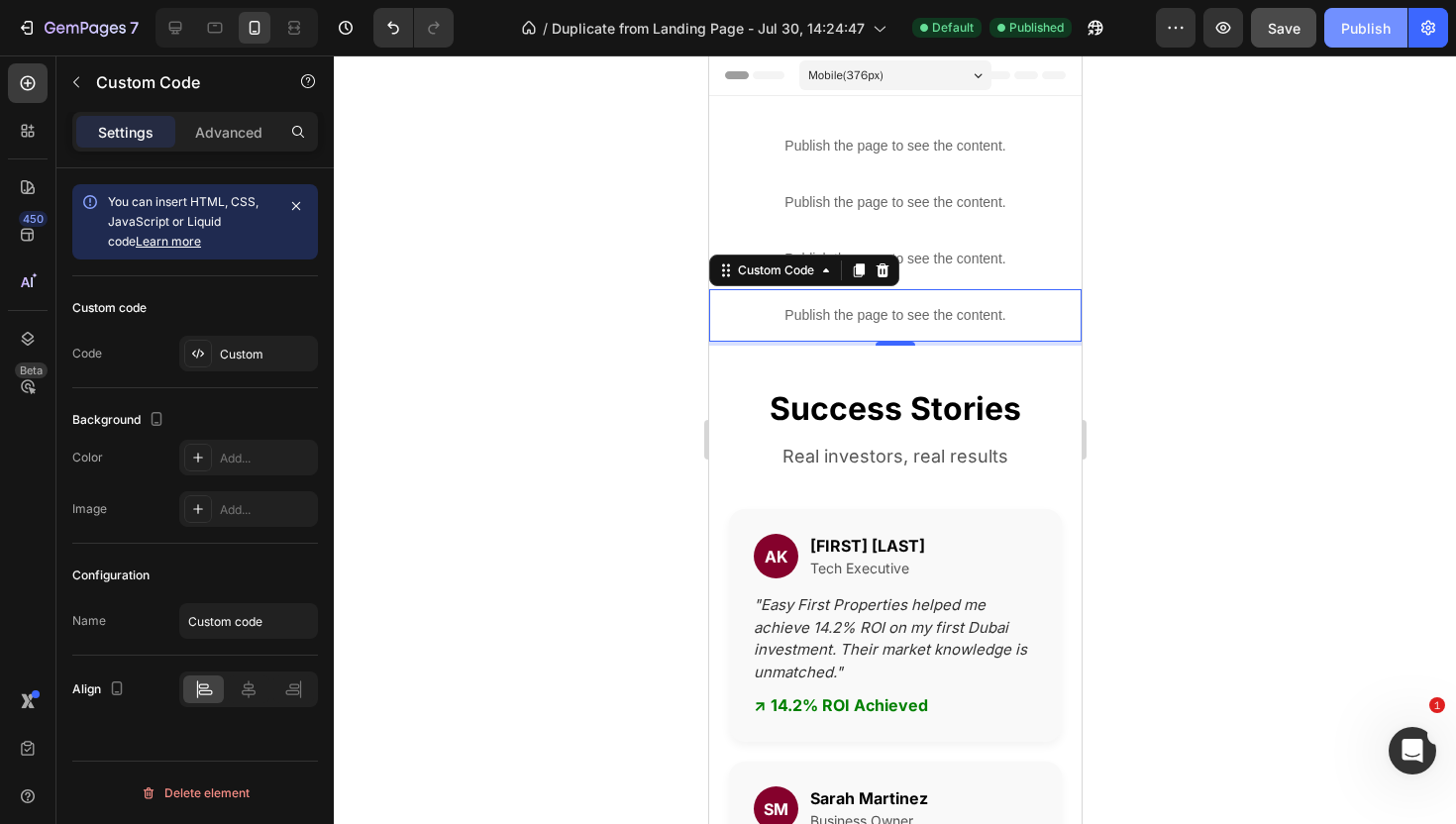 click on "Publish" at bounding box center [1366, 28] 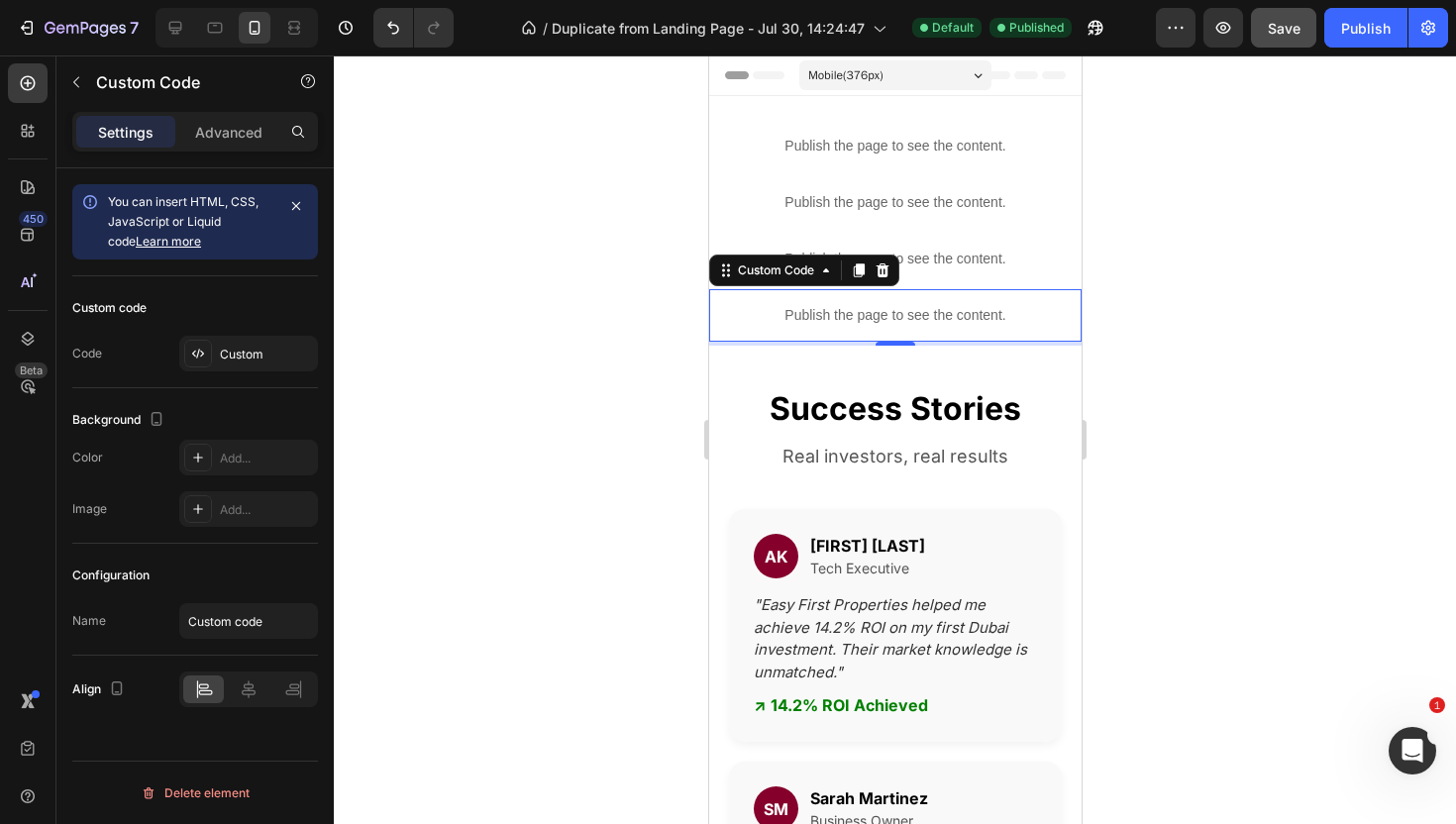 click 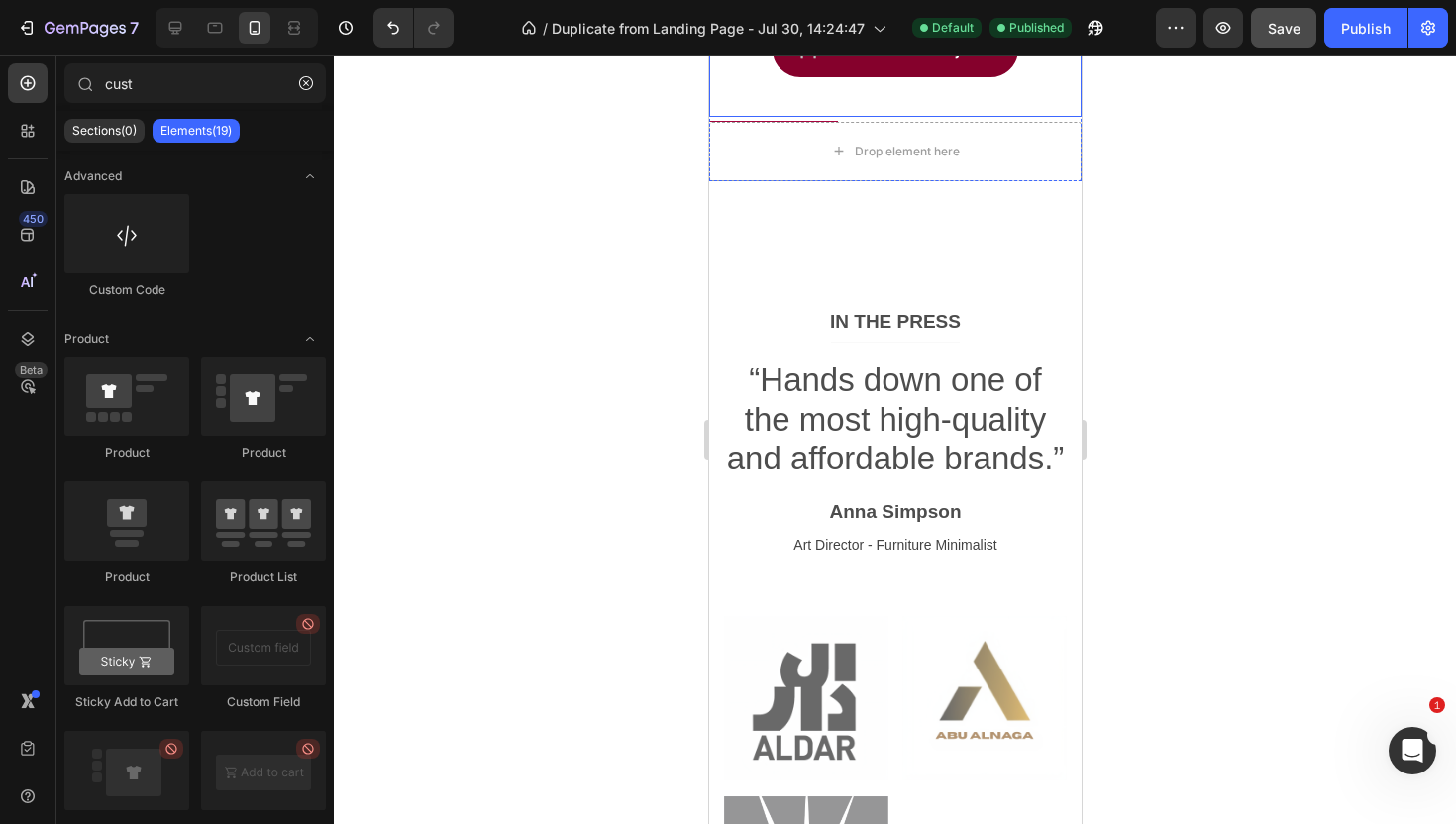 scroll, scrollTop: 2441, scrollLeft: 0, axis: vertical 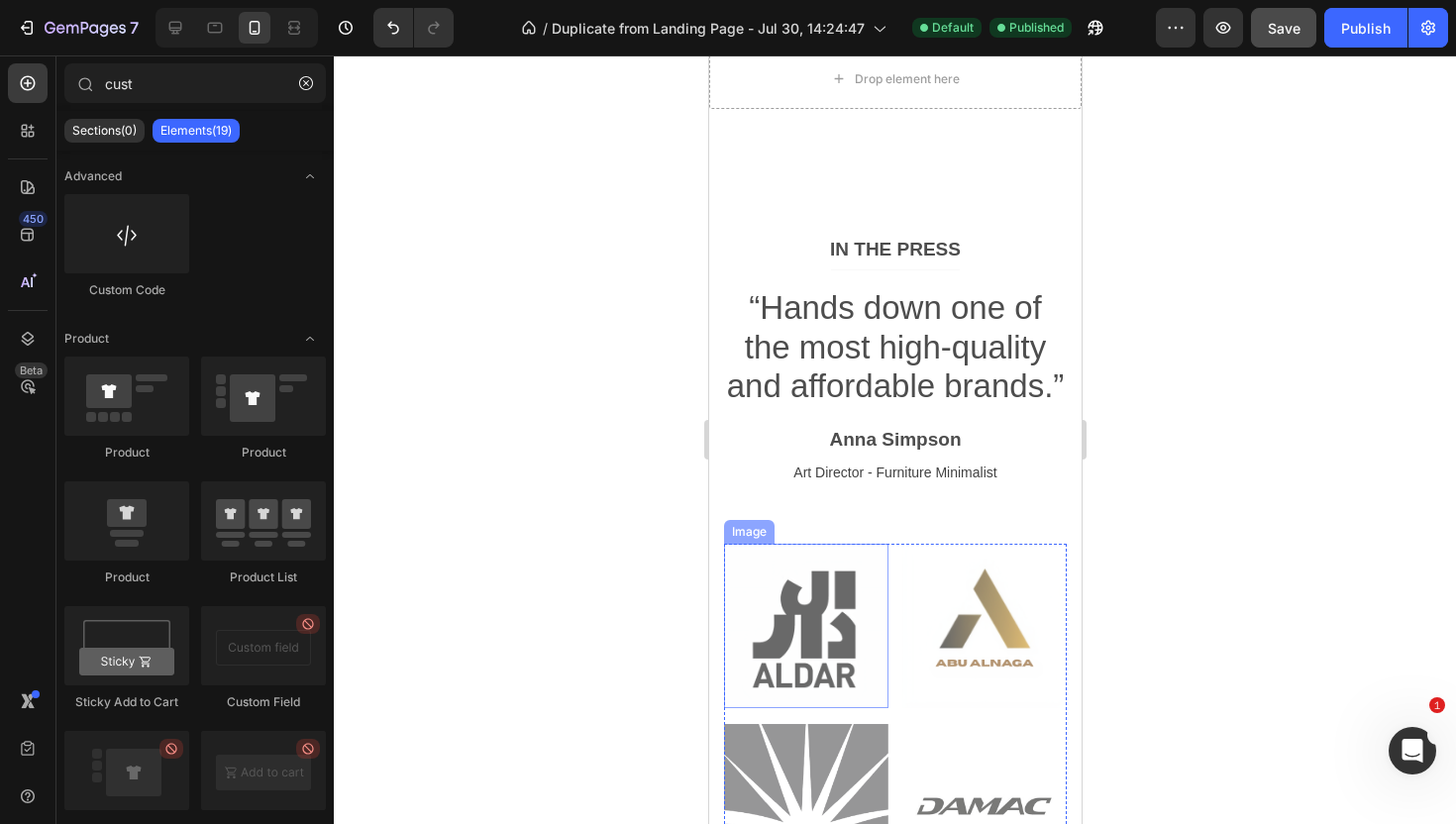 click at bounding box center [805, 626] 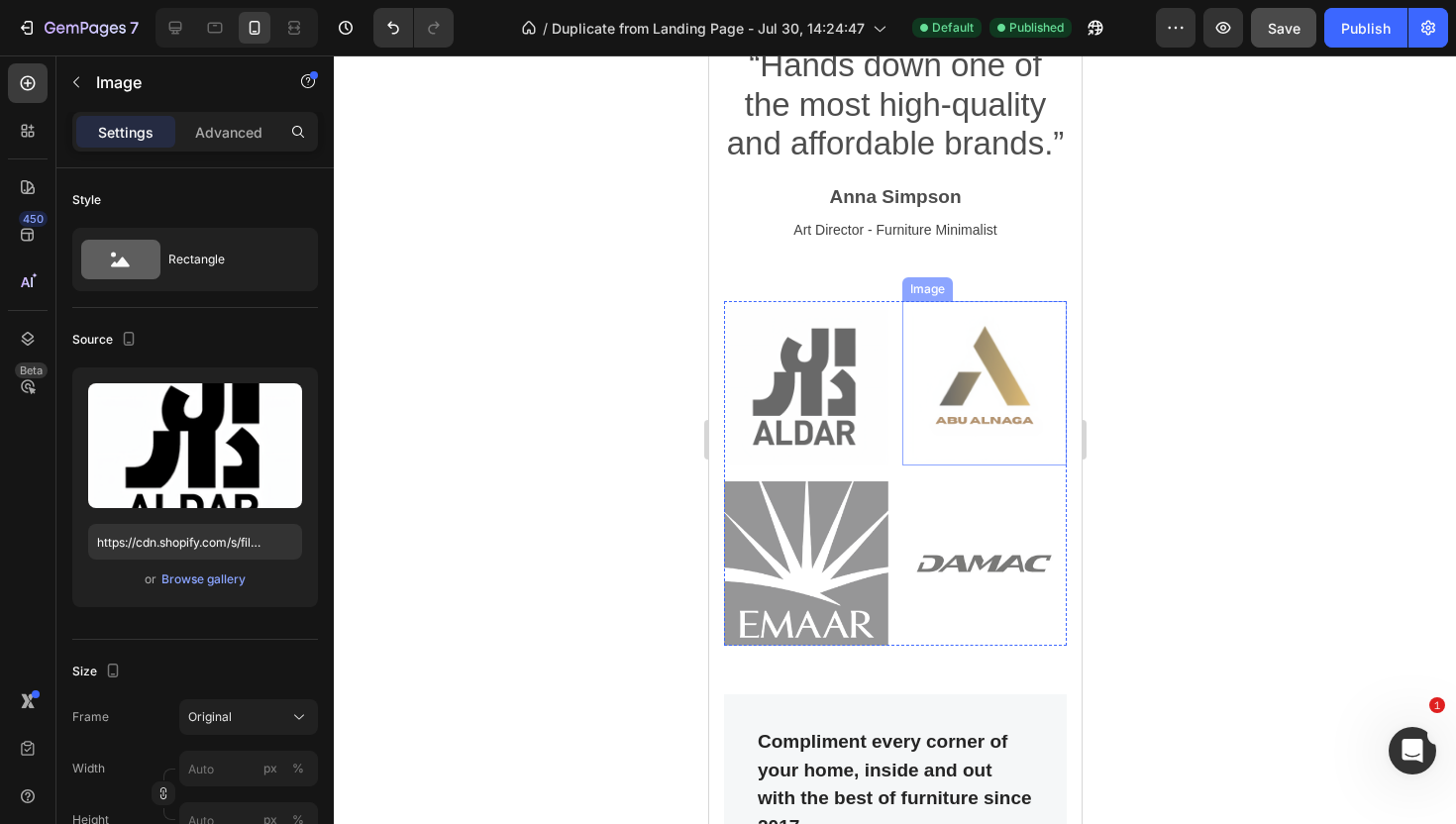 scroll, scrollTop: 2887, scrollLeft: 0, axis: vertical 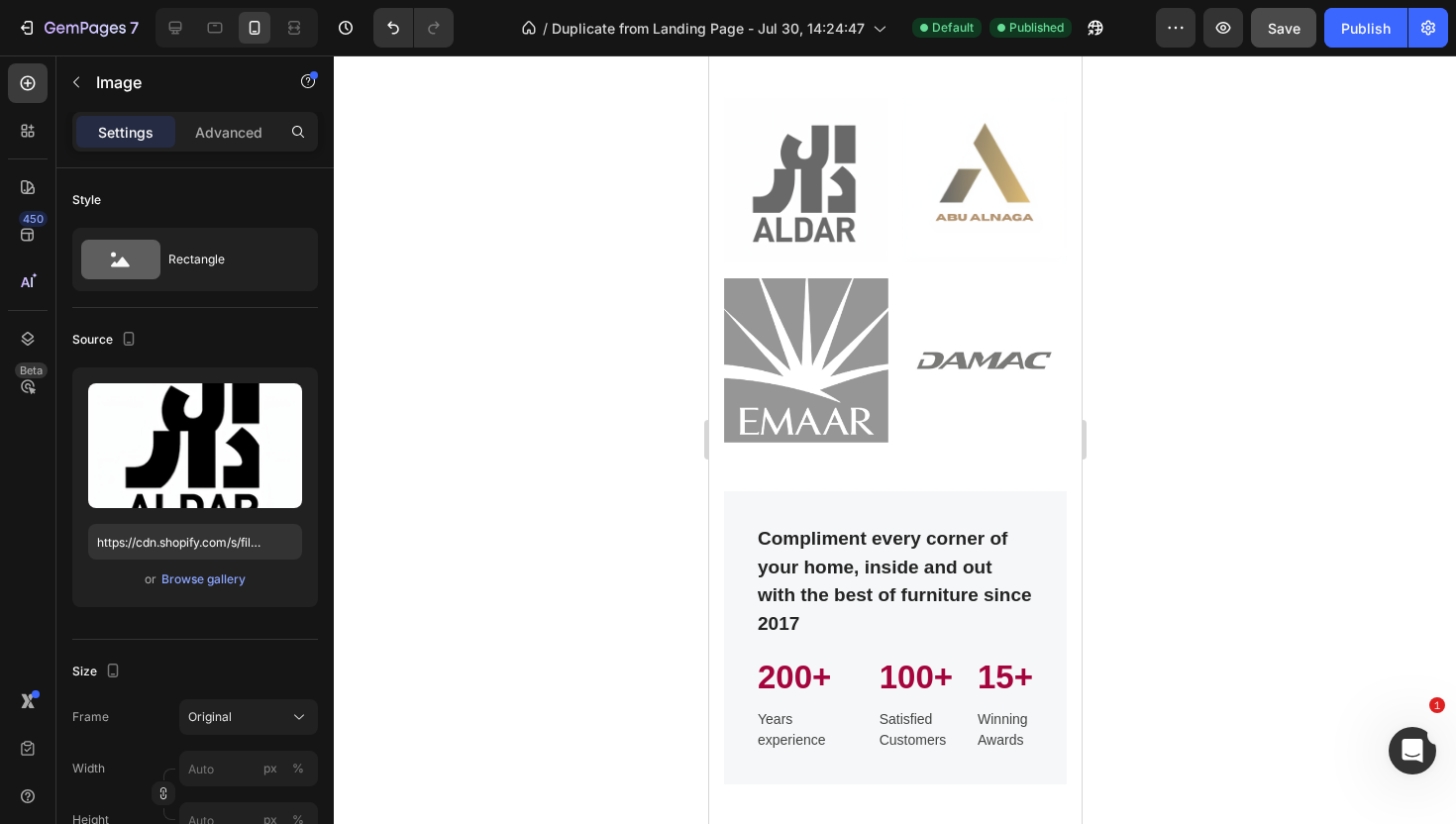 click 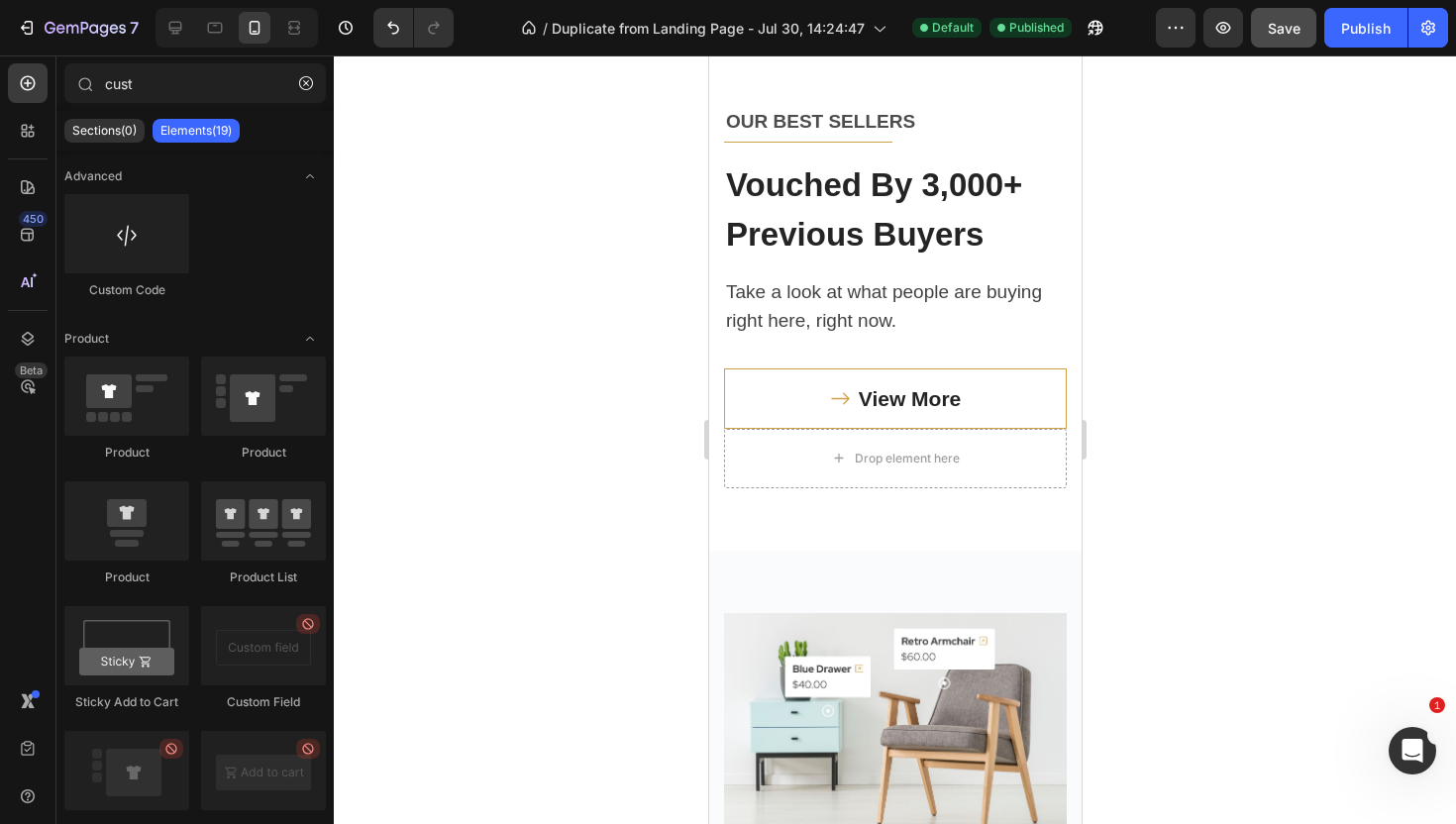 scroll, scrollTop: 4298, scrollLeft: 0, axis: vertical 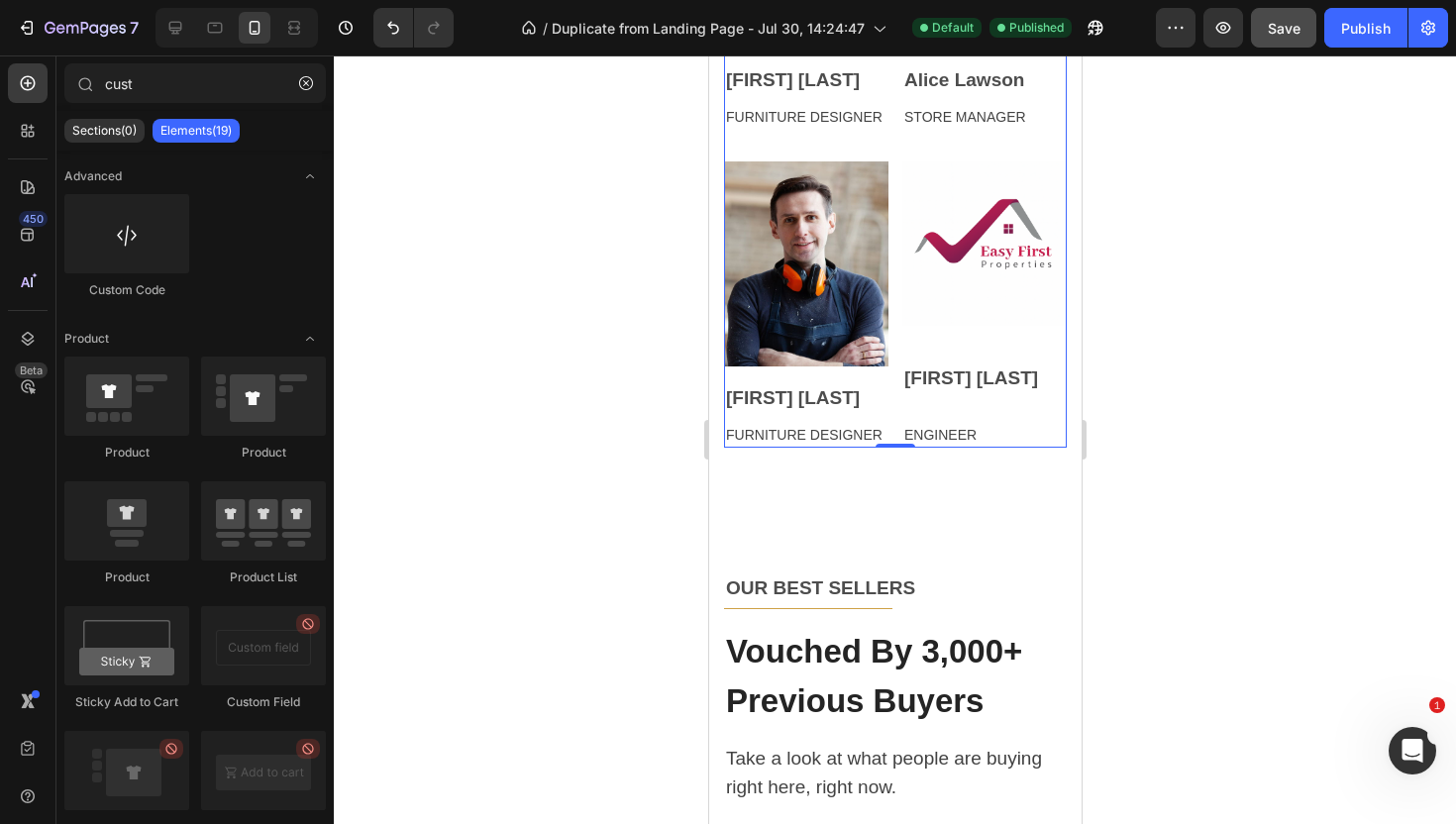 click on "Image Peter Hale Text block ENGINEER Text block" at bounding box center [984, 288] 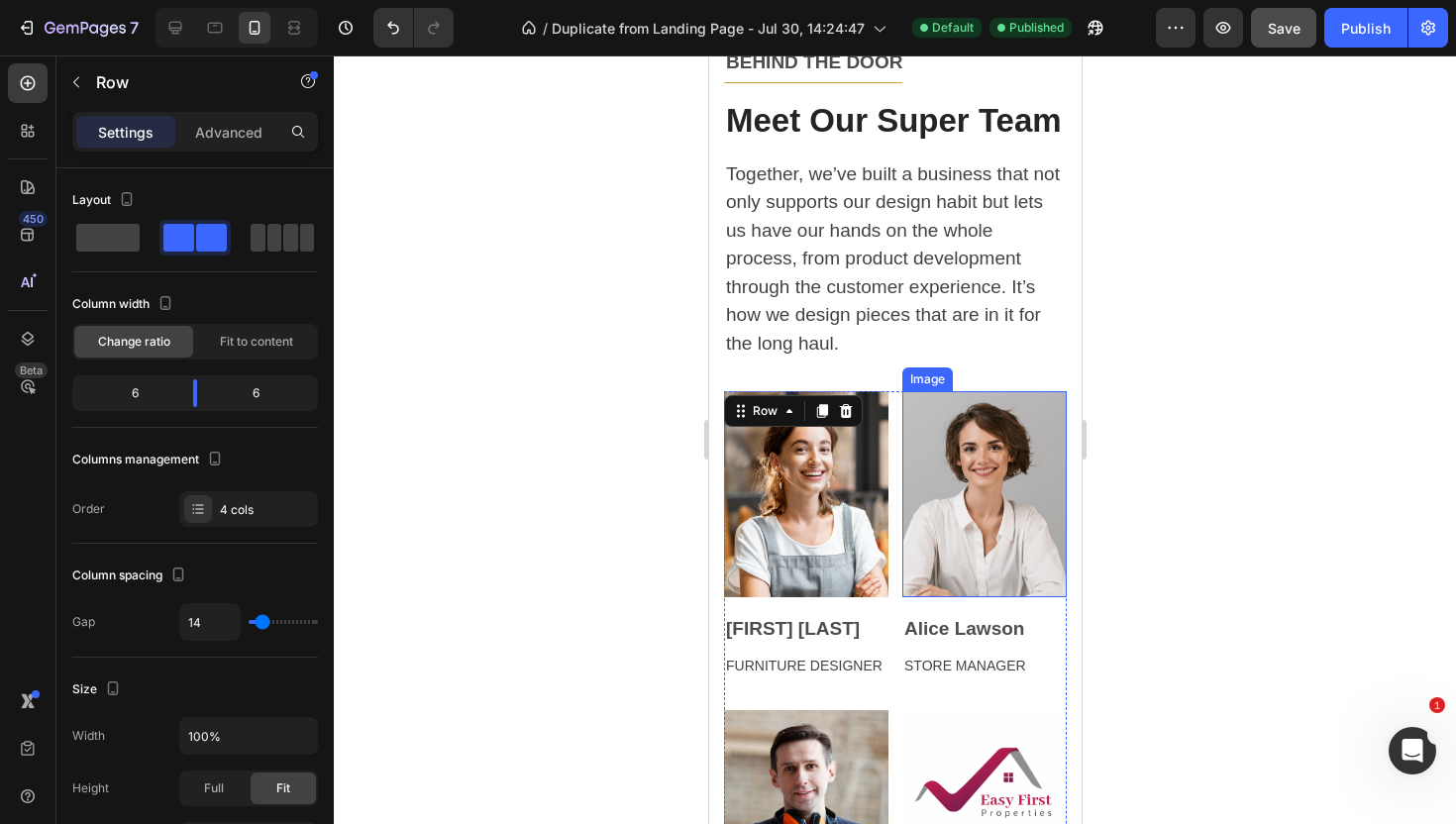 scroll, scrollTop: 3695, scrollLeft: 0, axis: vertical 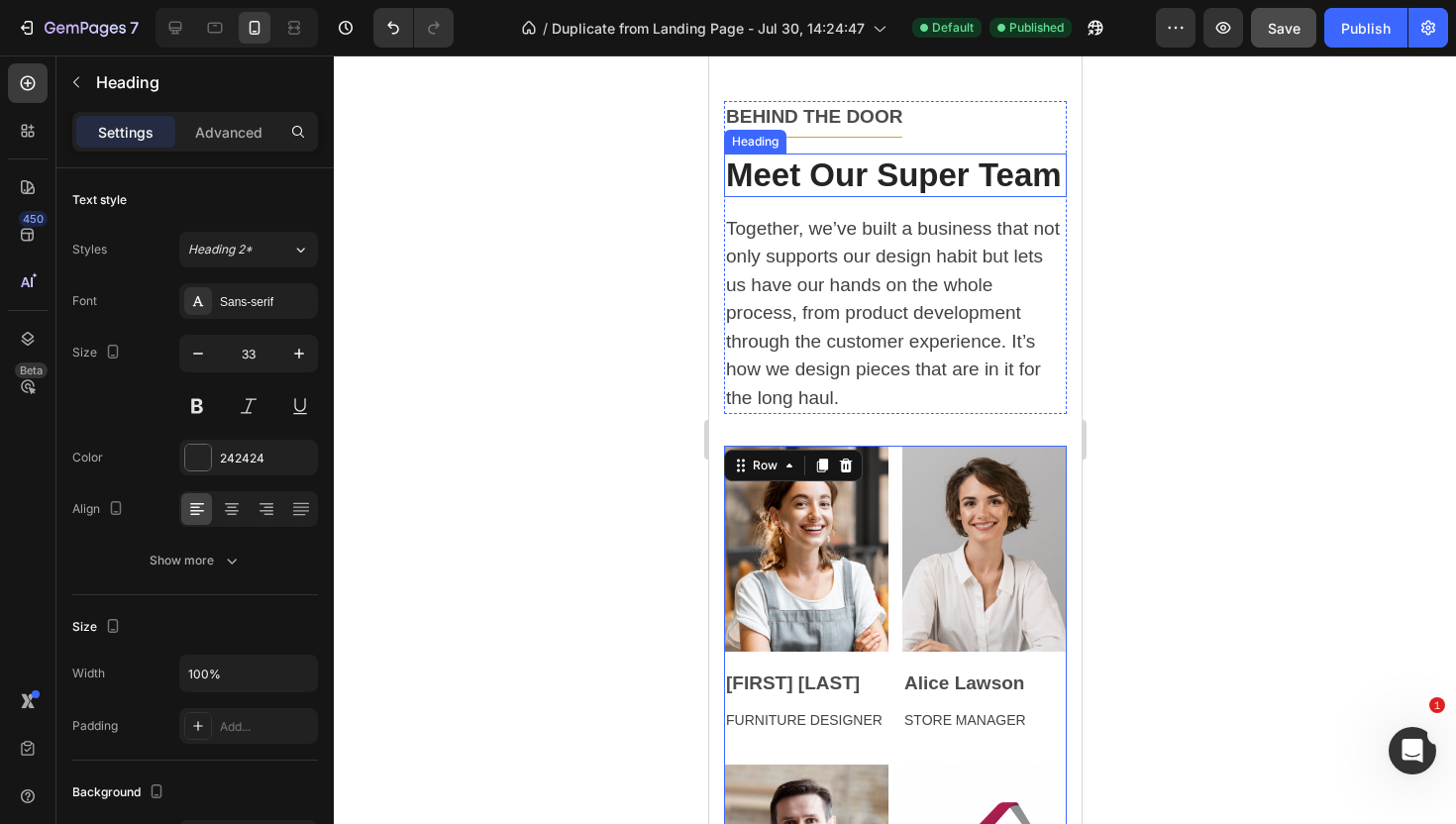 click on "Meet Our Super Team" at bounding box center [894, 175] 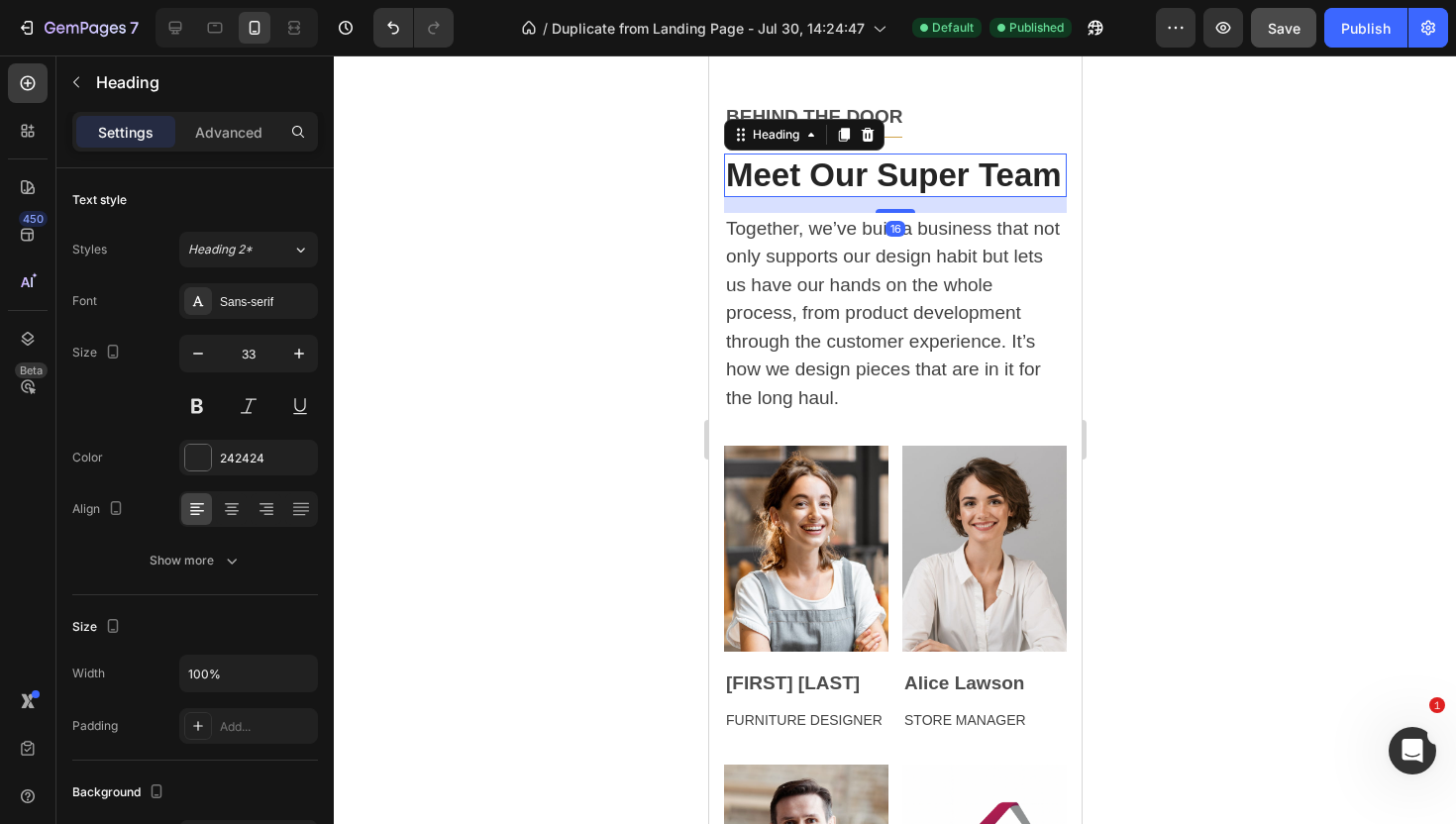 click on "Meet Our Super Team" at bounding box center (894, 175) 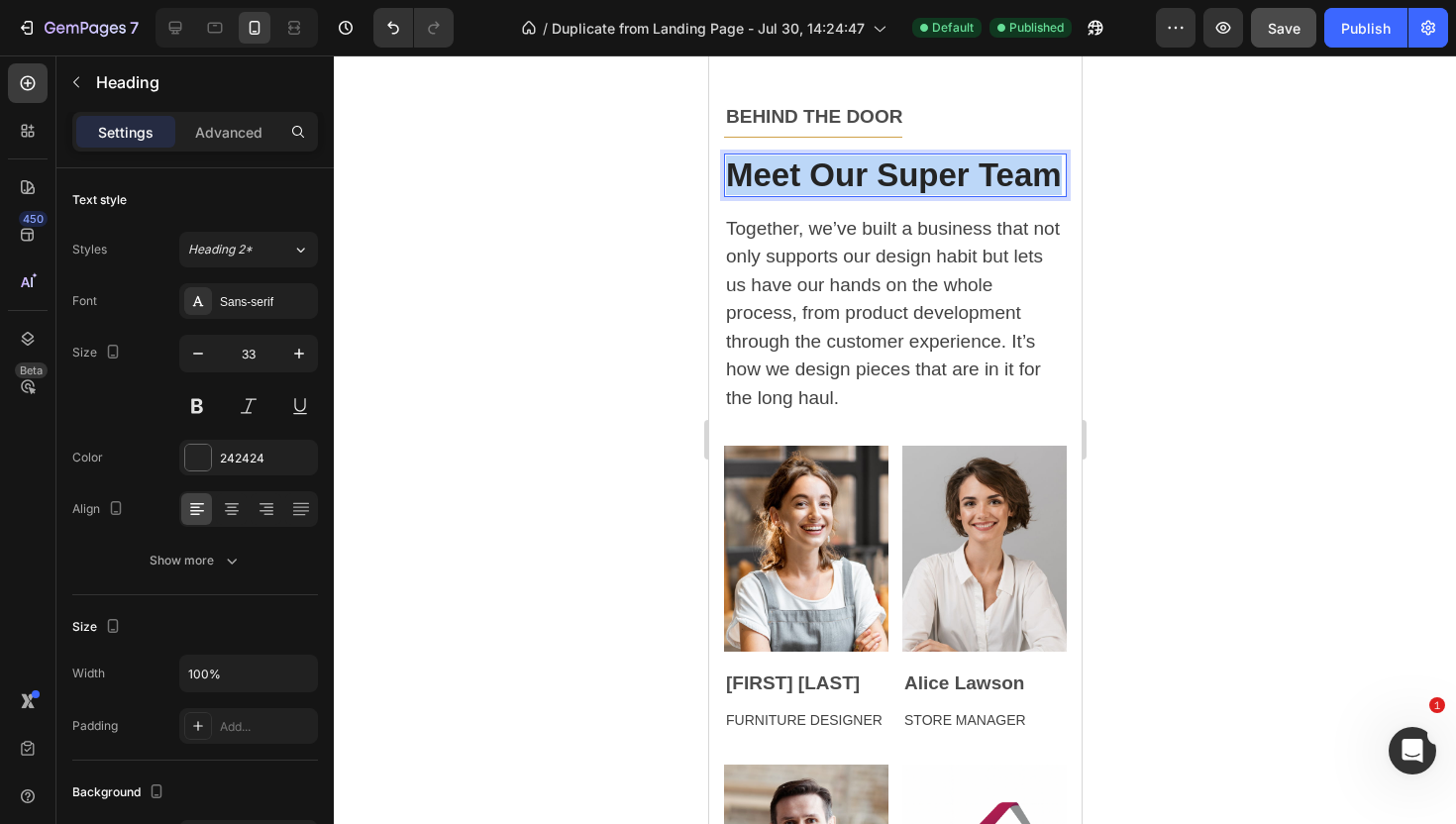 click on "Meet Our Super Team" at bounding box center [894, 175] 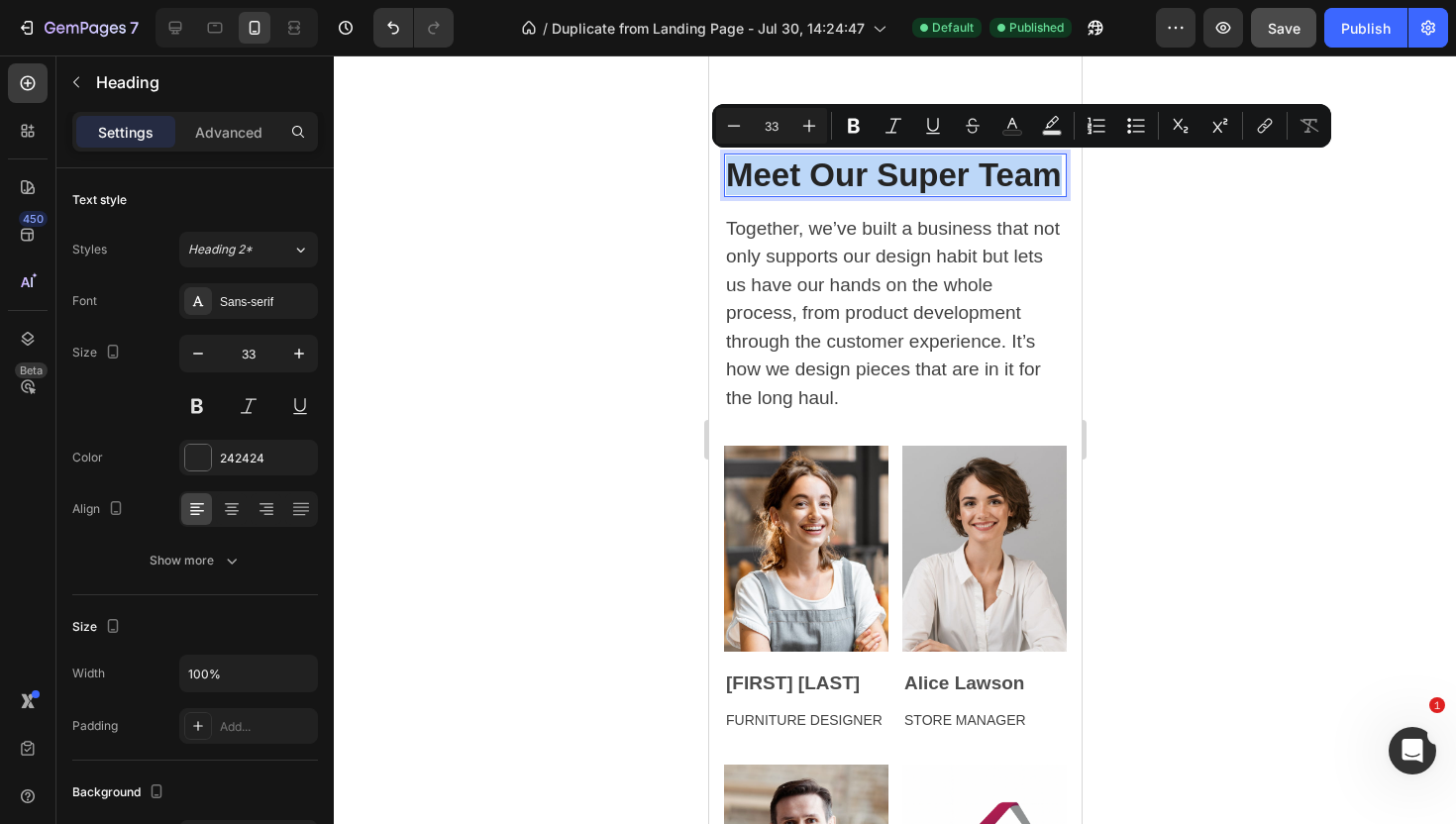 click on "Meet Our Super Team" at bounding box center (894, 175) 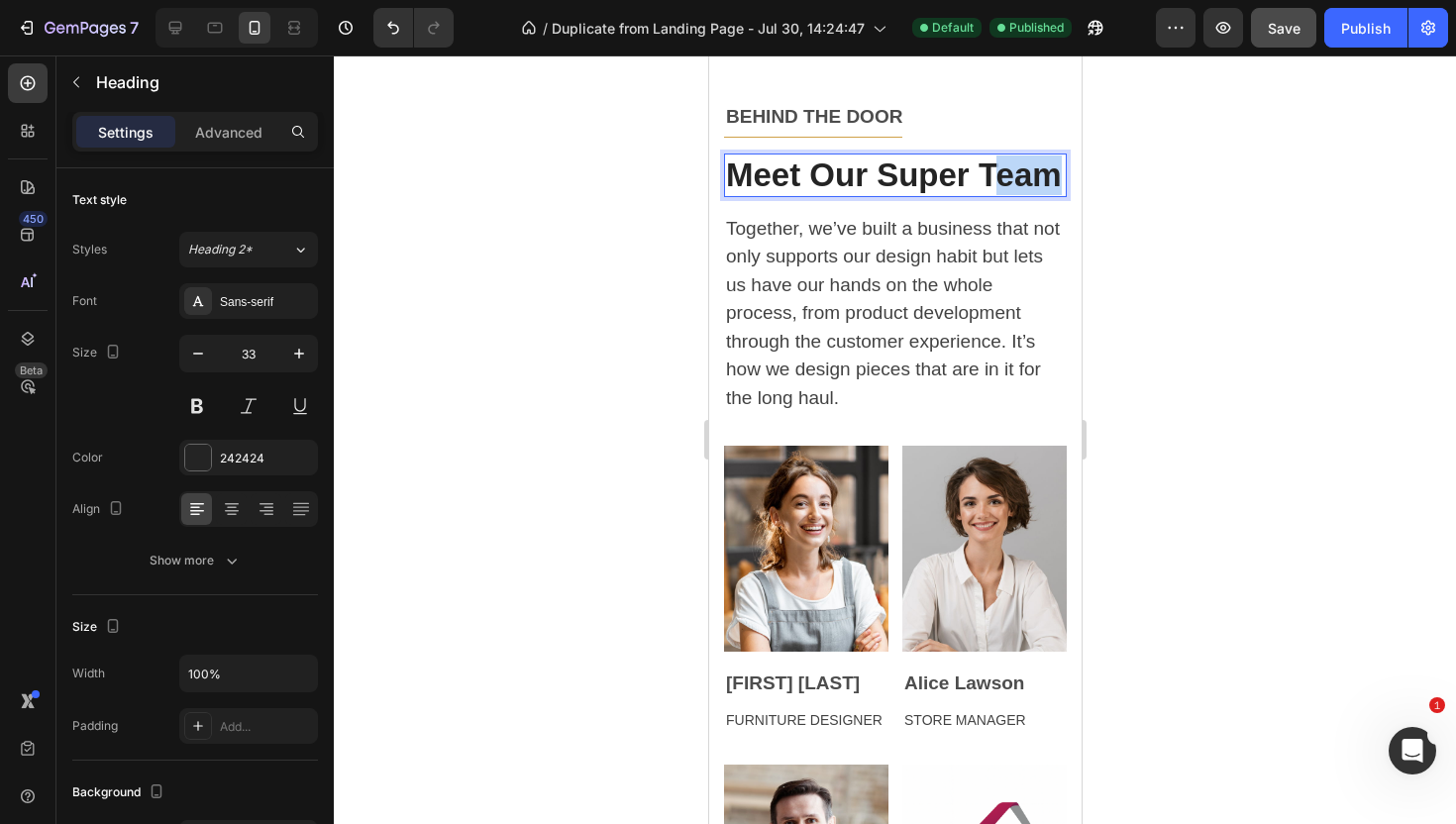 drag, startPoint x: 987, startPoint y: 163, endPoint x: 1147, endPoint y: 163, distance: 160 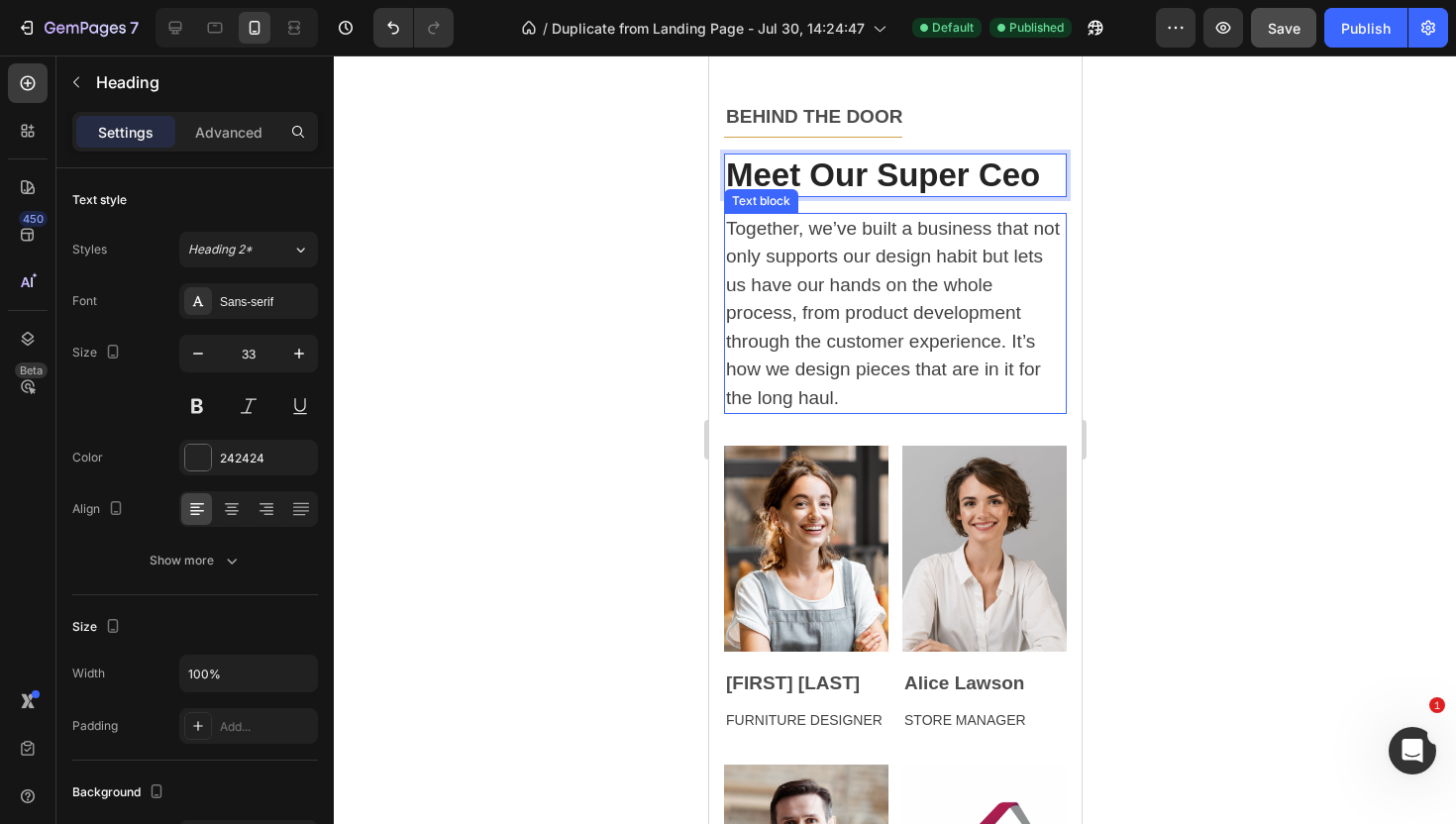 click 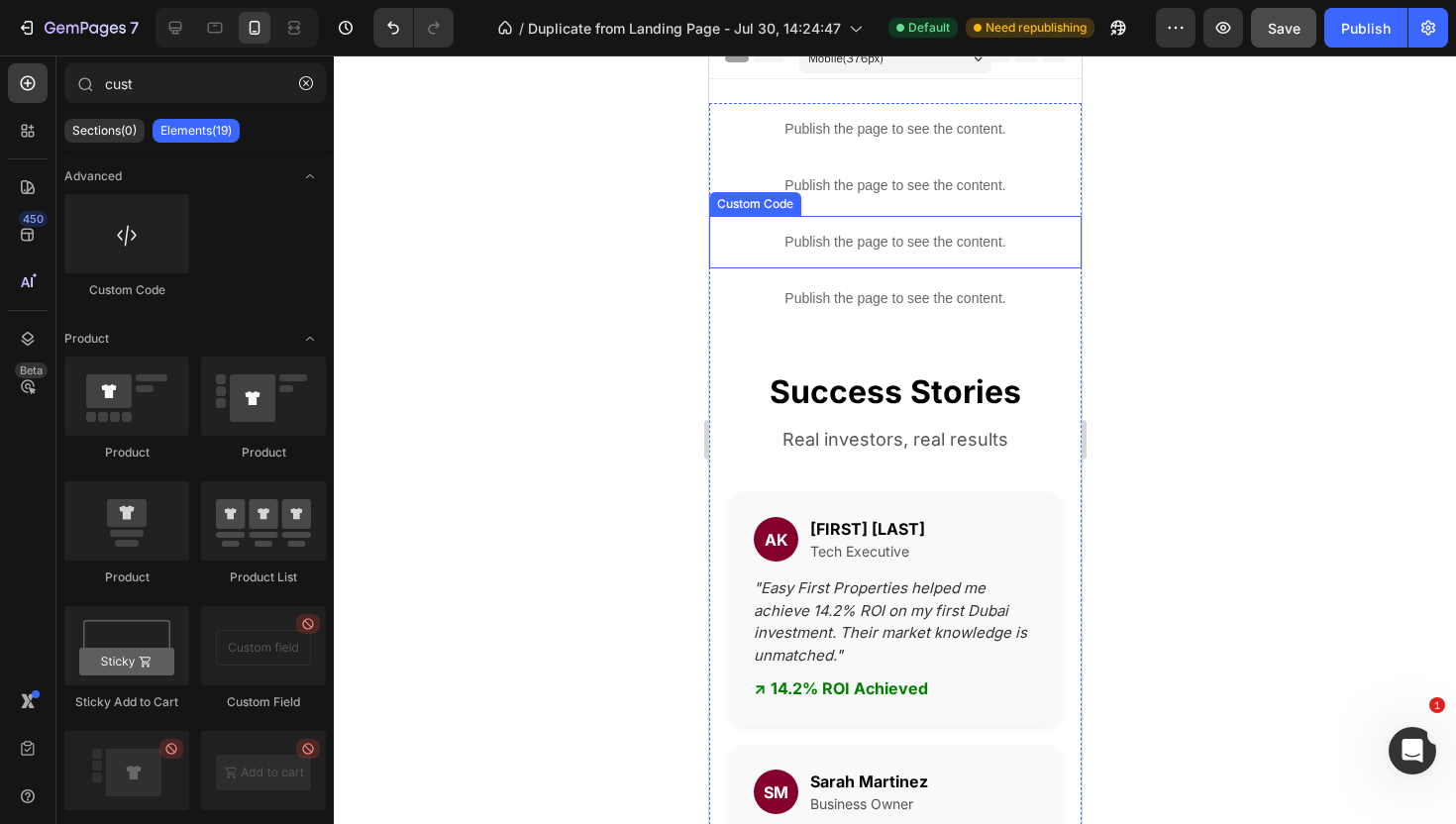 scroll, scrollTop: 14, scrollLeft: 0, axis: vertical 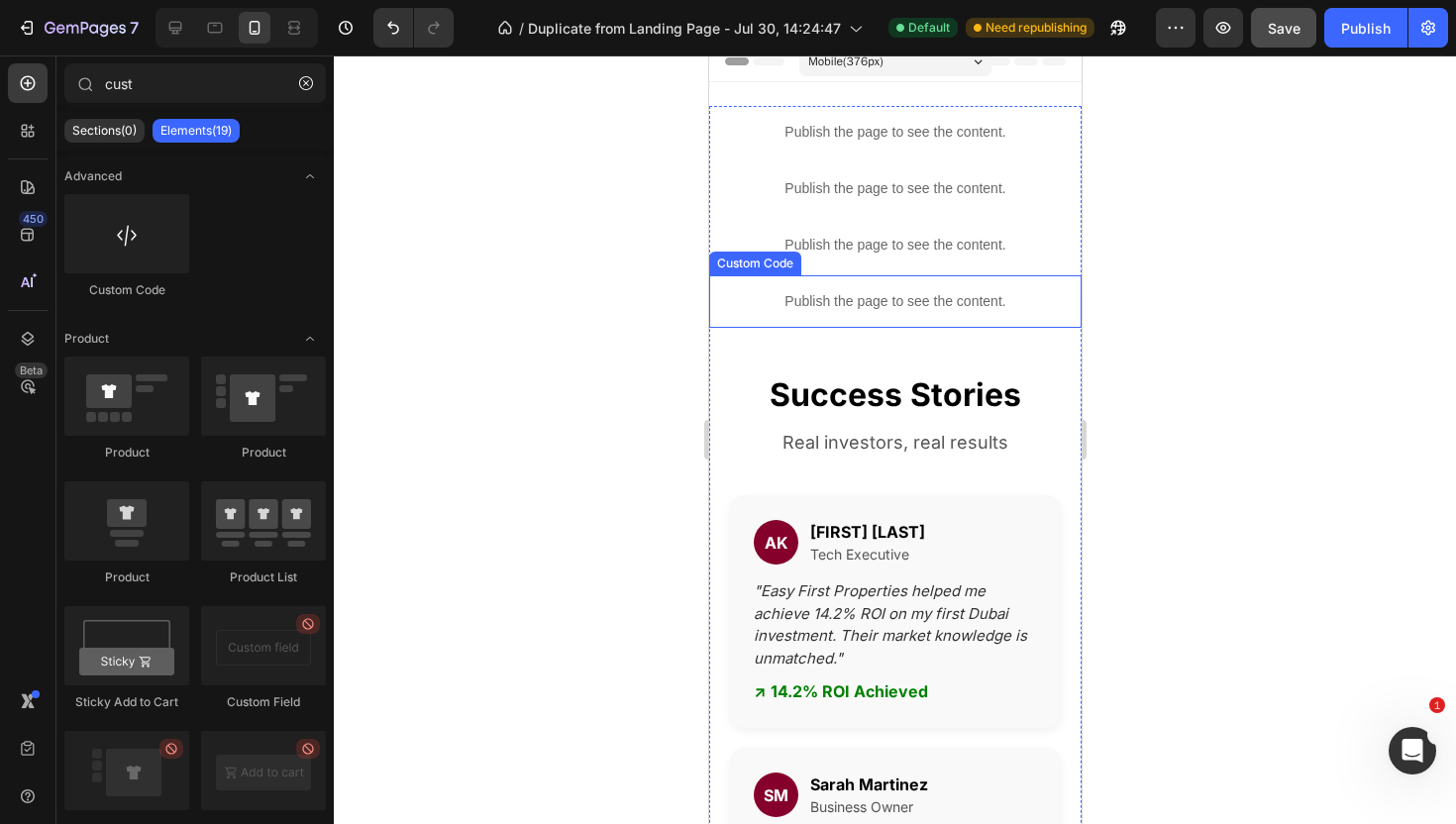click on "Publish the page to see the content." at bounding box center [894, 301] 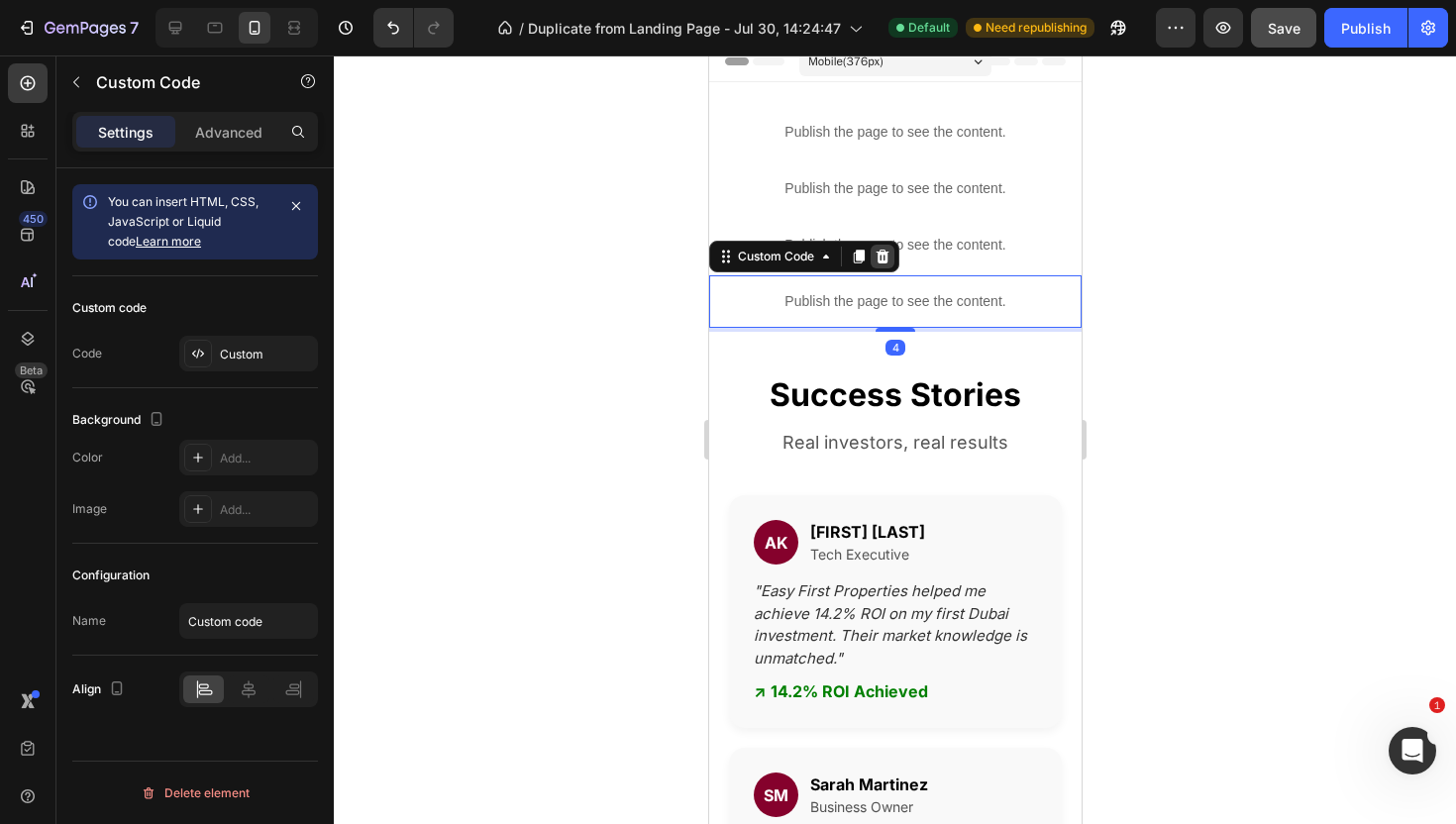 click 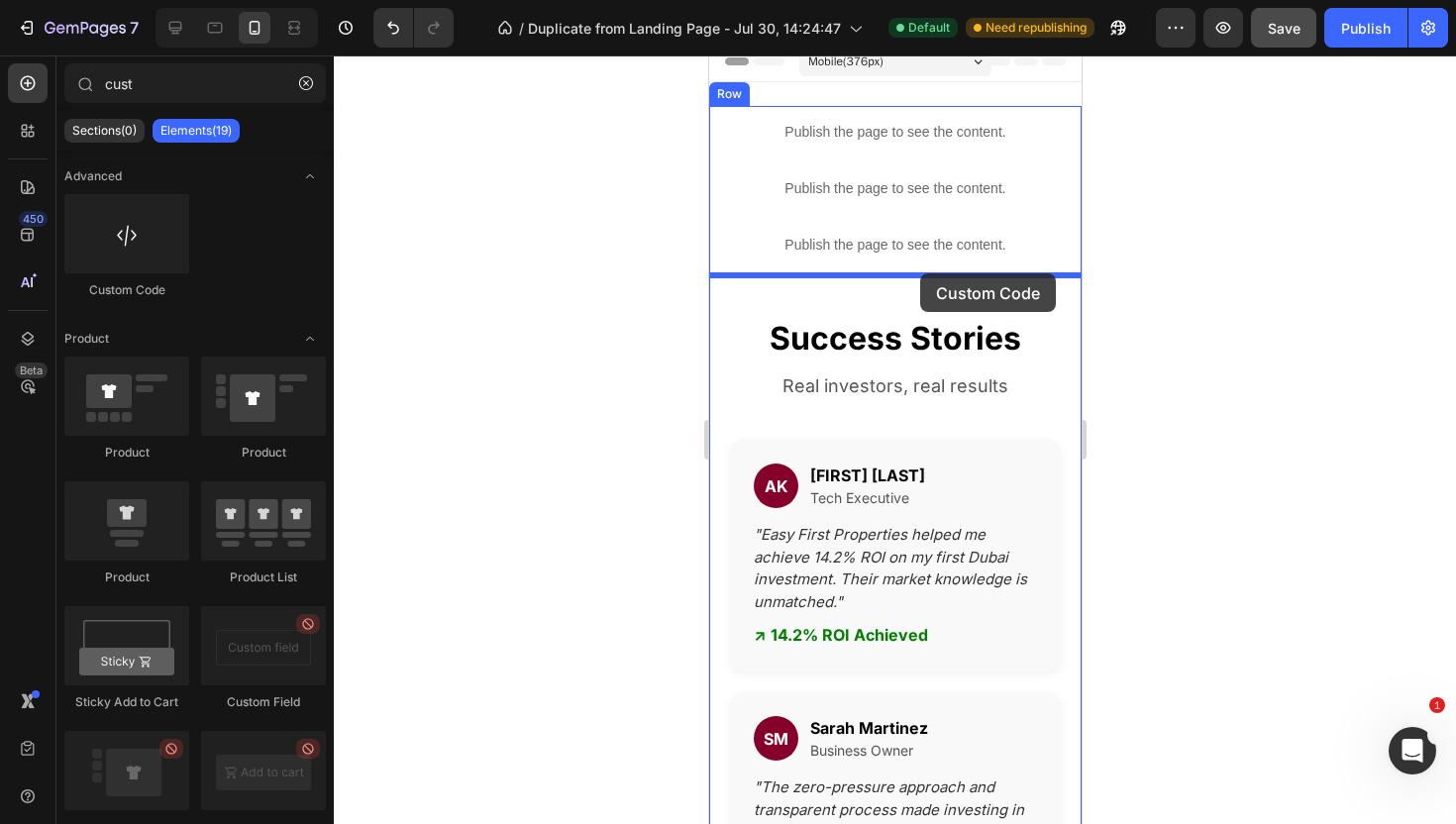 drag, startPoint x: 842, startPoint y: 302, endPoint x: 918, endPoint y: 273, distance: 81.34494 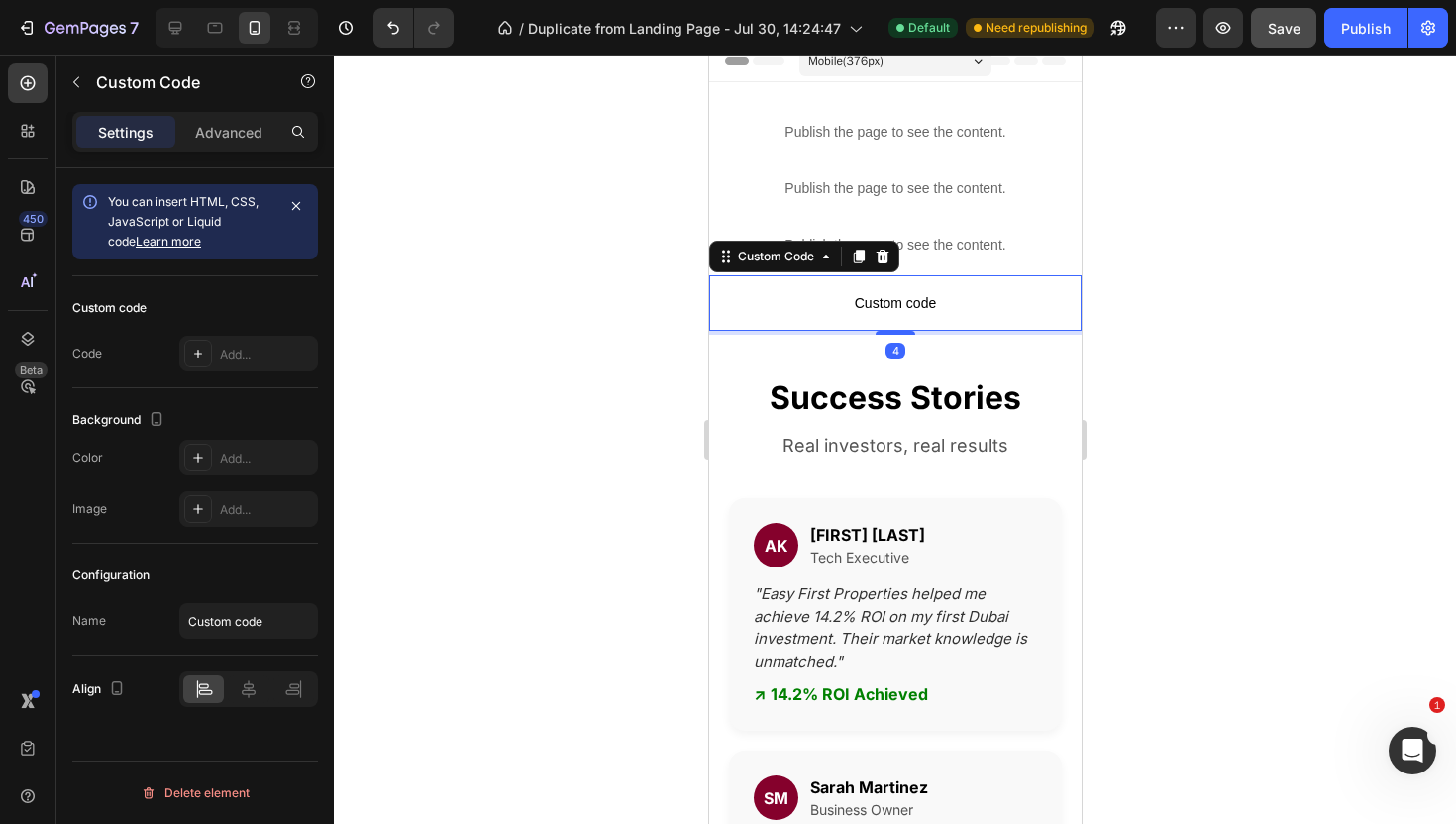 click on "Custom code" at bounding box center (894, 303) 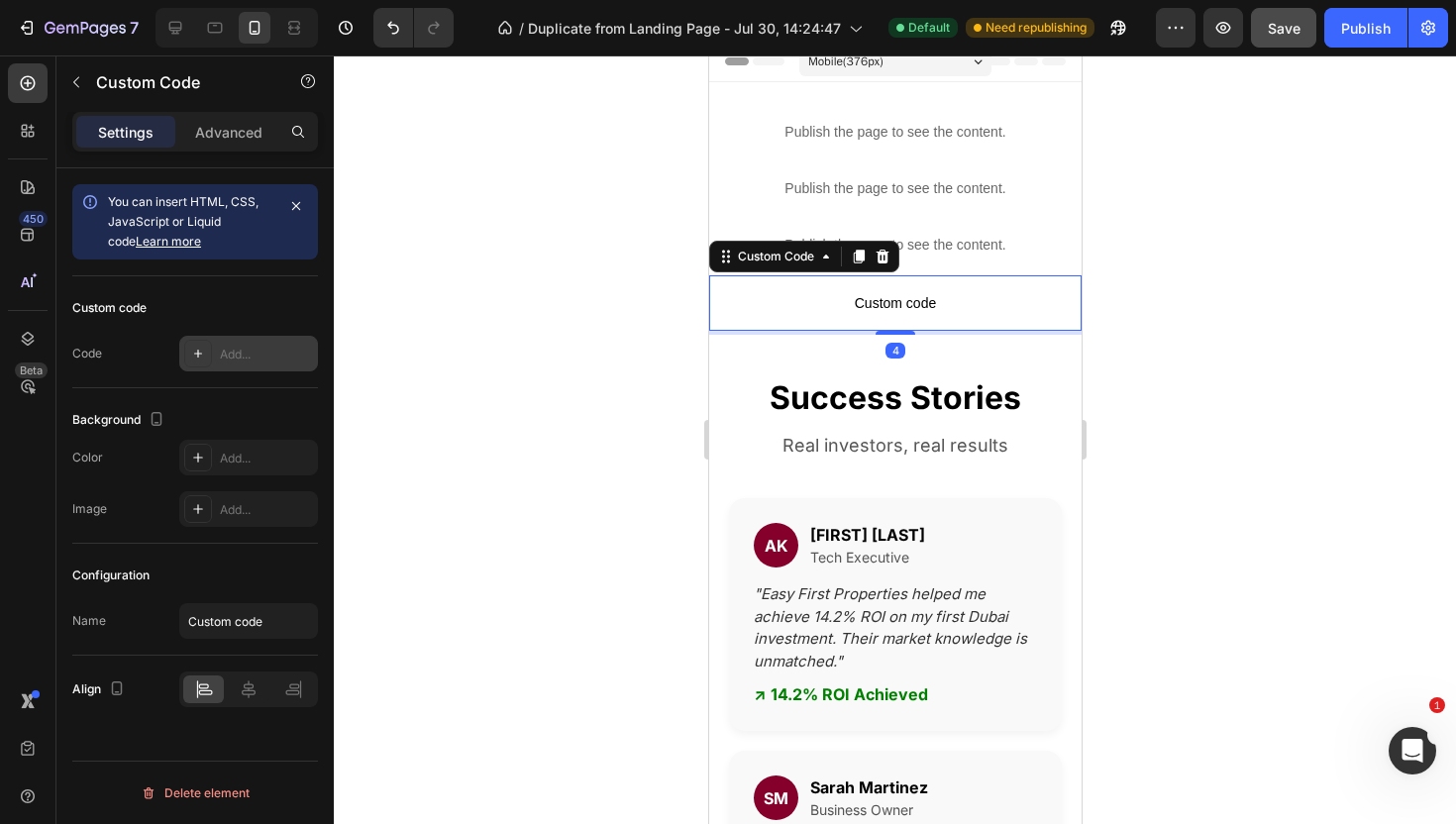 click on "Add..." at bounding box center [266, 355] 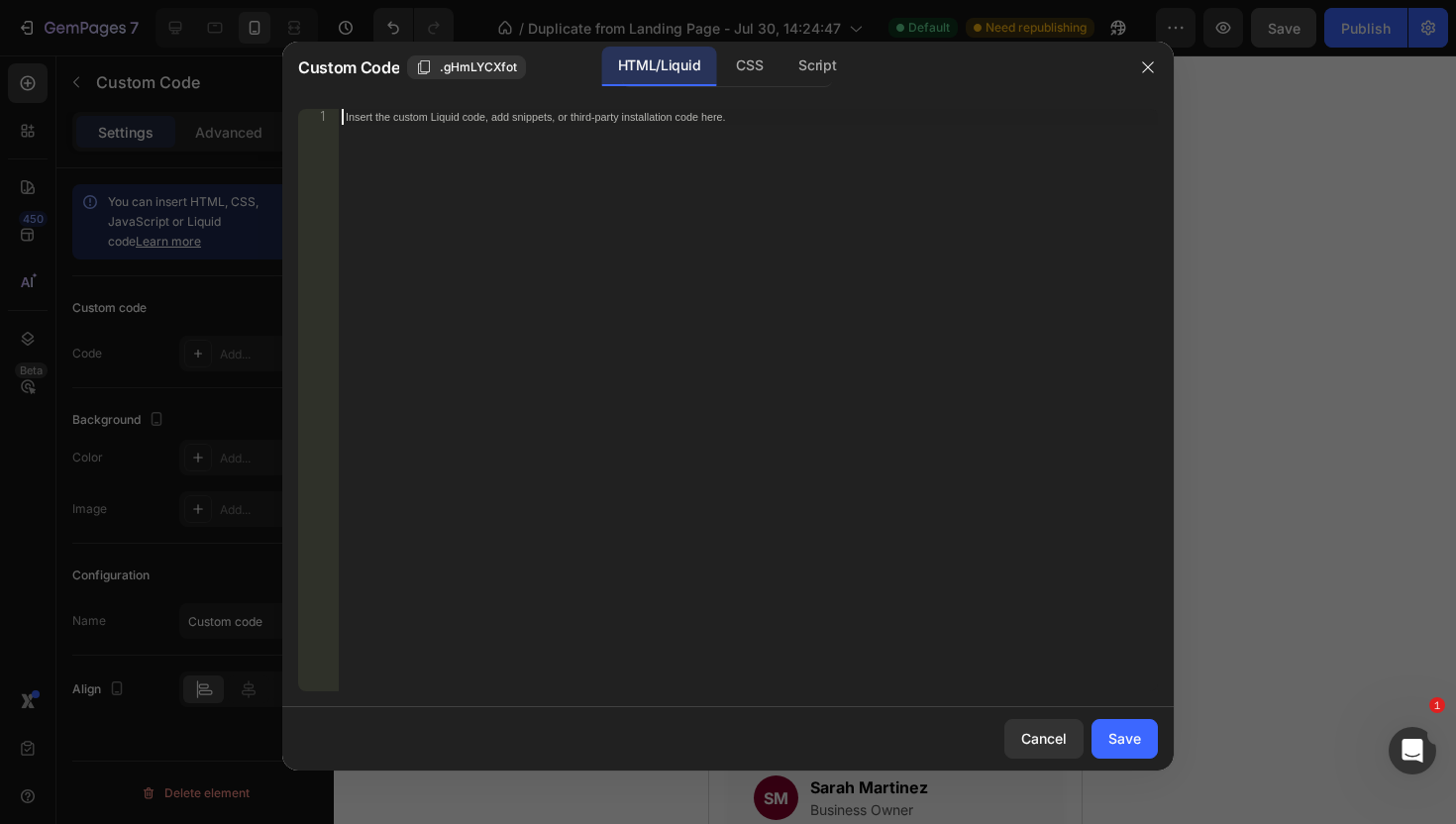 click on "Insert the custom Liquid code, add snippets, or third-party installation code here." at bounding box center (748, 416) 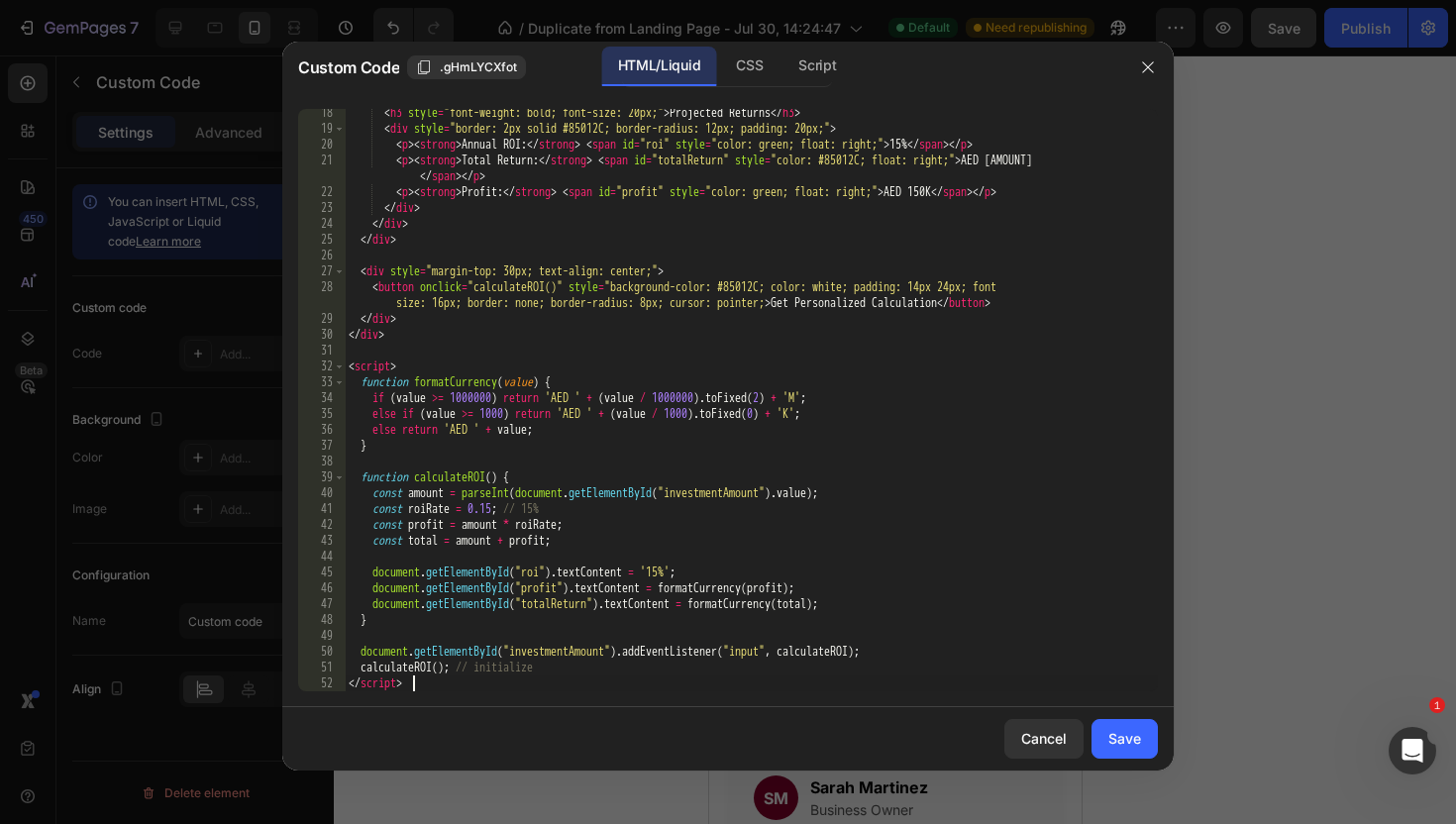 scroll, scrollTop: 305, scrollLeft: 0, axis: vertical 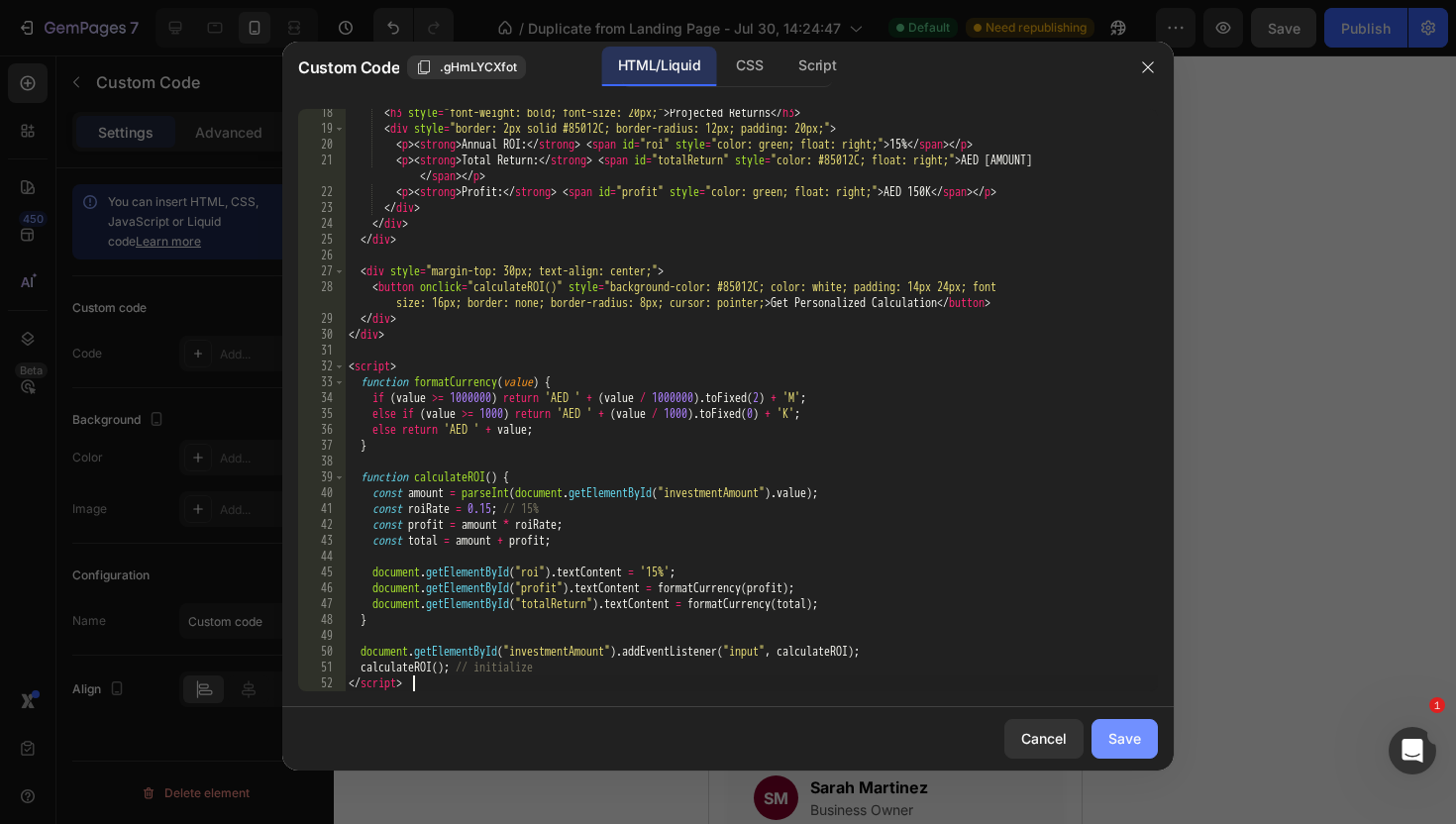 click on "Save" at bounding box center (1124, 738) 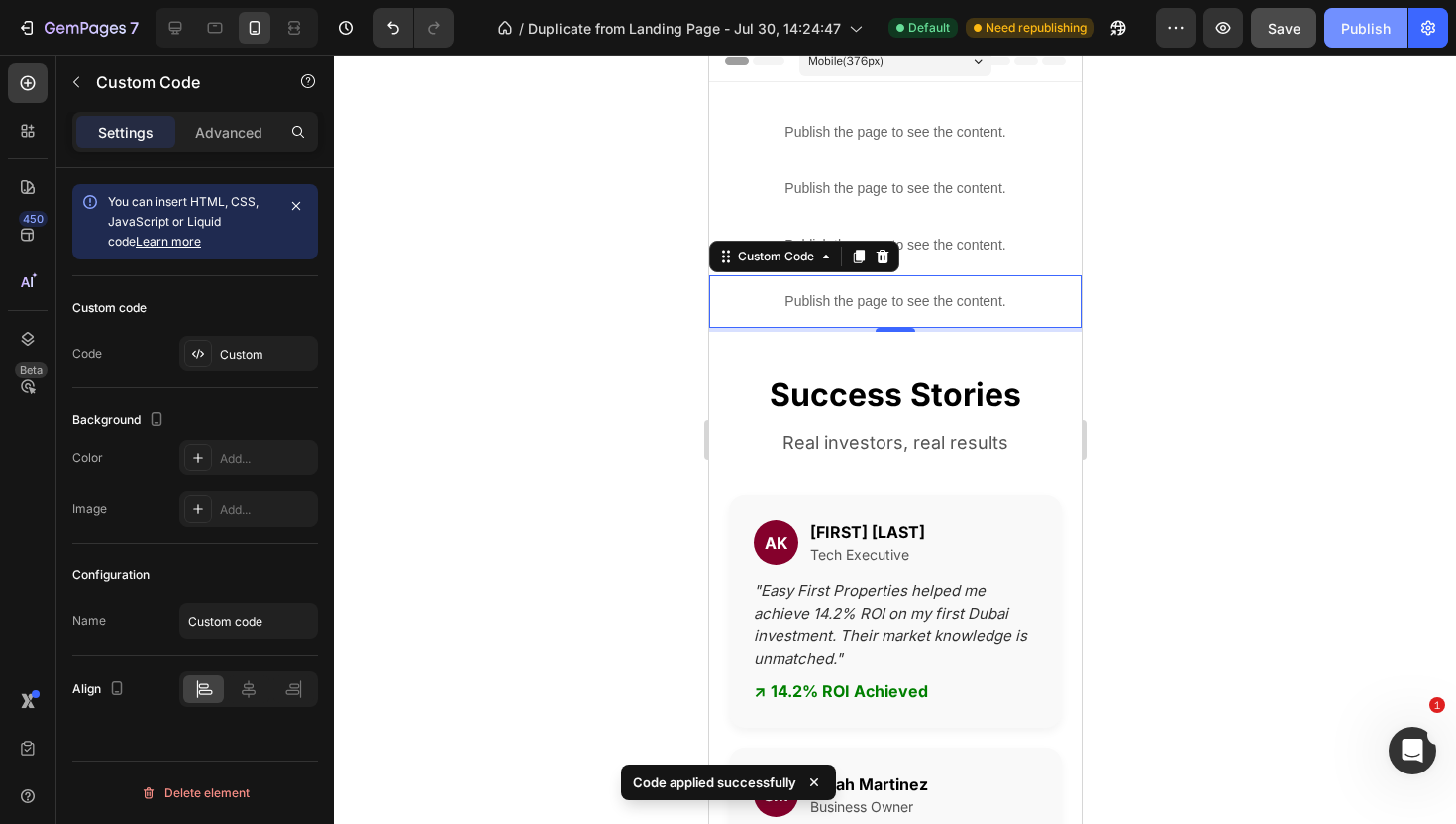 click on "Publish" 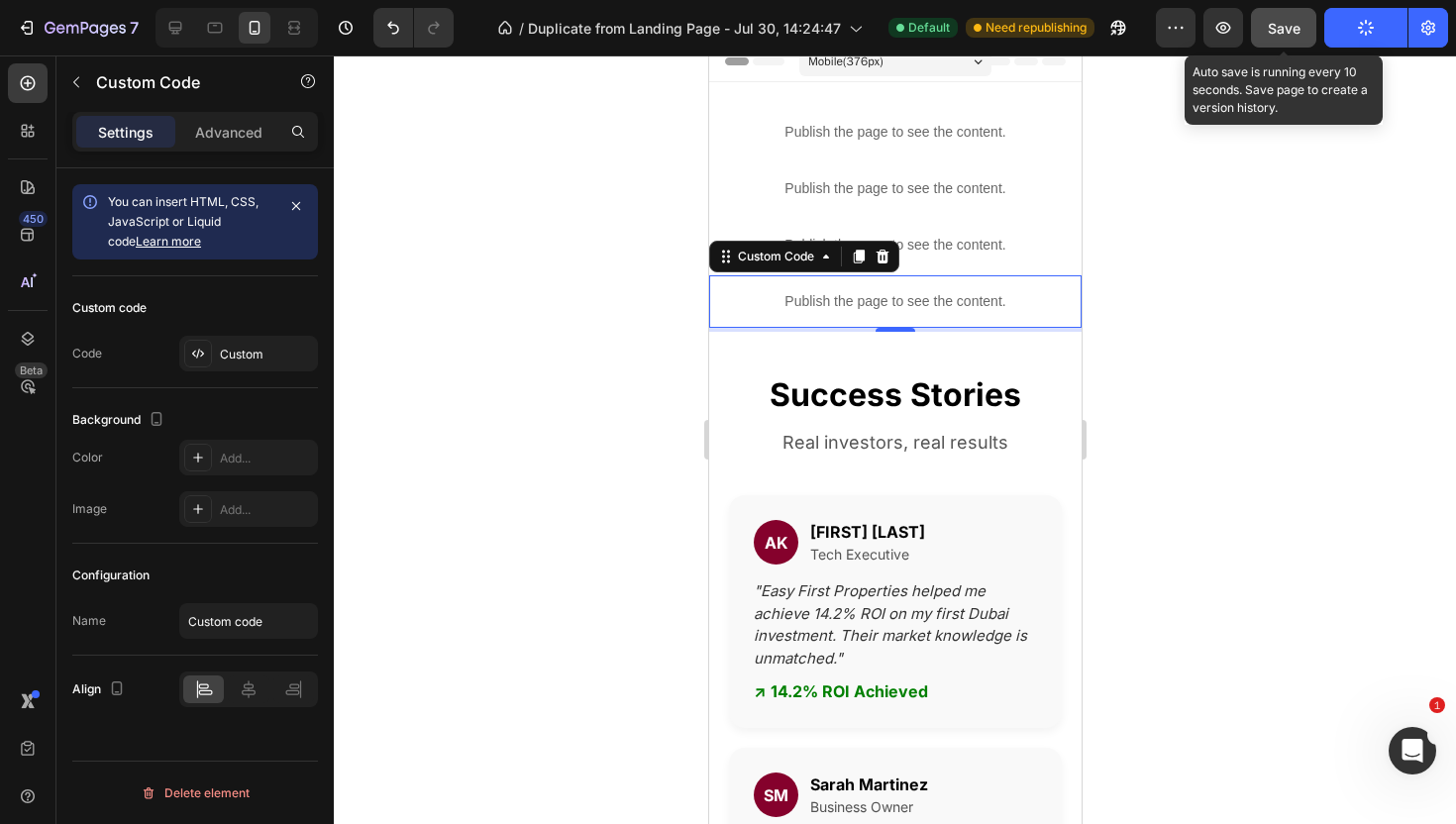 click on "Save" at bounding box center (1284, 28) 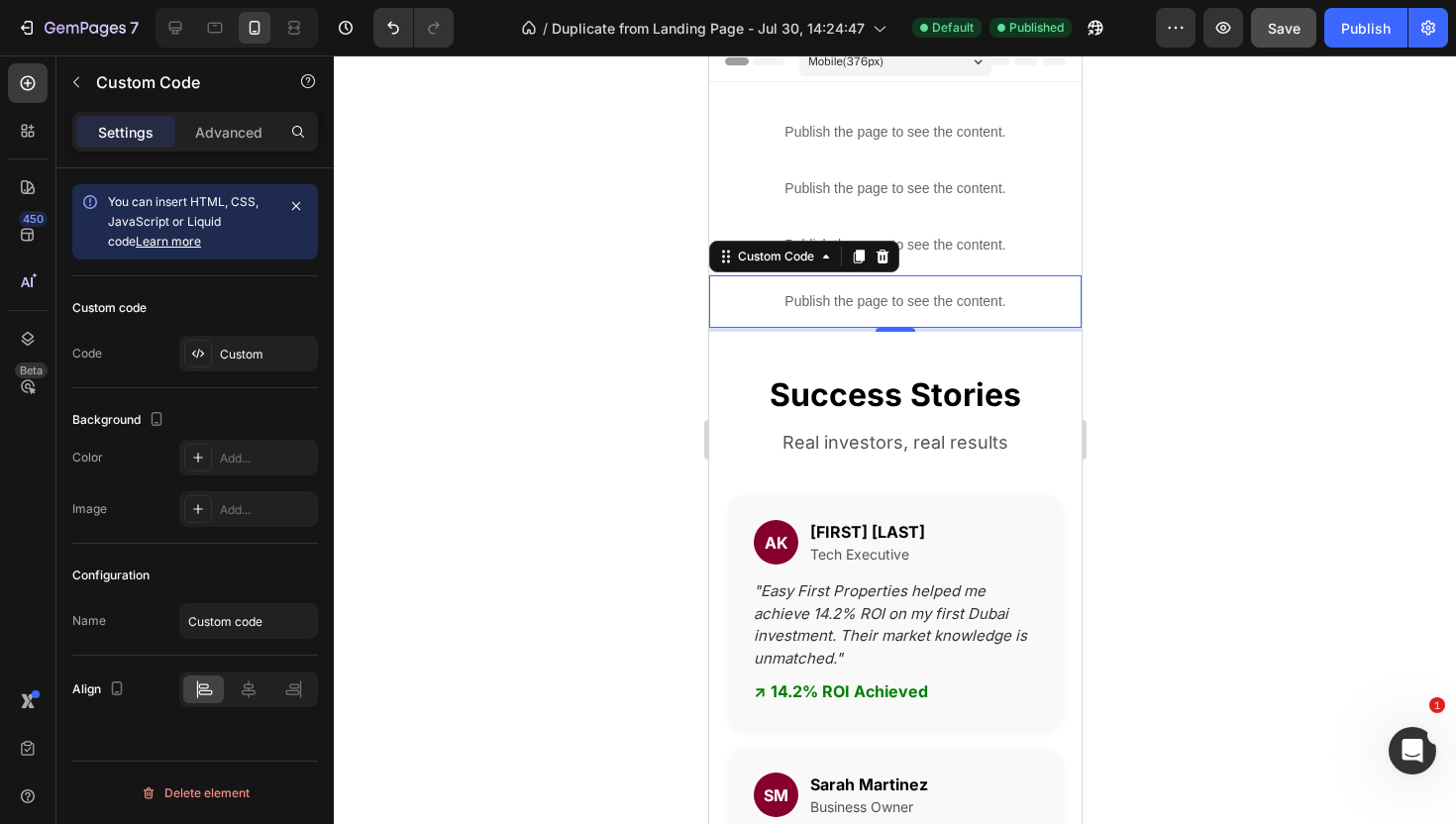 click on "Publish the page to see the content." at bounding box center (894, 301) 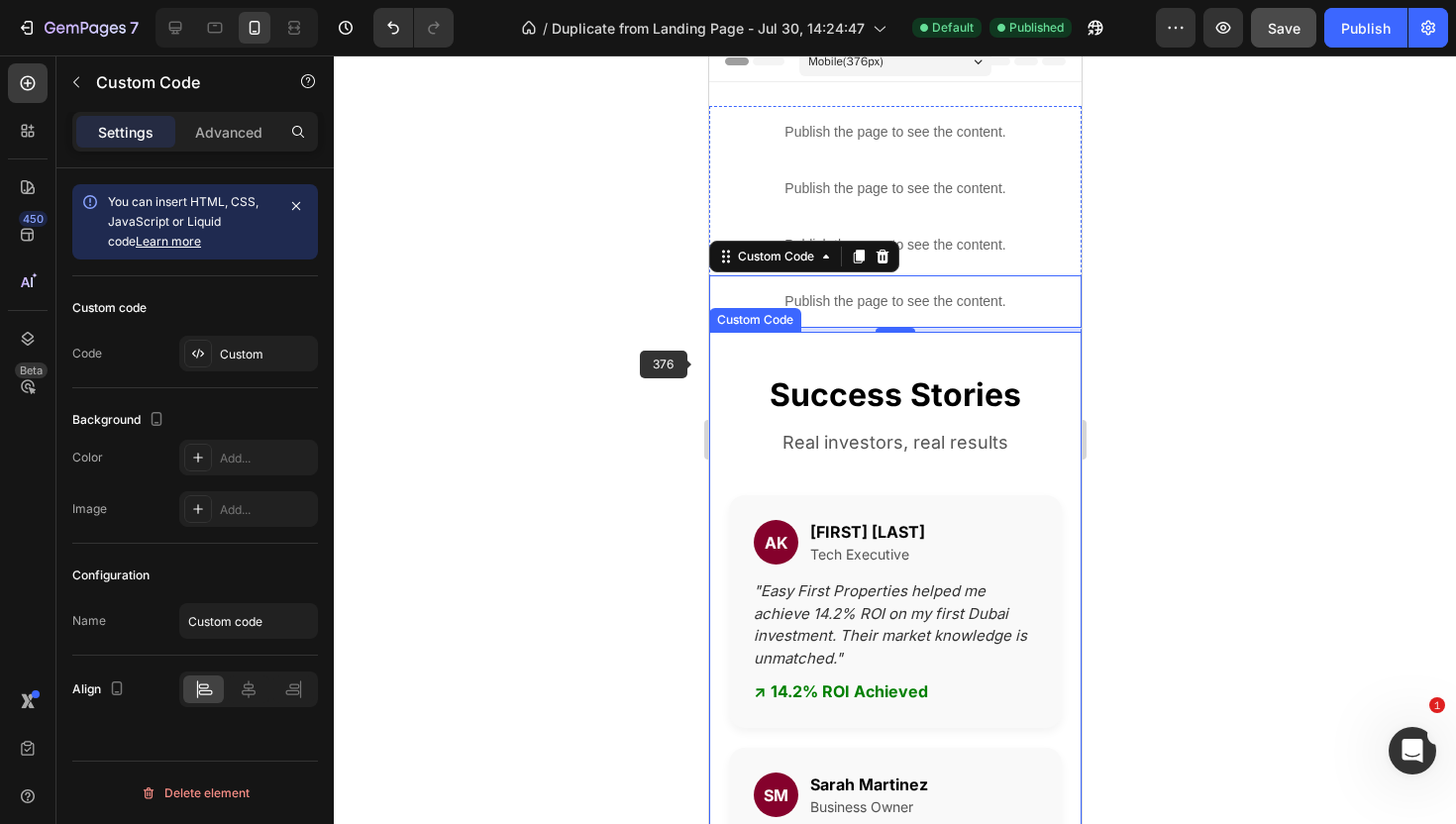 click 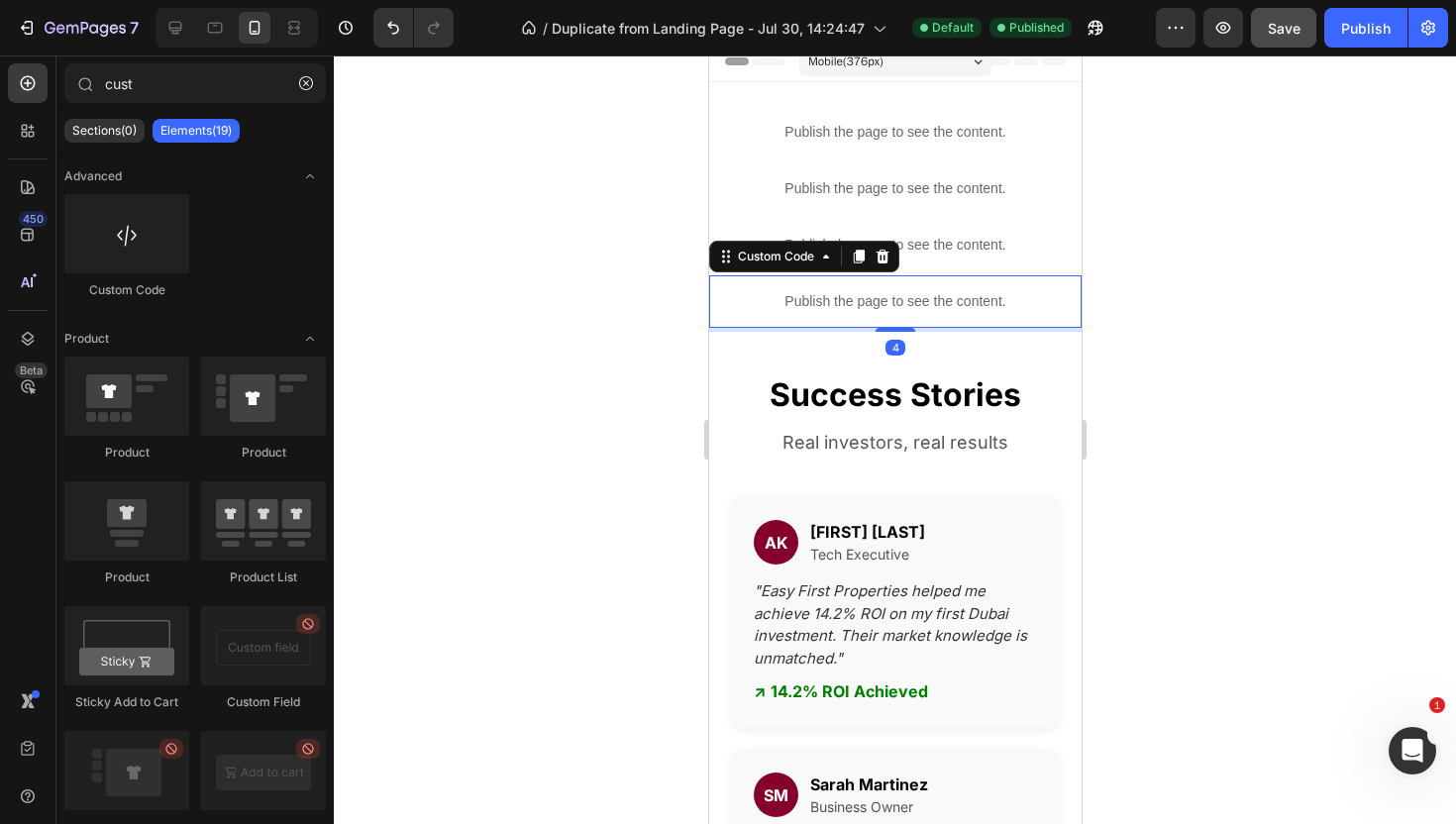 click on "Publish the page to see the content." at bounding box center [894, 301] 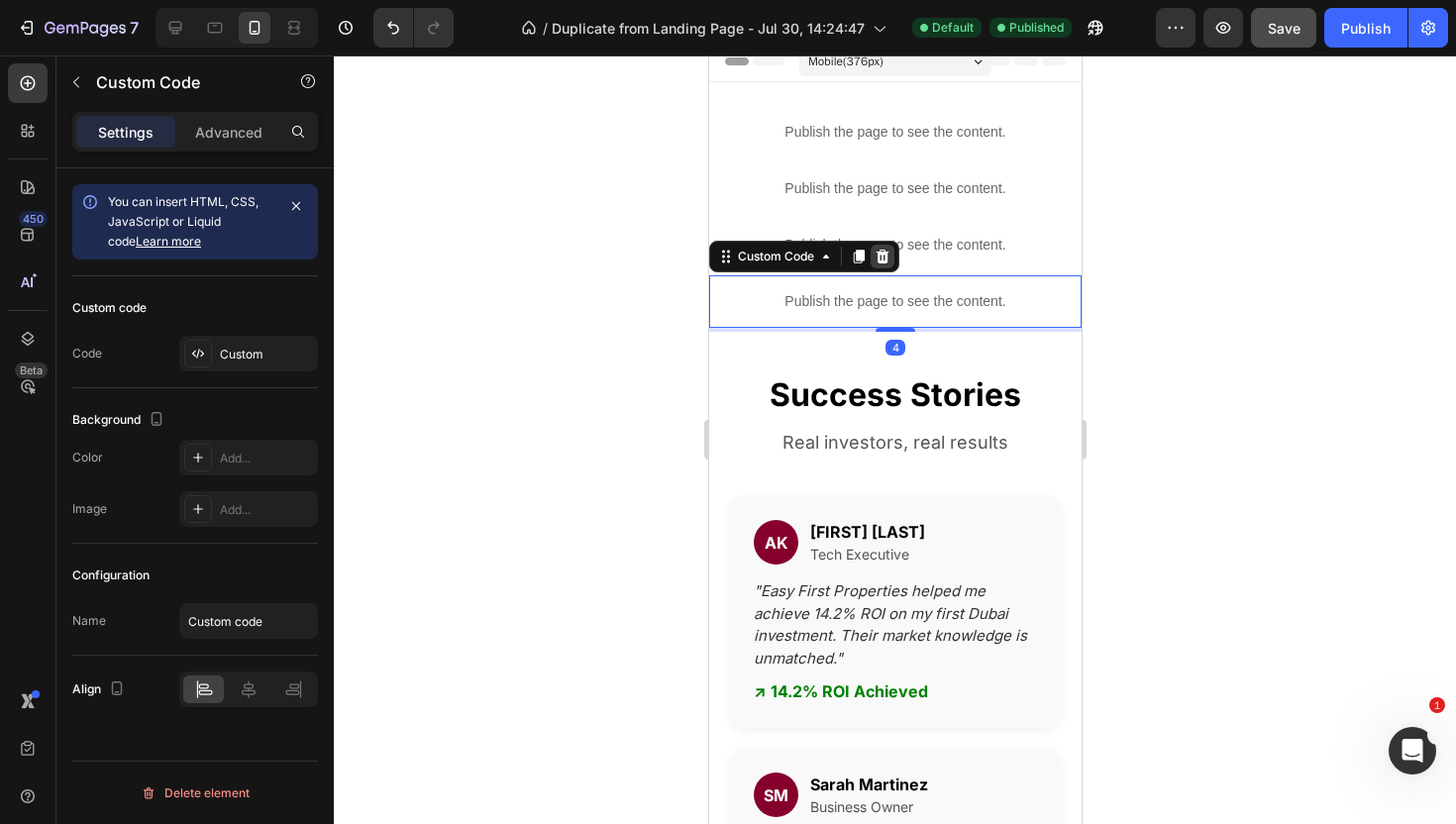 click 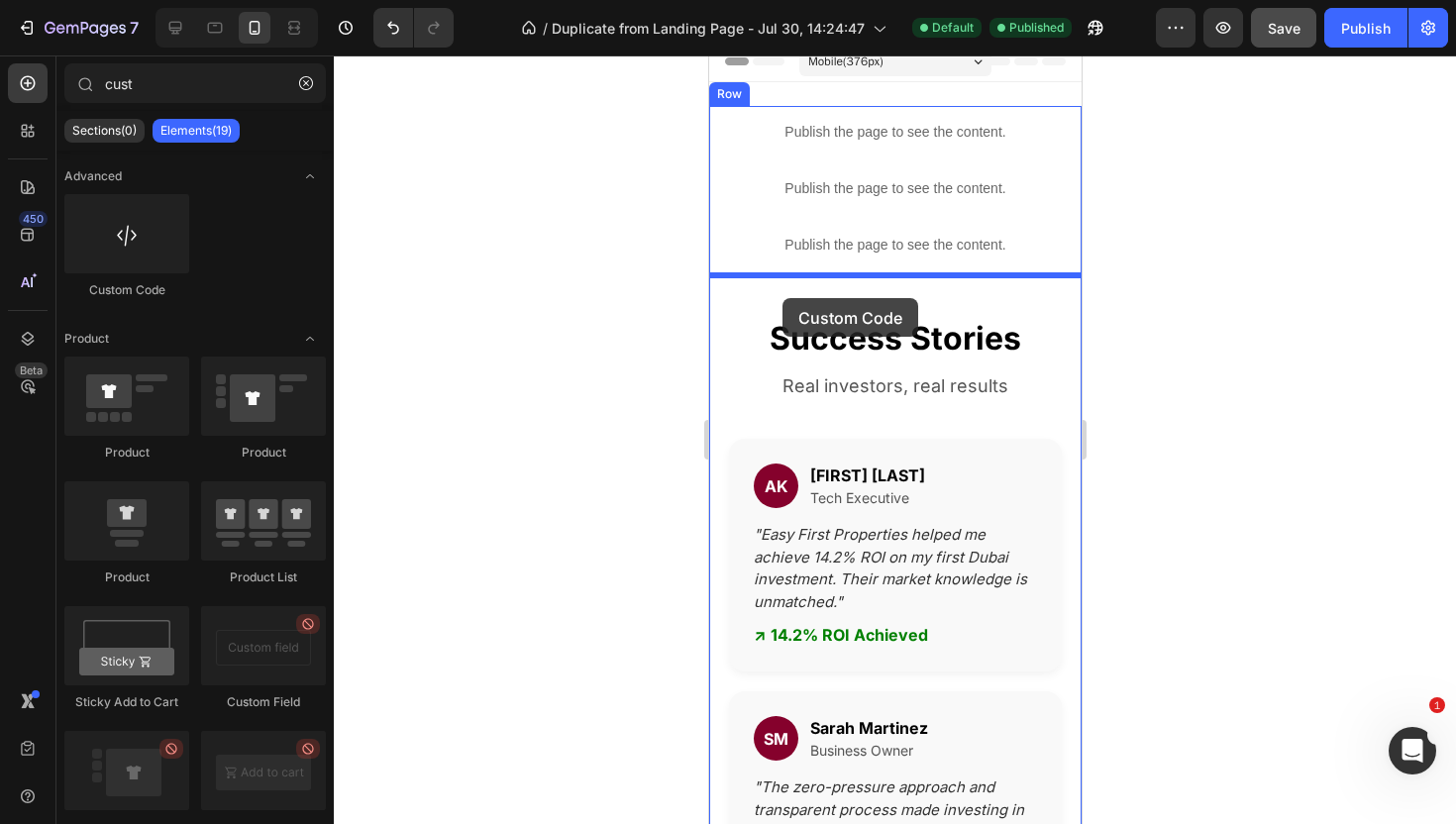 drag, startPoint x: 874, startPoint y: 300, endPoint x: 781, endPoint y: 298, distance: 93.0215 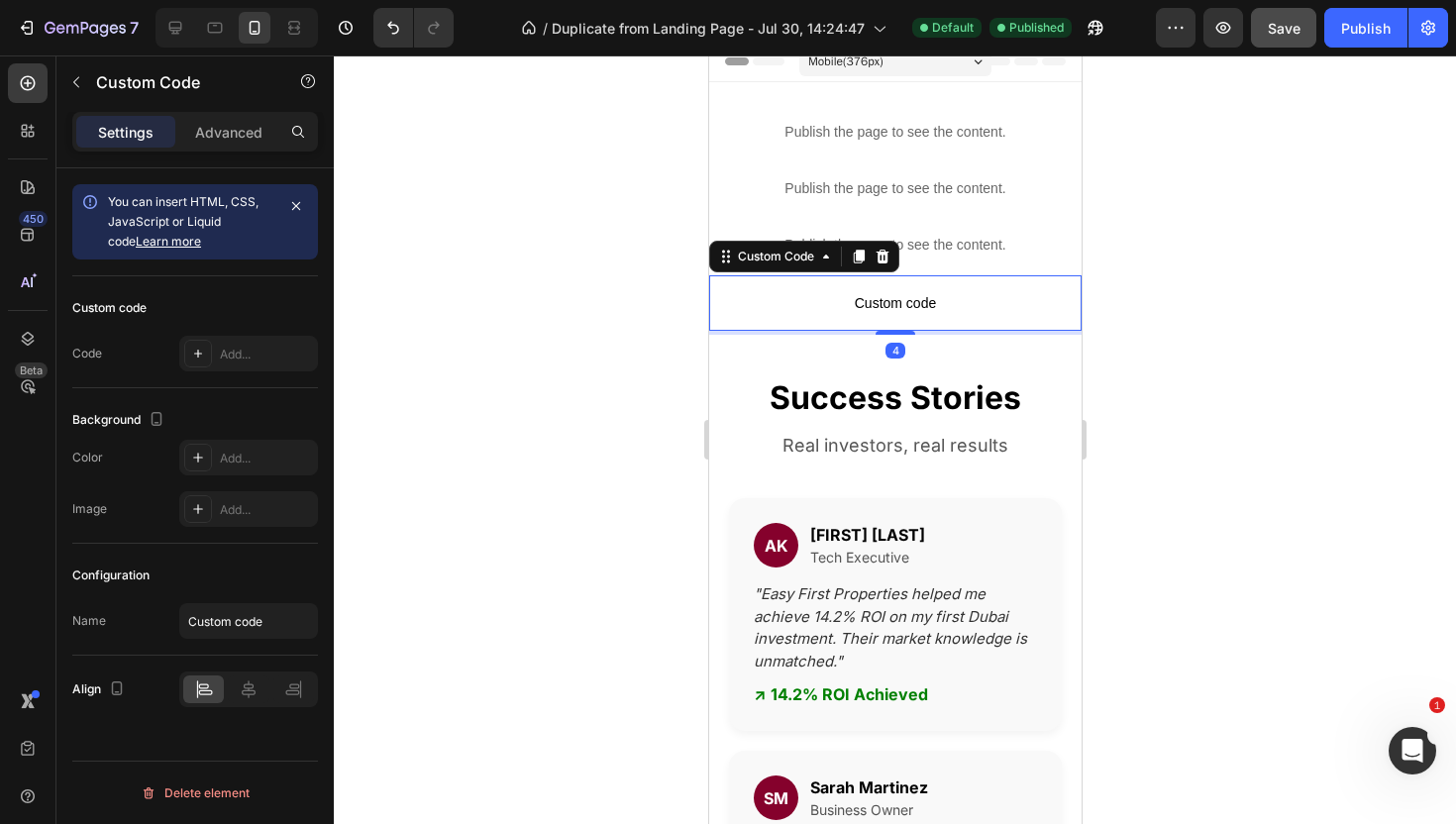 click on "Custom code" at bounding box center (894, 303) 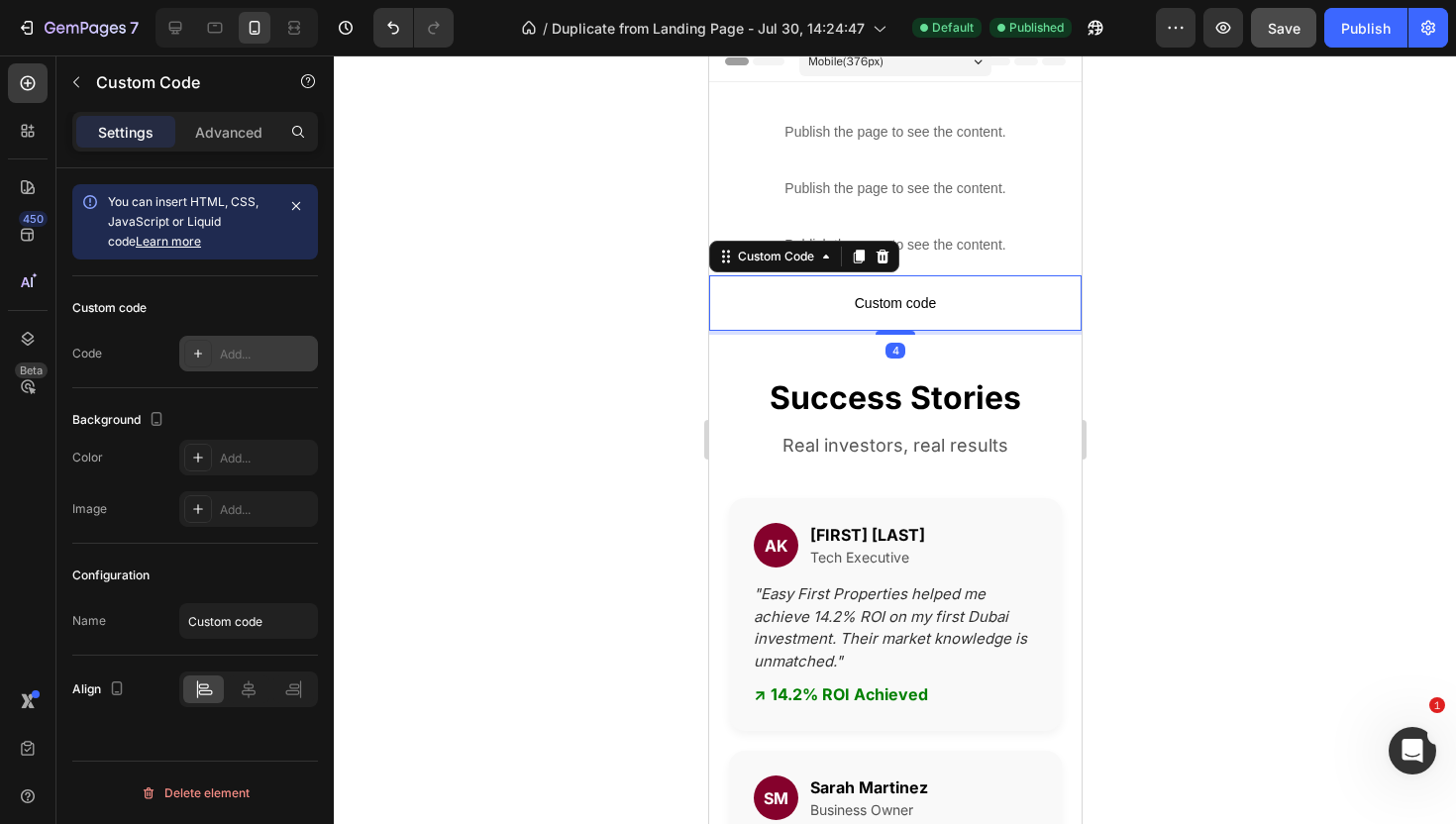 click on "Add..." at bounding box center [266, 355] 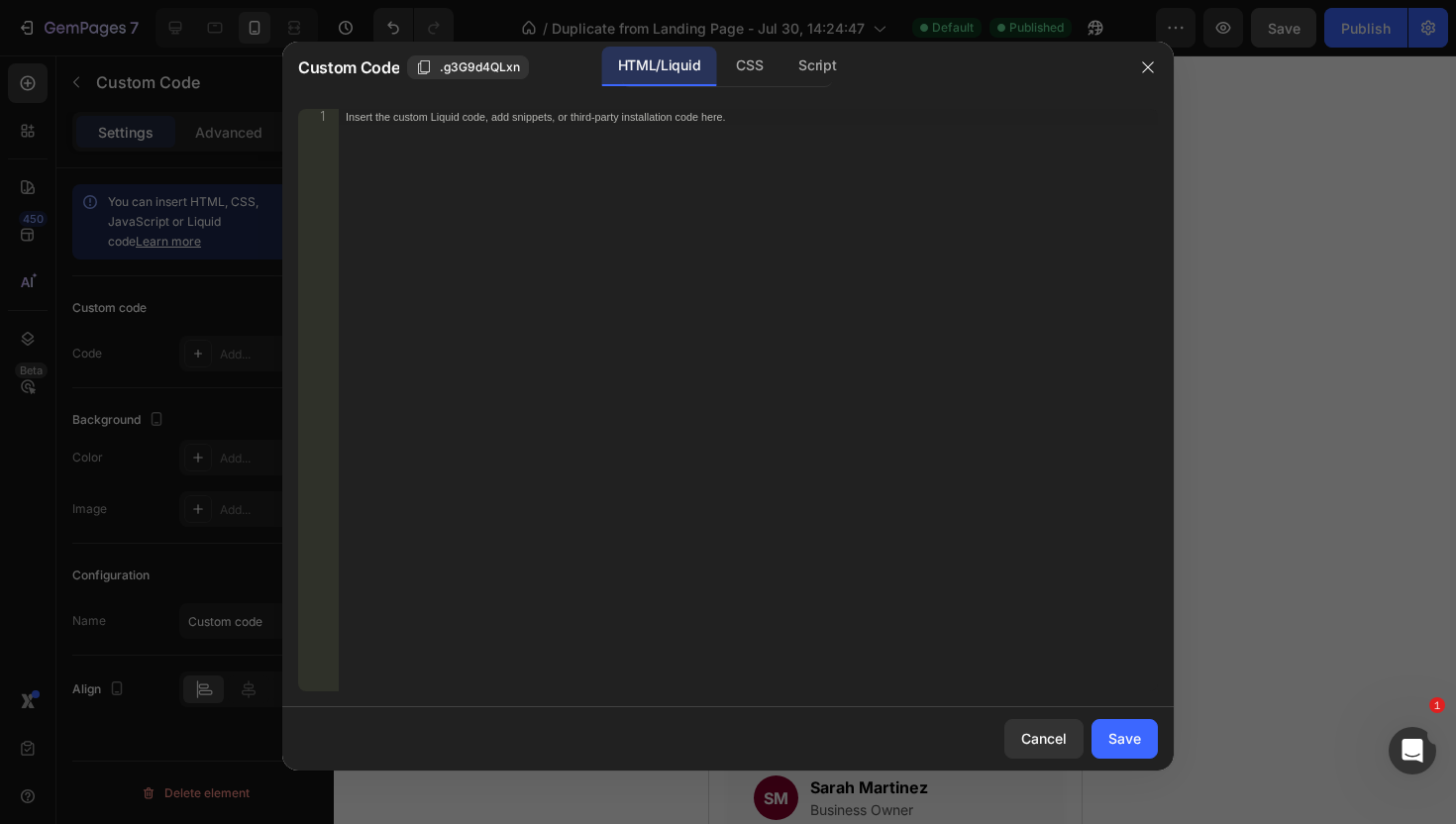 click on "Insert the custom Liquid code, add snippets, or third-party installation code here." at bounding box center [748, 416] 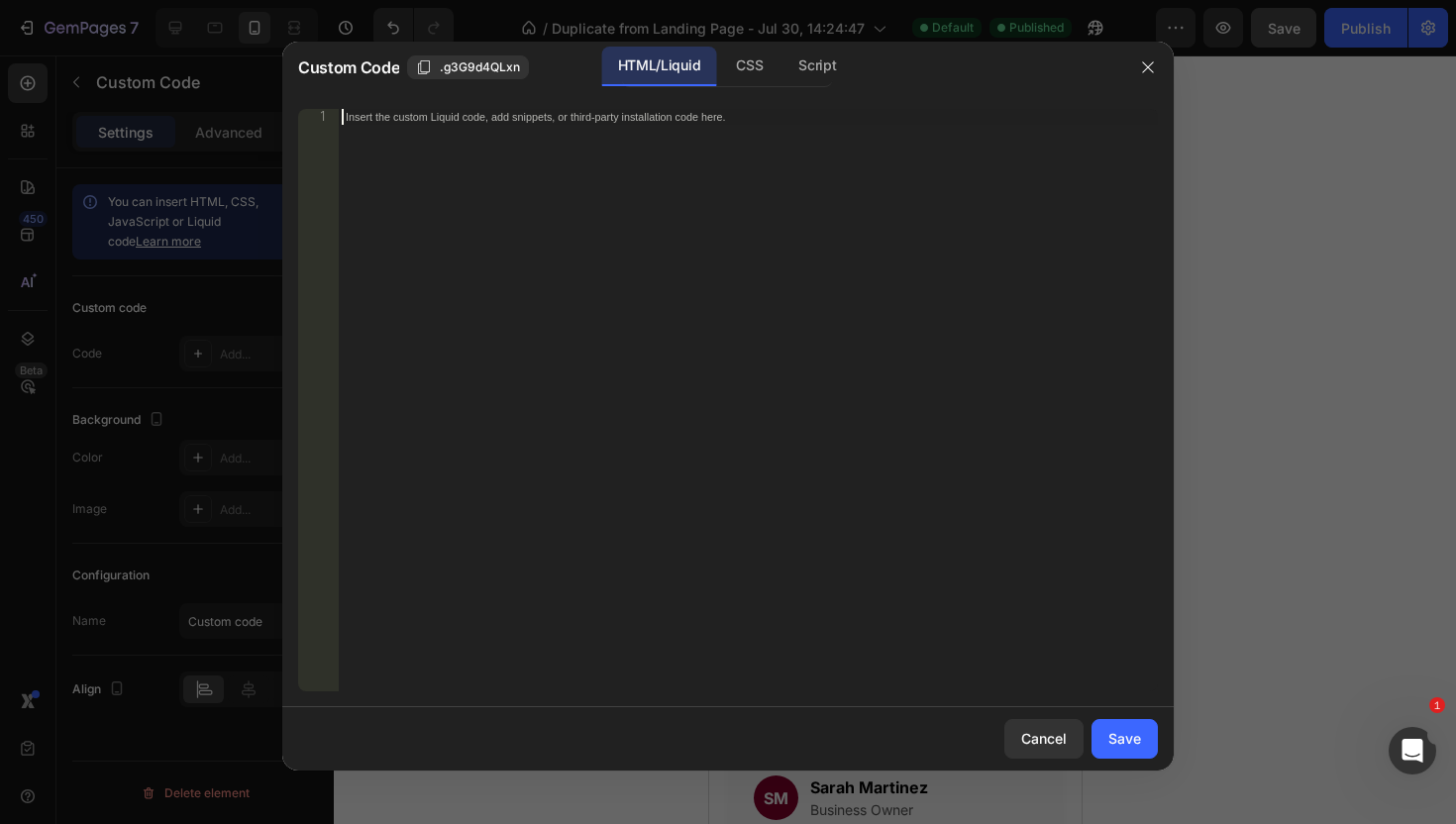 paste on "</script>" 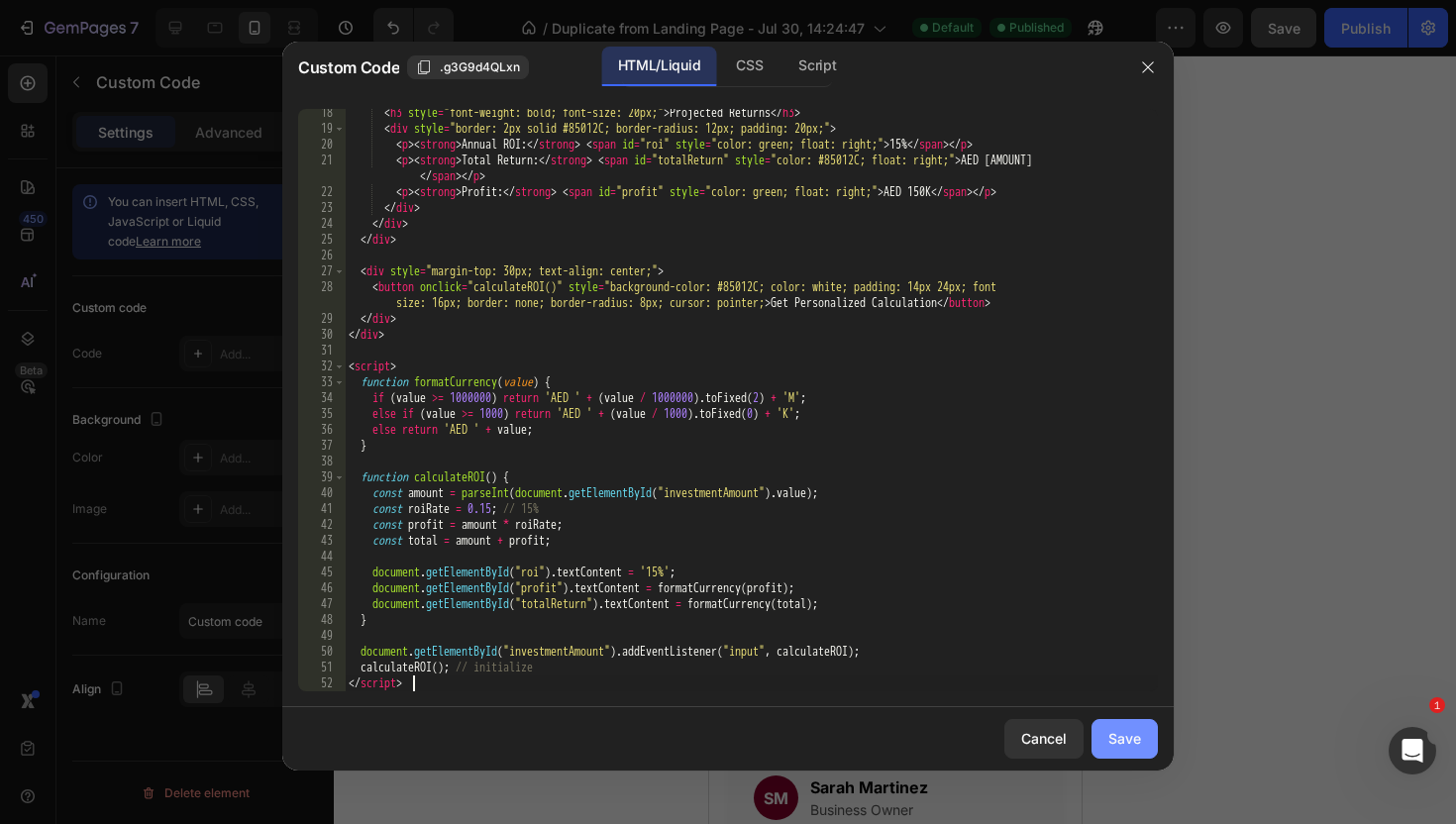 click on "Save" 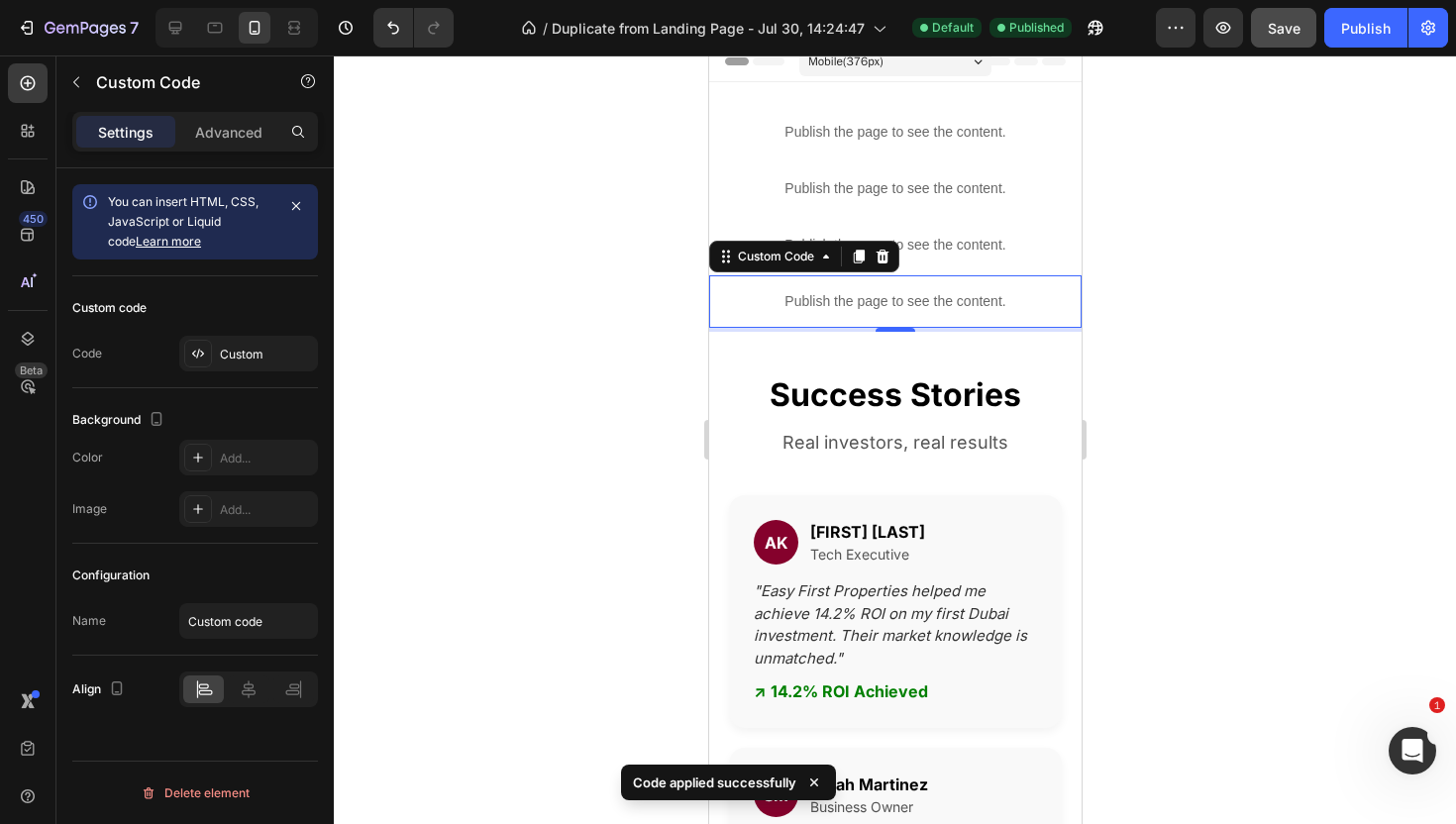 click 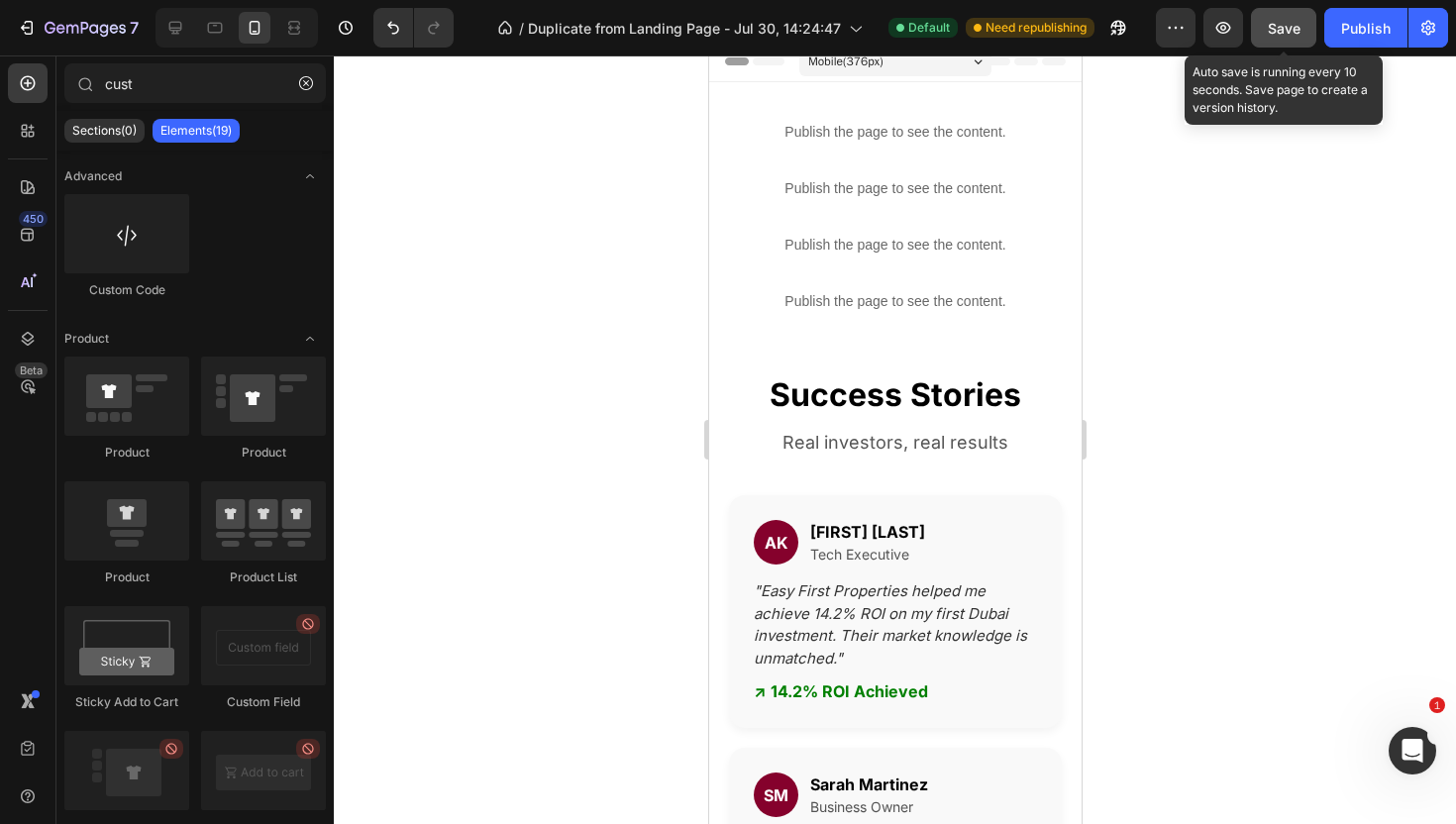 click on "Save" 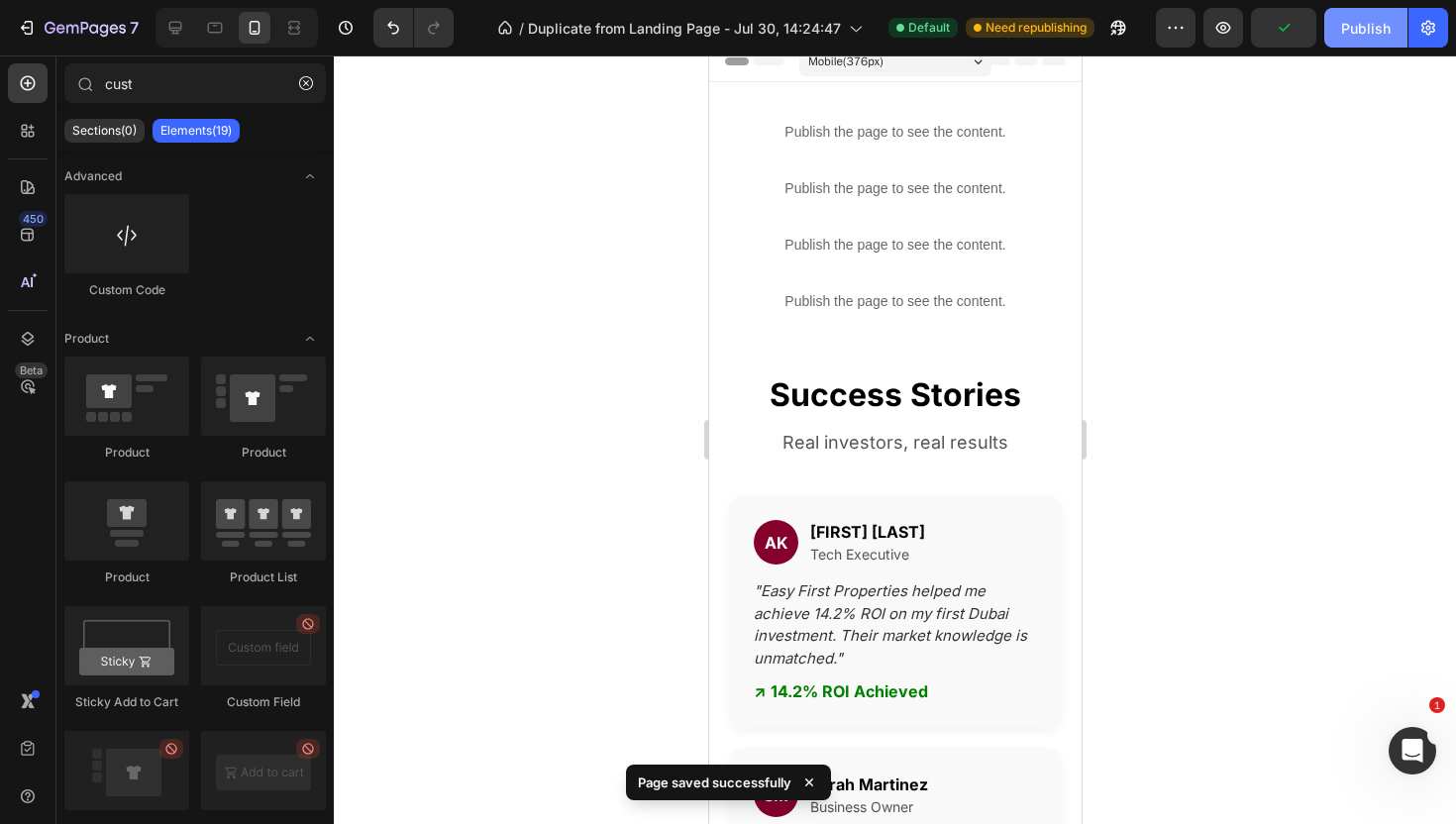 click on "Publish" 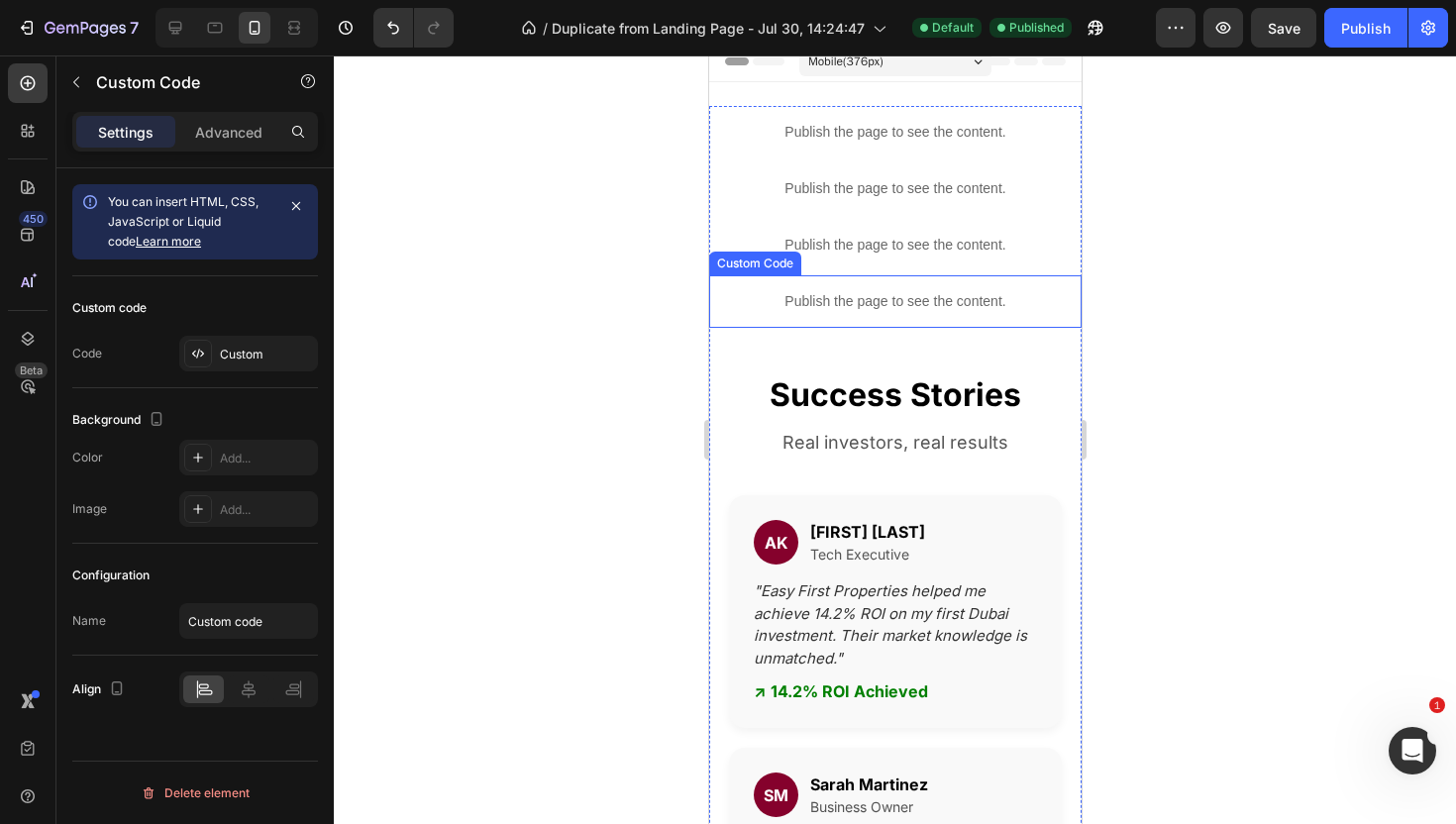 click on "Publish the page to see the content." at bounding box center (894, 301) 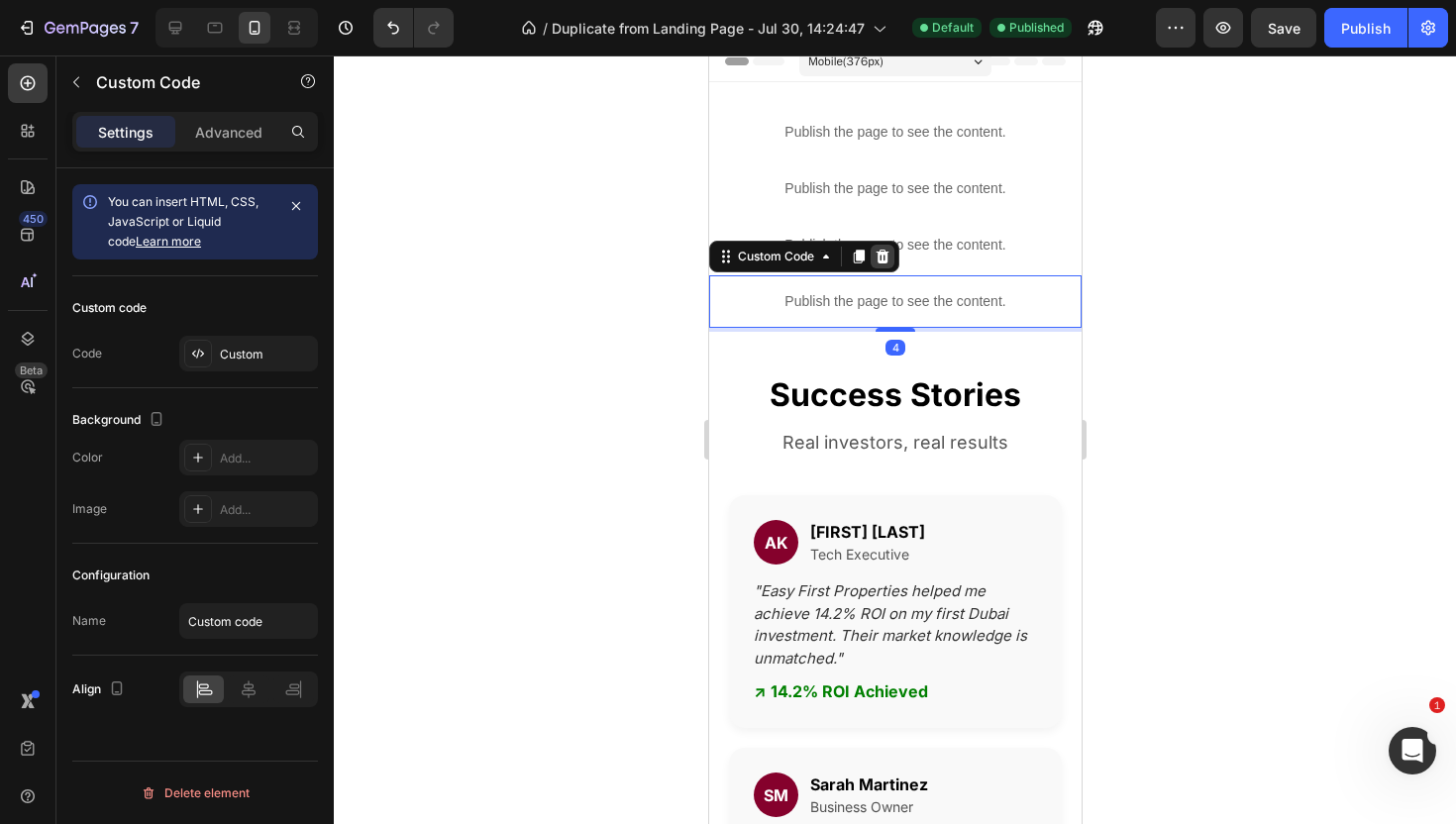 click 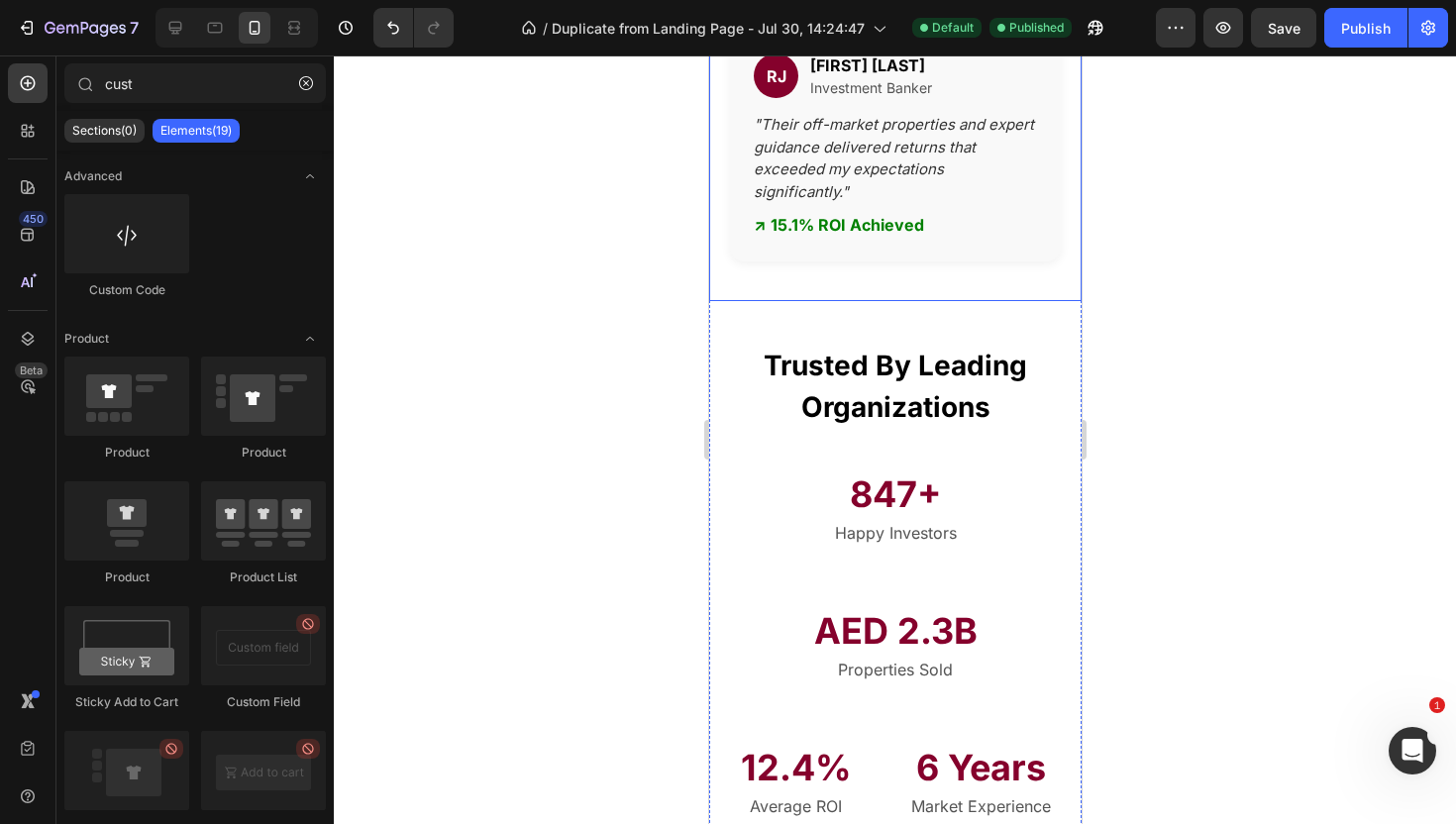 scroll, scrollTop: 1075, scrollLeft: 0, axis: vertical 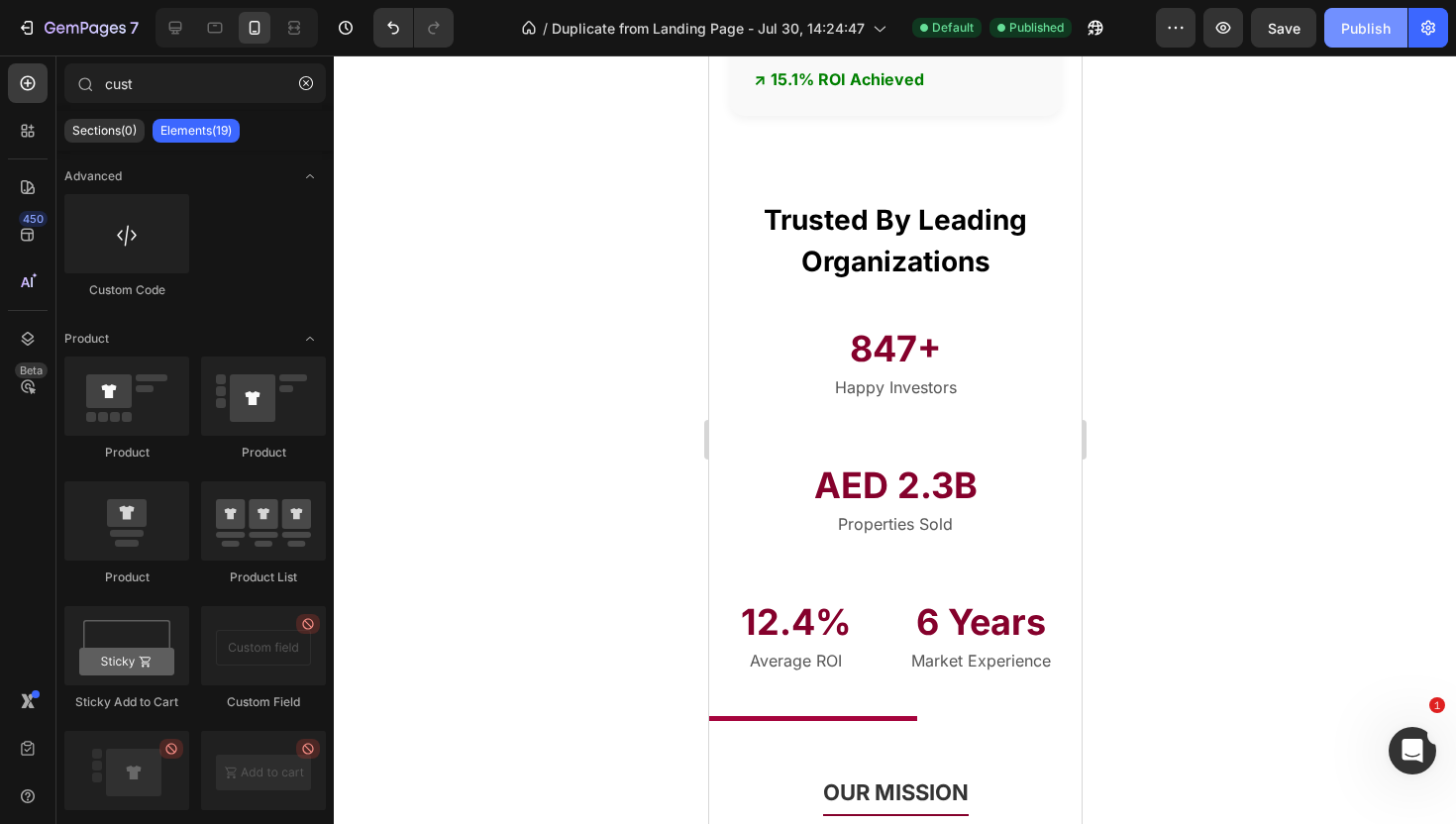 click on "Publish" at bounding box center [1366, 28] 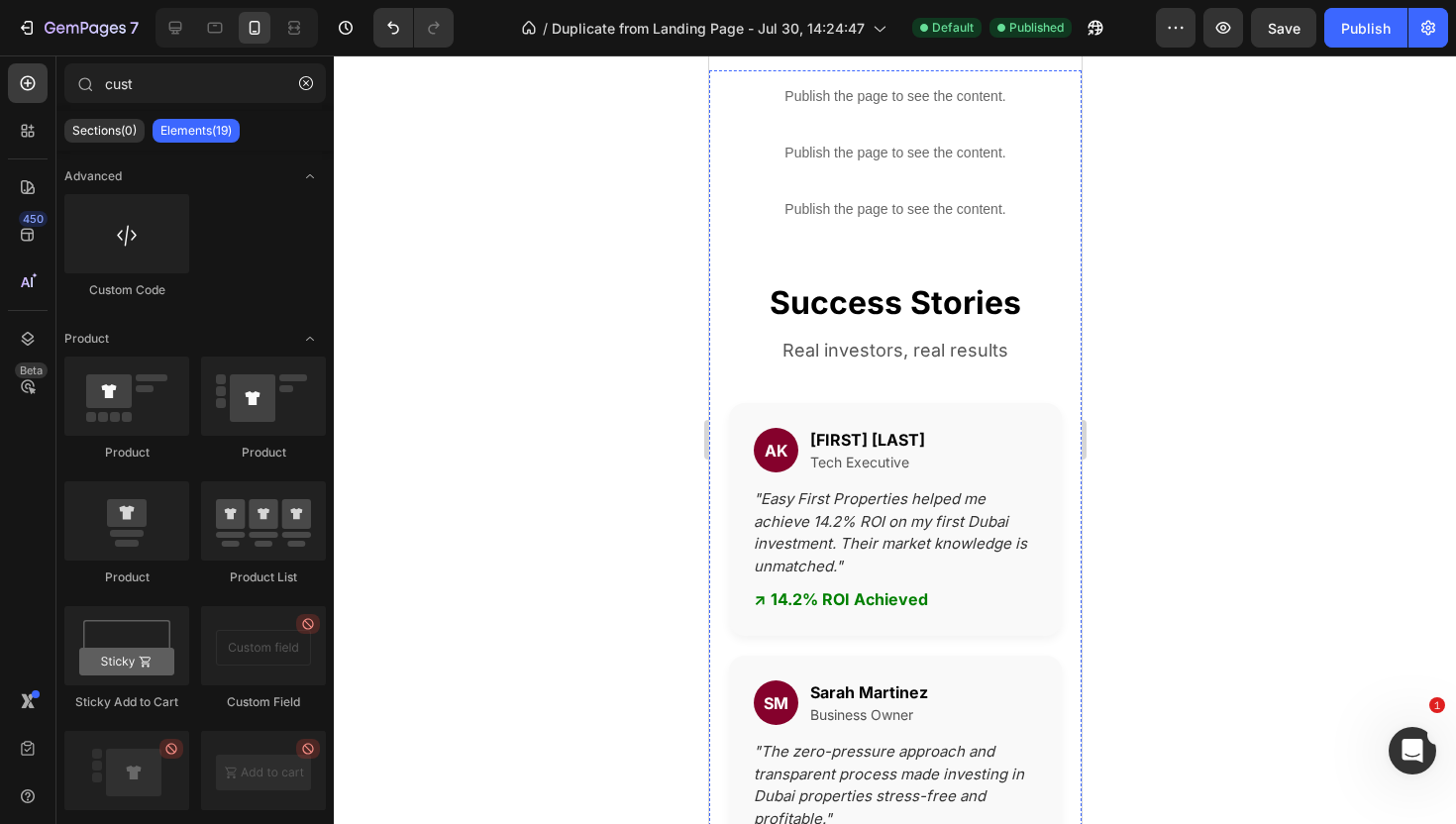 scroll, scrollTop: 56, scrollLeft: 0, axis: vertical 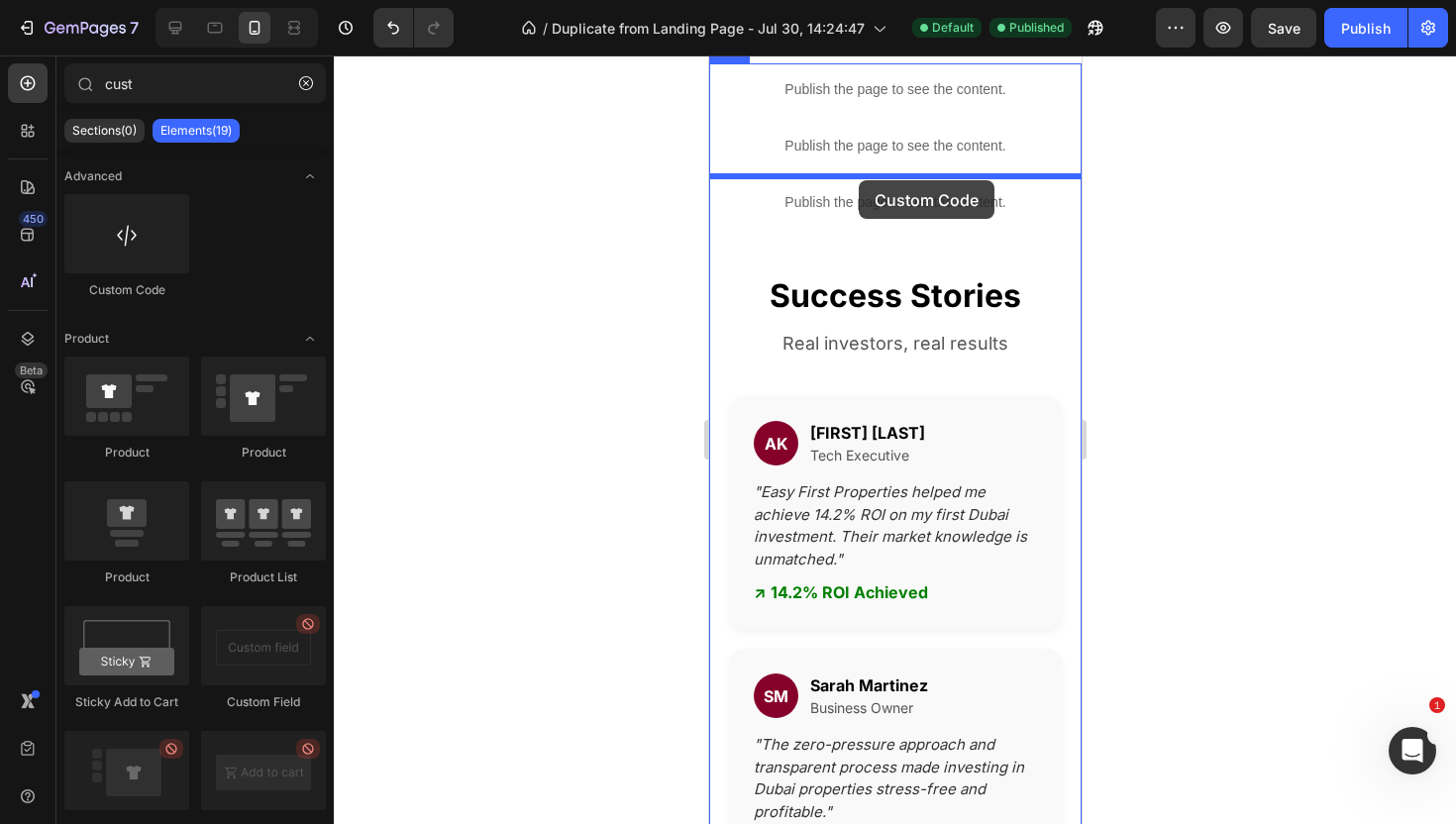 drag, startPoint x: 863, startPoint y: 295, endPoint x: 859, endPoint y: 179, distance: 116.06895 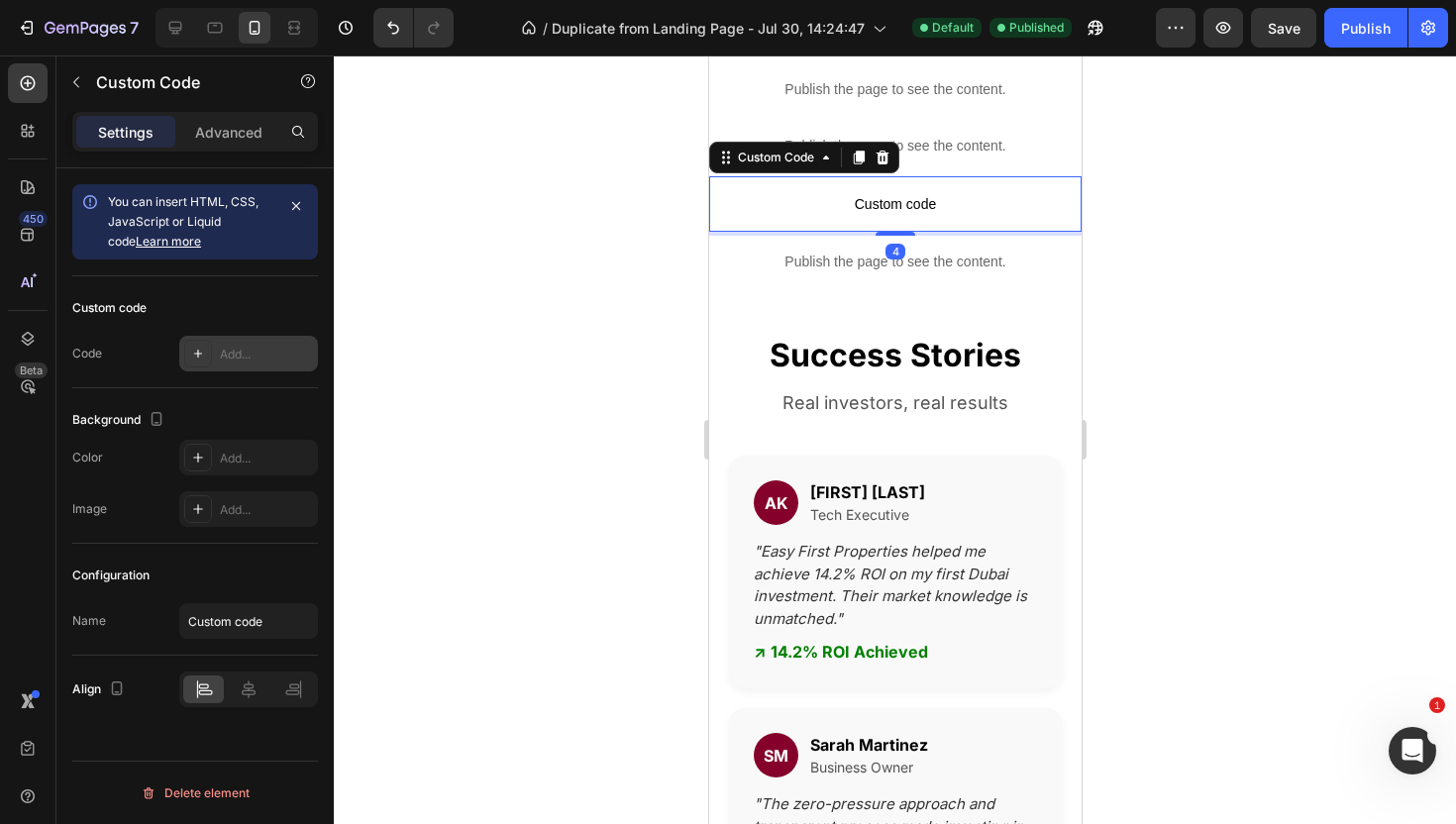 click on "Add..." at bounding box center [266, 355] 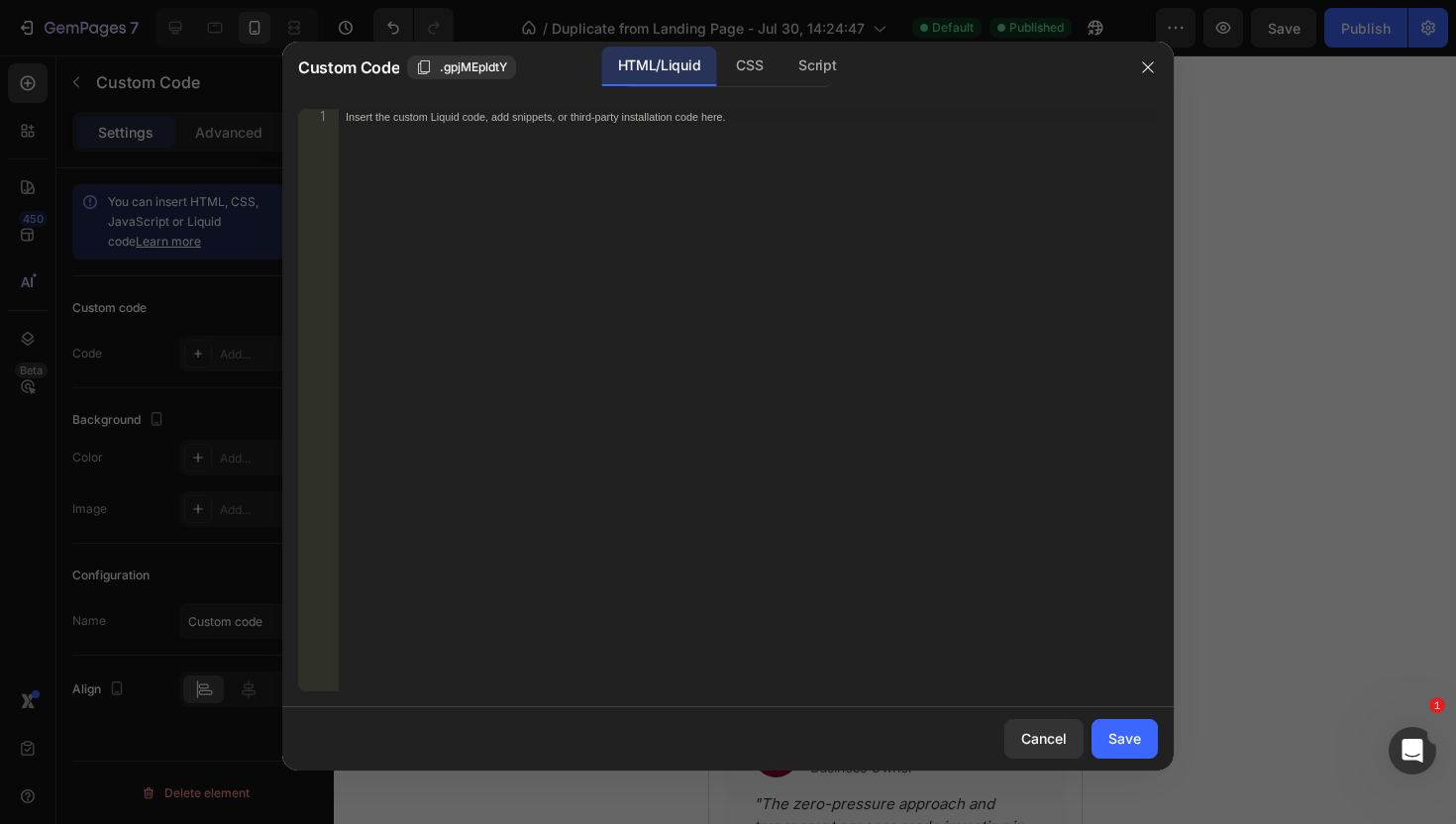 click on "Insert the custom Liquid code, add snippets, or third-party installation code here." at bounding box center [748, 416] 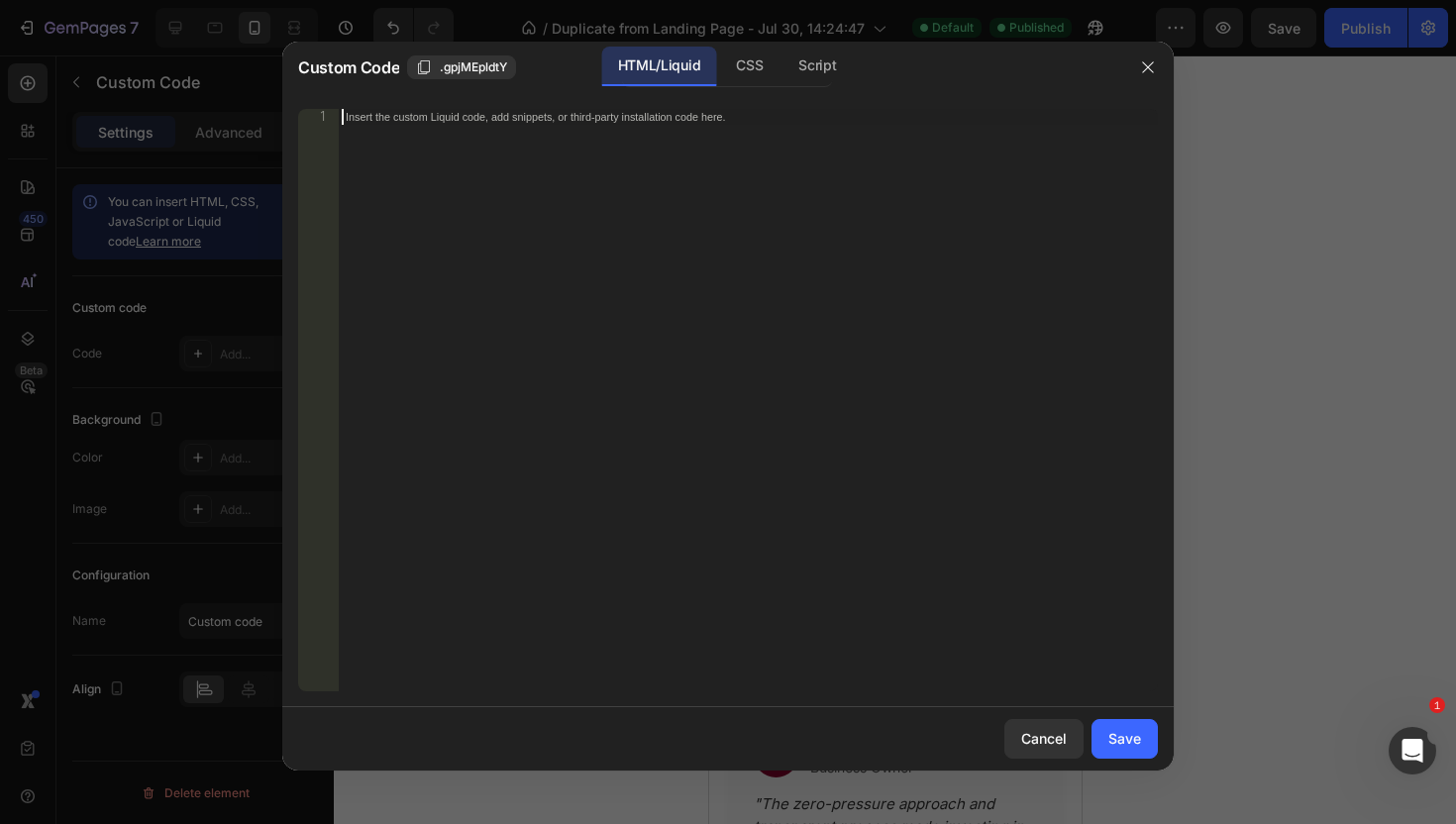 paste on "</script>" 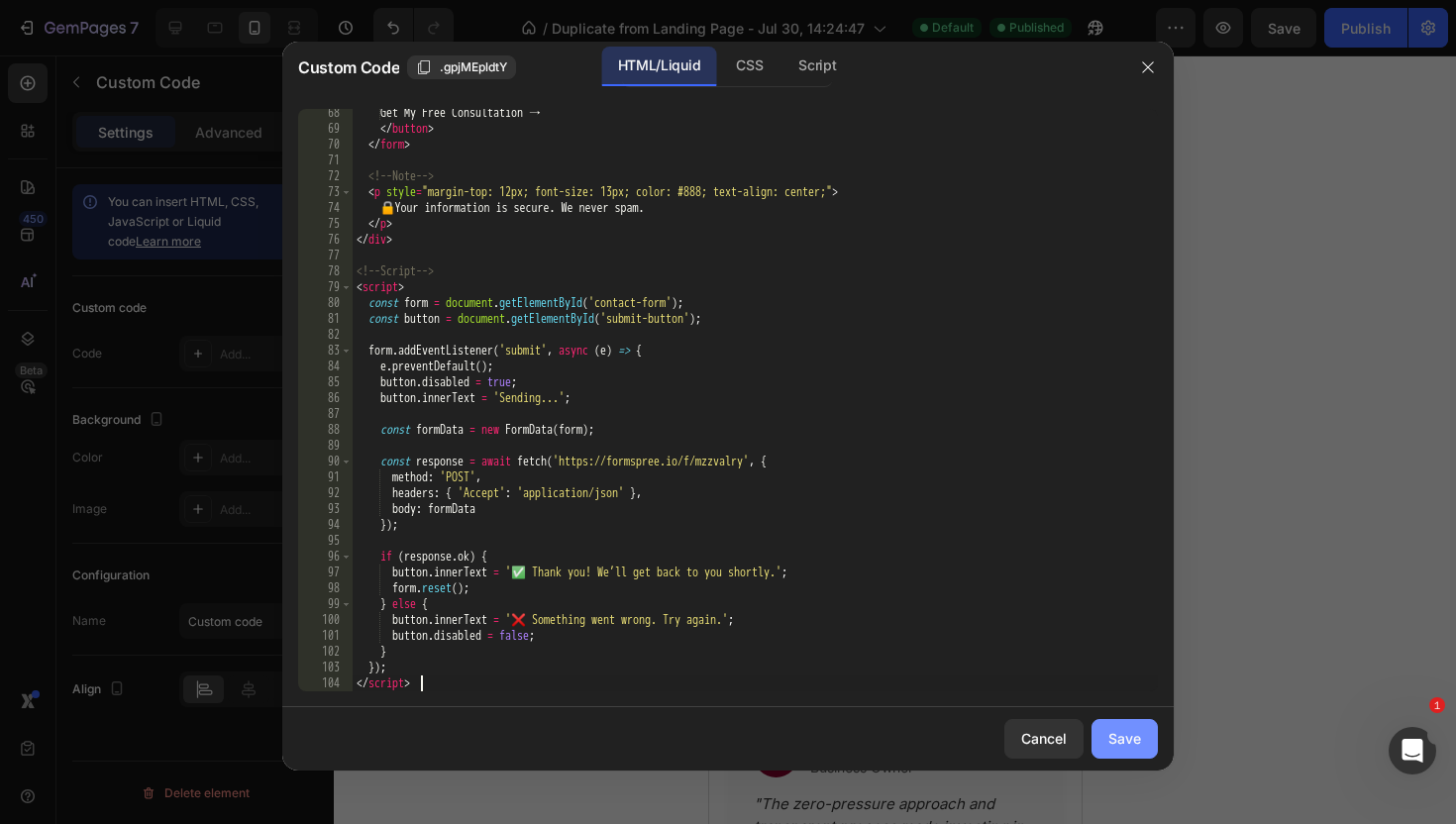 click on "Save" 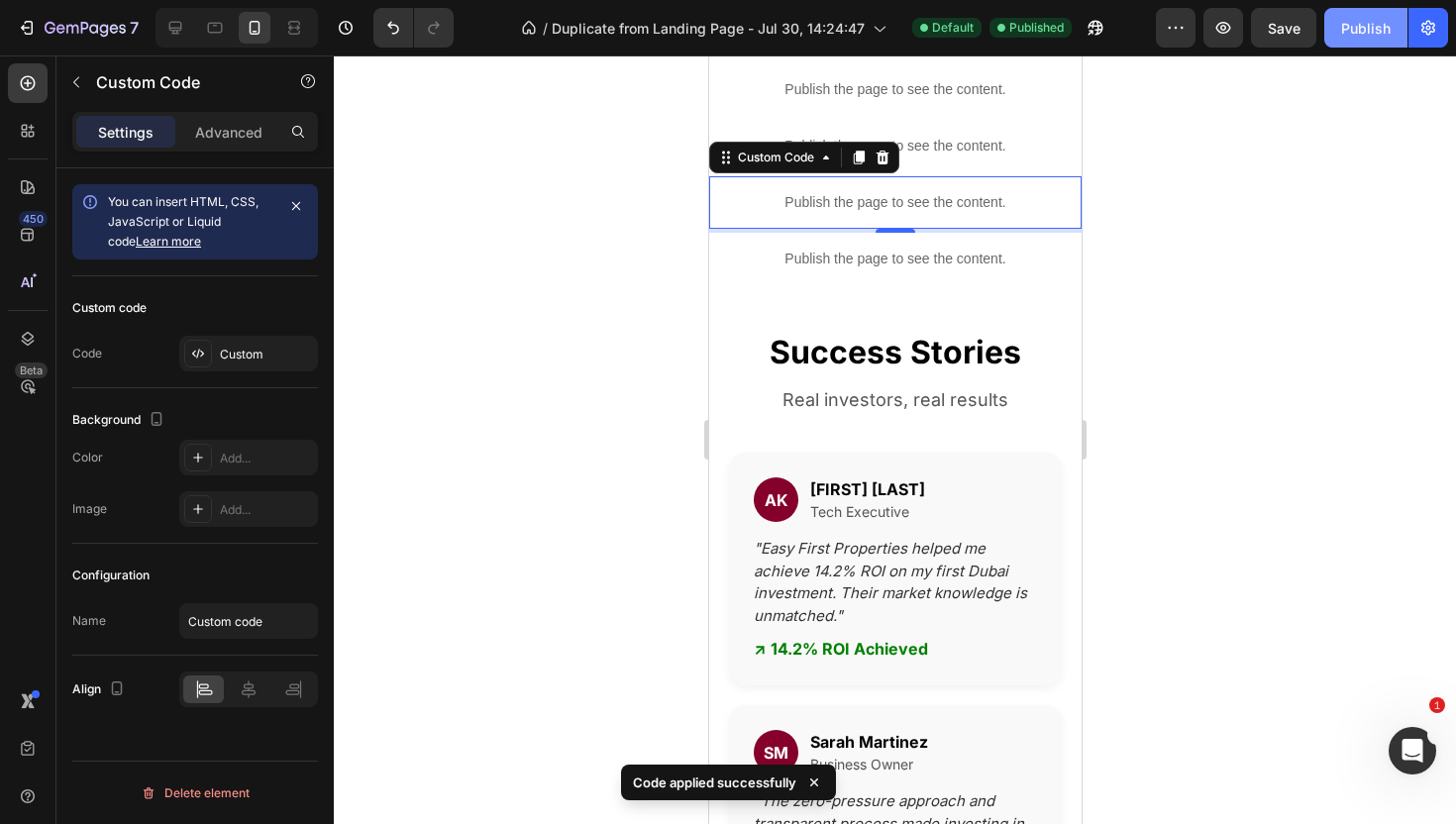 click on "Publish" 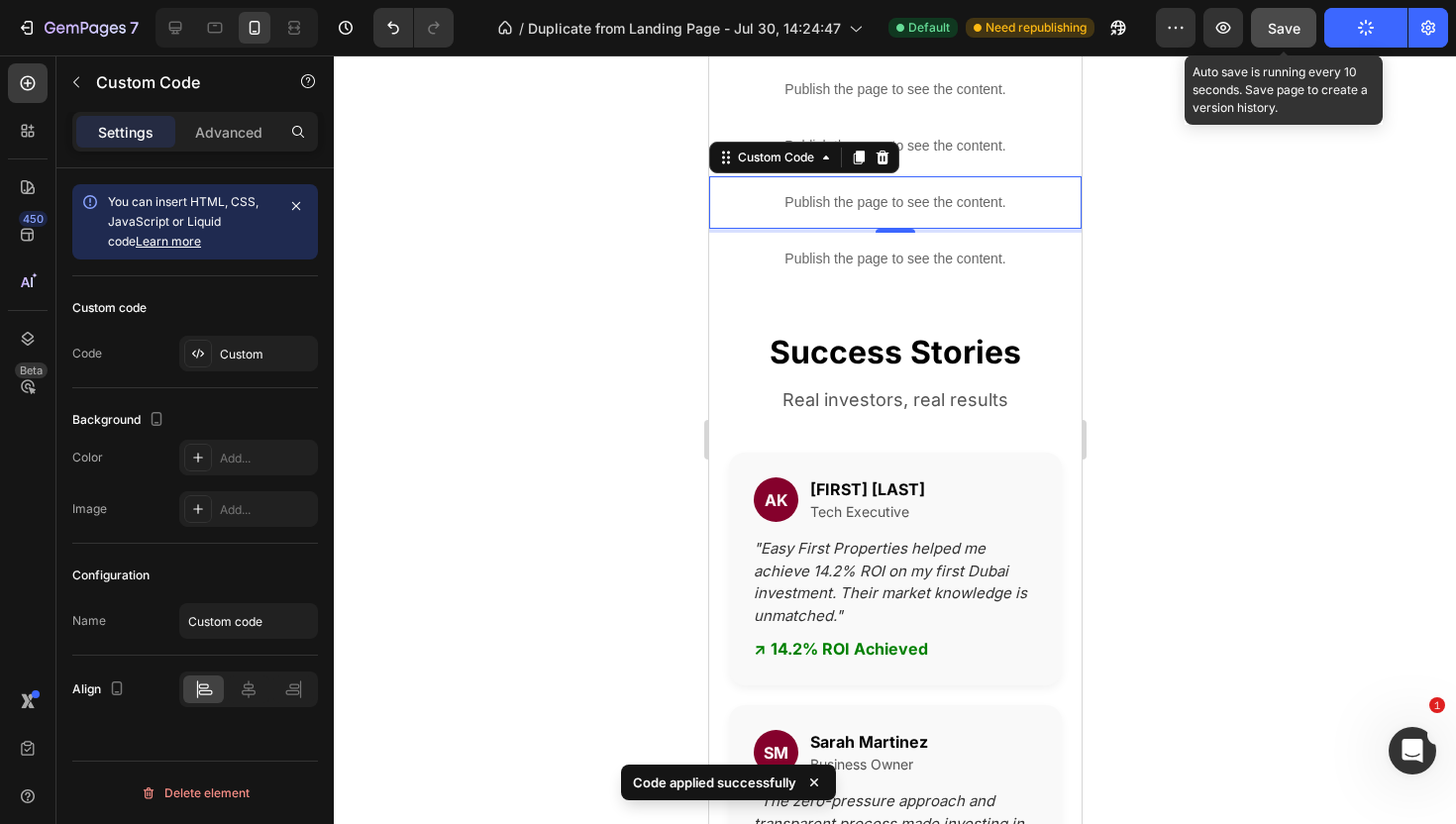 click on "Save" 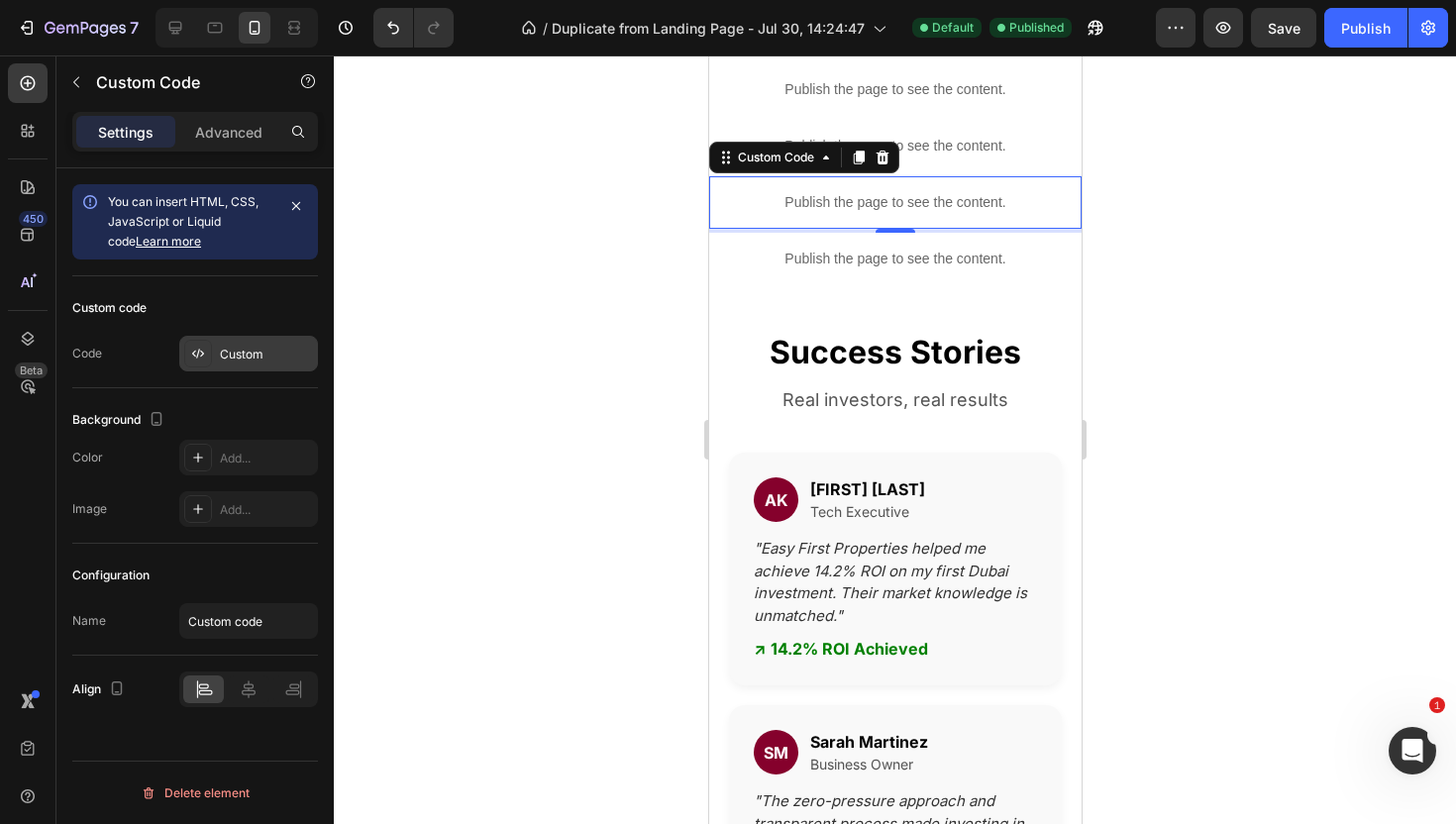 click on "Custom" at bounding box center [266, 355] 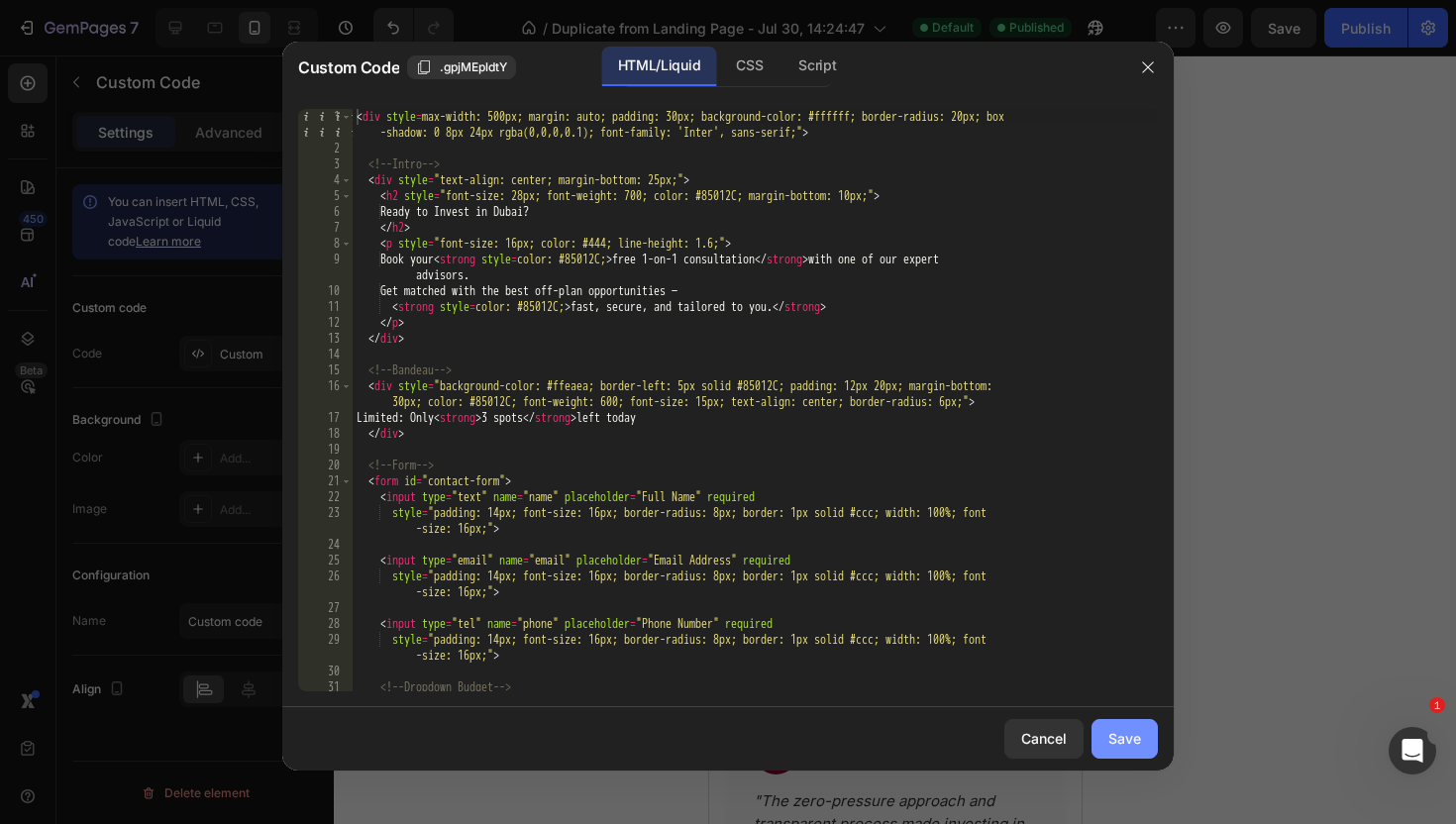 click on "Save" at bounding box center (1124, 738) 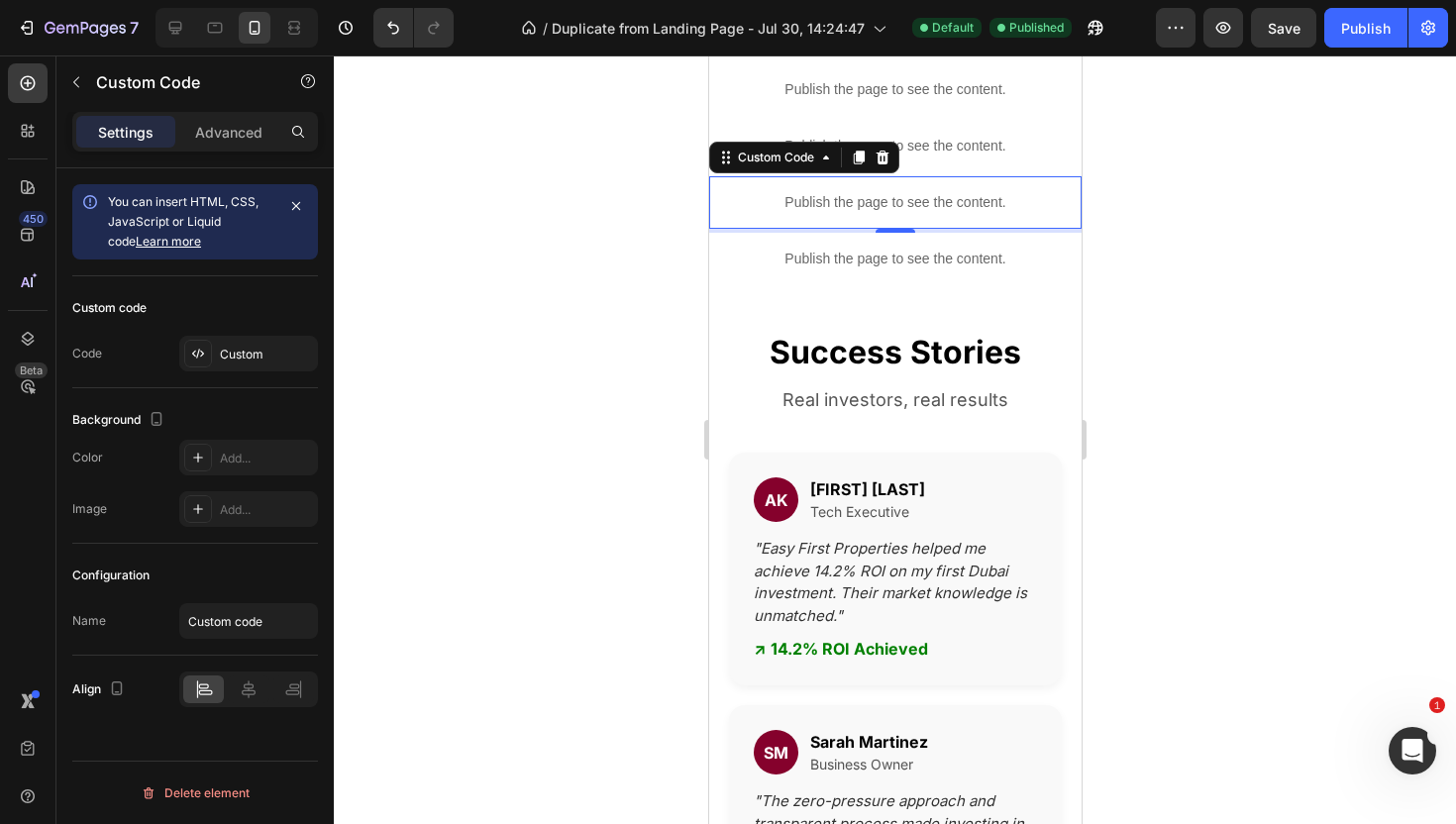click 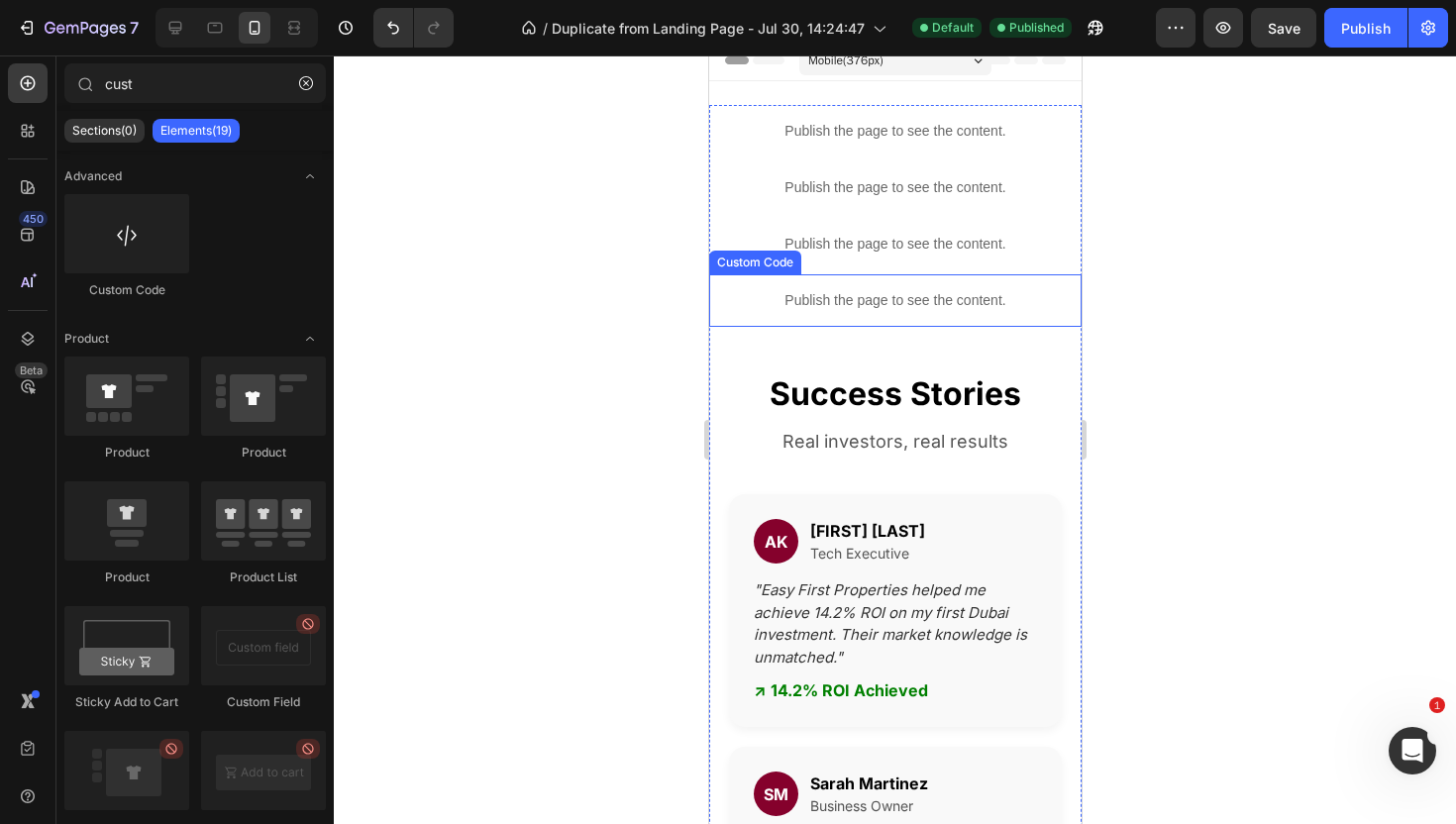 scroll, scrollTop: 0, scrollLeft: 0, axis: both 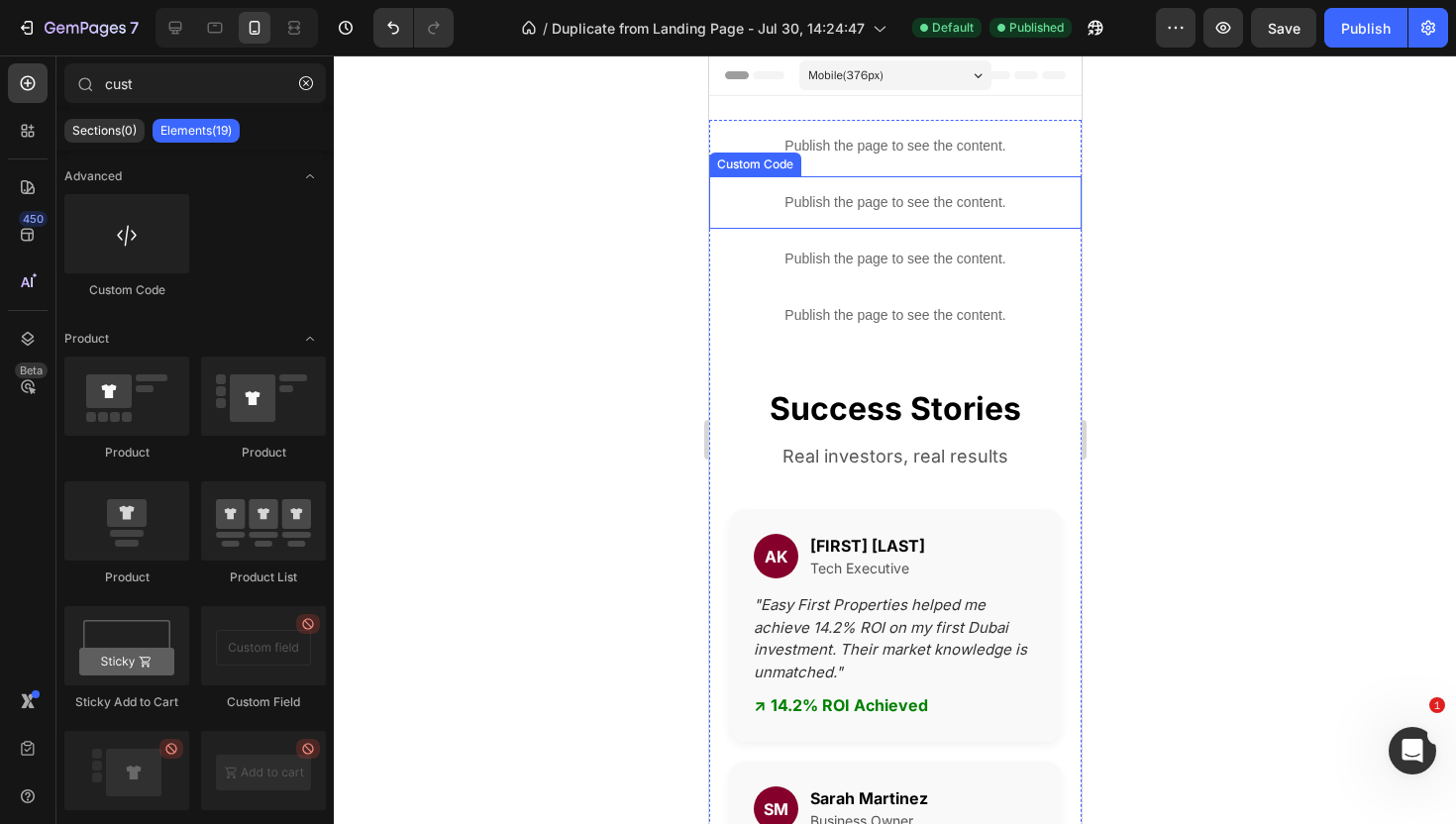 click on "Publish the page to see the content." at bounding box center (894, 202) 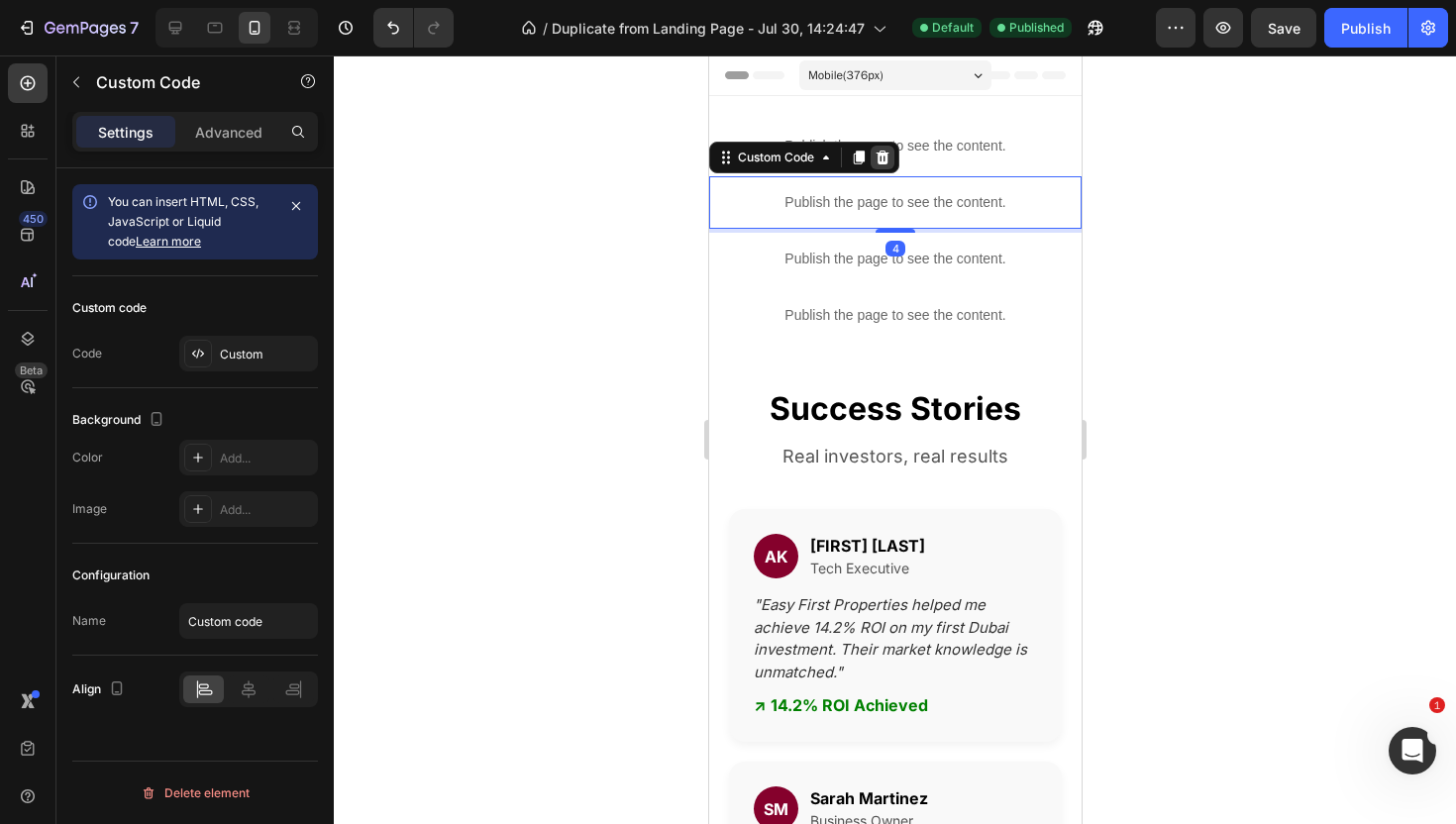 click 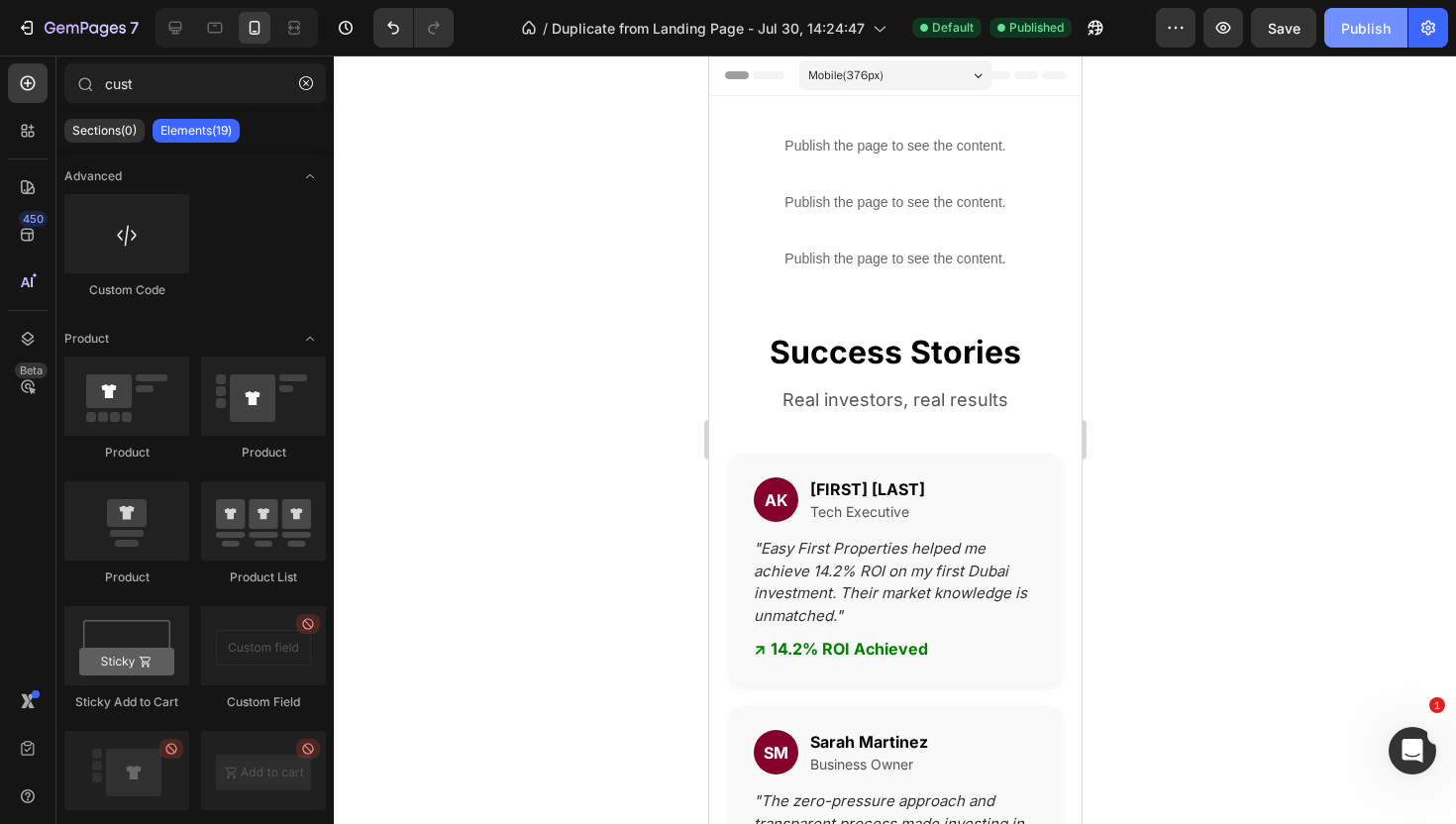 click on "Publish" 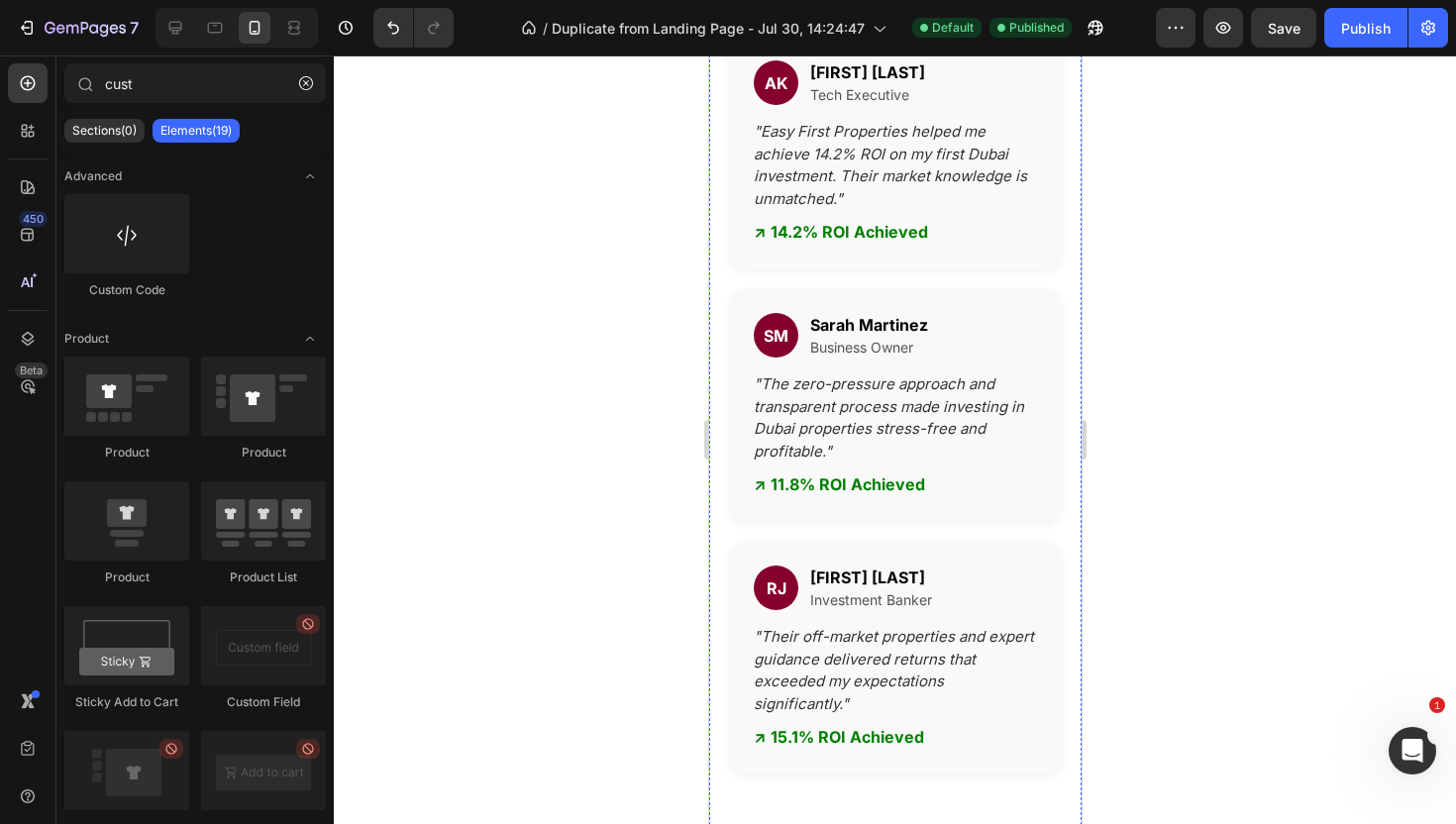 scroll, scrollTop: 0, scrollLeft: 0, axis: both 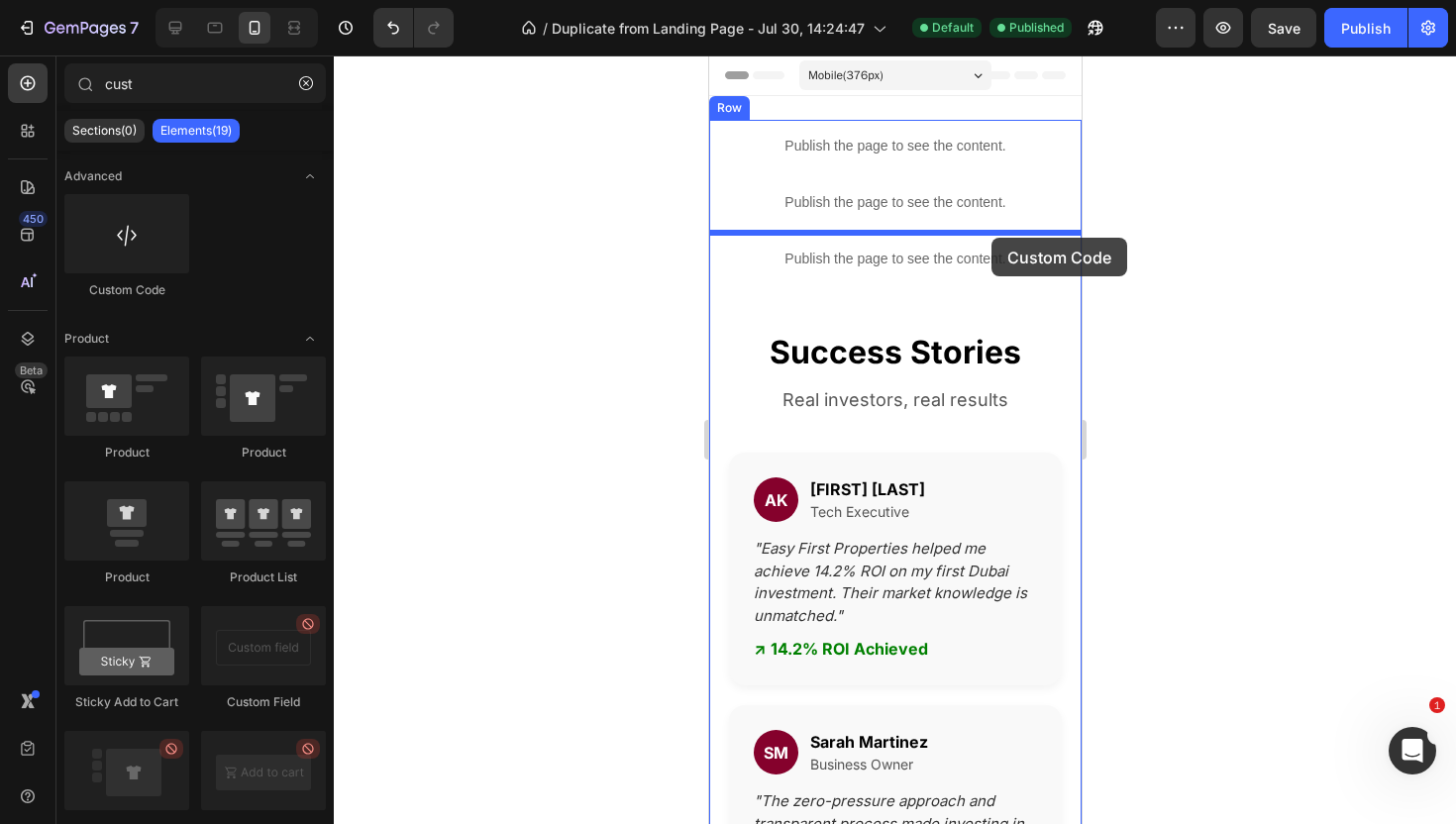 drag, startPoint x: 862, startPoint y: 291, endPoint x: 990, endPoint y: 238, distance: 138.5388 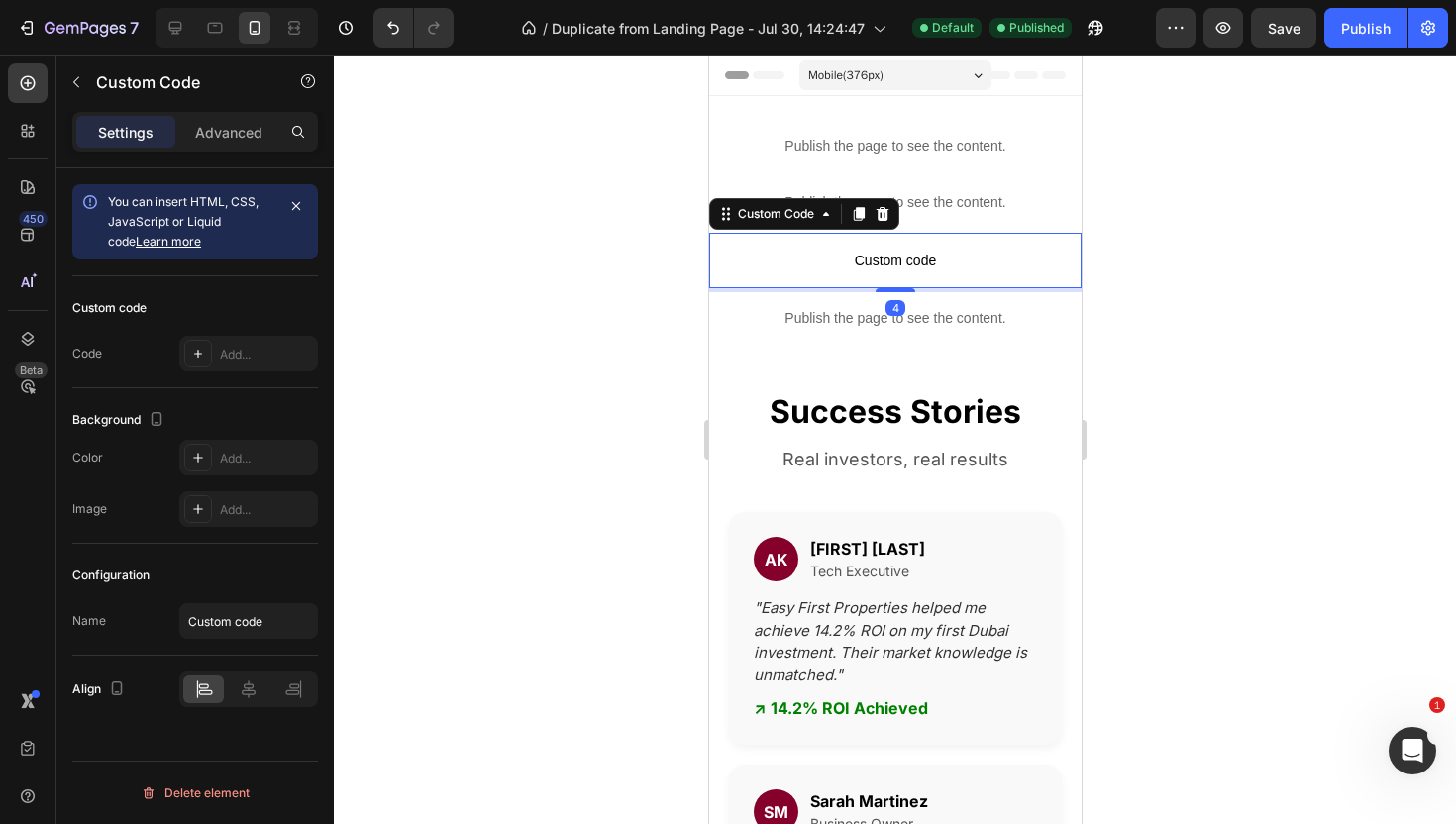 click on "Custom code" at bounding box center (894, 260) 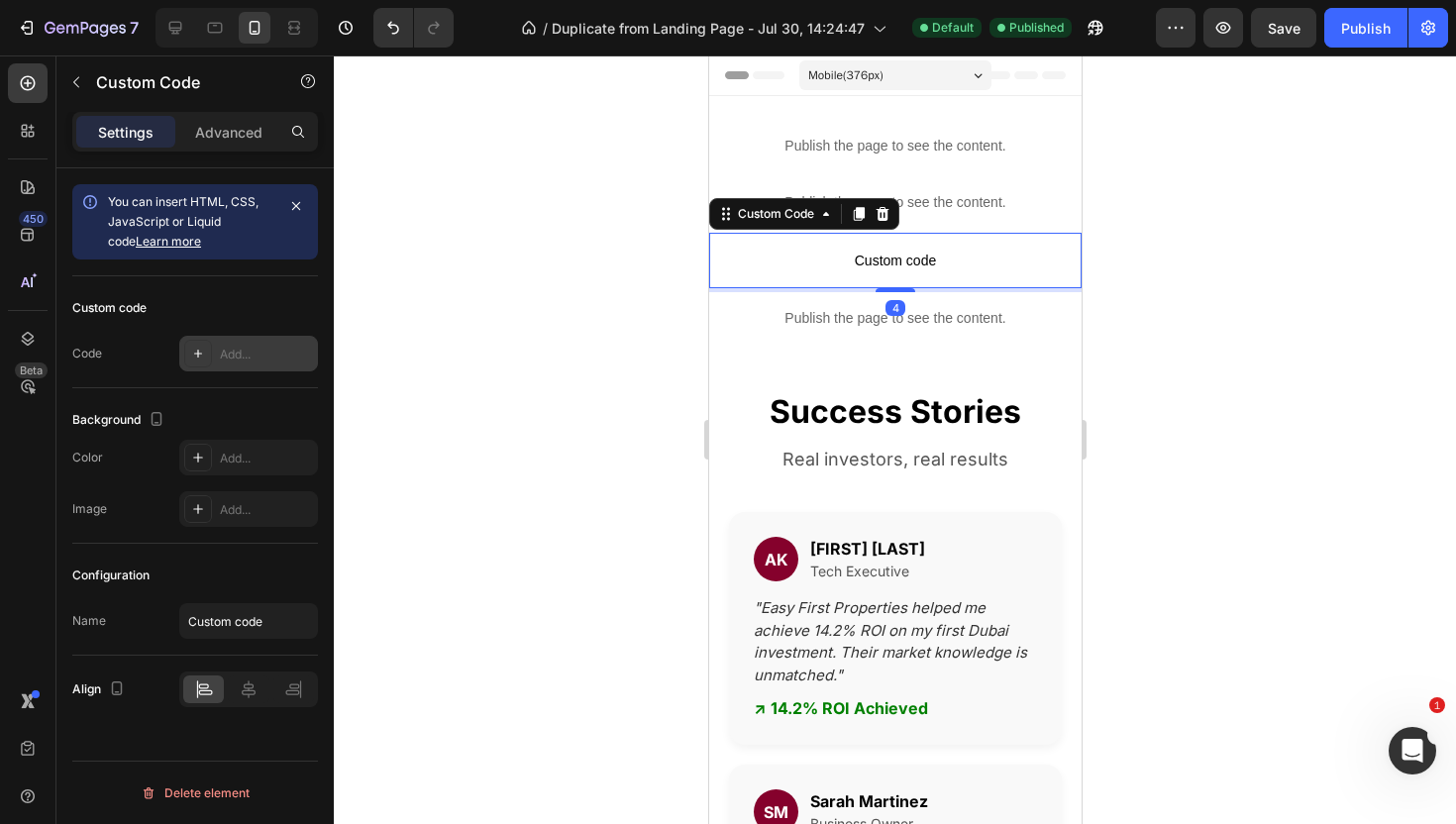 click on "Add..." at bounding box center (266, 355) 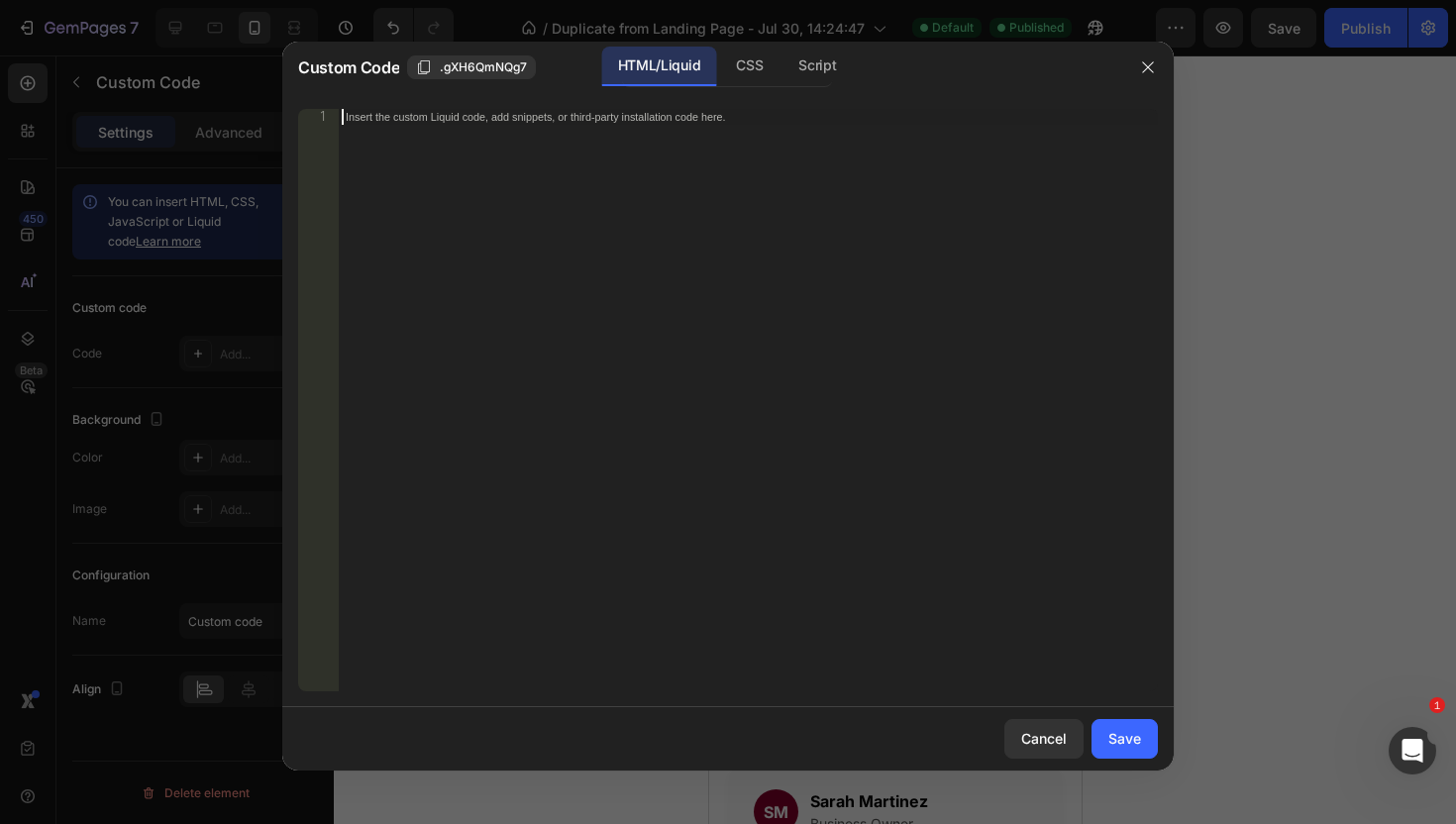 click on "Insert the custom Liquid code, add snippets, or third-party installation code here." at bounding box center [748, 416] 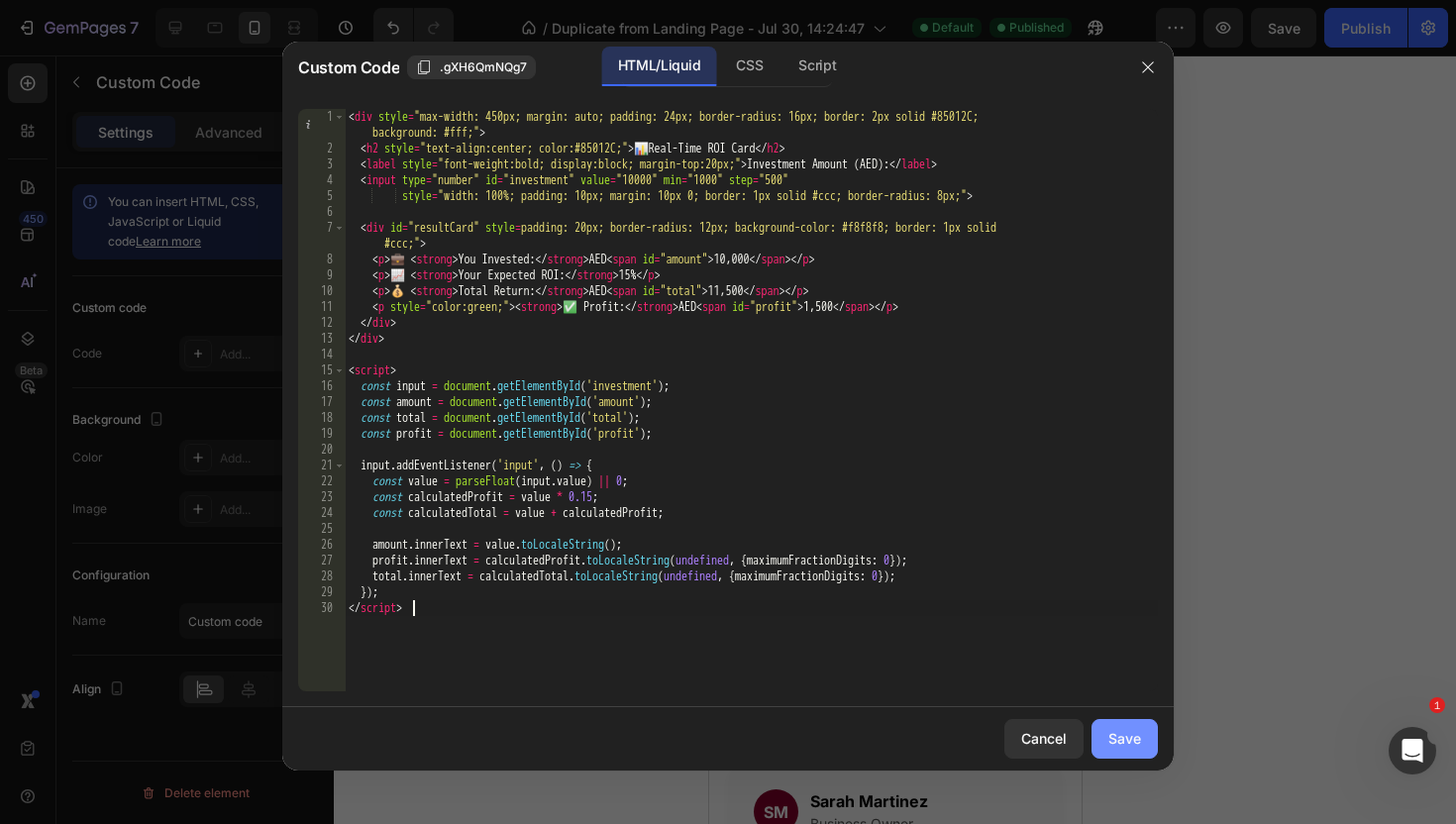 click on "Save" 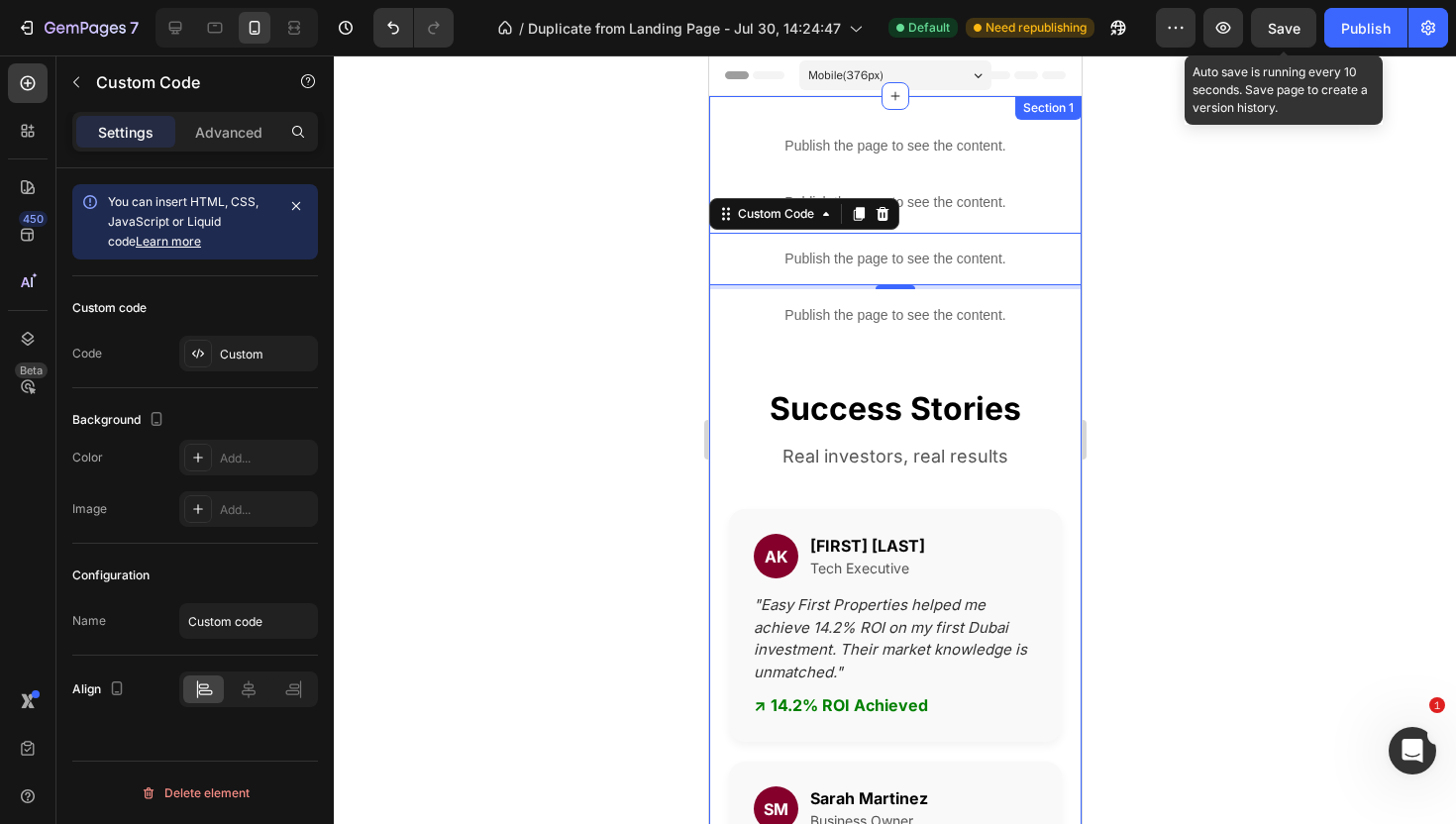 click on "Save" at bounding box center [1284, 28] 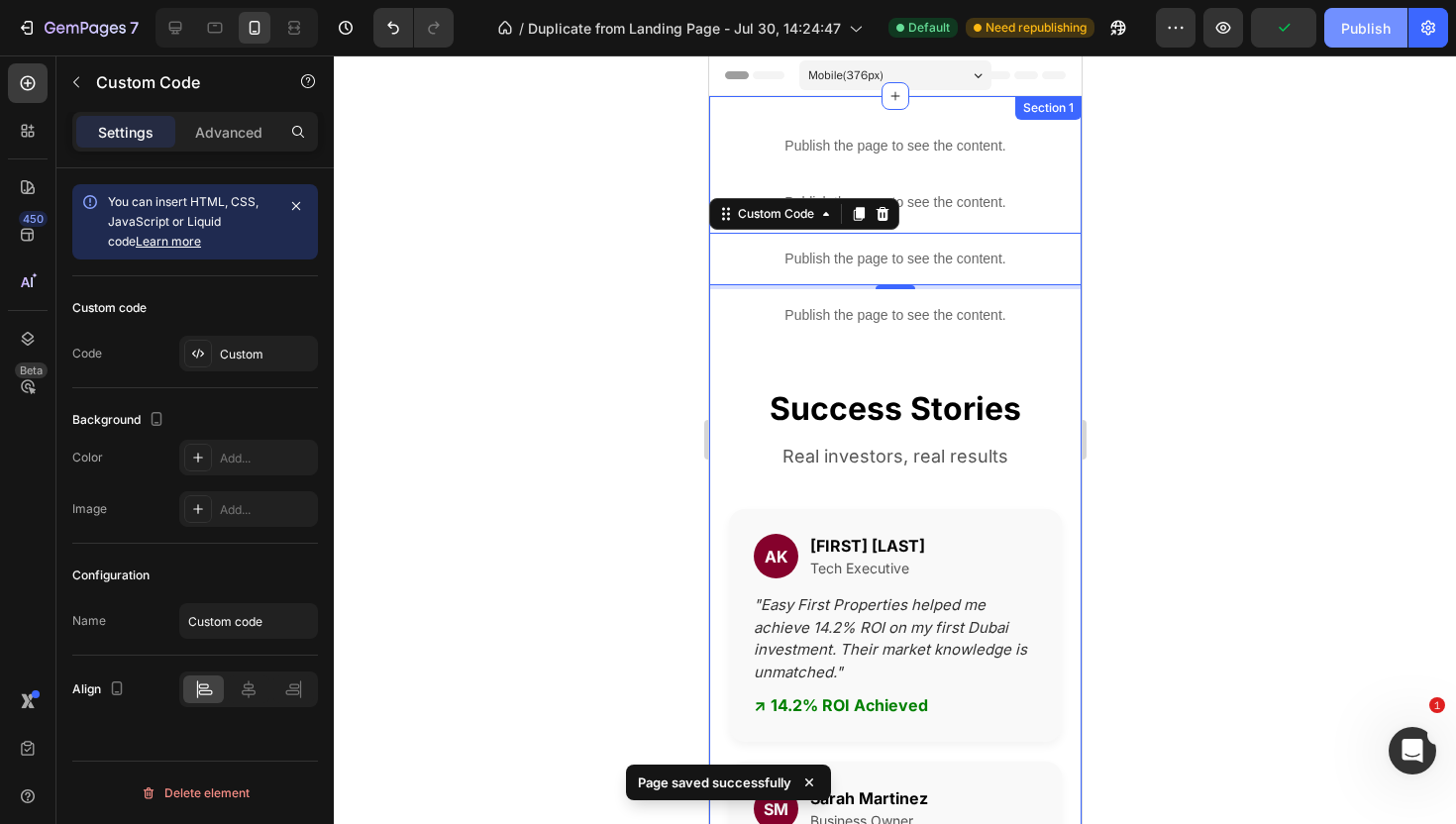 click on "Publish" at bounding box center [1366, 28] 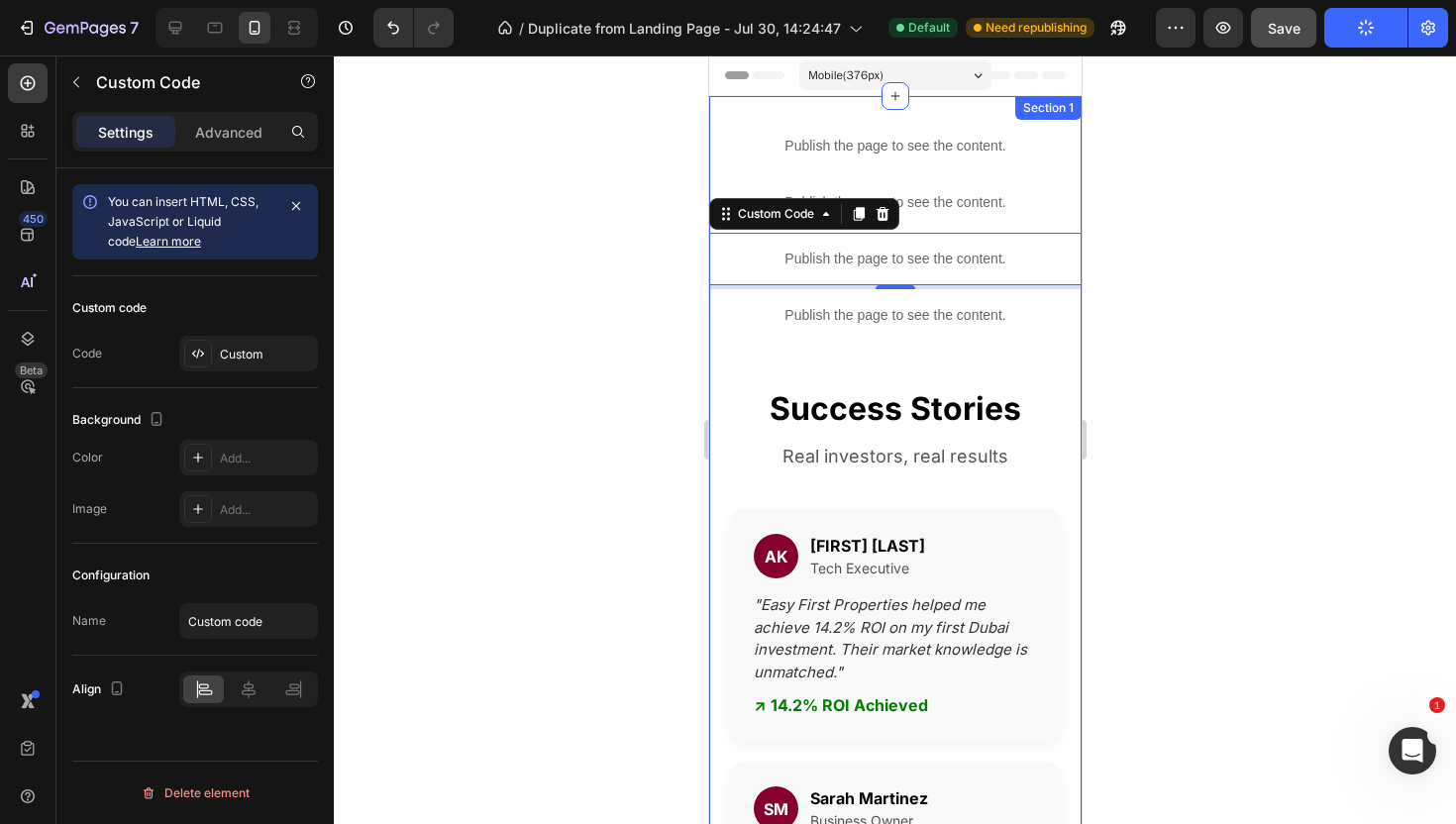 click on "Save" 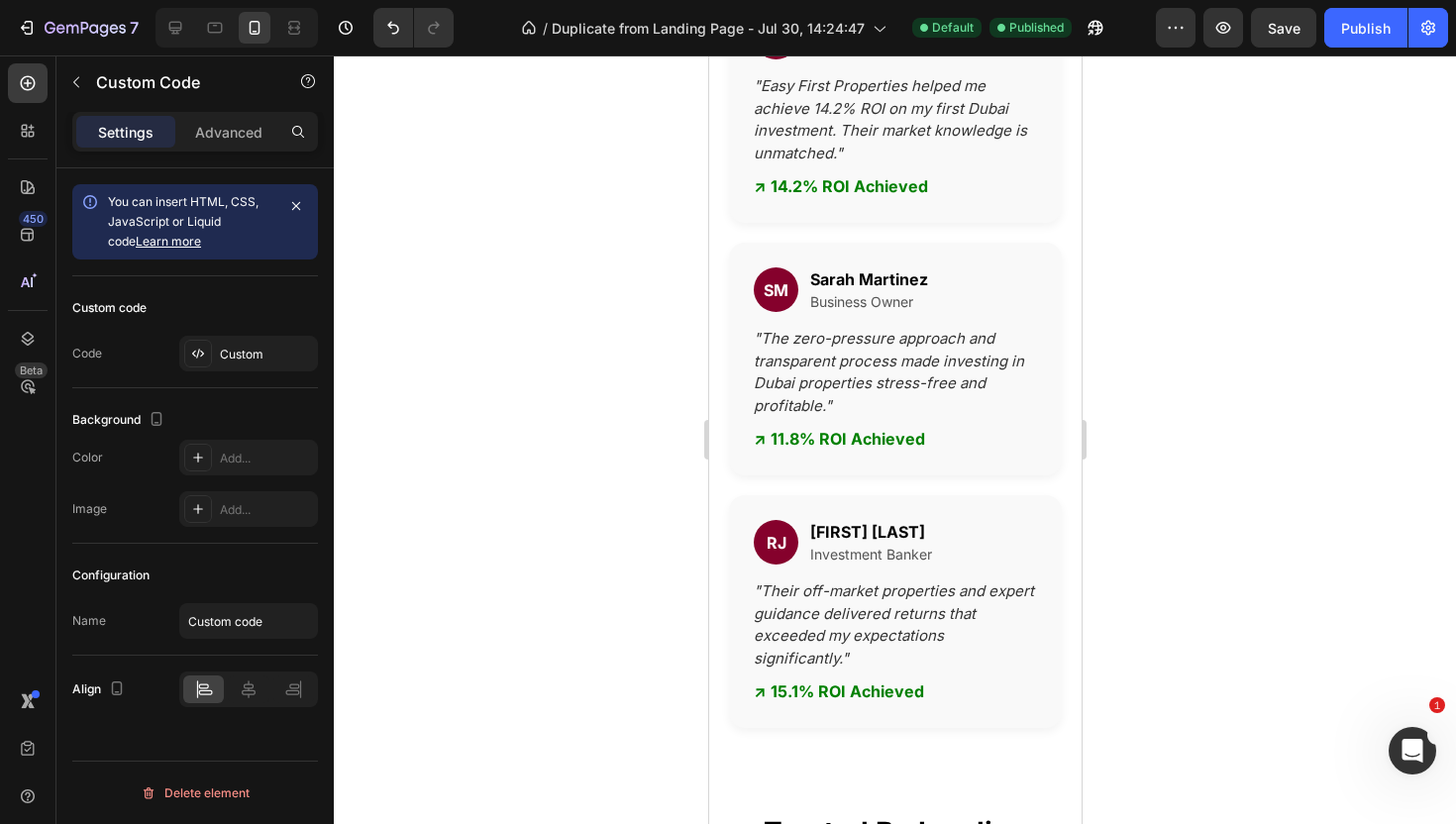 scroll, scrollTop: 90, scrollLeft: 0, axis: vertical 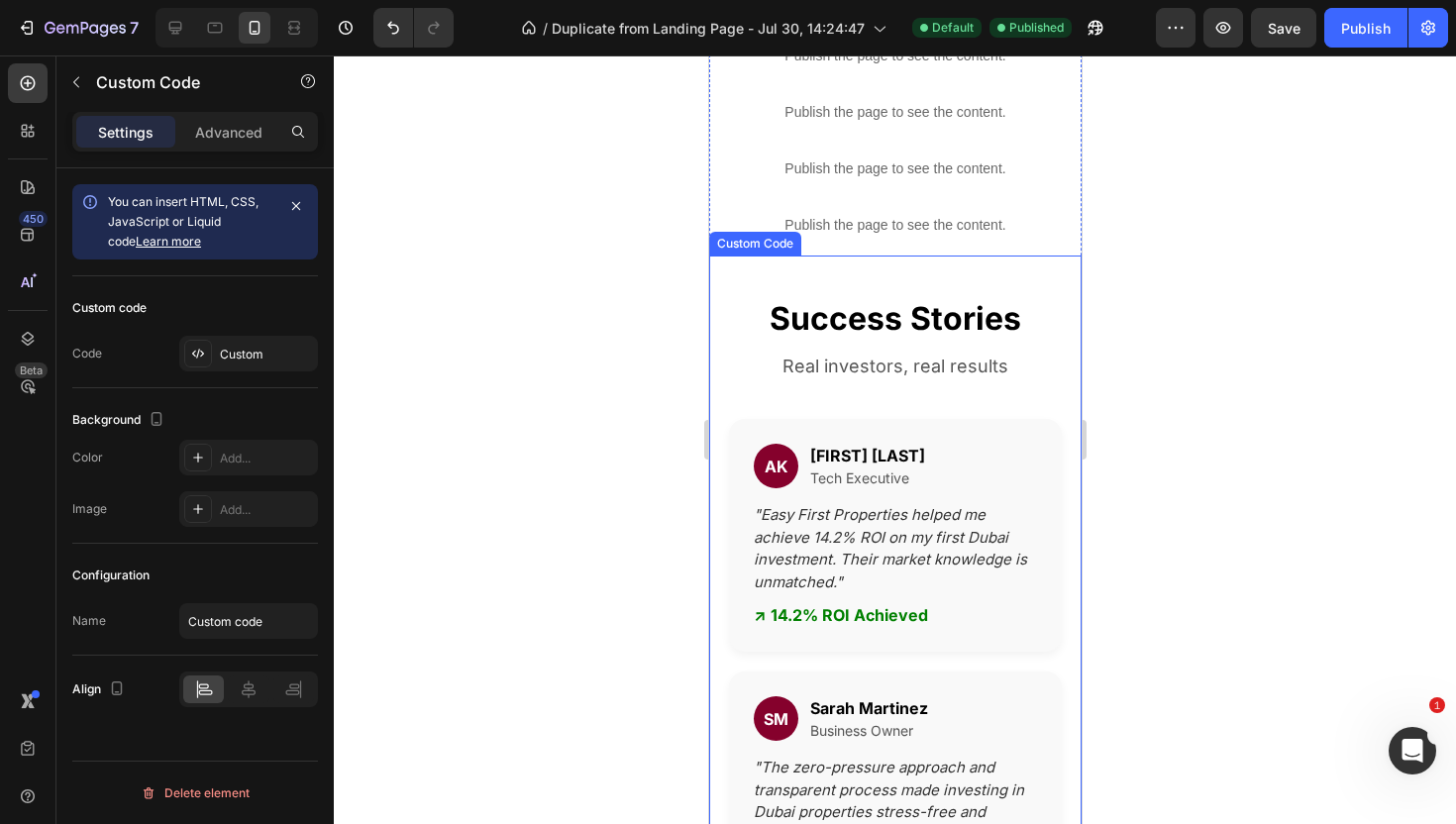 click on "Publish the page to see the content." at bounding box center (894, 225) 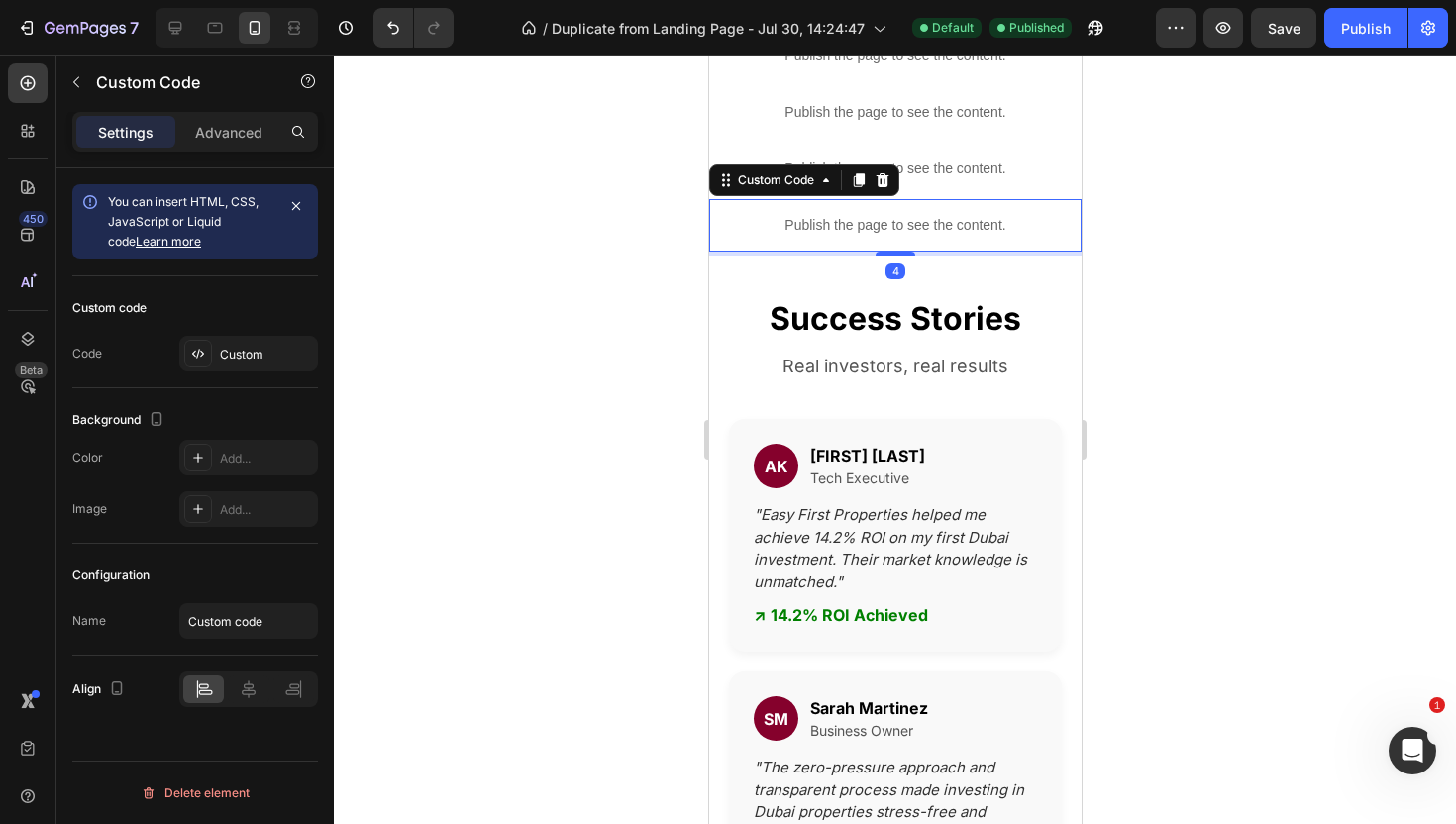 click on "Publish the page to see the content." at bounding box center [894, 225] 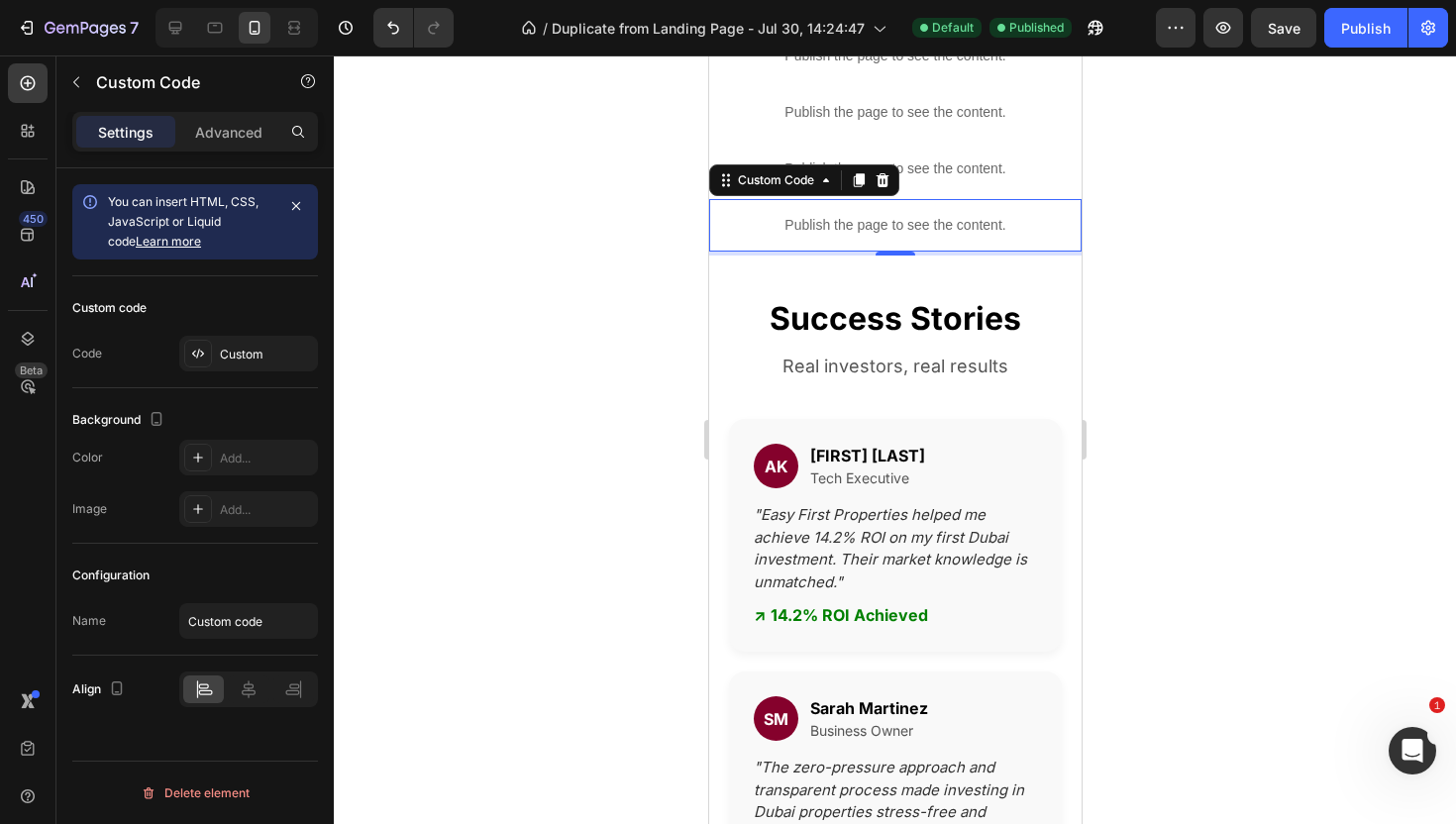 click on "Publish the page to see the content." at bounding box center (894, 225) 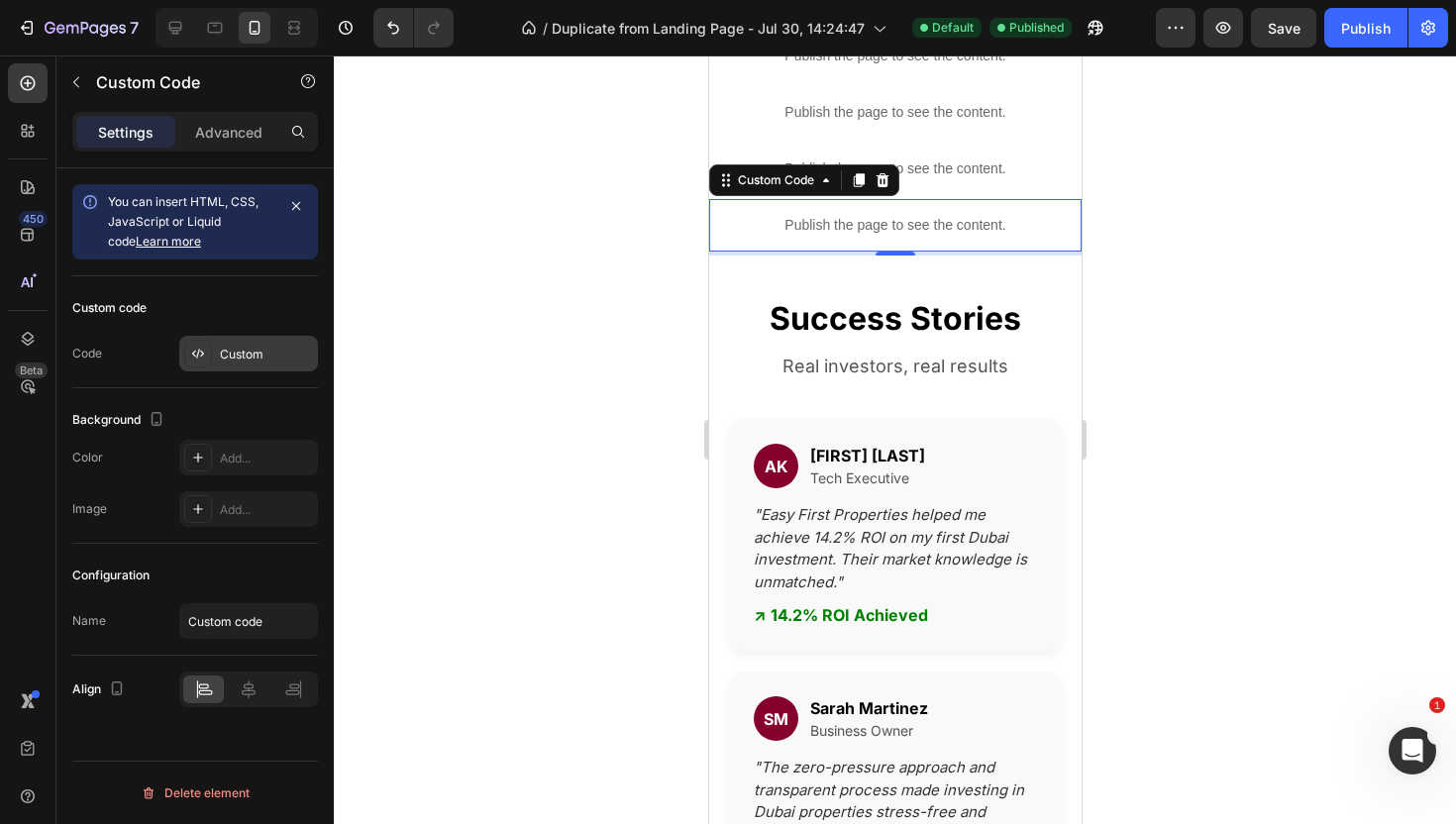 click on "Custom" at bounding box center (266, 355) 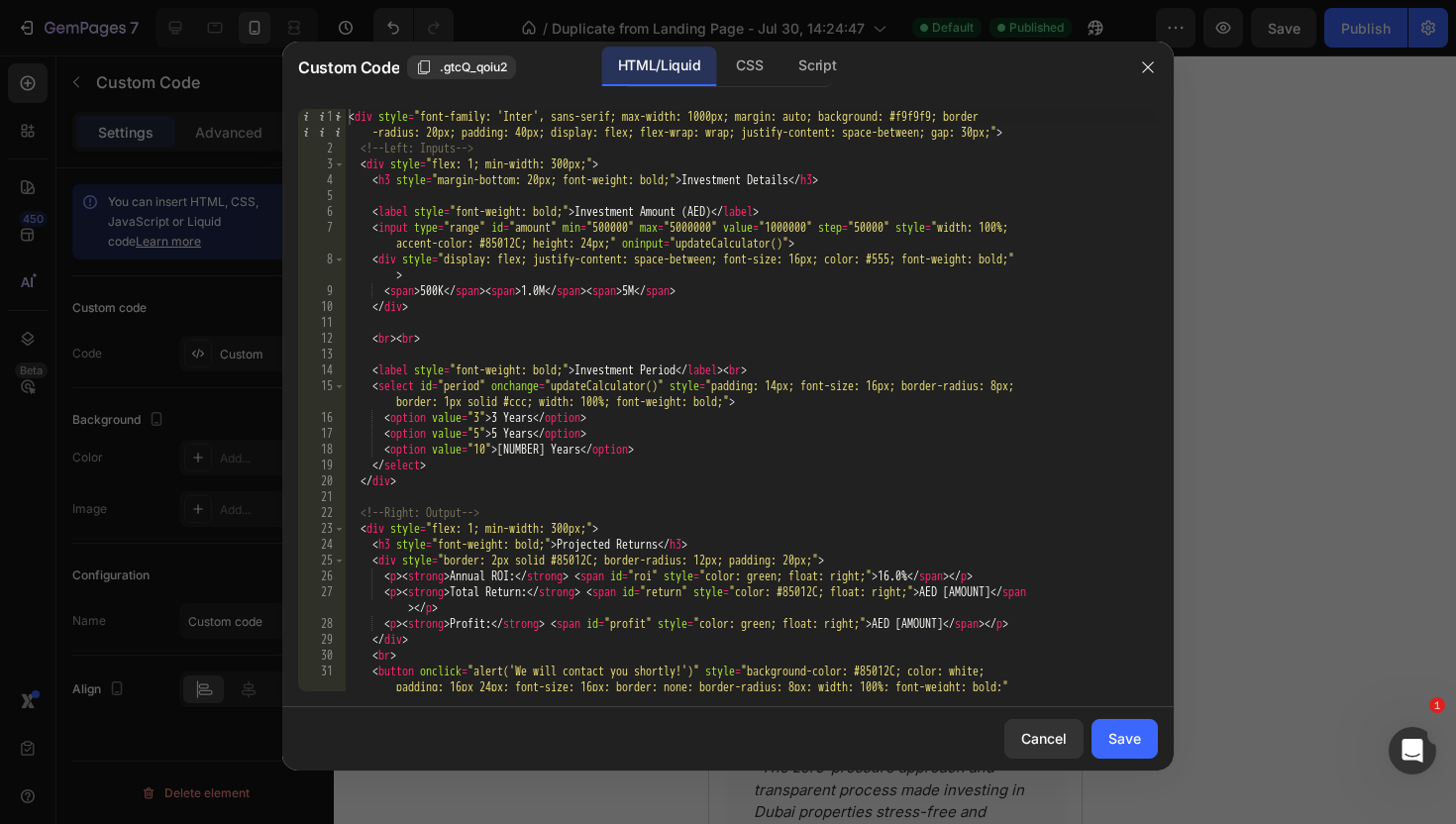 scroll, scrollTop: 432, scrollLeft: 0, axis: vertical 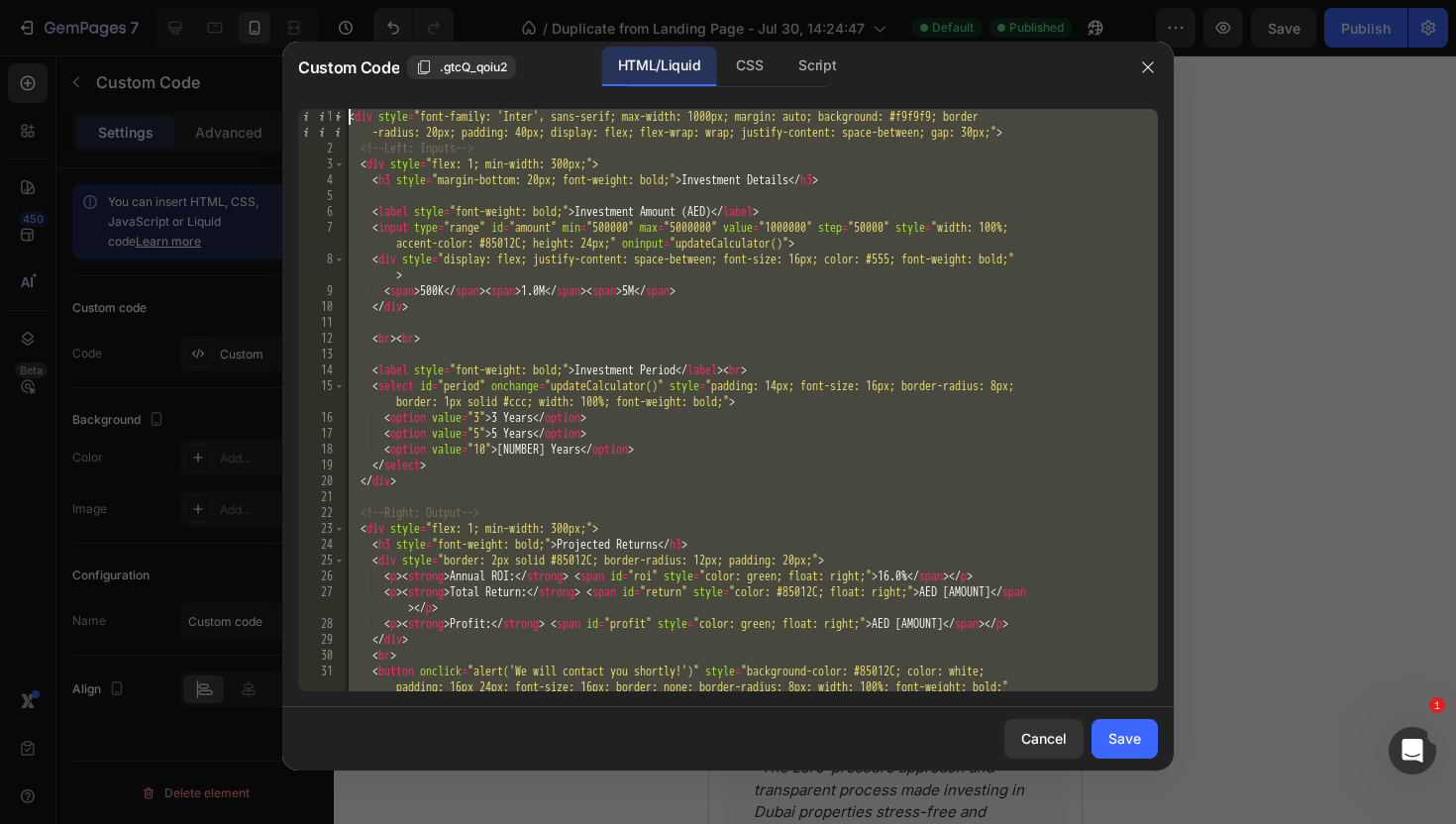 drag, startPoint x: 425, startPoint y: 681, endPoint x: 504, endPoint y: 11, distance: 674.6414 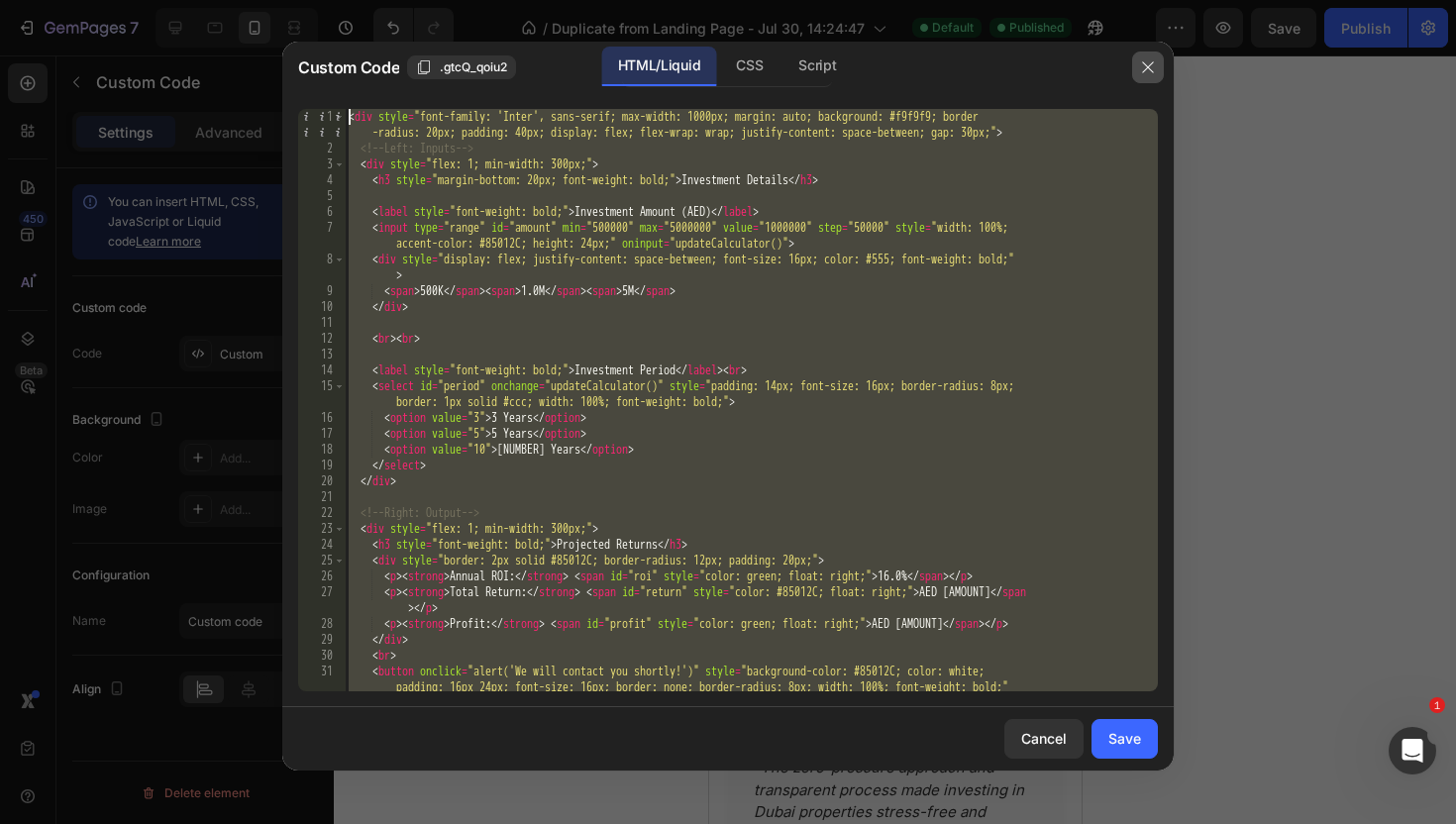 click 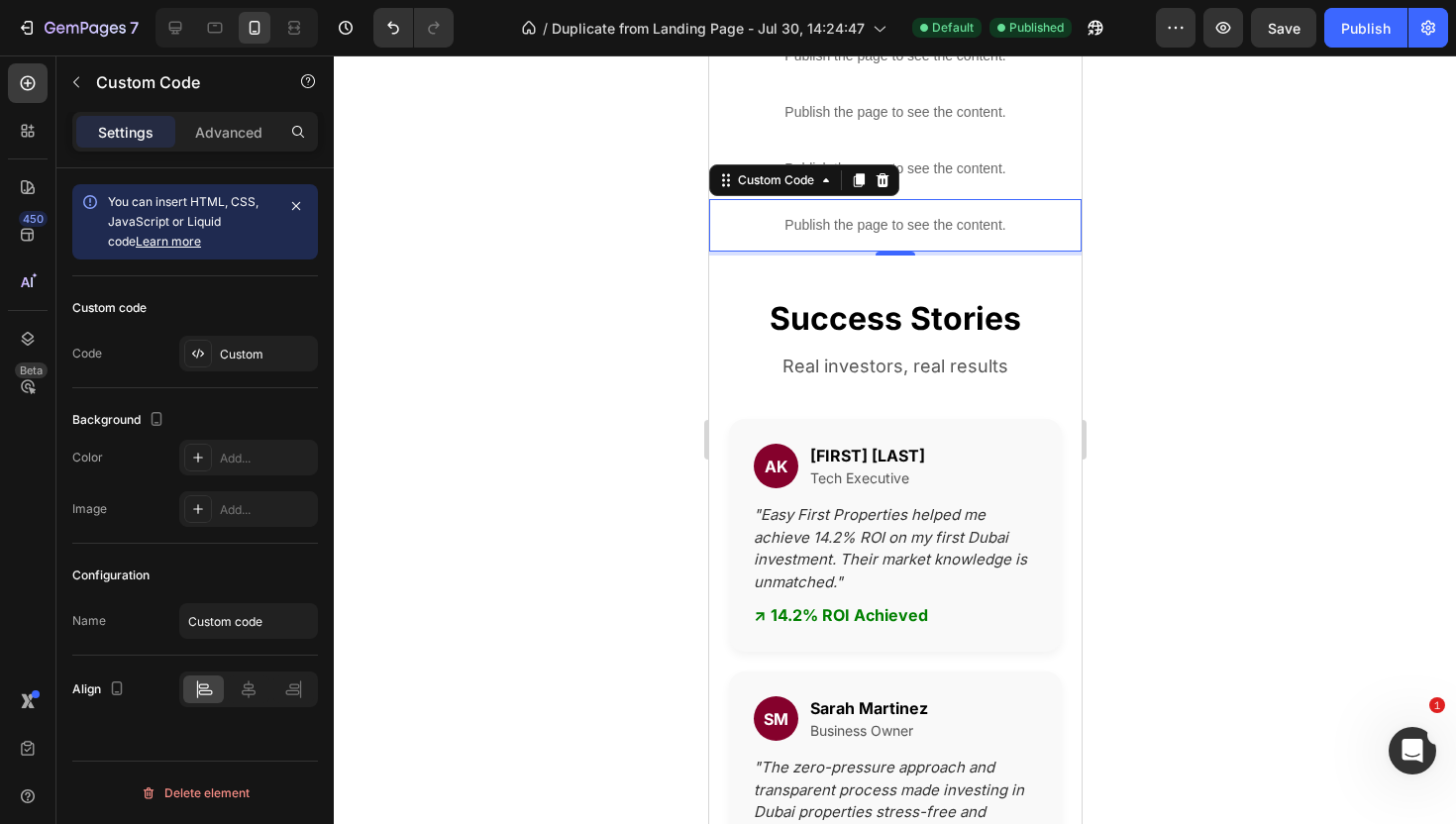 scroll, scrollTop: 0, scrollLeft: 0, axis: both 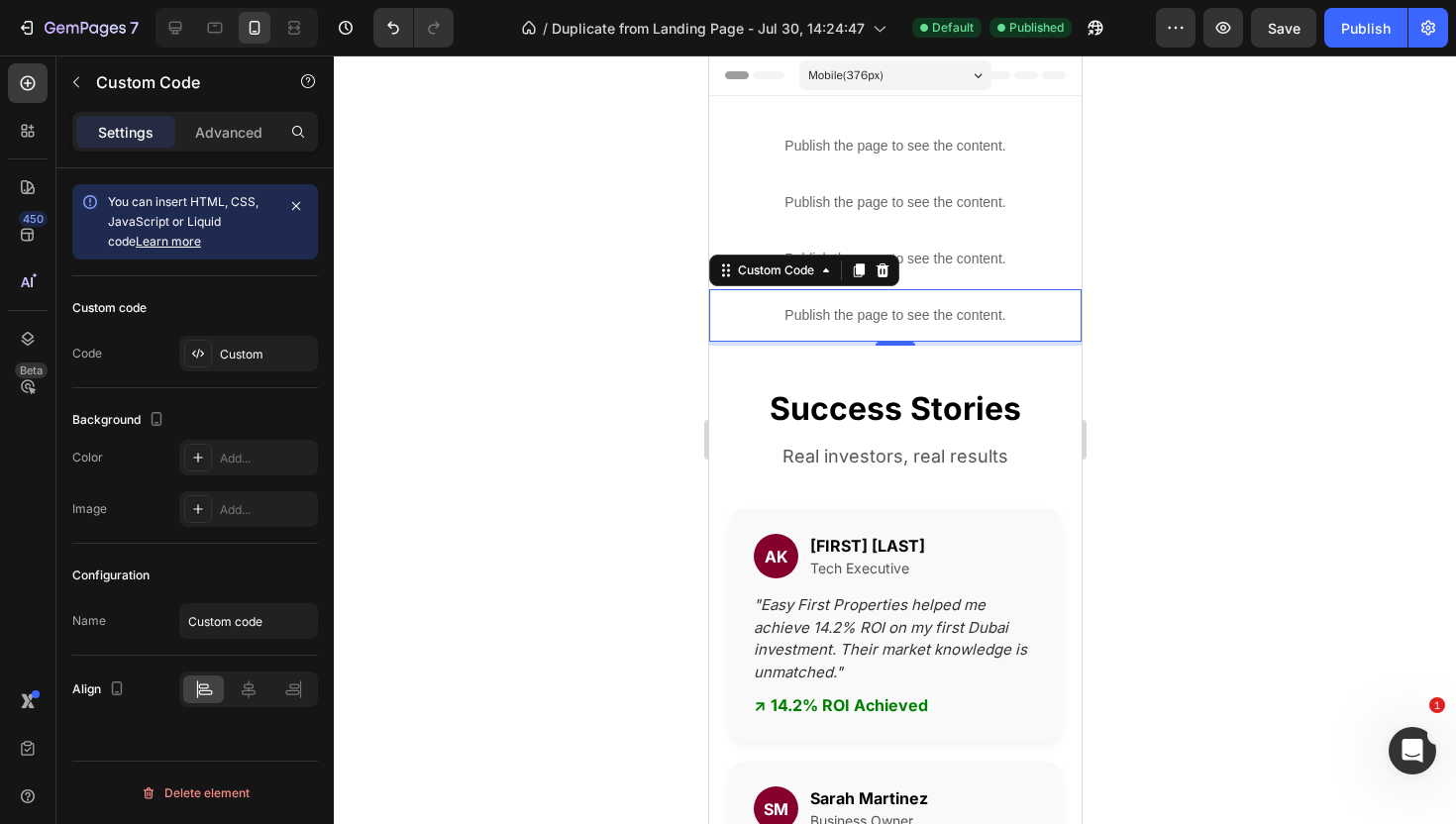 click 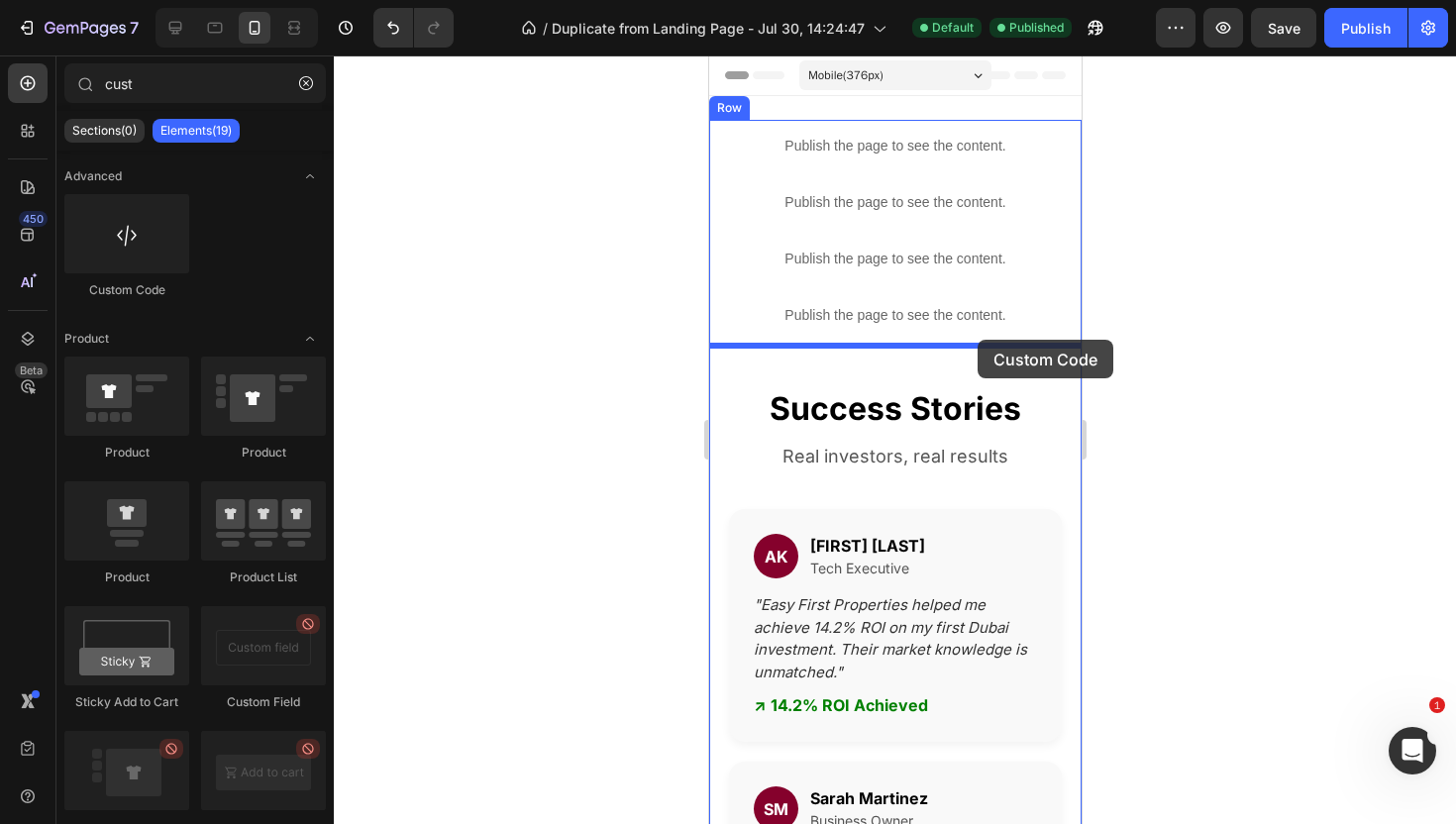 drag, startPoint x: 828, startPoint y: 290, endPoint x: 977, endPoint y: 341, distance: 157.48651 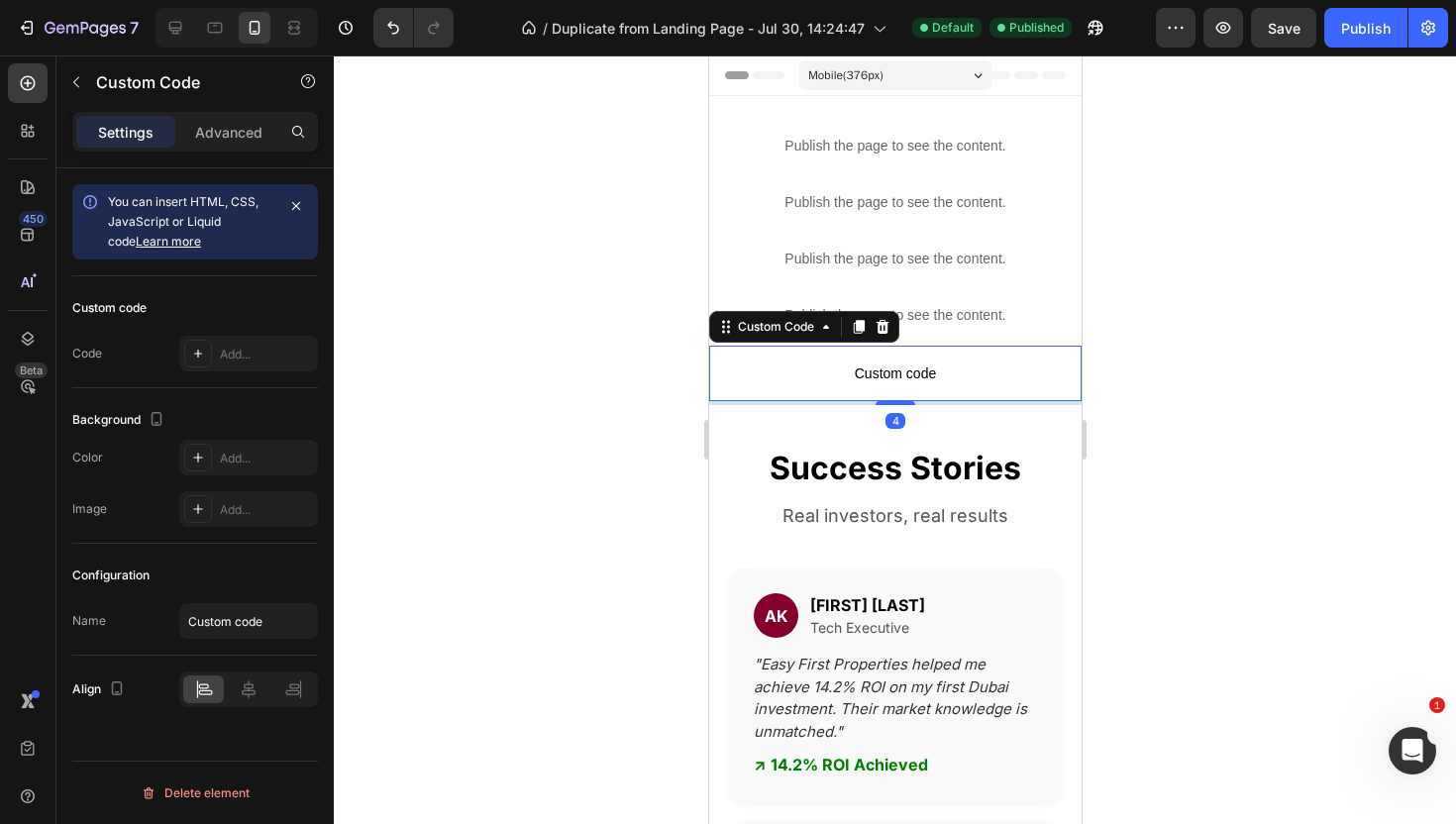 click on "Custom code" at bounding box center (894, 373) 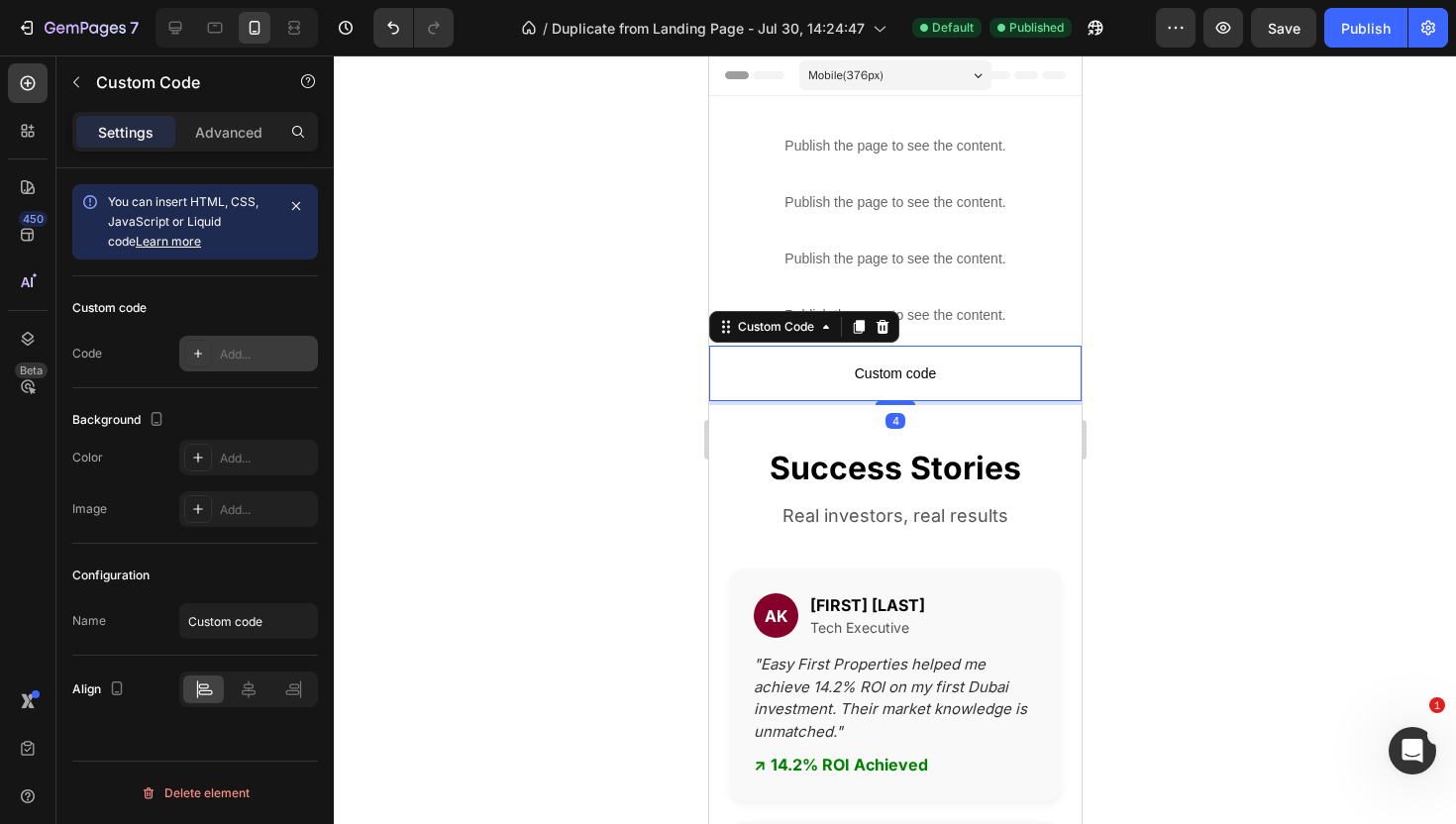 click on "Add..." at bounding box center (266, 355) 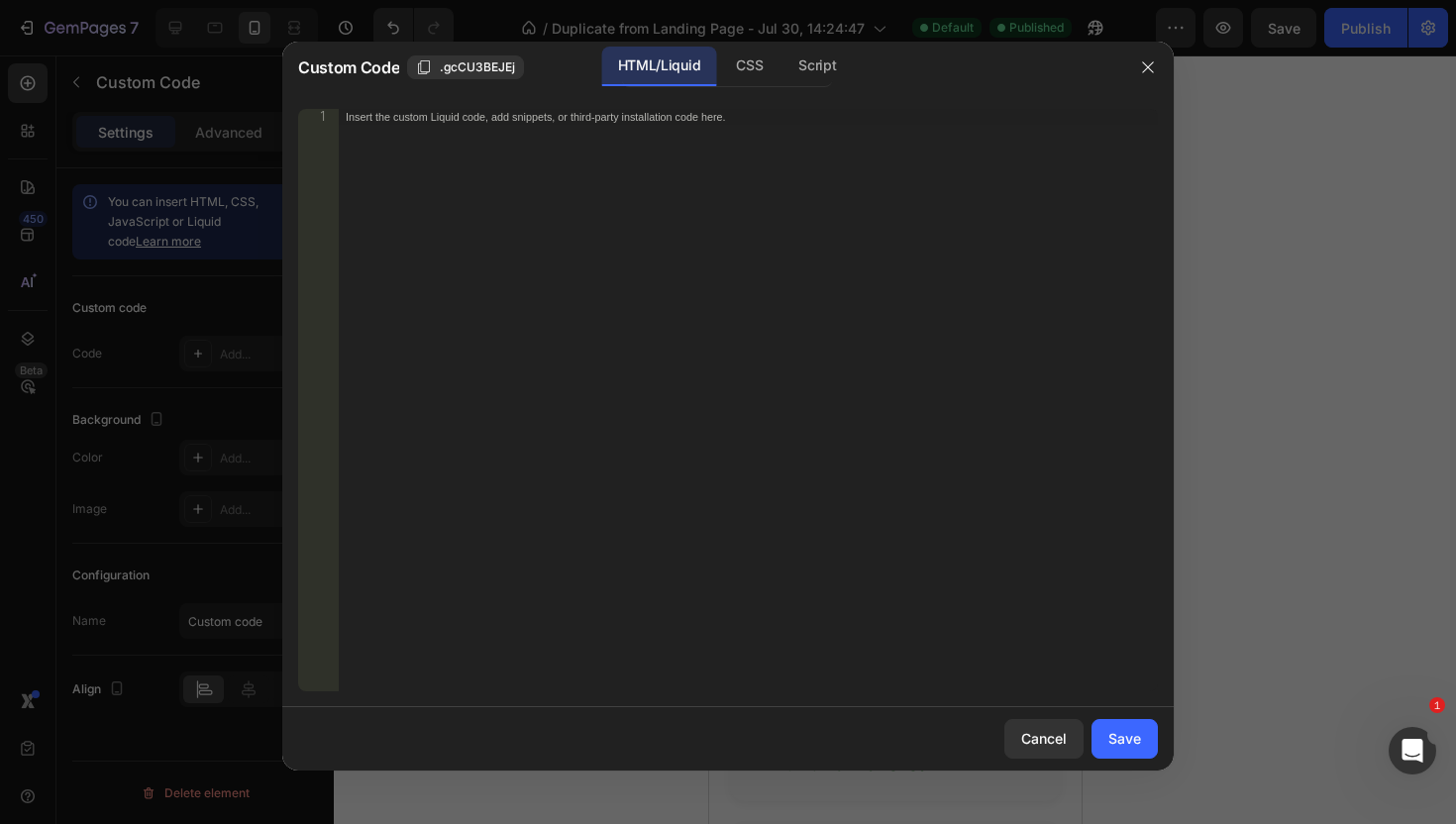 click on "Insert the custom Liquid code, add snippets, or third-party installation code here." at bounding box center (748, 416) 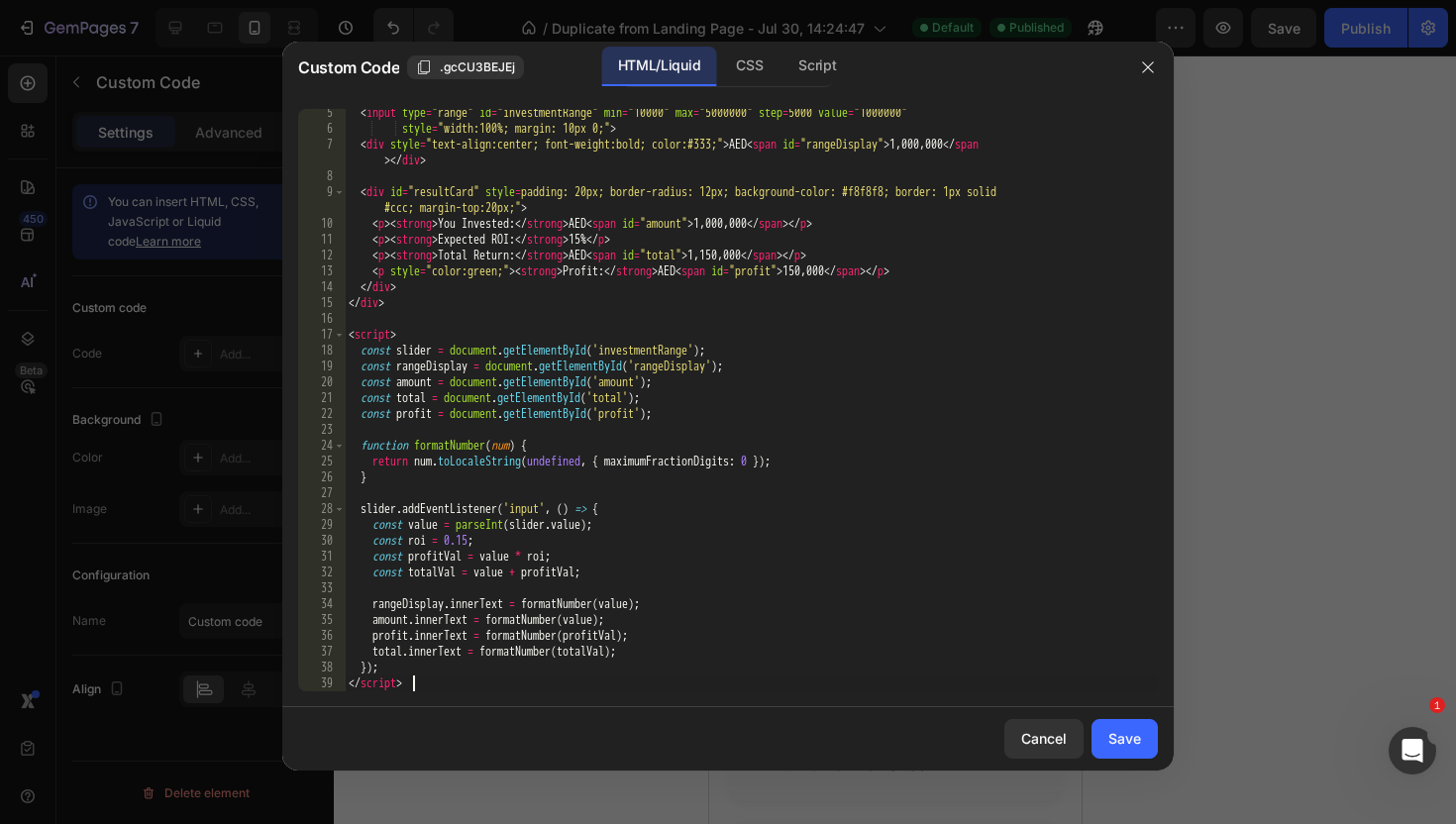 scroll, scrollTop: 83, scrollLeft: 0, axis: vertical 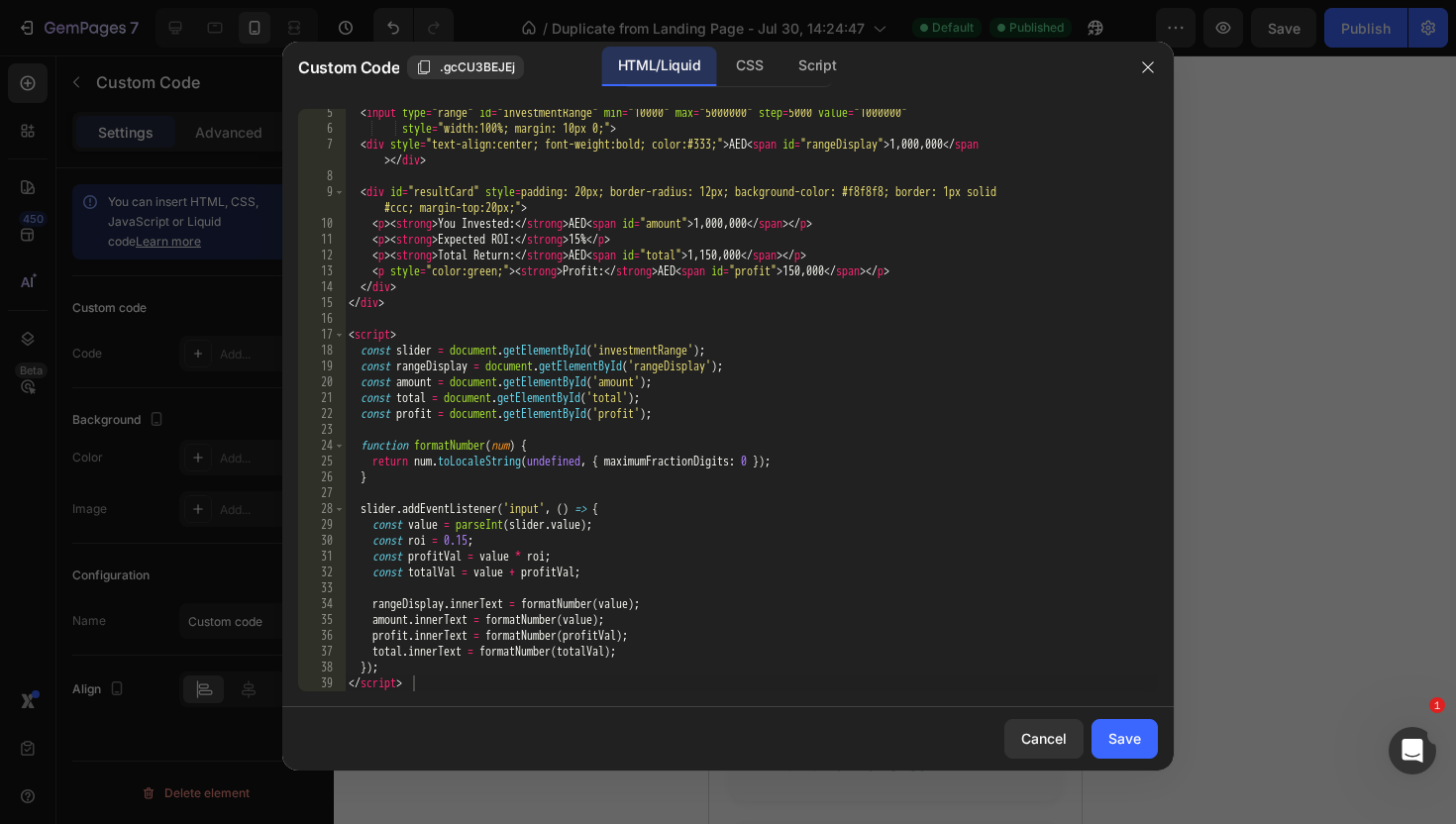 click at bounding box center [728, 706] 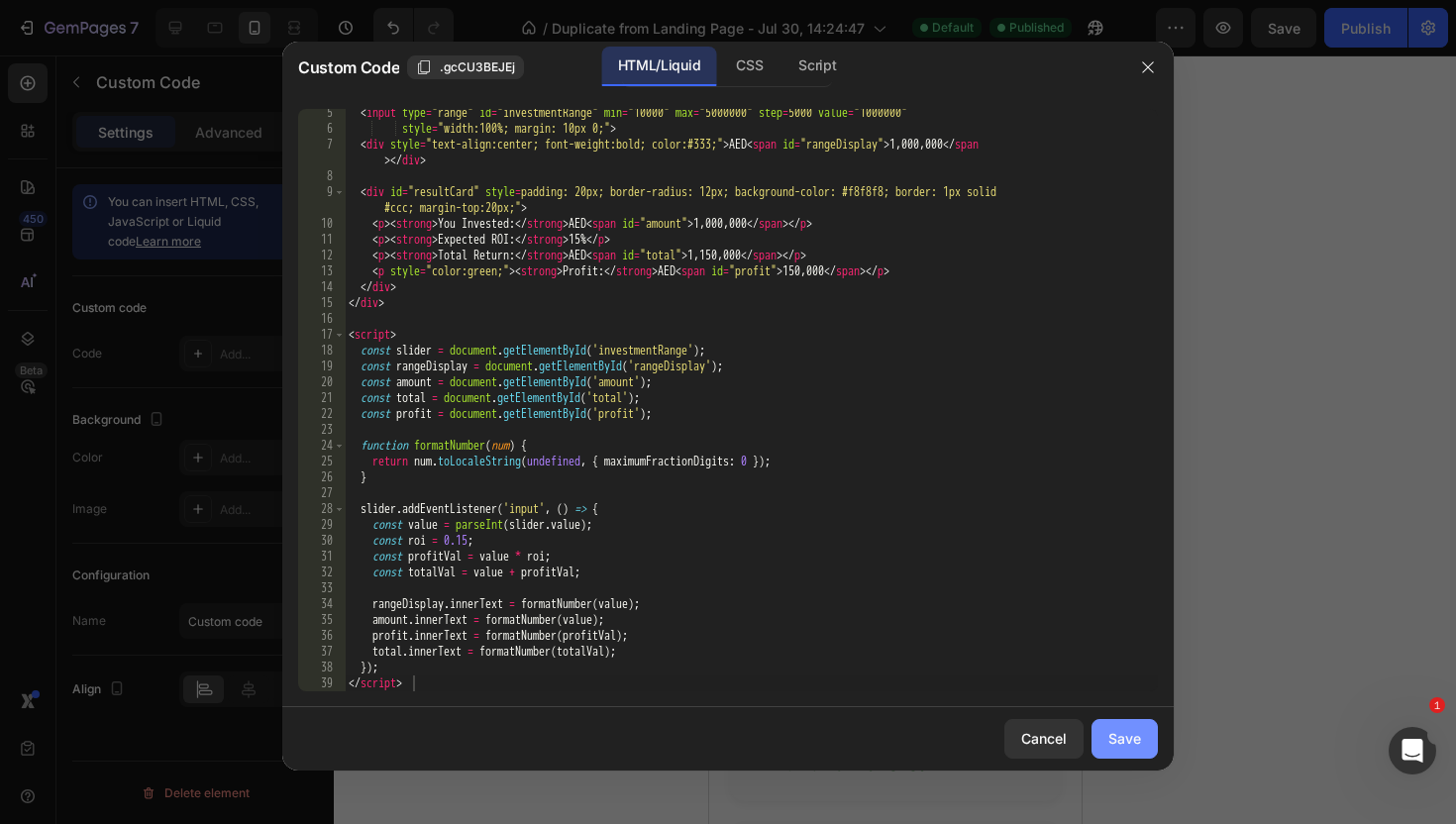 click on "Save" 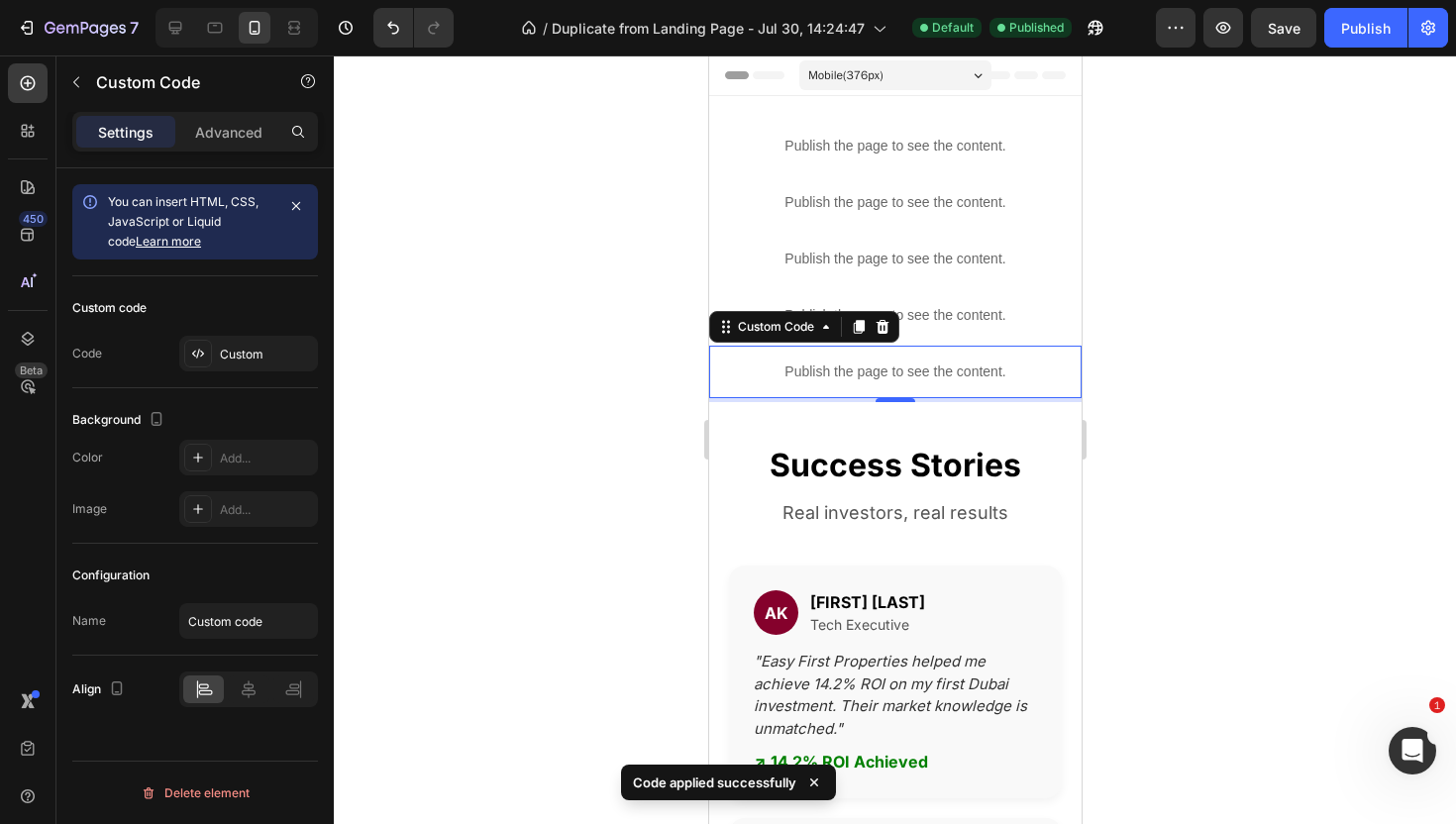 click on "Preview  Save   Publish" at bounding box center (1301, 28) 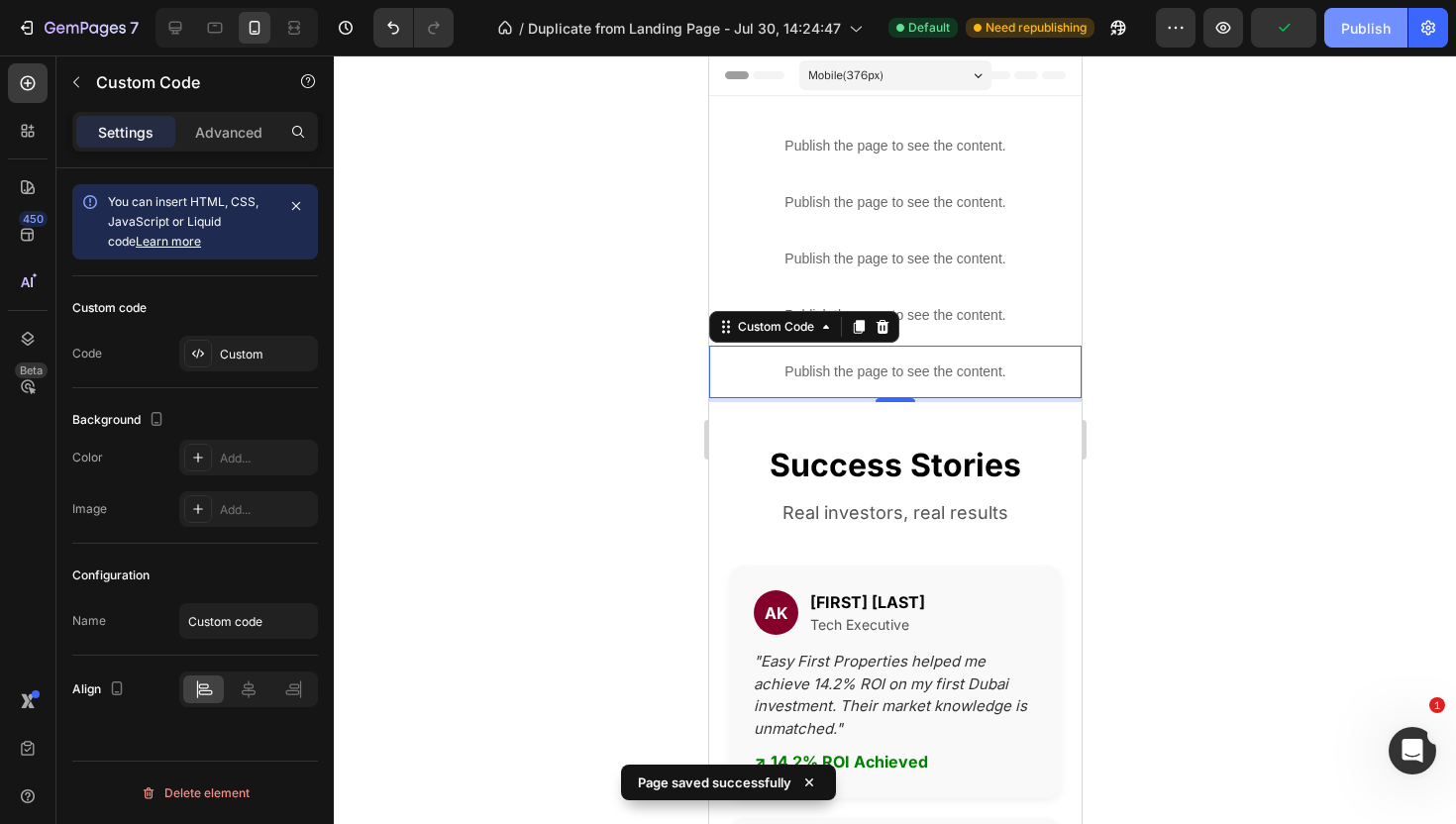 click on "Publish" at bounding box center (1366, 28) 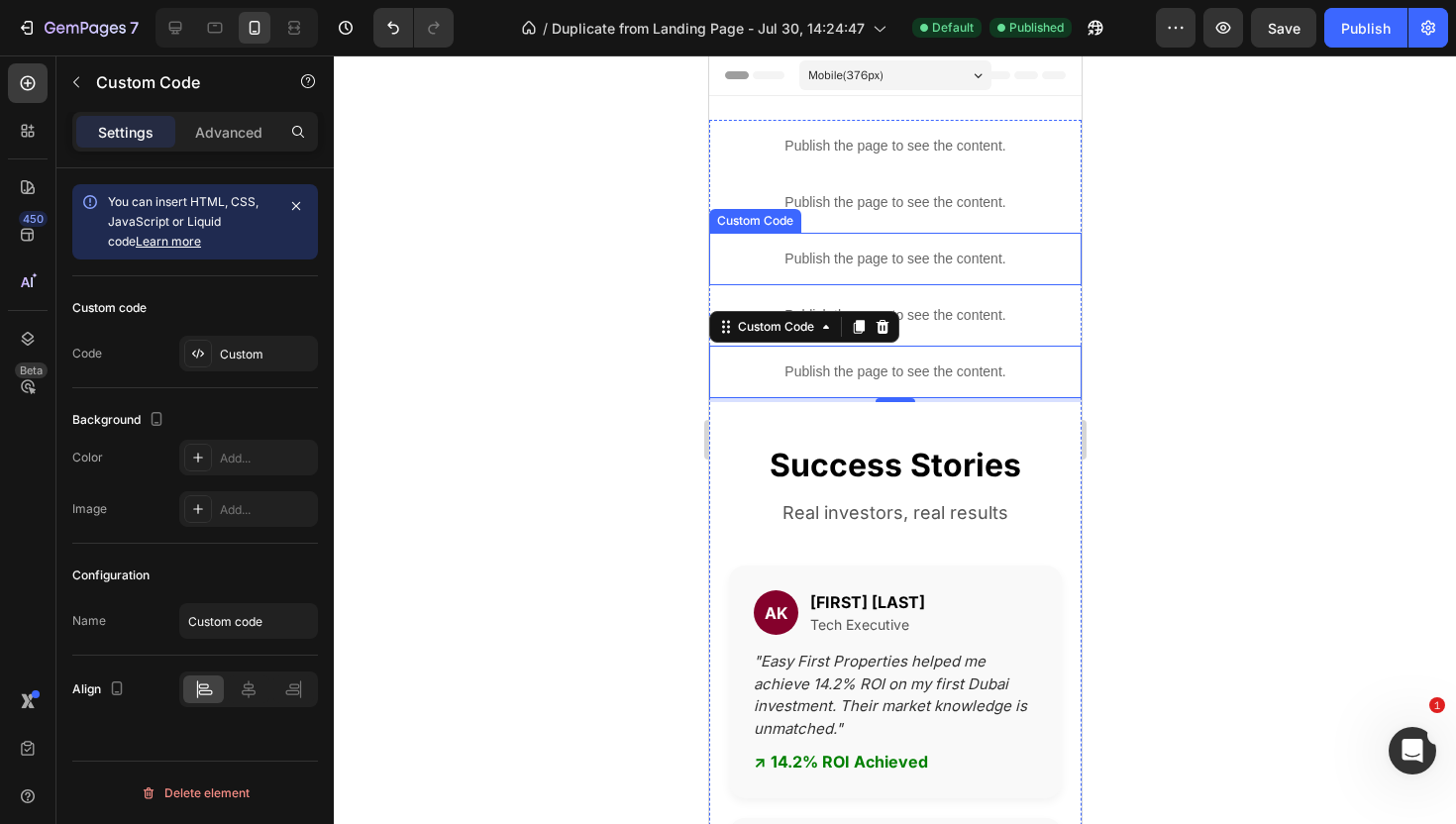 click on "Publish the page to see the content." at bounding box center [894, 258] 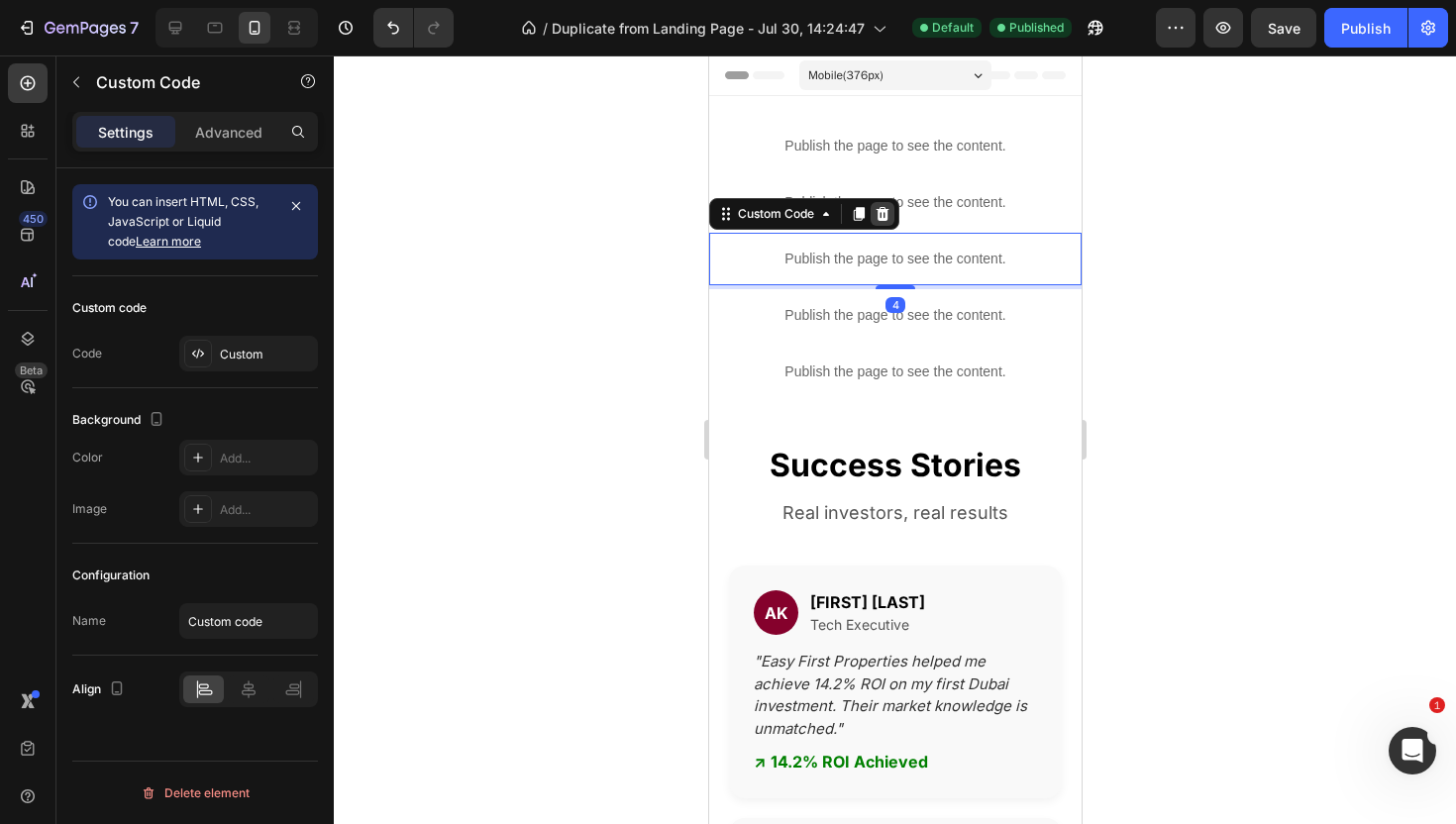 click 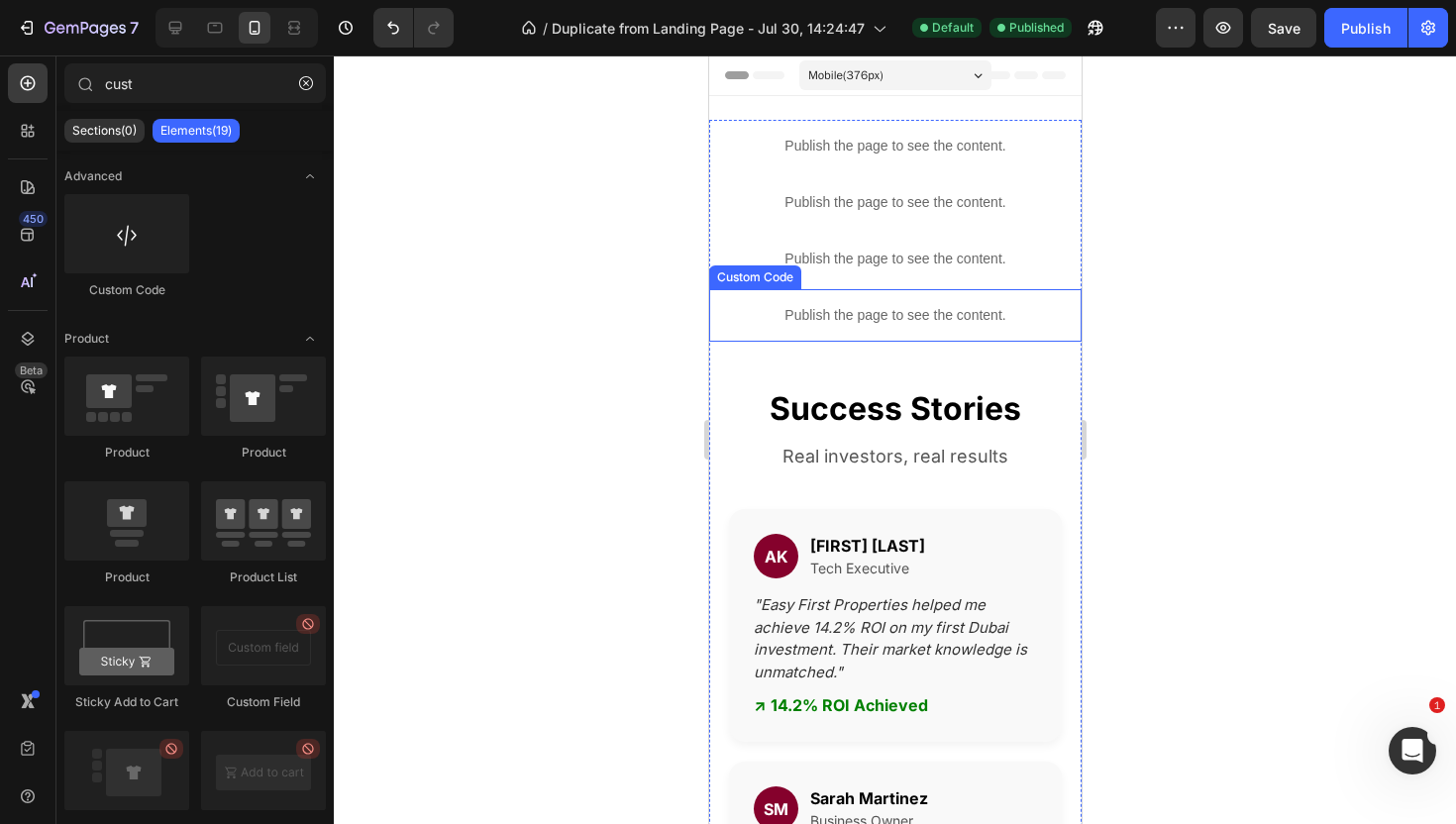 click on "Publish the page to see the content." at bounding box center [894, 315] 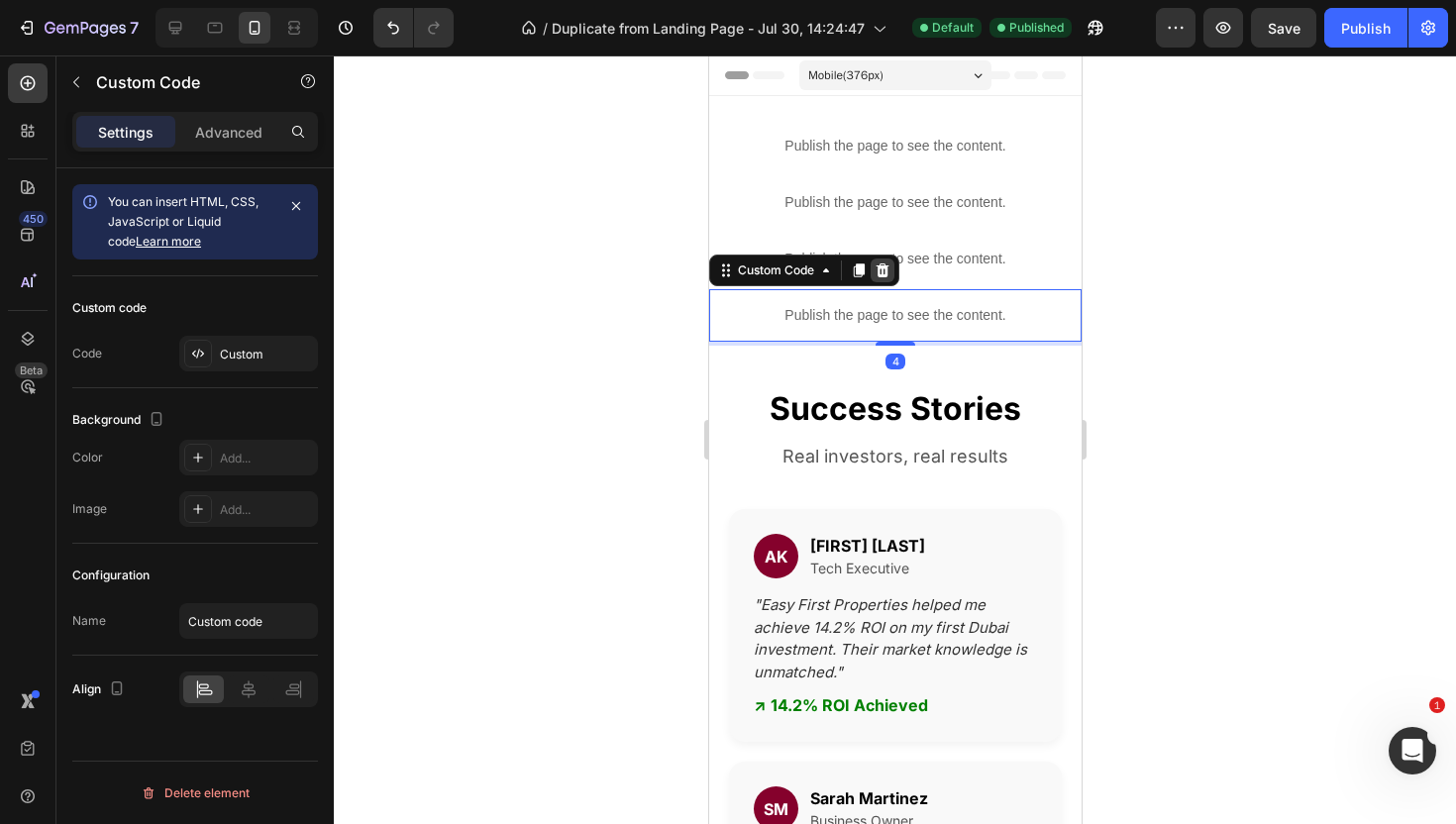 click 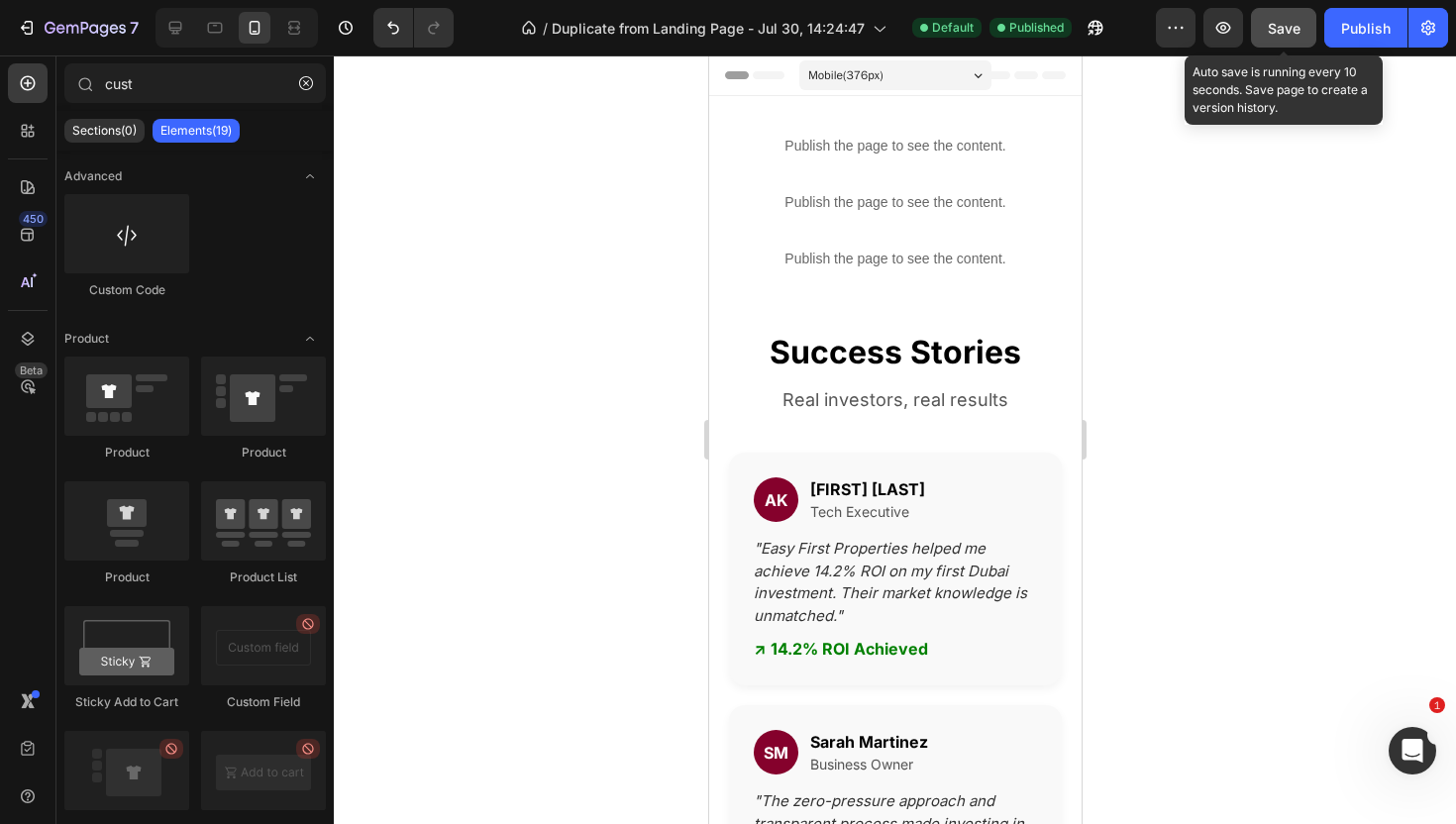 click on "Save" 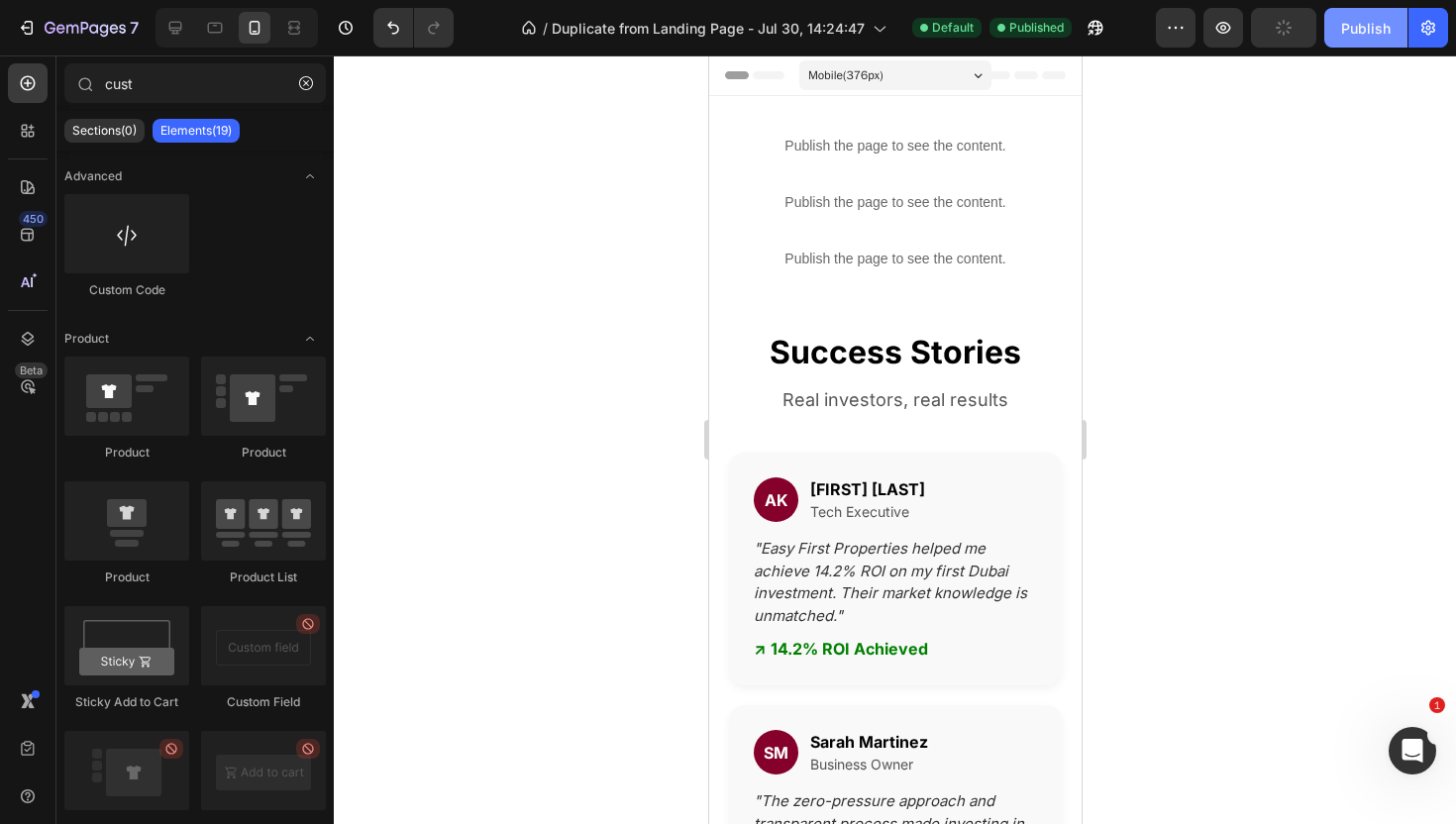 click on "Publish" at bounding box center (1366, 28) 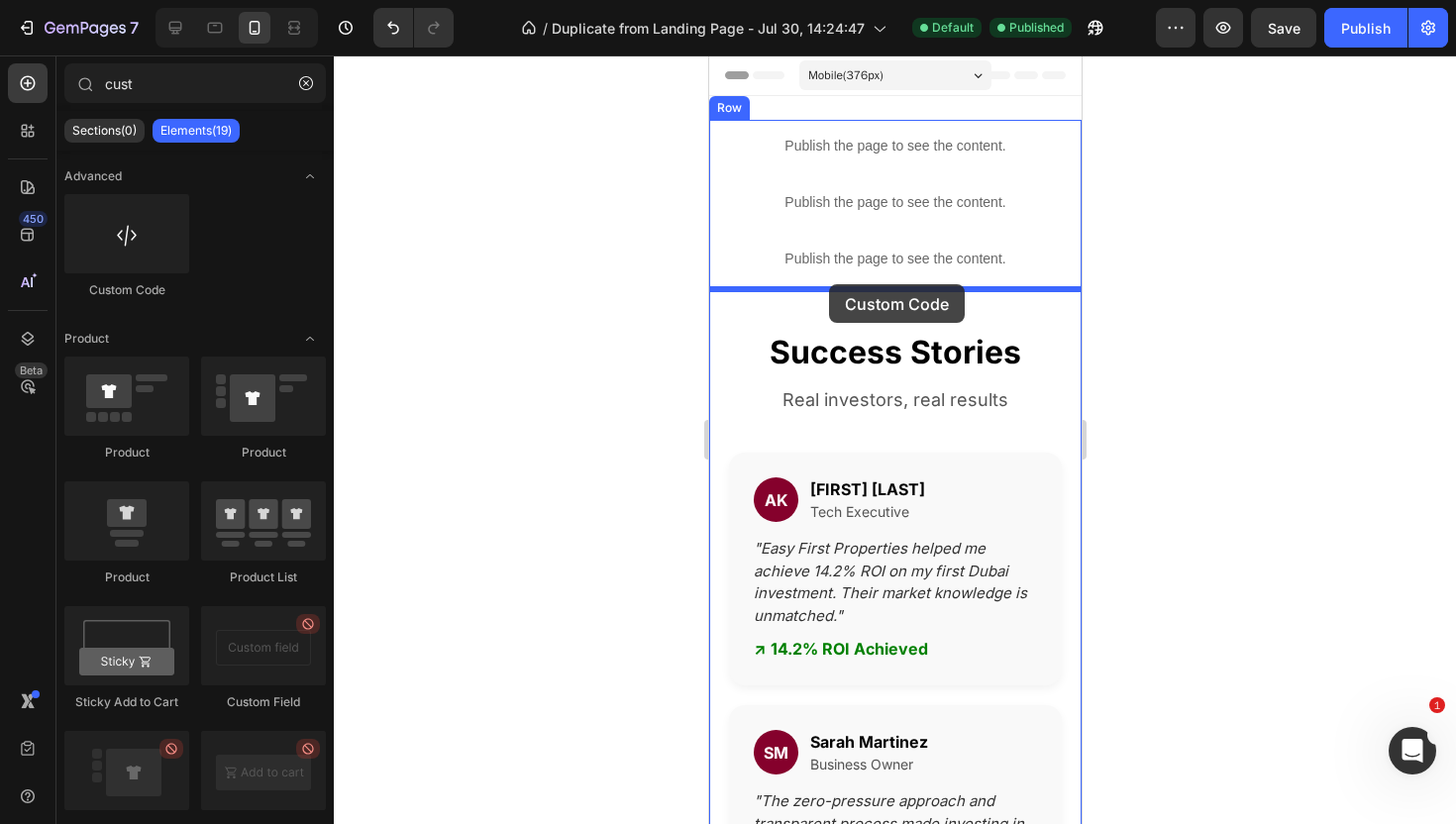 drag, startPoint x: 824, startPoint y: 310, endPoint x: 829, endPoint y: 284, distance: 26.476405 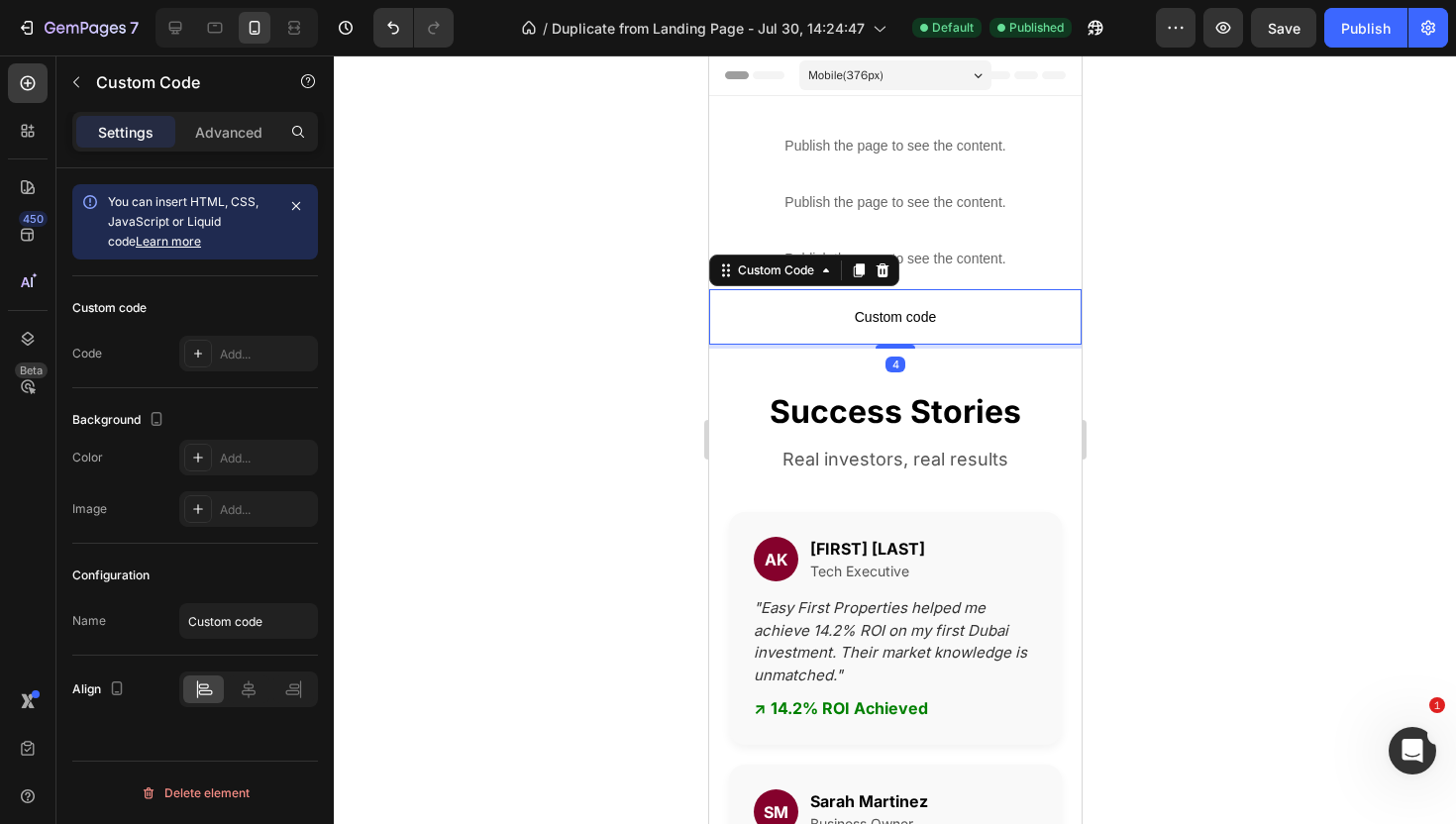 click on "Custom code" at bounding box center (894, 317) 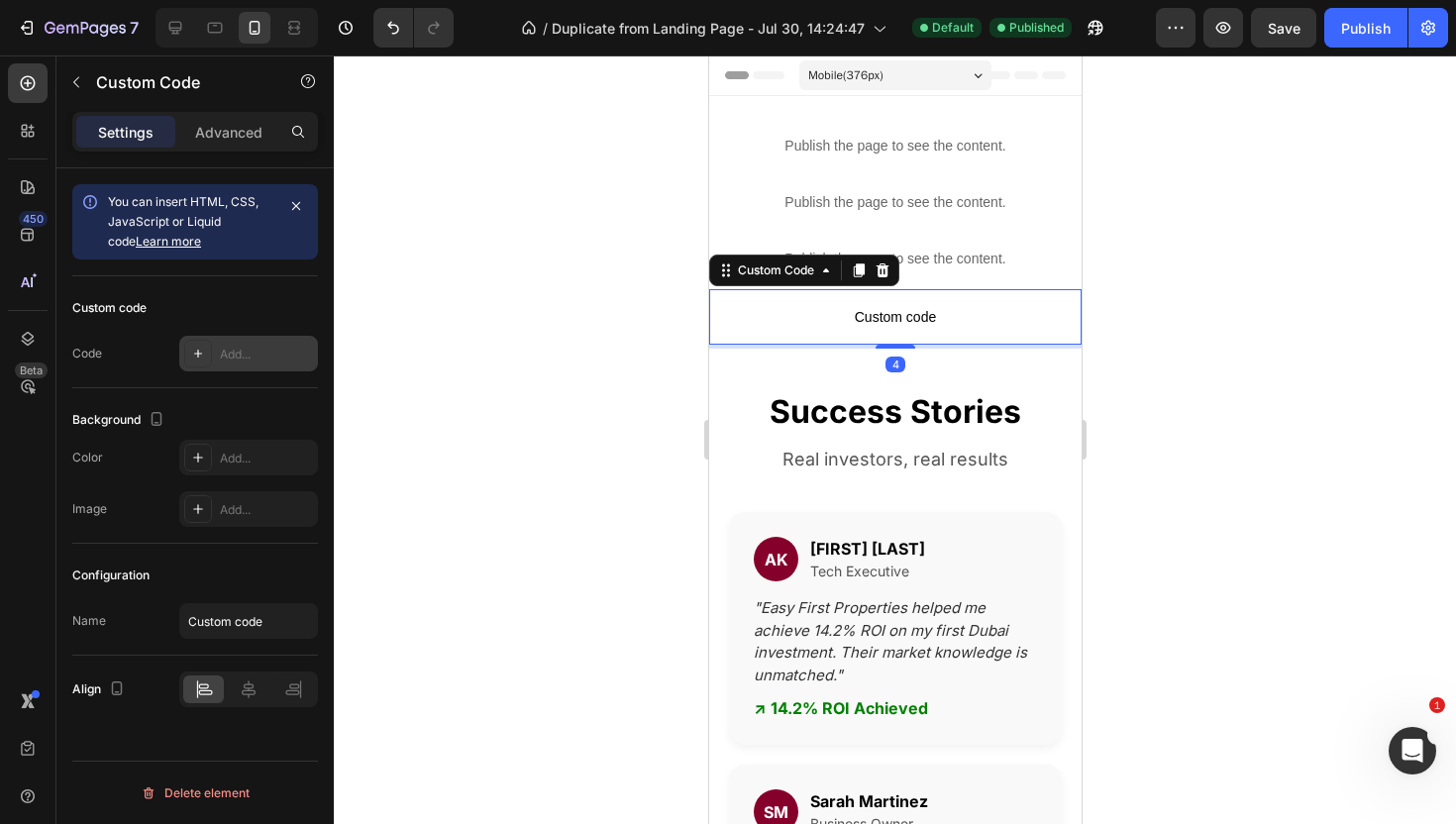 click on "Add..." at bounding box center [249, 354] 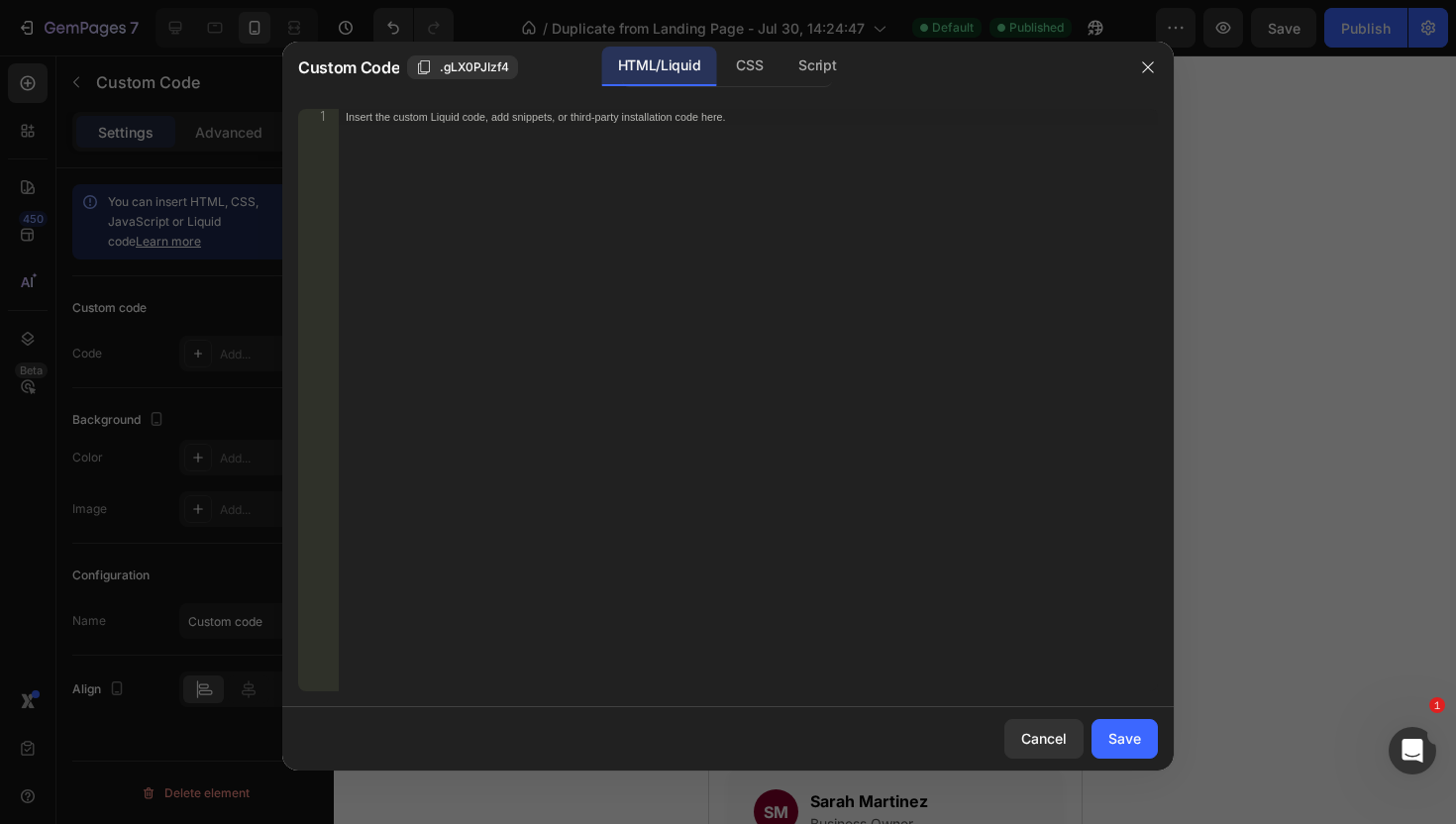 click on "Insert the custom Liquid code, add snippets, or third-party installation code here." at bounding box center [748, 416] 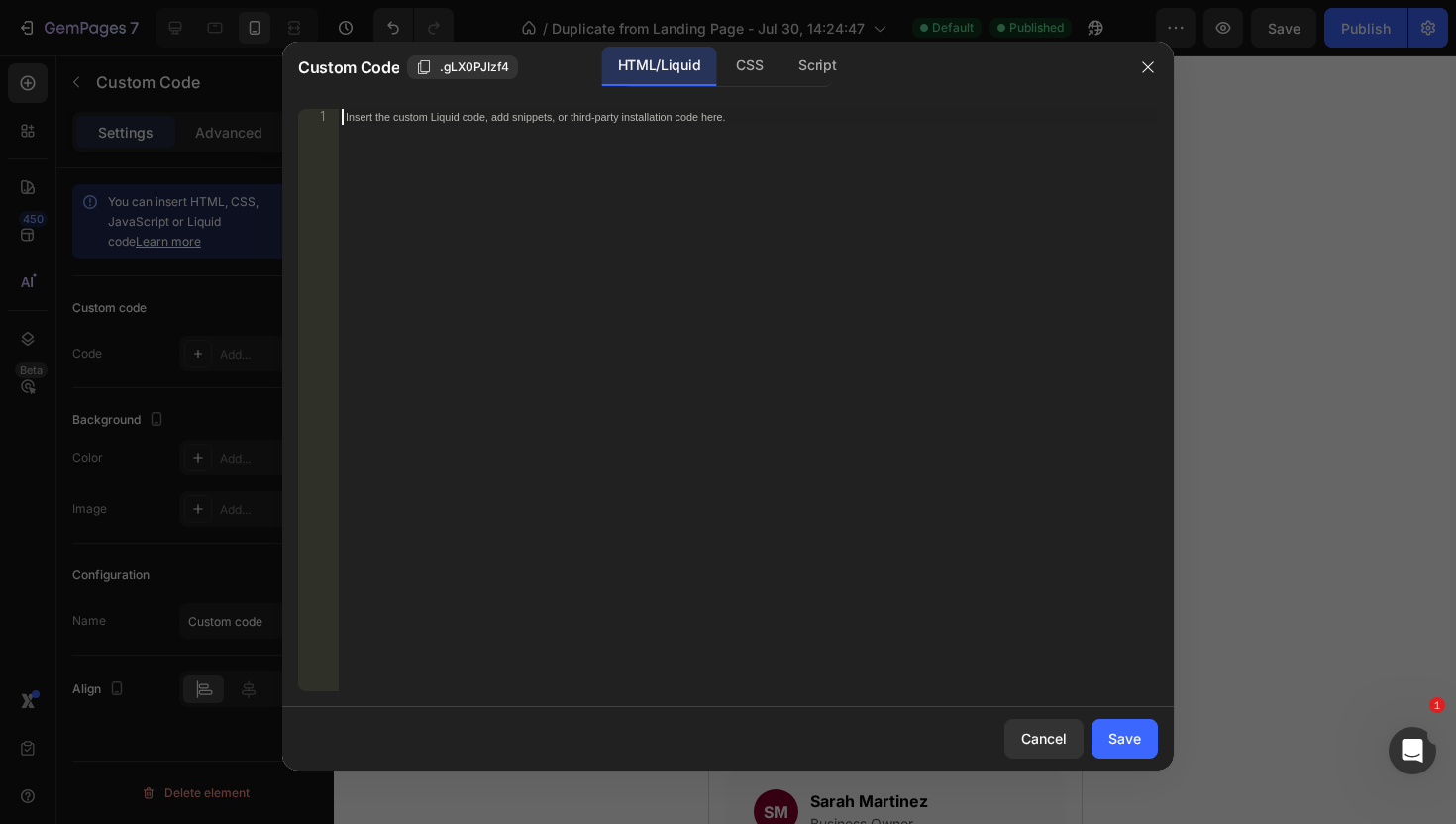 paste on "</script>" 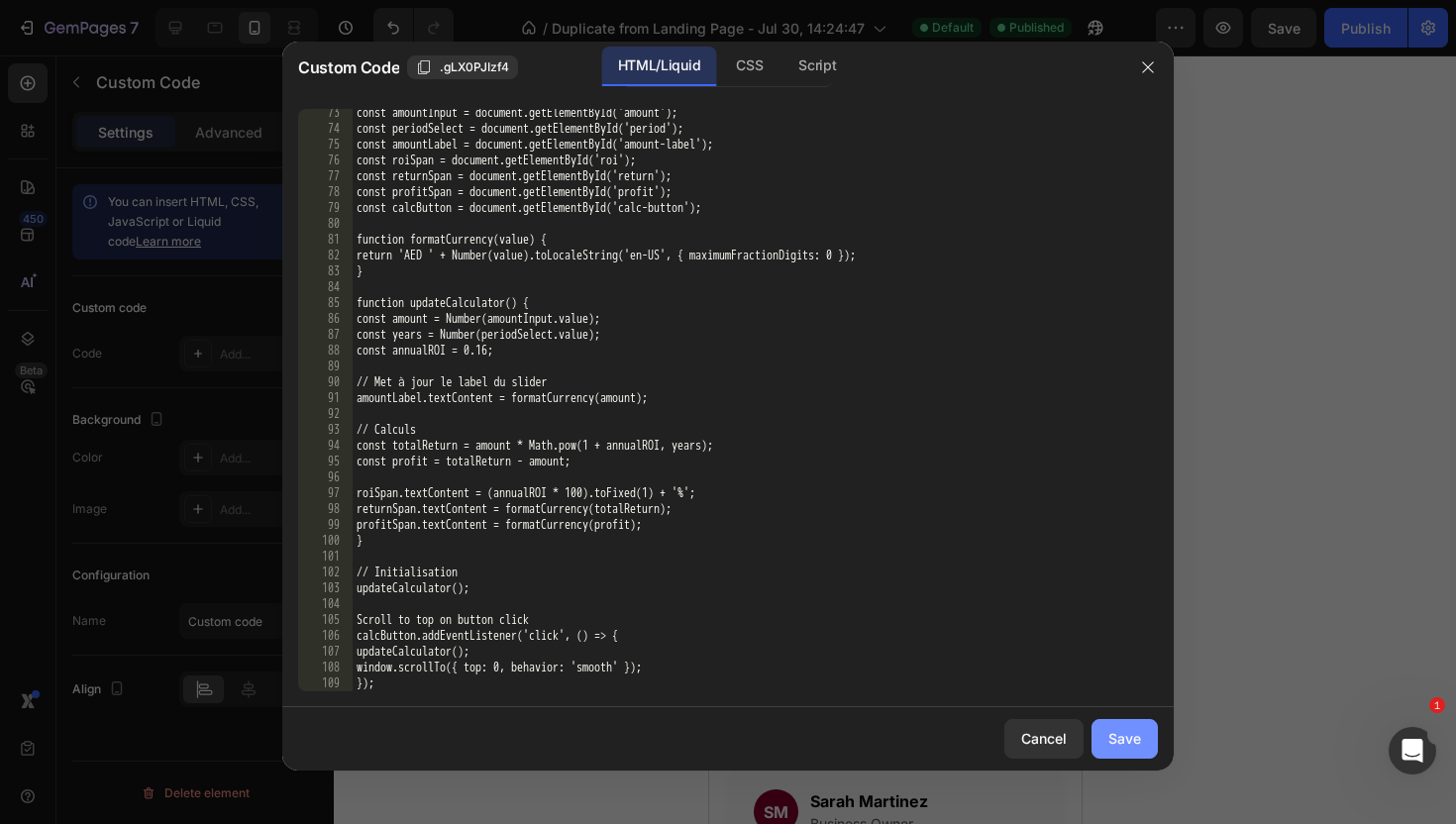 click on "Save" at bounding box center (1124, 738) 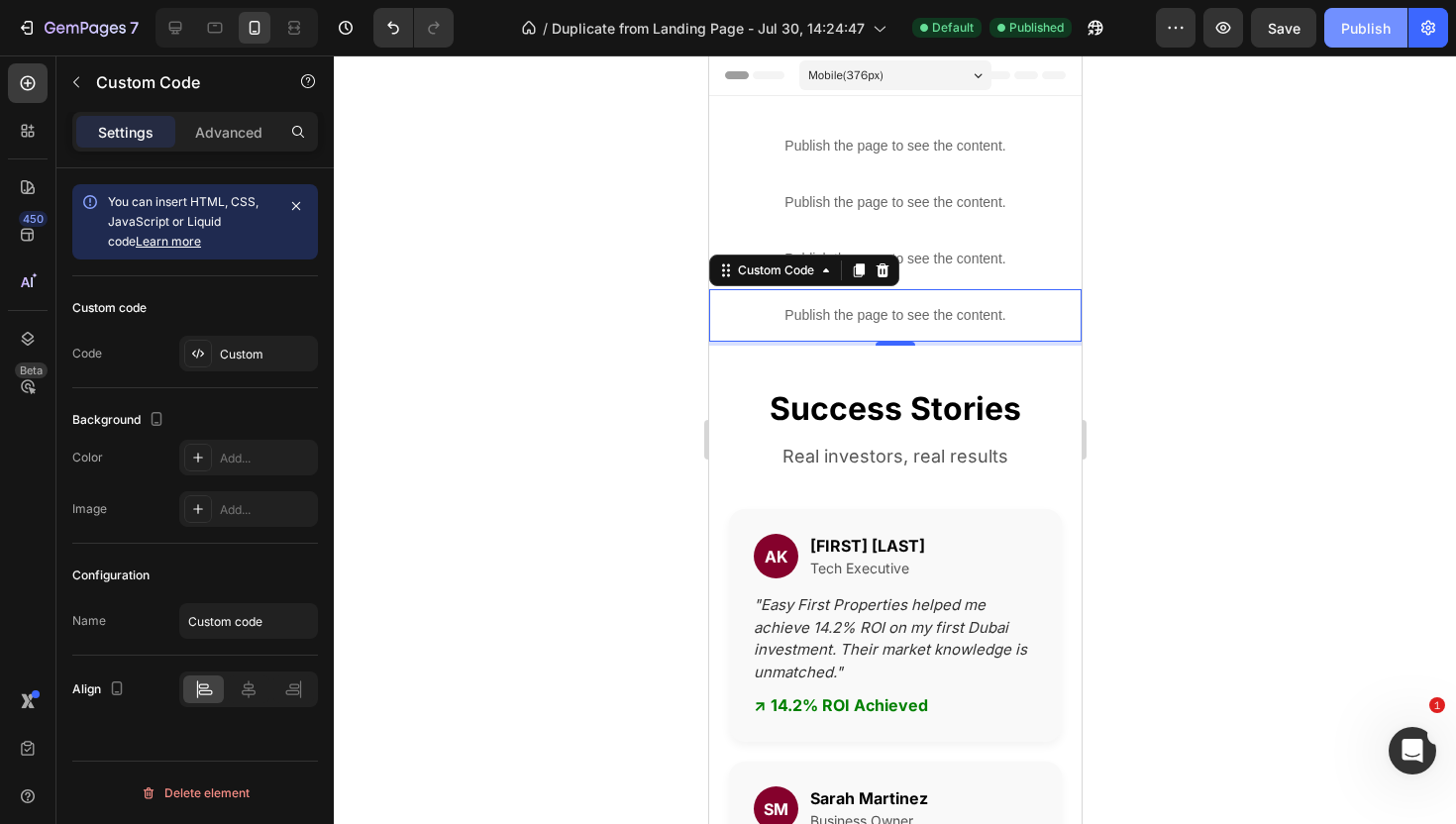 click on "Publish" at bounding box center [1366, 28] 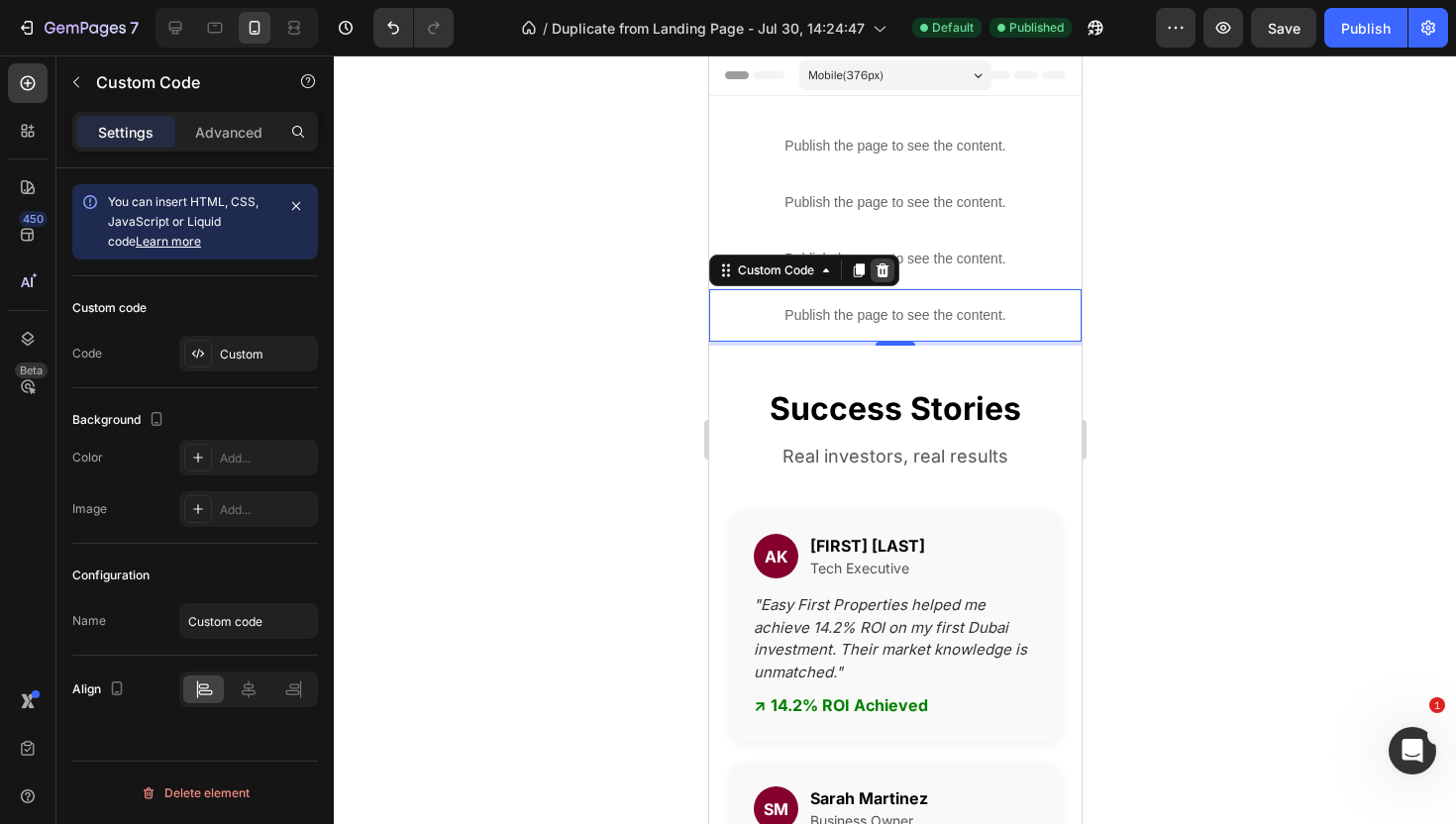 click at bounding box center (882, 270) 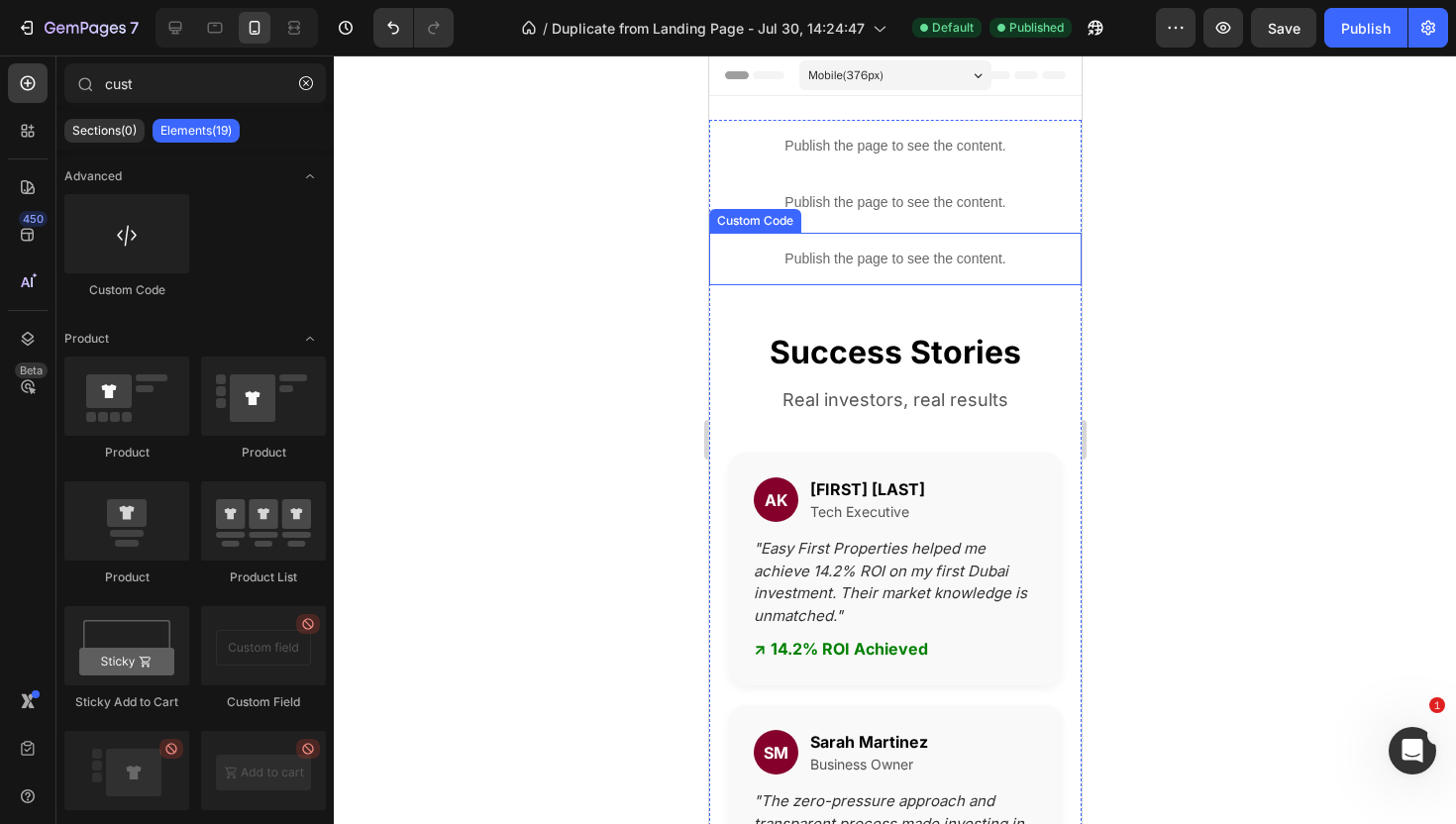 click on "Publish the page to see the content." at bounding box center [894, 258] 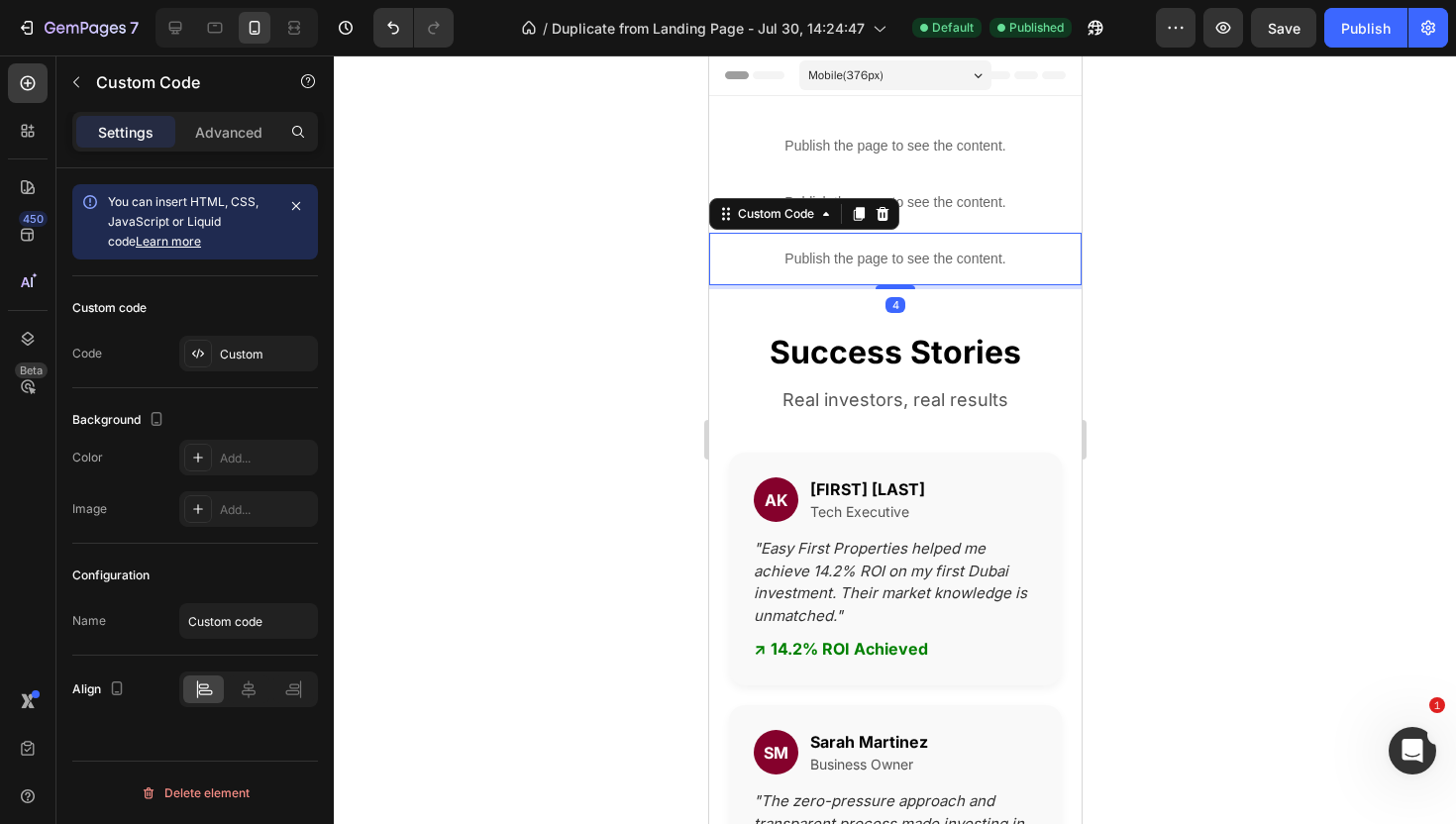 click on "Custom code Code Custom" 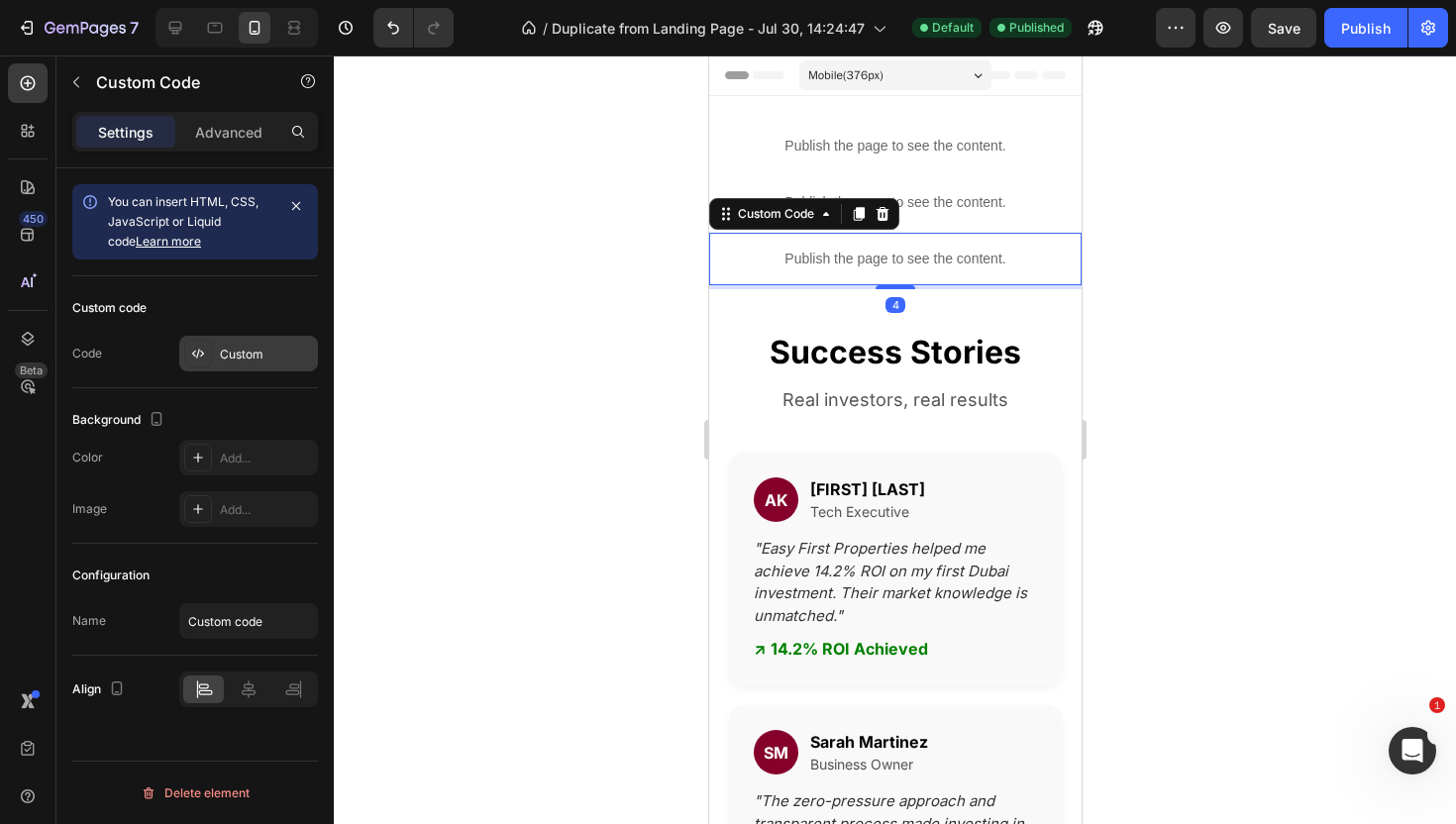 click on "Custom" at bounding box center [249, 354] 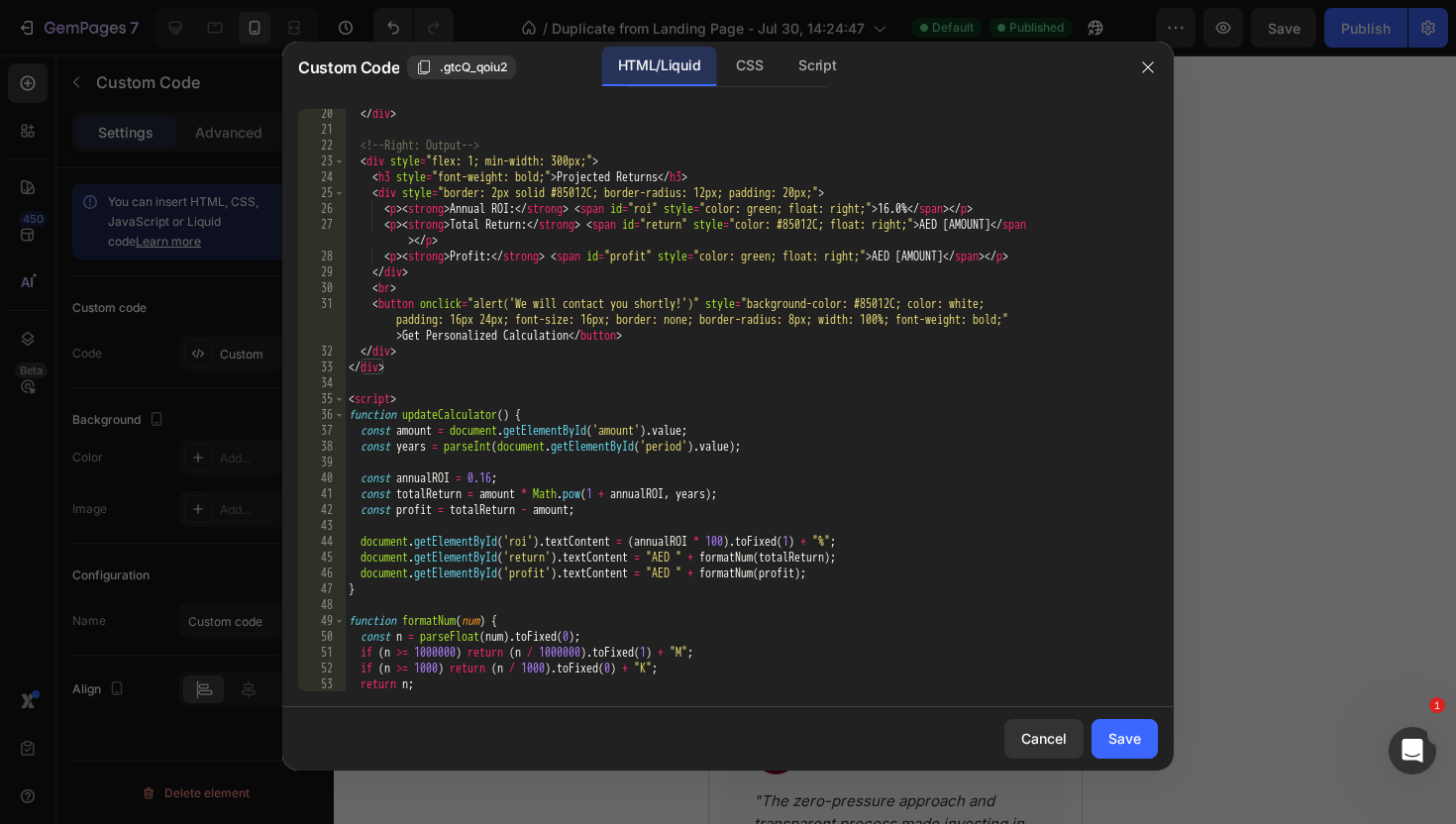 scroll, scrollTop: 432, scrollLeft: 0, axis: vertical 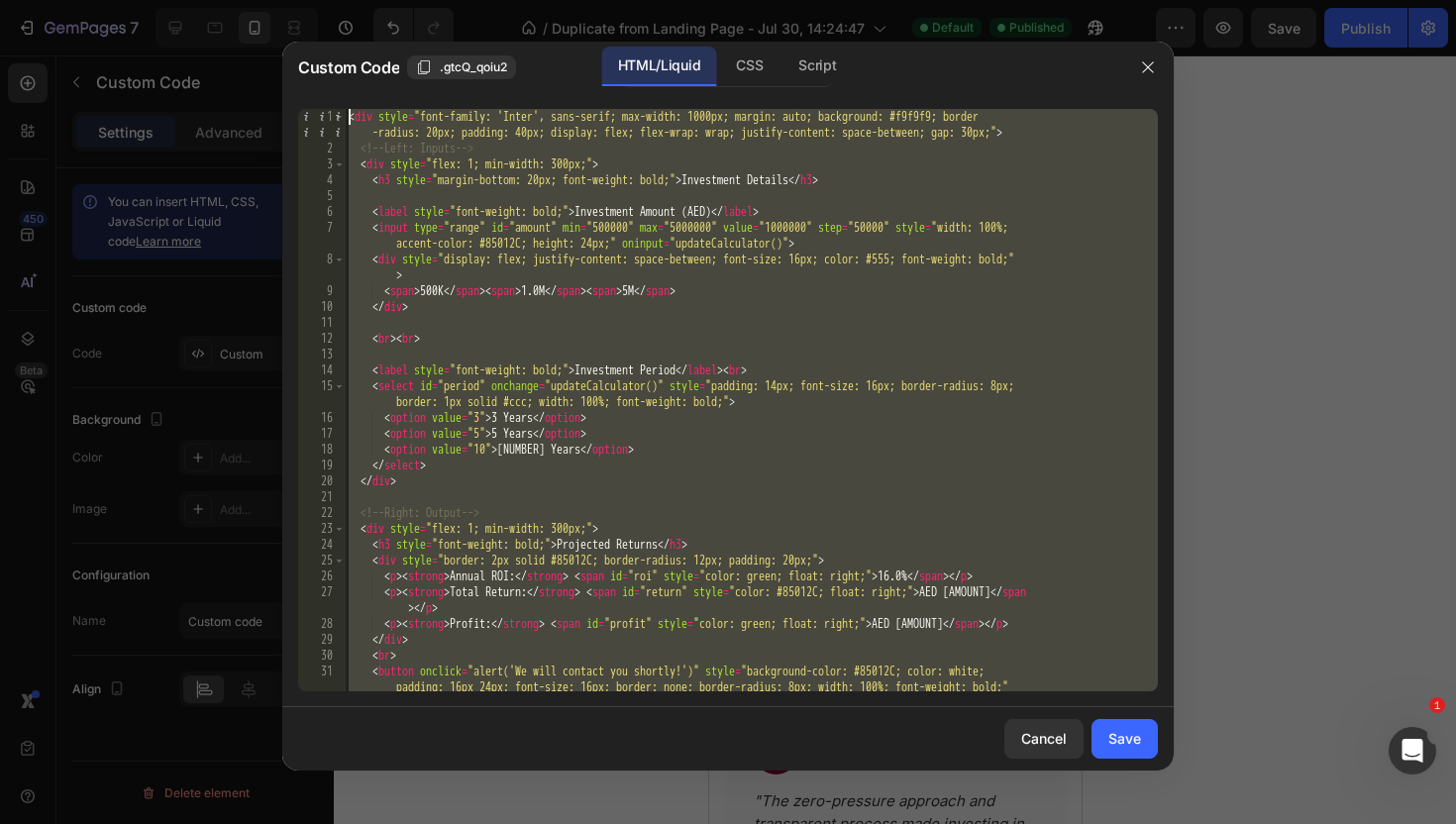 drag, startPoint x: 472, startPoint y: 686, endPoint x: 494, endPoint y: -1, distance: 687.35217 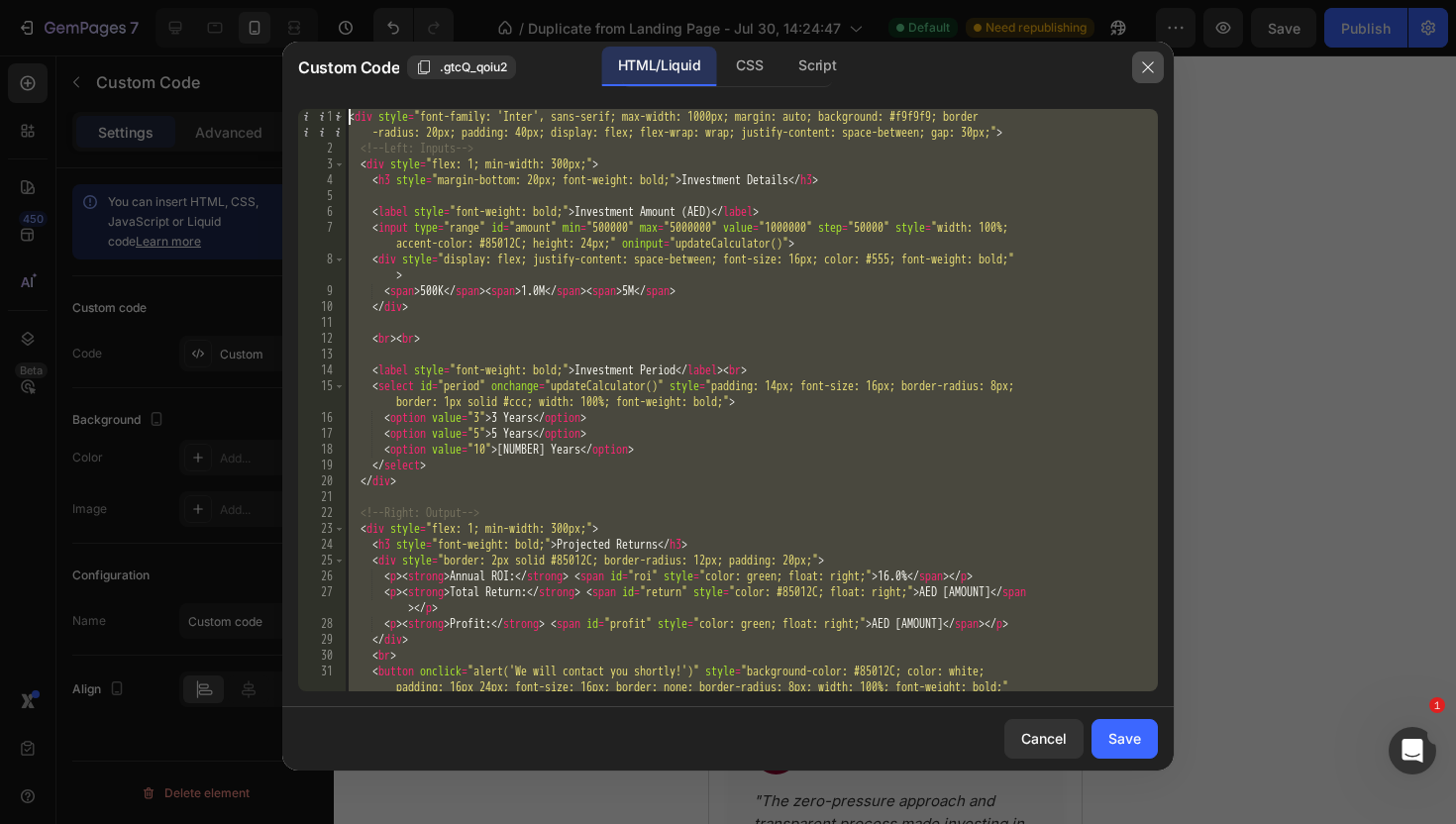 click 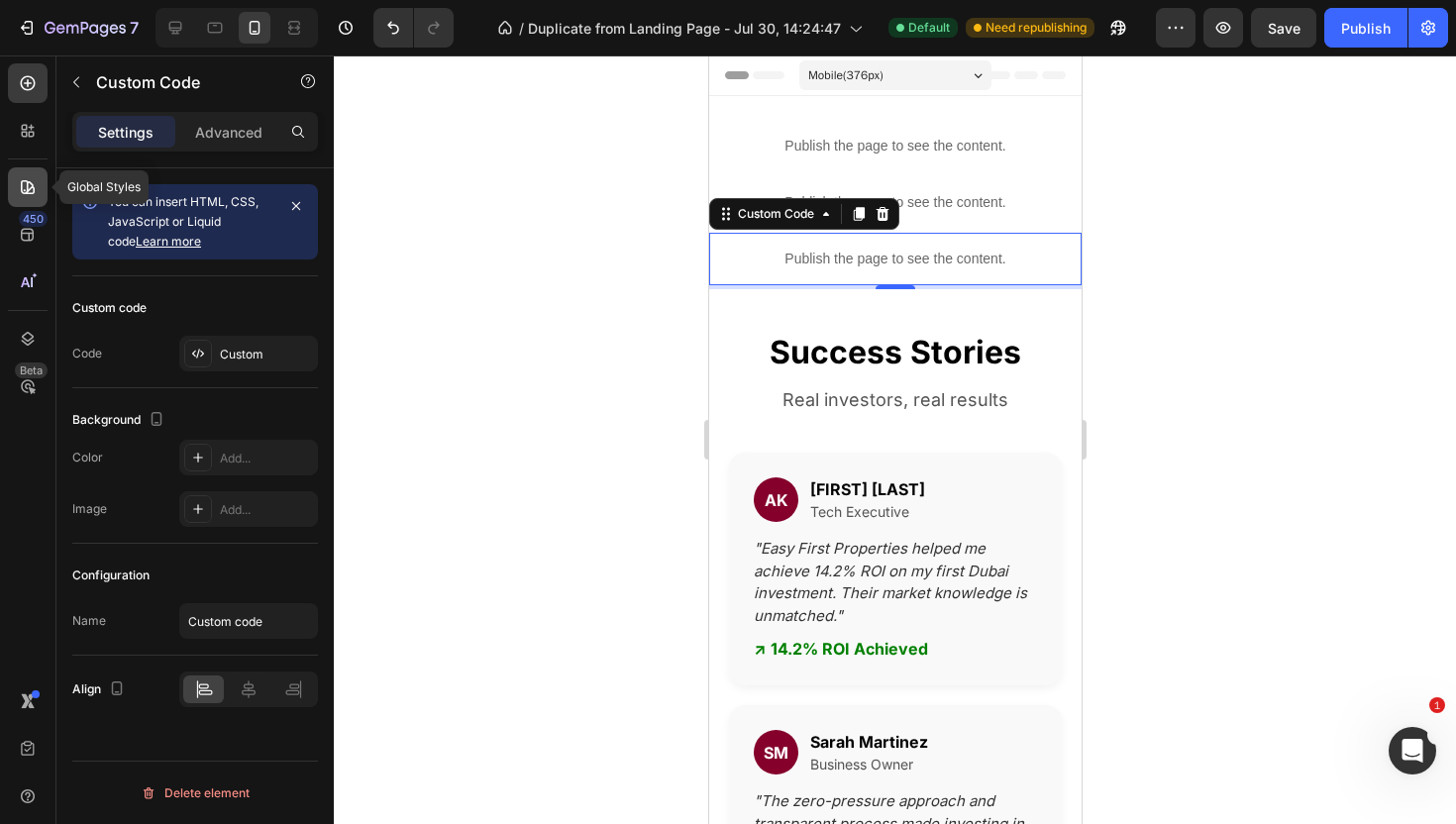 click 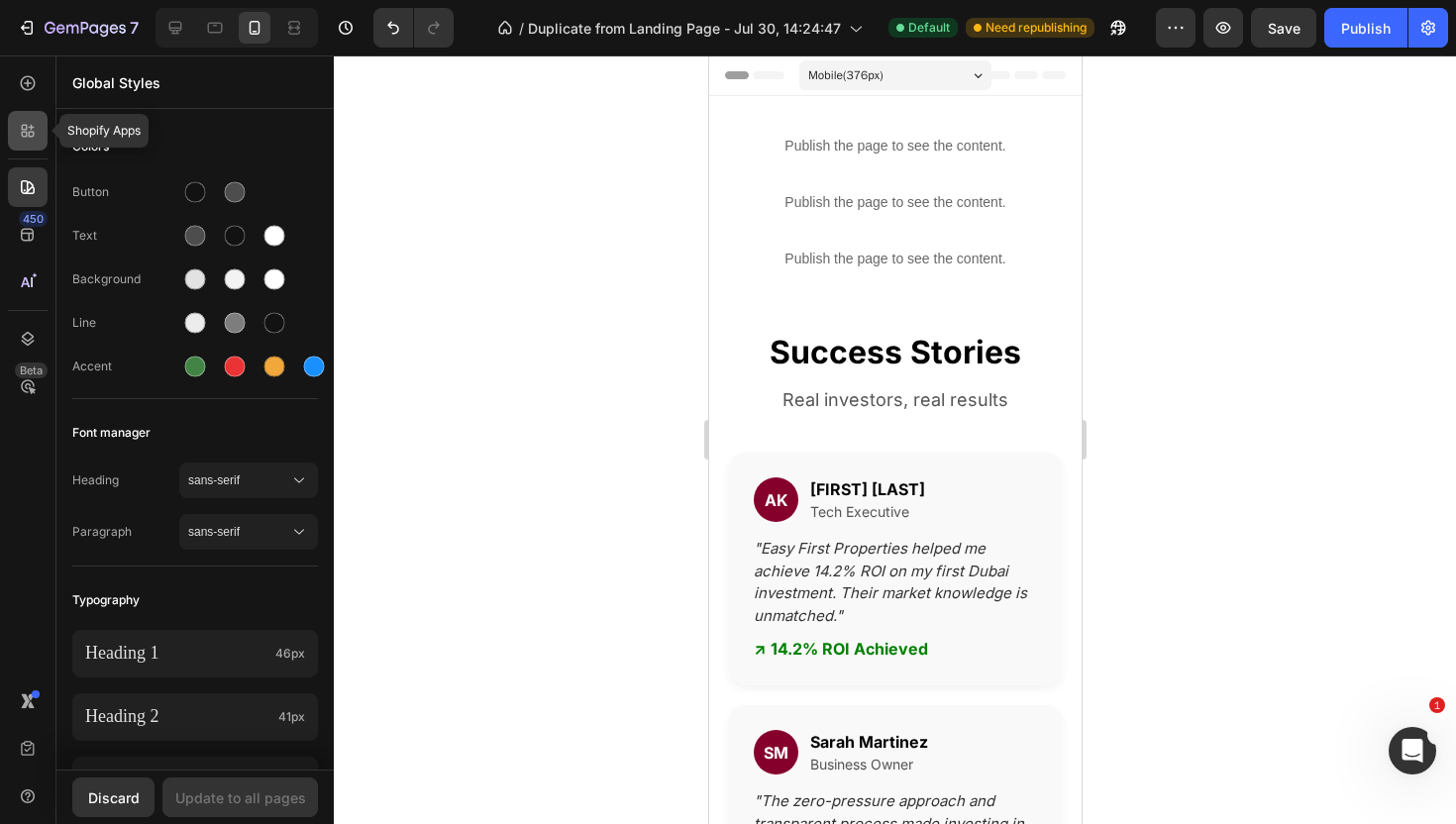 click 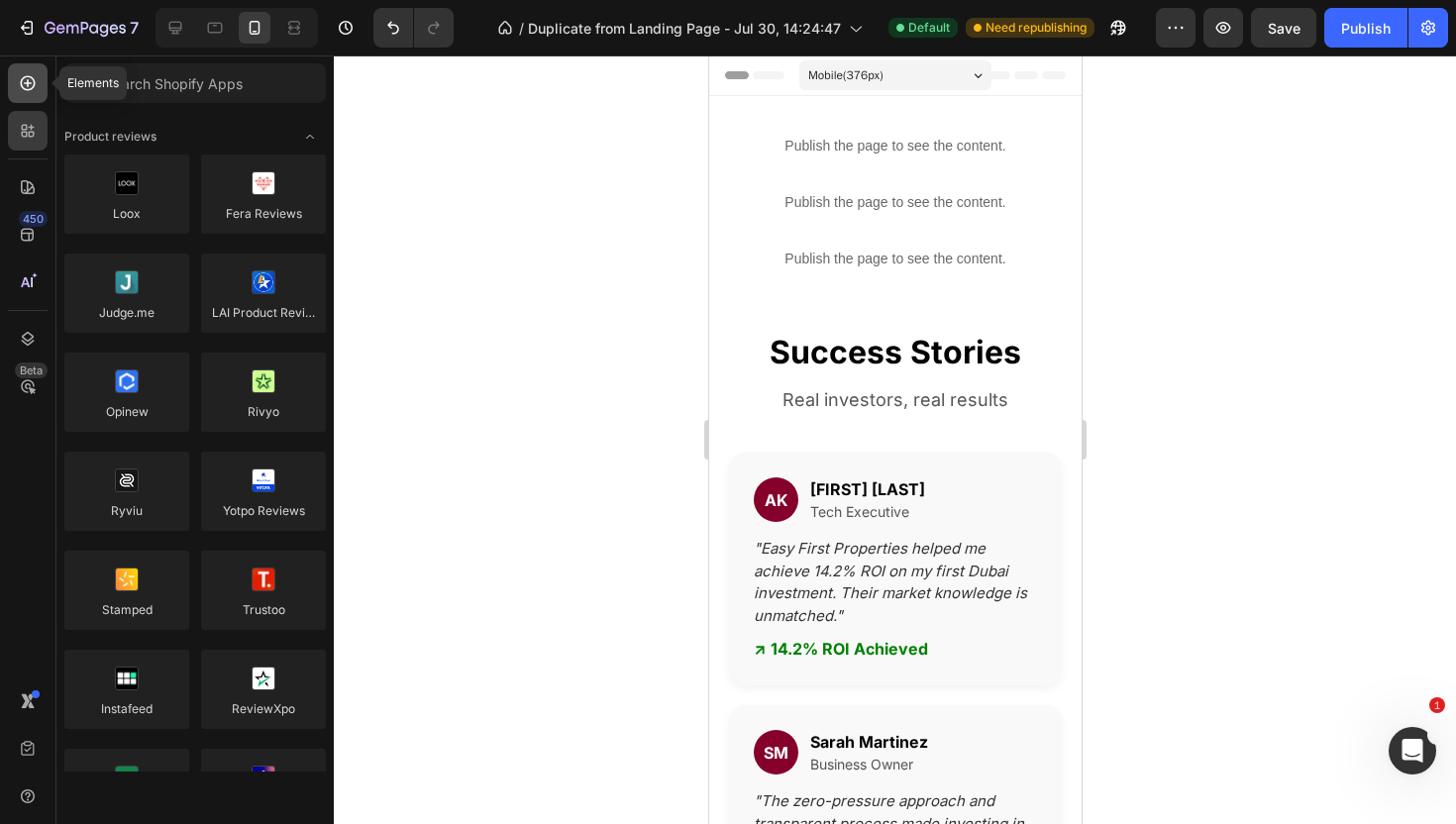 click 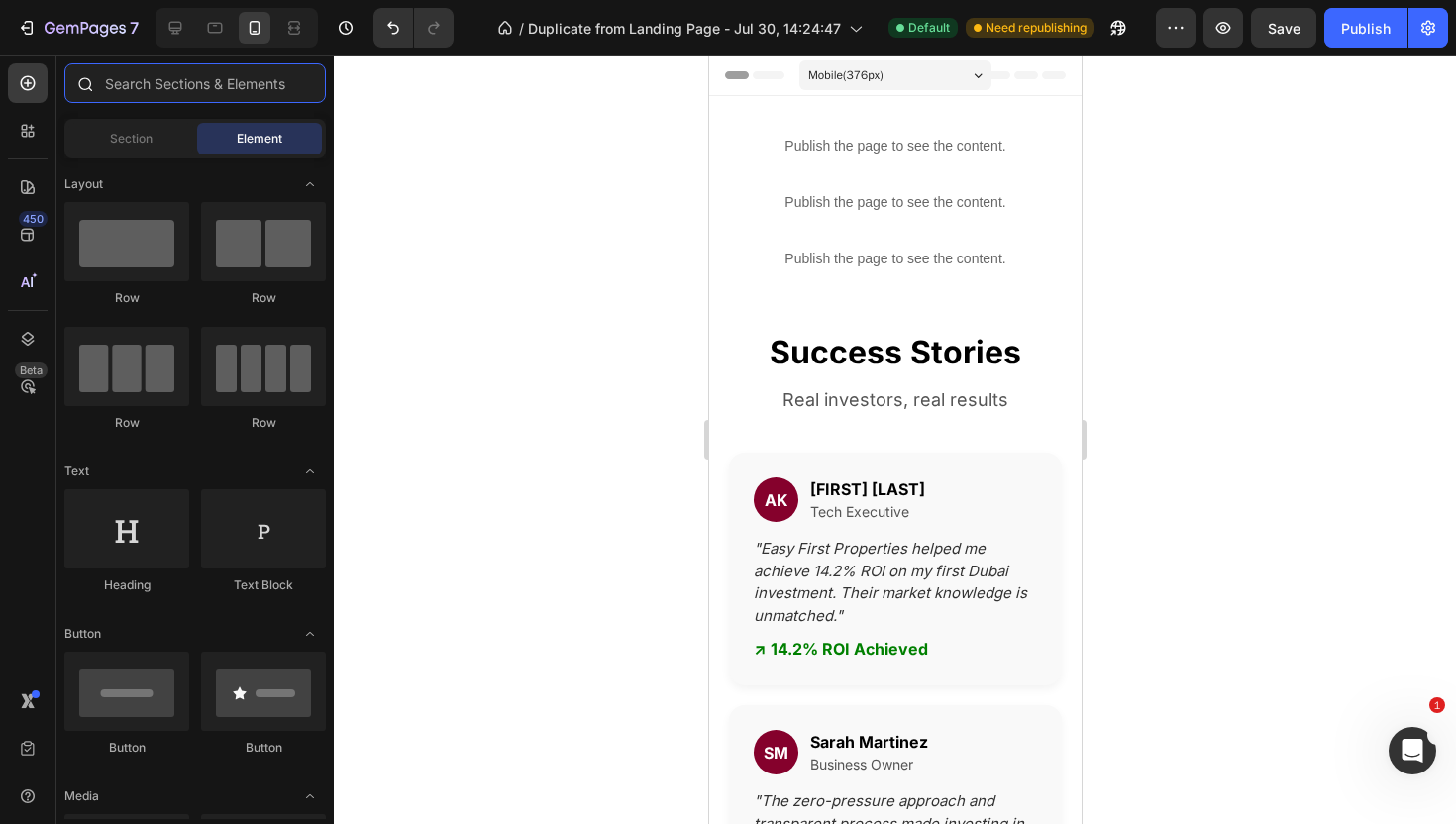 click at bounding box center (195, 83) 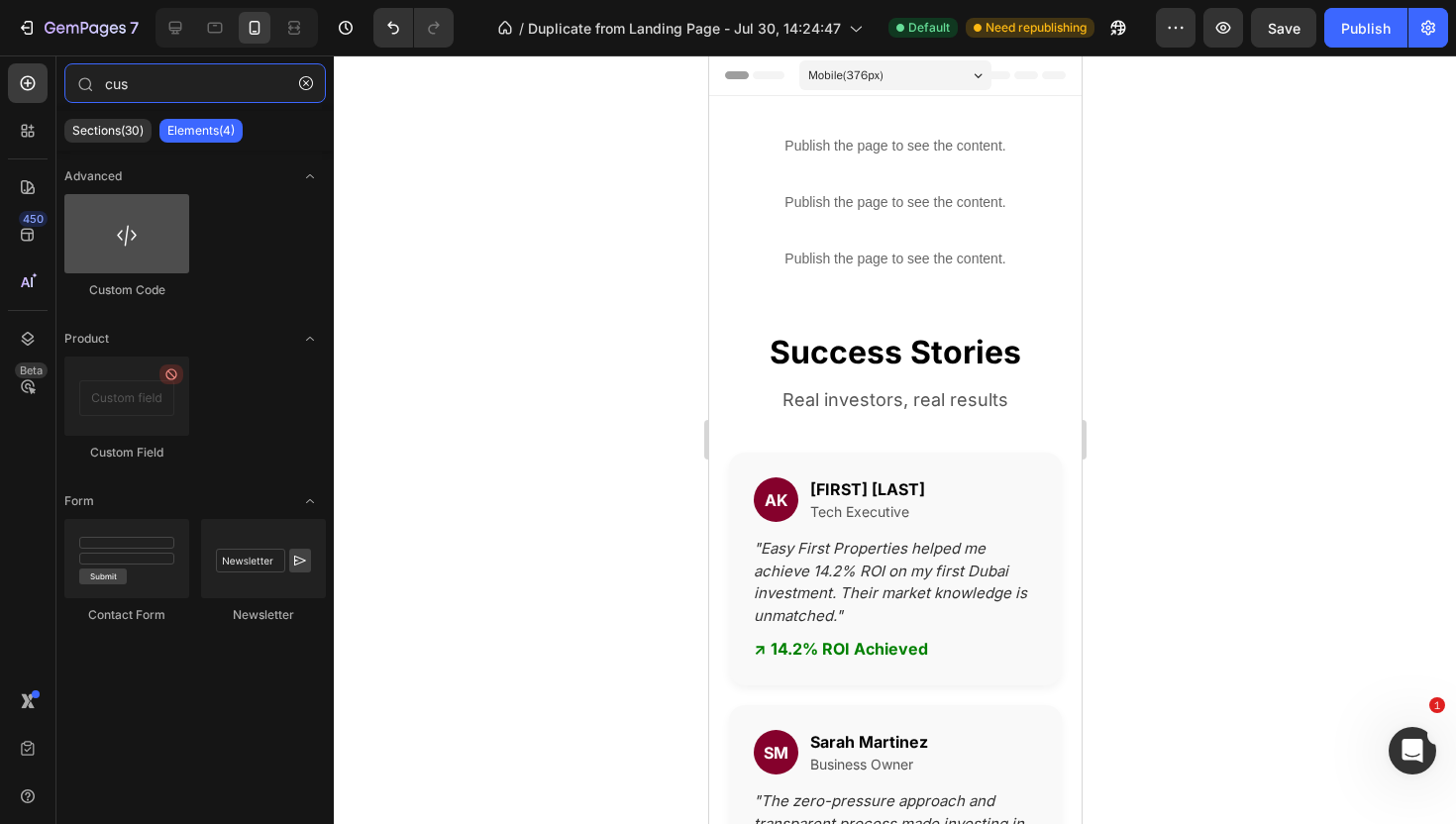 type on "cus" 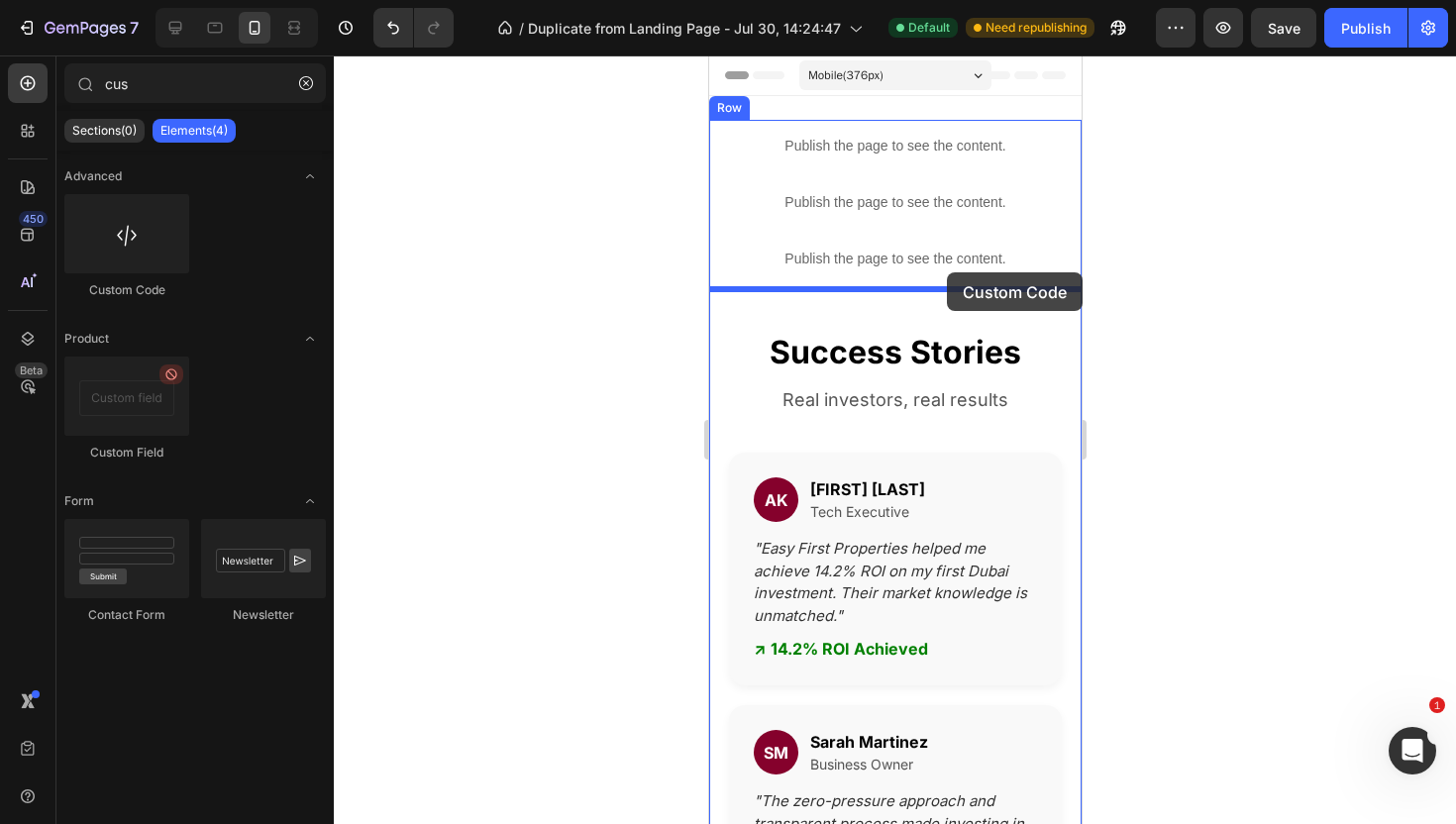 drag, startPoint x: 854, startPoint y: 288, endPoint x: 946, endPoint y: 273, distance: 93.21481 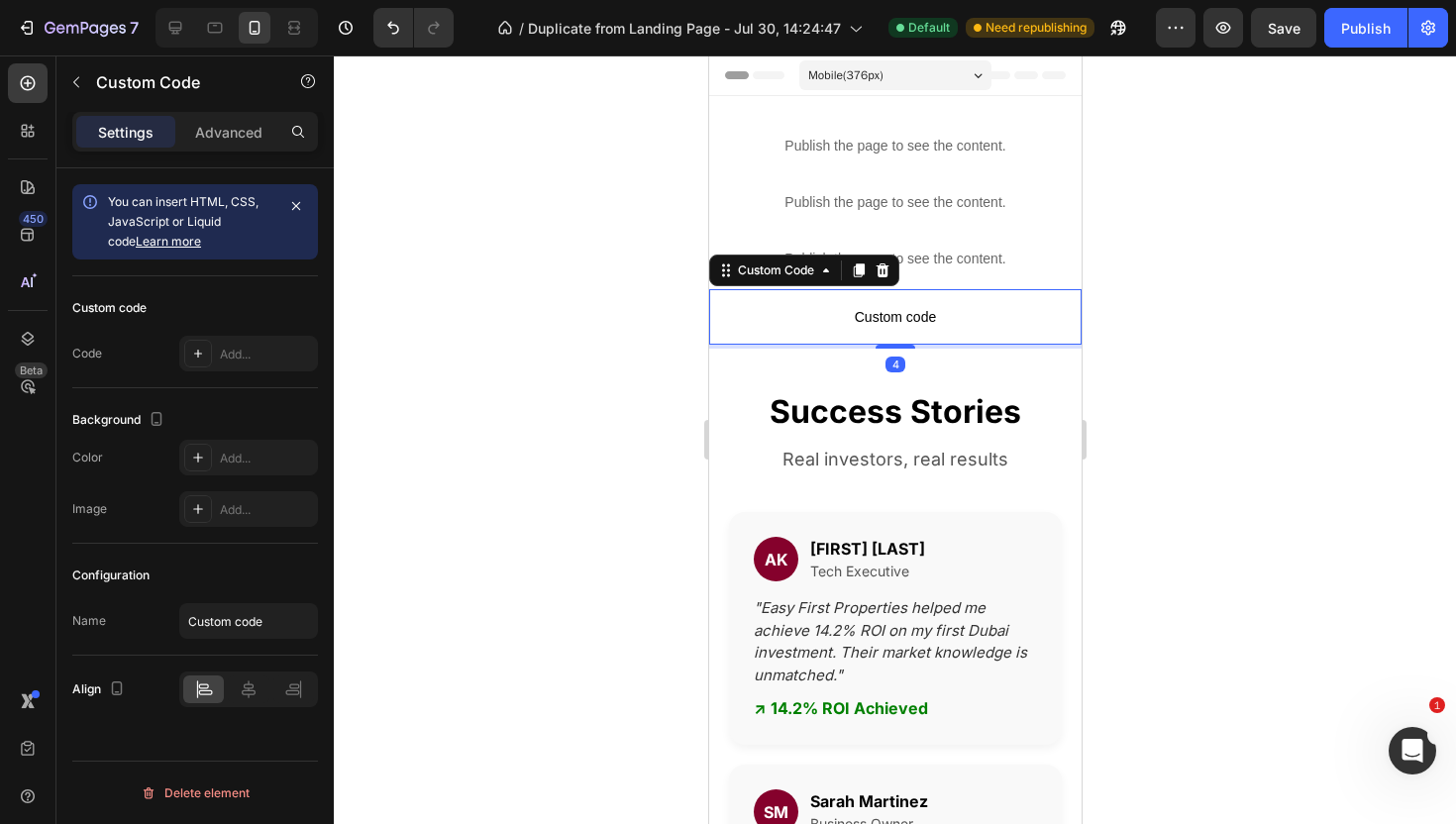 click on "Custom code" at bounding box center [894, 317] 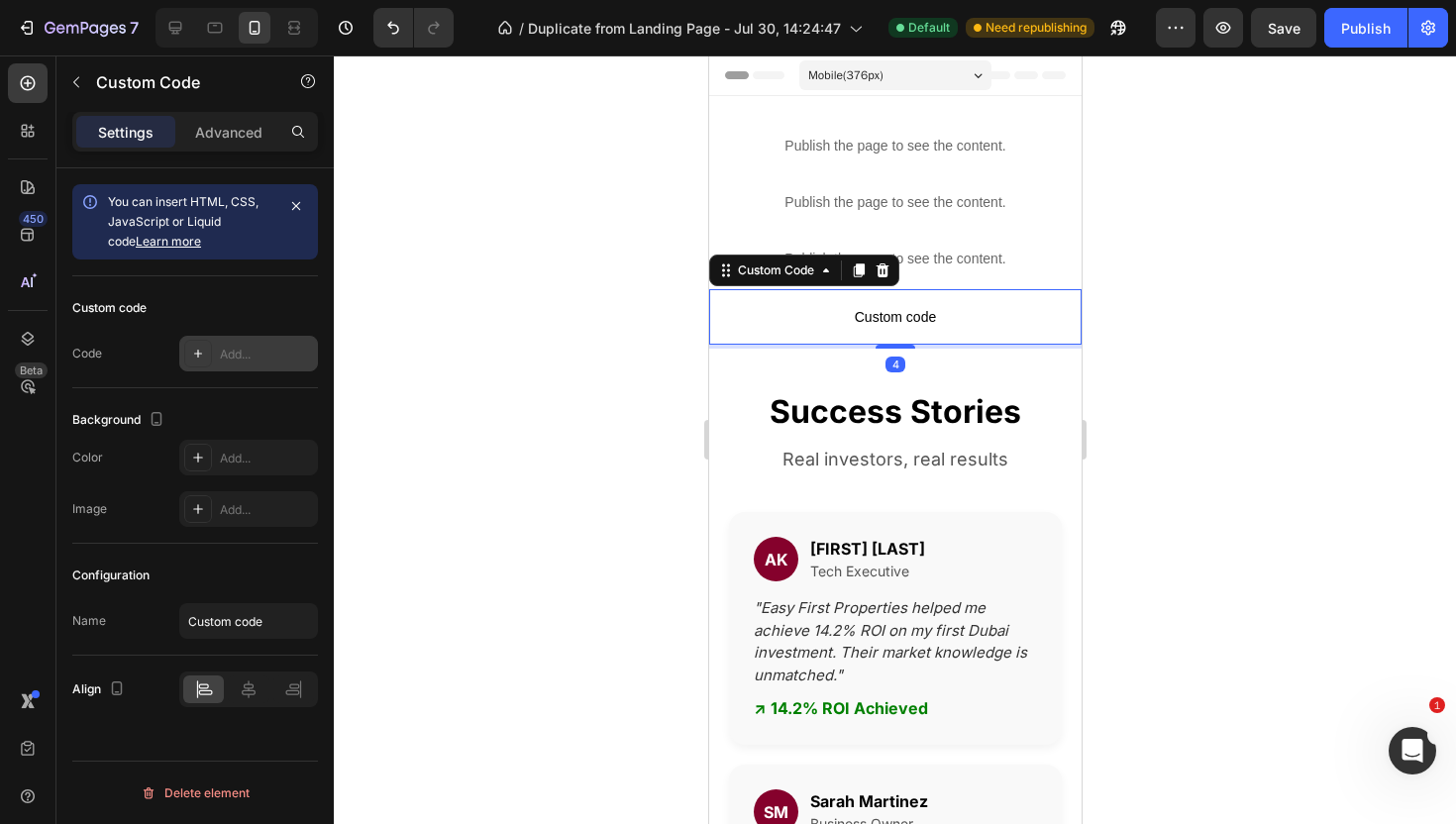 click on "Add..." at bounding box center (249, 354) 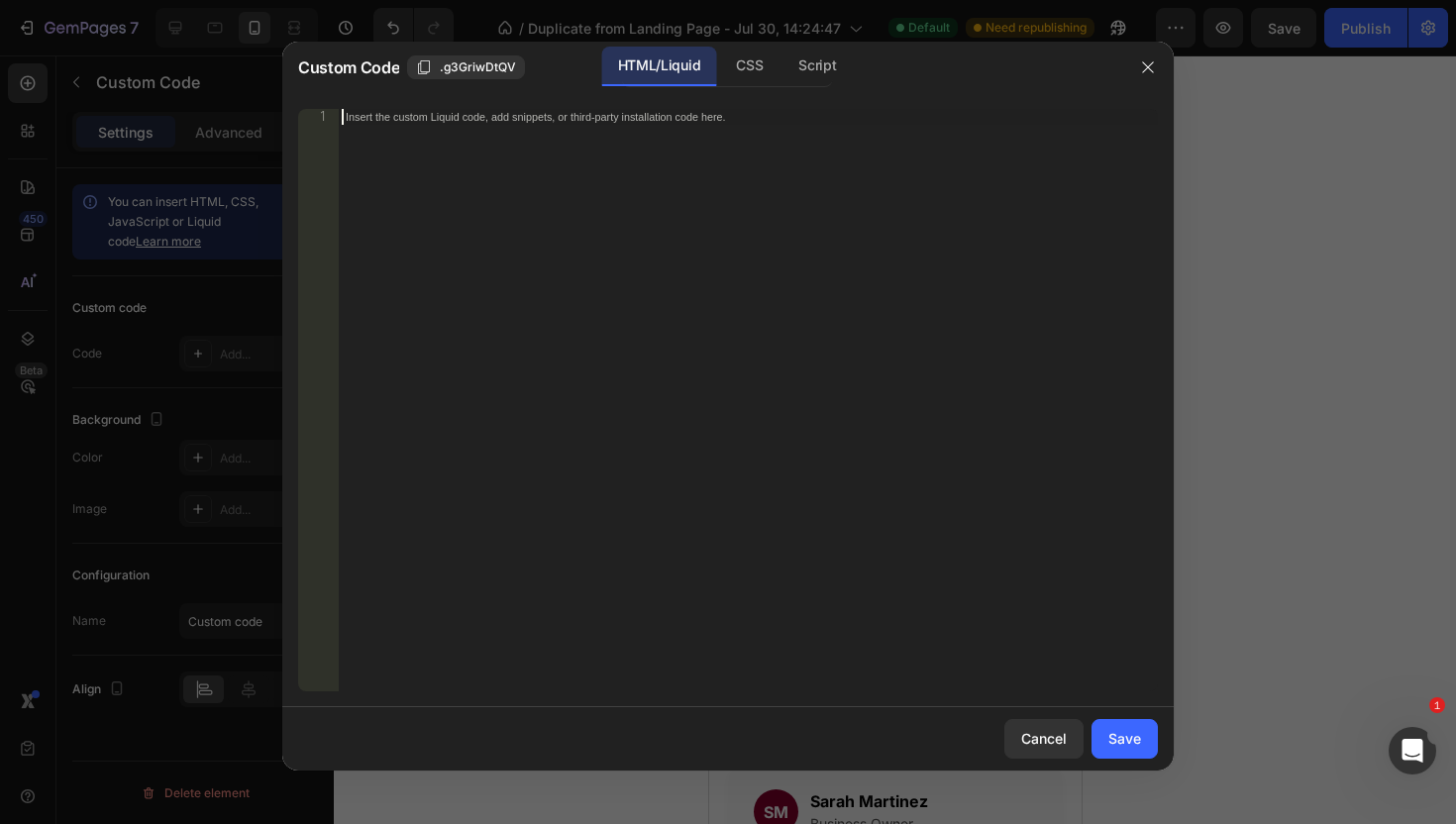 click on "Insert the custom Liquid code, add snippets, or third-party installation code here." at bounding box center (748, 416) 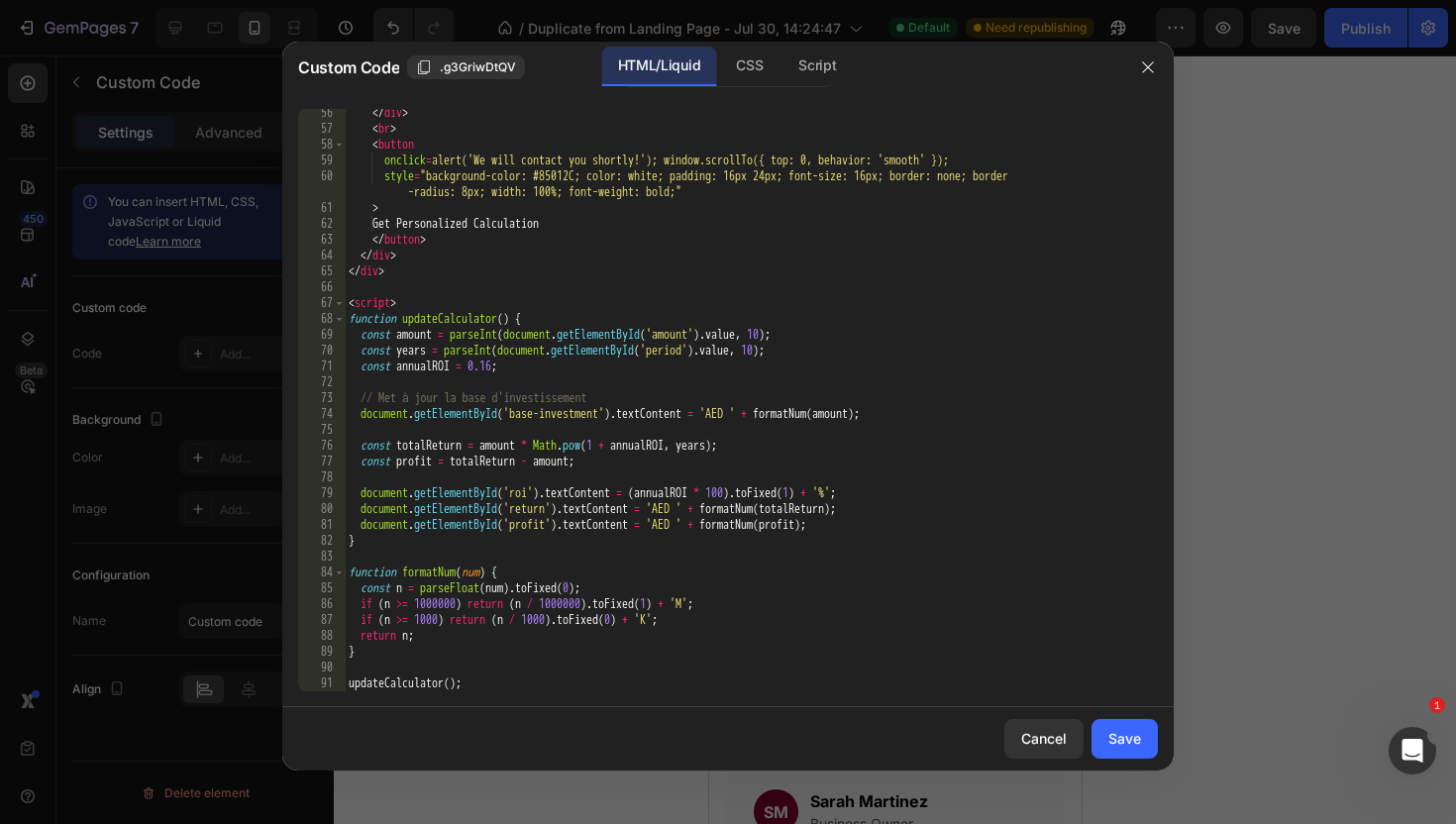 scroll, scrollTop: 923, scrollLeft: 0, axis: vertical 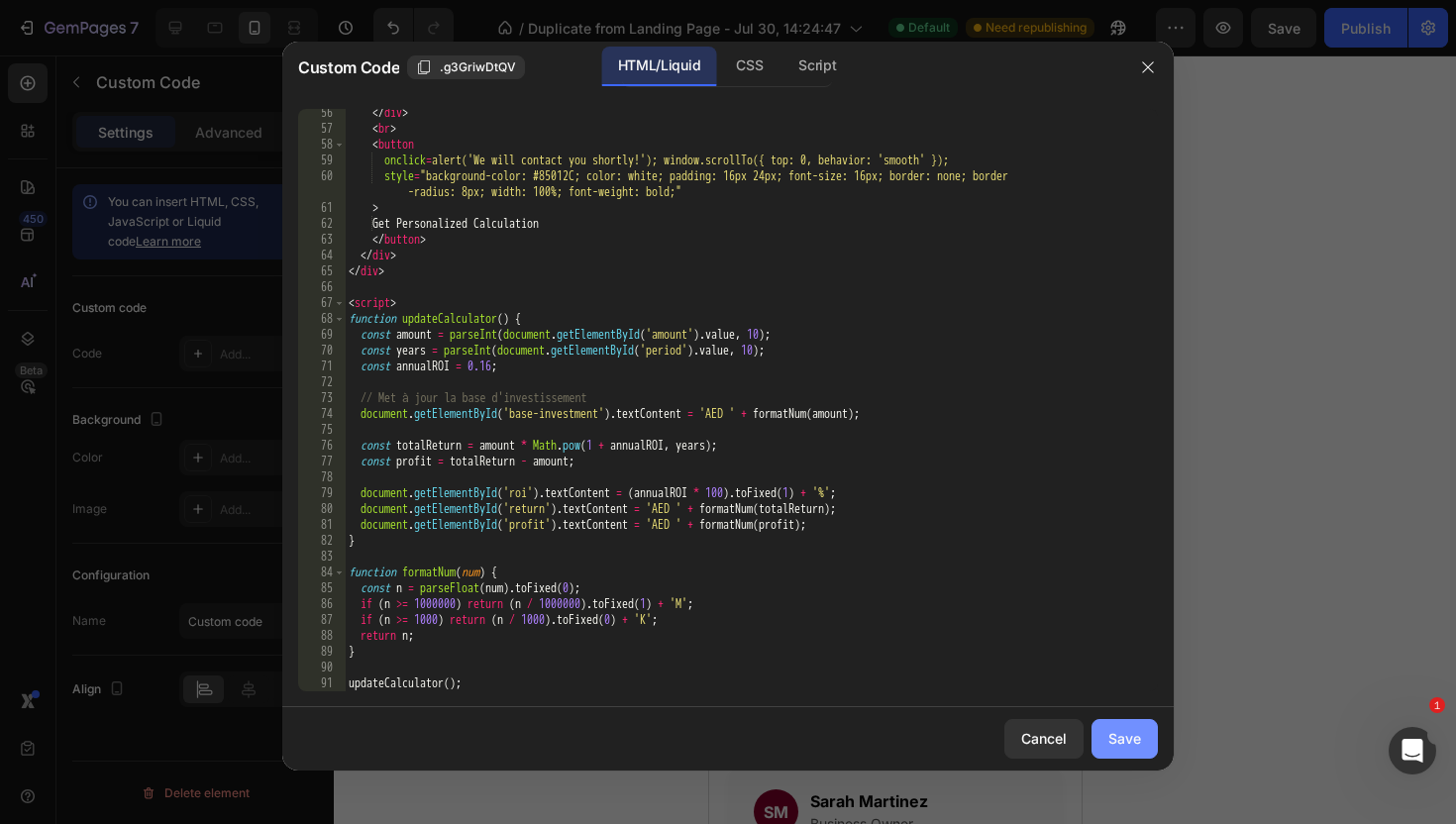 click on "Save" at bounding box center (1124, 738) 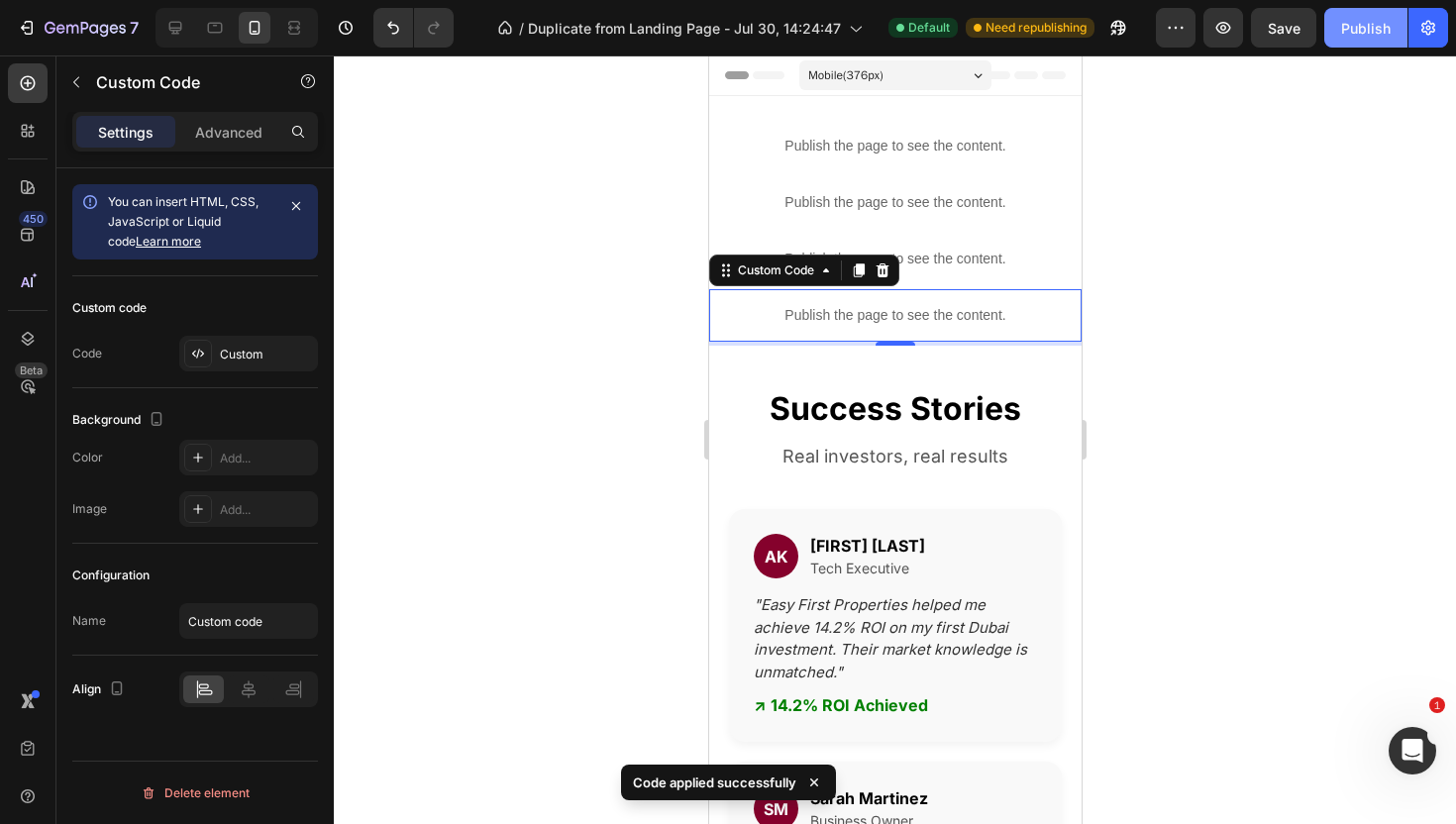 click on "Publish" at bounding box center [1366, 28] 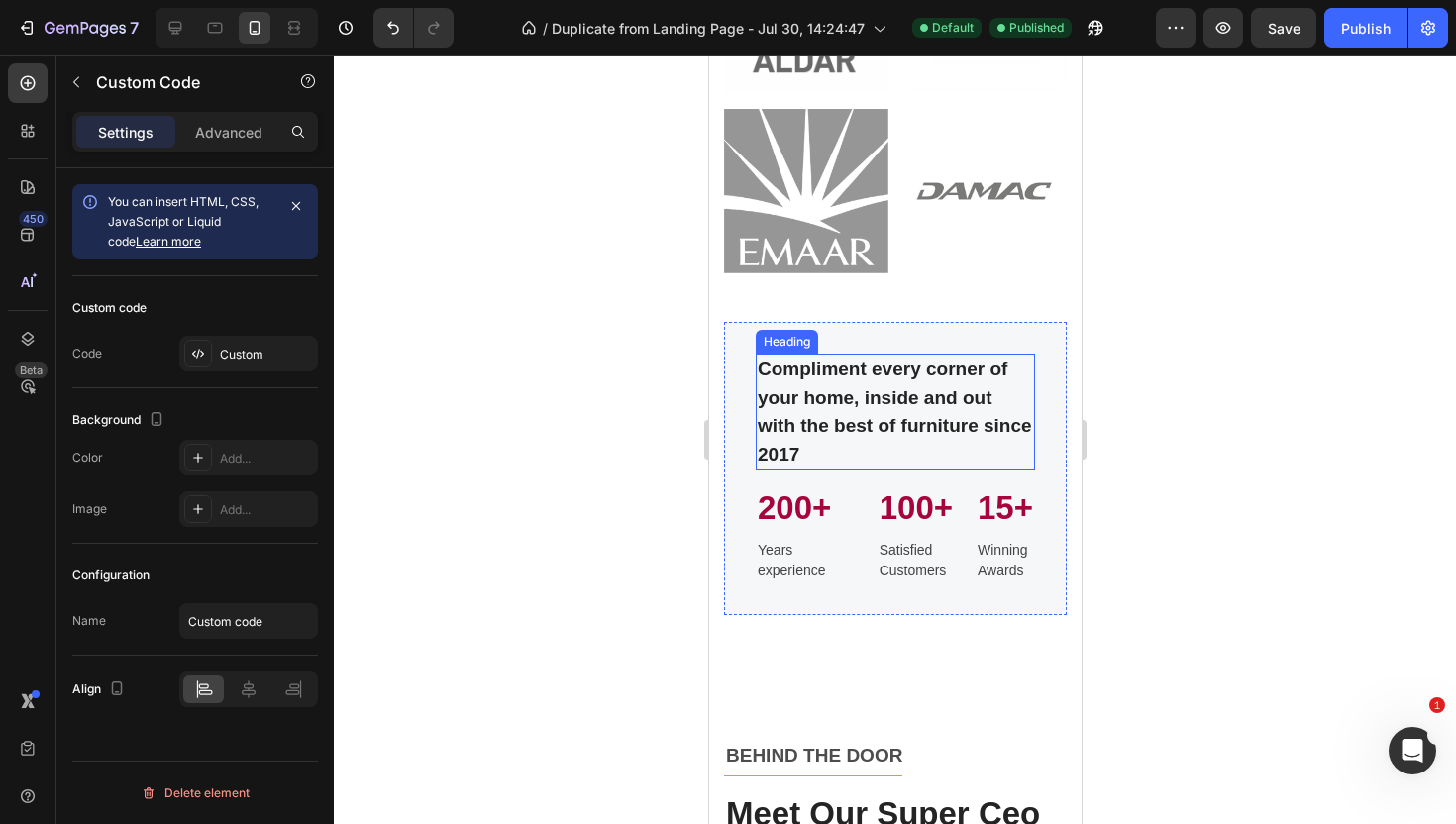 scroll, scrollTop: 3073, scrollLeft: 0, axis: vertical 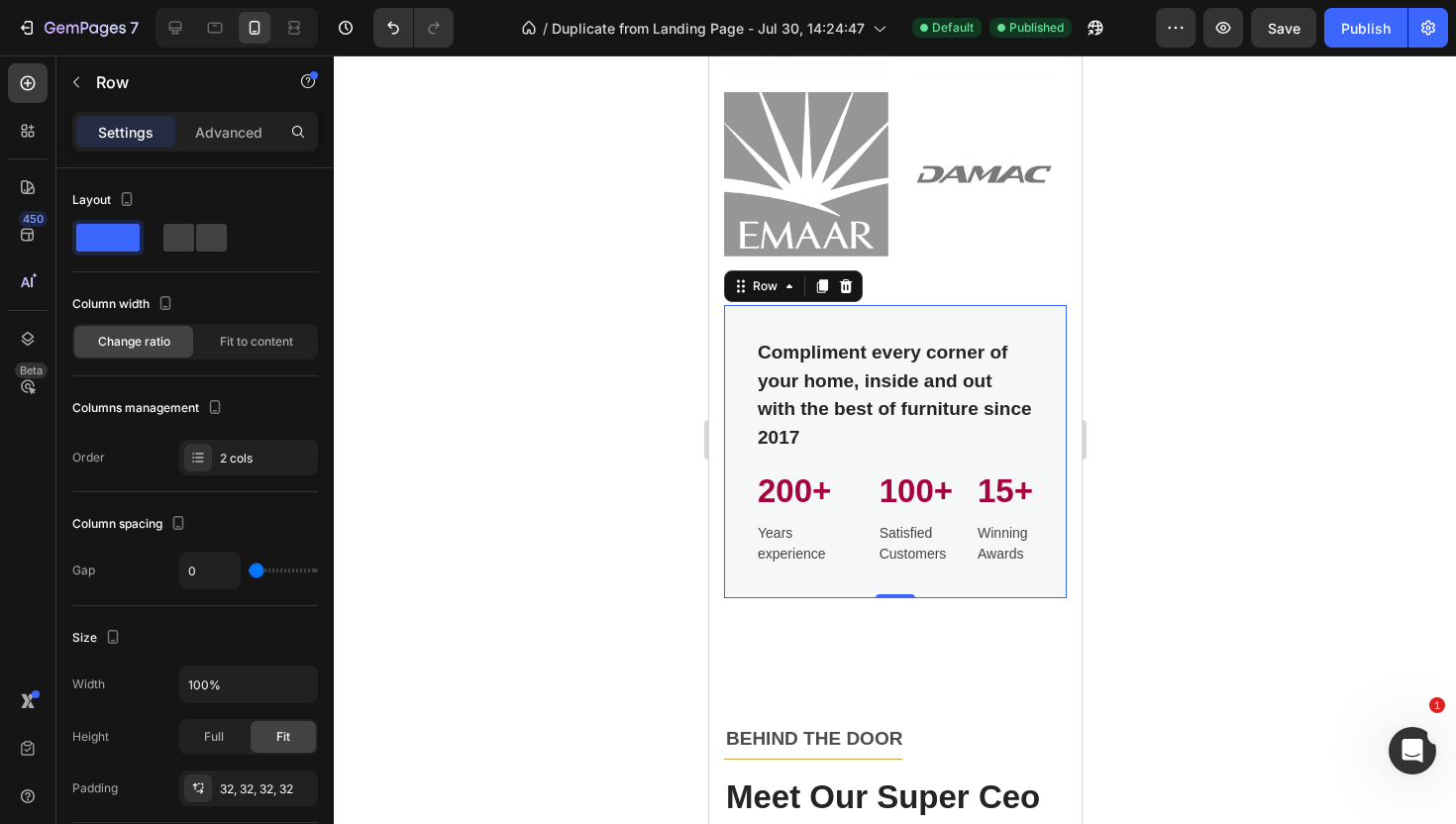 click on "Compliment every corner of your home, inside and out with the best of furniture since 2017 Heading 200+ Heading Years experience Text block 100+ Heading Satisfied Customers Text block 15+ Heading Winning Awards  Text block Row Row   0" at bounding box center (894, 452) 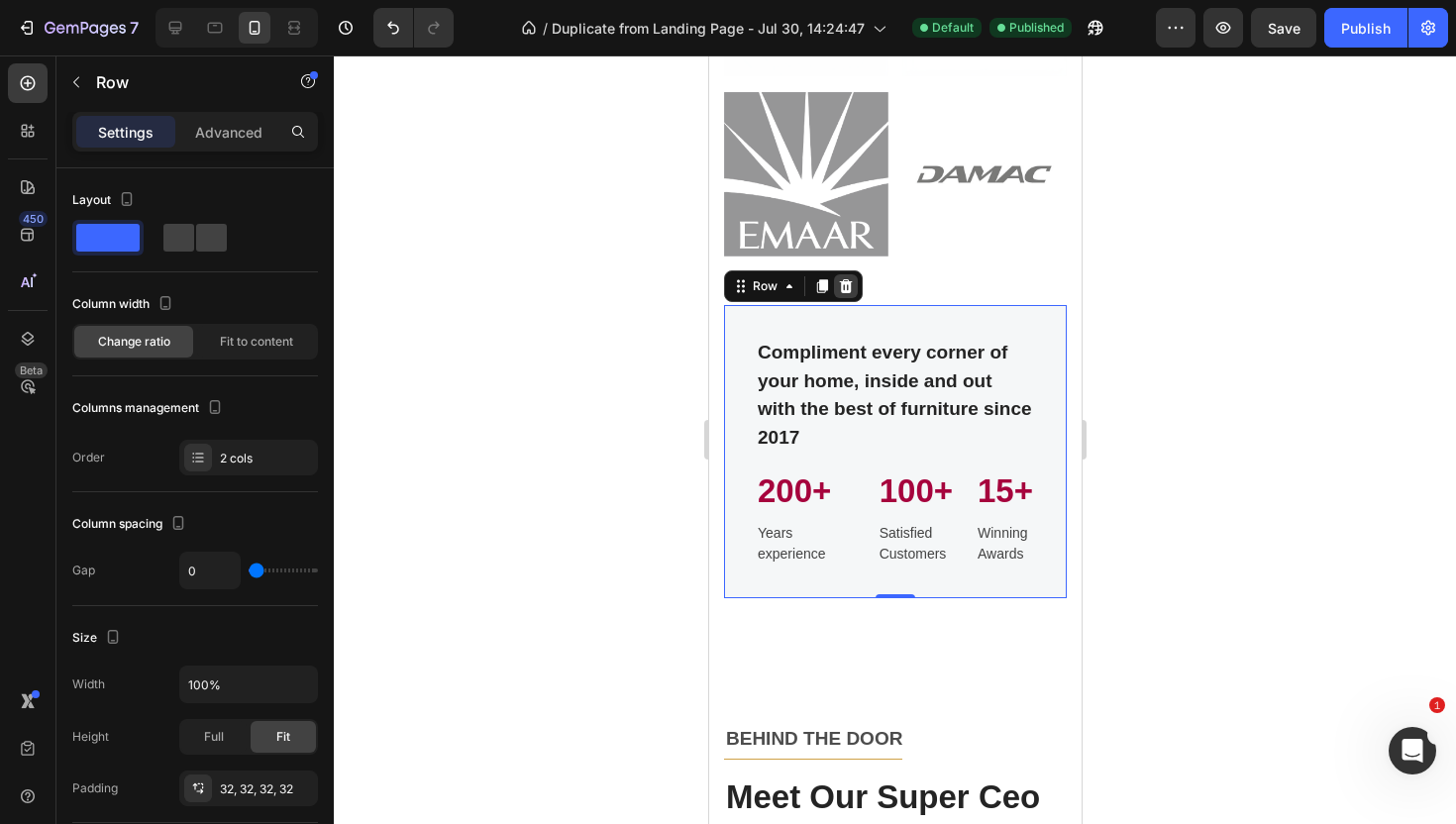 click 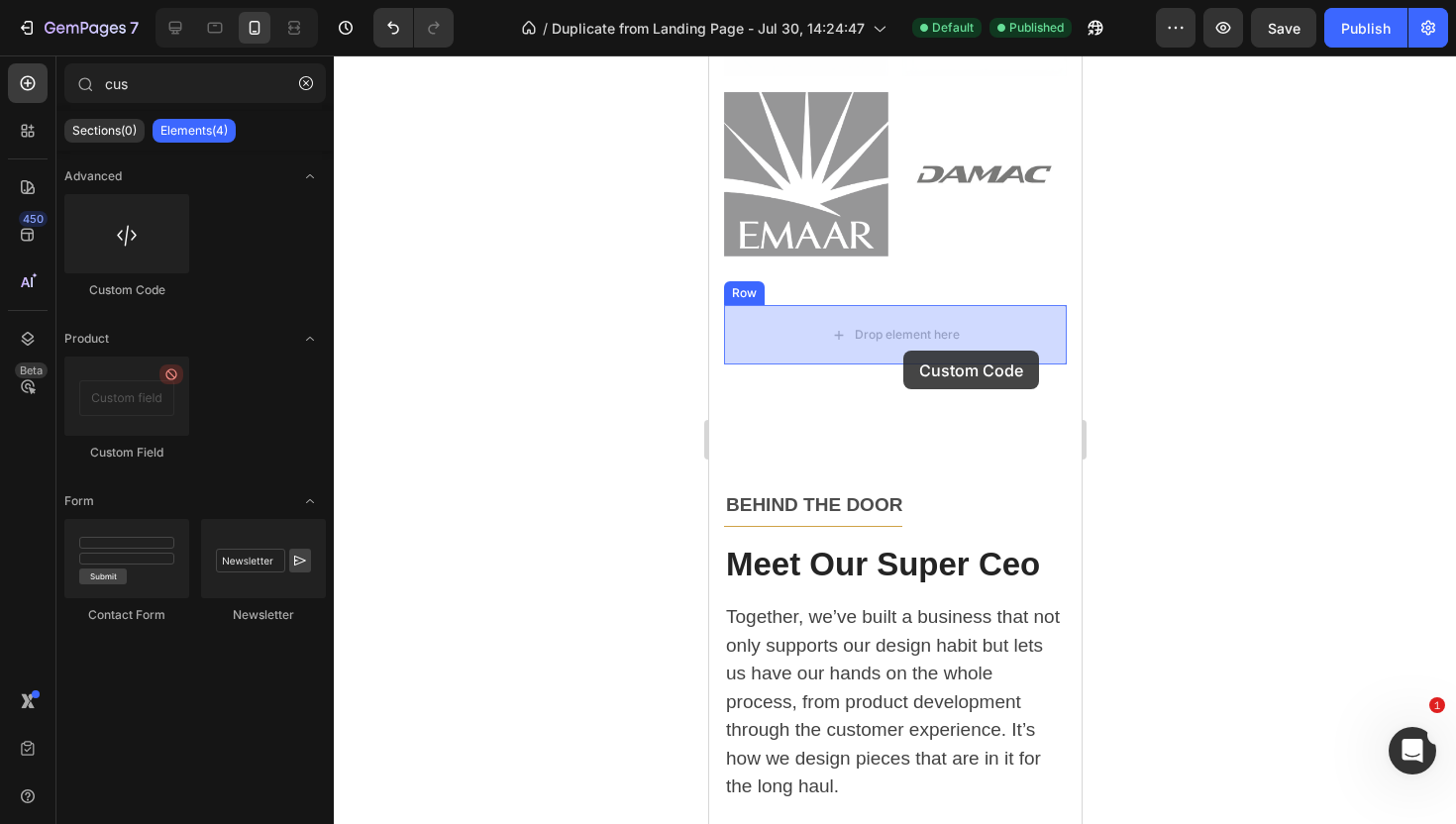 drag, startPoint x: 823, startPoint y: 318, endPoint x: 936, endPoint y: 354, distance: 118.59595 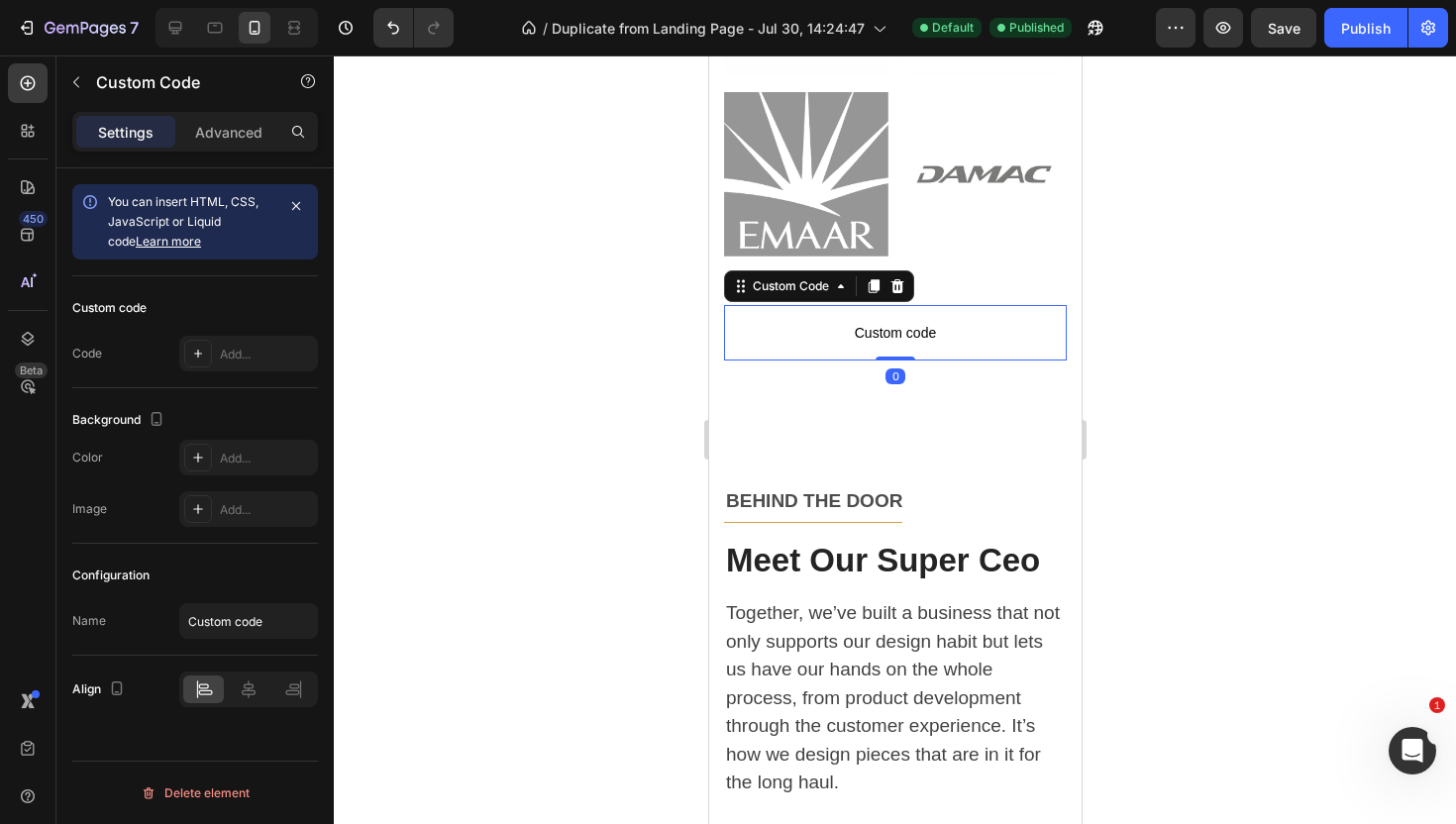 click on "Custom code" at bounding box center [894, 333] 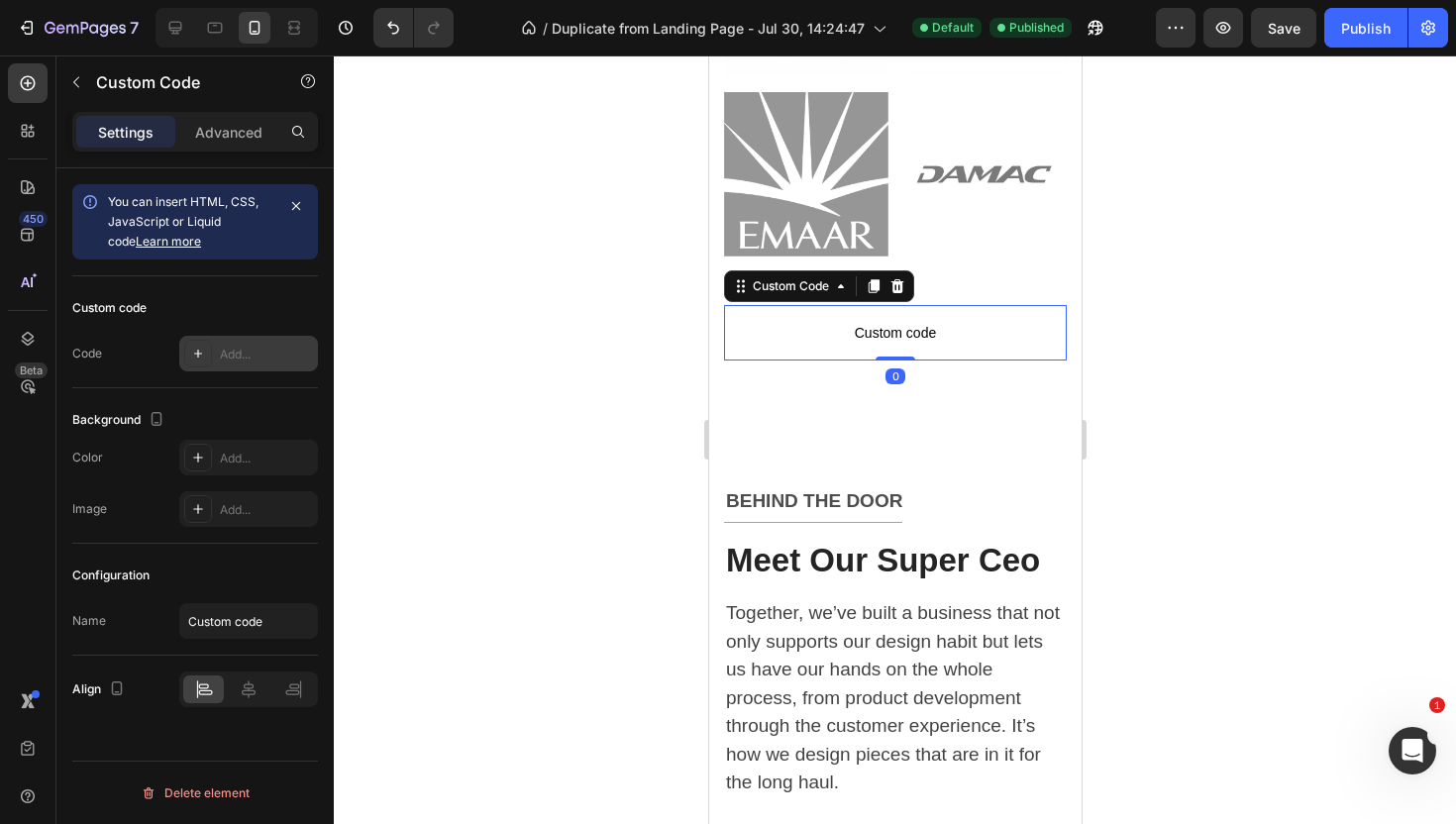 click on "Add..." at bounding box center (266, 355) 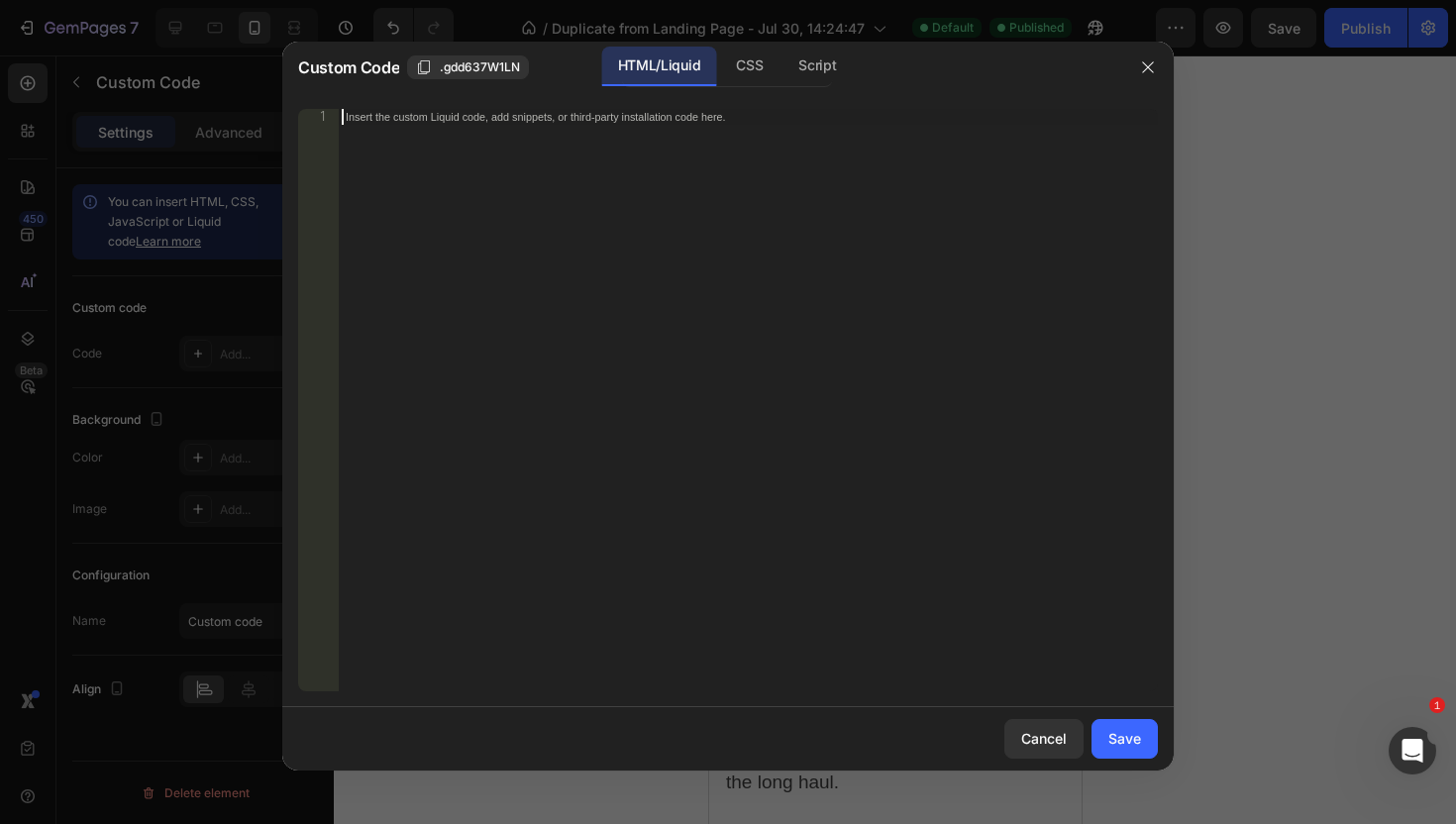click on "Insert the custom Liquid code, add snippets, or third-party installation code here." at bounding box center (748, 416) 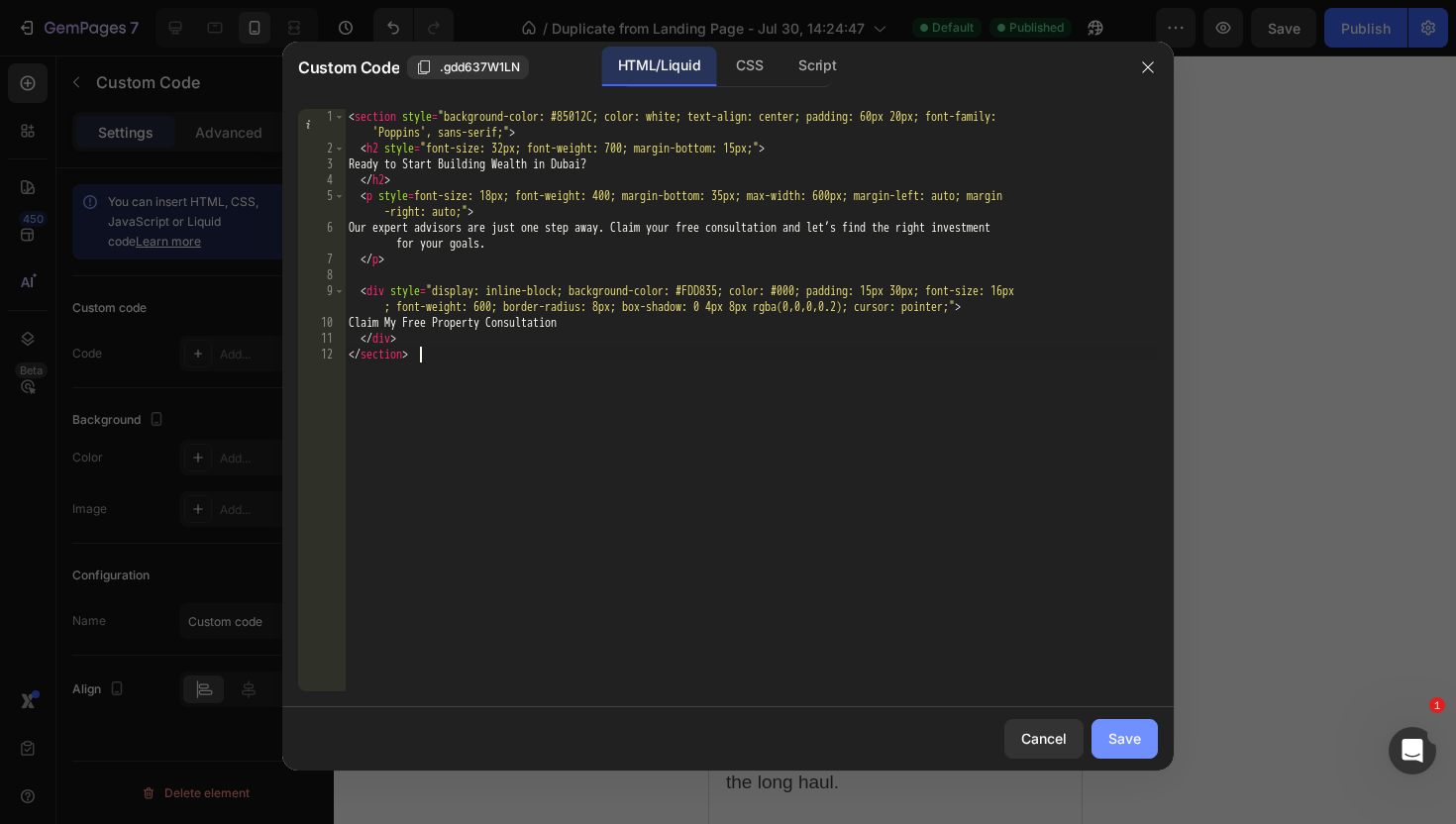click on "Save" at bounding box center (1124, 738) 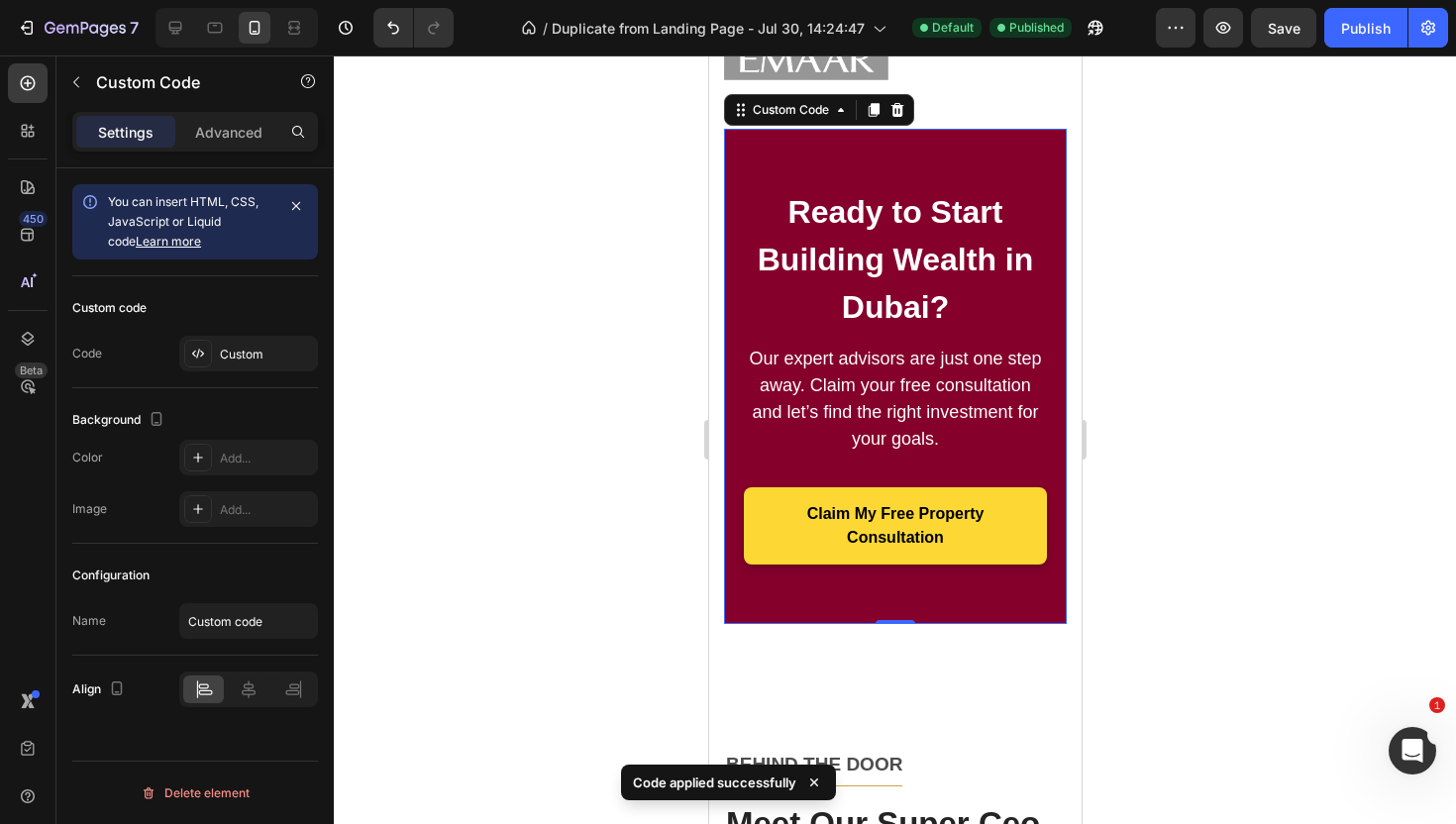scroll, scrollTop: 3279, scrollLeft: 0, axis: vertical 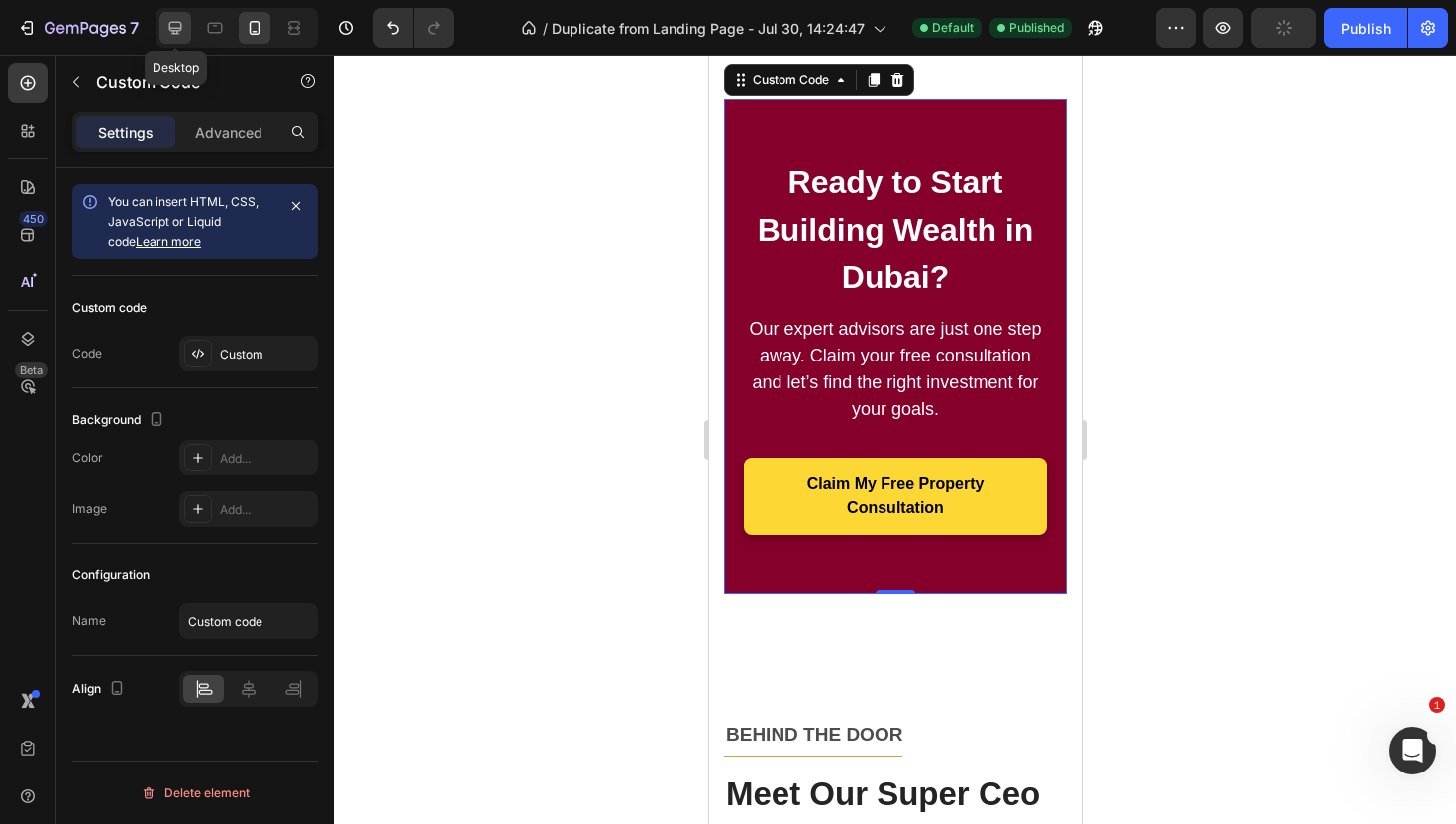 click 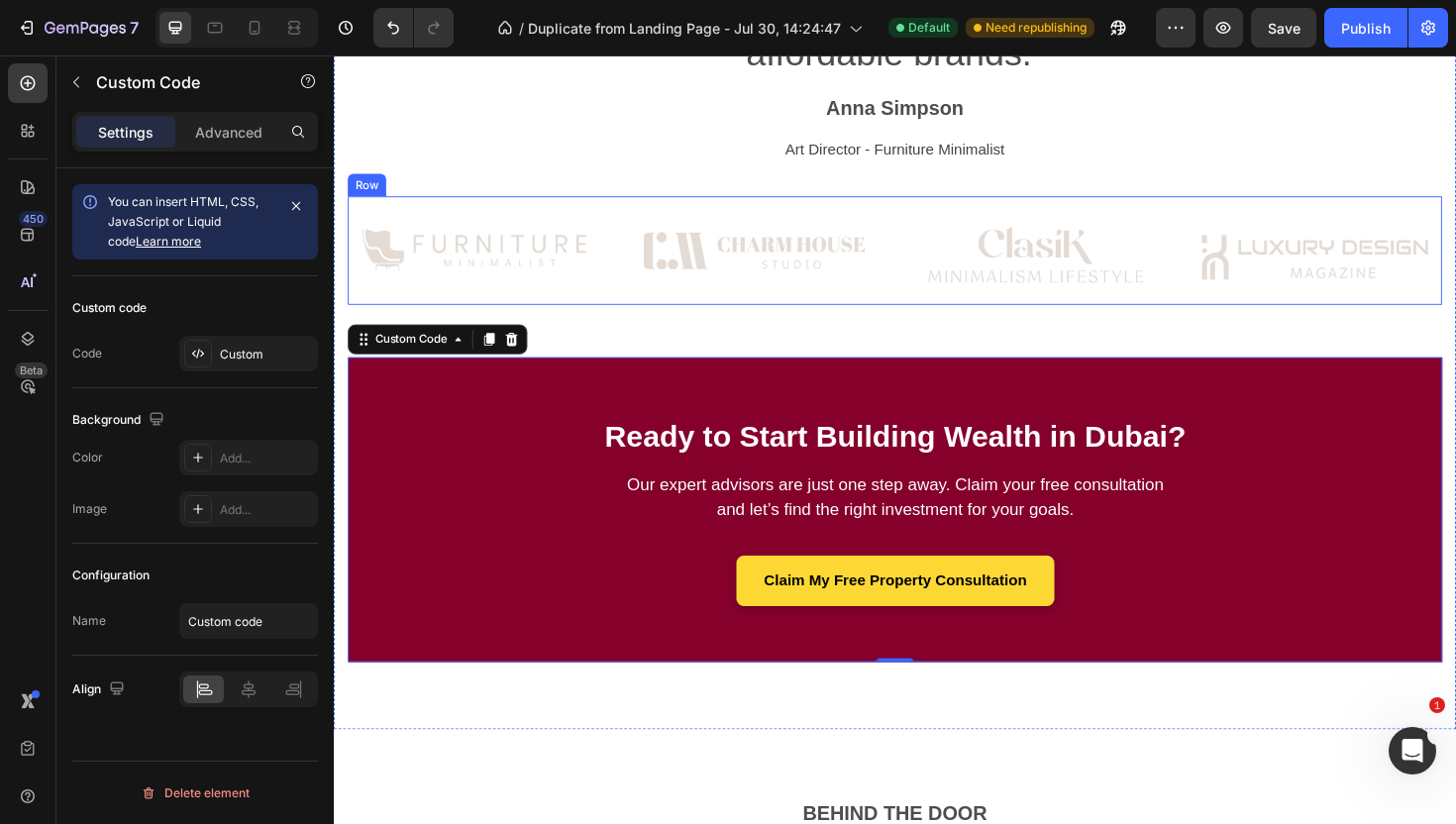 scroll, scrollTop: 2756, scrollLeft: 0, axis: vertical 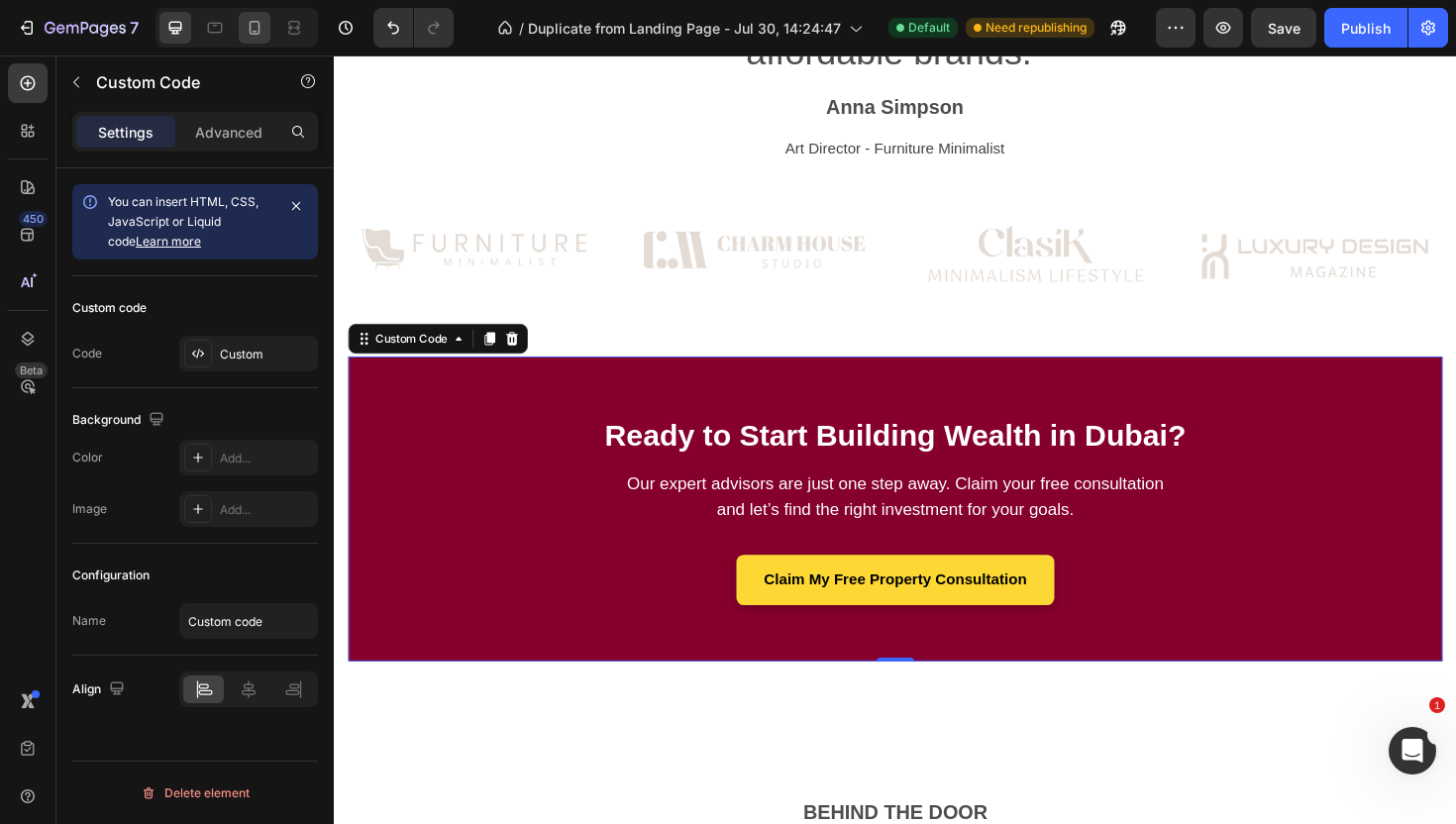 click 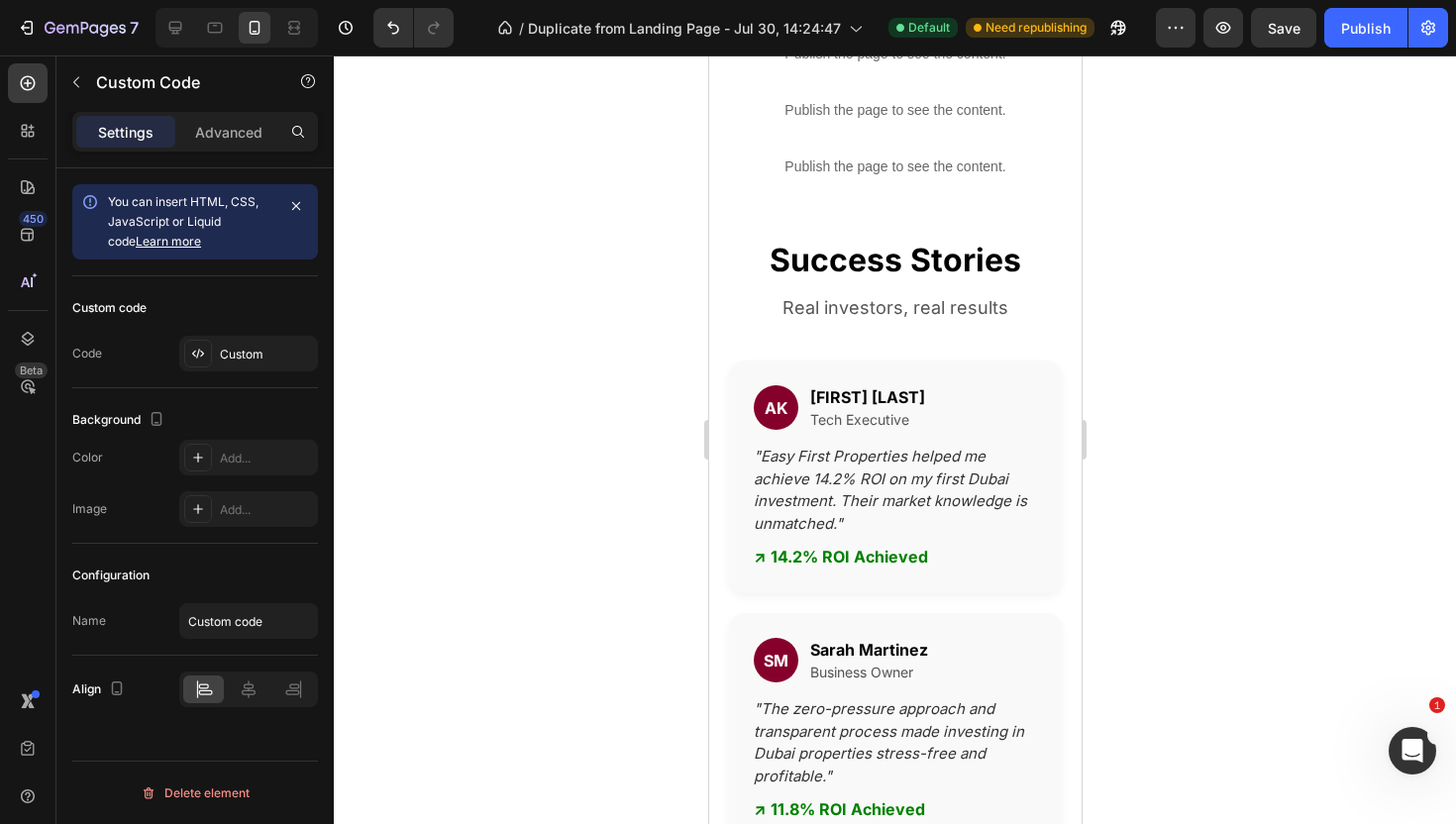scroll, scrollTop: 0, scrollLeft: 0, axis: both 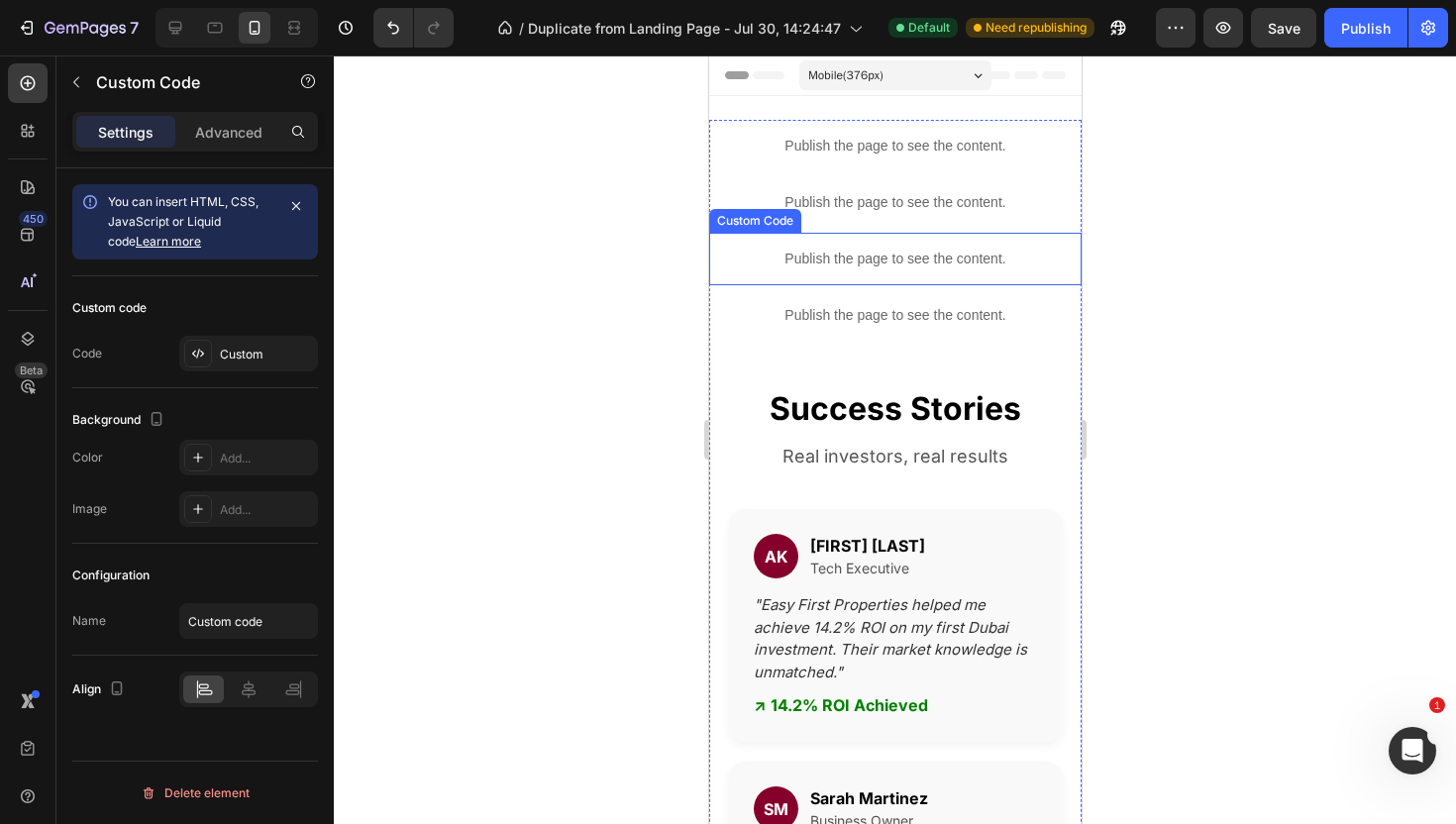 click on "Publish the page to see the content." at bounding box center [894, 258] 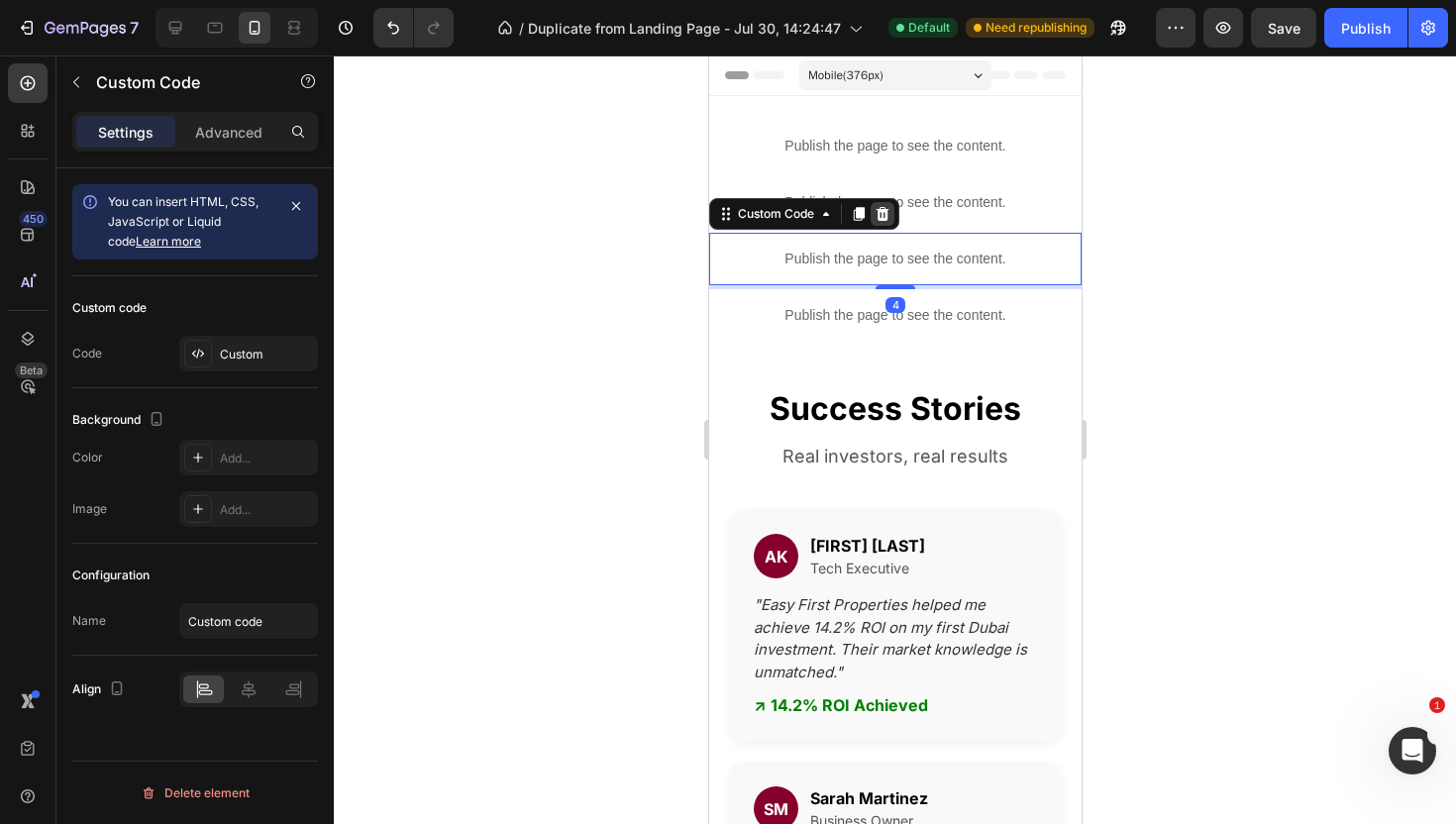 click 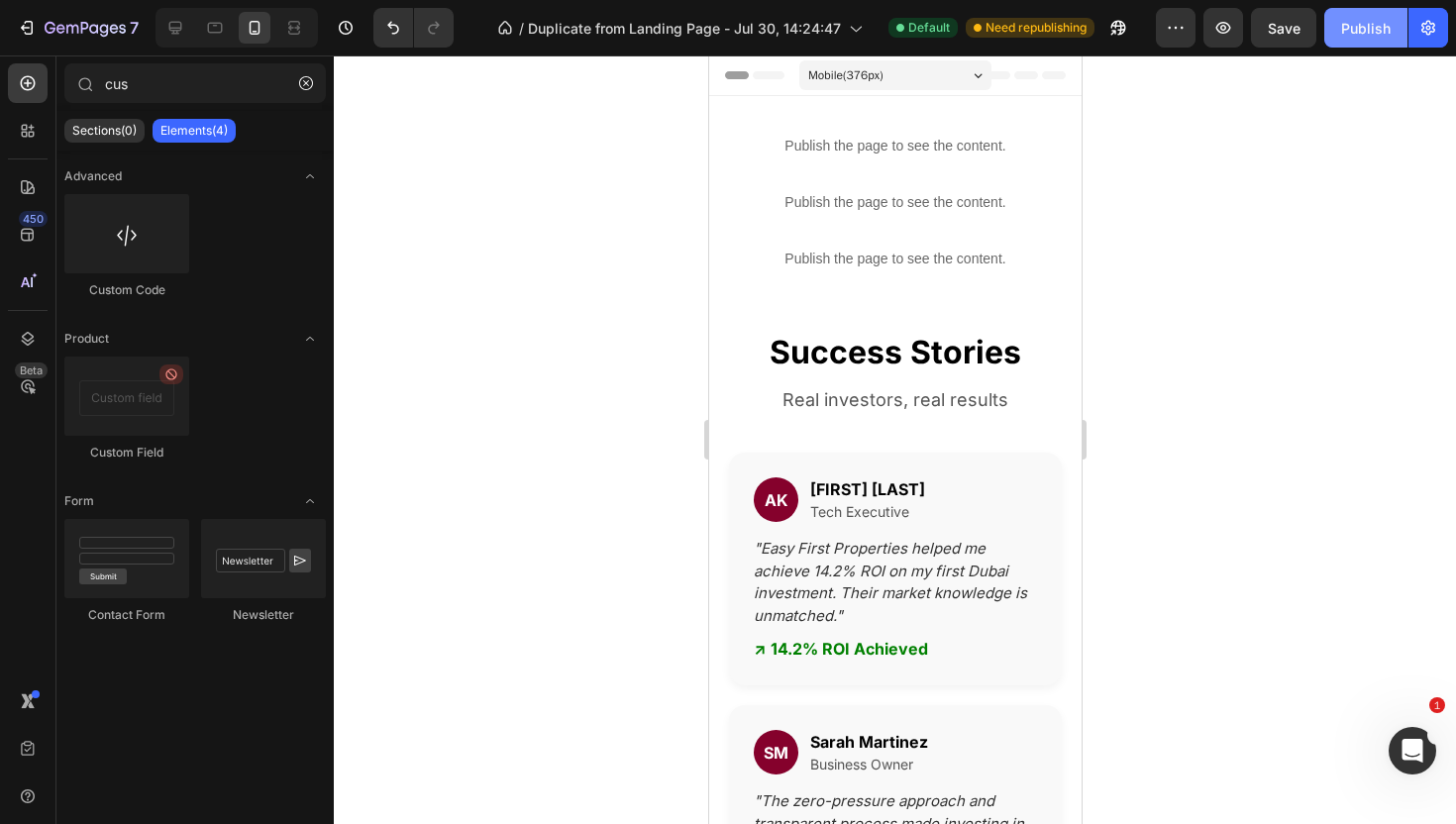 click on "Publish" at bounding box center [1366, 28] 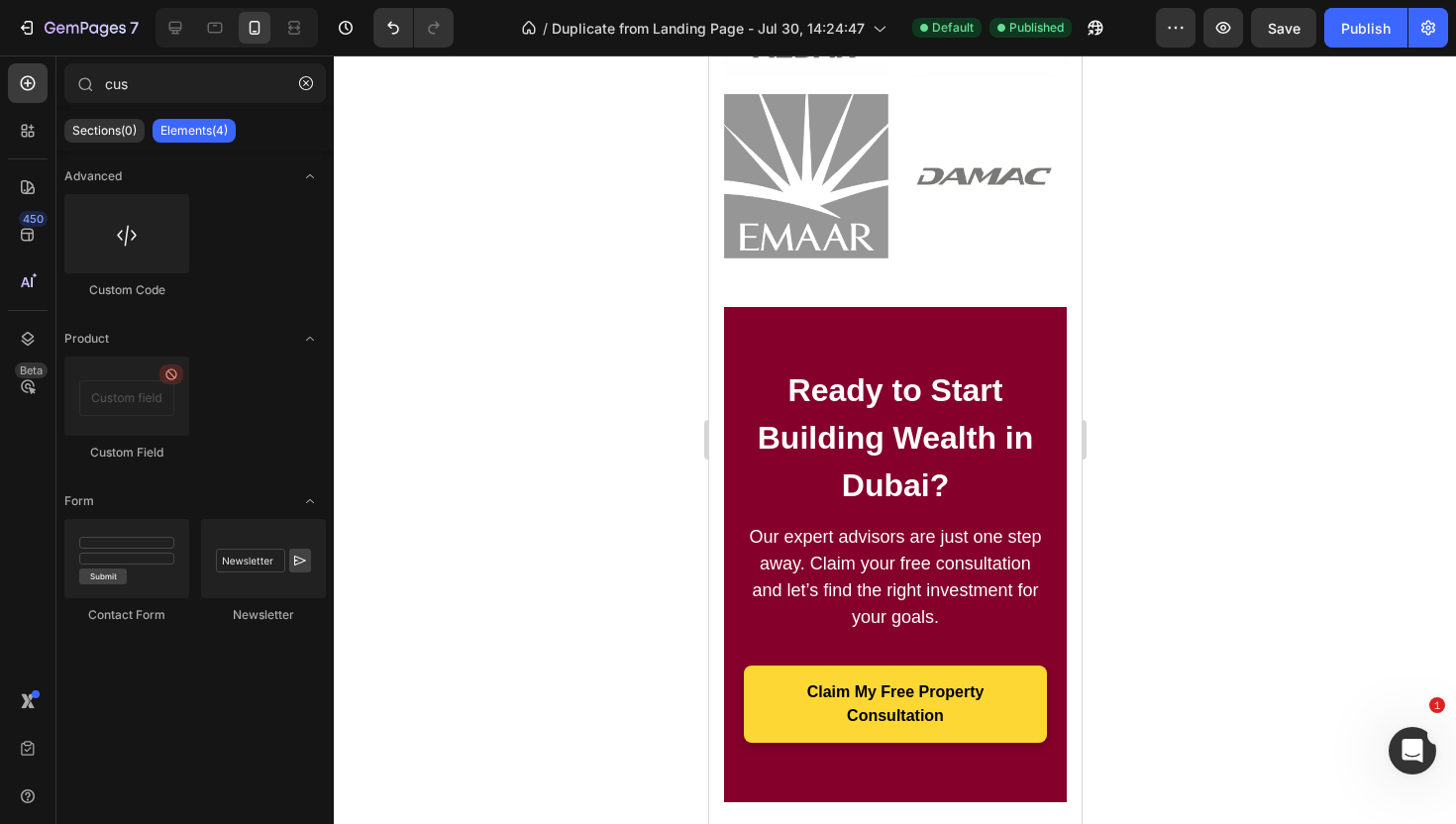 scroll, scrollTop: 3191, scrollLeft: 0, axis: vertical 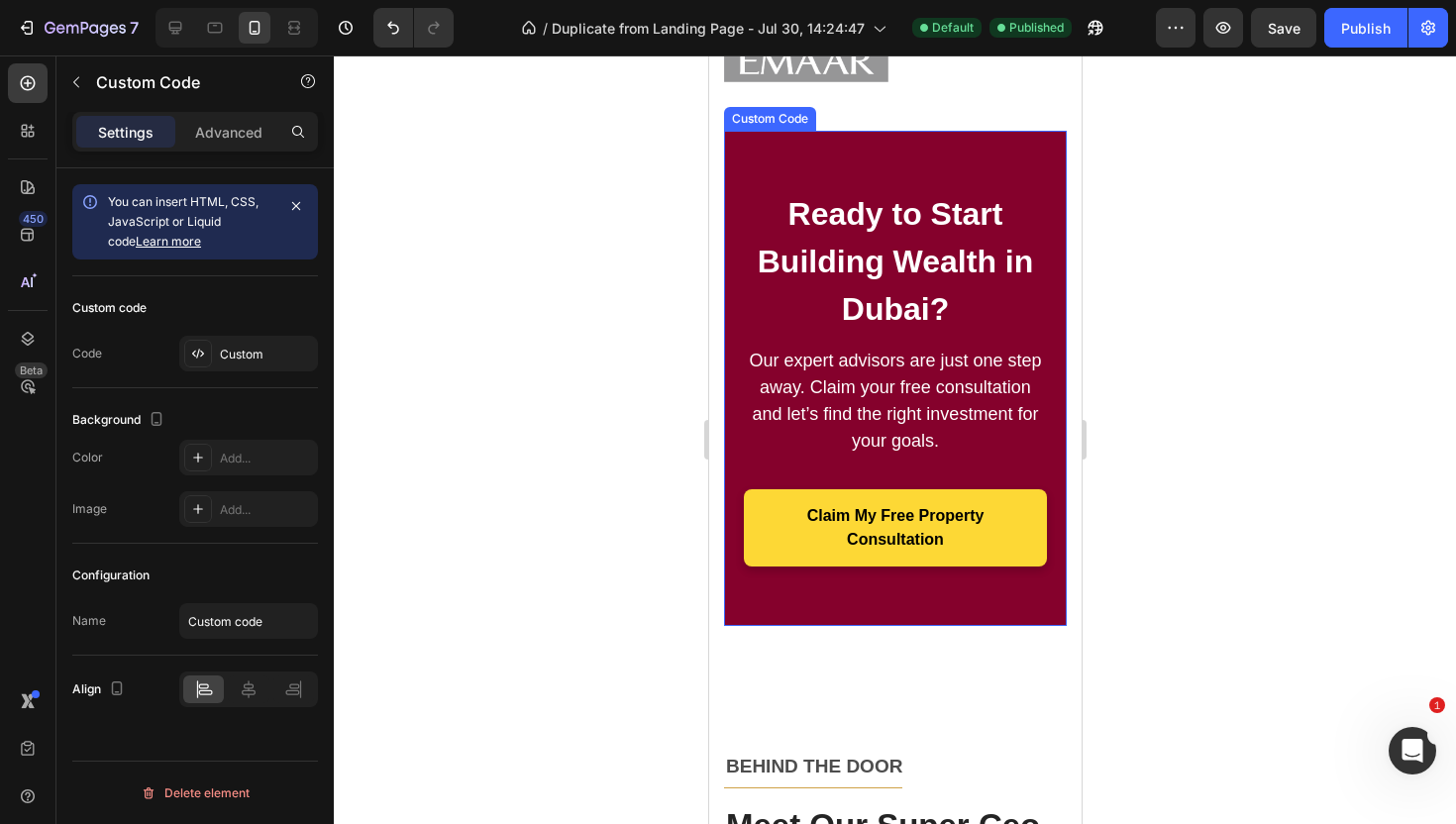 click on "Ready to Start Building Wealth in Dubai?" at bounding box center (894, 261) 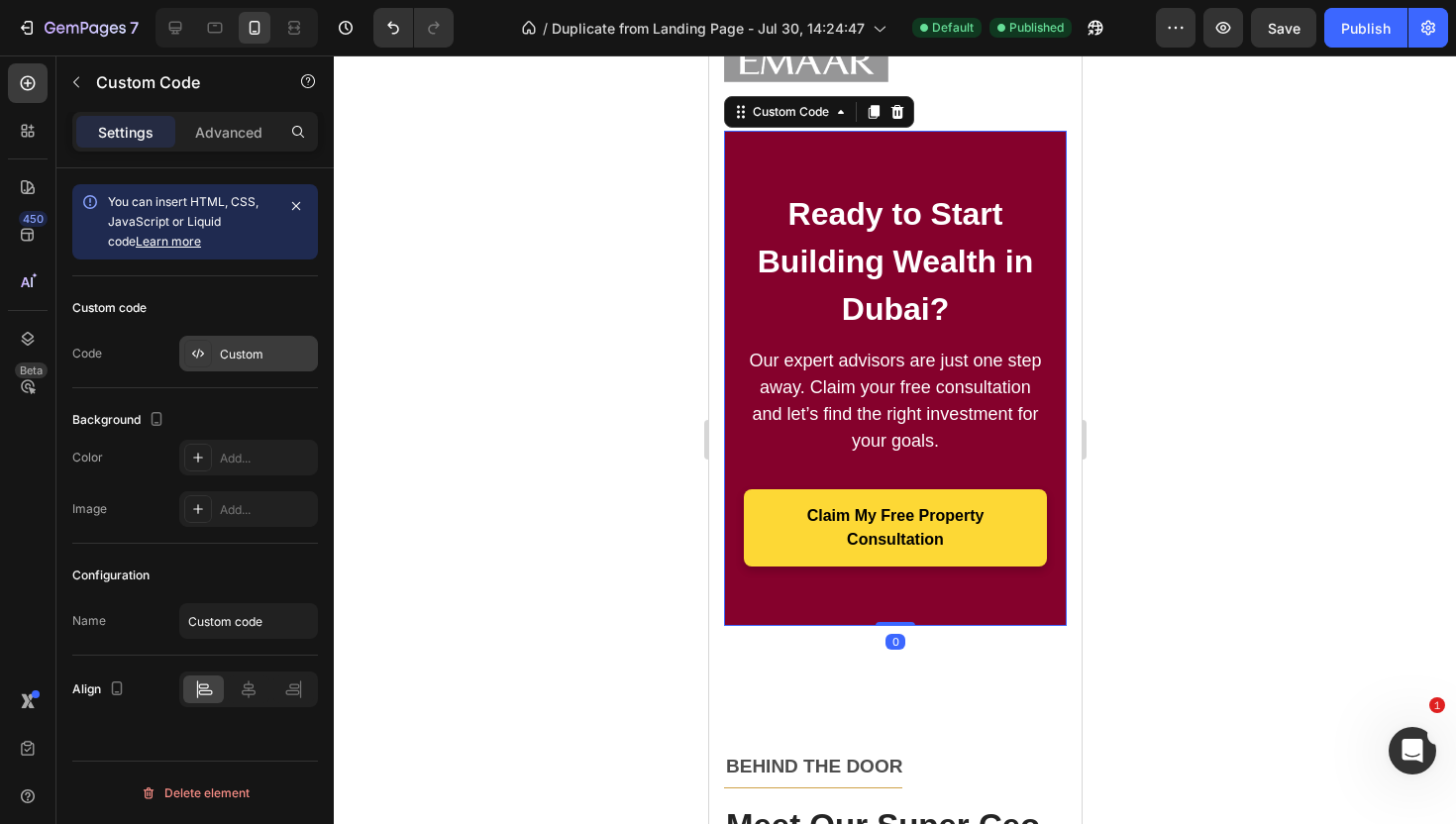 click on "Custom" at bounding box center (266, 355) 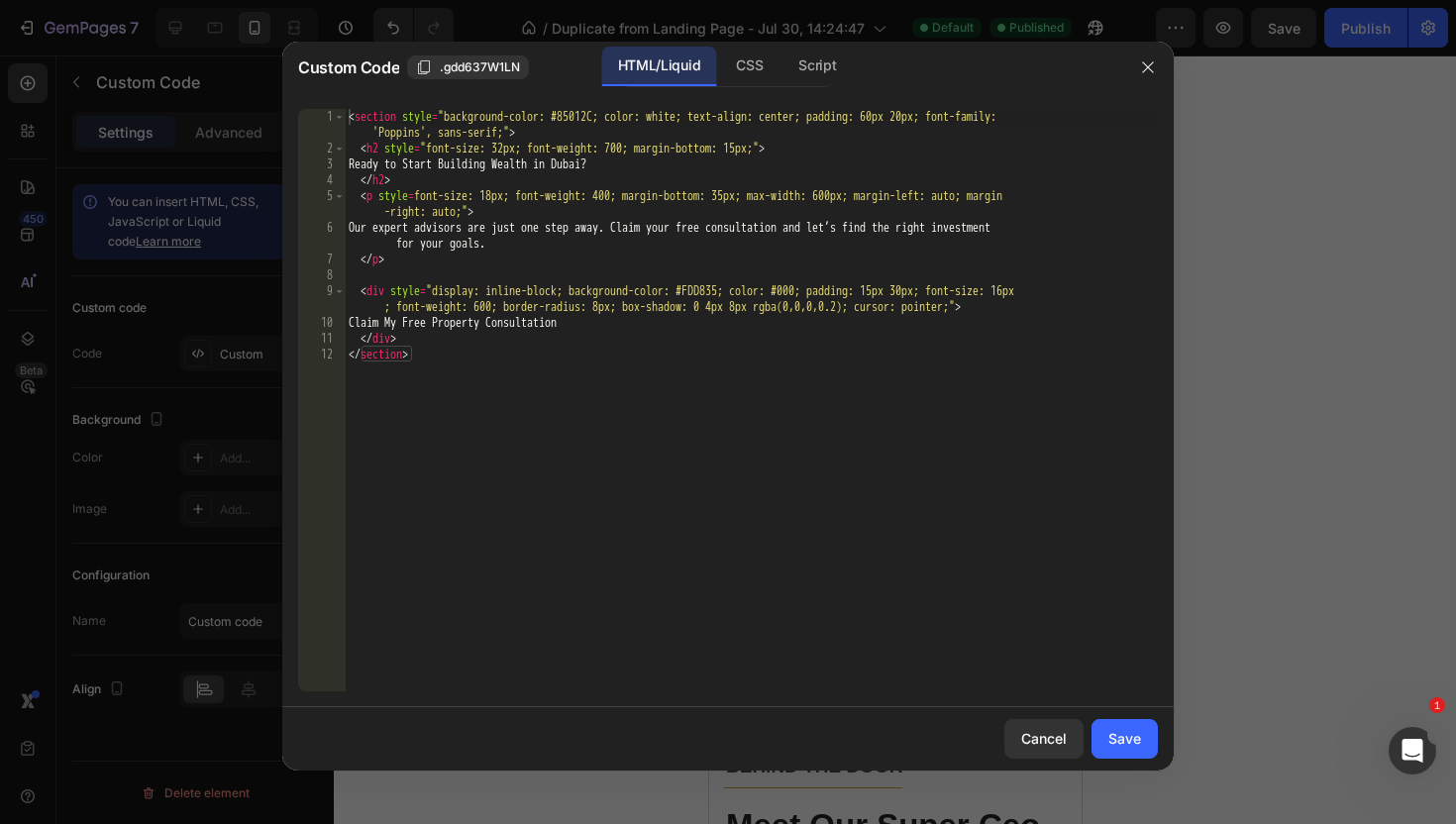 click on "< section   style = "background-color: #85012C; color: white; text-align: center; padding: 60px 20px; font-family:       'Poppins', sans-serif;" >    < h2   style = "font-size: 32px; font-weight: 700; margin-bottom: 15px;" >     Ready to Start Building Wealth in Dubai?    </ h2 >    < p   style = "font-size: 18px; font-weight: 400; margin-bottom: 35px; max-width: 600px; margin-left: auto; margin        -right: auto;" >     Our expert advisors are just one step away. Claim your free consultation and let’s find the right investment           for your goals.    </ p >    < div   style = "display: inline-block; background-color: #FDD835; color: #000; padding: 15px 30px; font-size: 16px        ; font-weight: 600; border-radius: 8px; box-shadow: 0 4px 8px rgba(0,0,0,0.2); cursor: pointer;" >     Claim My Free Property Consultation    </ div > </ section >" at bounding box center [751, 424] 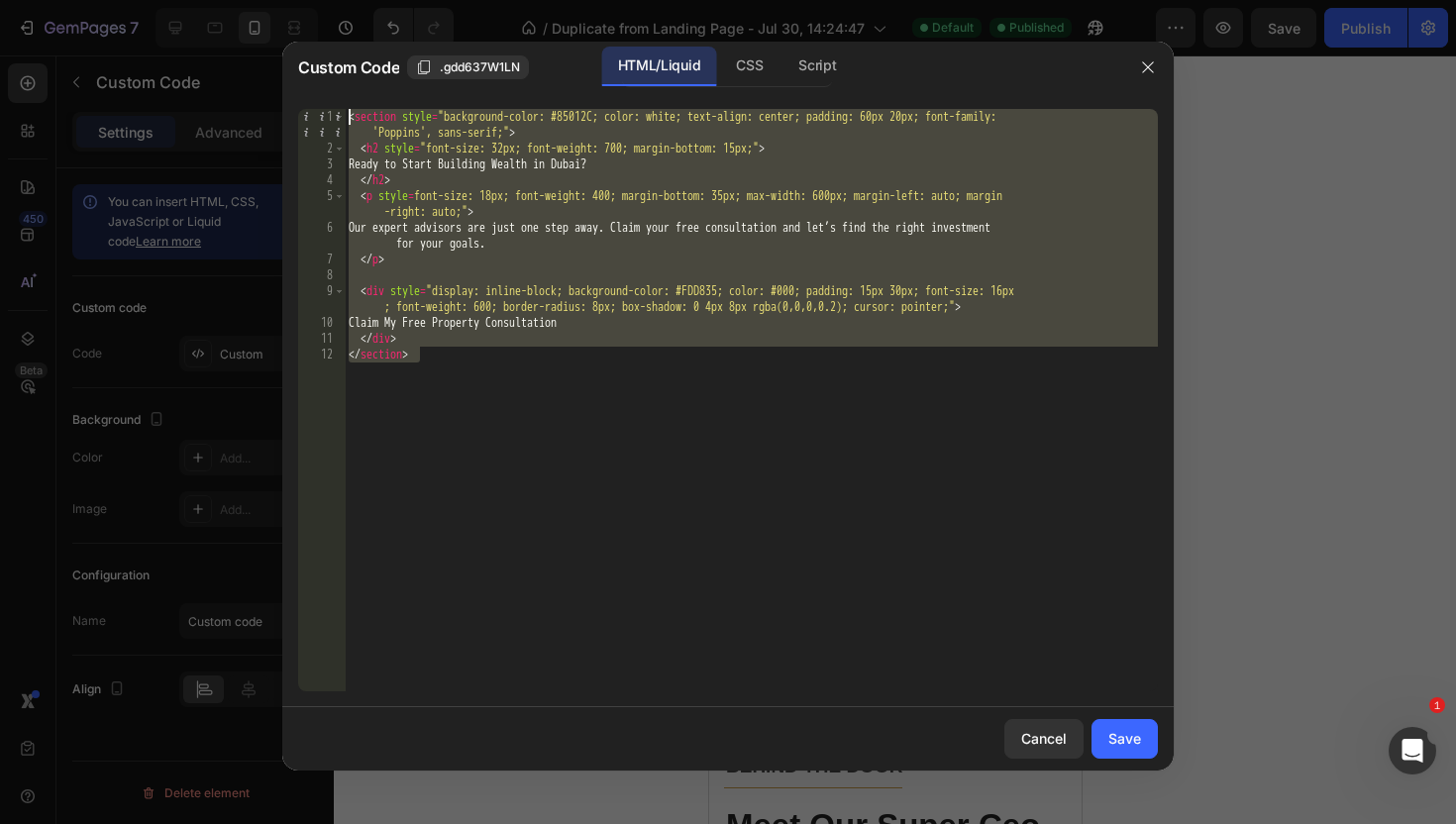 drag, startPoint x: 660, startPoint y: 394, endPoint x: 601, endPoint y: -123, distance: 520.3556 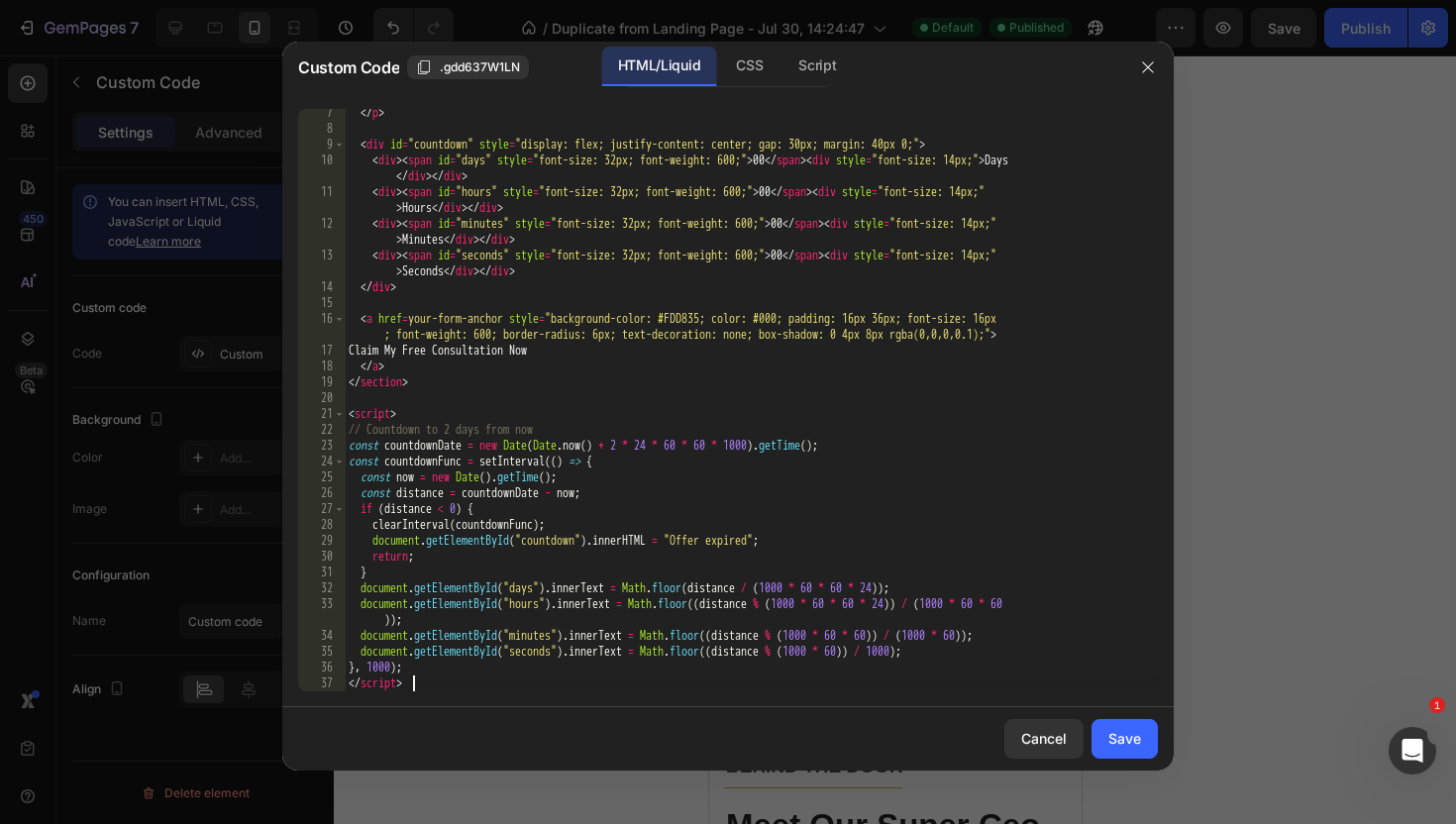 scroll, scrollTop: 131, scrollLeft: 0, axis: vertical 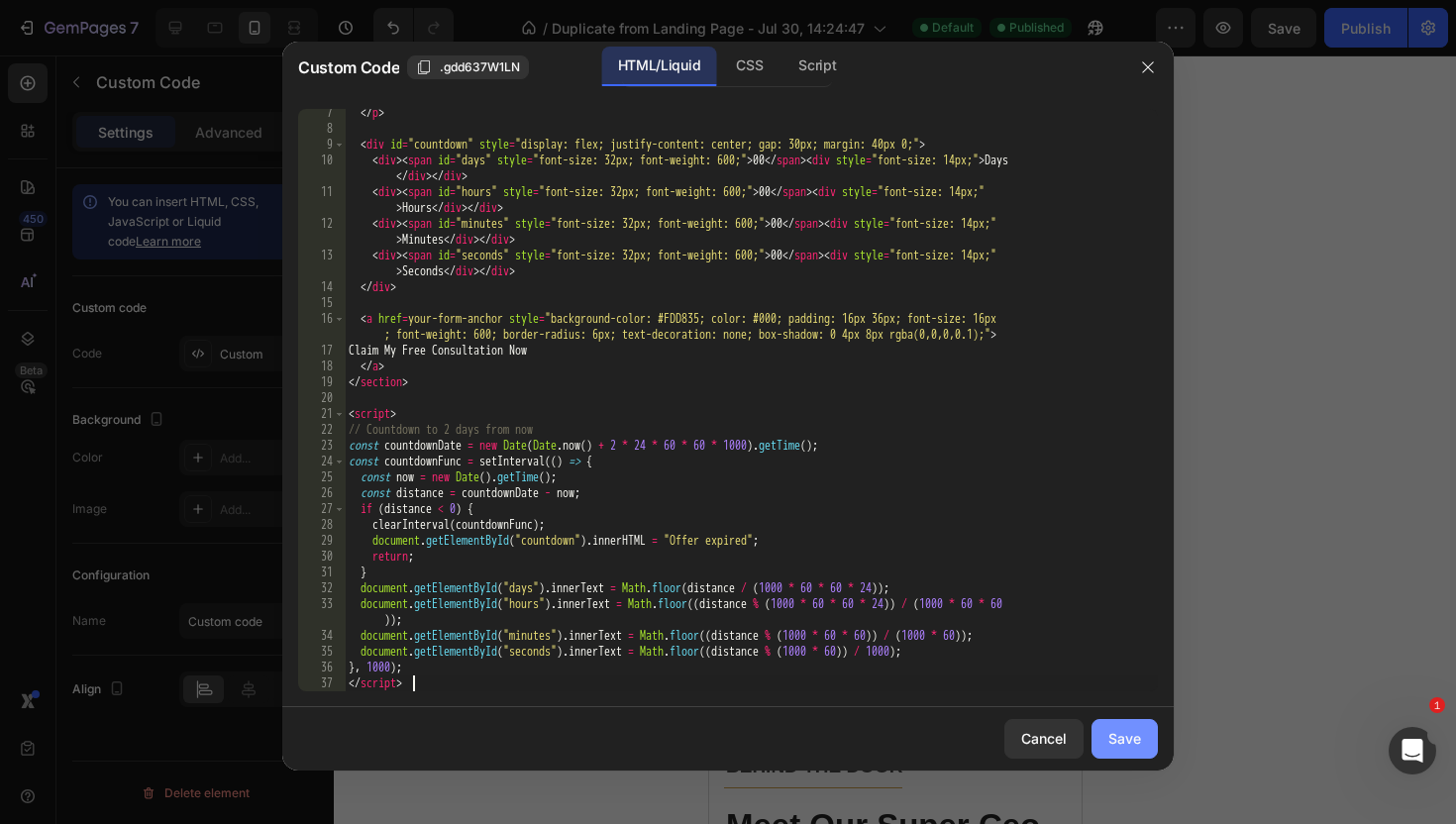 click on "Save" 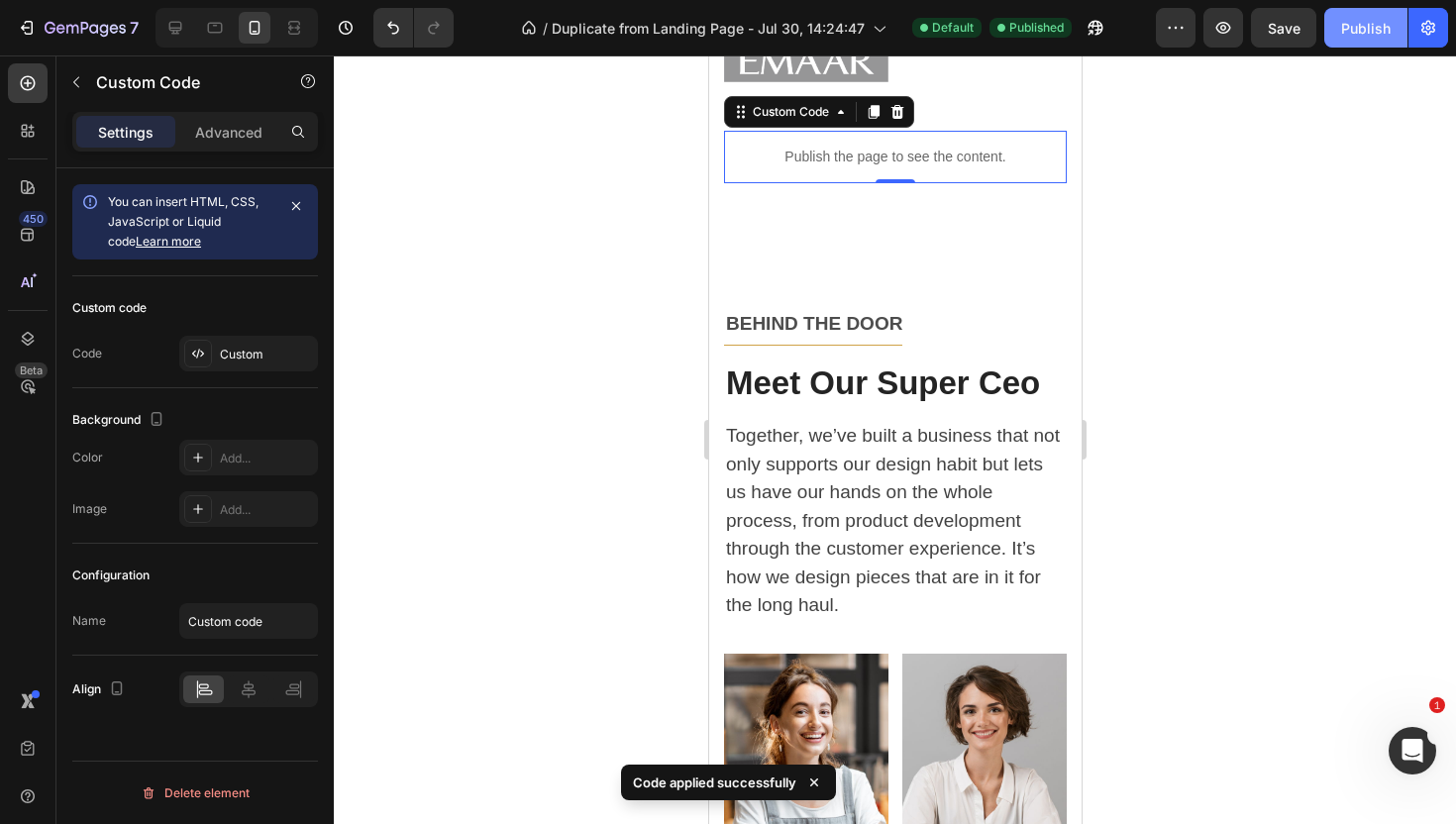 click on "Publish" 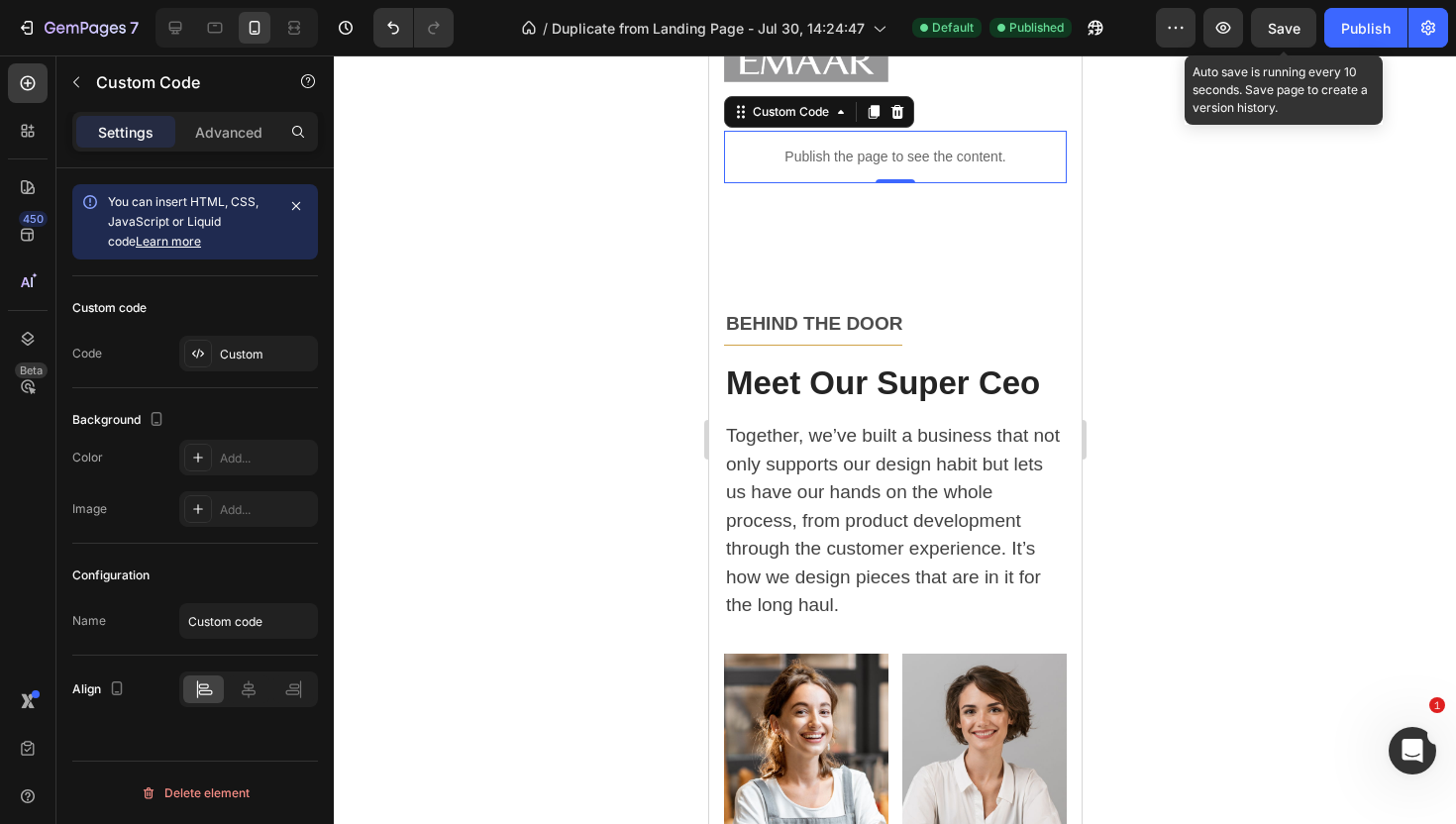click on "Save" at bounding box center [1284, 28] 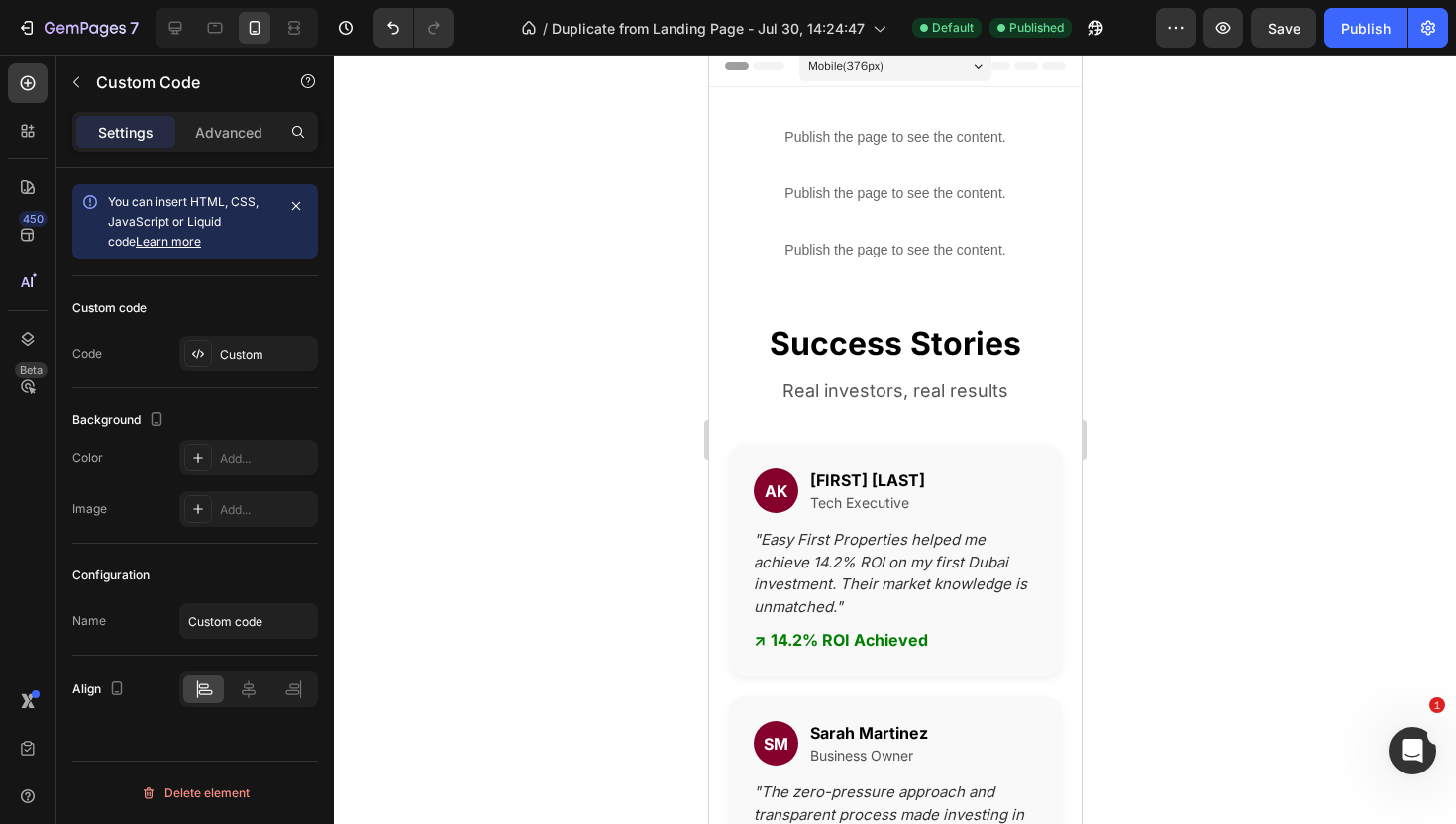 scroll, scrollTop: 0, scrollLeft: 0, axis: both 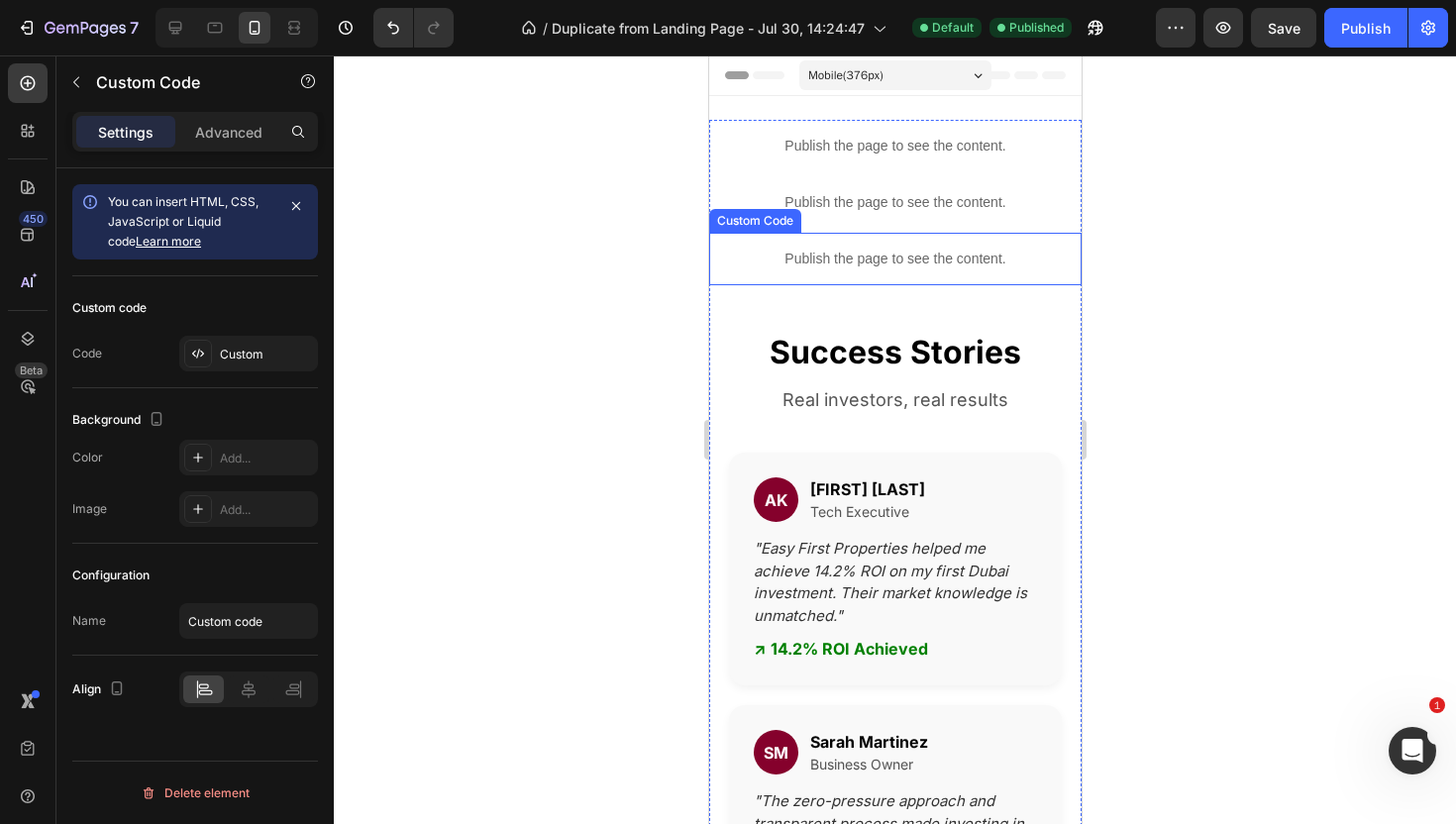 click on "Publish the page to see the content." at bounding box center [894, 258] 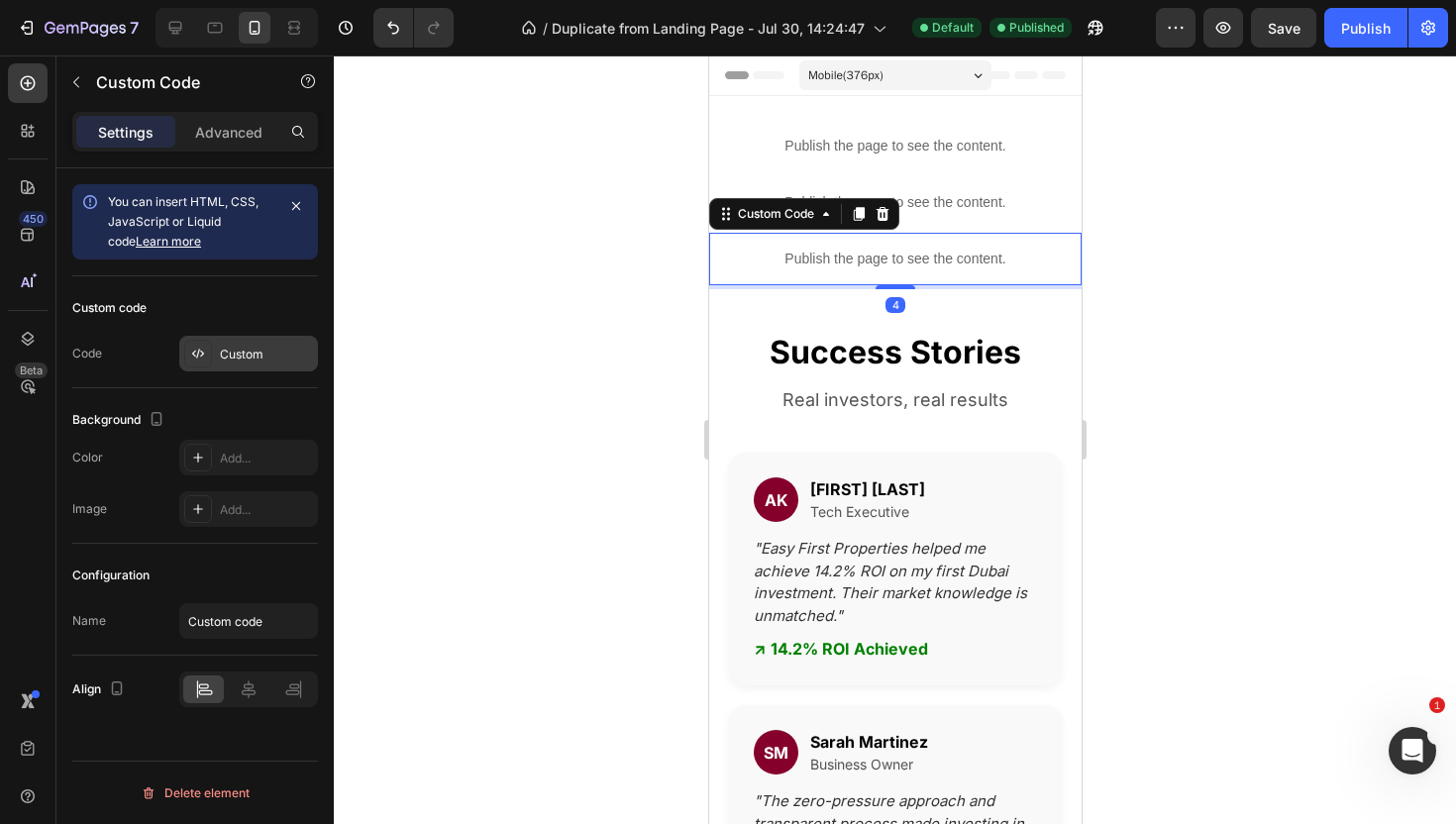 click on "Custom" at bounding box center [266, 355] 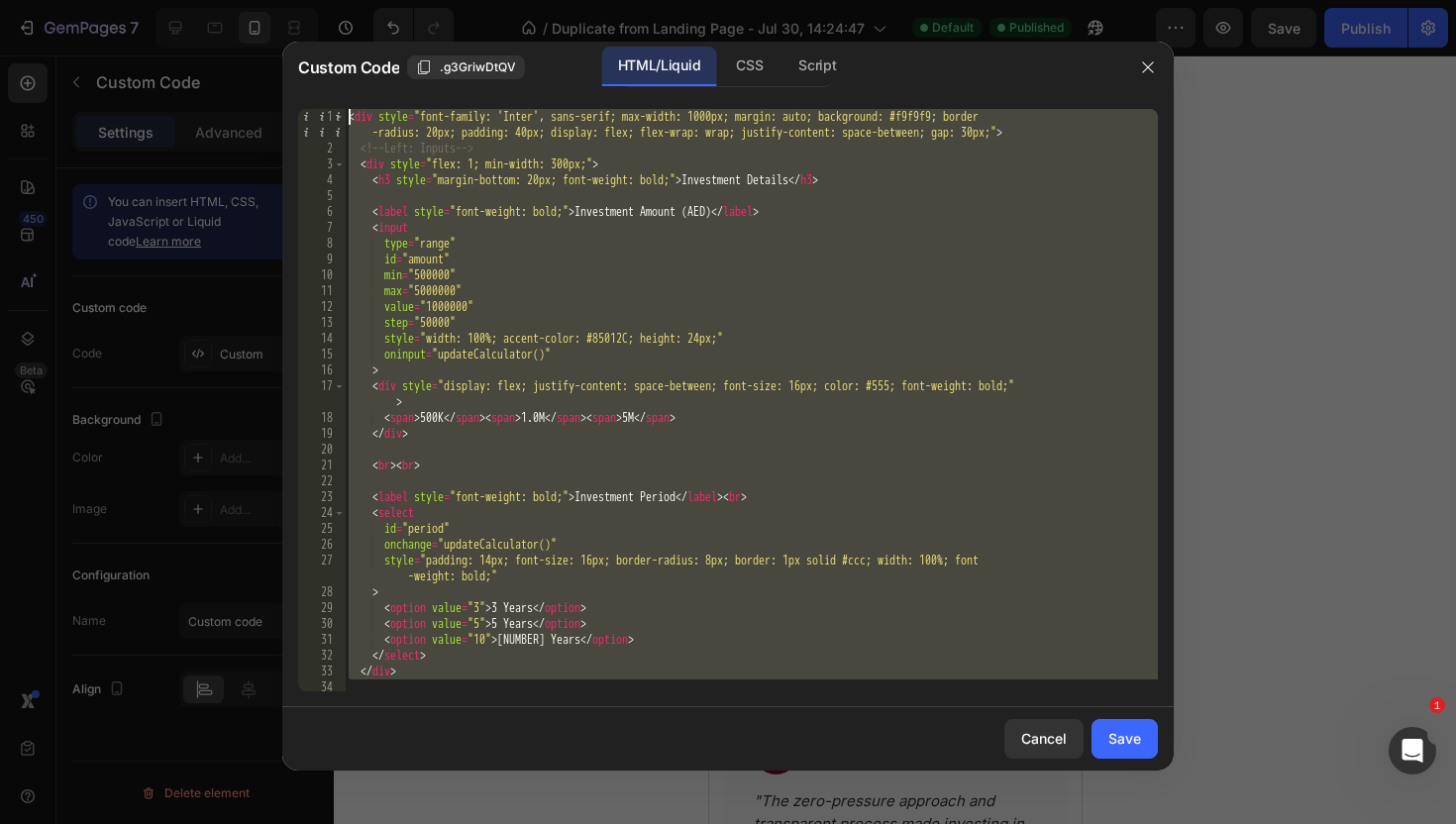 scroll, scrollTop: 0, scrollLeft: 0, axis: both 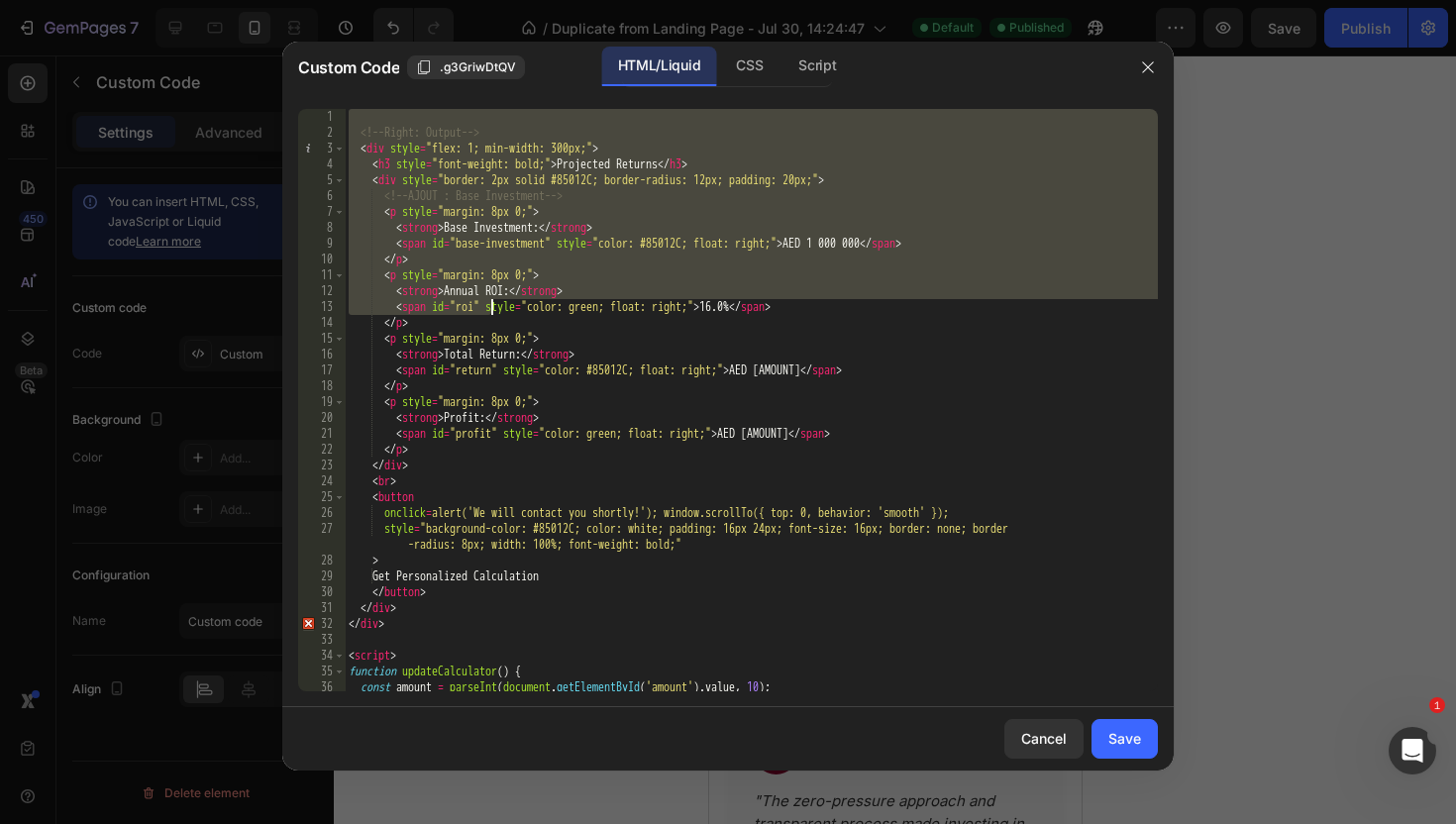 drag, startPoint x: 356, startPoint y: 110, endPoint x: 672, endPoint y: 691, distance: 661.37508 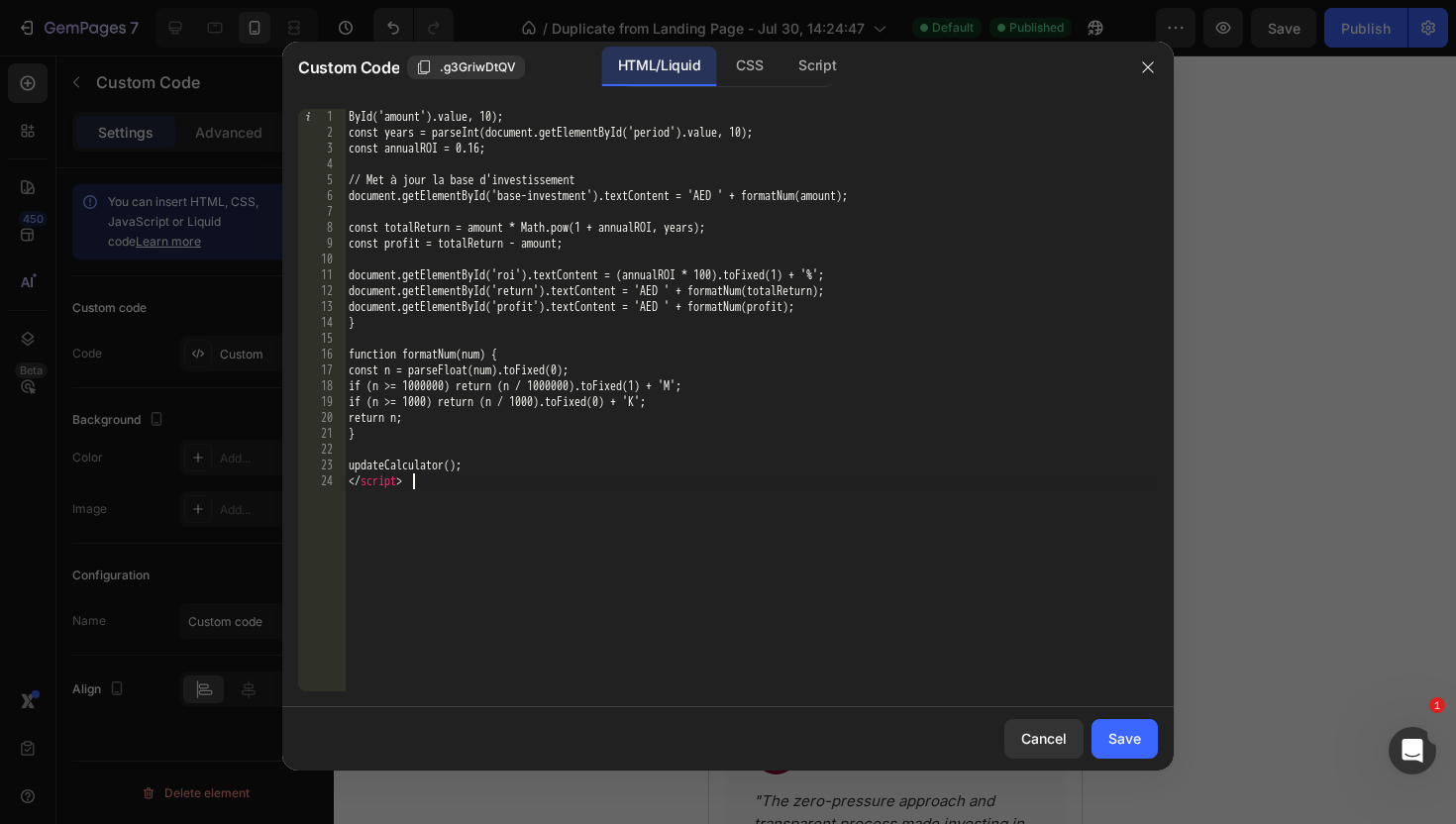 drag, startPoint x: 595, startPoint y: 591, endPoint x: 595, endPoint y: -123, distance: 714 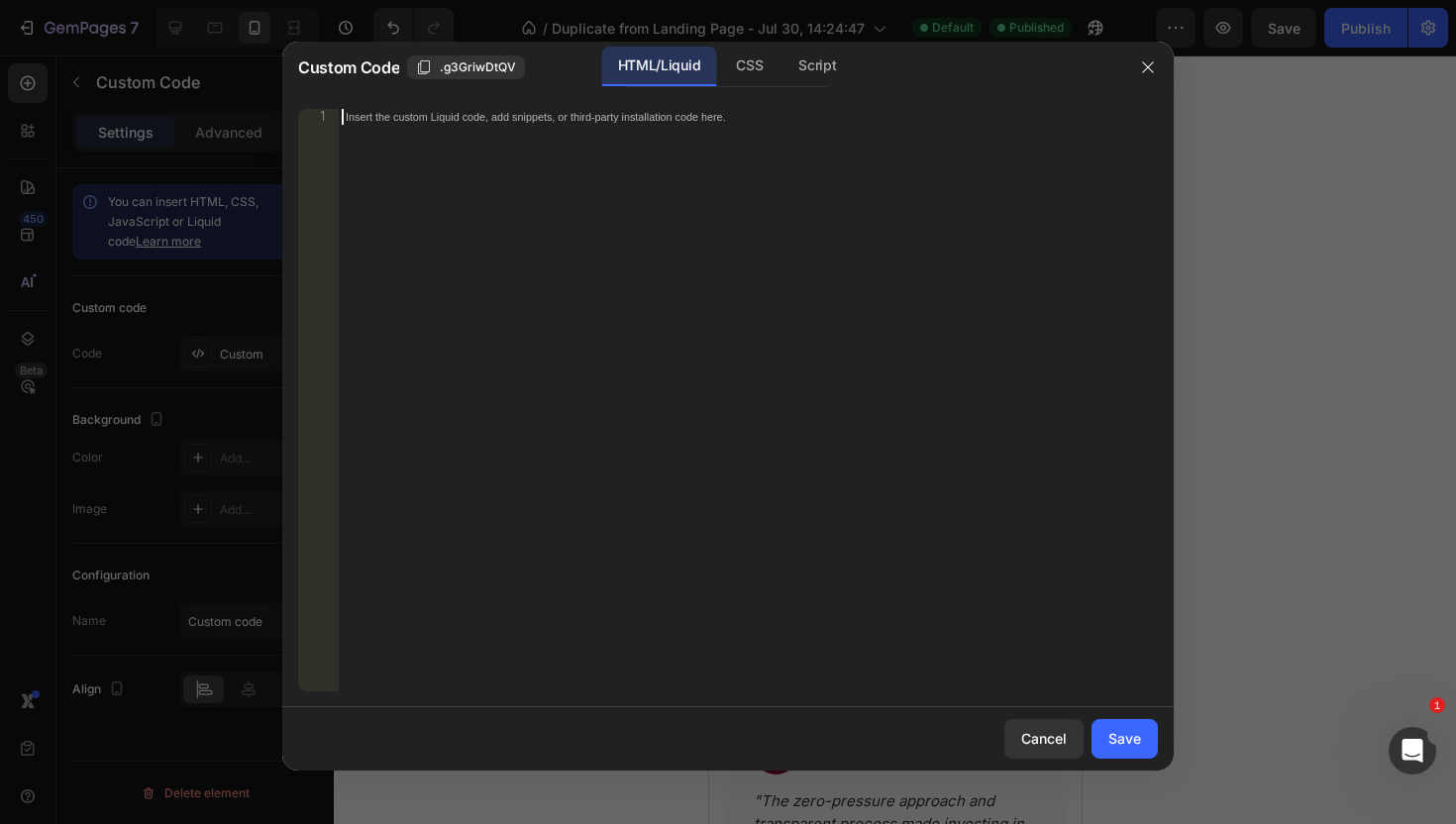 paste on "</script>" 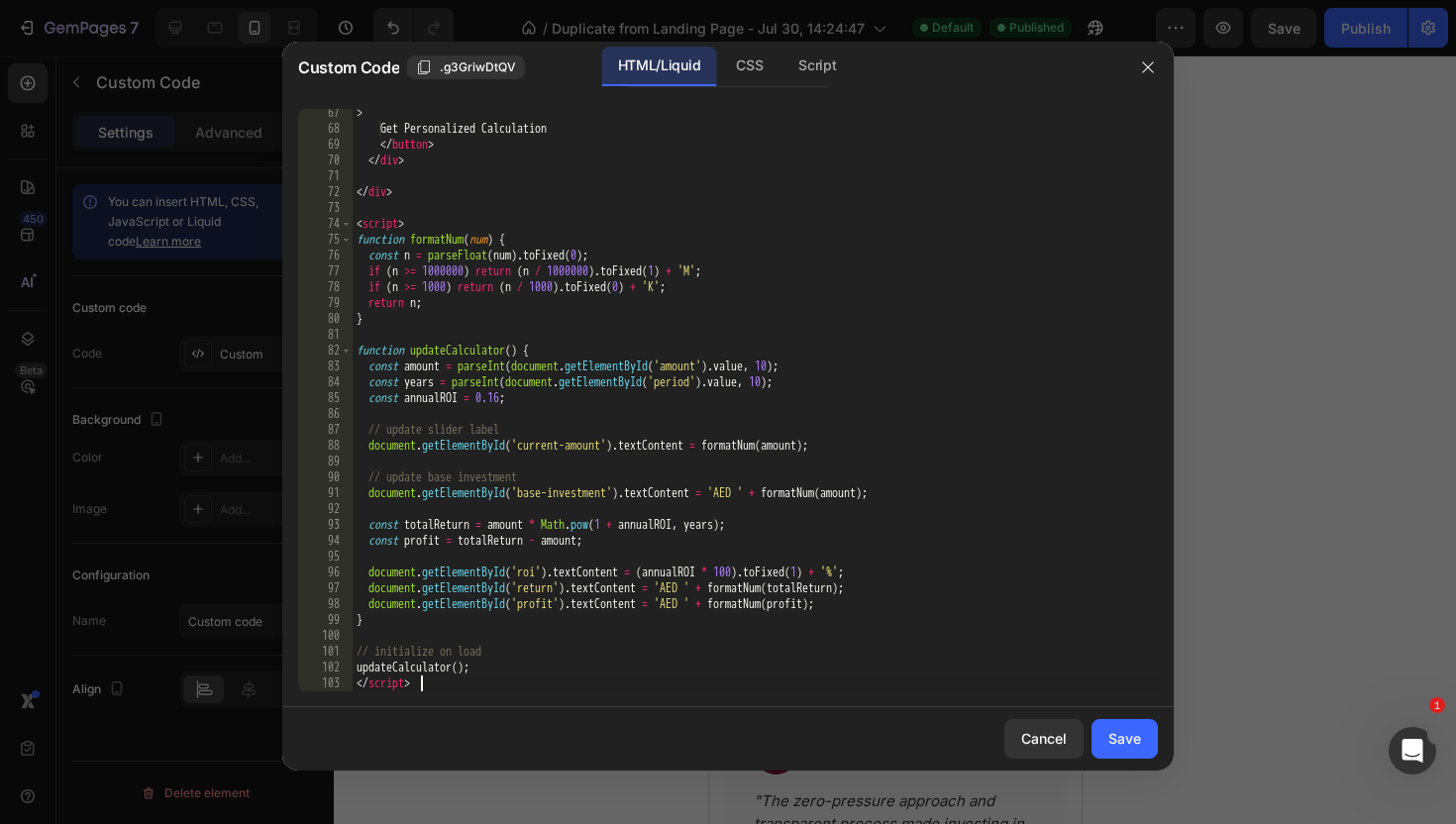 scroll, scrollTop: 1113, scrollLeft: 0, axis: vertical 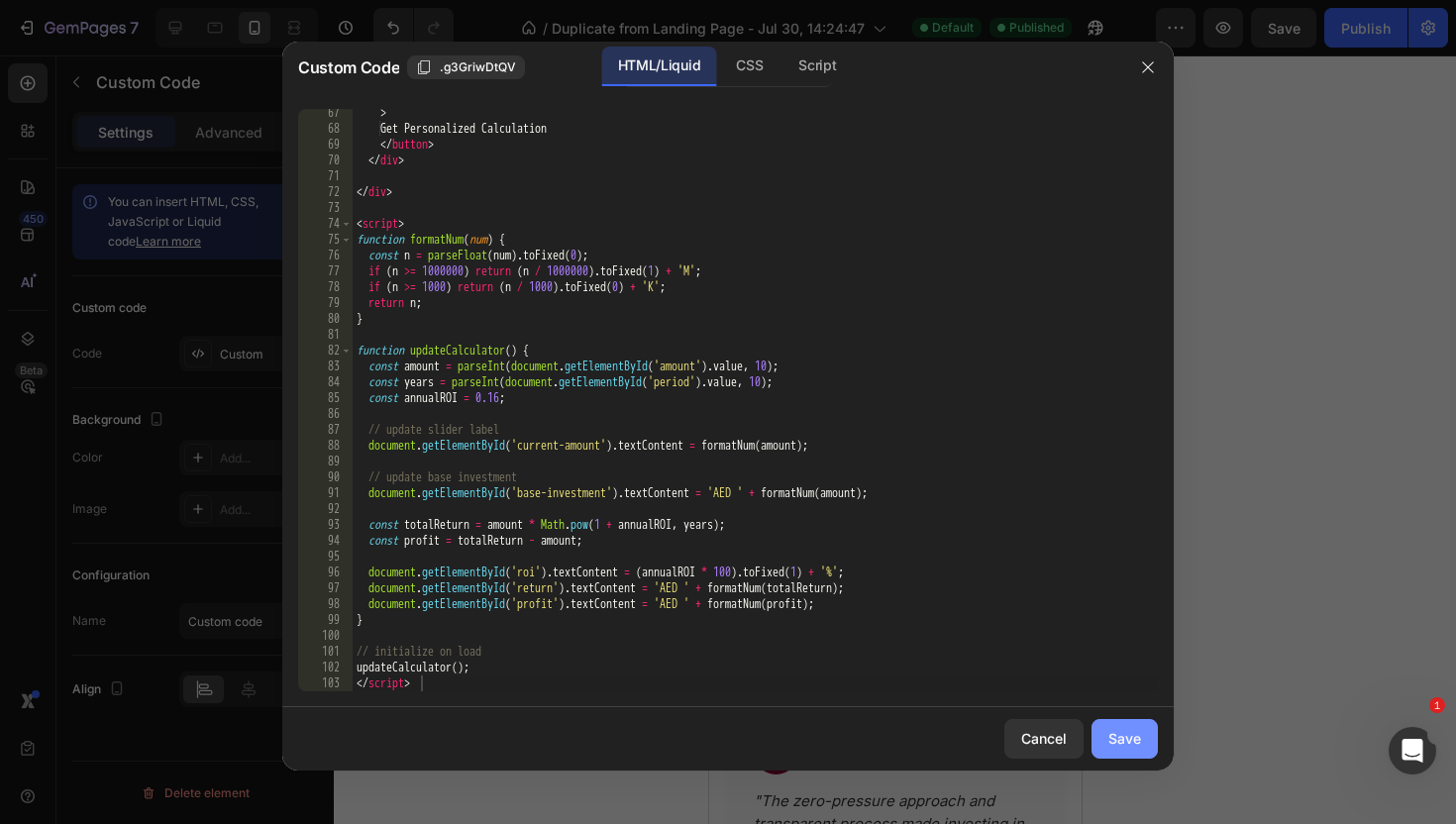 click on "Save" at bounding box center (1124, 738) 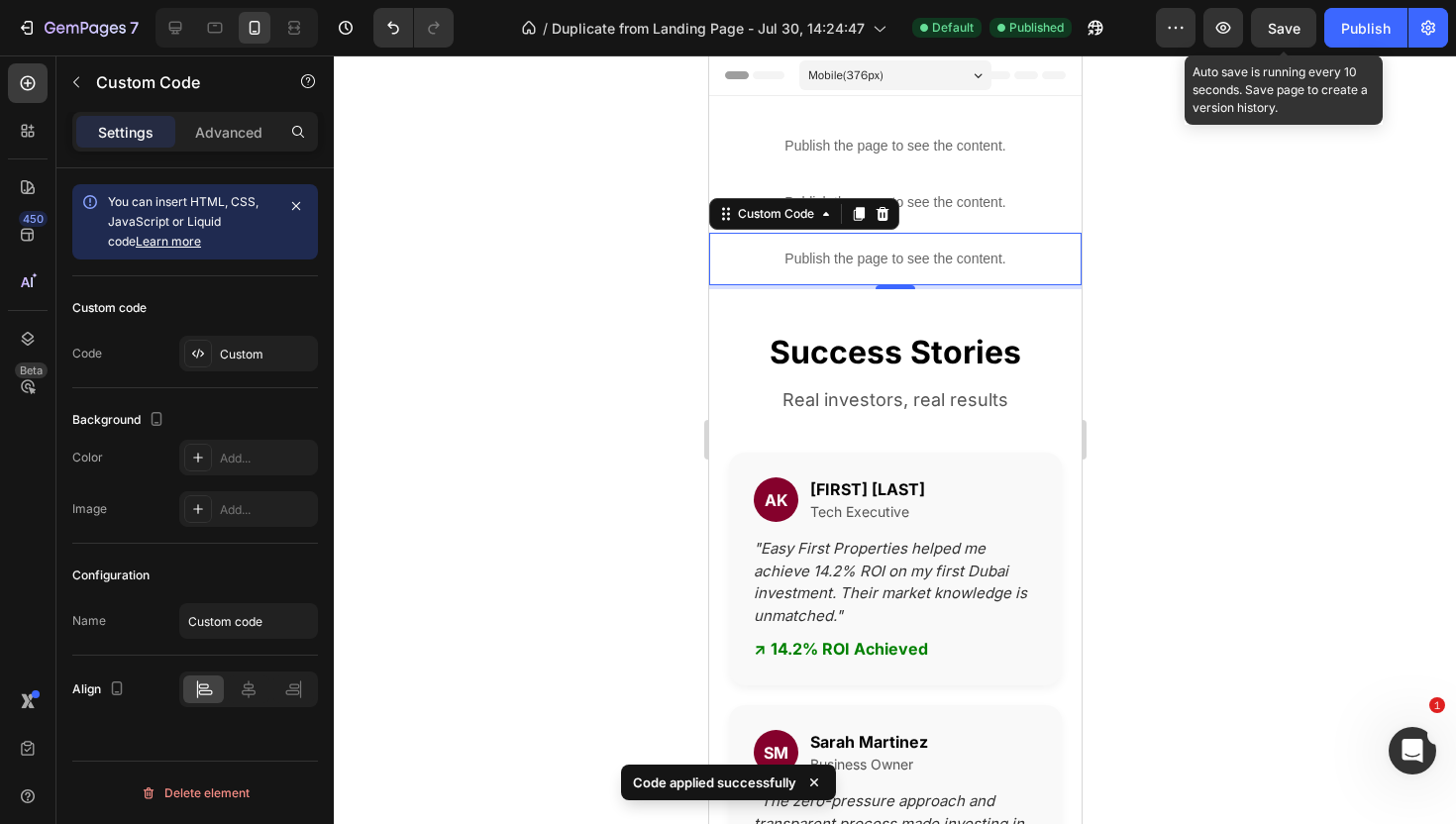 click on "Save" 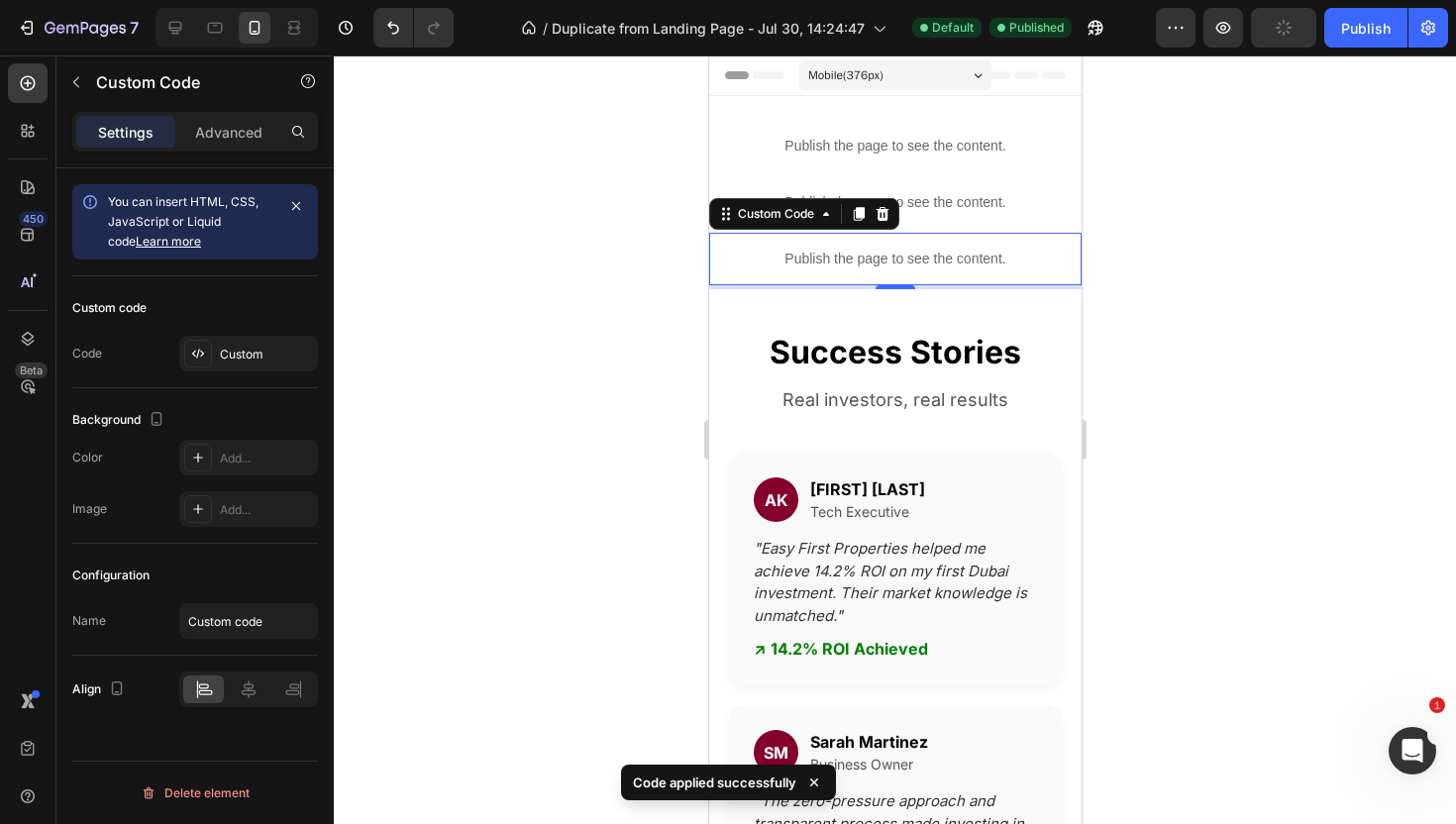 click 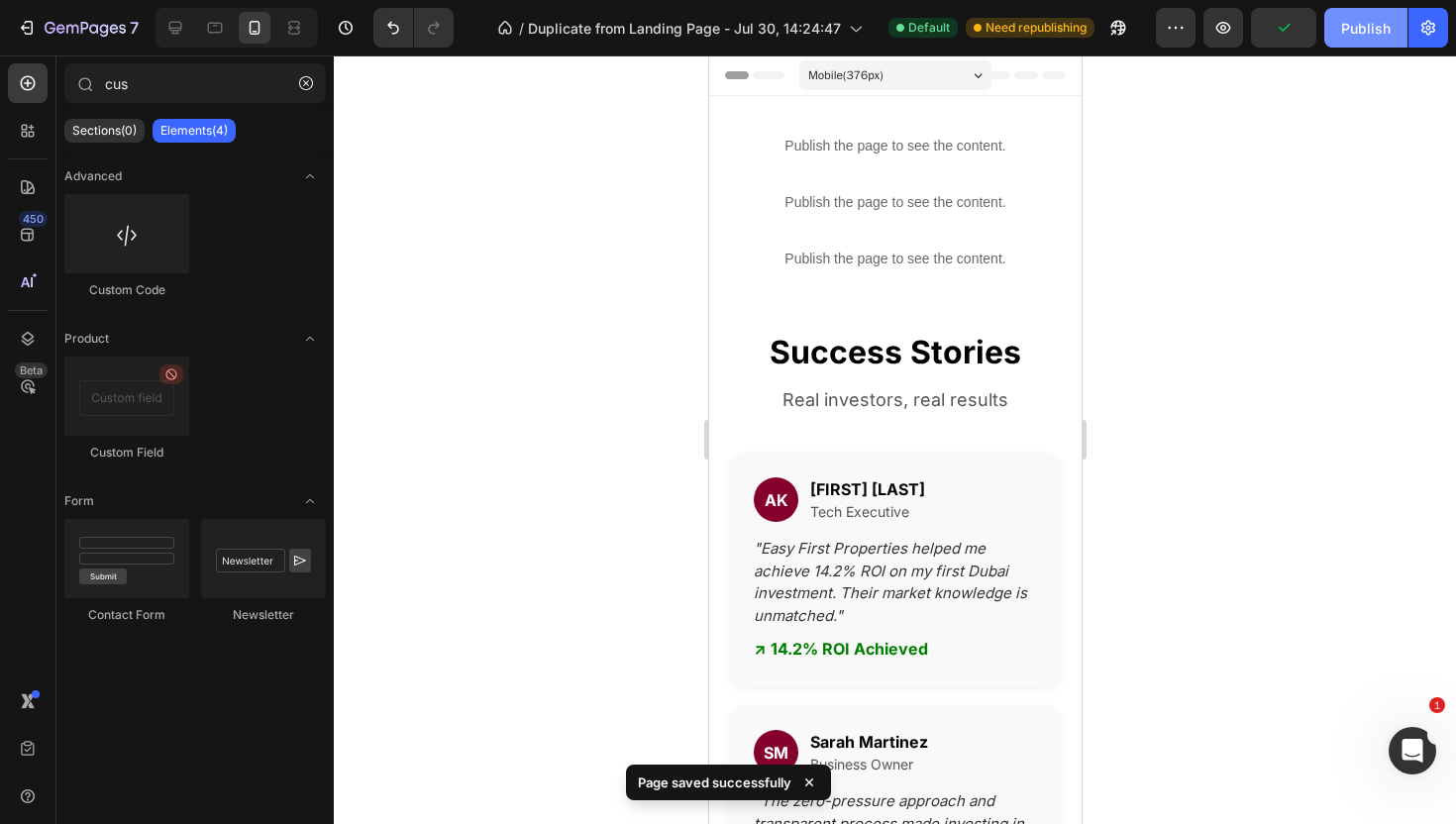 click on "Publish" at bounding box center (1366, 28) 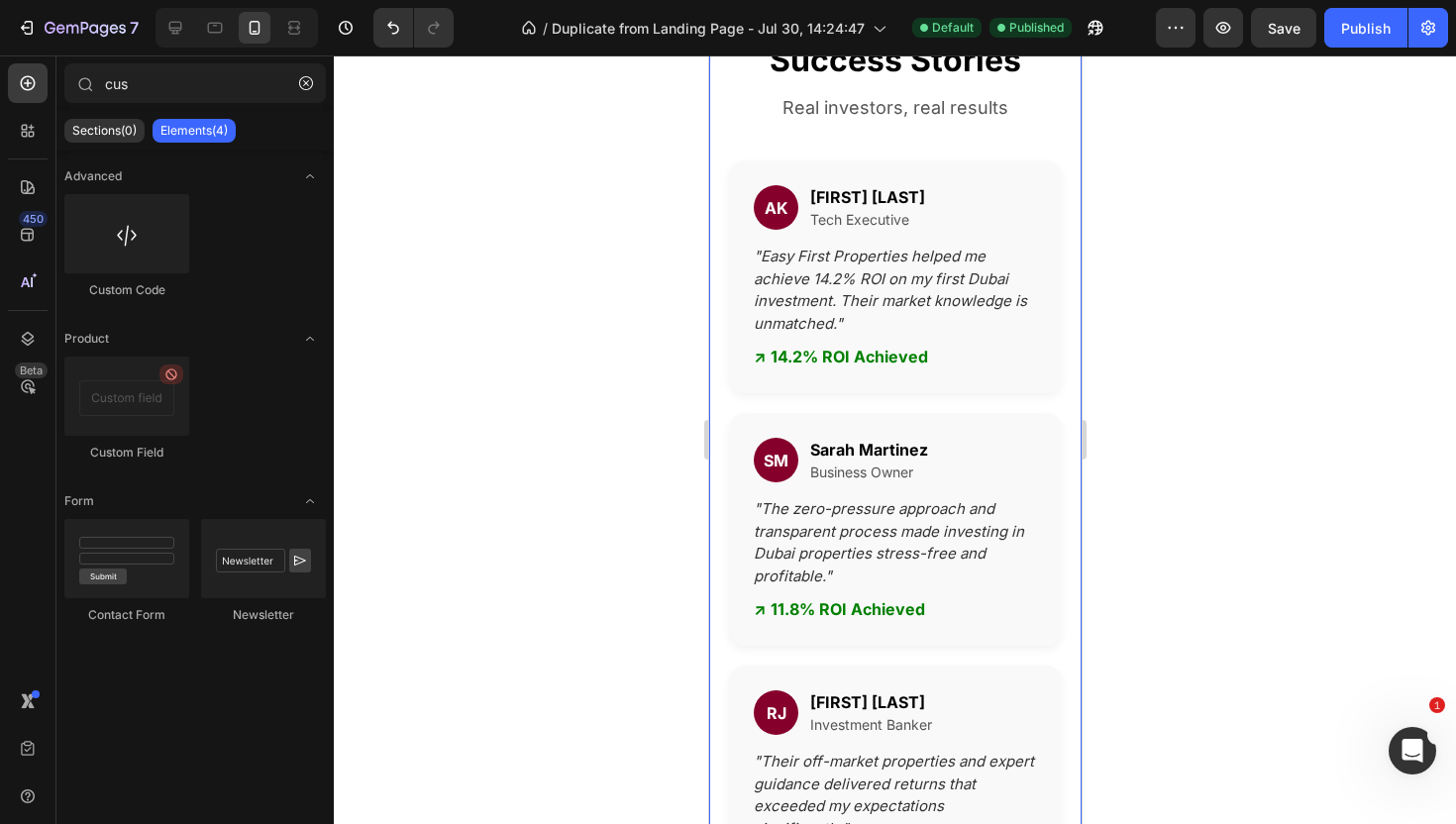 scroll, scrollTop: 12, scrollLeft: 0, axis: vertical 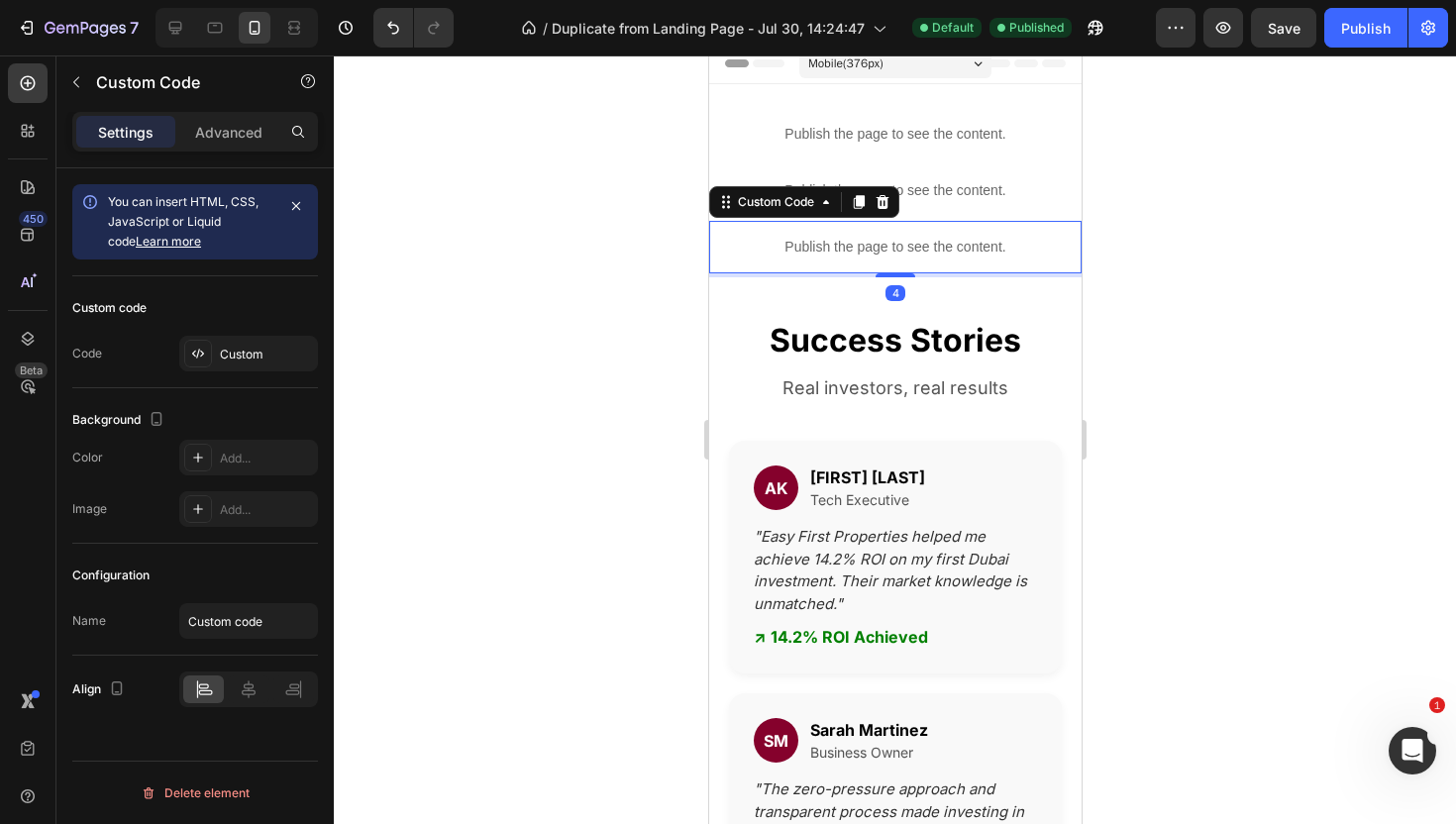 click on "Publish the page to see the content." at bounding box center [894, 247] 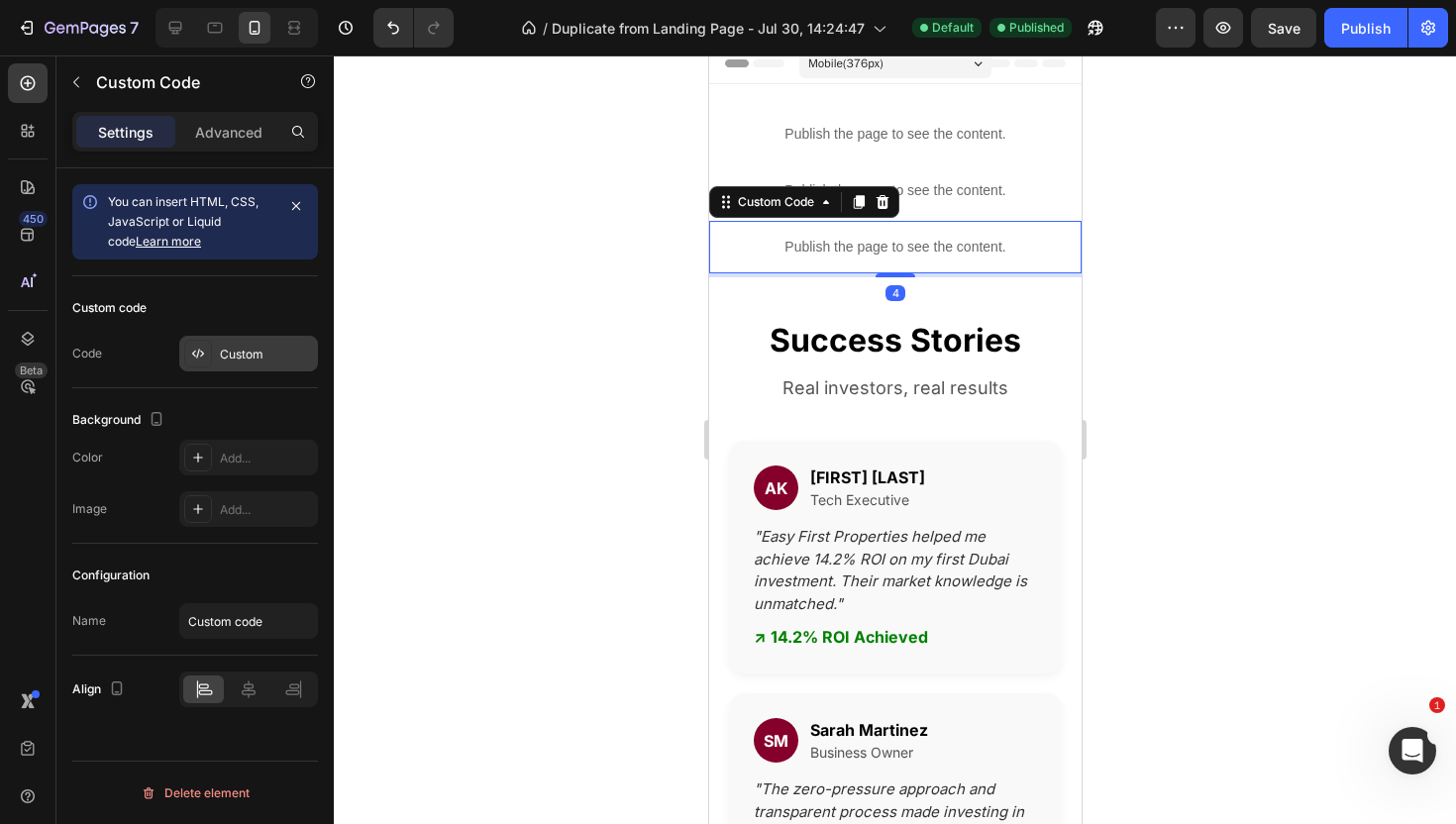 click on "Custom" at bounding box center (266, 355) 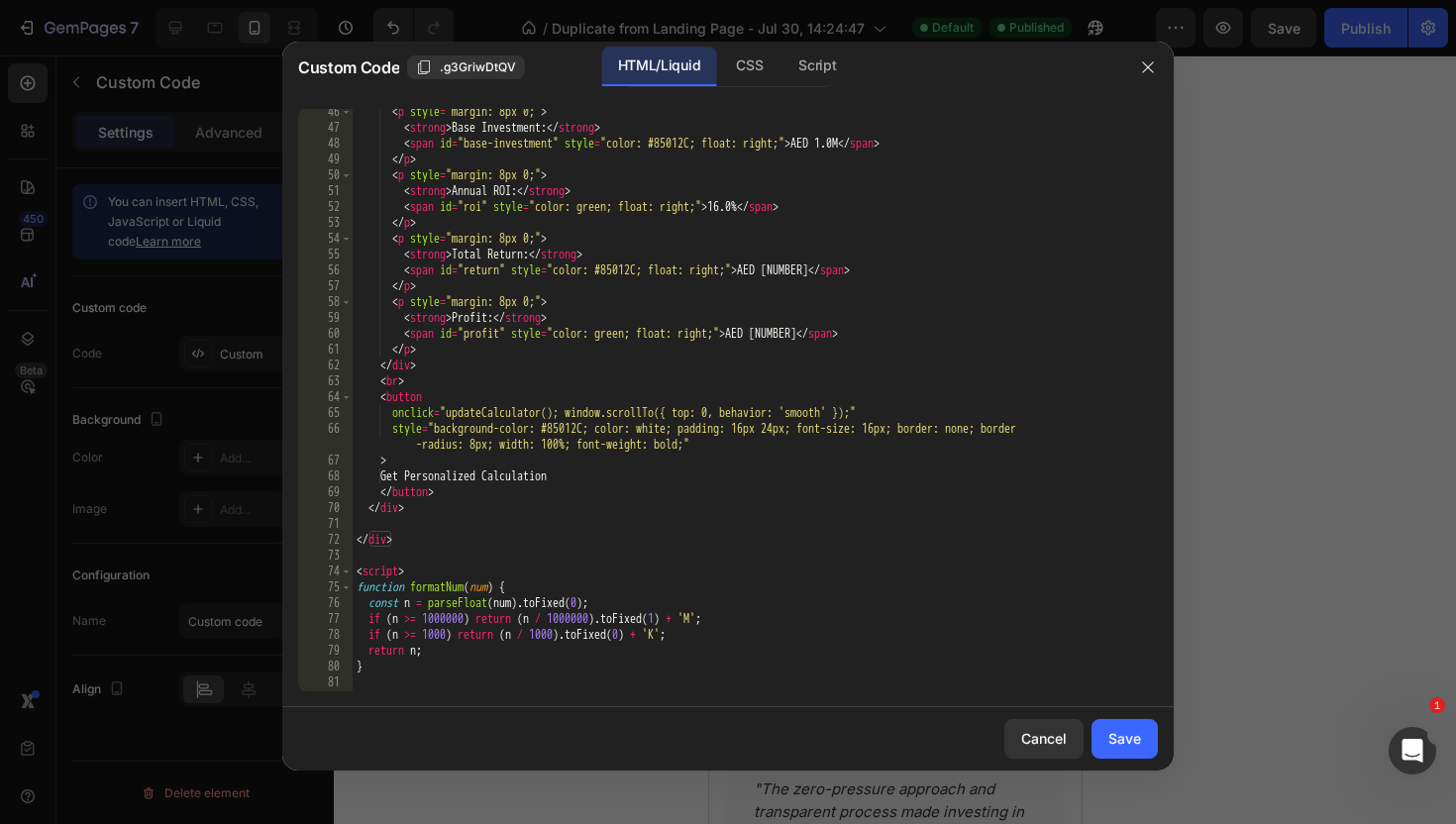 scroll, scrollTop: 1113, scrollLeft: 0, axis: vertical 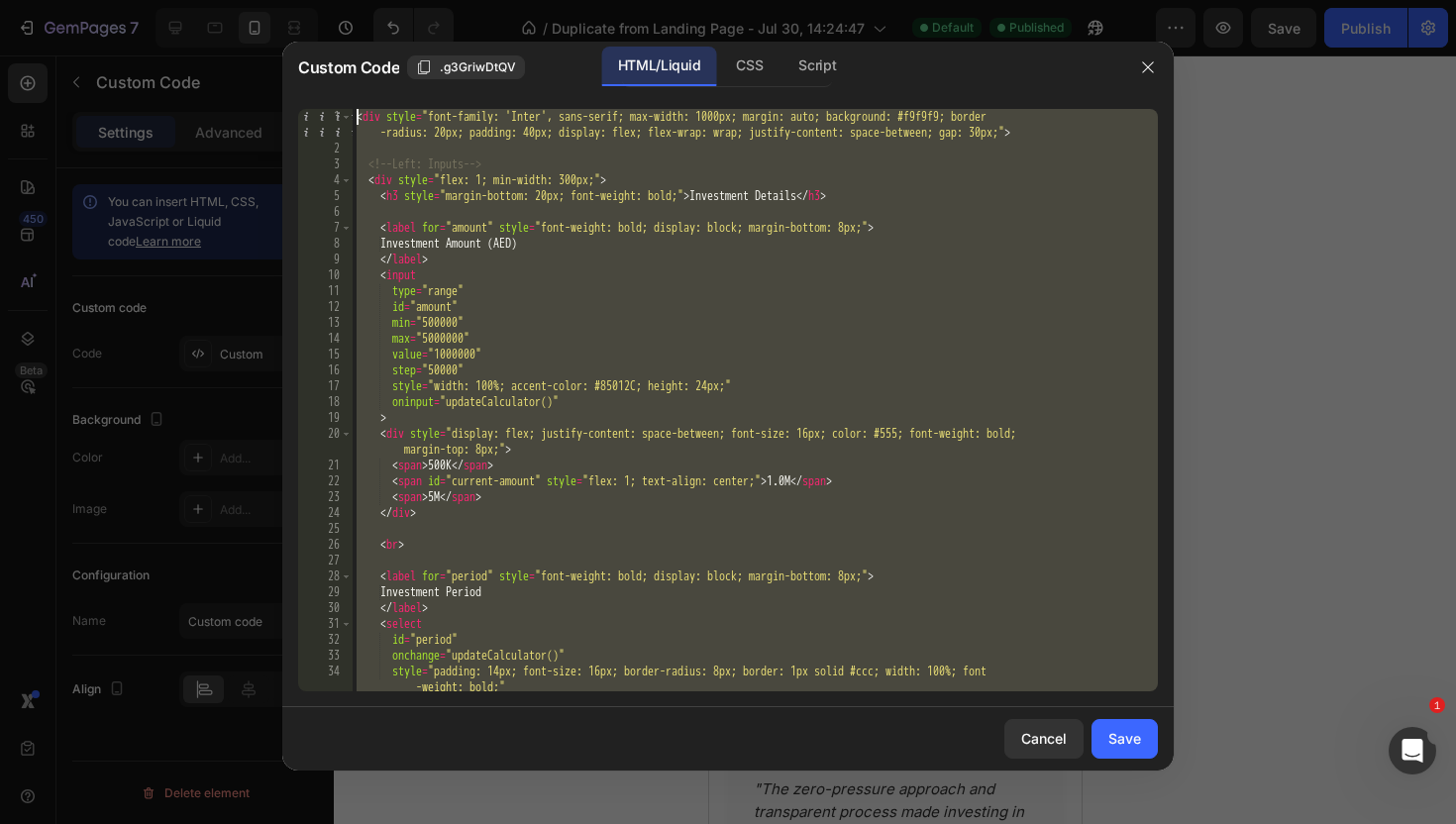 drag, startPoint x: 449, startPoint y: 683, endPoint x: 411, endPoint y: -111, distance: 794.9088 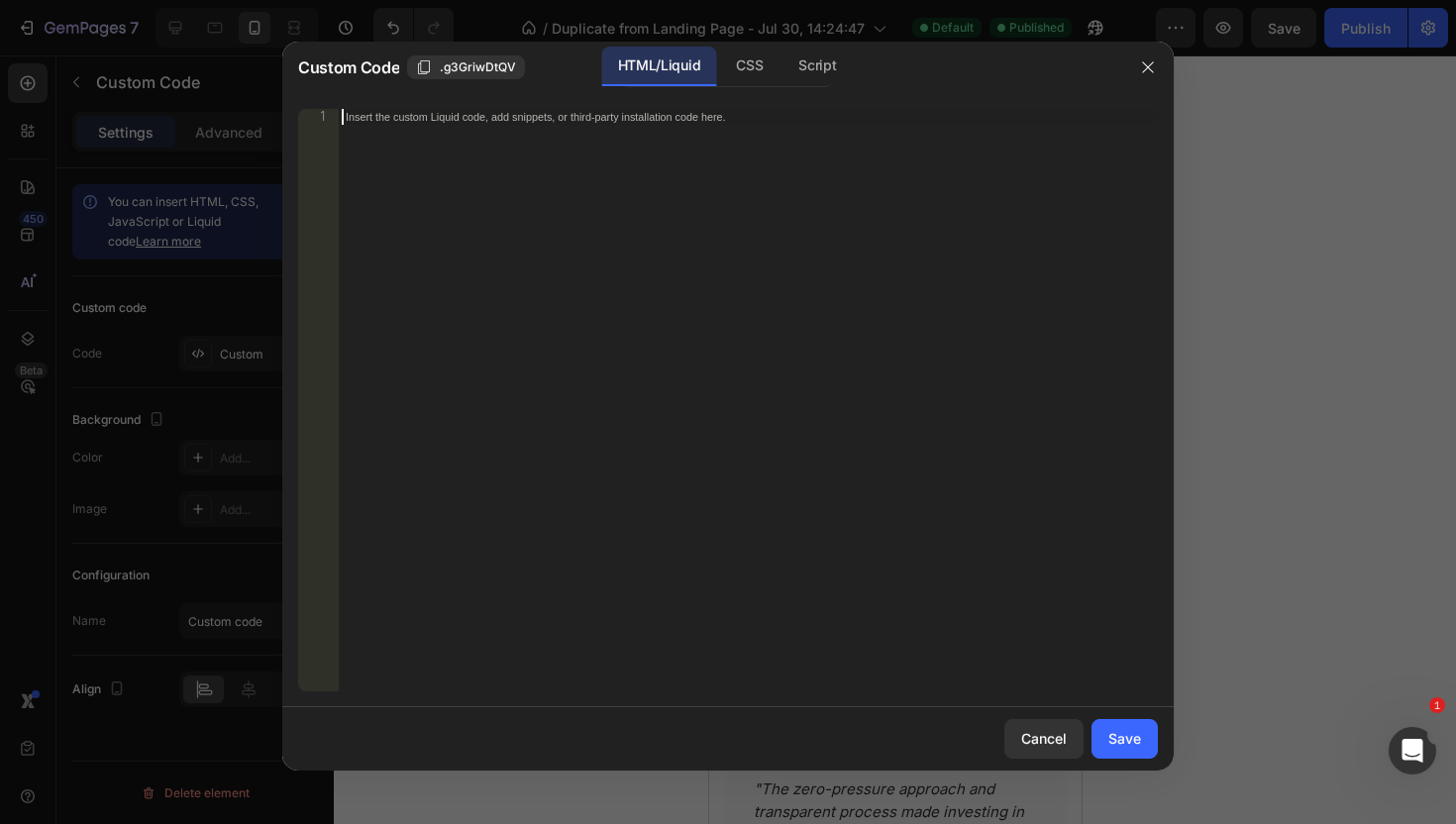 paste on "</script>" 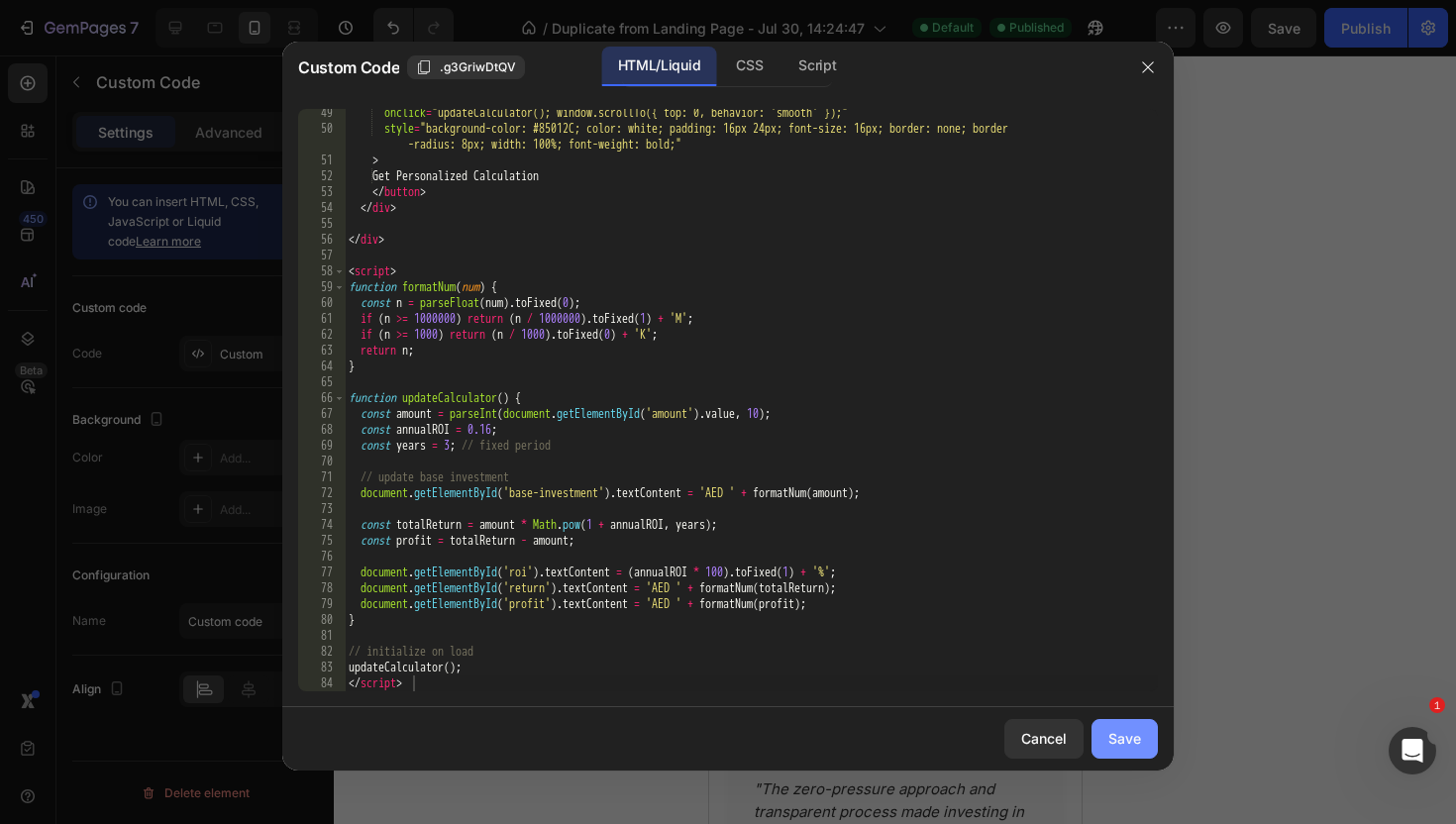 click on "Save" 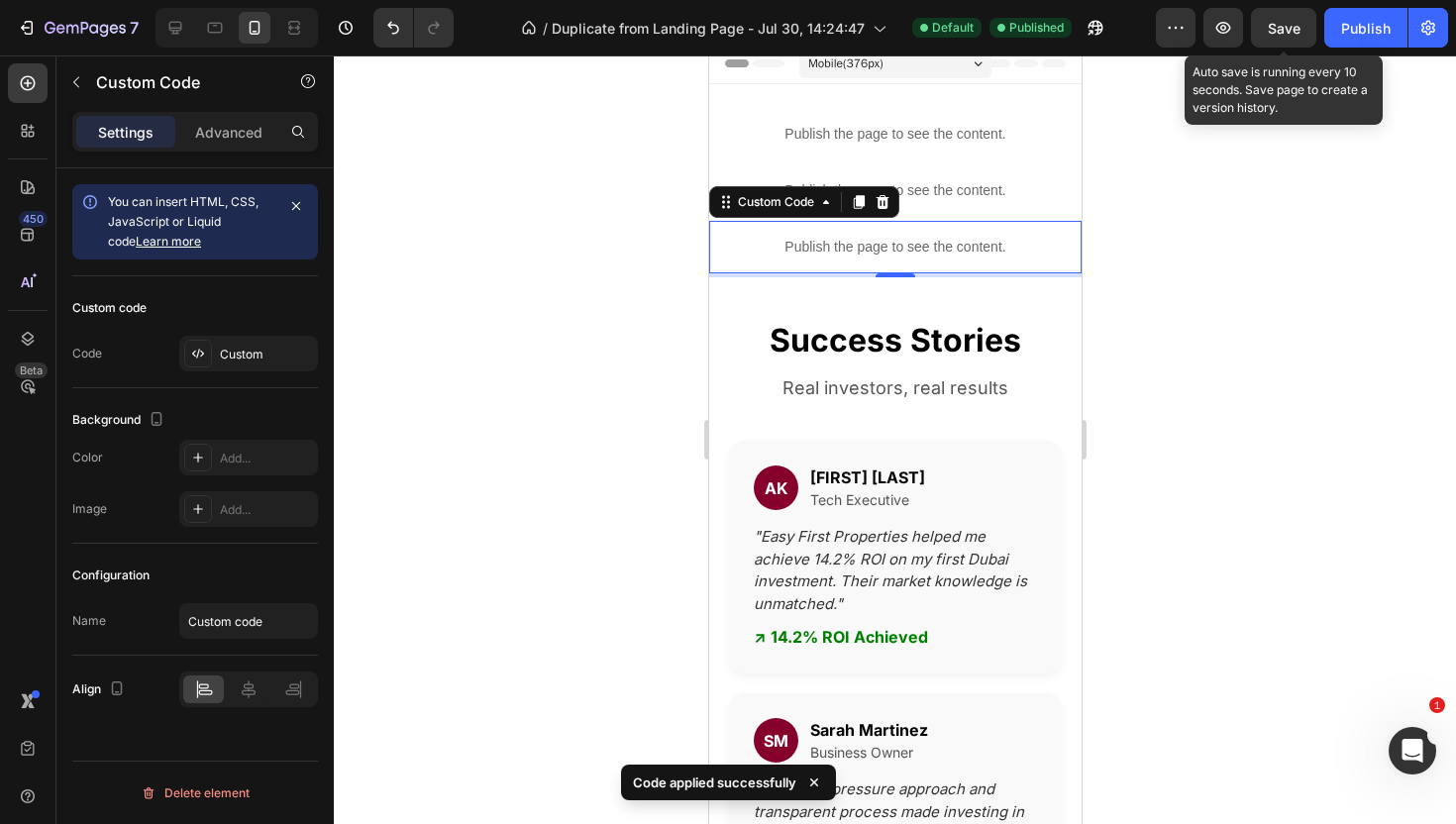 click on "Save" at bounding box center [1284, 28] 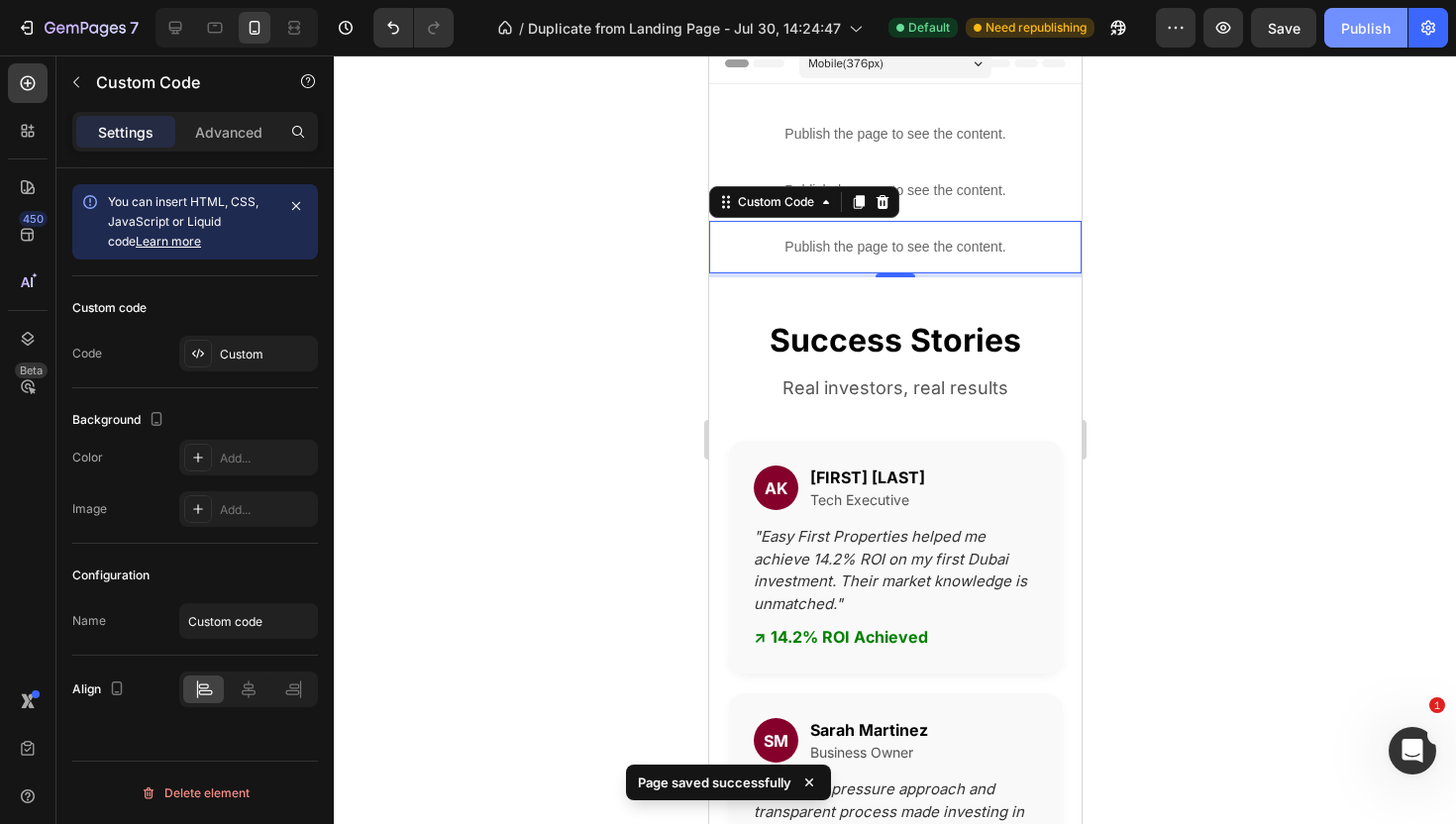 click on "Publish" at bounding box center [1366, 28] 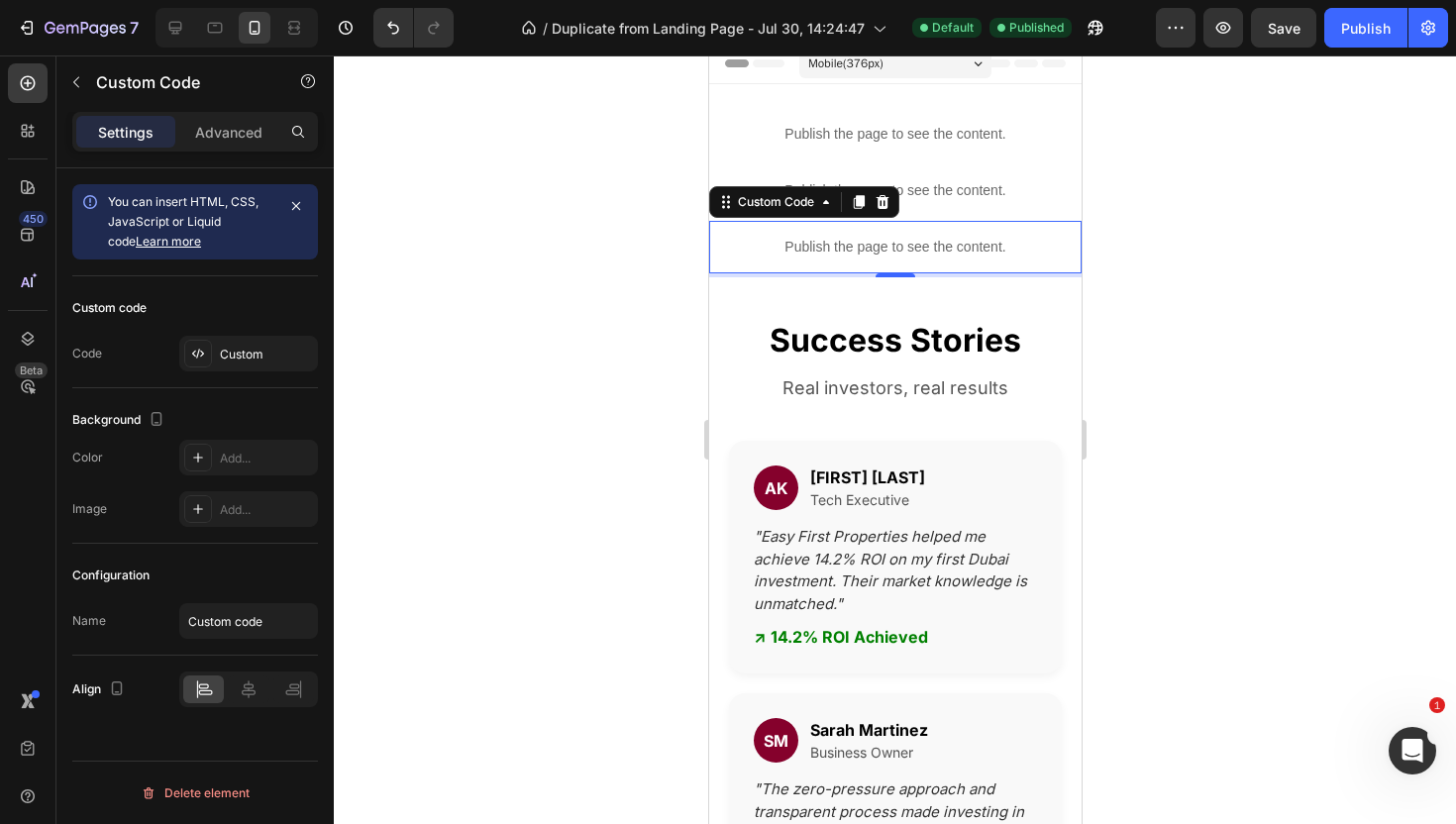 click on "Publish the page to see the content." at bounding box center (894, 247) 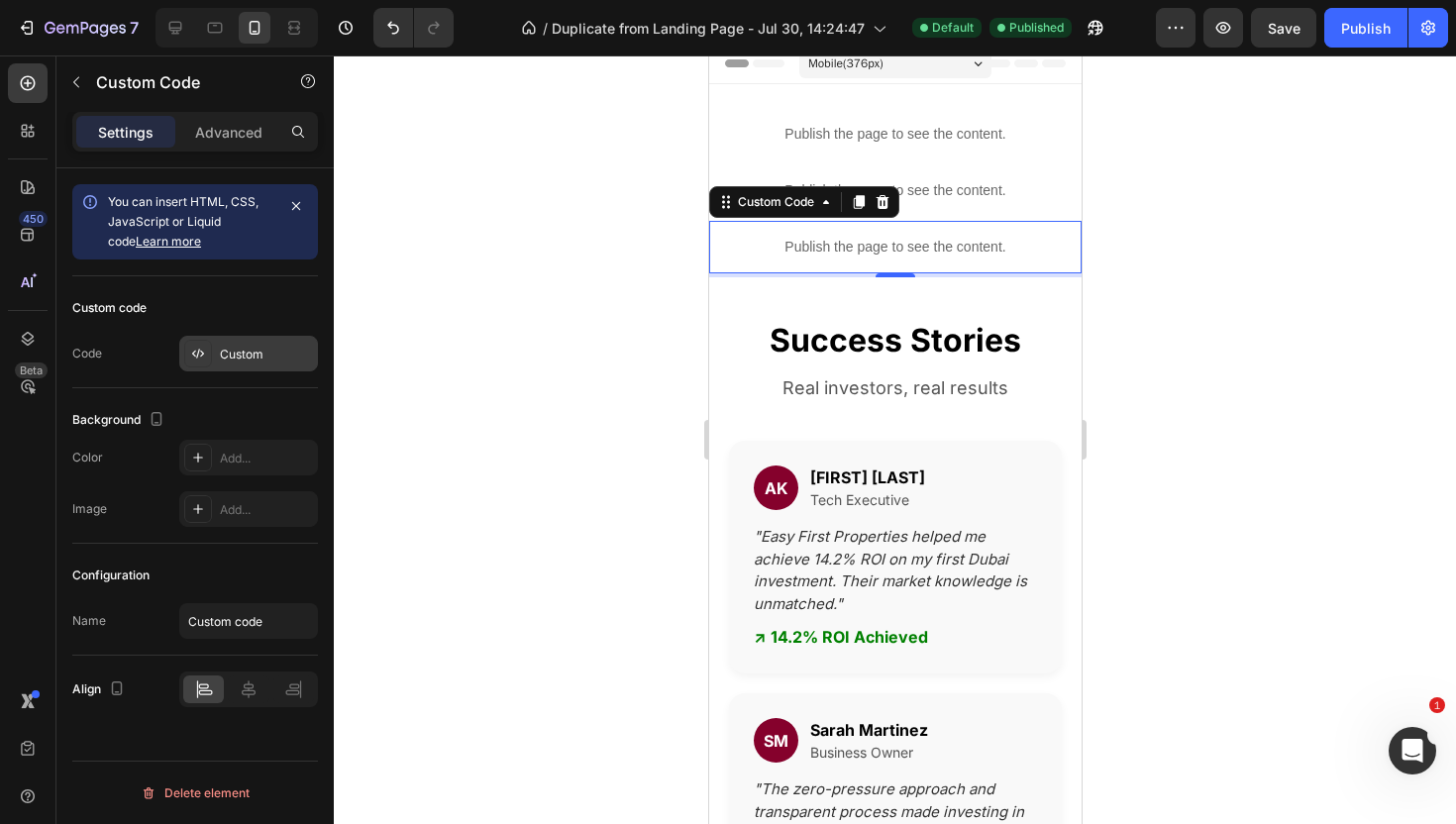click on "Custom" at bounding box center (266, 355) 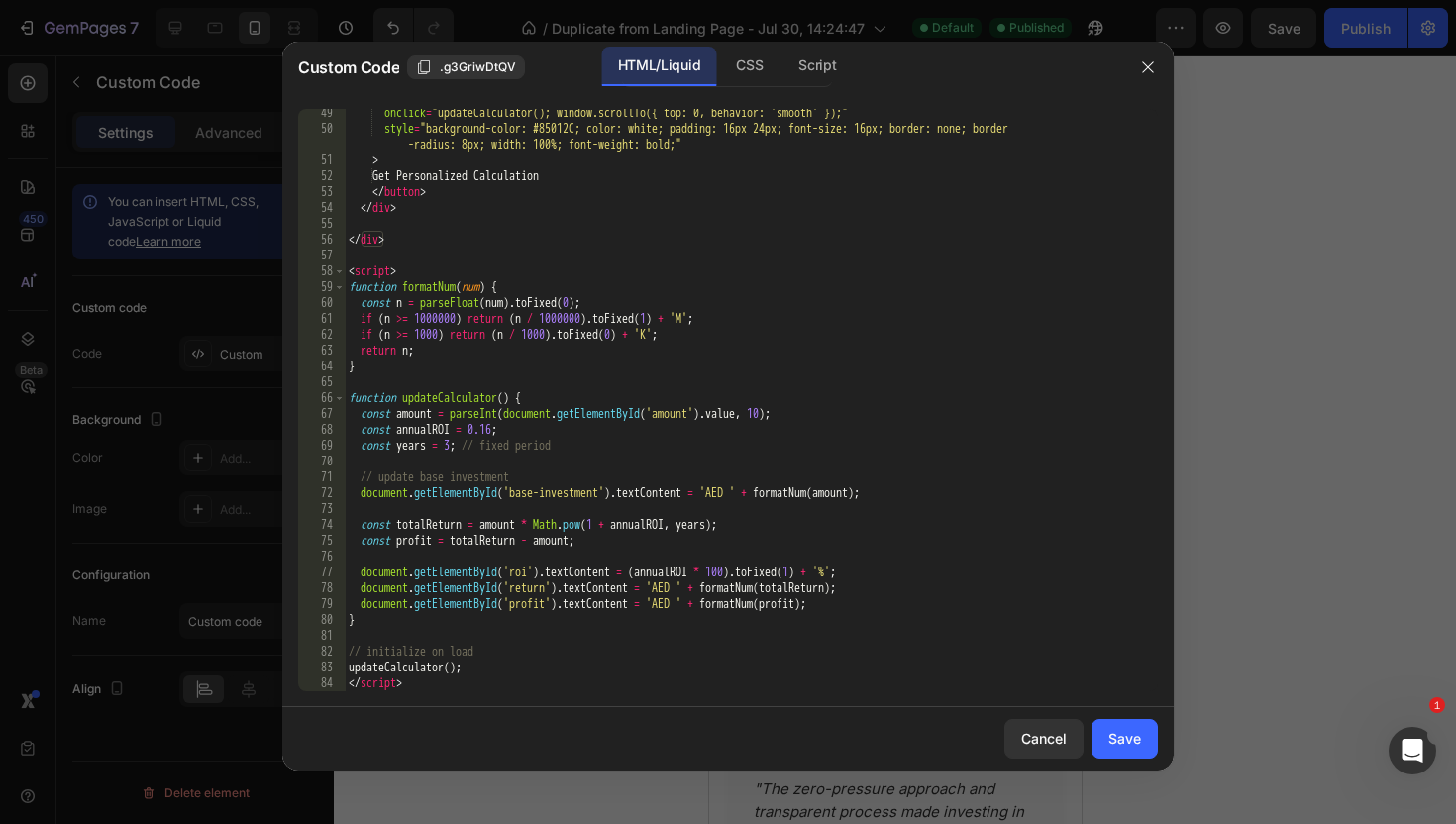 scroll, scrollTop: 796, scrollLeft: 0, axis: vertical 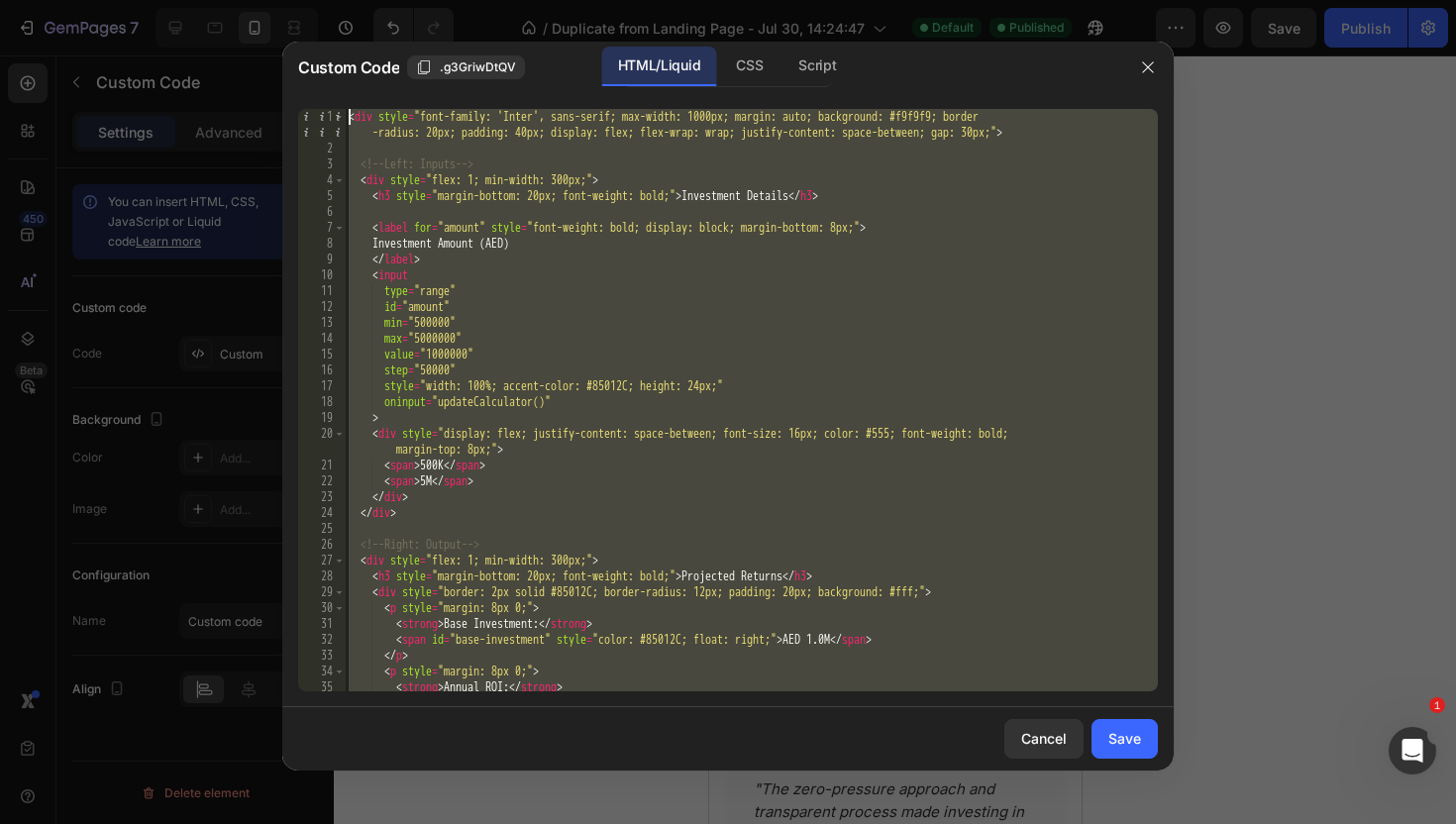 drag, startPoint x: 434, startPoint y: 681, endPoint x: 306, endPoint y: -37, distance: 729.32023 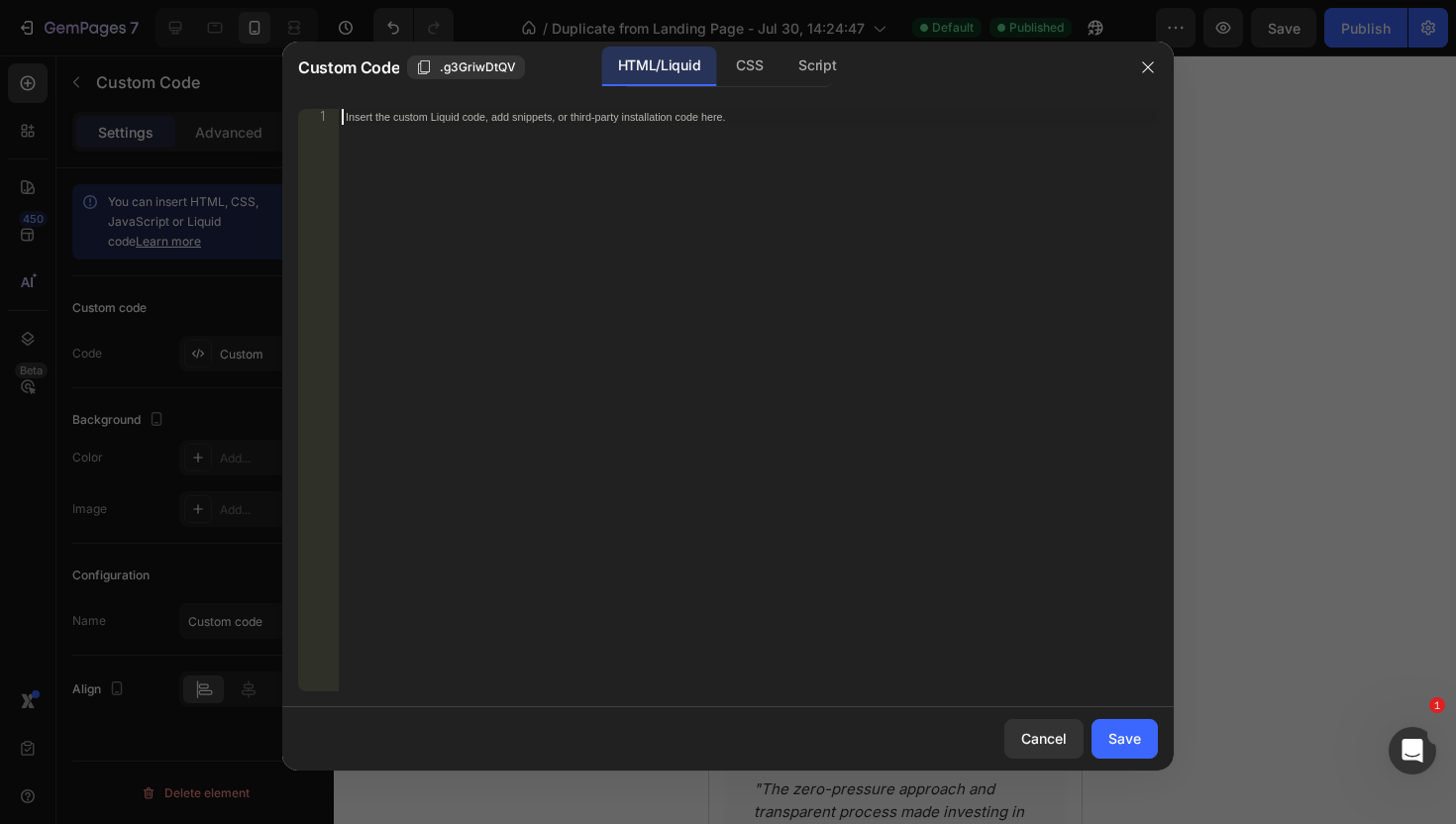 paste on "</script>" 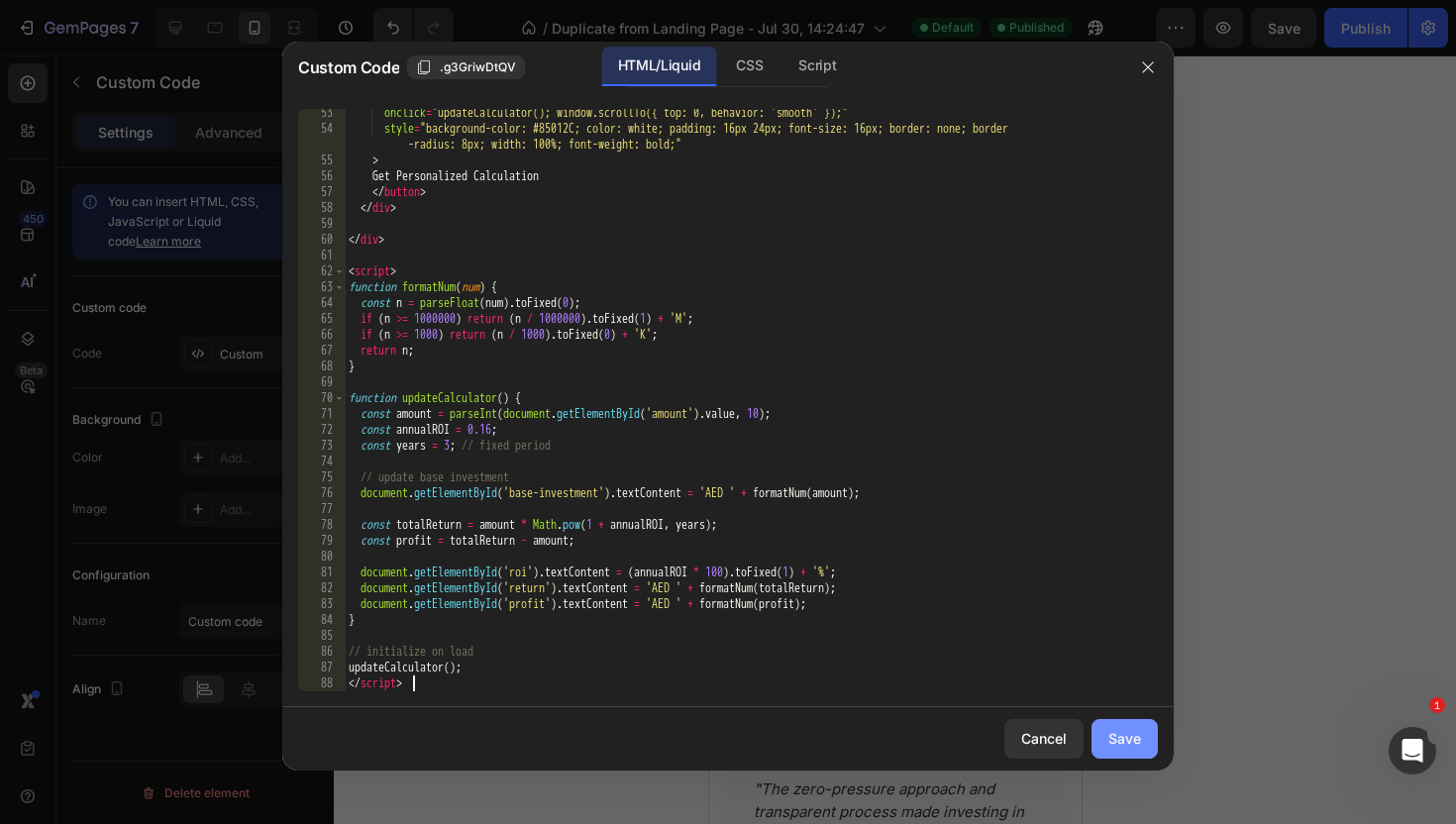 click on "Save" at bounding box center (1124, 738) 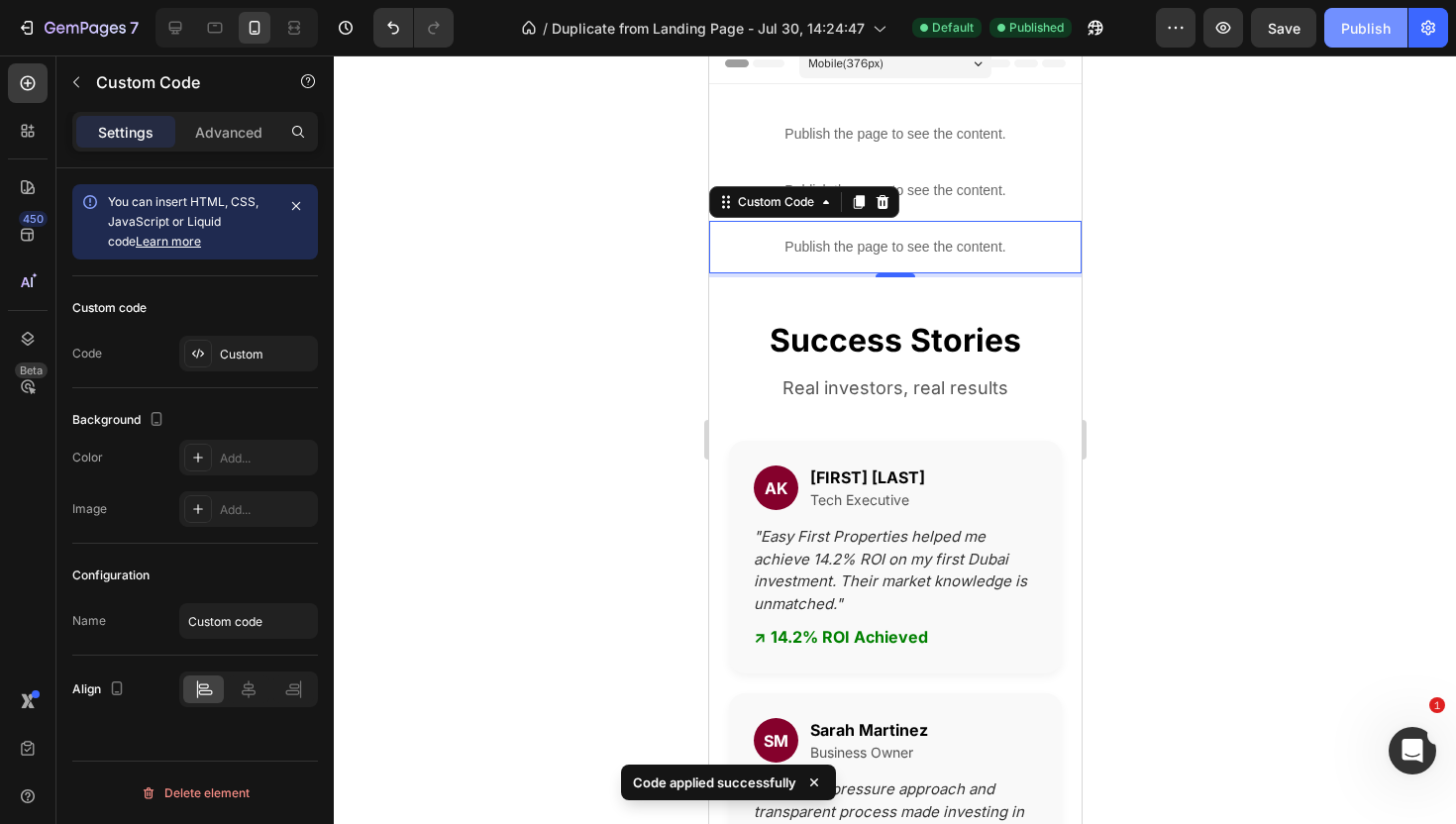 click on "Publish" 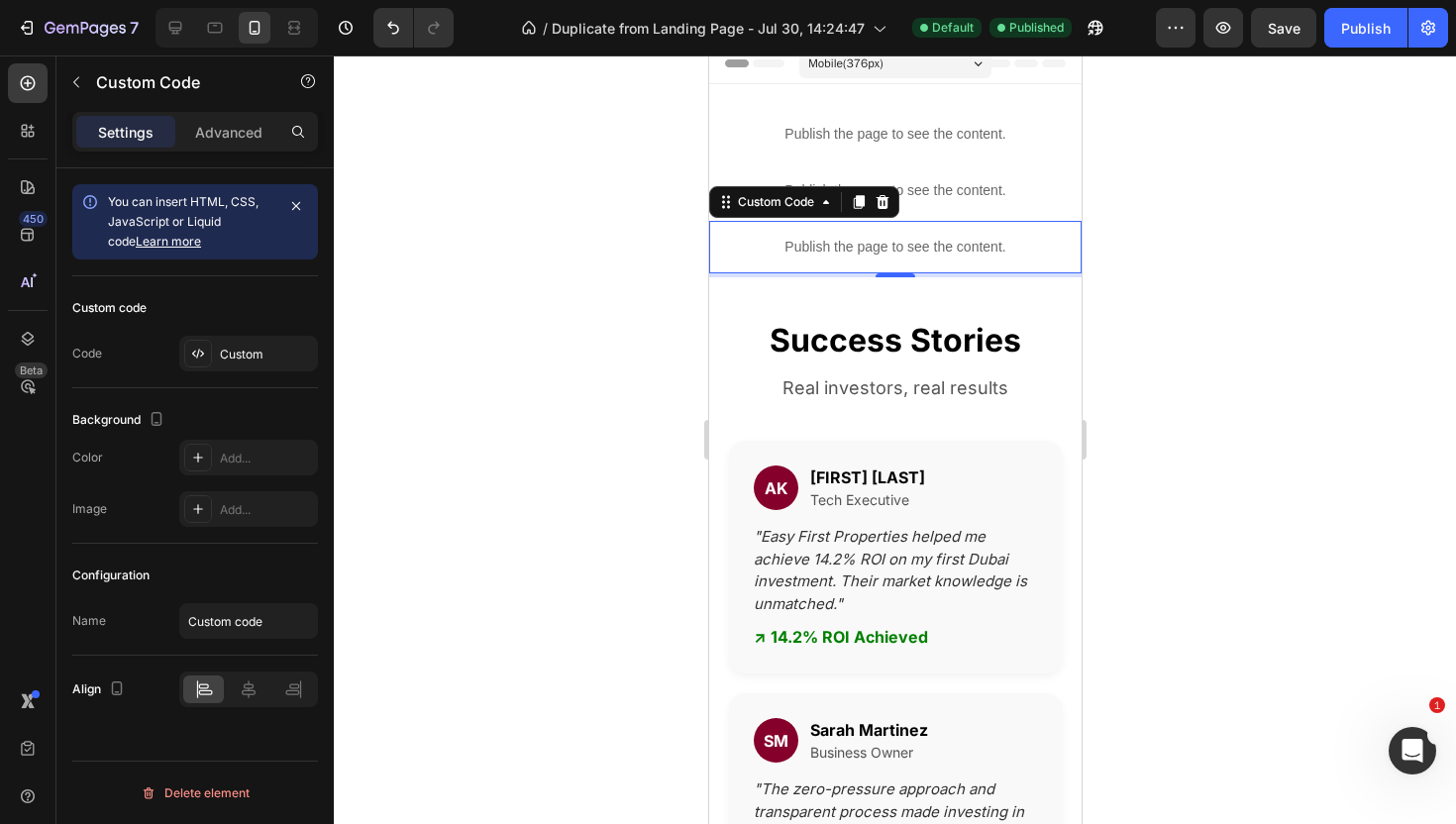 click on "Publish the page to see the content." at bounding box center [894, 247] 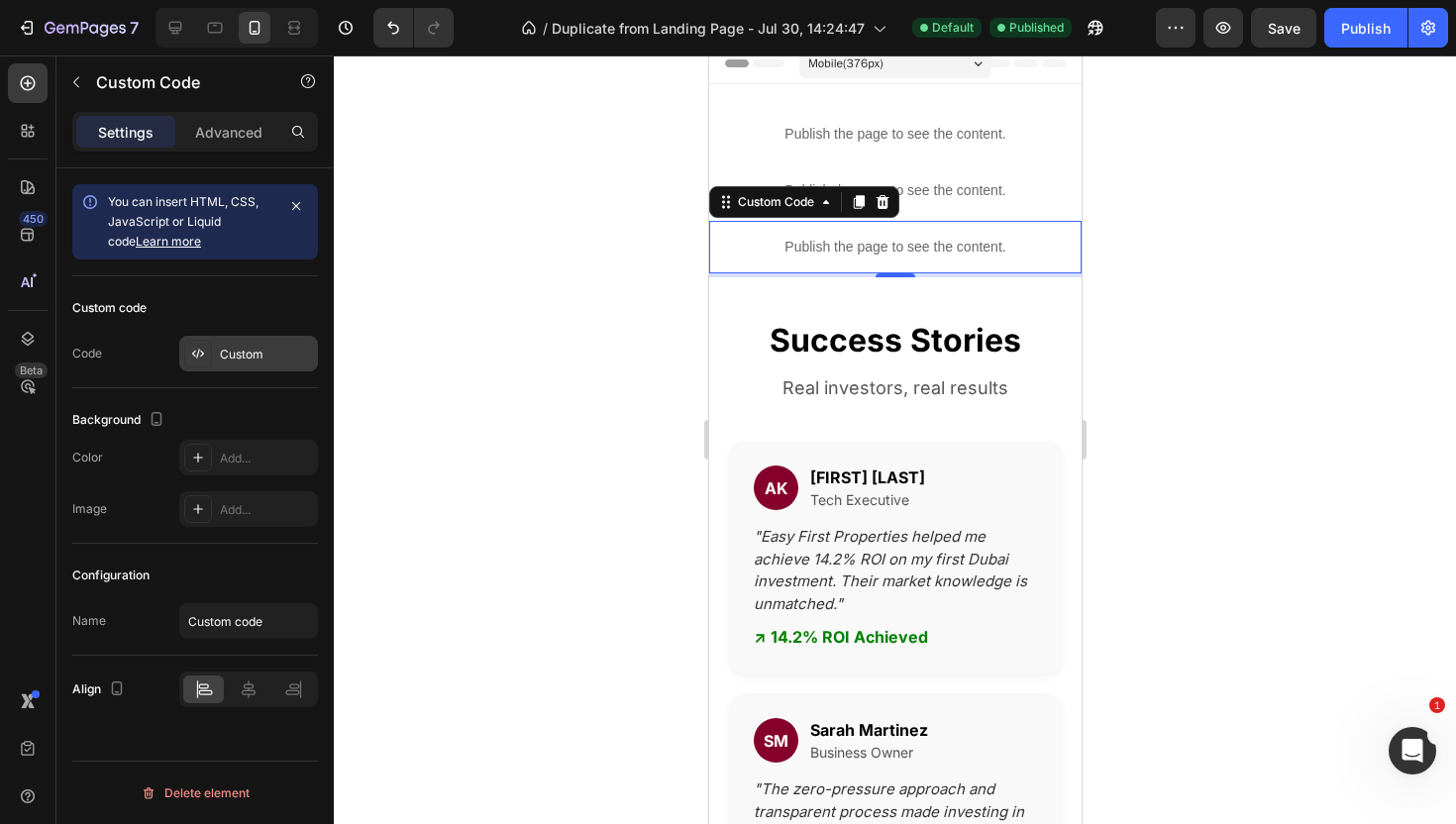 click on "Custom" at bounding box center [249, 354] 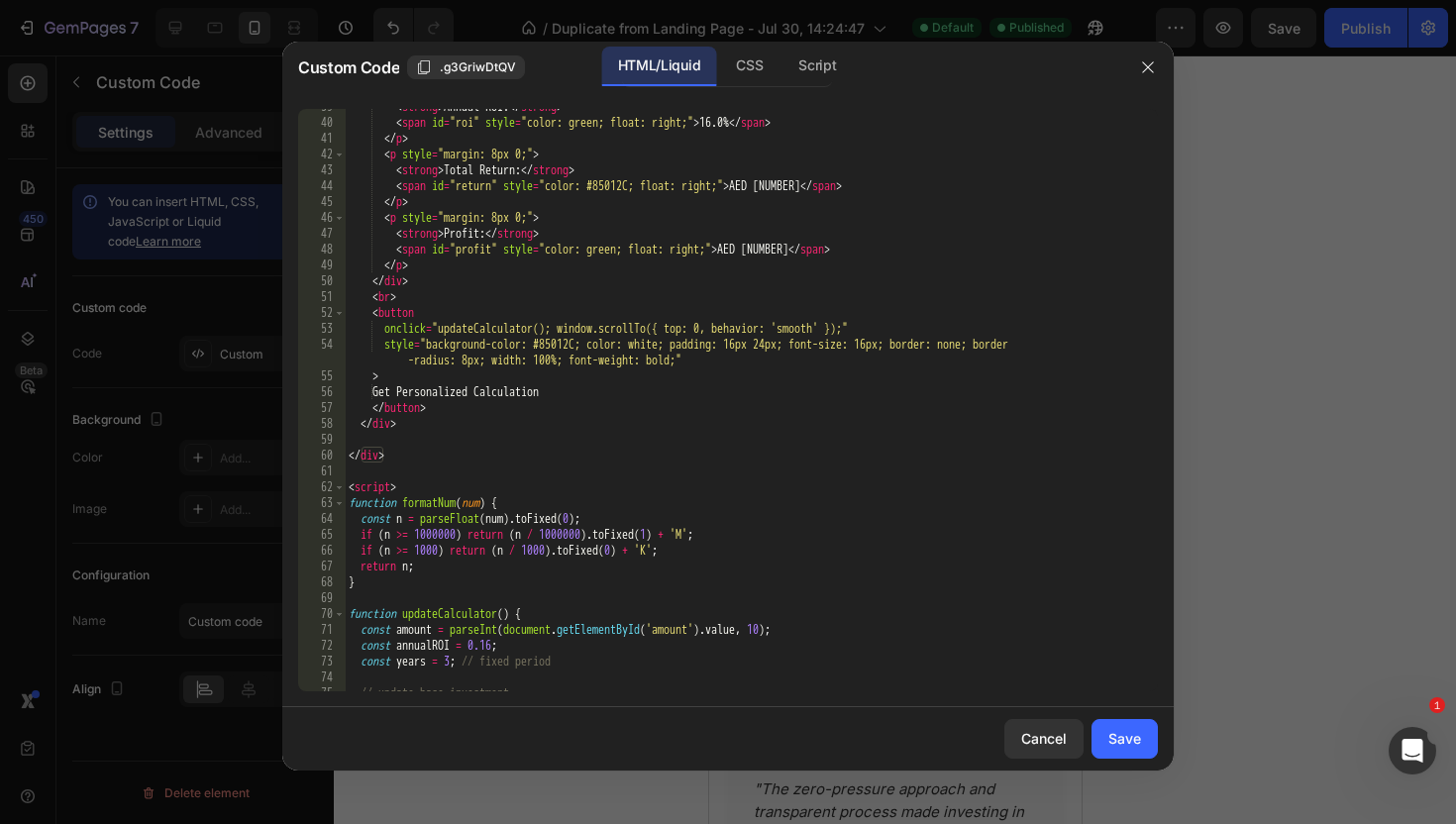 scroll, scrollTop: 860, scrollLeft: 0, axis: vertical 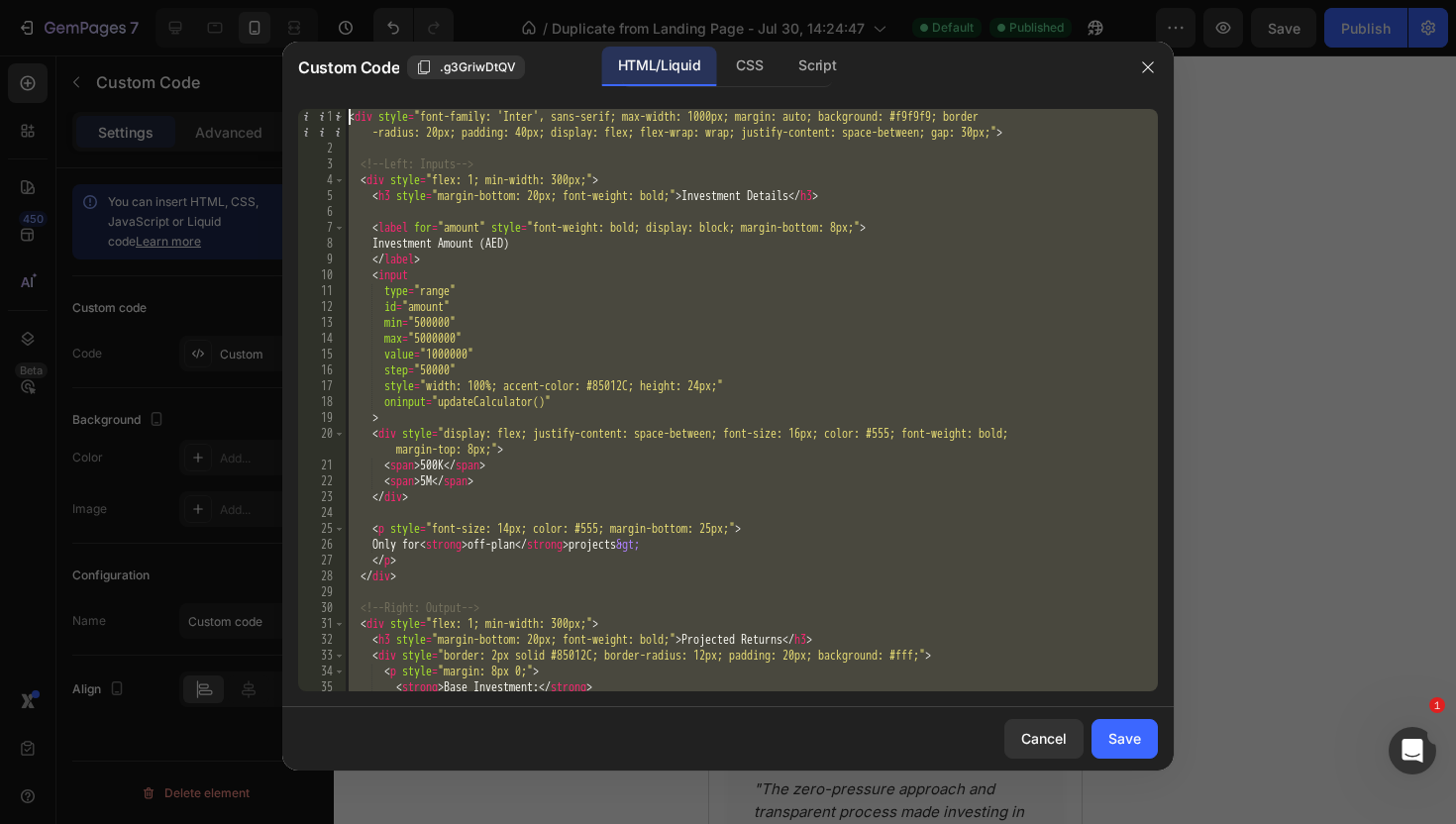 drag, startPoint x: 443, startPoint y: 680, endPoint x: 386, endPoint y: 33, distance: 649.50597 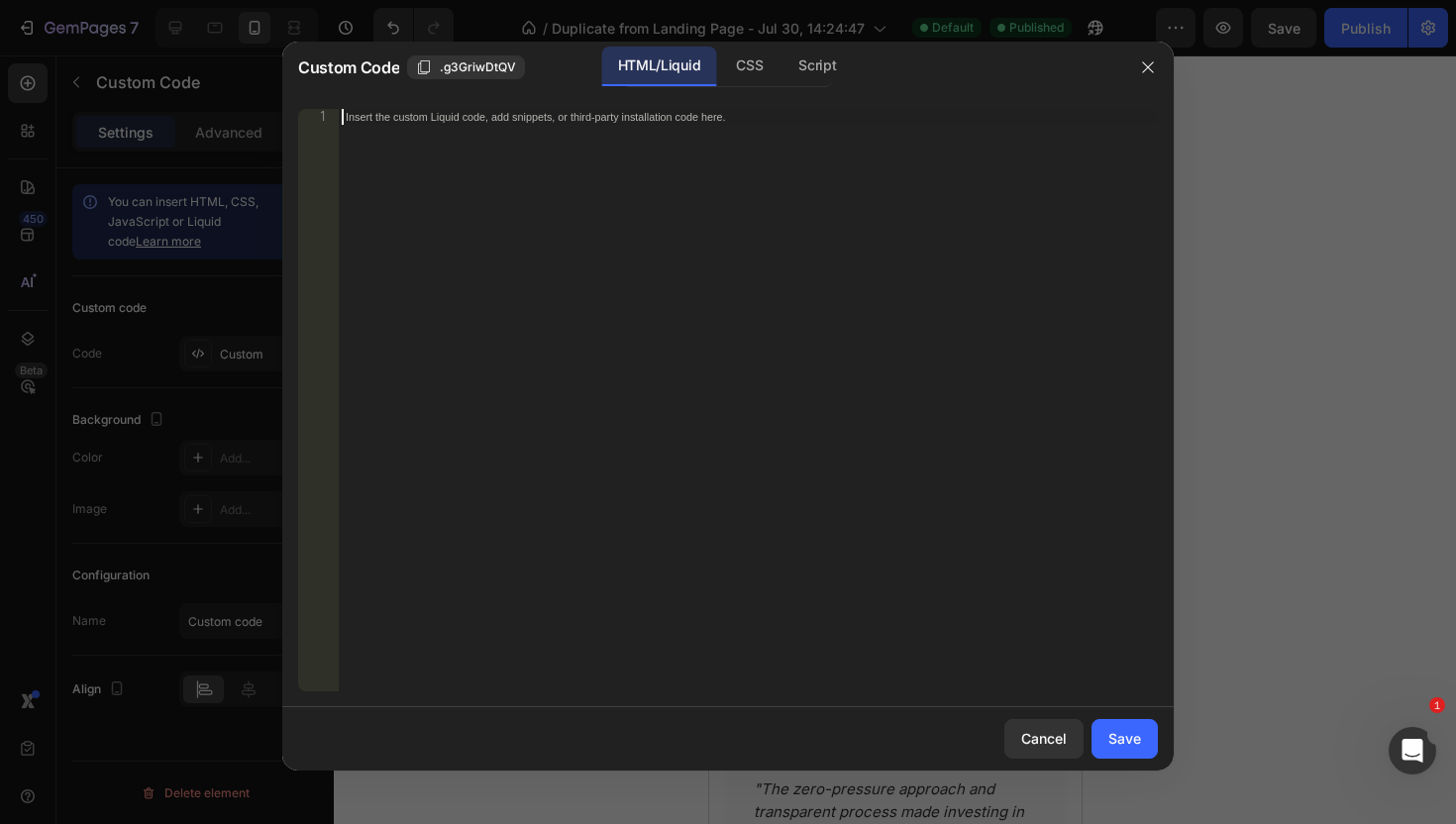 paste on "</script>" 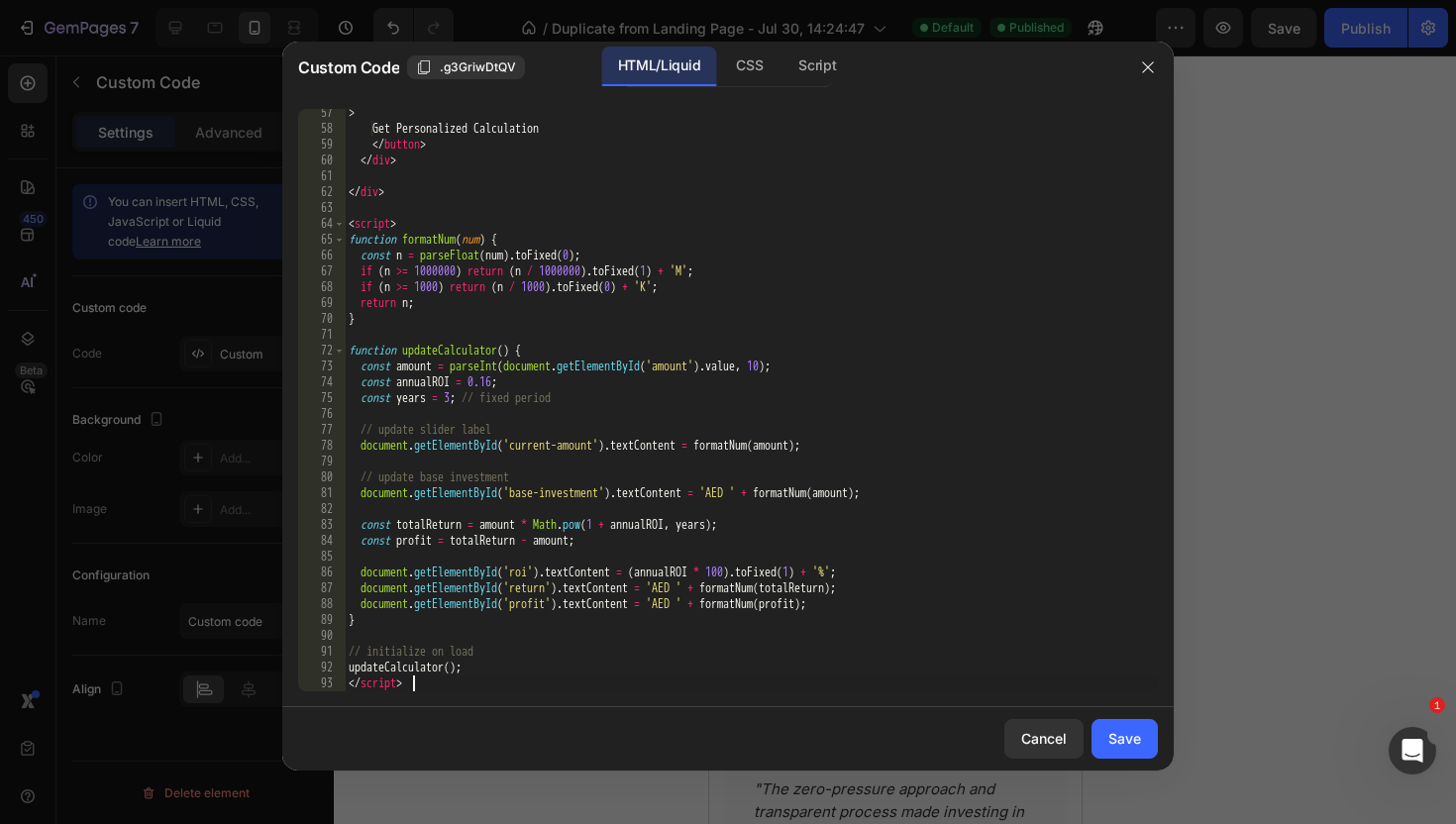 scroll, scrollTop: 955, scrollLeft: 0, axis: vertical 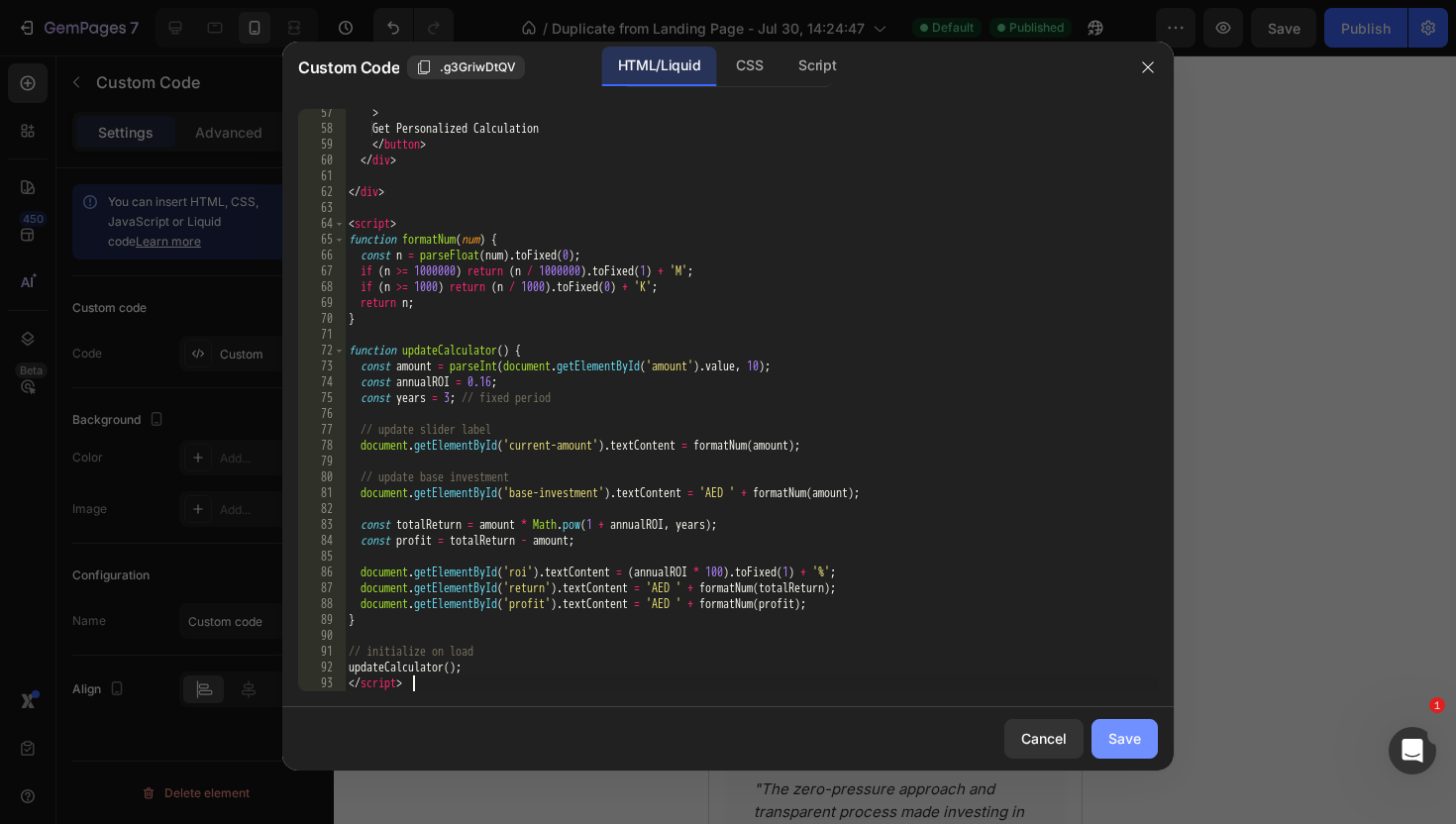 click on "Save" at bounding box center (1124, 738) 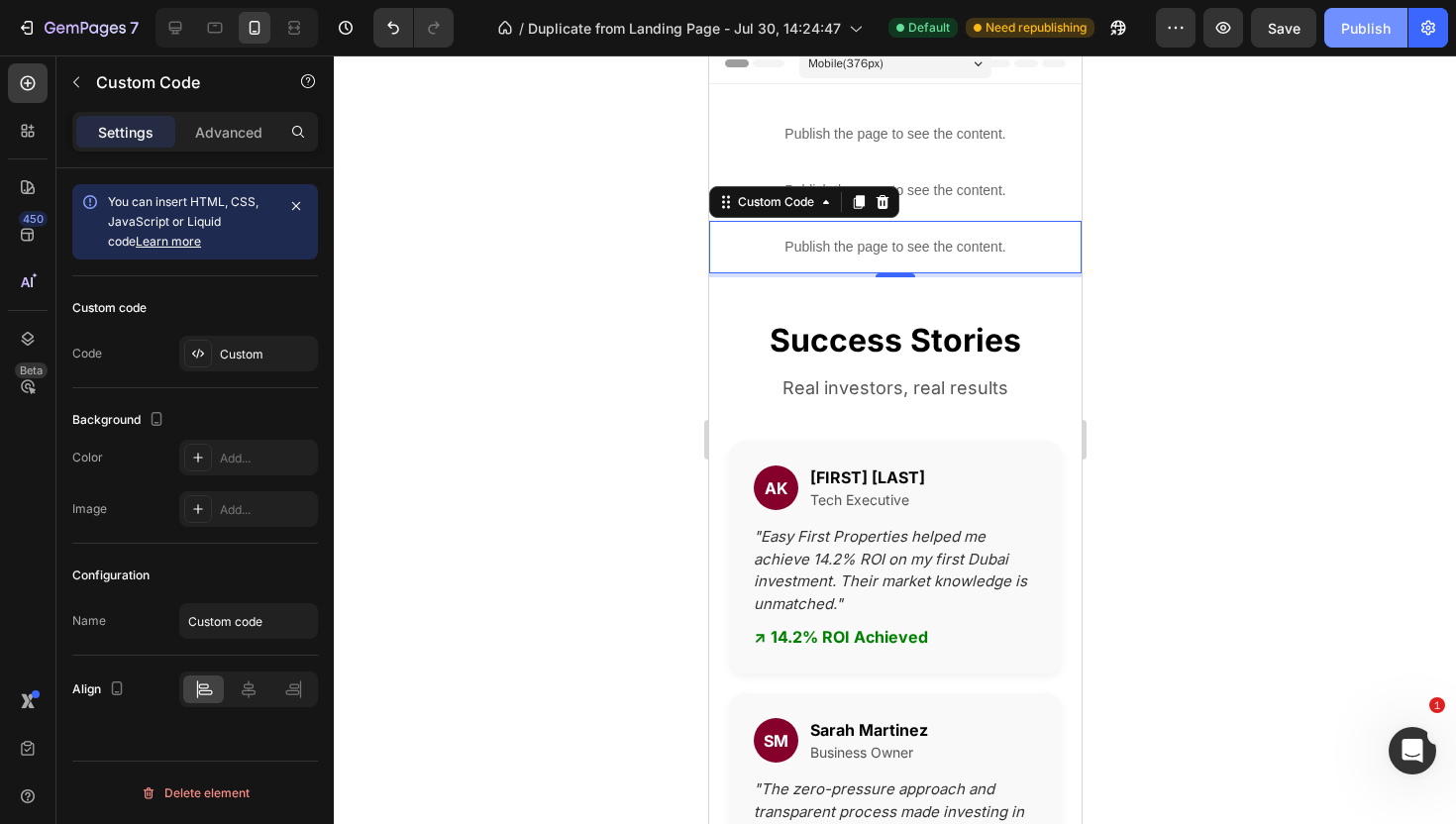 click on "Publish" 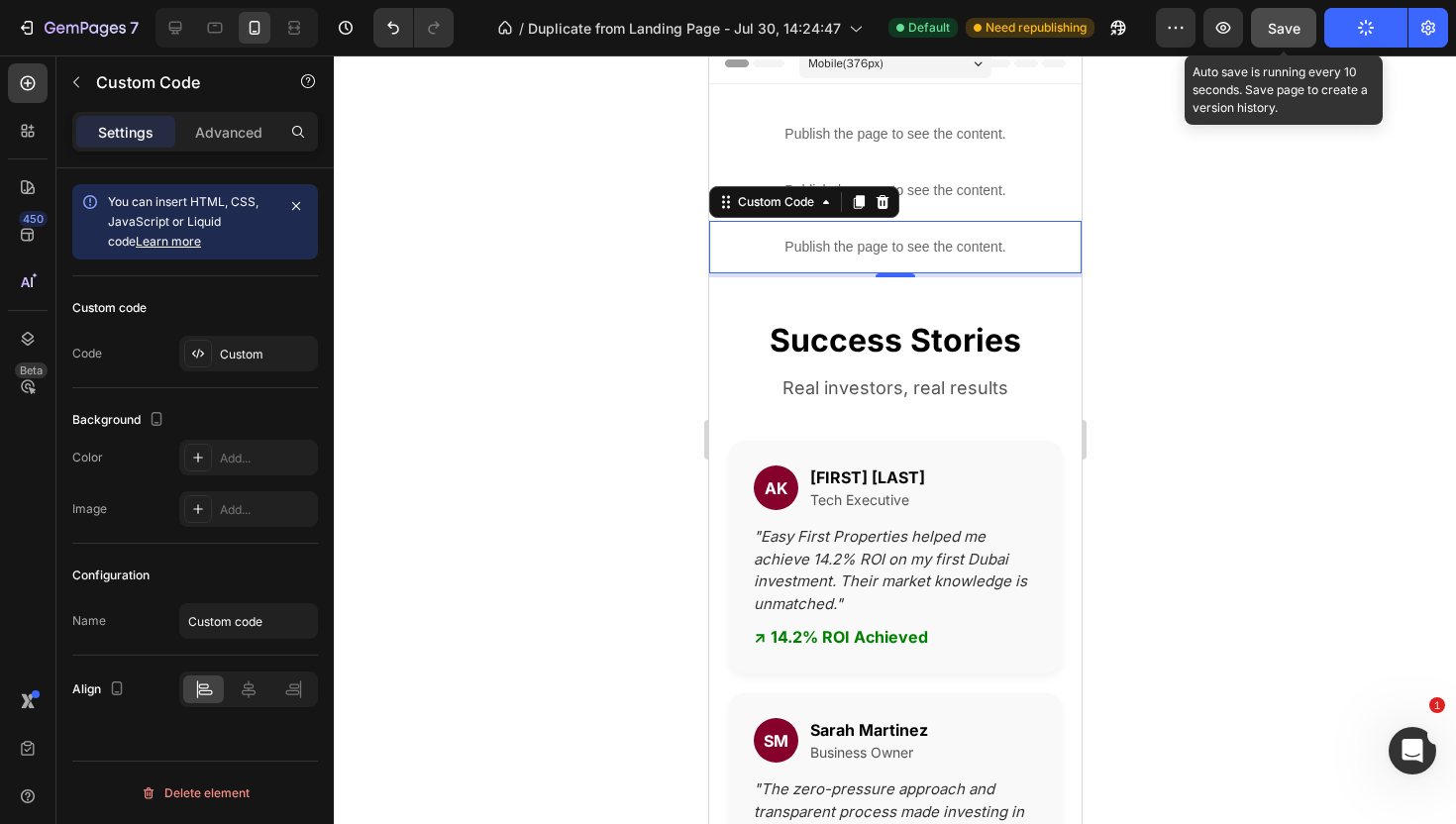 click on "Save" 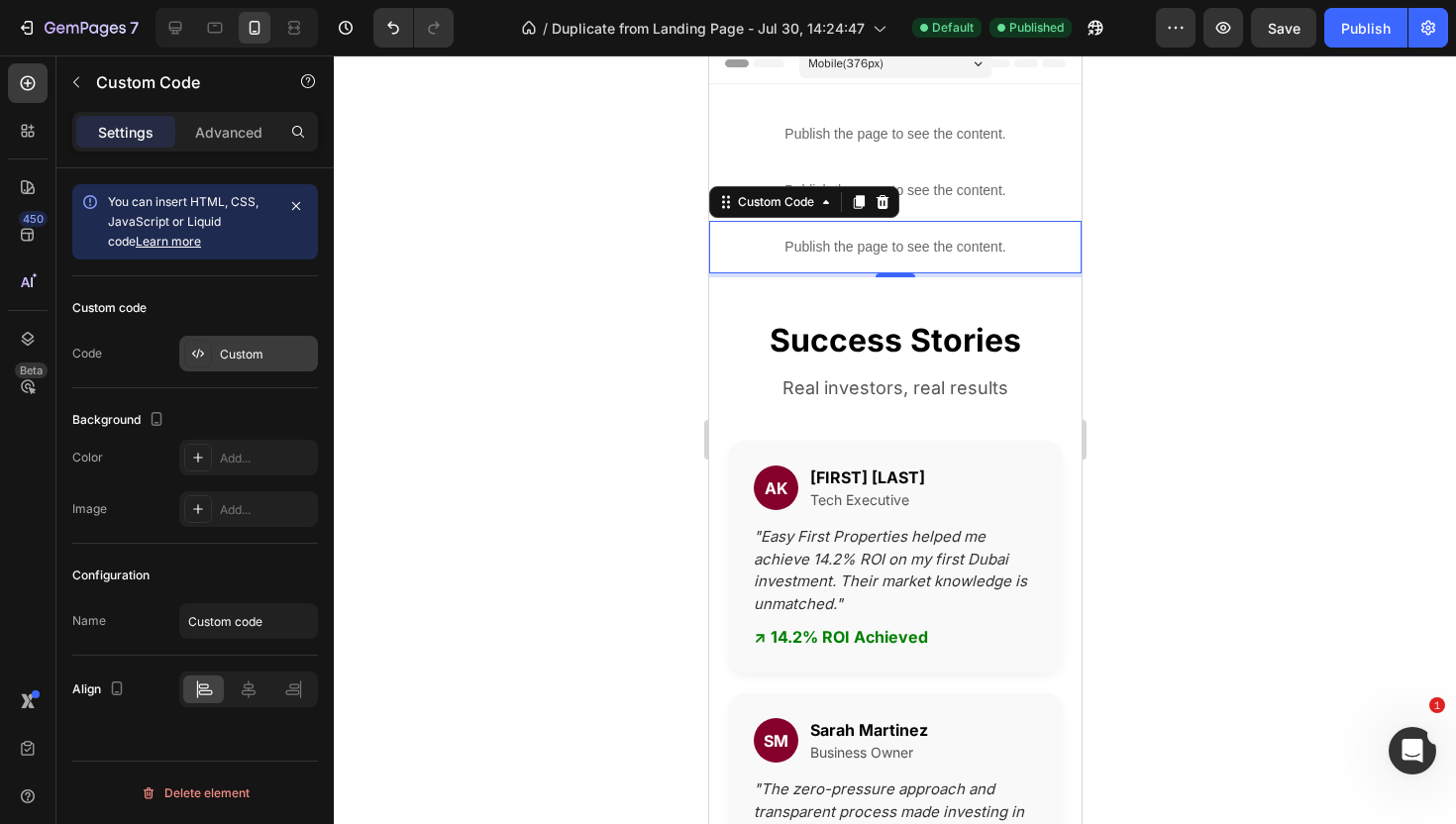 click on "Custom" at bounding box center (249, 354) 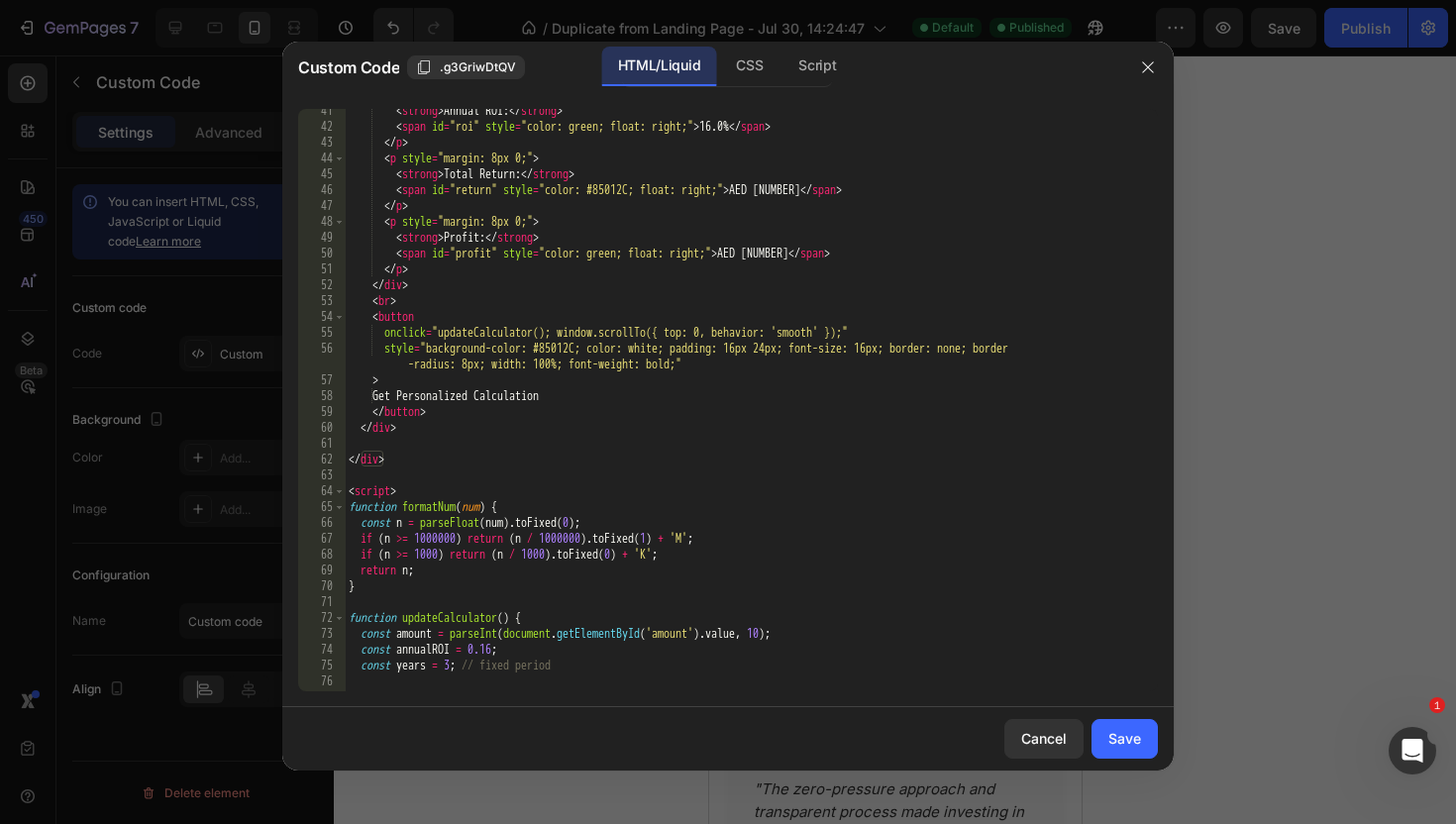 scroll, scrollTop: 955, scrollLeft: 0, axis: vertical 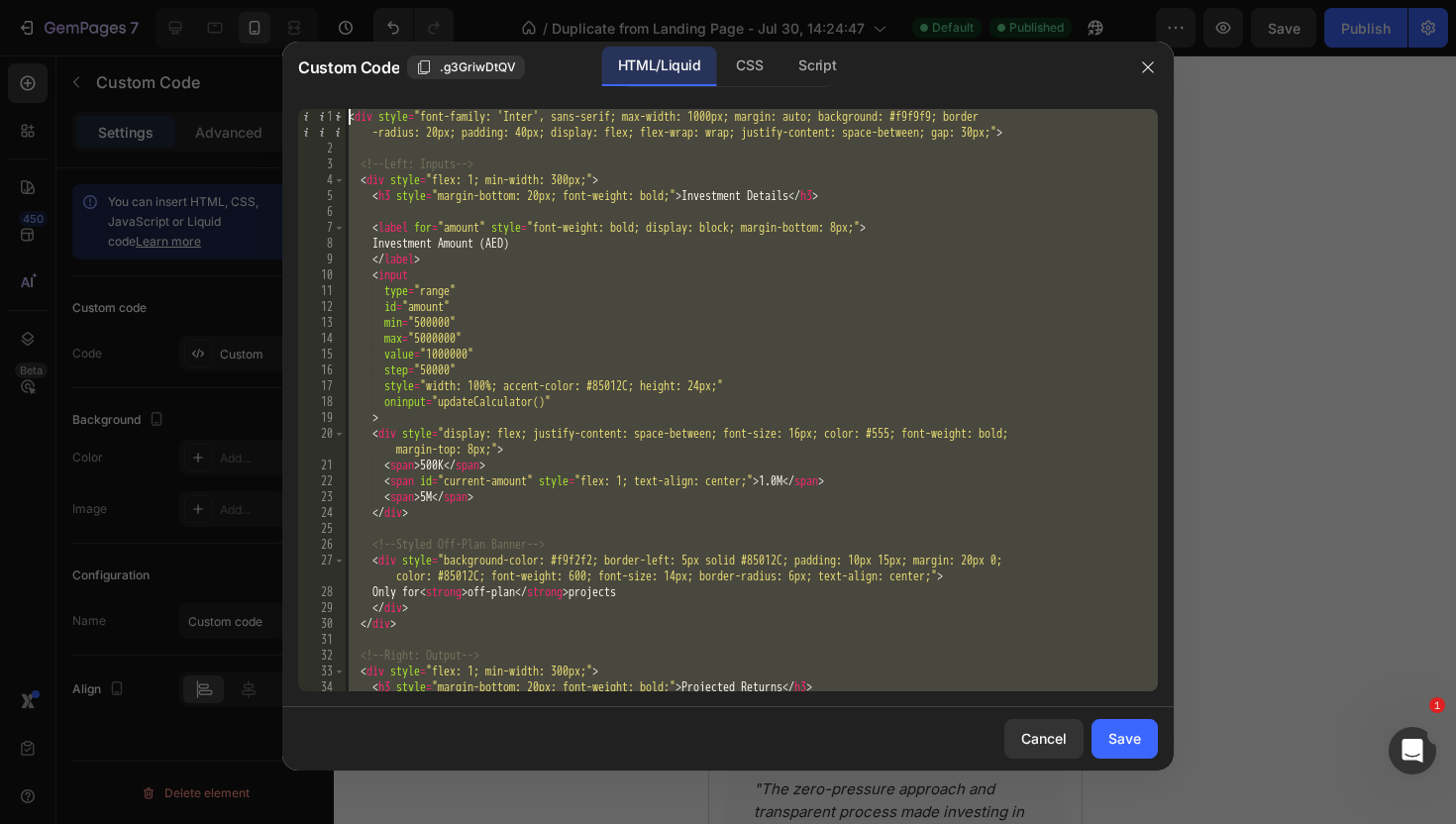 drag, startPoint x: 443, startPoint y: 683, endPoint x: 418, endPoint y: -11, distance: 694.4501 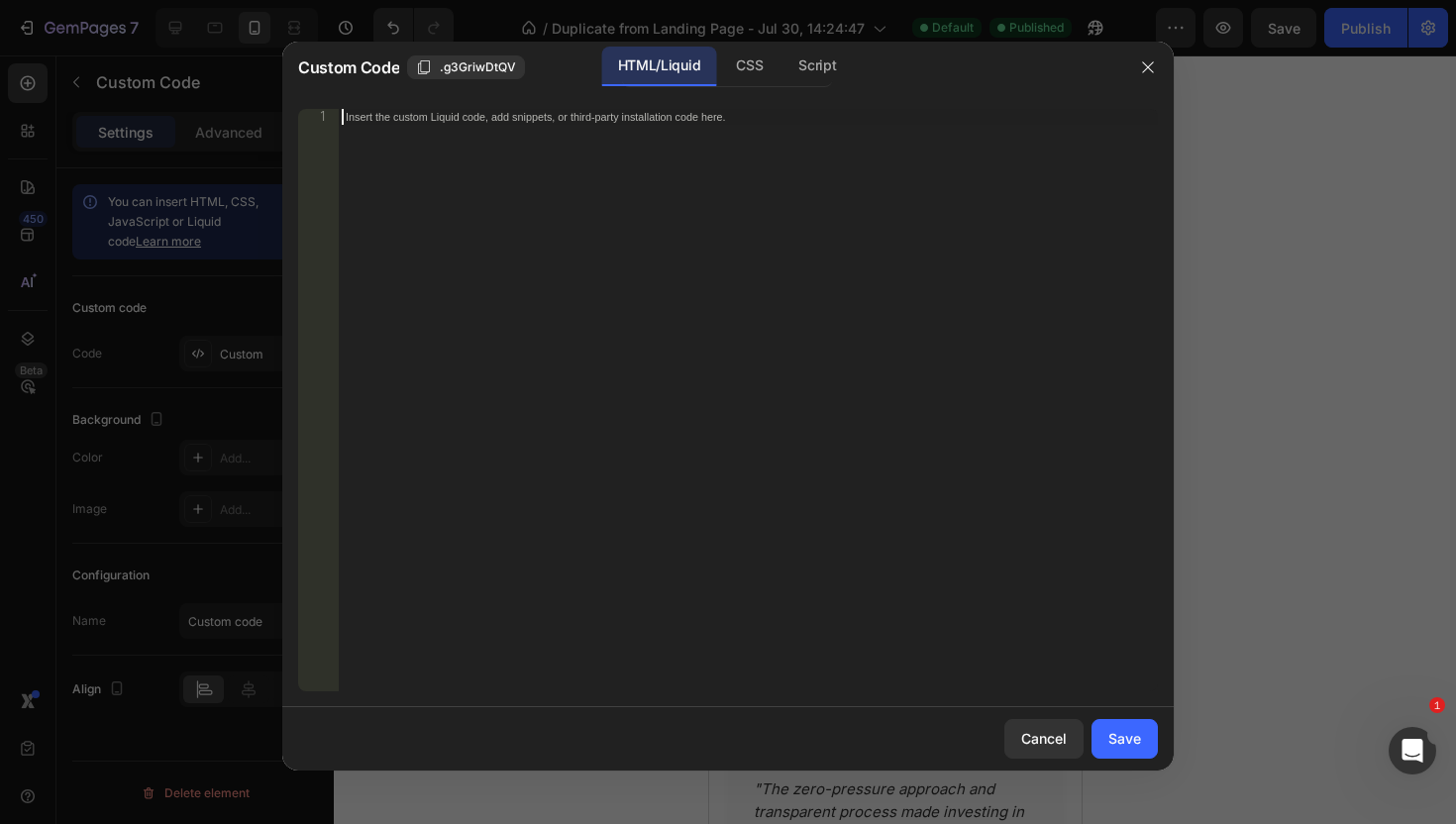 paste on "</script>" 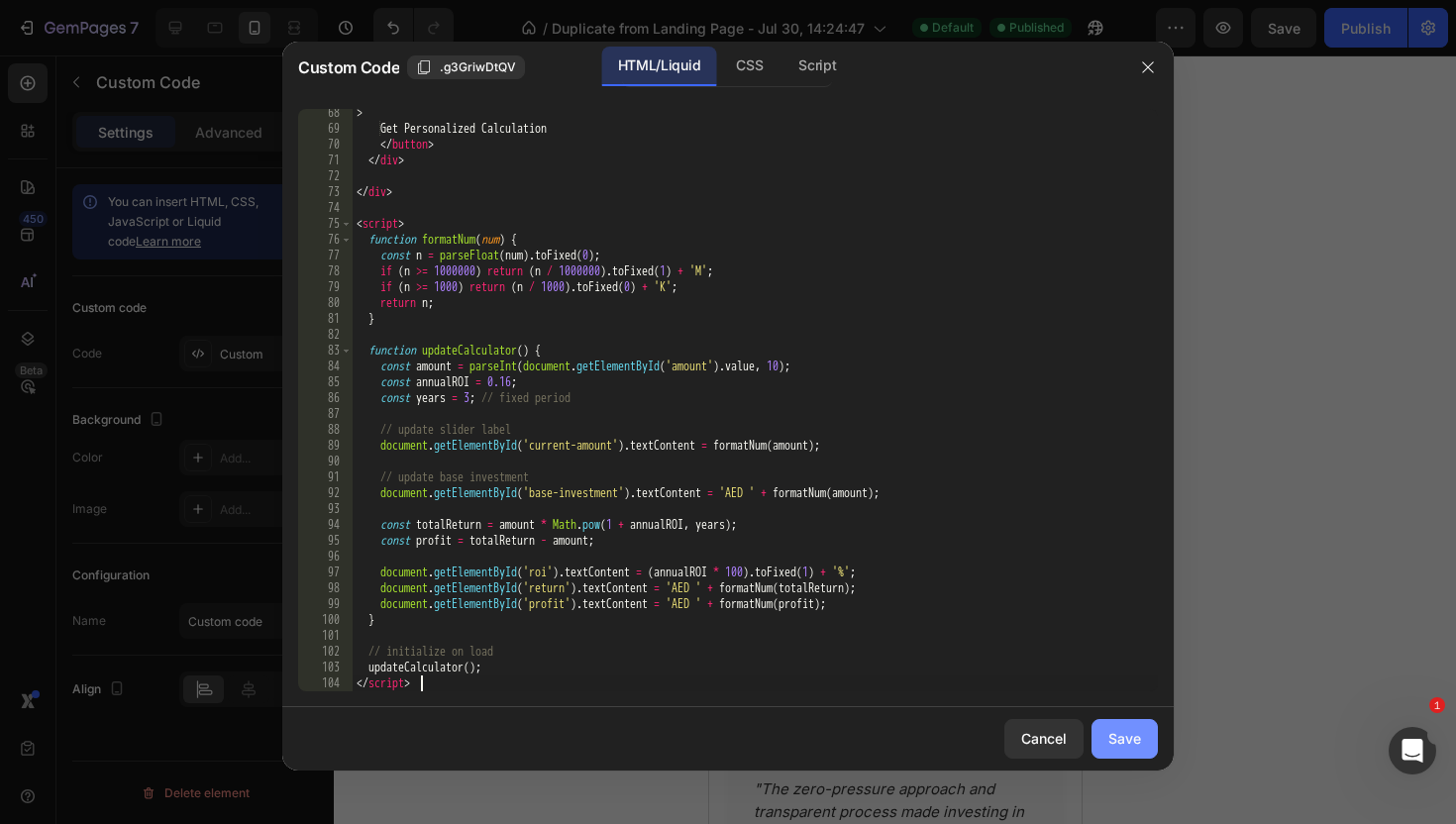 click on "Save" at bounding box center [1124, 738] 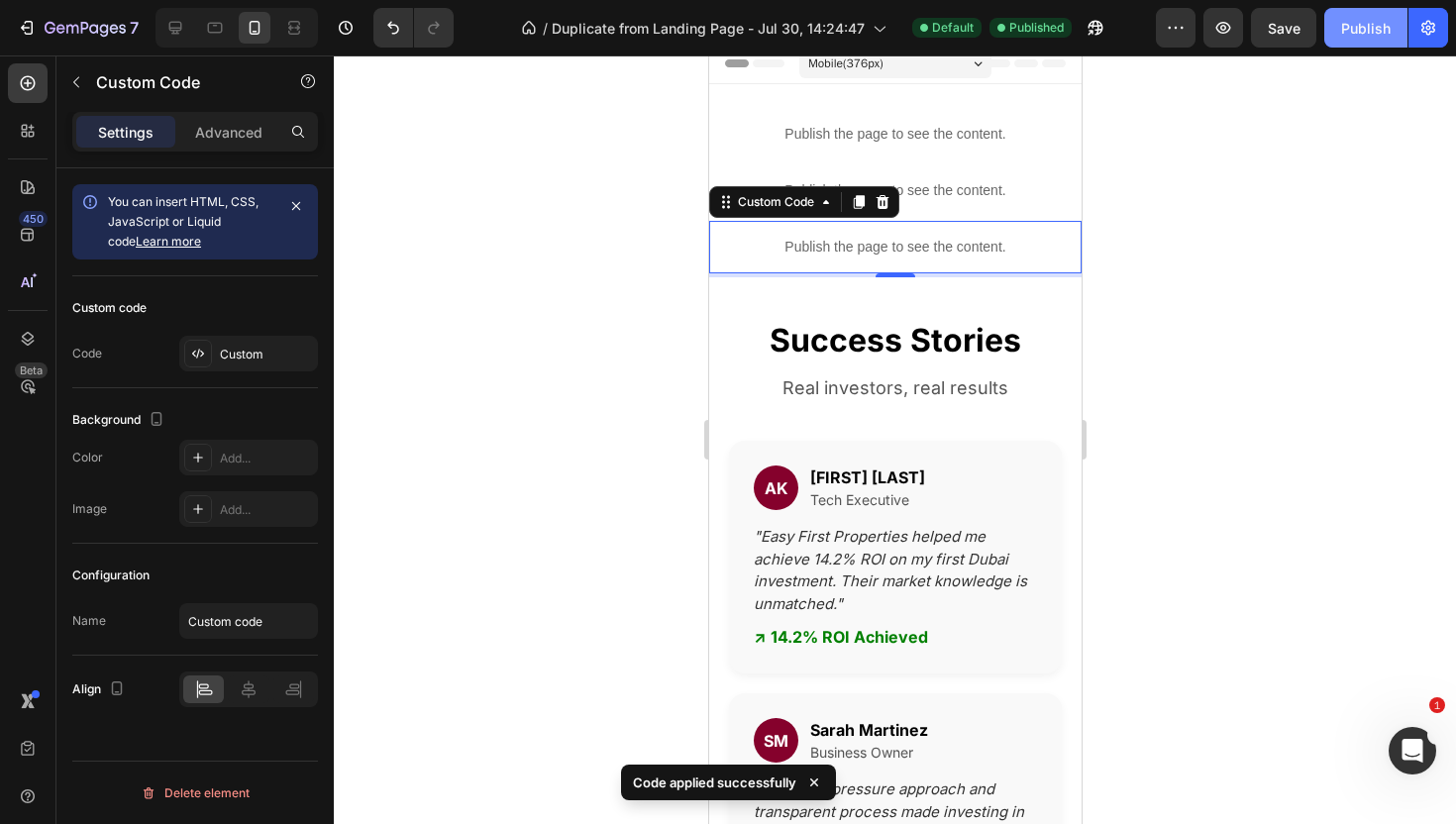 click on "Publish" 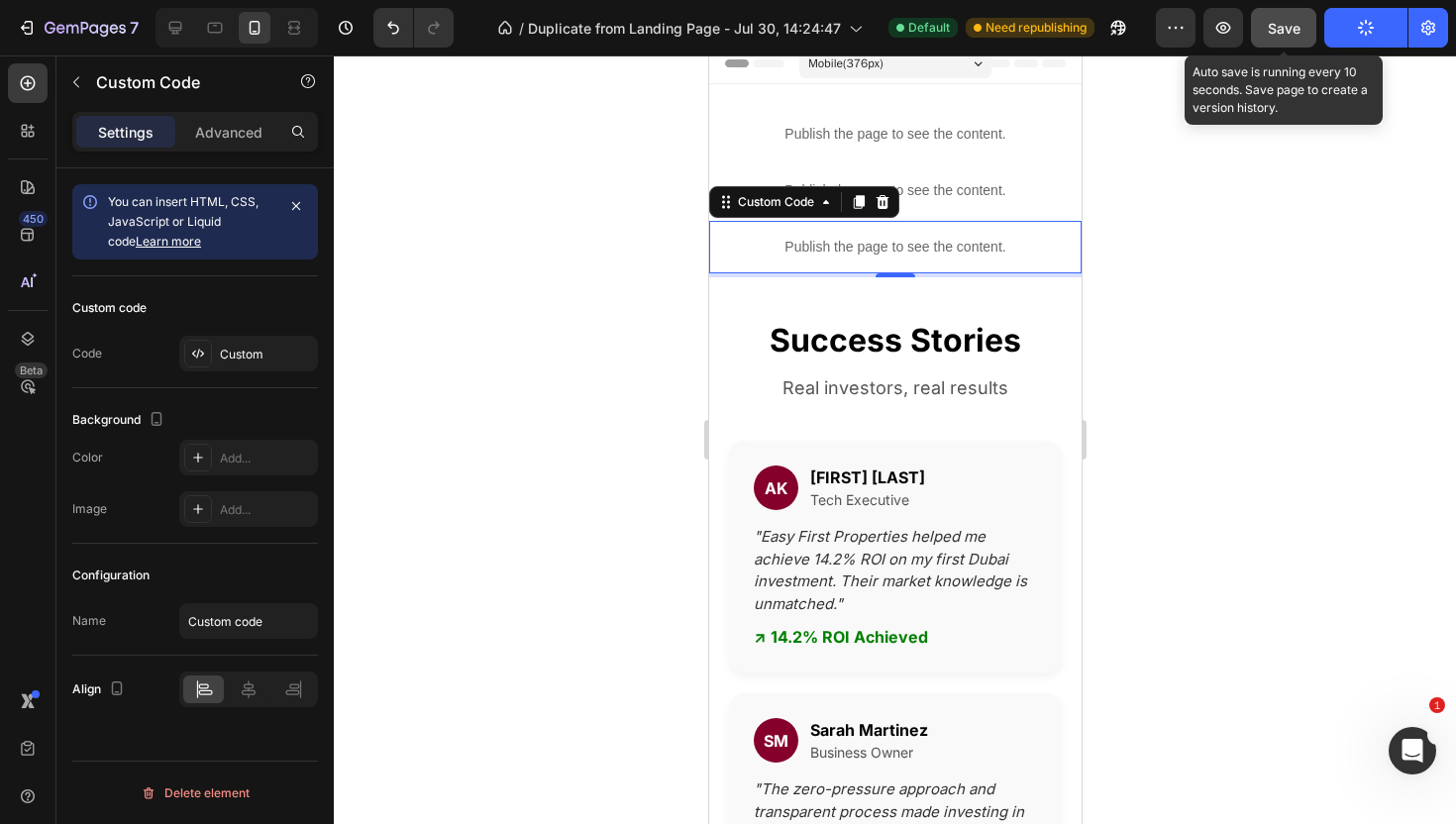 click on "Save" 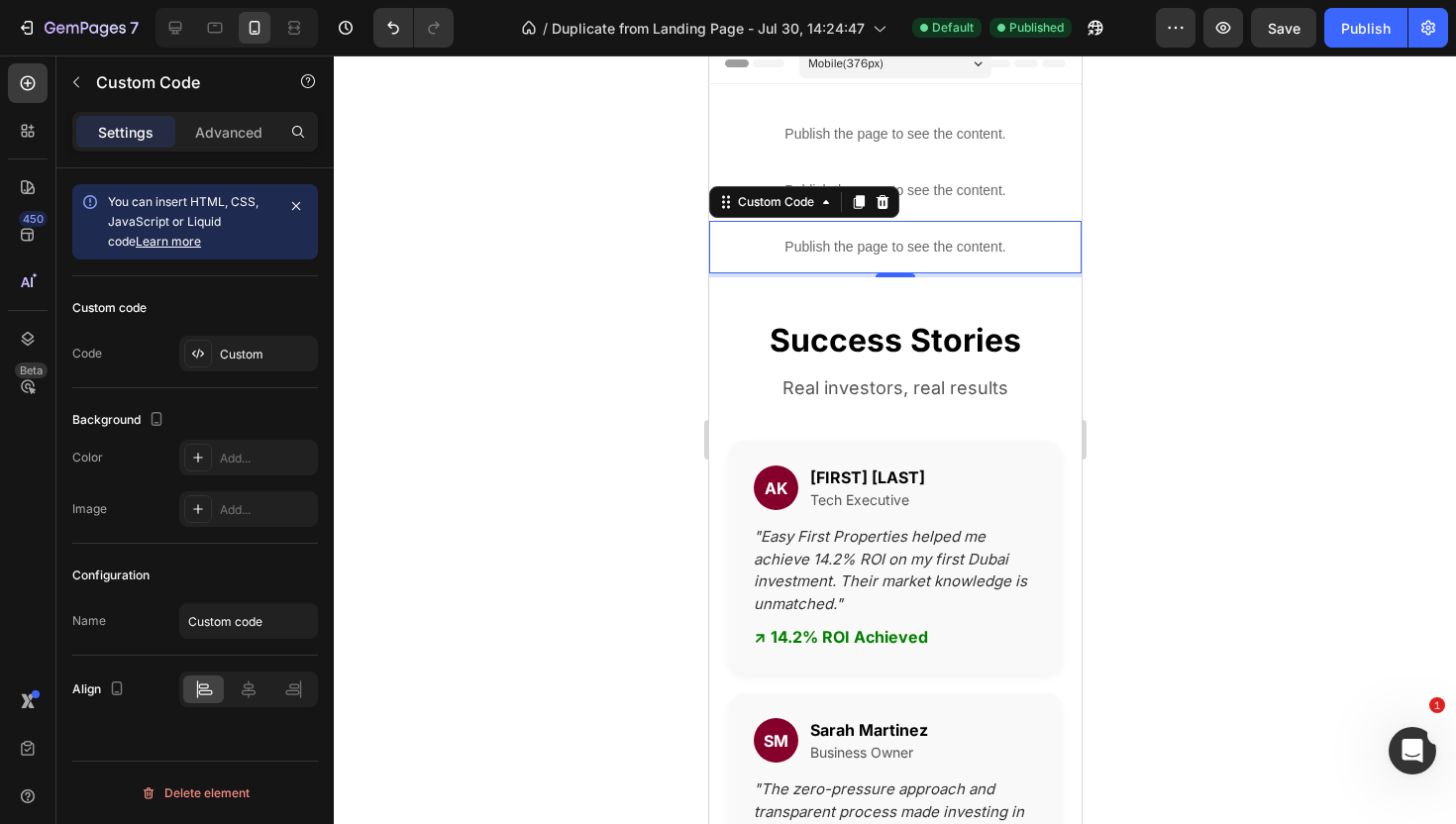 click on "Custom code Code Custom" 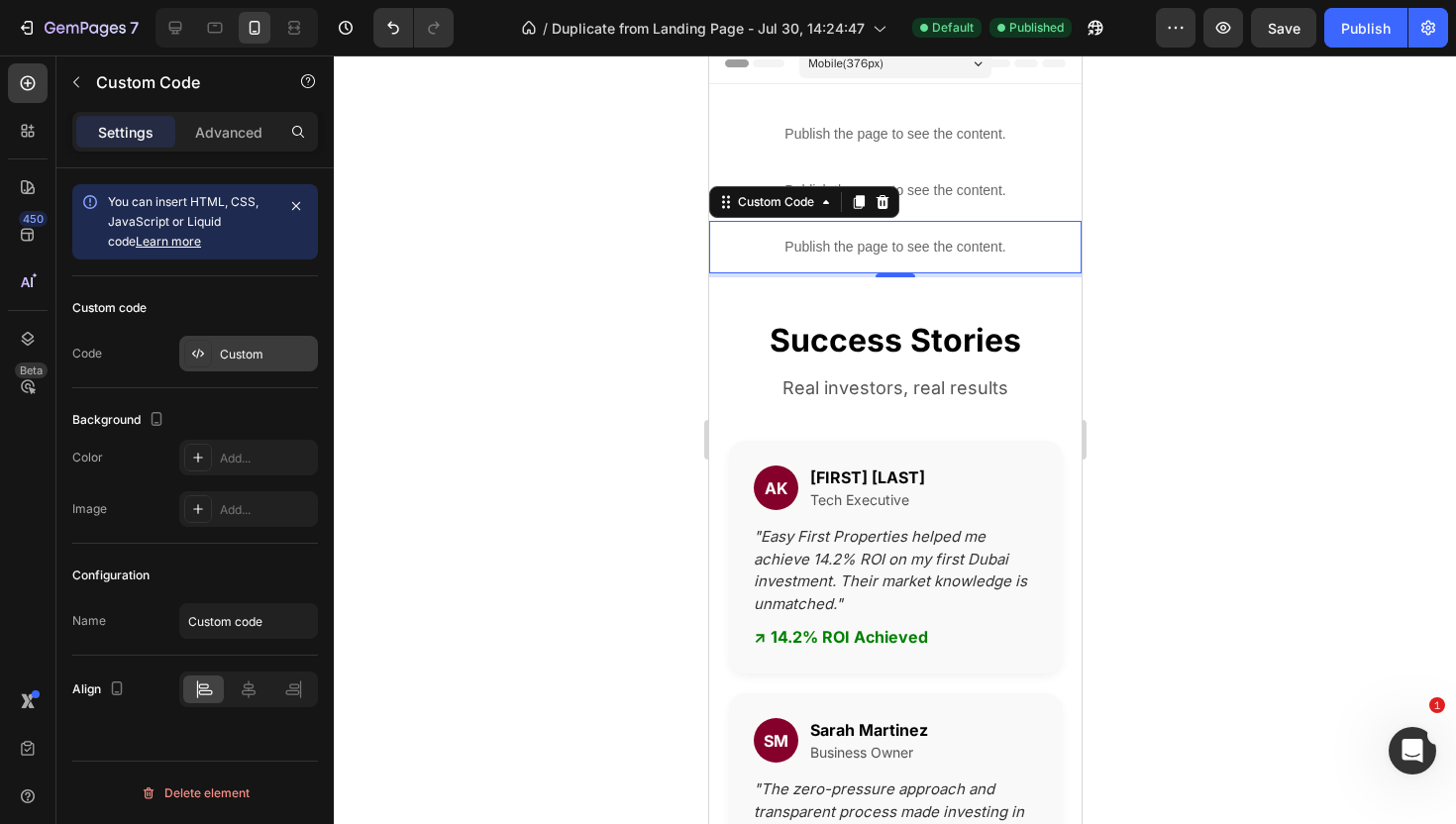 click on "Custom" at bounding box center (266, 355) 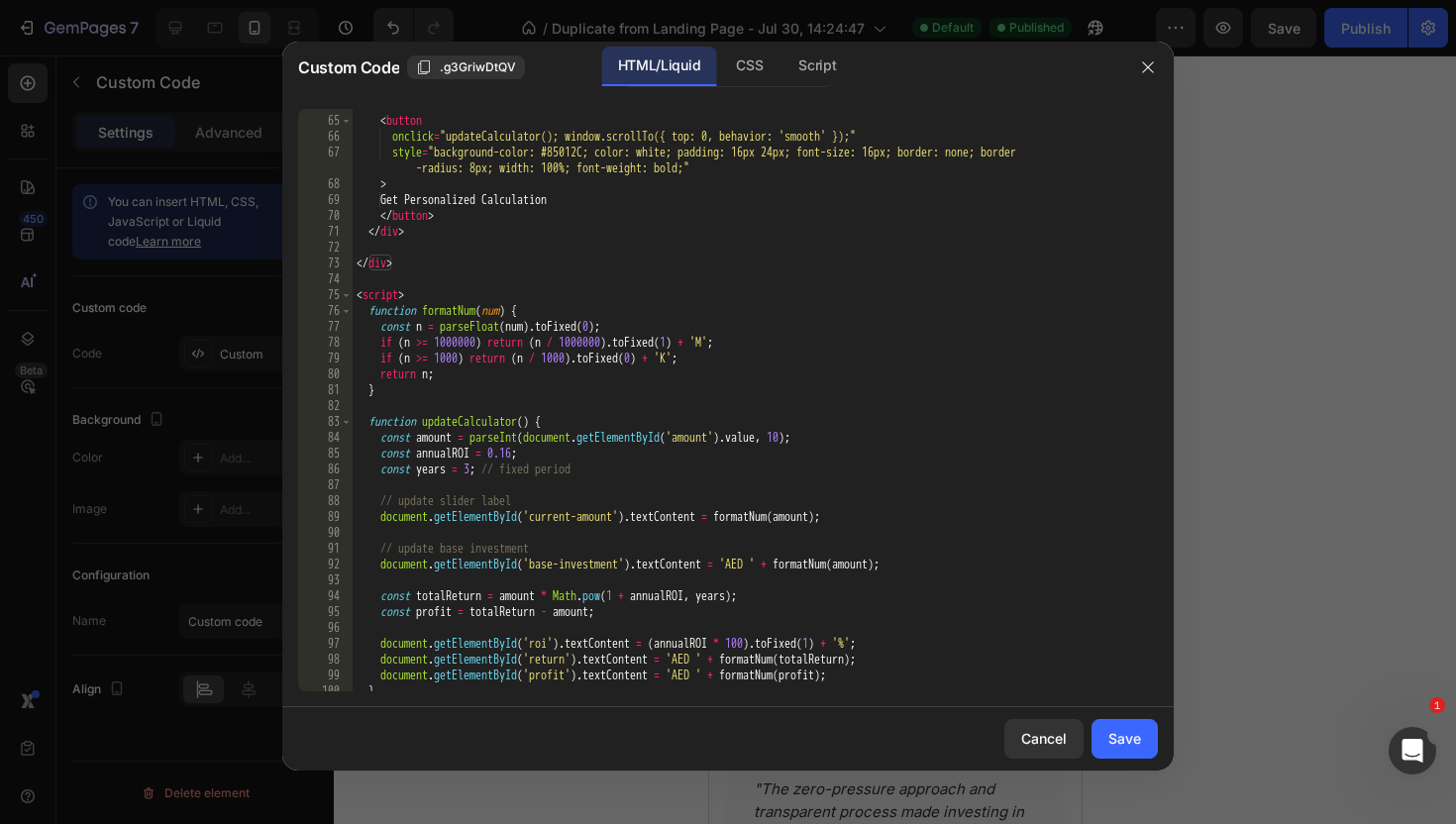 scroll, scrollTop: 1113, scrollLeft: 0, axis: vertical 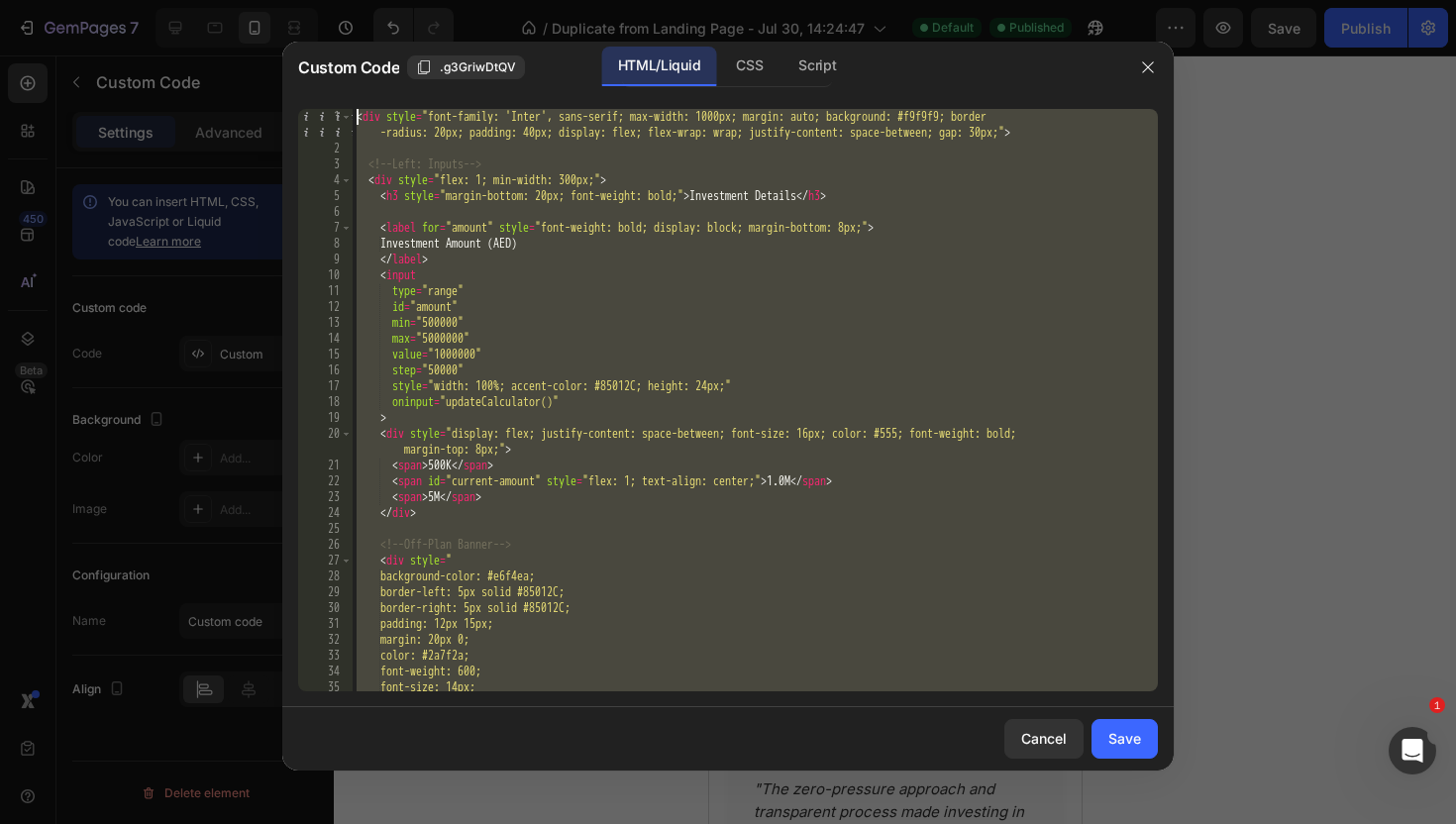 drag, startPoint x: 440, startPoint y: 686, endPoint x: 435, endPoint y: -123, distance: 809.0155 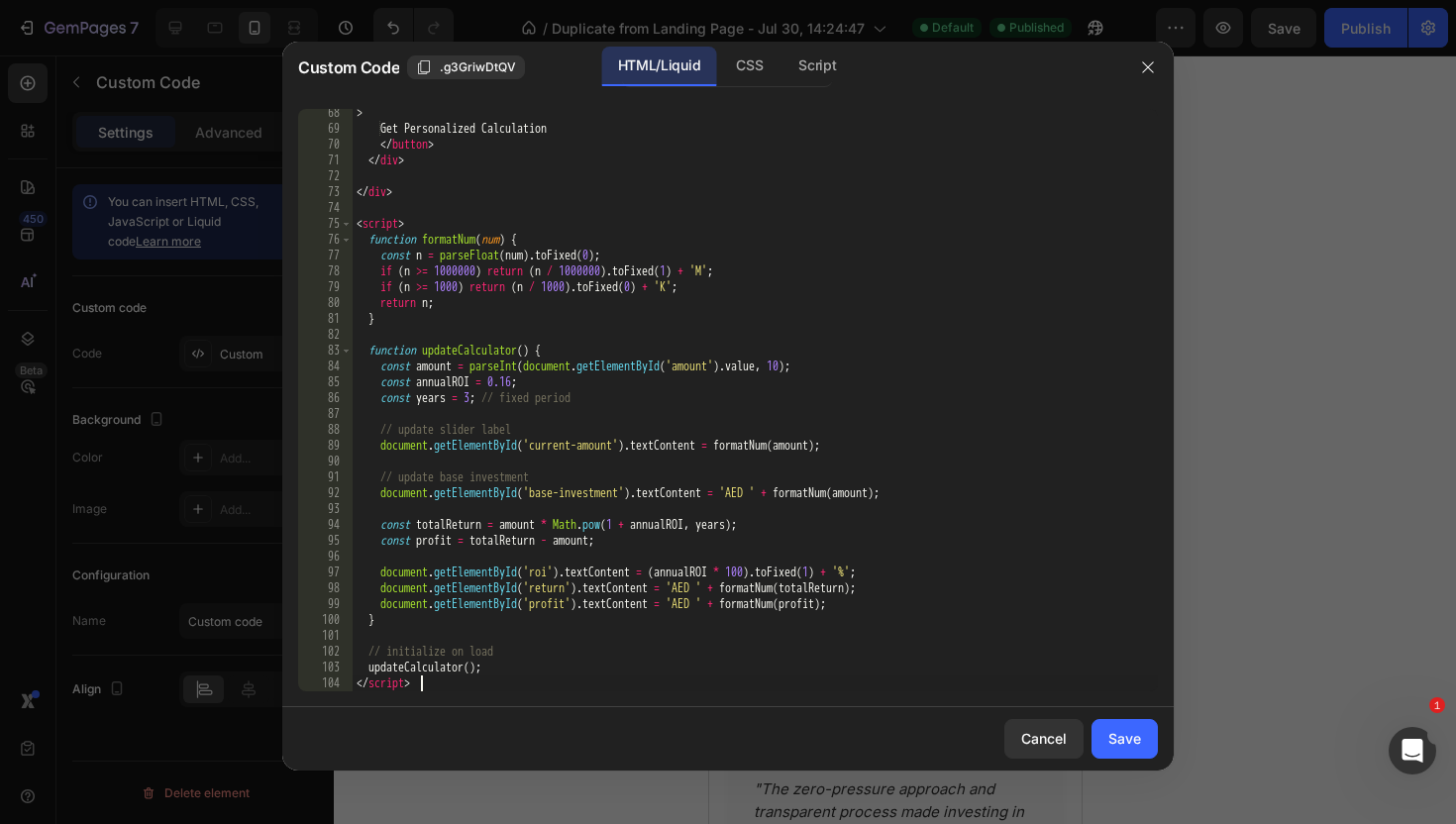 click on "Cancel Save" at bounding box center [728, 739] 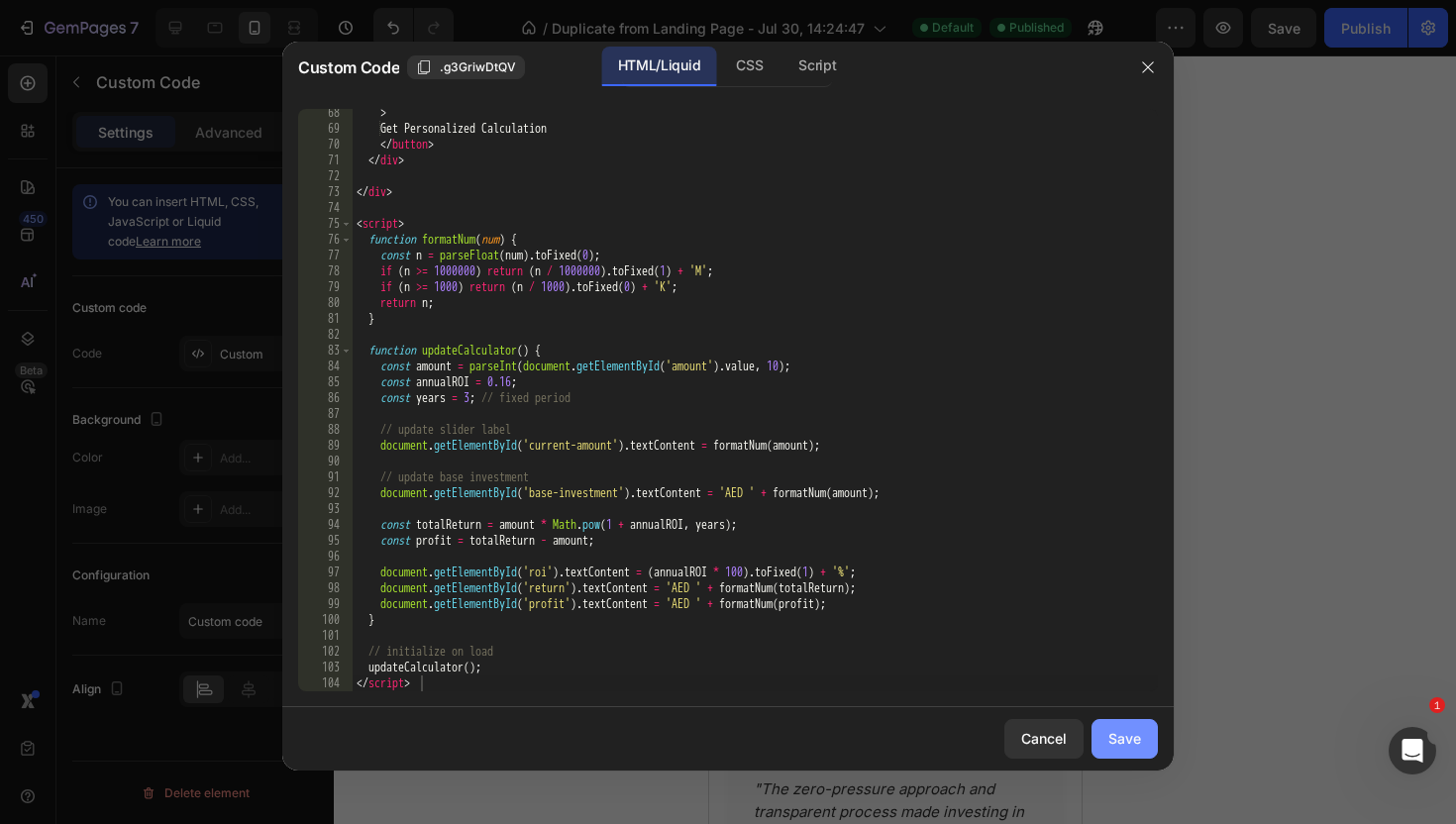 click on "Save" at bounding box center [1124, 738] 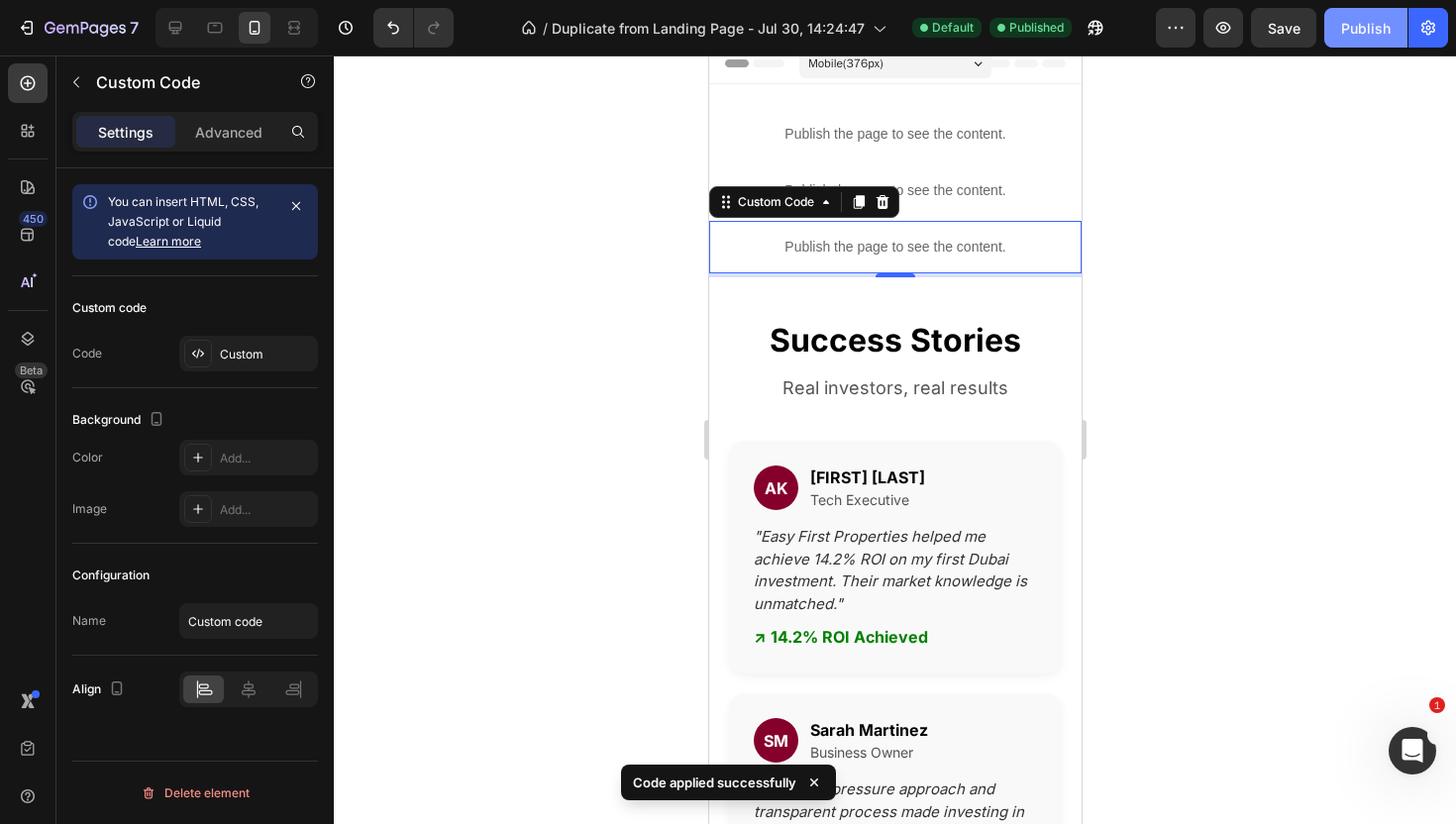 click on "Publish" at bounding box center [1366, 28] 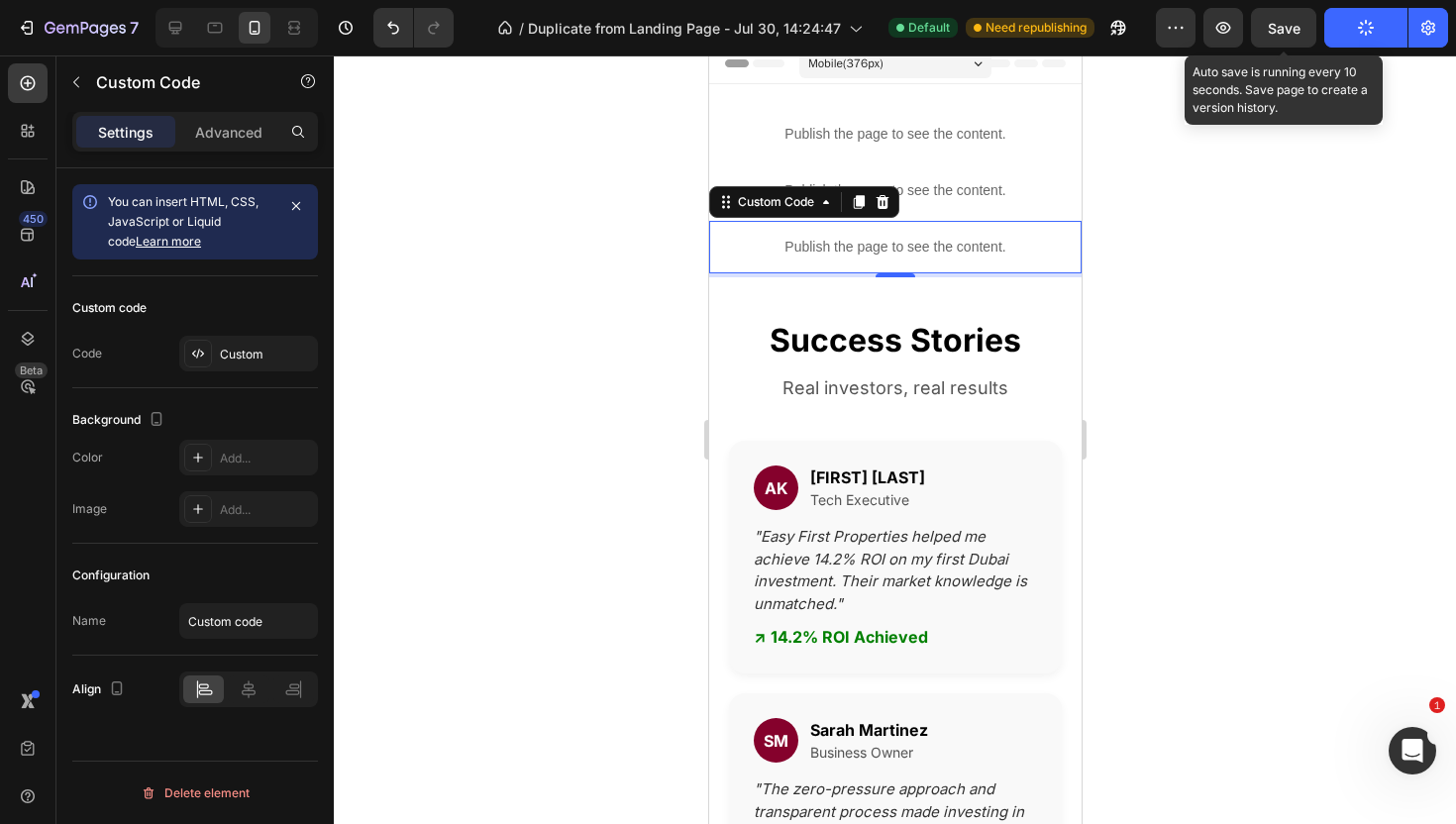 click on "Save" at bounding box center [1284, 28] 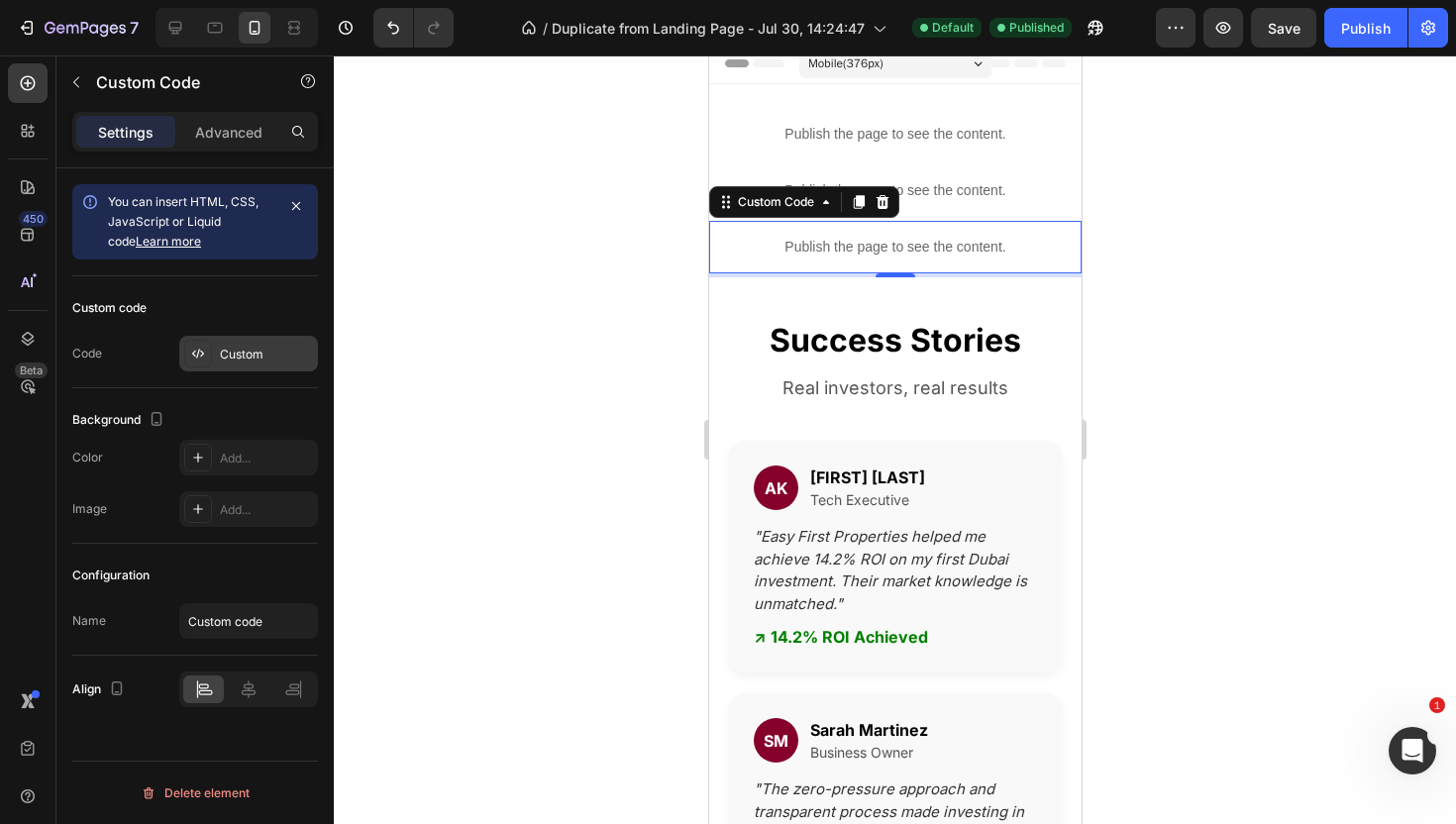click on "Custom" at bounding box center (249, 354) 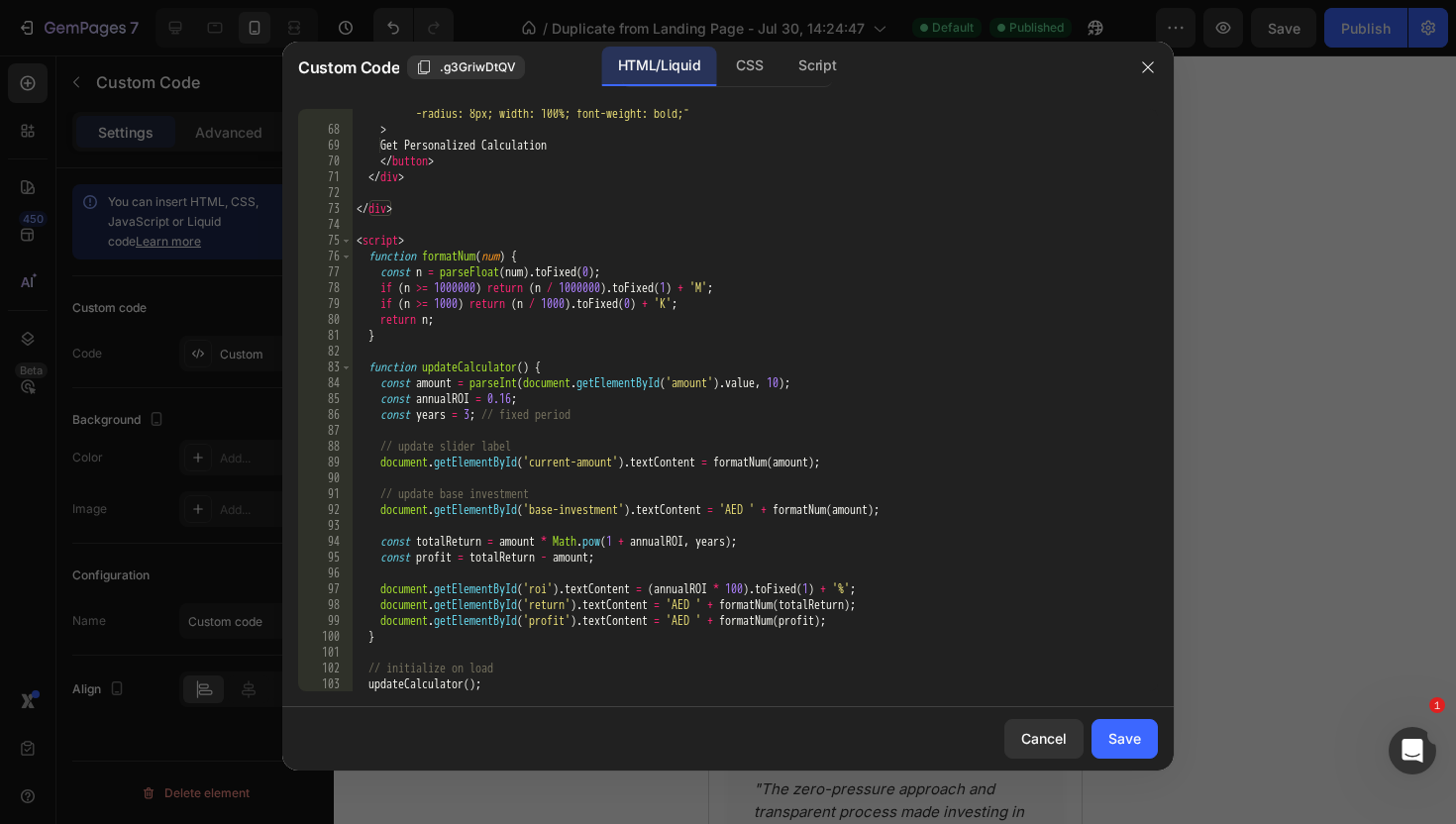 scroll, scrollTop: 1113, scrollLeft: 0, axis: vertical 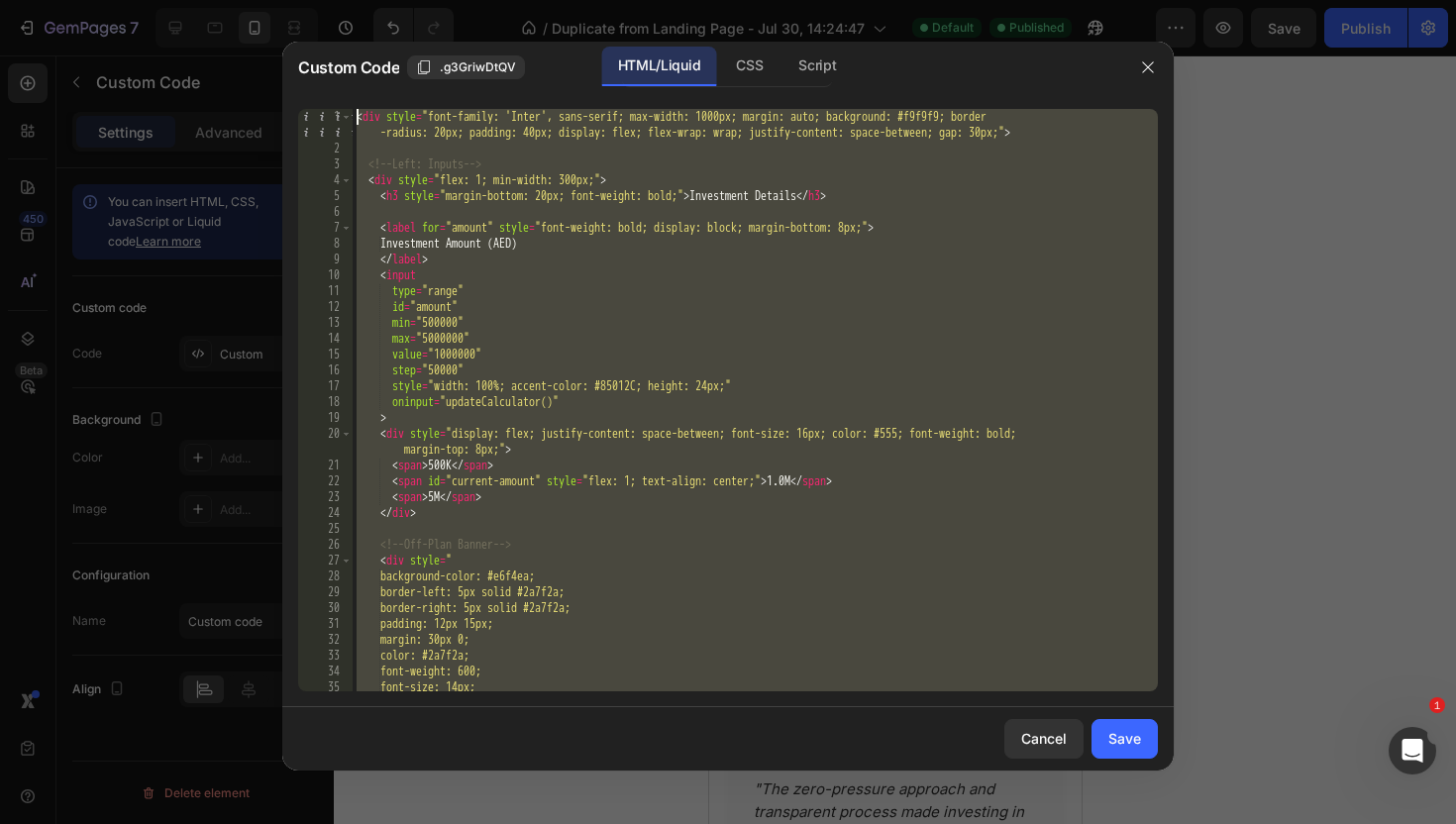 drag, startPoint x: 443, startPoint y: 679, endPoint x: 325, endPoint y: -123, distance: 810.6343 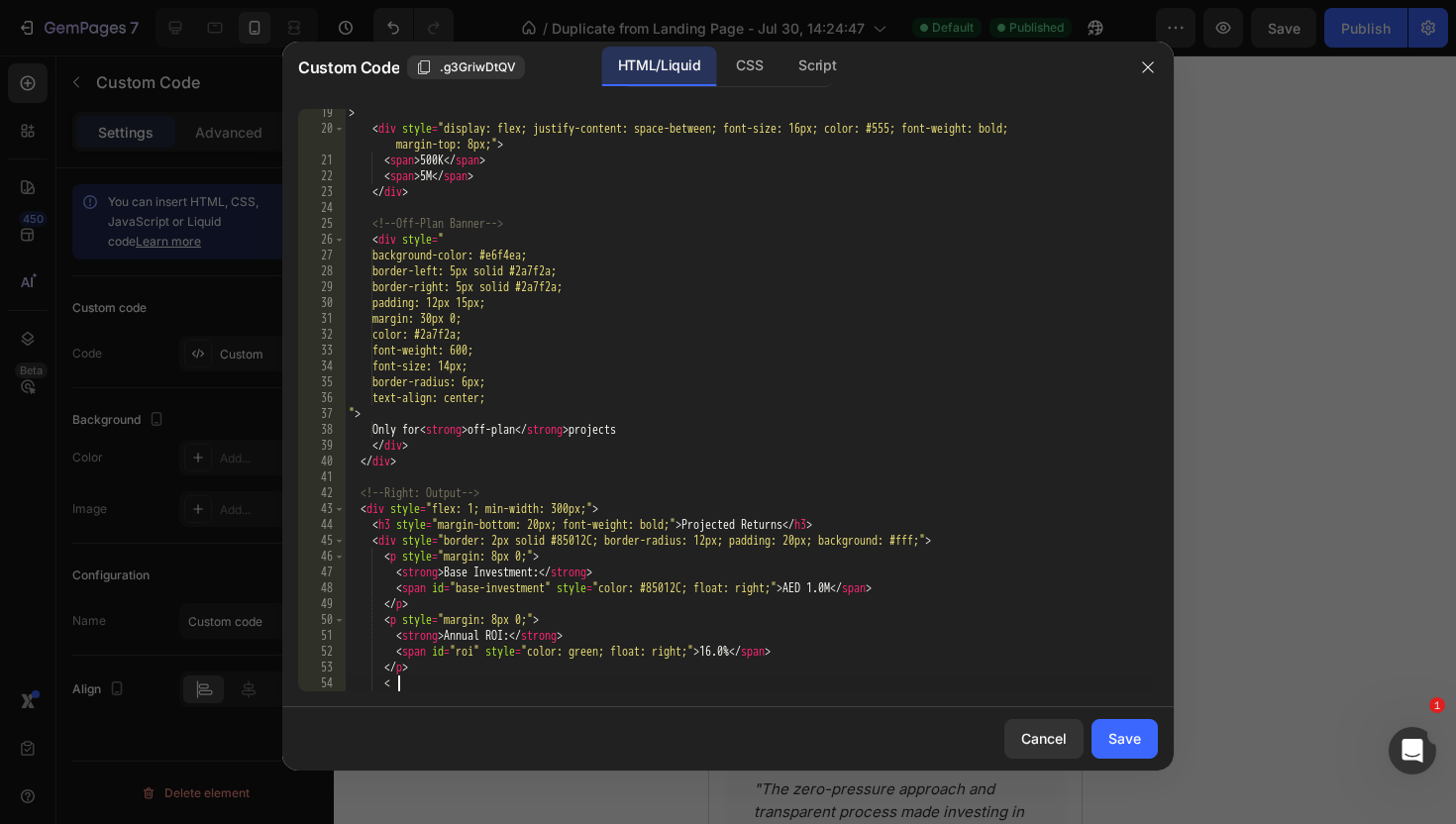 scroll, scrollTop: 305, scrollLeft: 0, axis: vertical 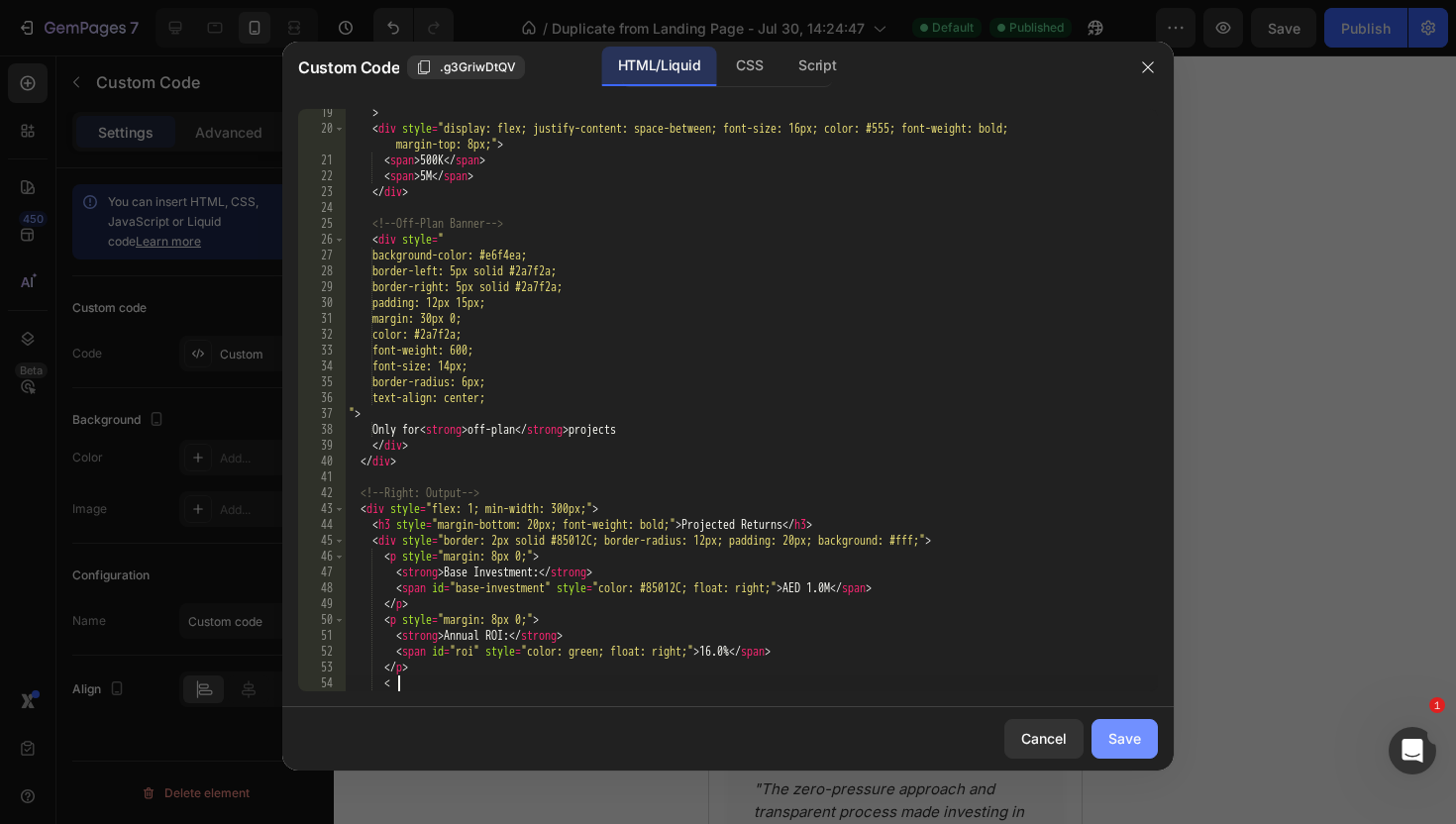 click on "Save" at bounding box center [1124, 738] 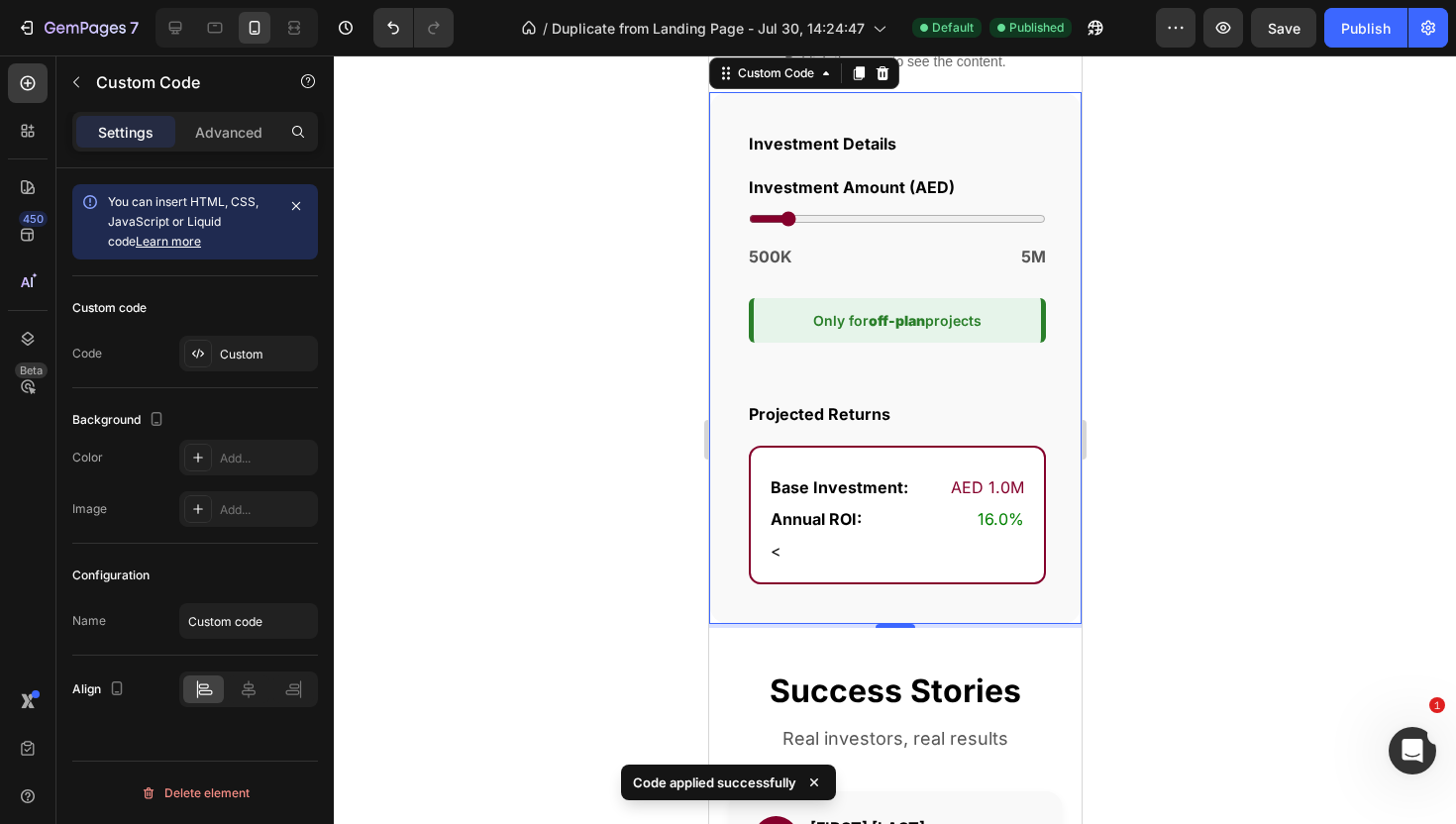 scroll, scrollTop: 0, scrollLeft: 0, axis: both 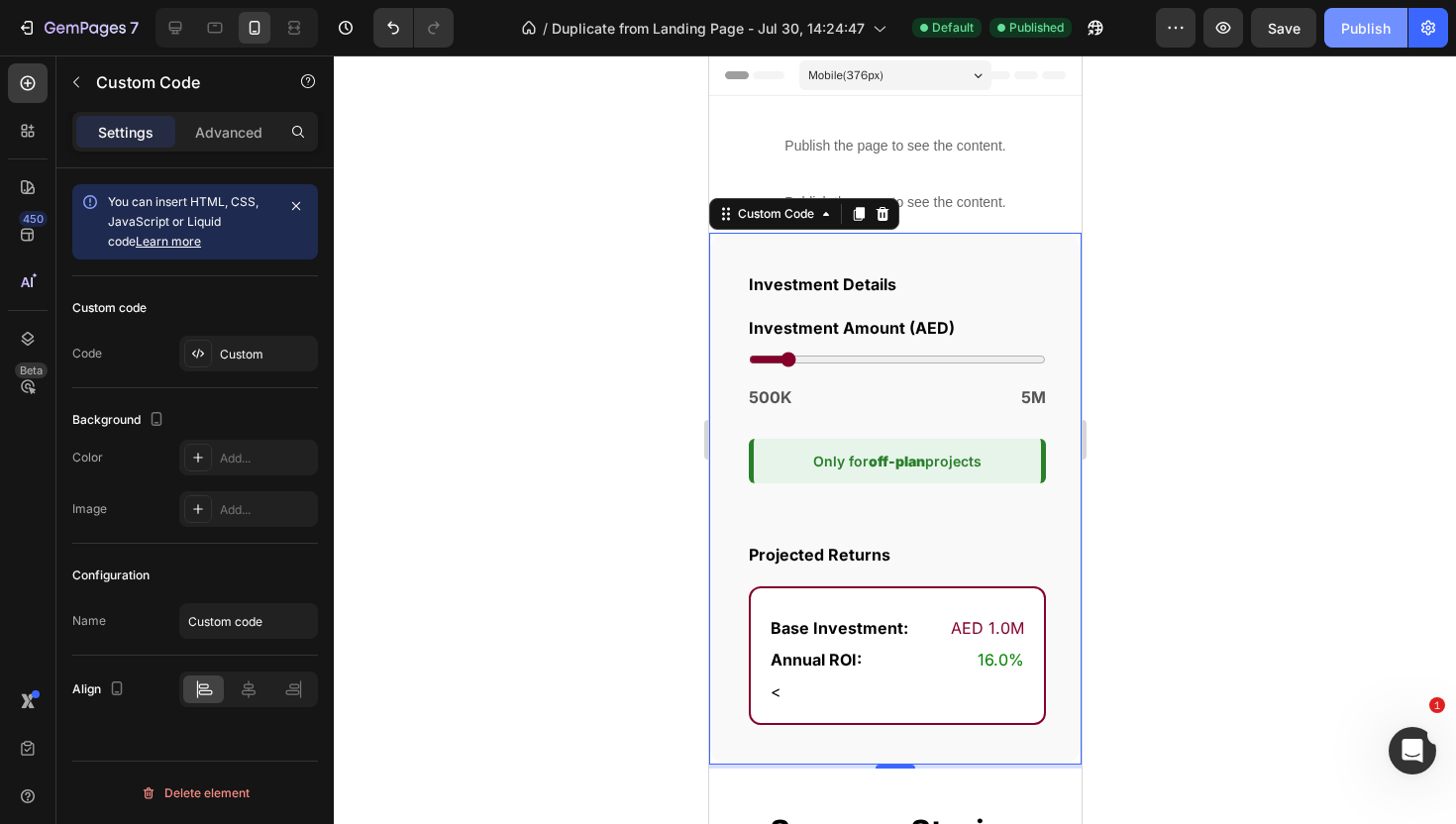 click on "Publish" 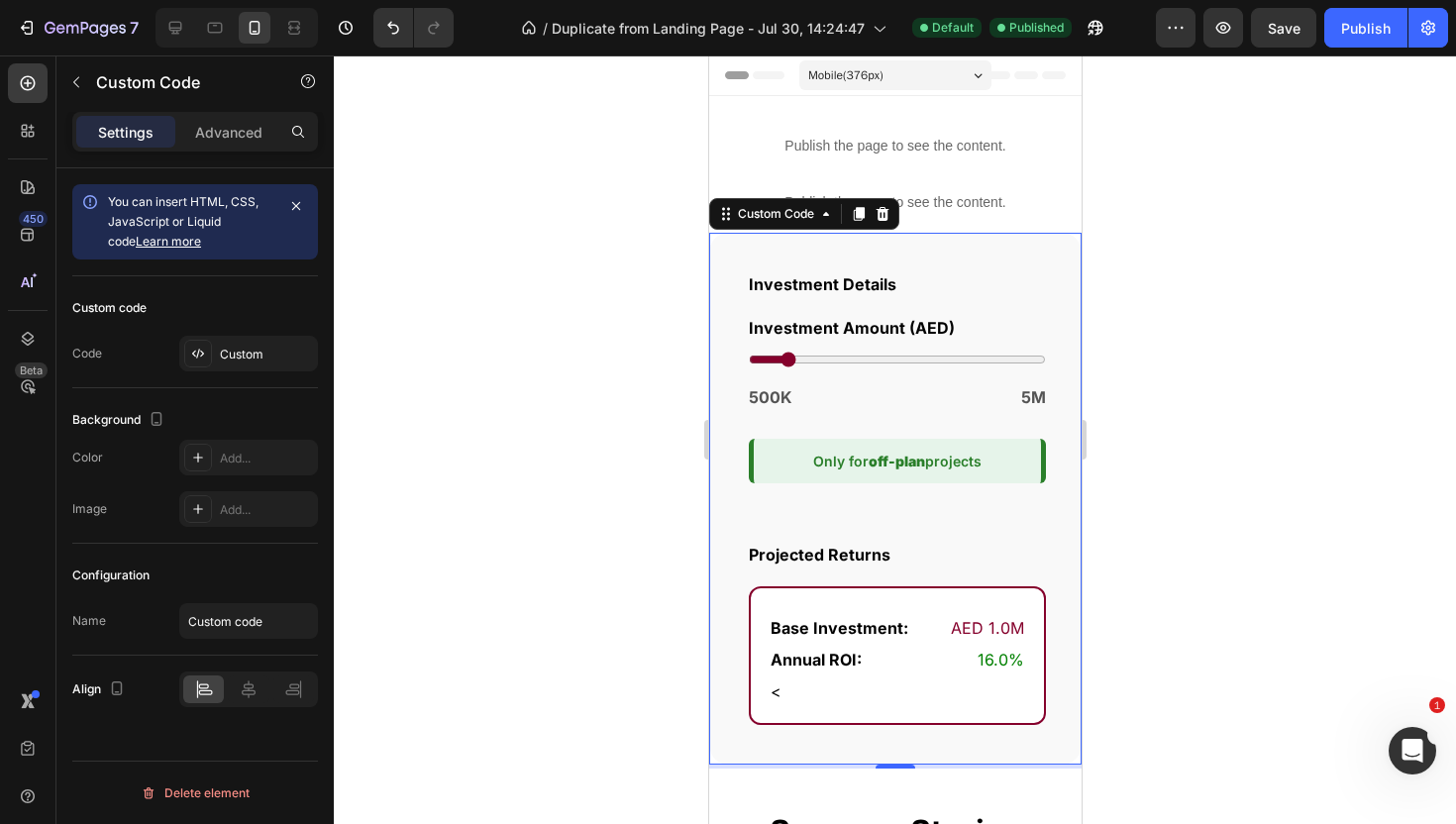 scroll, scrollTop: 0, scrollLeft: 0, axis: both 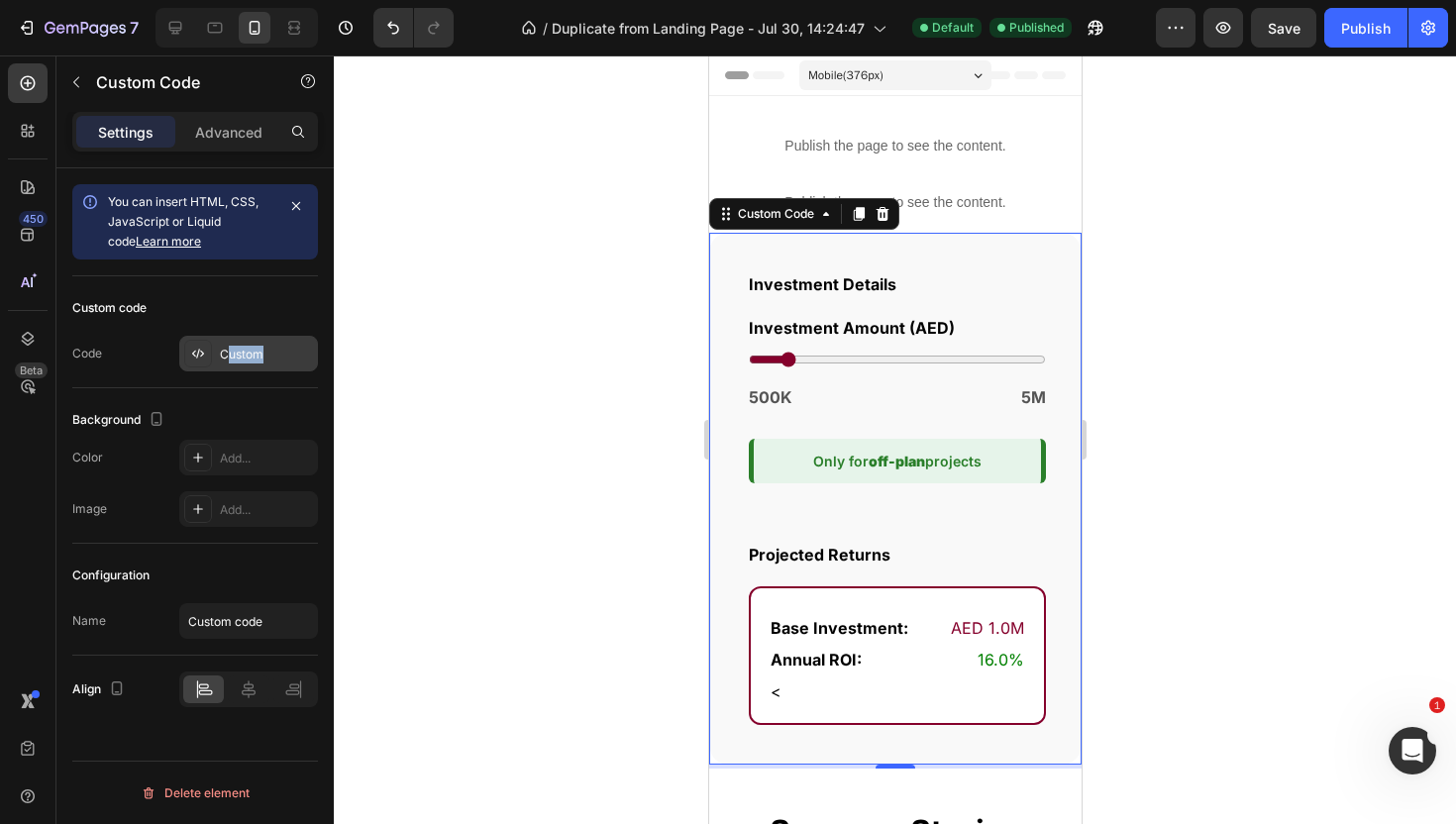 click on "Custom" at bounding box center (249, 354) 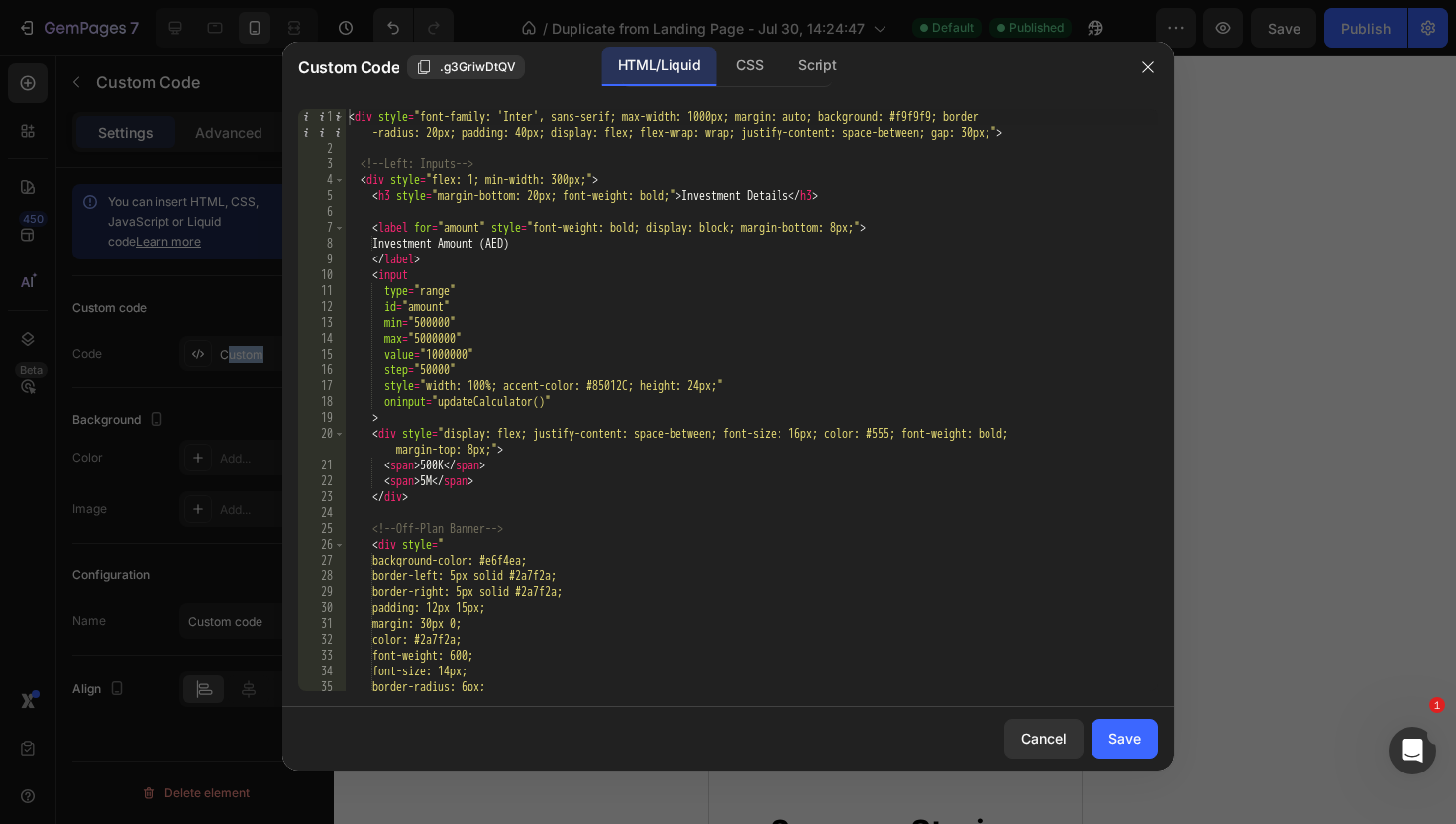 scroll, scrollTop: 305, scrollLeft: 0, axis: vertical 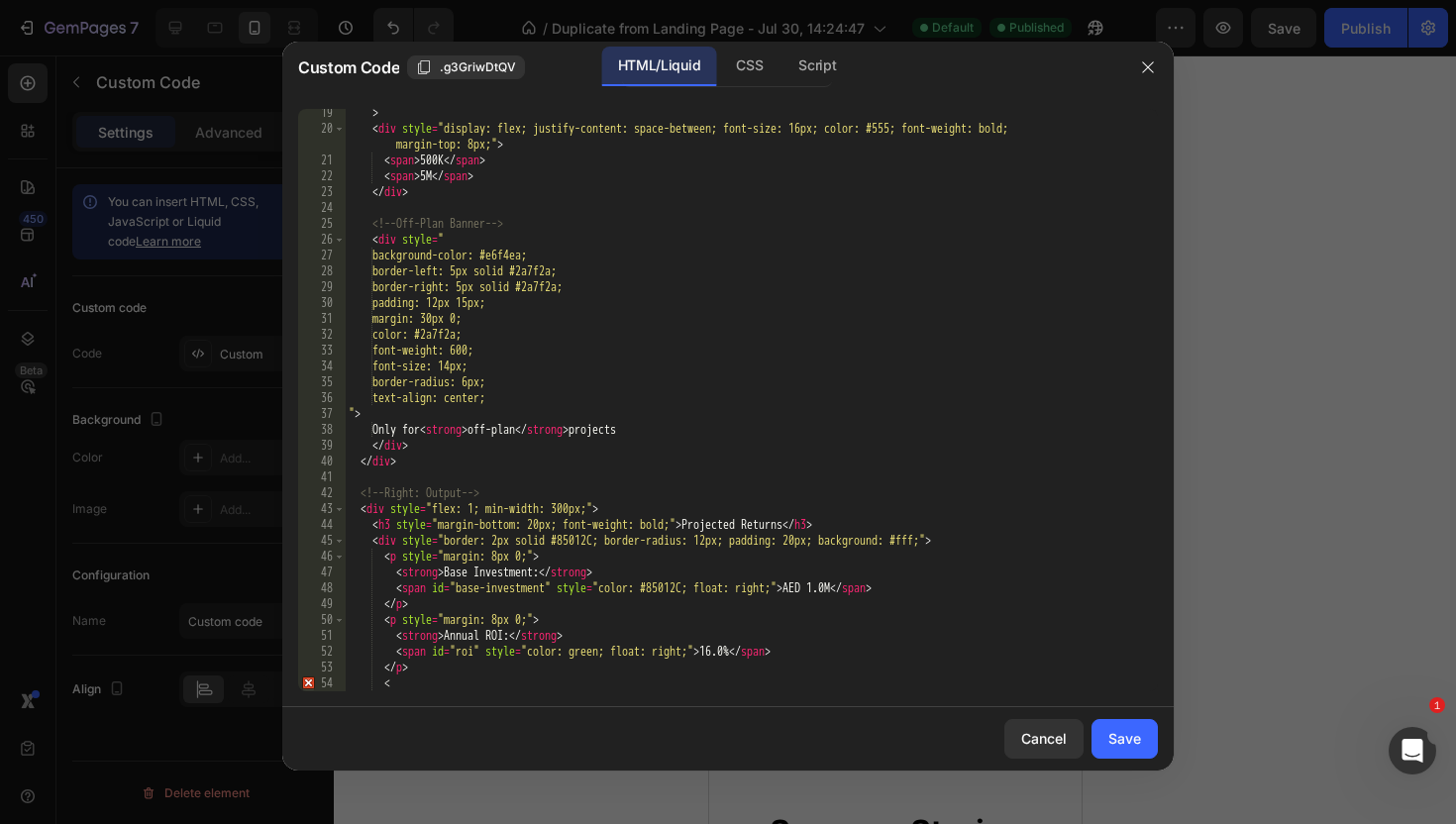 click on ">      < div   style = "display: flex; justify-content: space-between; font-size: 16px; color: #555; font-weight: bold;           margin-top: 8px;" >         < span > 500K </ span >         < span > 5M </ span >      </ div >      <!--  Off-Plan Banner  -->      < div   style = "        background-color: #e6f4ea;        border-left: 5px solid #2a7f2a;        border-right: 5px solid #2a7f2a;        padding: 12px 15px;        margin: 30px 0;        color: #2a7f2a;        font-weight: 600;        font-size: 14px;        border-radius: 6px;        text-align: center;     " >        Only for  < strong > off-plan </ strong >  projects      </ div >    </ div >    <!--  Right: Output  -->    < div   style = "flex: 1; min-width: 300px;" >      < h3   style = "margin-bottom: 20px; font-weight: bold;" > Projected Returns </ h3 >      < div   style = "border: 2px solid #85012C; border-radius: 12px; padding: 20px; background: #fff;" >         < p   style = "margin: 8px 0;" >           < strong > </ strong >" at bounding box center [751, 412] 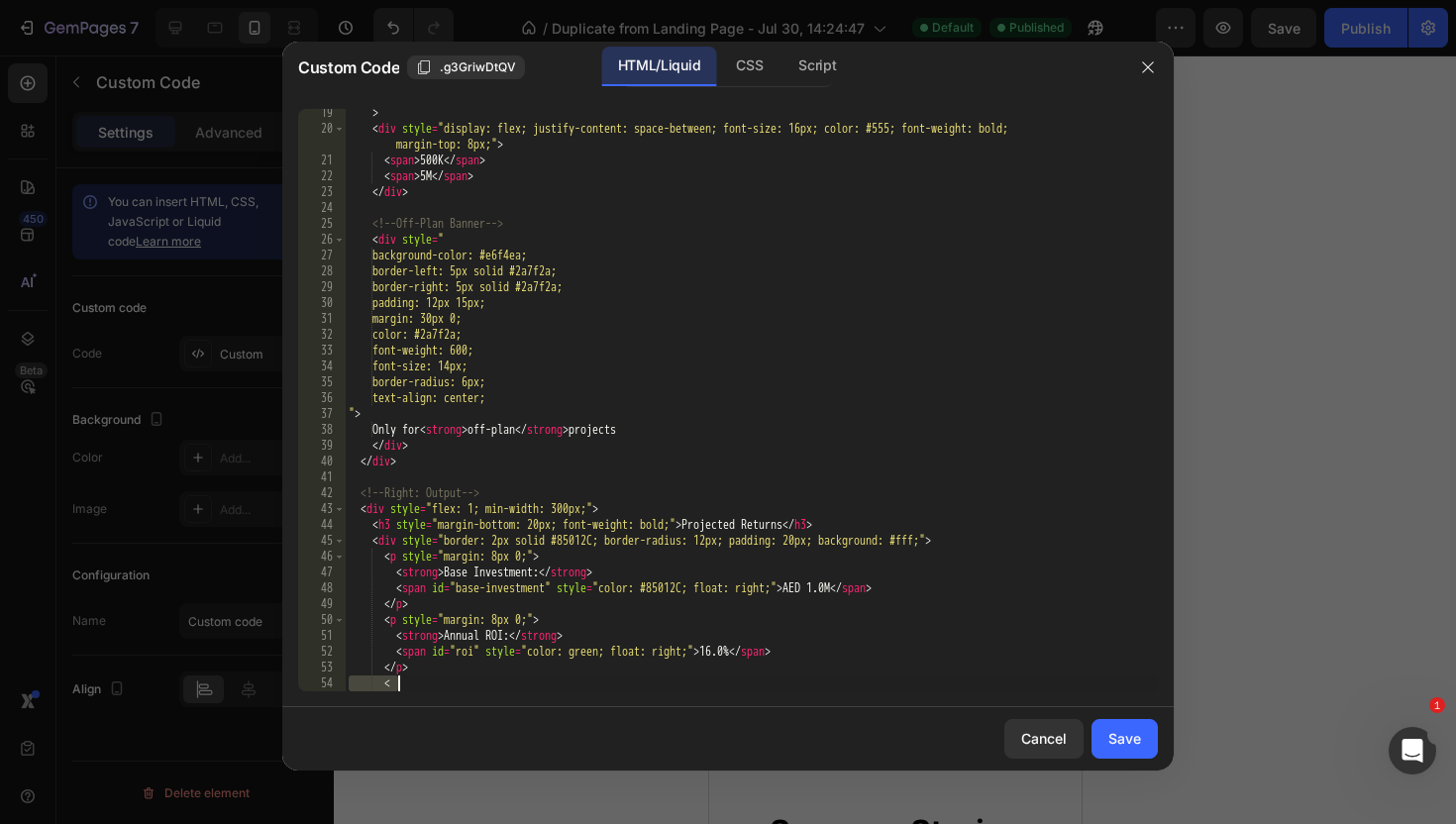 click on ">      < div   style = "display: flex; justify-content: space-between; font-size: 16px; color: #555; font-weight: bold;           margin-top: 8px;" >         < span > 500K </ span >         < span > 5M </ span >      </ div >      <!--  Off-Plan Banner  -->      < div   style = "        background-color: #e6f4ea;        border-left: 5px solid #2a7f2a;        border-right: 5px solid #2a7f2a;        padding: 12px 15px;        margin: 30px 0;        color: #2a7f2a;        font-weight: 600;        font-size: 14px;        border-radius: 6px;        text-align: center;     " >        Only for  < strong > off-plan </ strong >  projects      </ div >    </ div >    <!--  Right: Output  -->    < div   style = "flex: 1; min-width: 300px;" >      < h3   style = "margin-bottom: 20px; font-weight: bold;" > Projected Returns </ h3 >      < div   style = "border: 2px solid #85012C; border-radius: 12px; padding: 20px; background: #fff;" >         < p   style = "margin: 8px 0;" >           < strong > </ strong >" at bounding box center (751, 412) 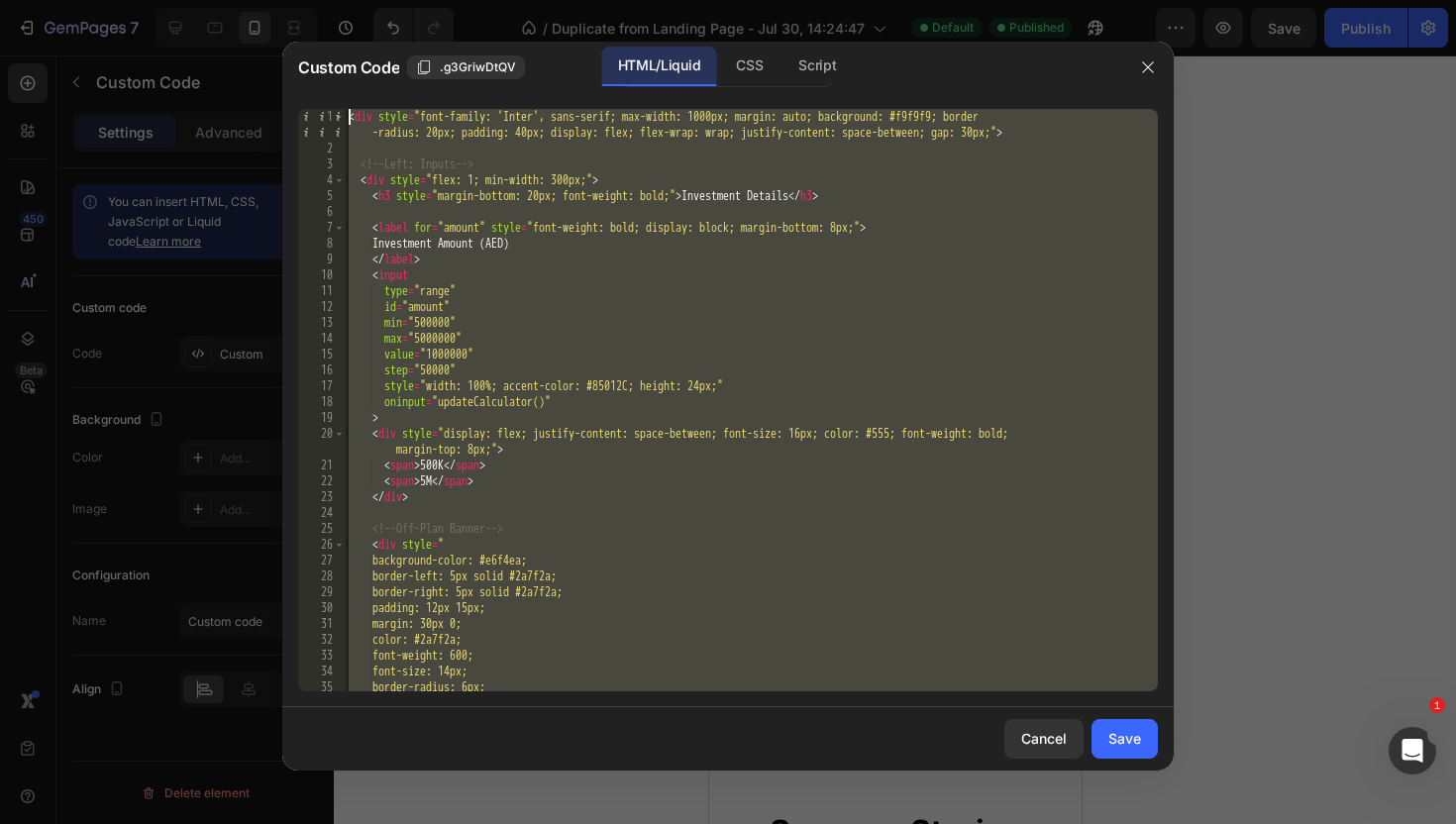 scroll, scrollTop: 0, scrollLeft: 0, axis: both 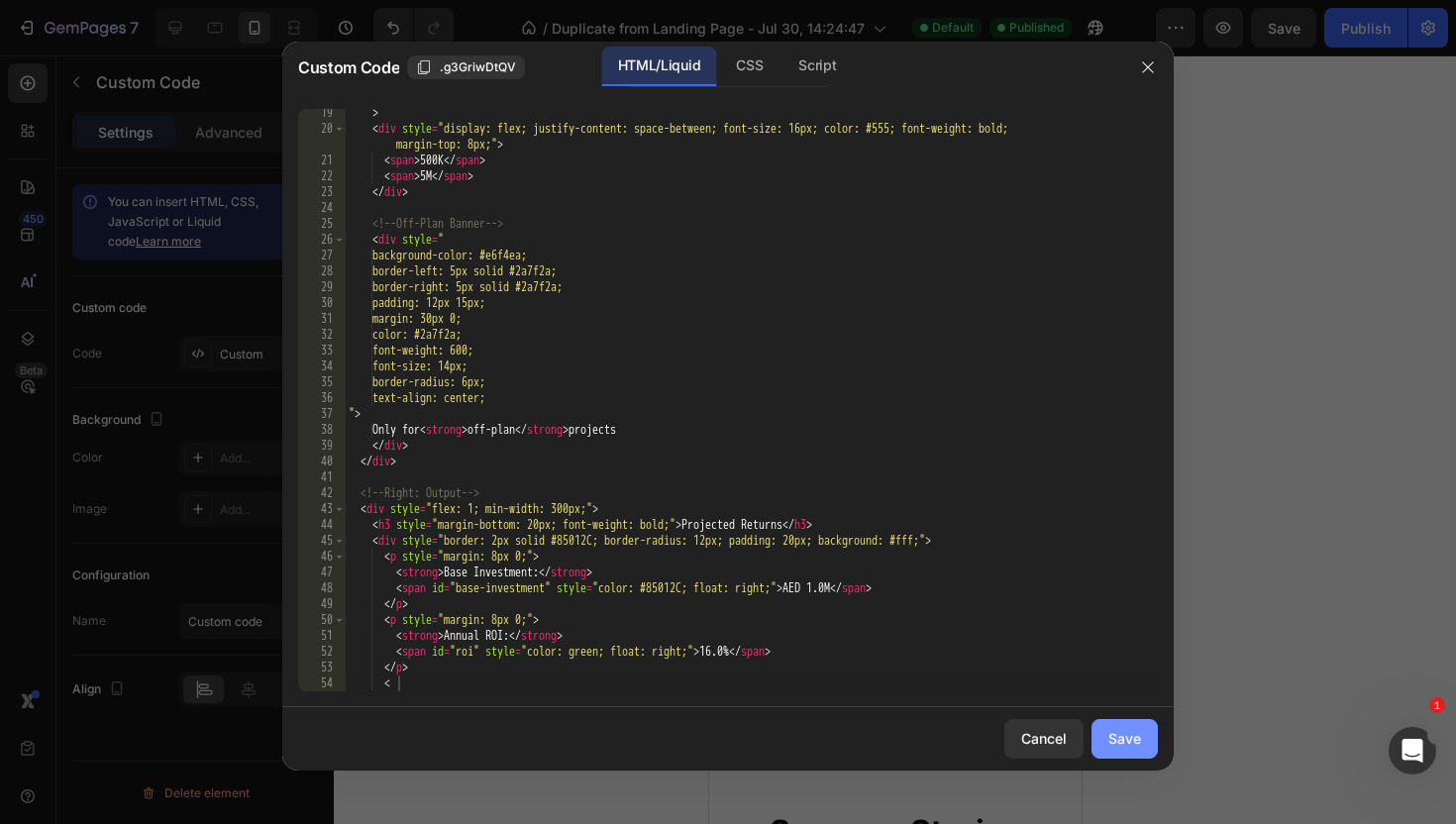 click on "Save" at bounding box center [1124, 738] 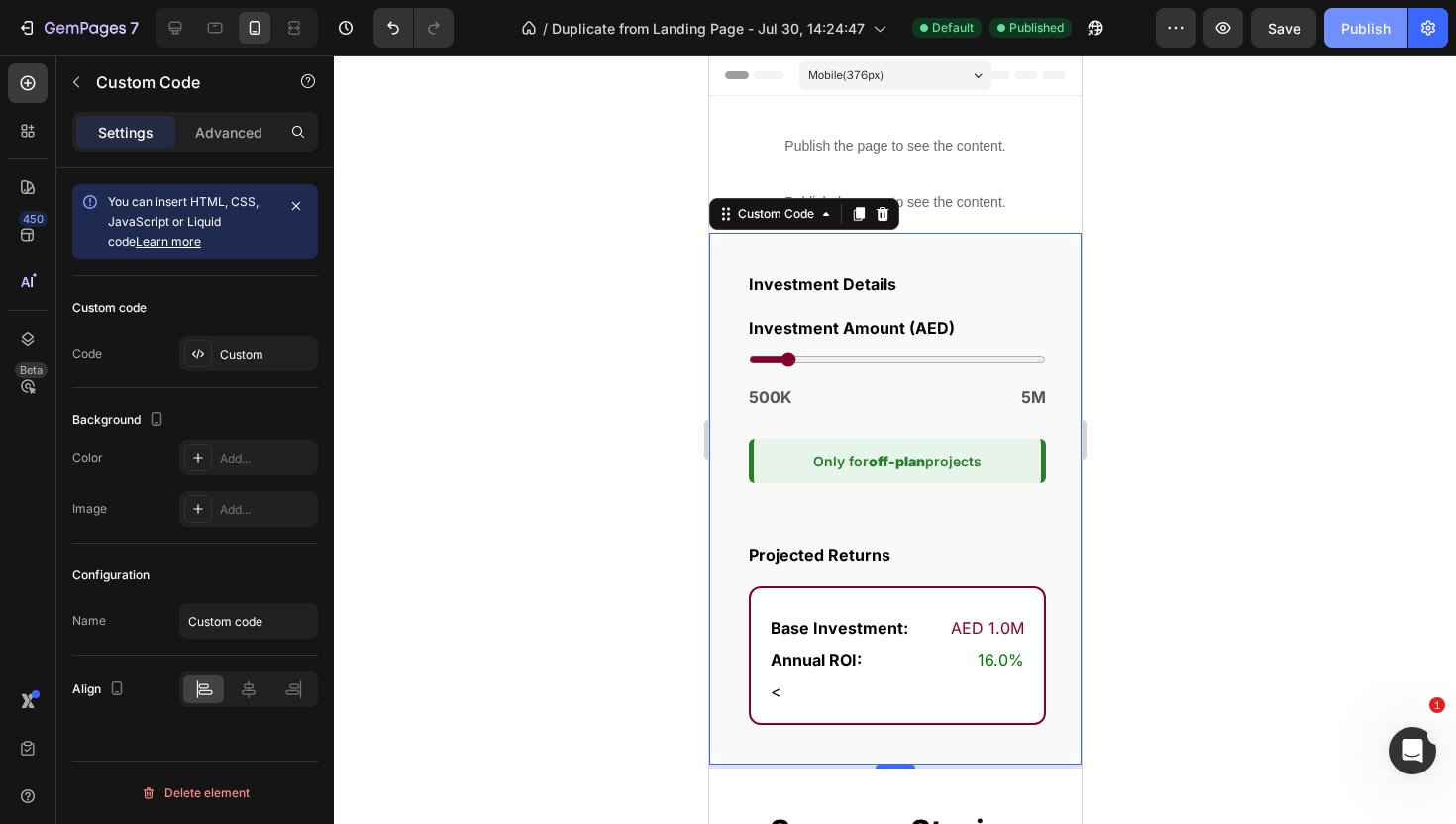 click on "Publish" at bounding box center (1366, 28) 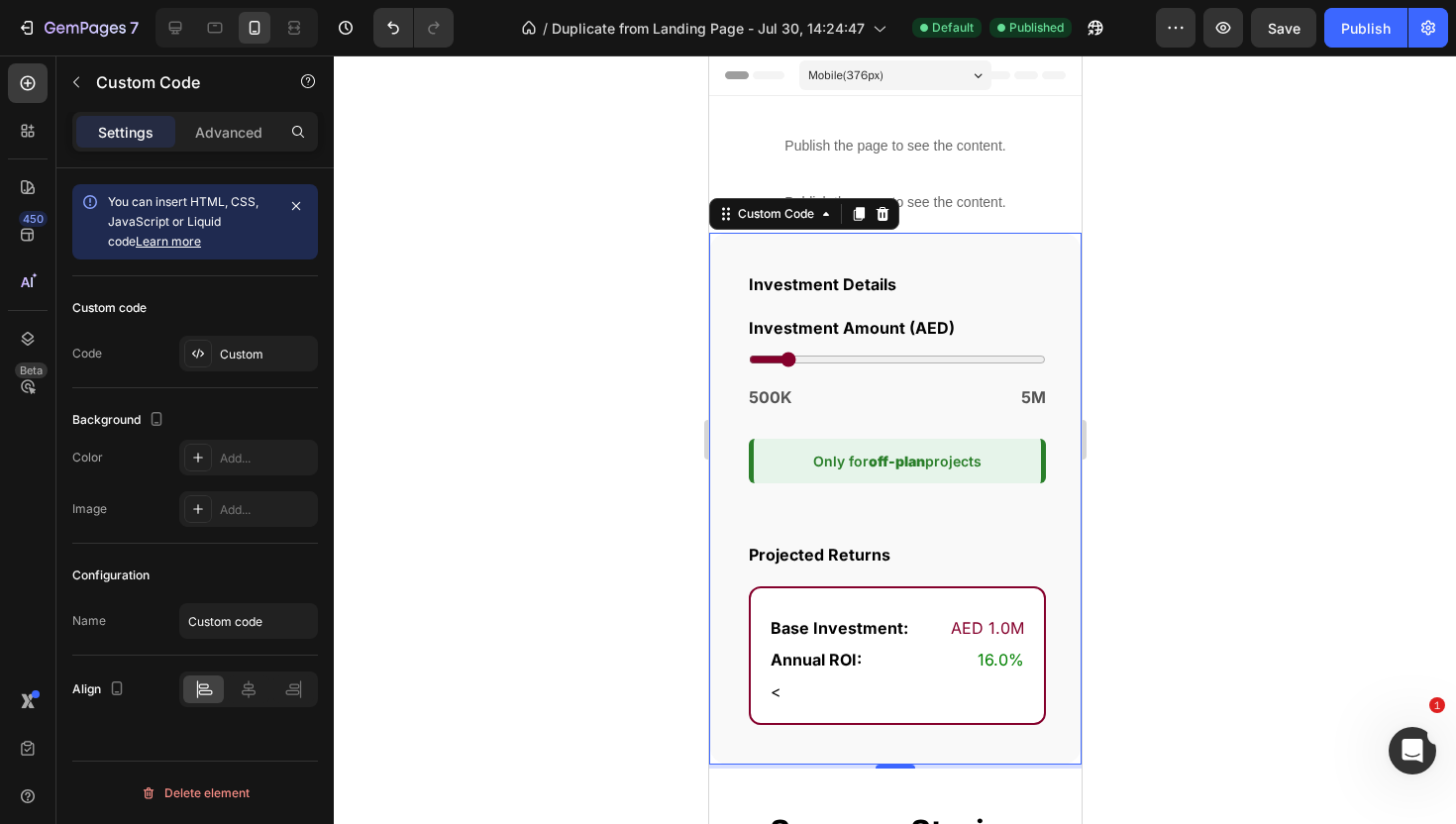 click on "Investment Details
Investment Amount (AED)
500K
5M
Only for  off-plan  projects
Projected Returns
Base Investment:
AED 1.0M
Annual ROI:
16.0%
<" at bounding box center [894, 498] 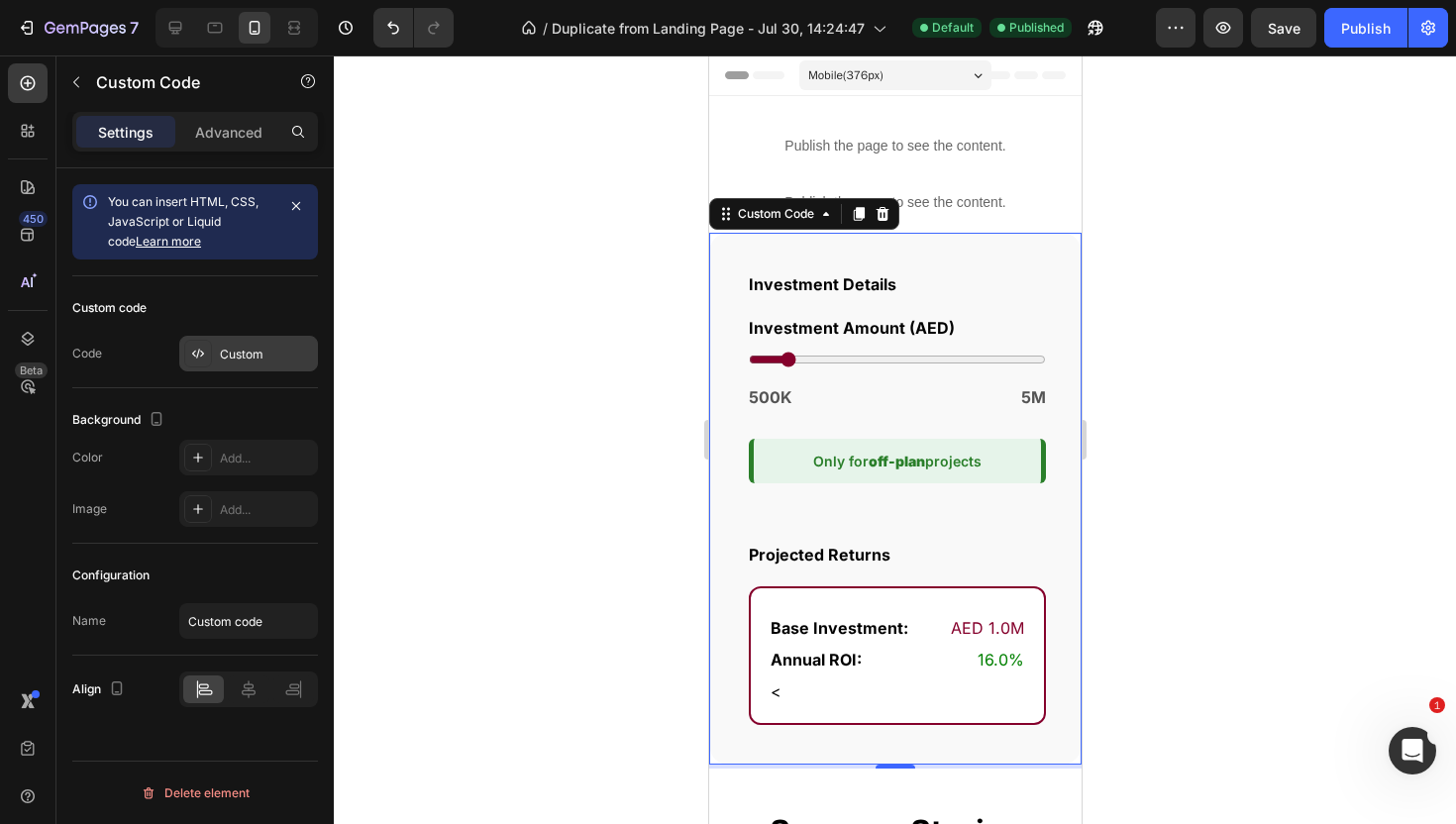 click on "Custom" at bounding box center [266, 355] 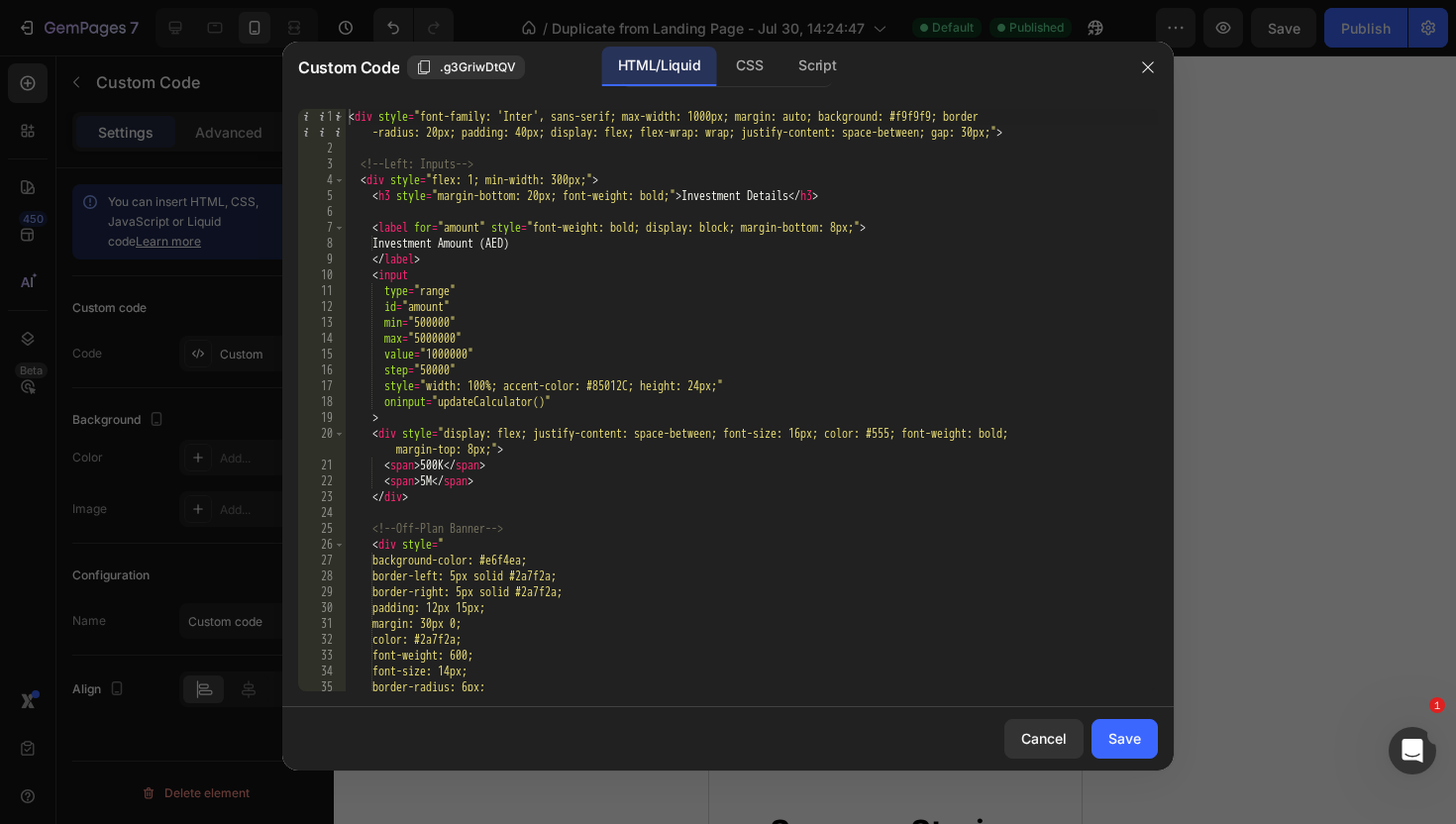scroll, scrollTop: 305, scrollLeft: 0, axis: vertical 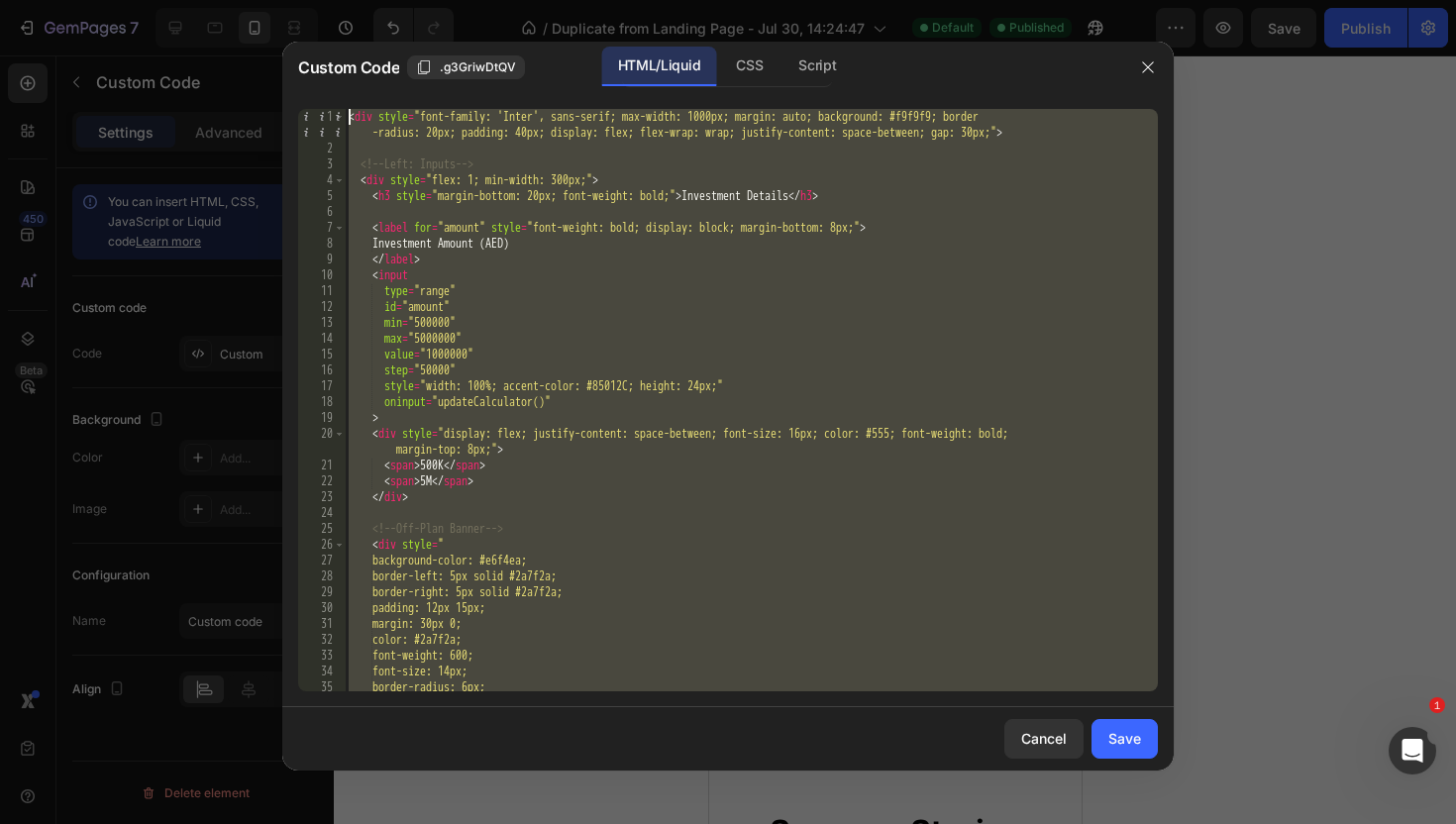 drag, startPoint x: 422, startPoint y: 684, endPoint x: 359, endPoint y: -11, distance: 697.8496 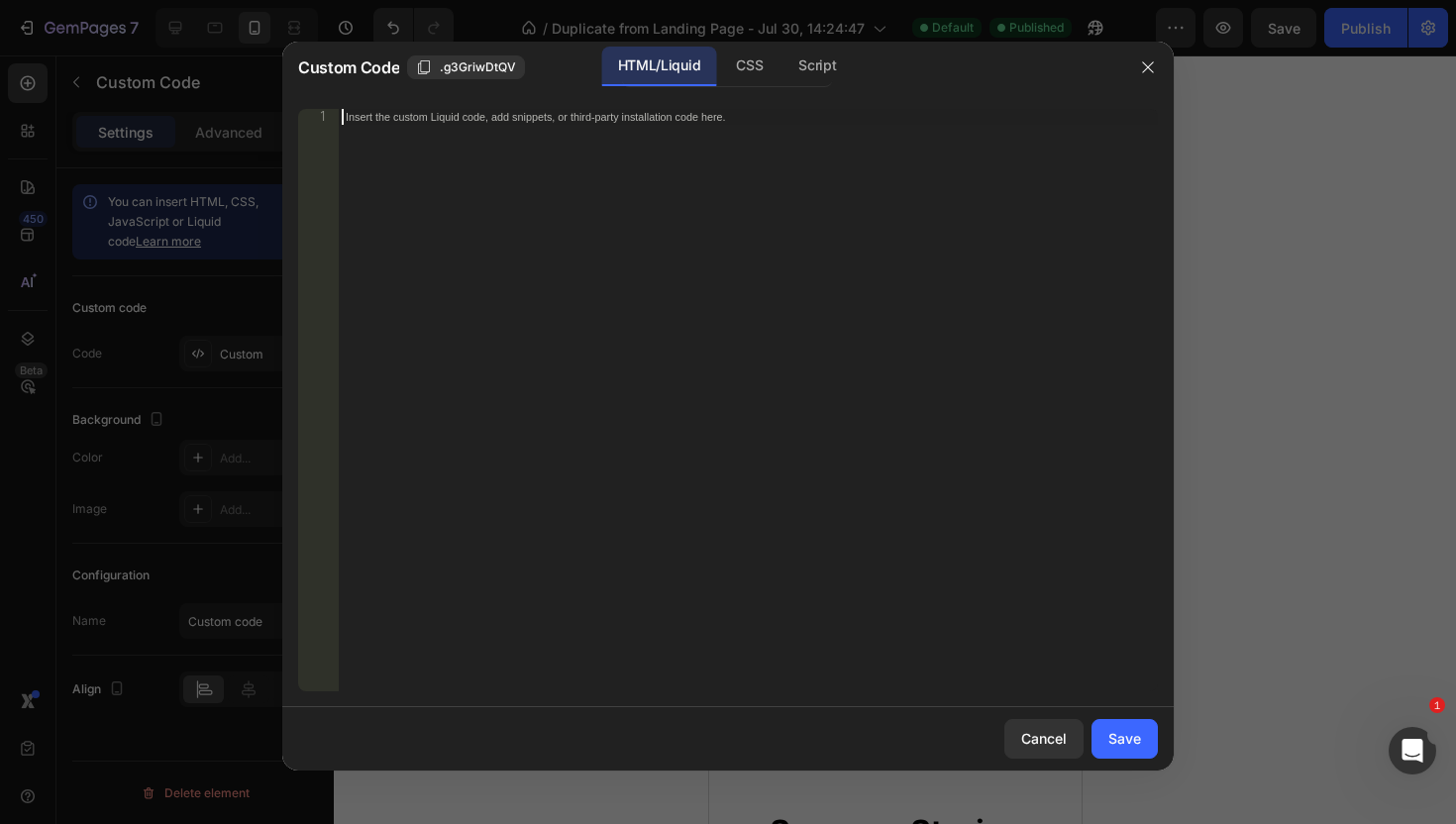 paste on "</script>" 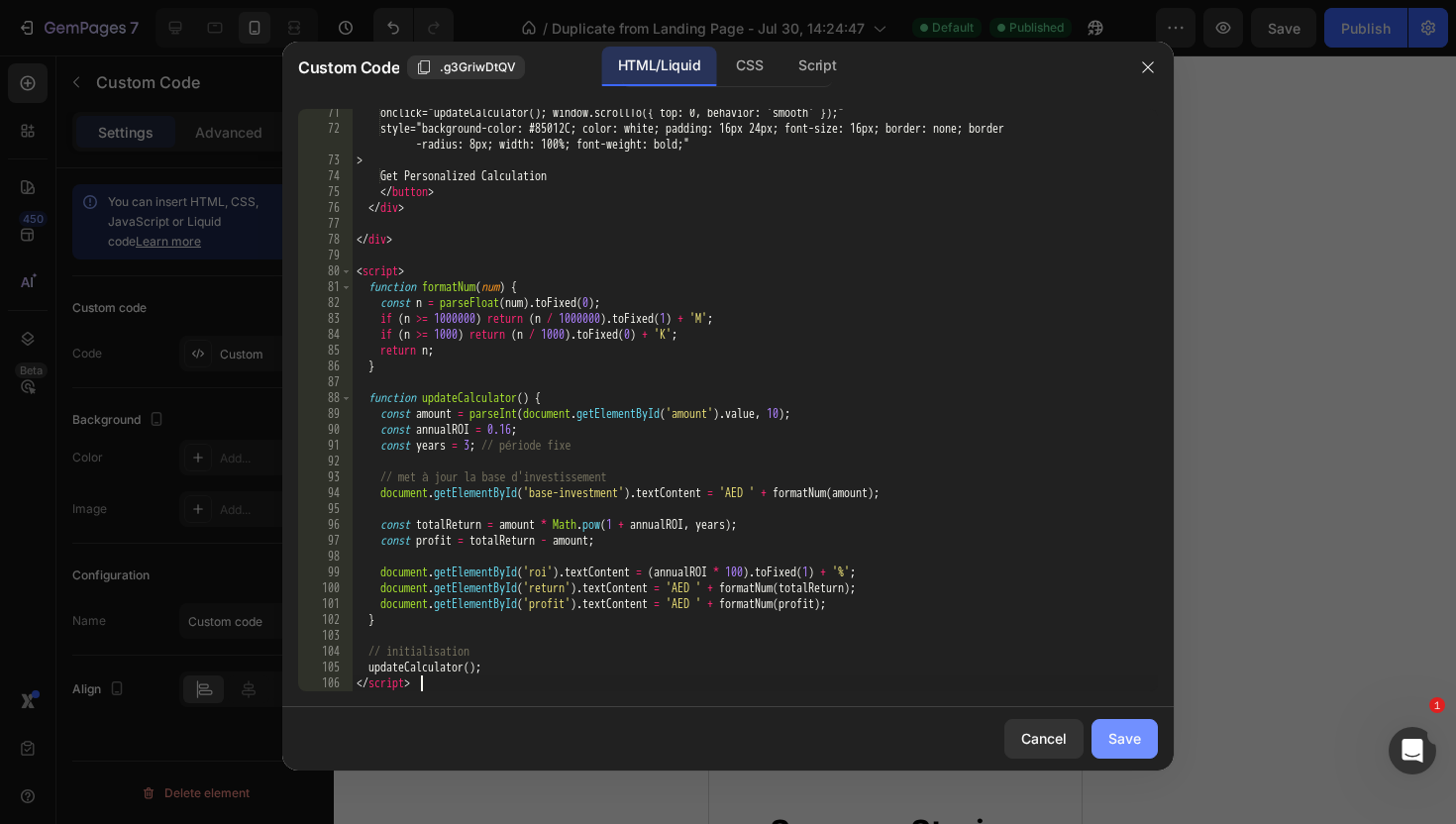 click on "Save" at bounding box center (1124, 738) 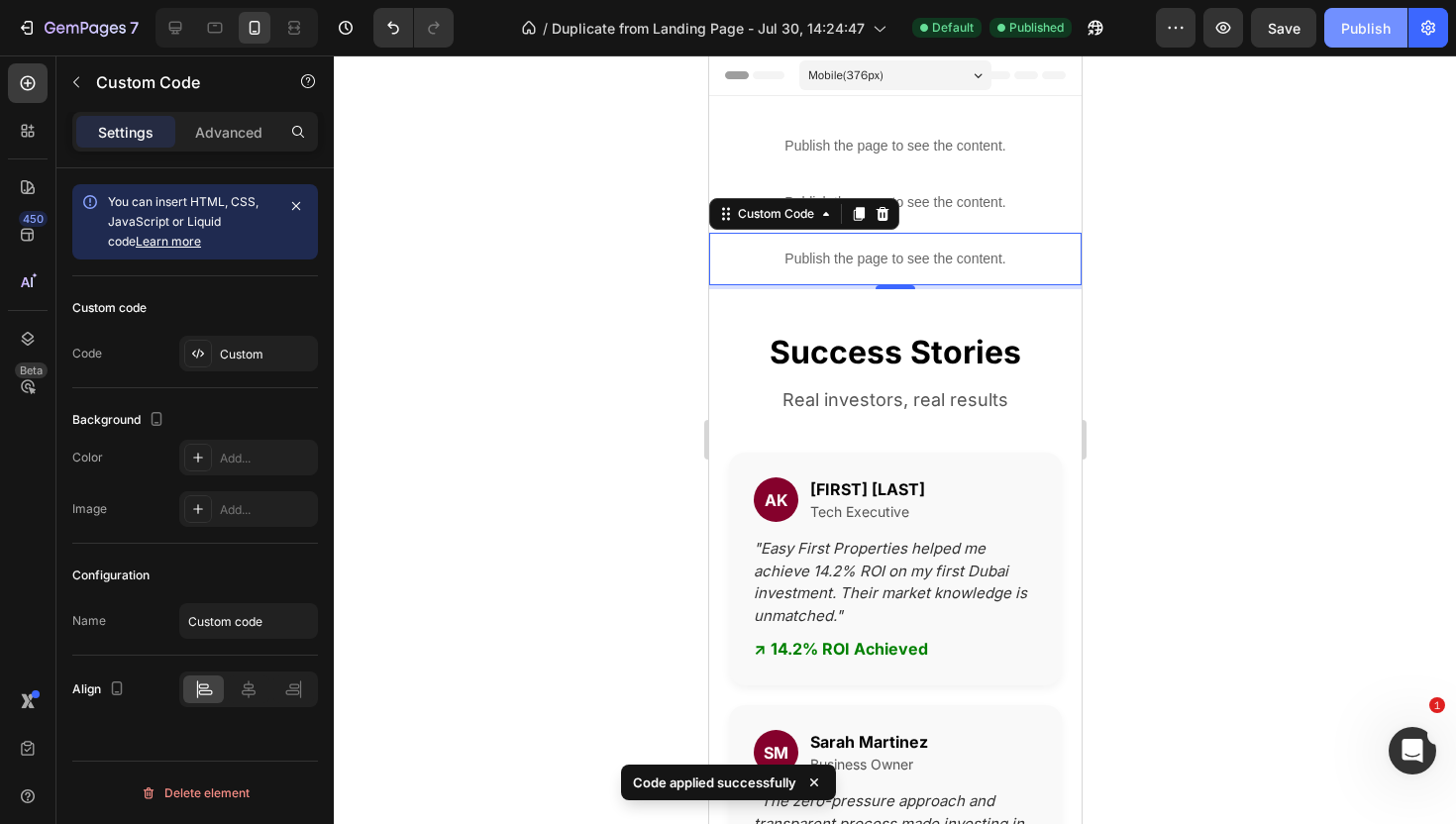 click on "Publish" at bounding box center (1366, 28) 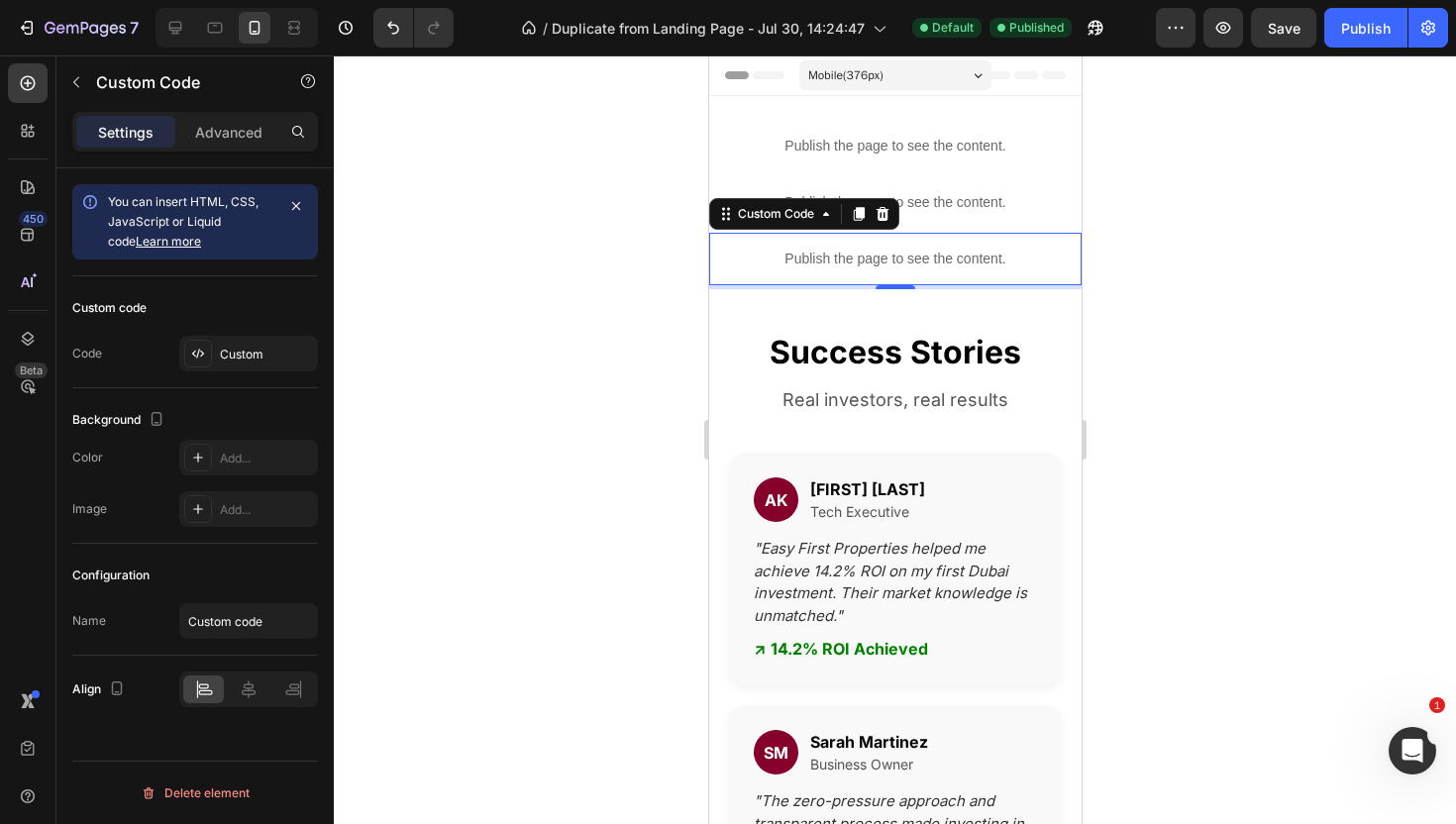 click on "Publish the page to see the content." at bounding box center [894, 258] 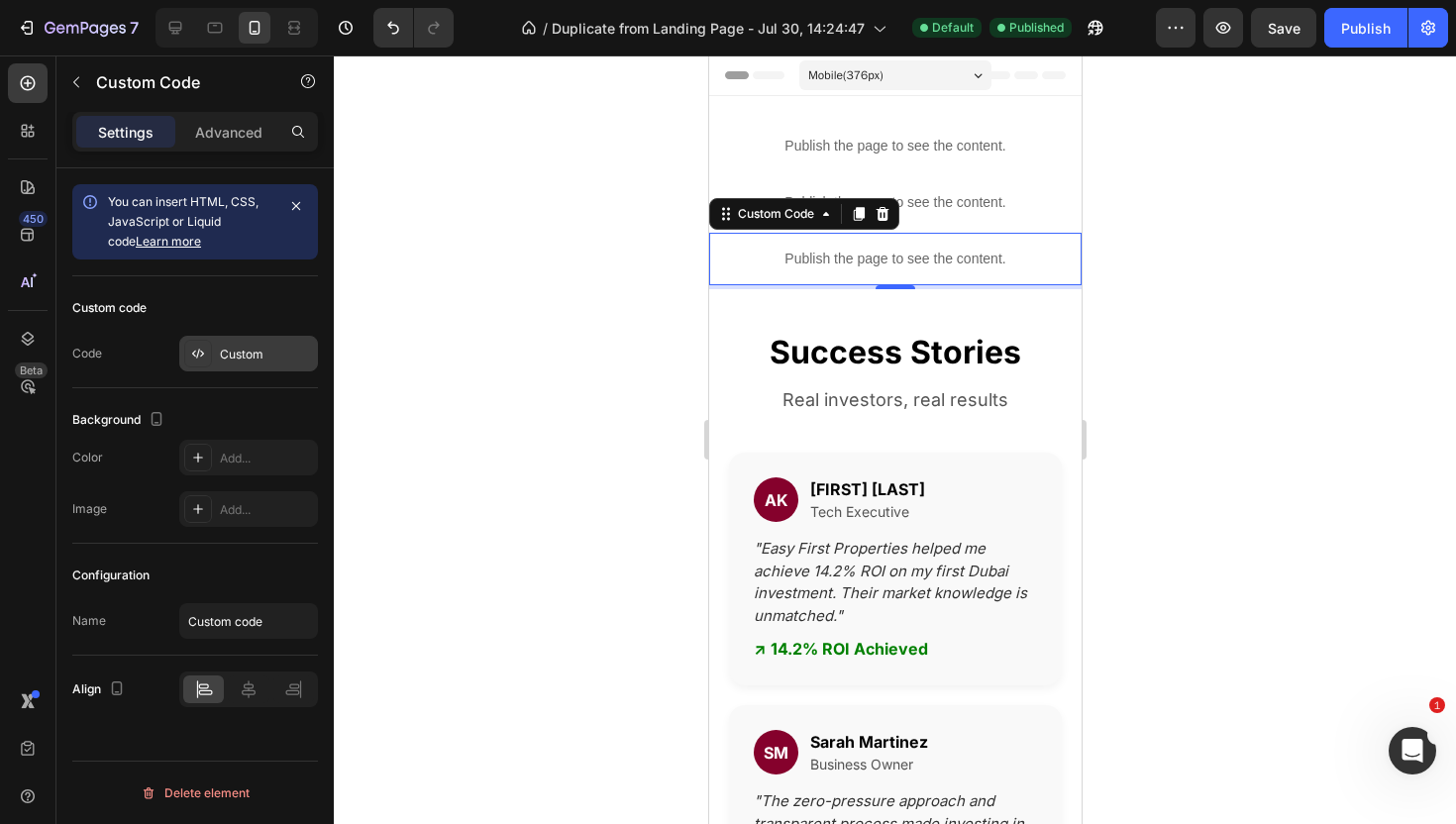 click on "Custom" at bounding box center (249, 354) 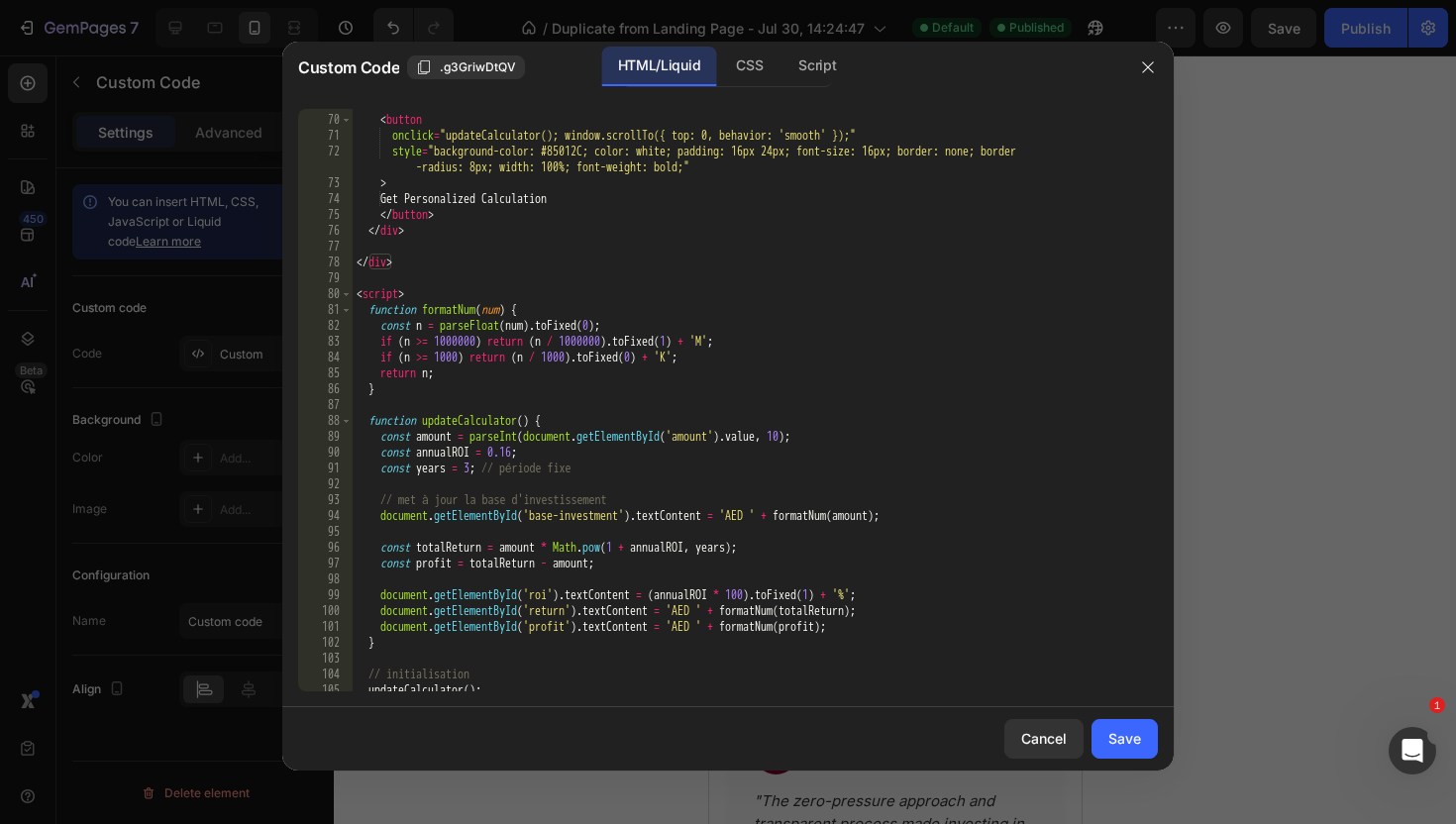 scroll, scrollTop: 1145, scrollLeft: 0, axis: vertical 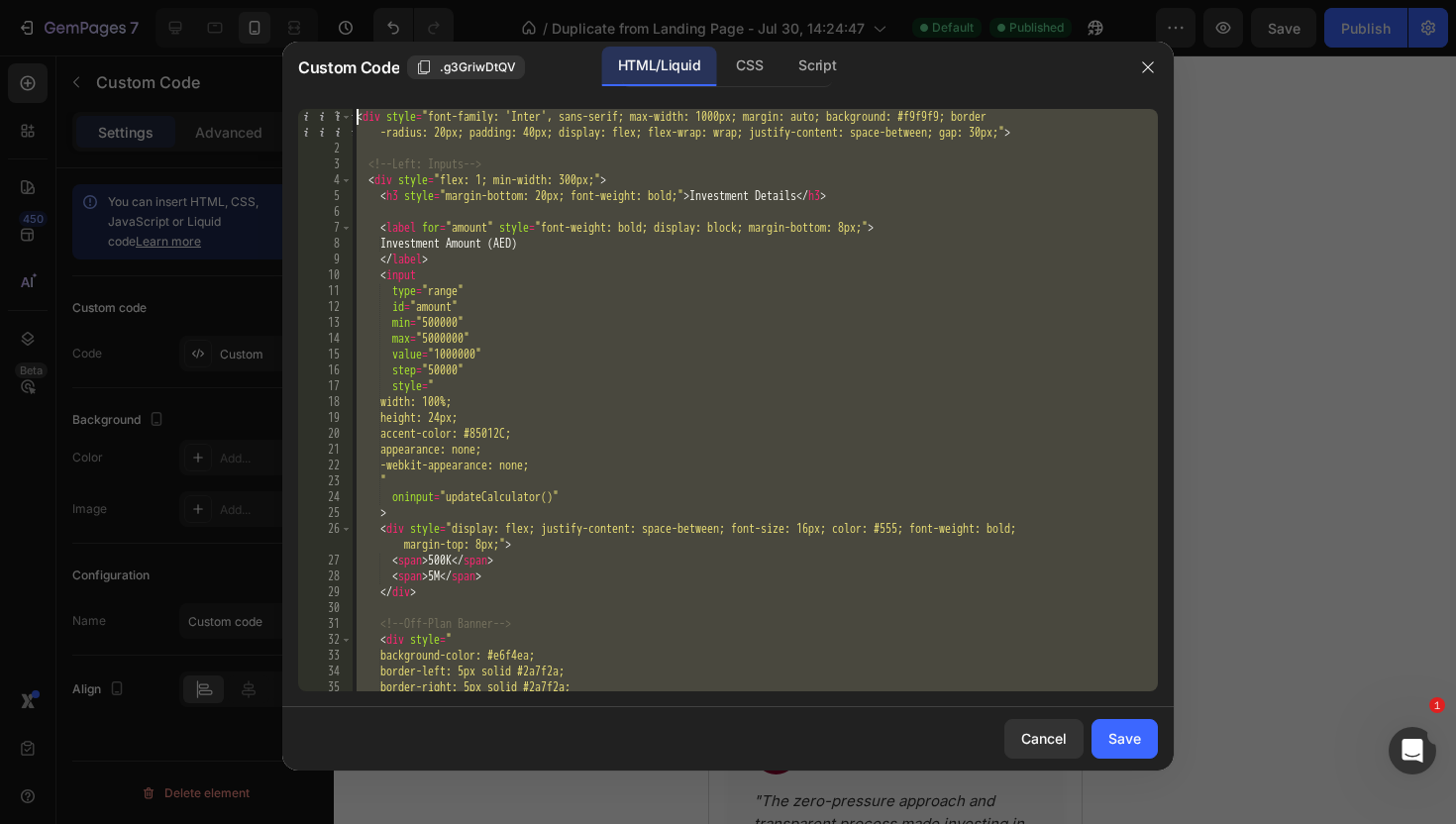 drag, startPoint x: 443, startPoint y: 682, endPoint x: 401, endPoint y: -123, distance: 806.09491 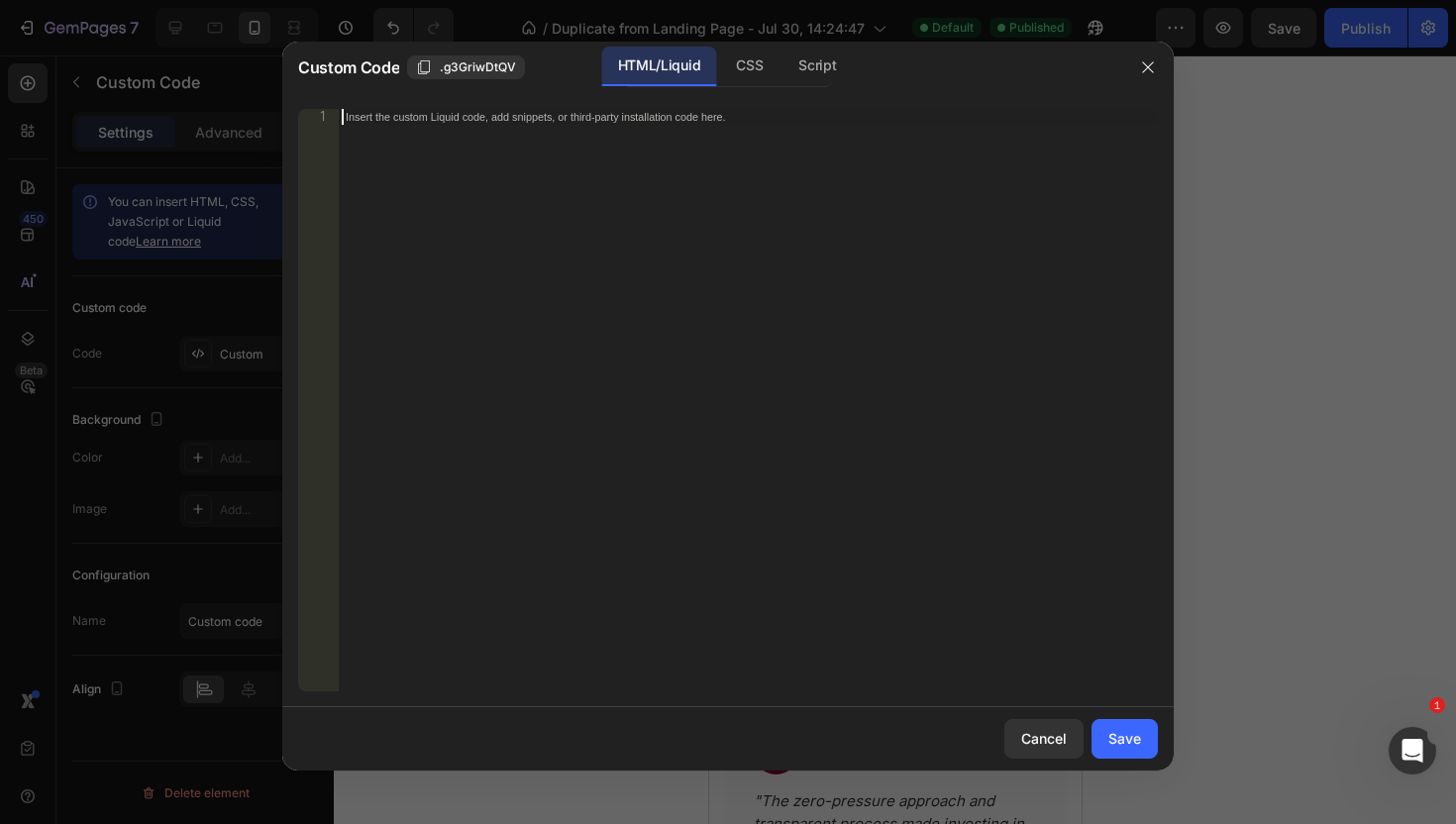 paste on "</script>" 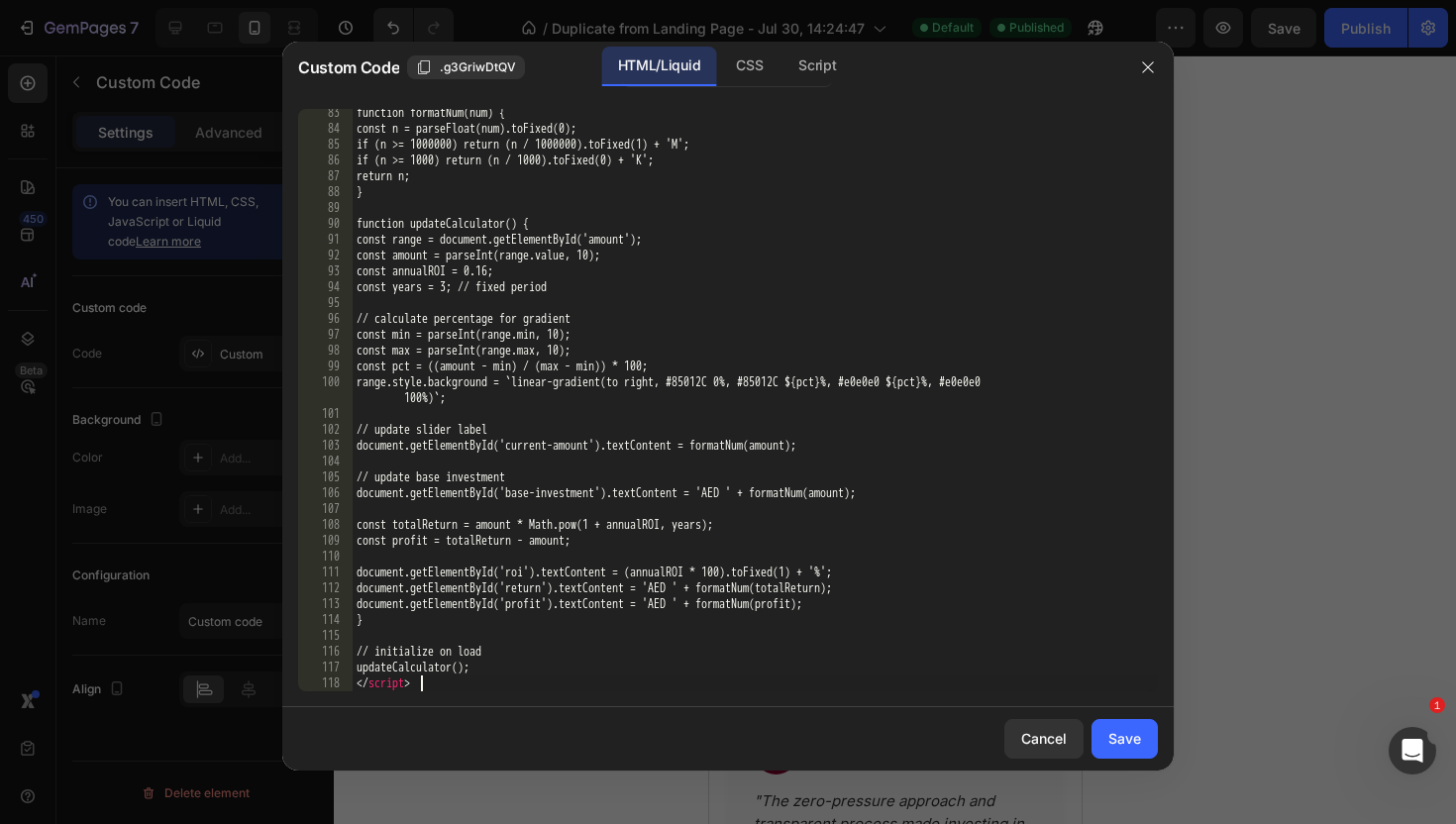scroll, scrollTop: 1351, scrollLeft: 0, axis: vertical 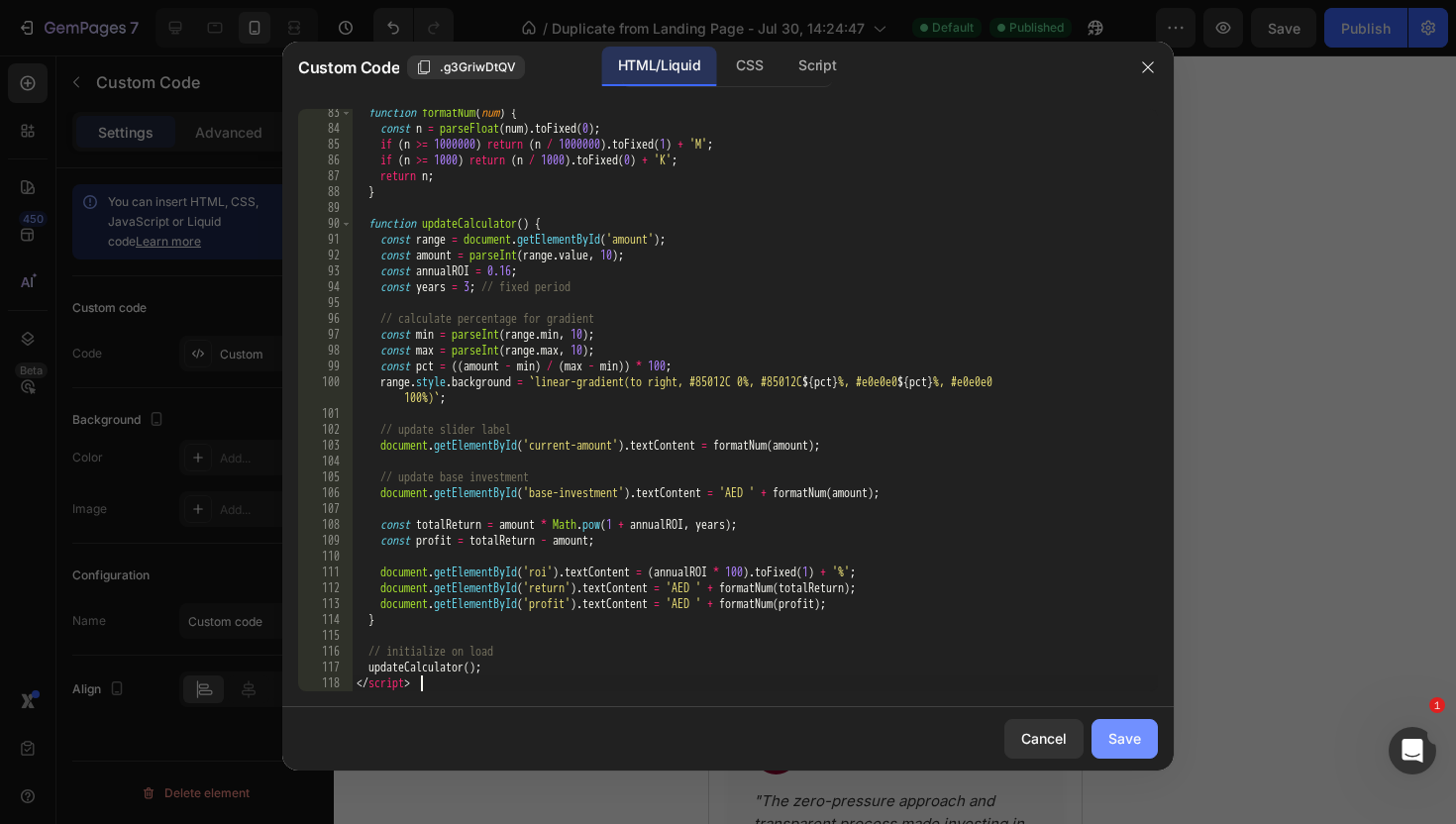 click on "Save" 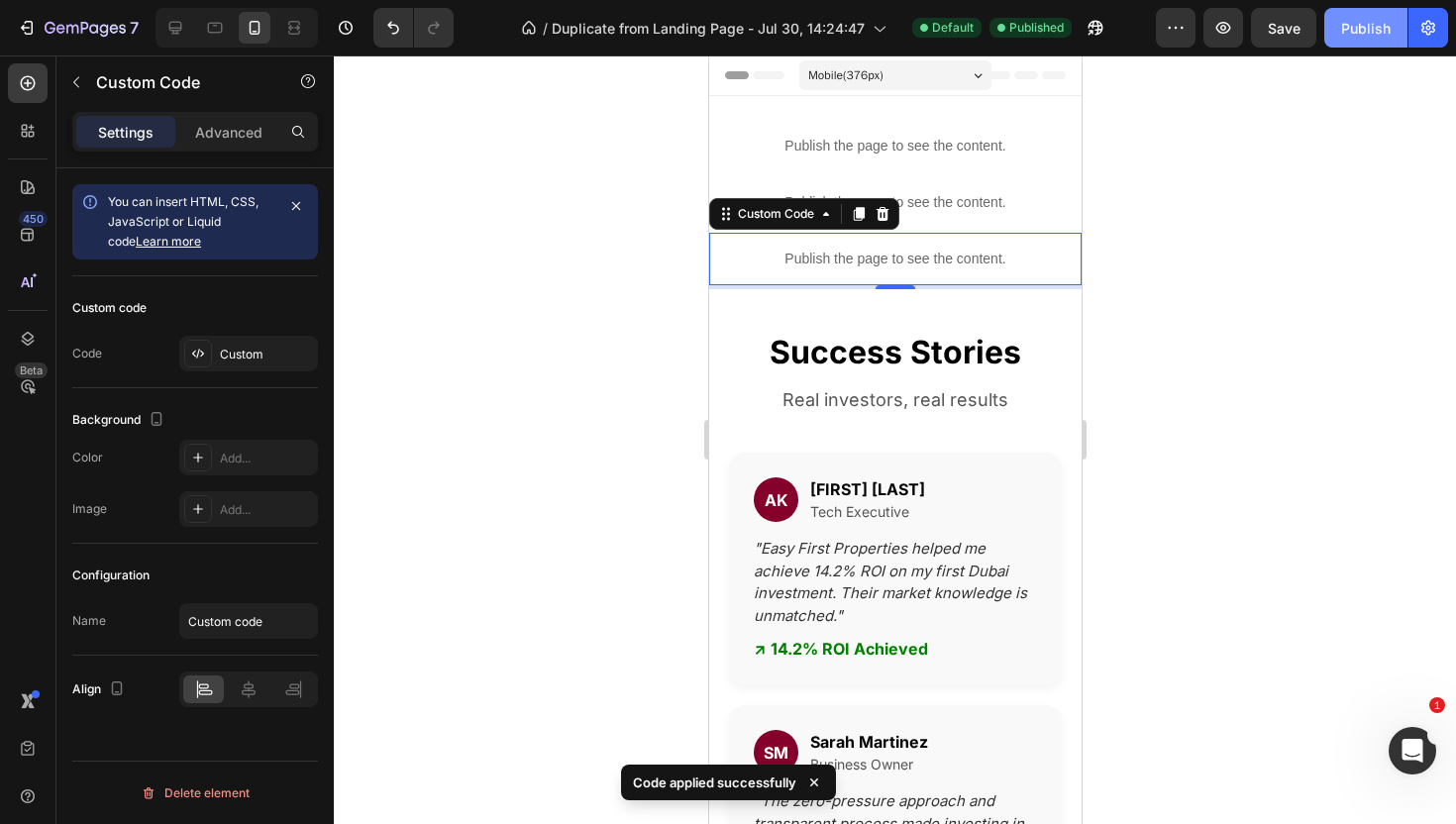click on "Publish" at bounding box center (1366, 28) 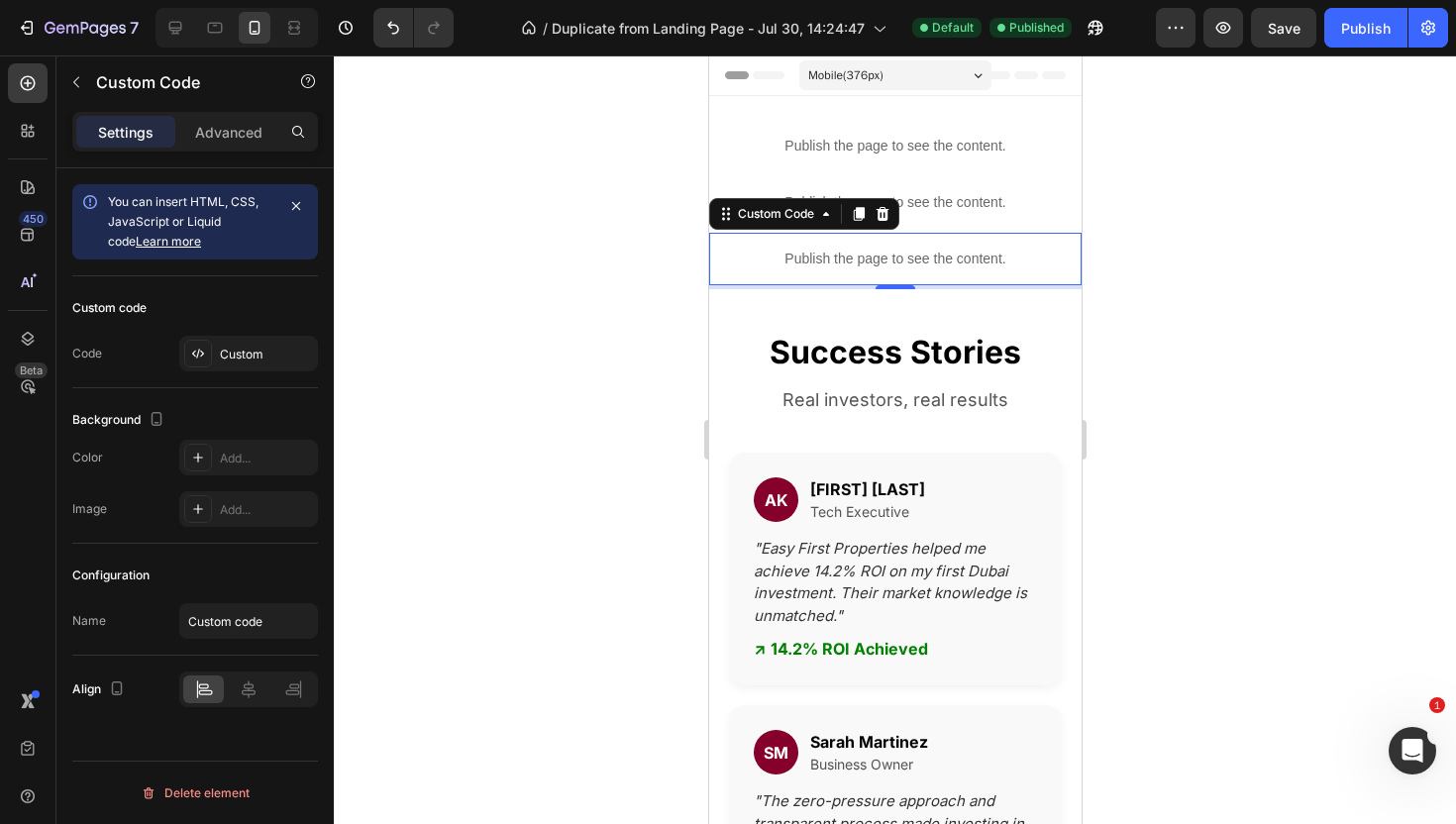 click on "Publish the page to see the content." at bounding box center [894, 258] 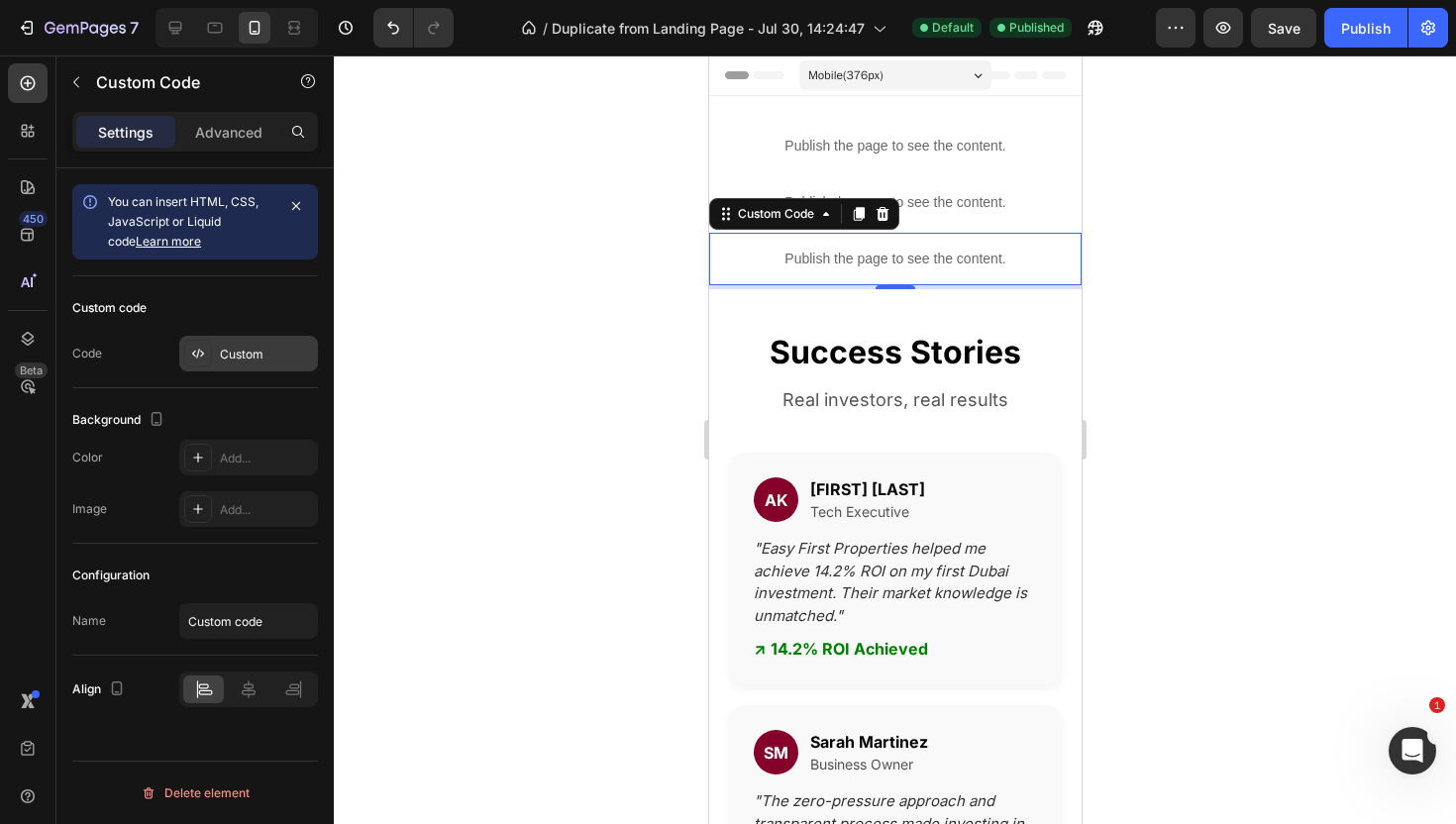 click on "Custom" at bounding box center [266, 355] 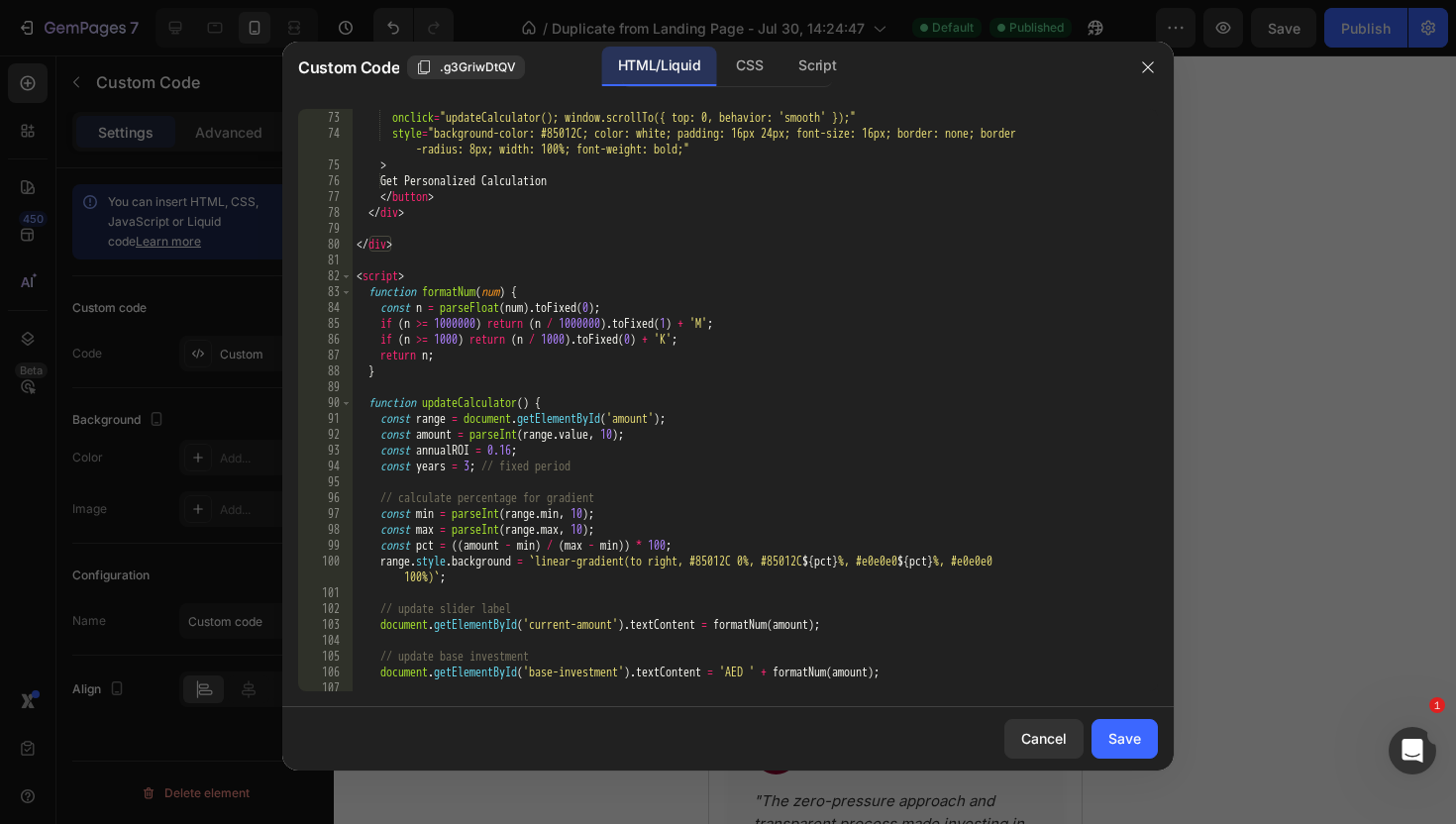 scroll, scrollTop: 1351, scrollLeft: 0, axis: vertical 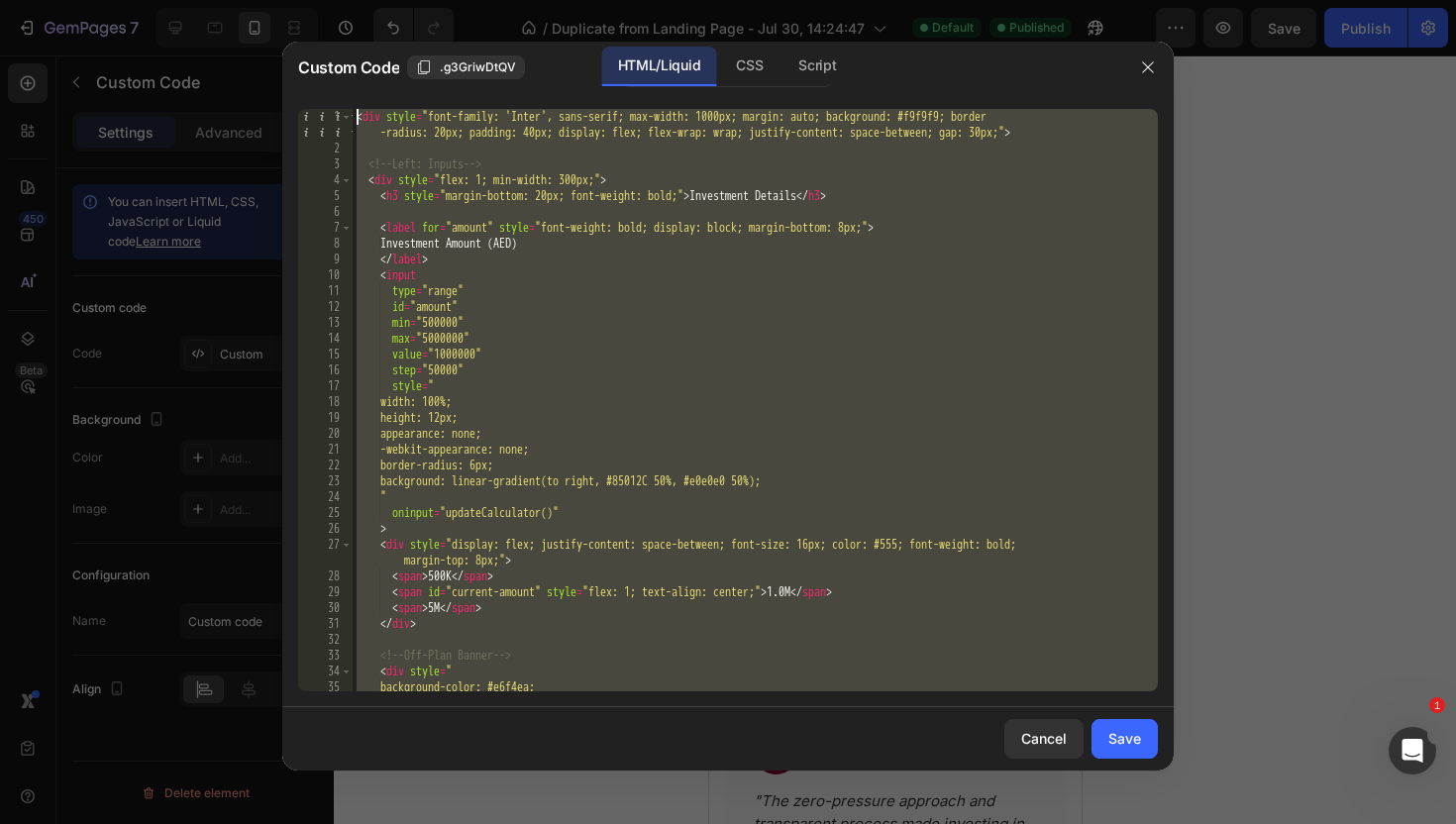 drag, startPoint x: 441, startPoint y: 688, endPoint x: 333, endPoint y: 86, distance: 611.611 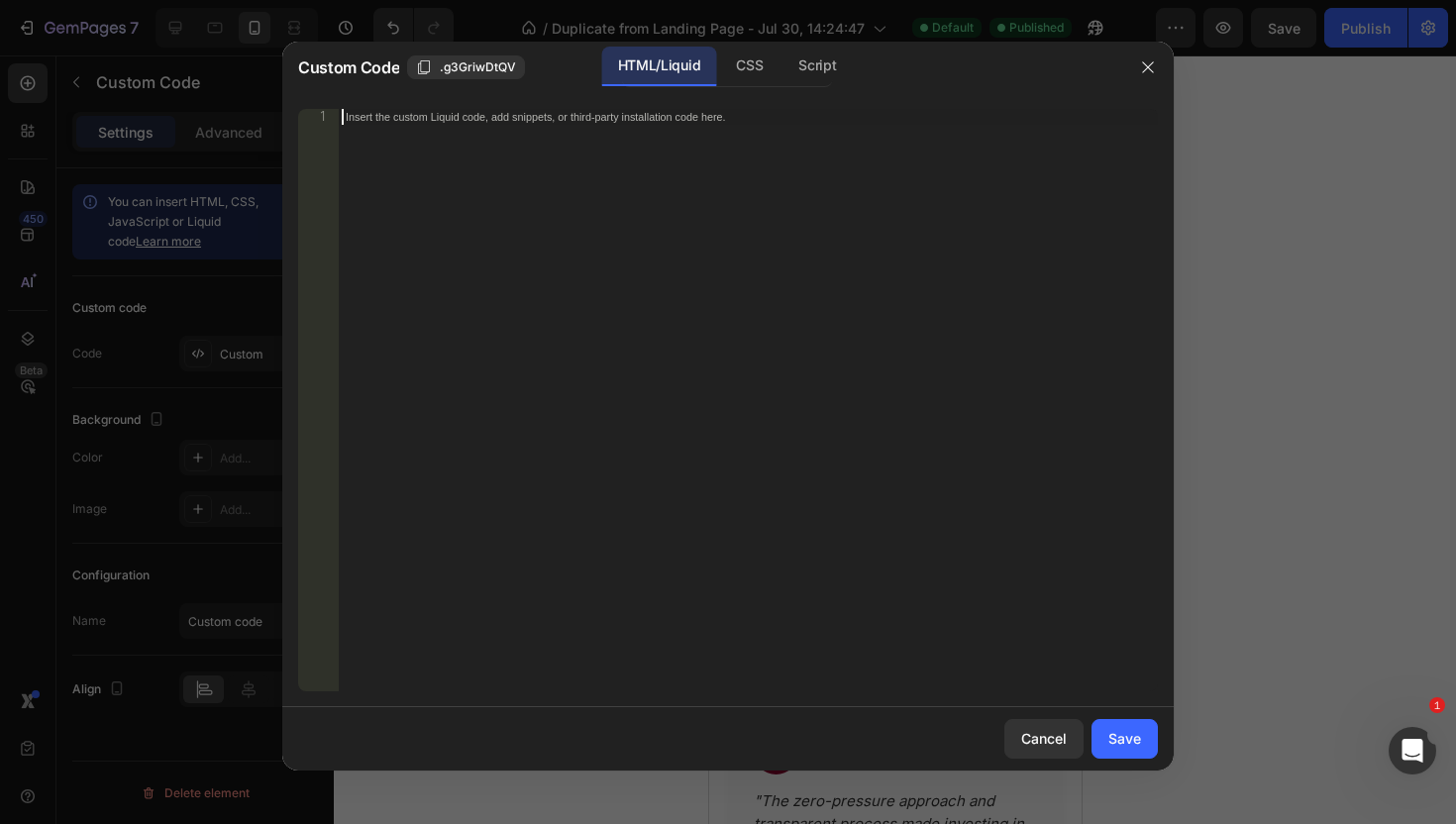 paste on "</script>" 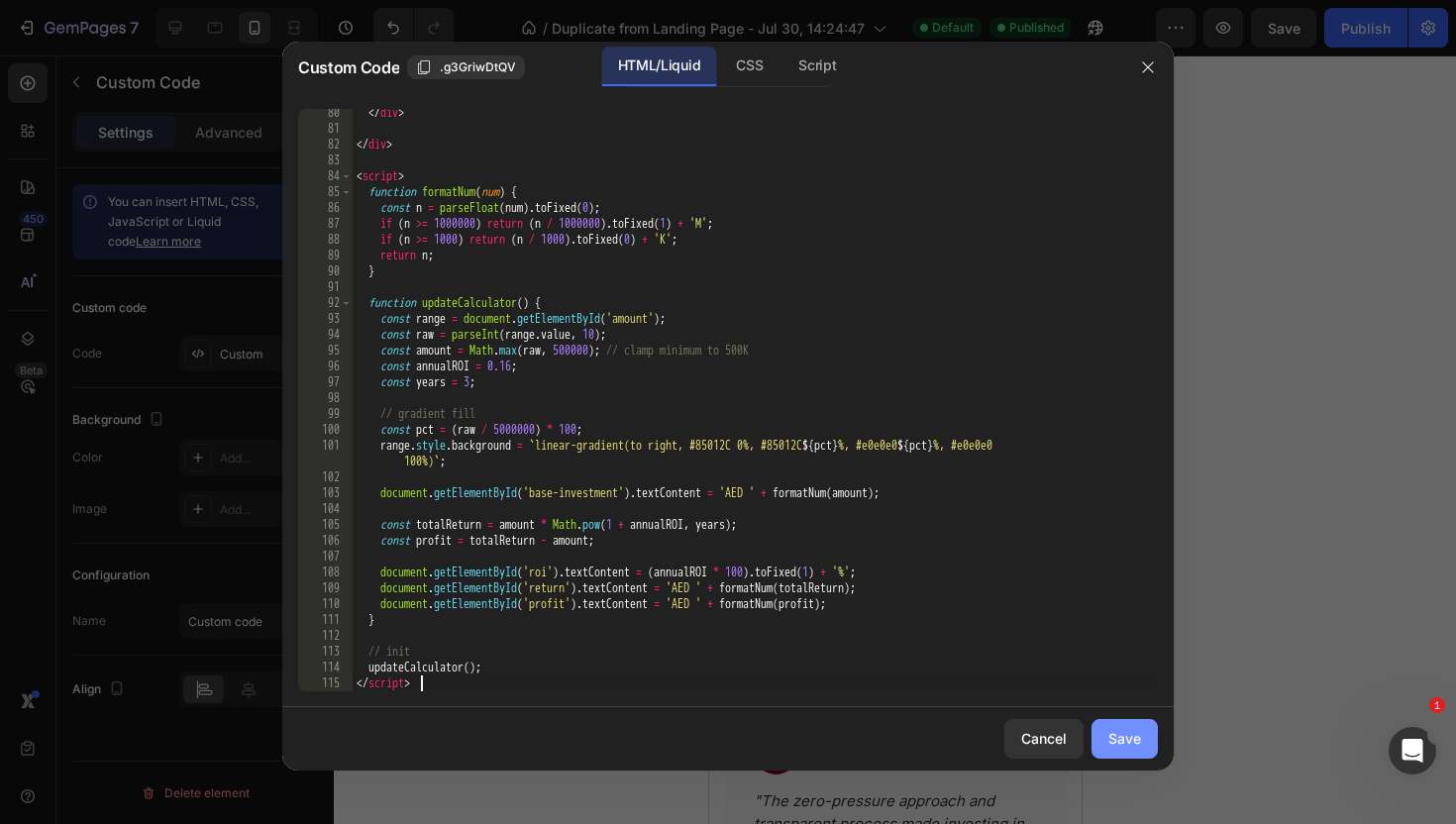 click on "Save" 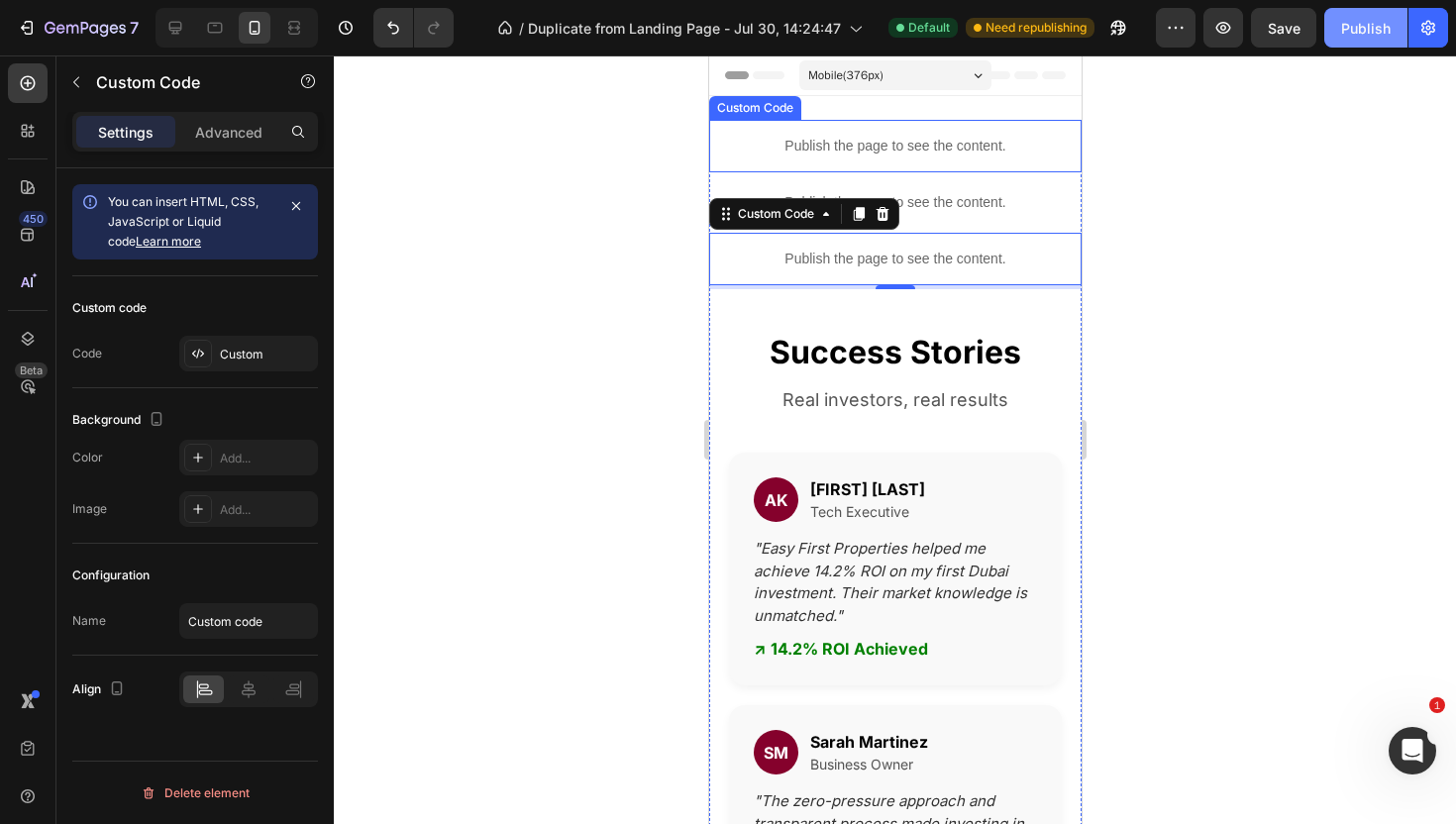 click on "Publish" 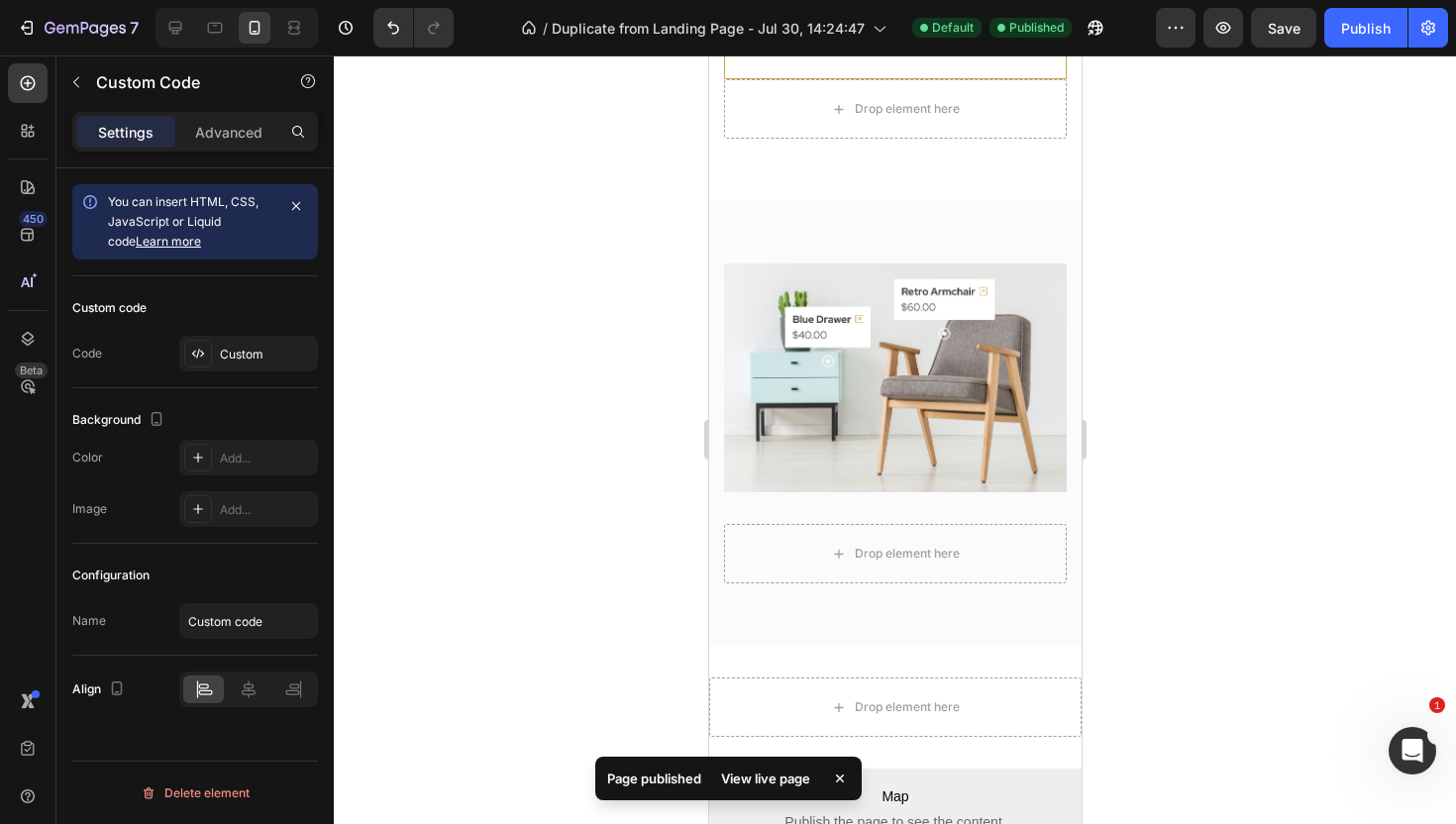 scroll, scrollTop: 4736, scrollLeft: 0, axis: vertical 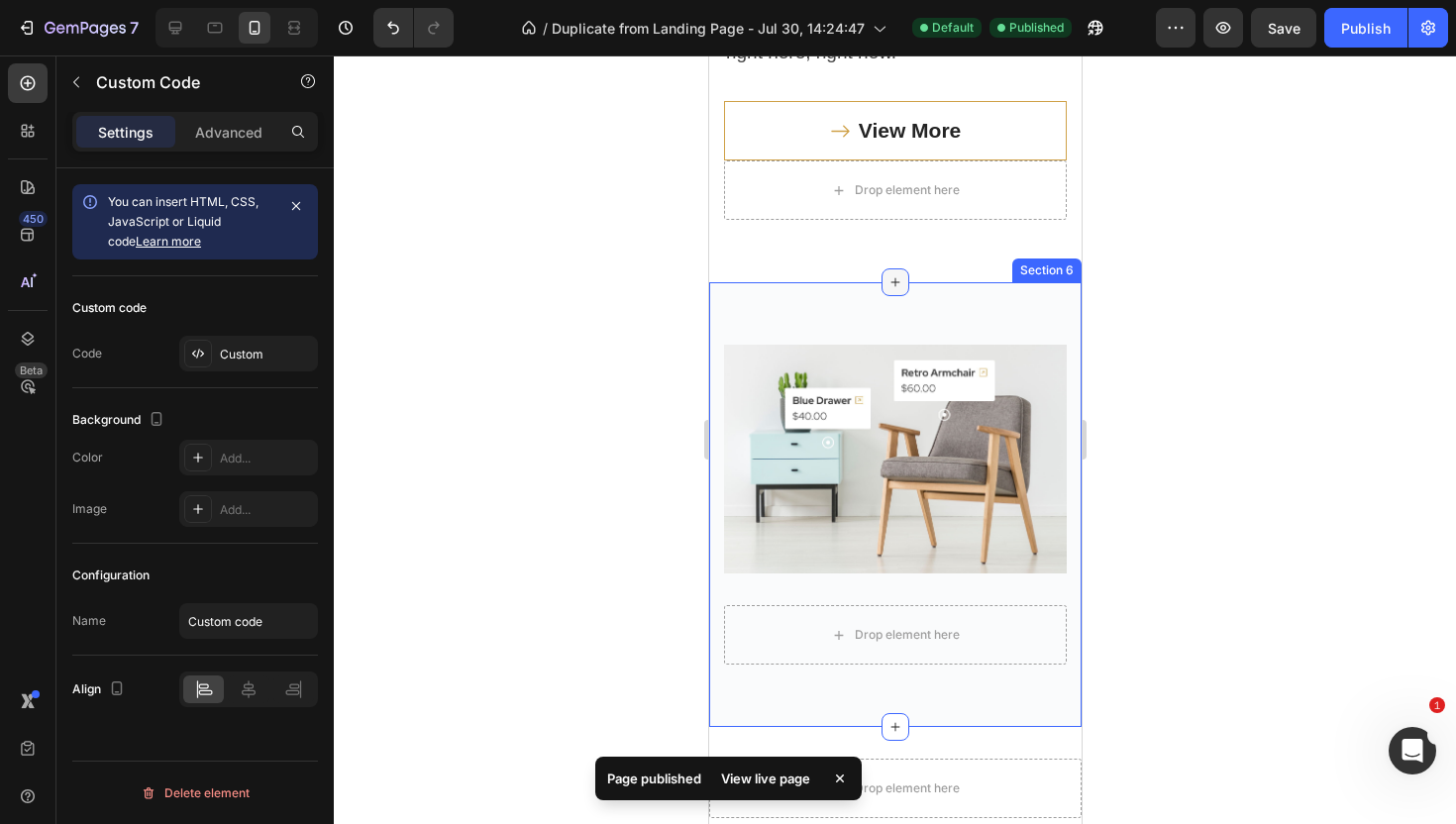 click at bounding box center (894, 282) 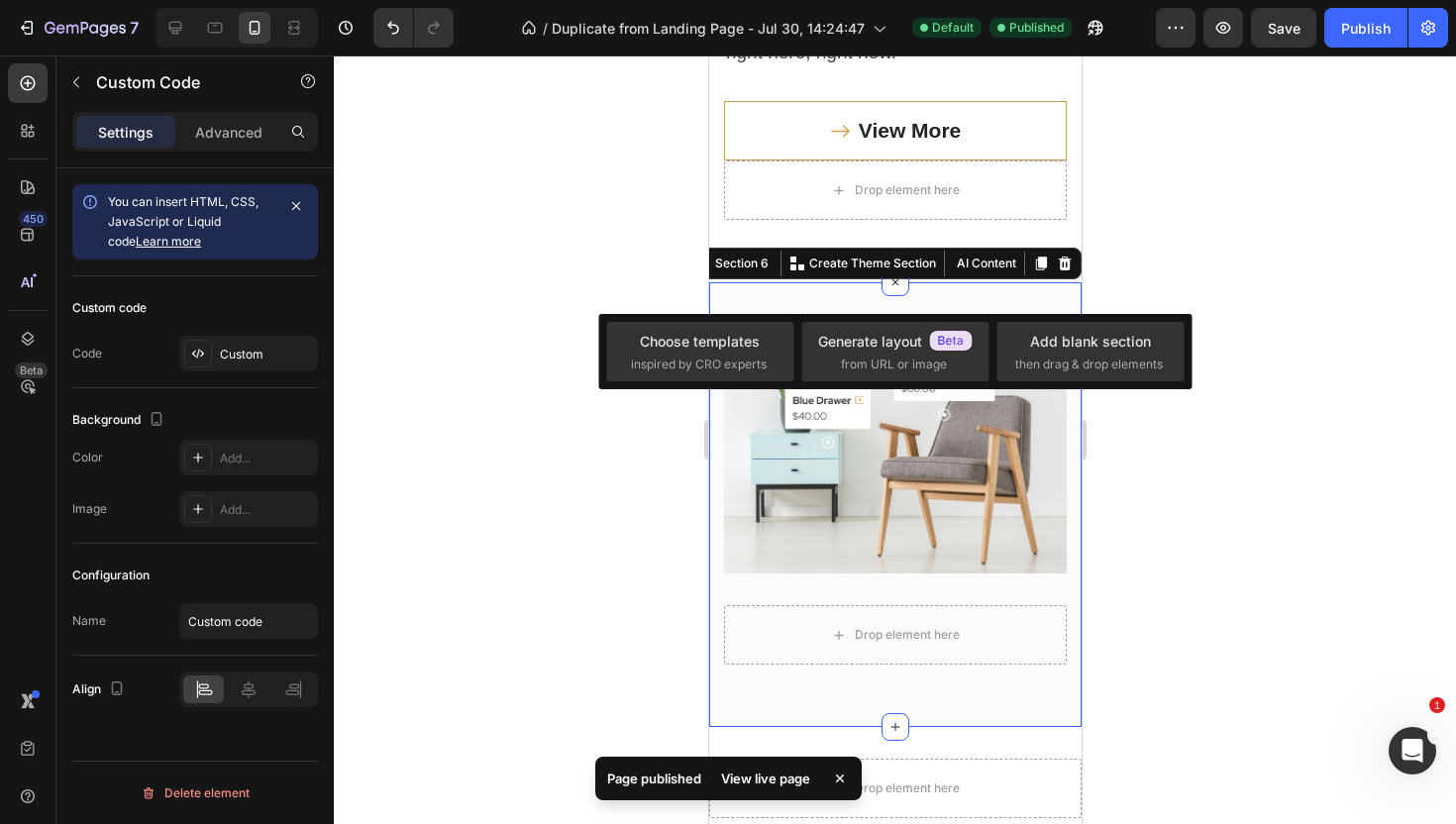 click on "Drop element here Row Image Section 6   You can create reusable sections Create Theme Section AI Content Write with GemAI What would you like to describe here? Tone and Voice Persuasive Product Show more Generate" at bounding box center [894, 504] 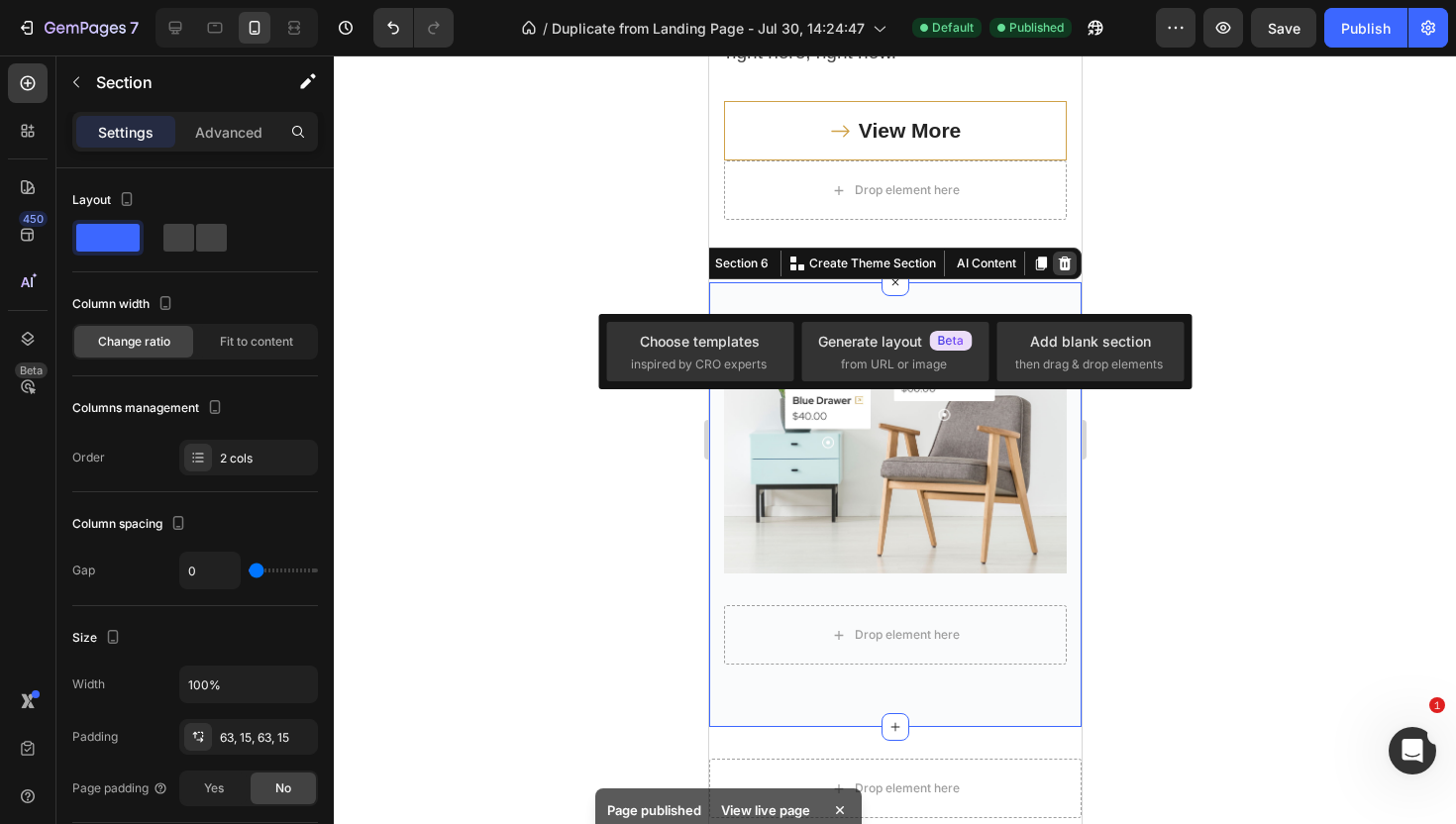 click 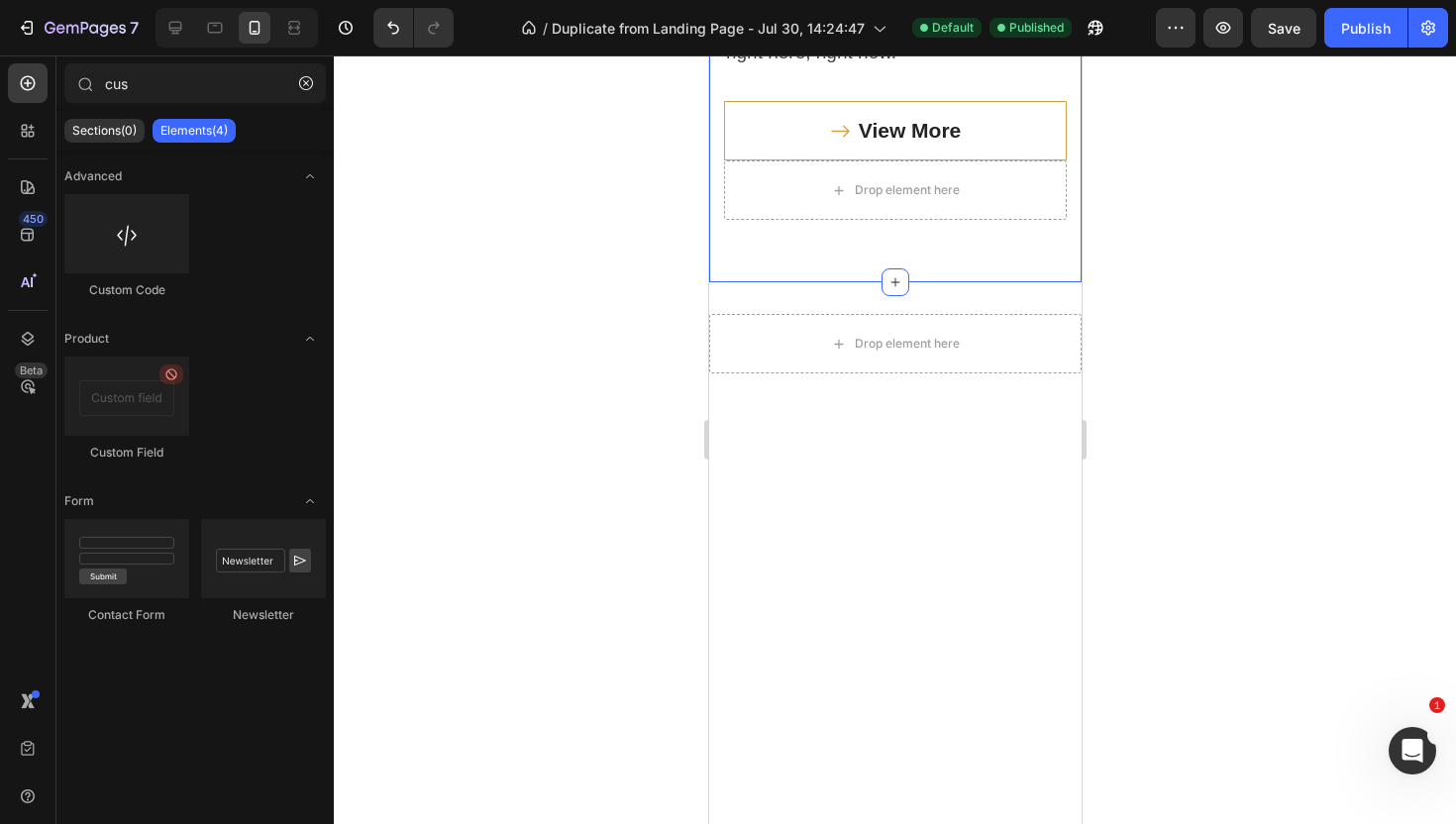 click on "OUR BEST SELLERS Text block                Title Line Vouched By 3,000+ Previous Buyers Heading Take a look at what people are buying right here, right now. Text block     View More Button
Drop element here Row Section 5" at bounding box center [894, 29] 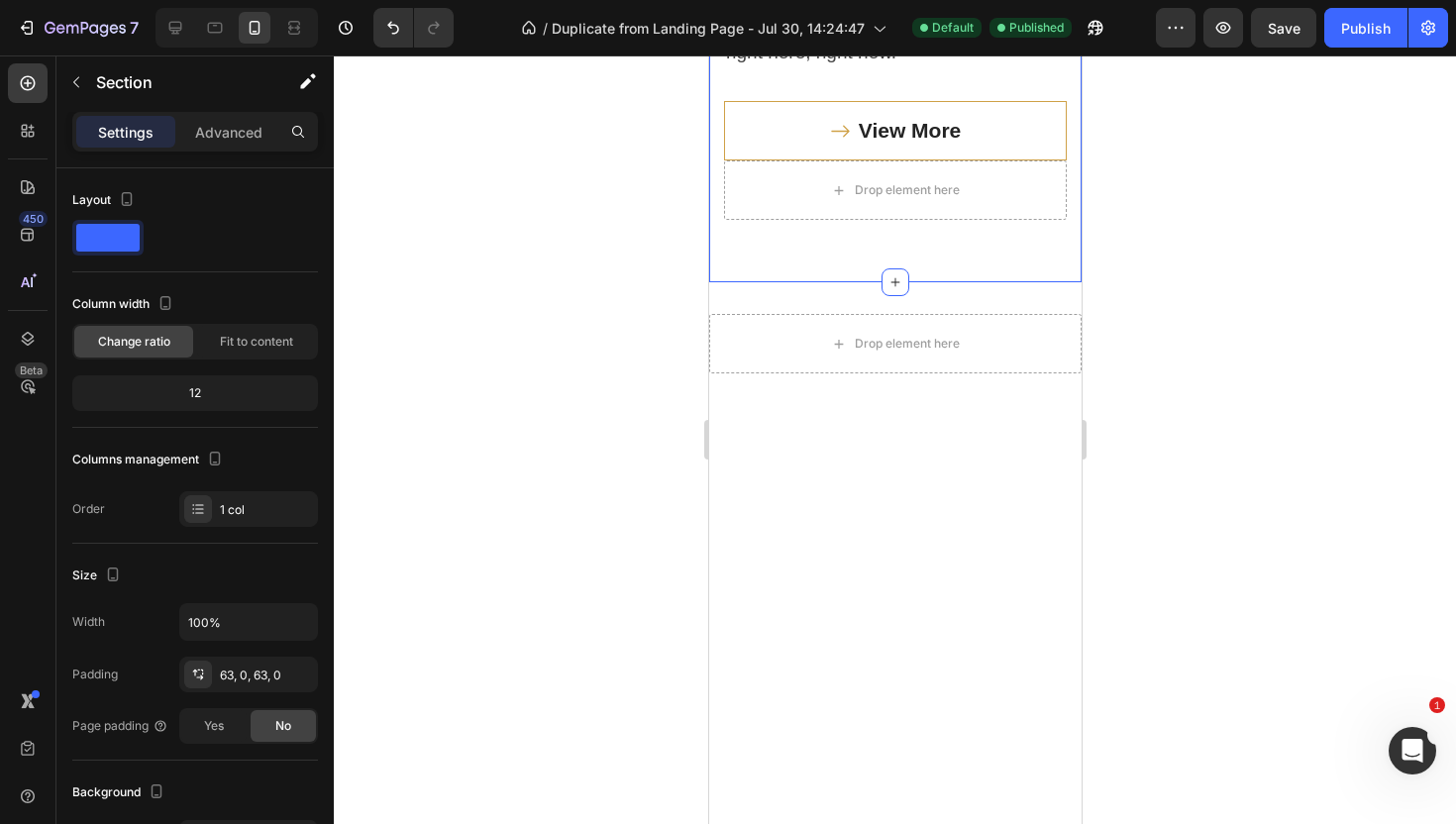 click on "OUR BEST SELLERS Text block                Title Line Vouched By 3,000+ Previous Buyers Heading Take a look at what people are buying right here, right now. Text block     View More Button
Drop element here Row Section 5   You can create reusable sections Create Theme Section AI Content Write with GemAI What would you like to describe here? Tone and Voice Persuasive Product Show more Generate" at bounding box center [894, 29] 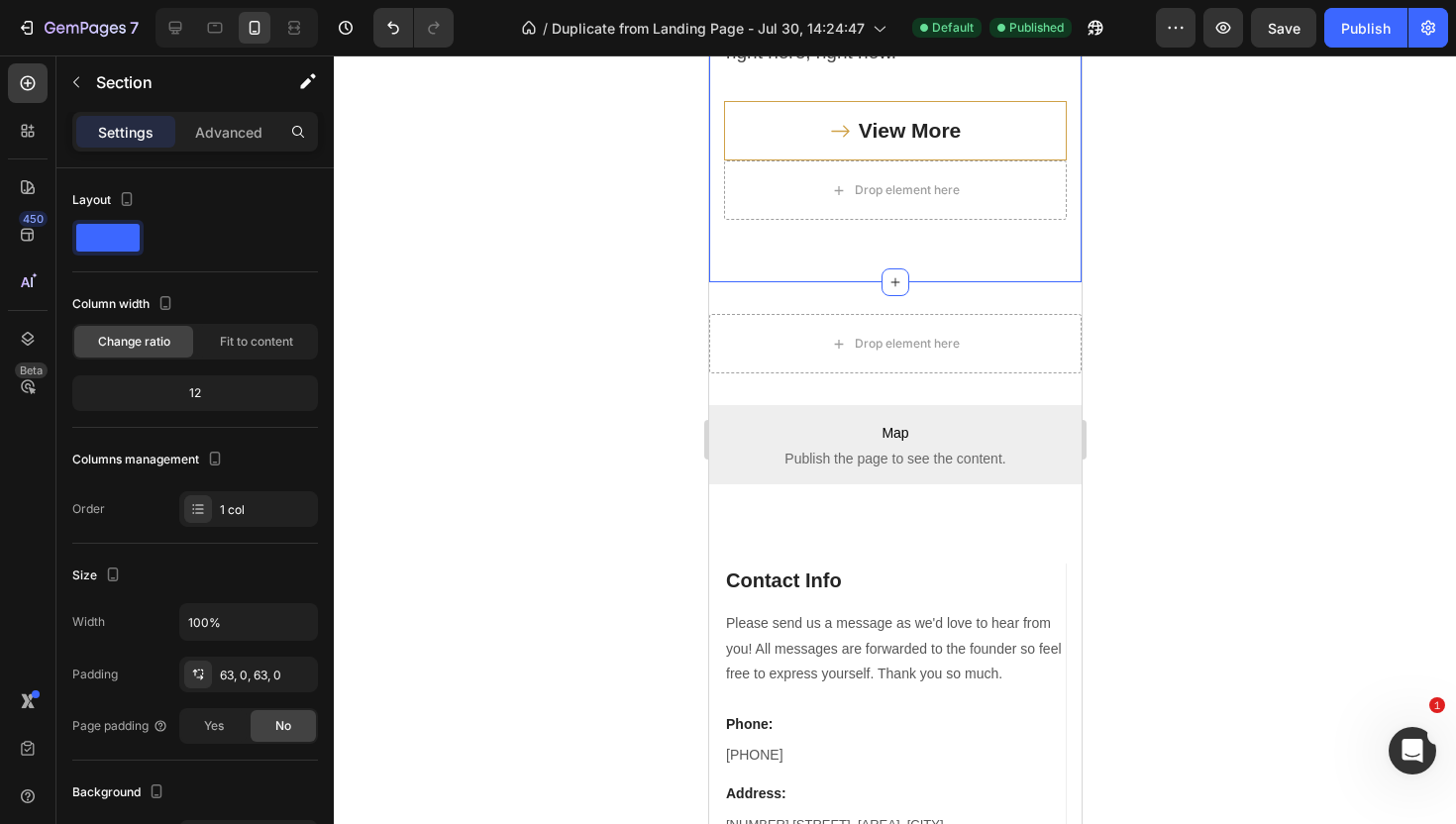 scroll, scrollTop: 4175, scrollLeft: 0, axis: vertical 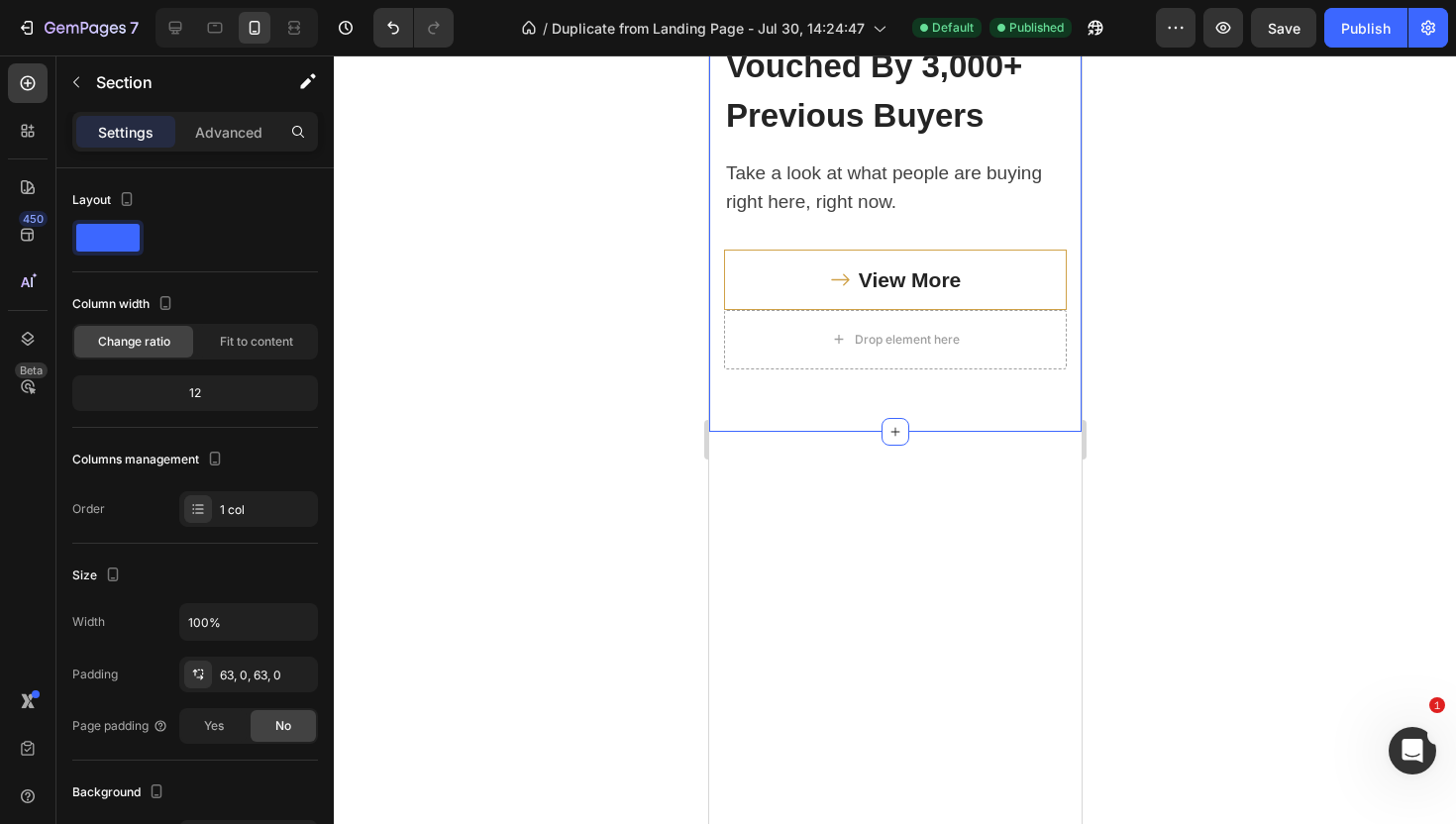 click 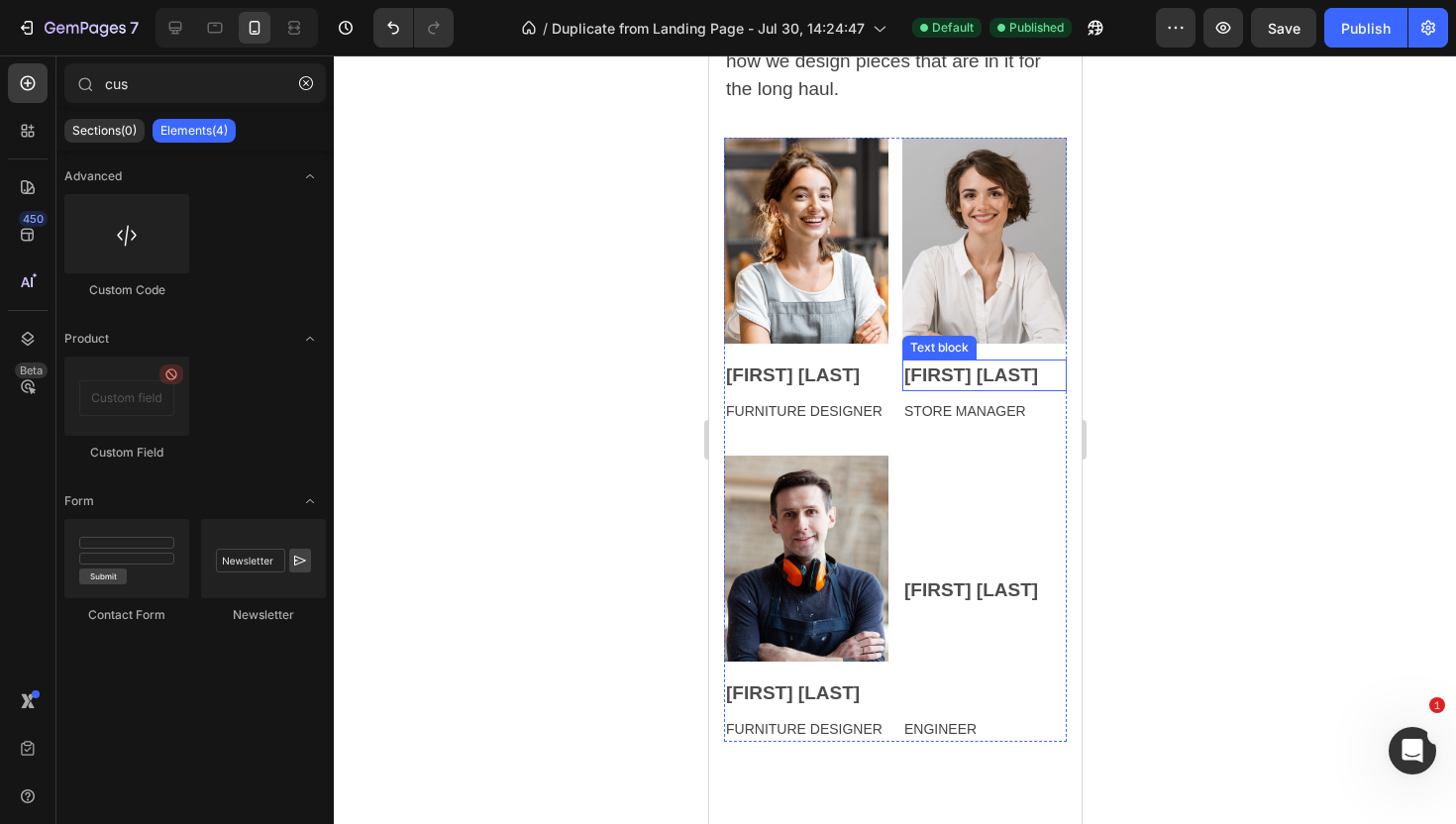 scroll, scrollTop: 3422, scrollLeft: 0, axis: vertical 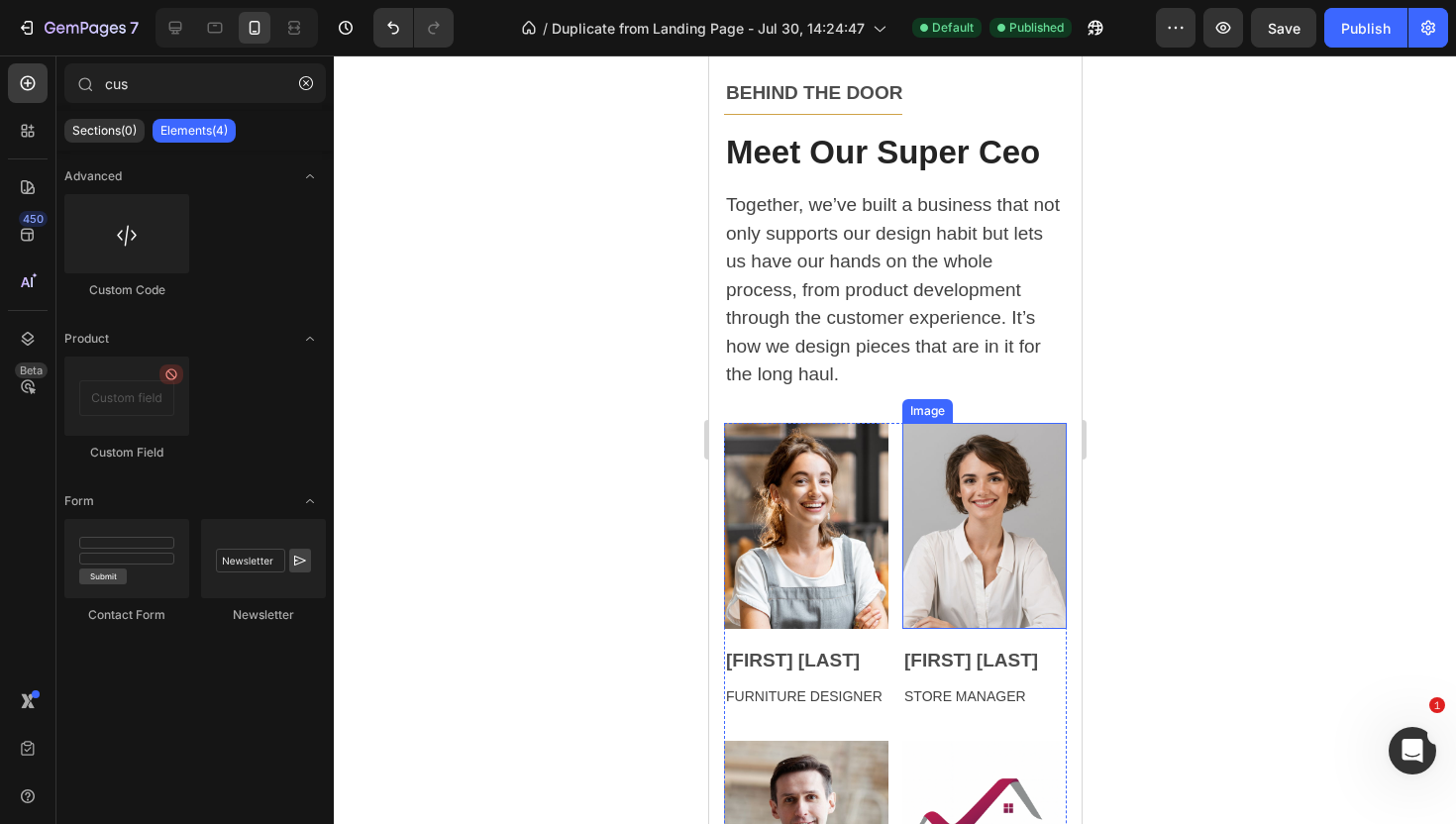 click at bounding box center (984, 526) 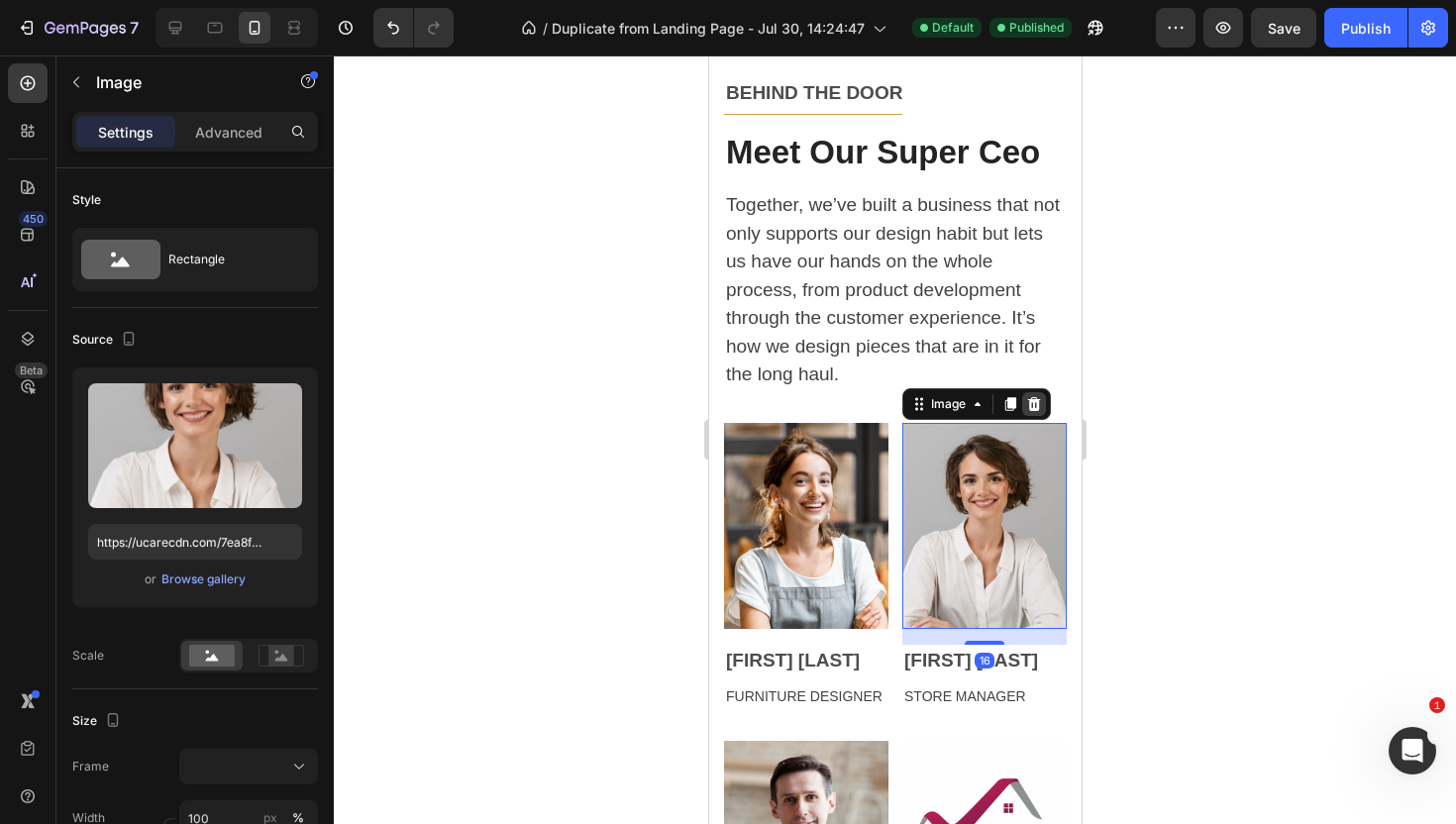 click 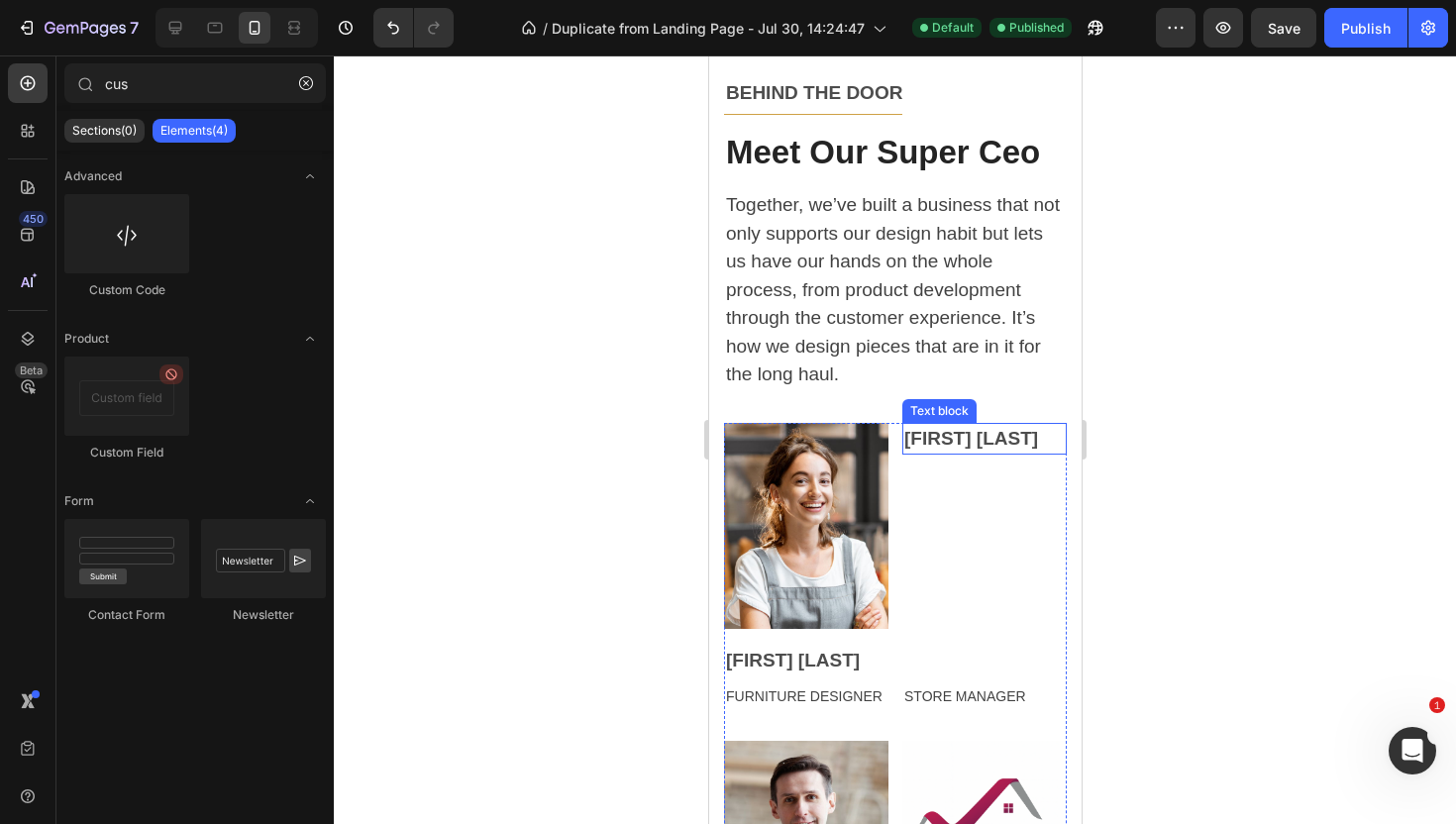 click at bounding box center [805, 526] 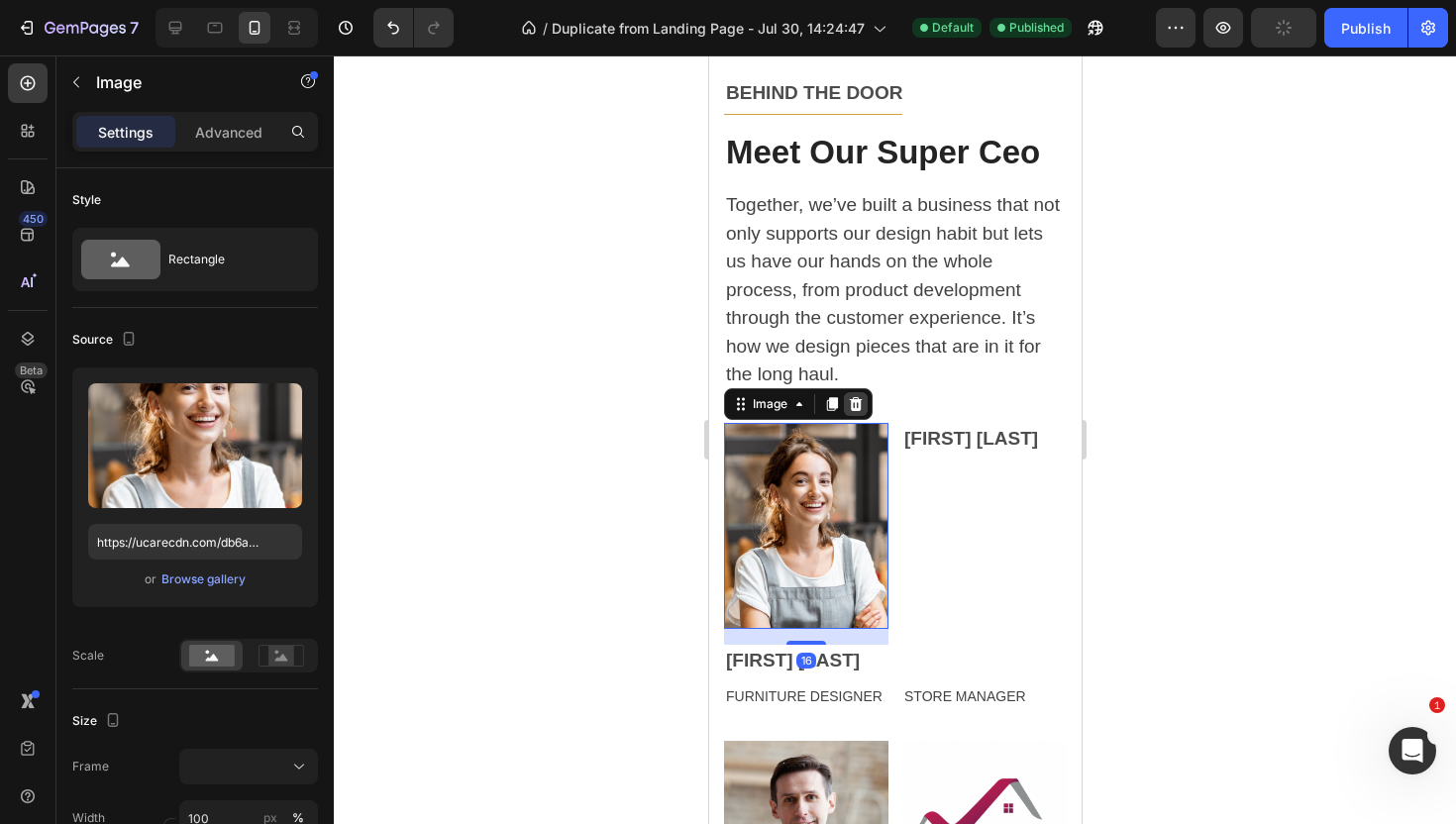 click at bounding box center [855, 404] 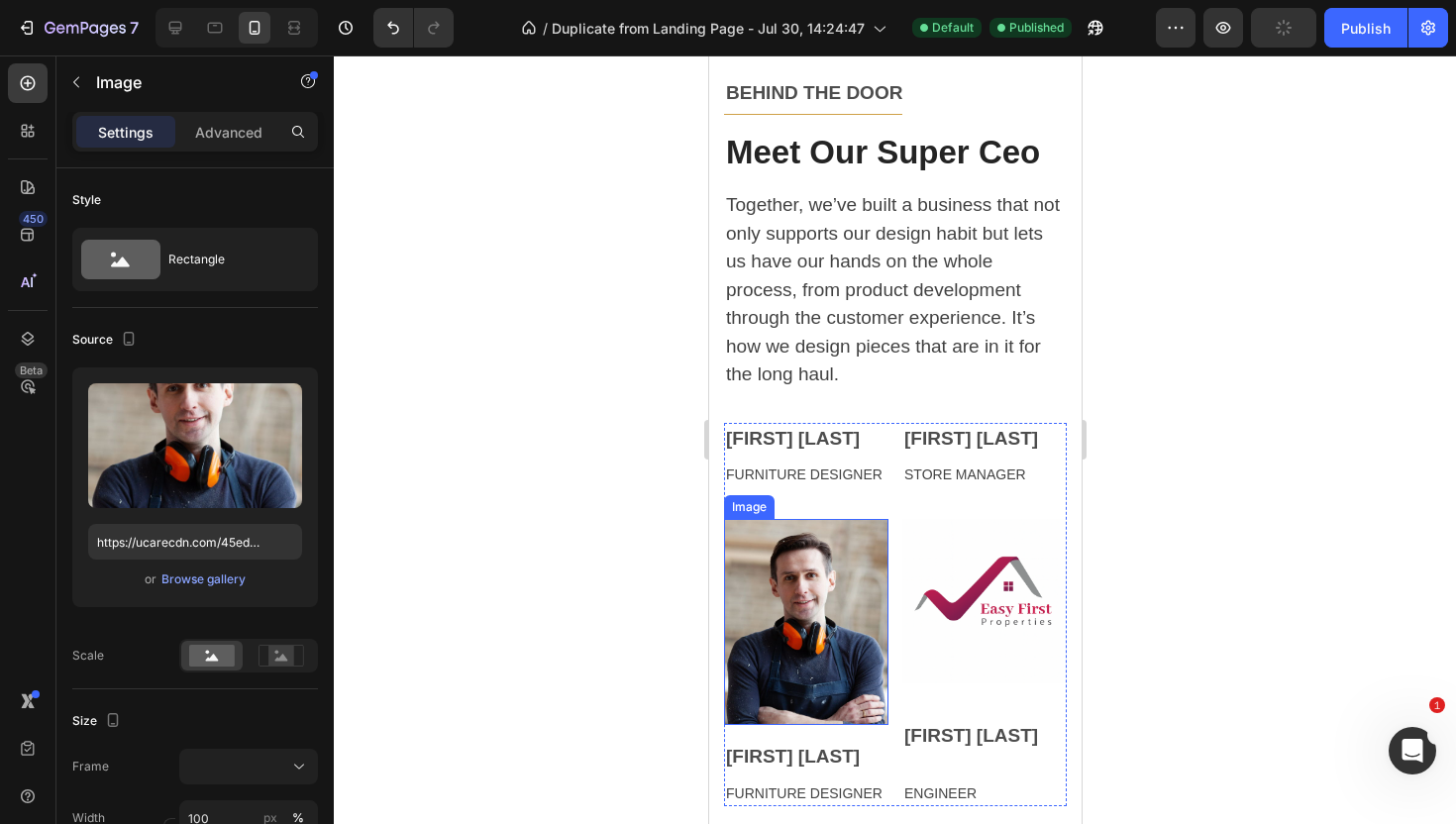 click at bounding box center [805, 622] 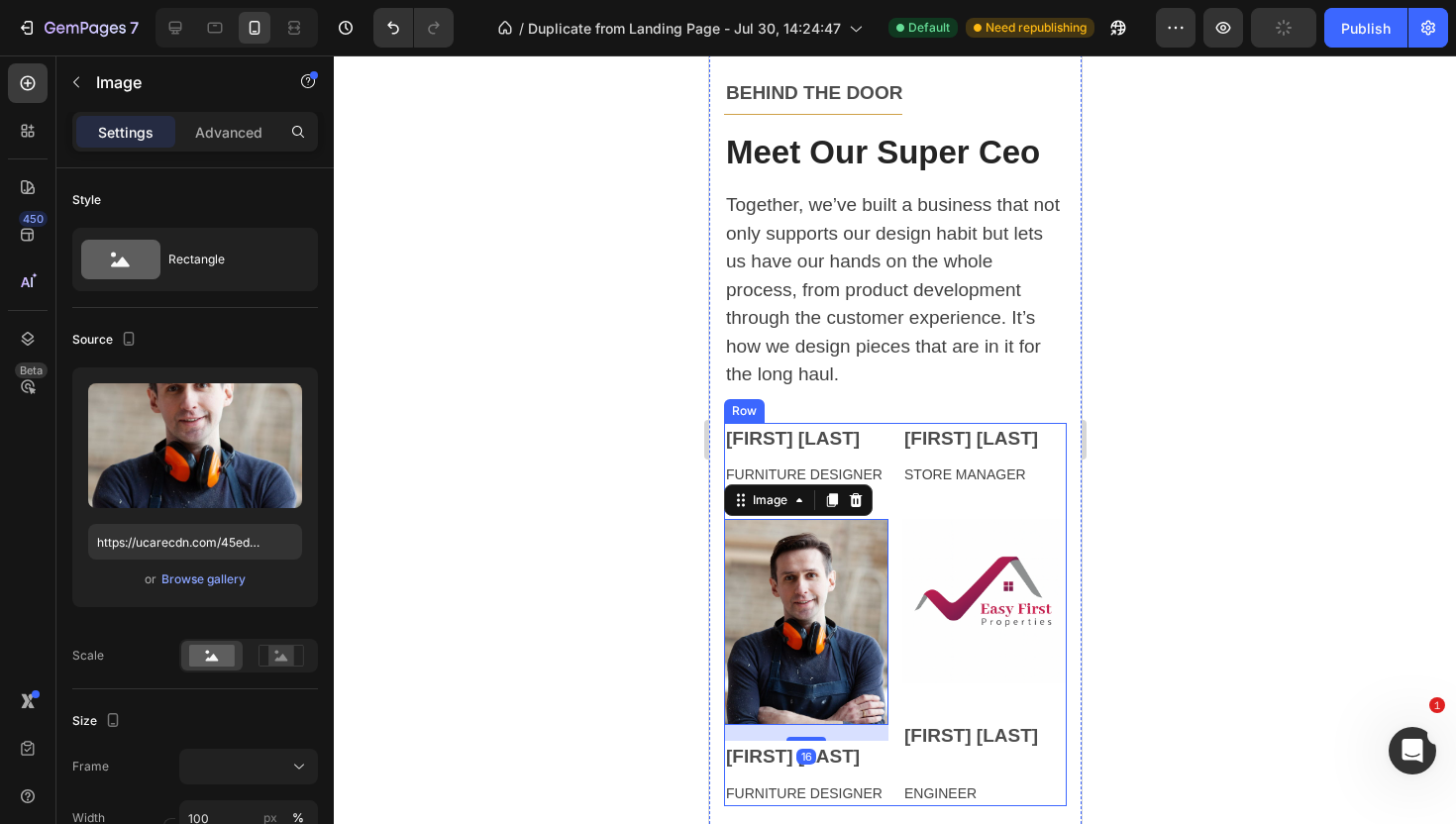 click on "Karen Hill Text block FURNITURE DESIGNER Text block Alice Lawson Text block STORE MANAGER Text block Image   16 Bruno George Text block FURNITURE DESIGNER Text block Image Peter Hale Text block ENGINEER Text block Row" at bounding box center (894, 614) 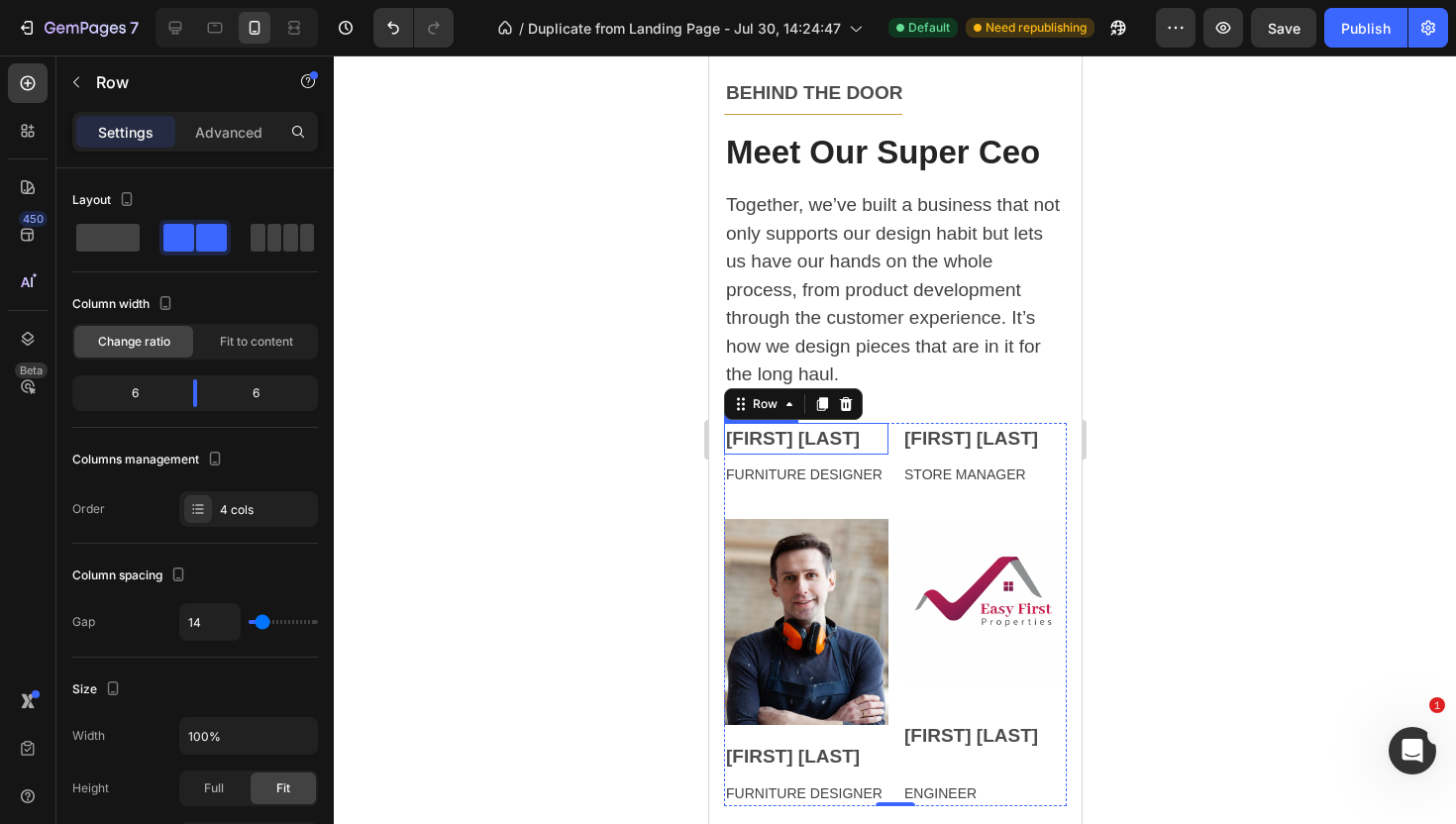 click on "Row" at bounding box center (792, 404) 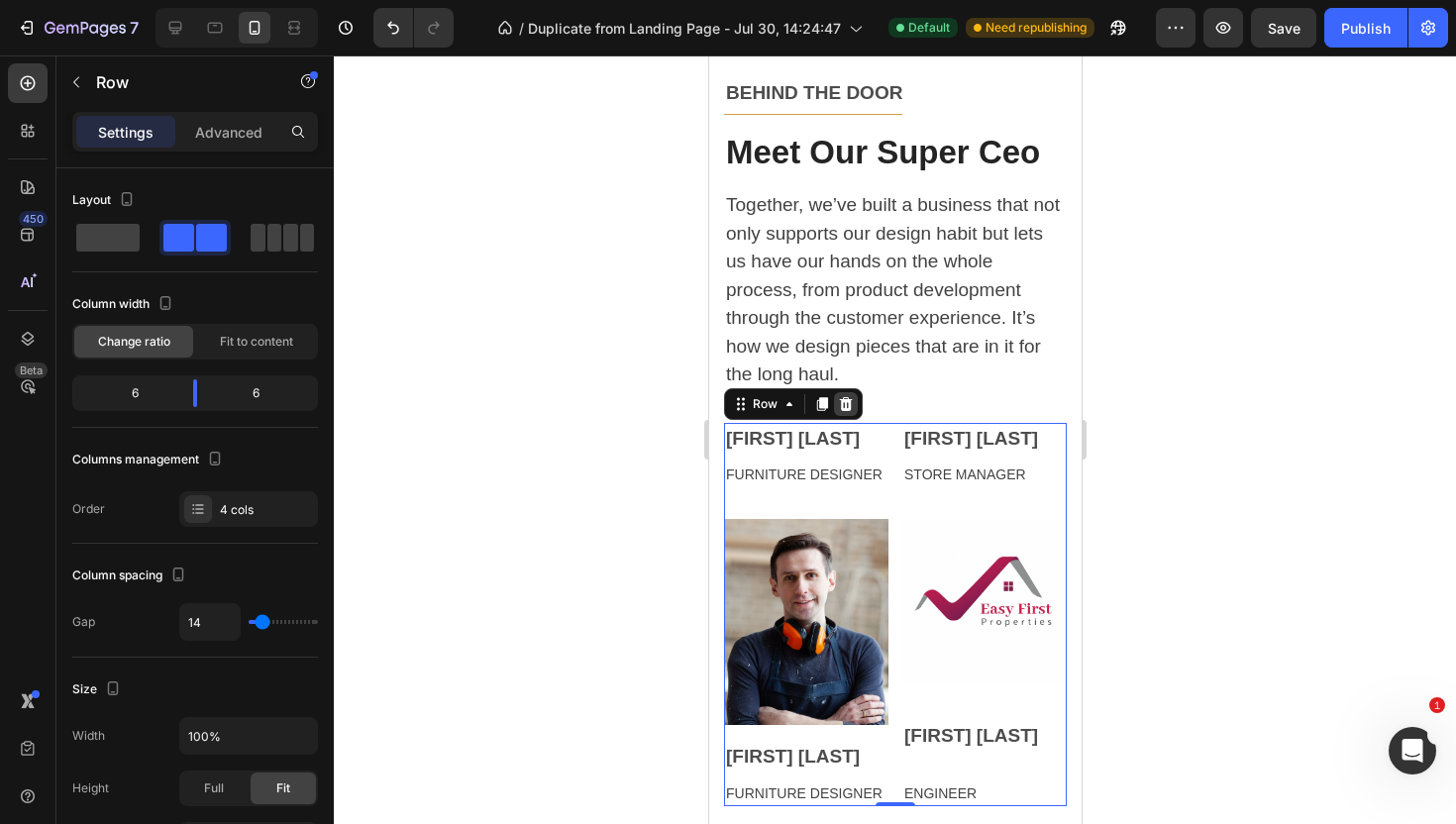 click 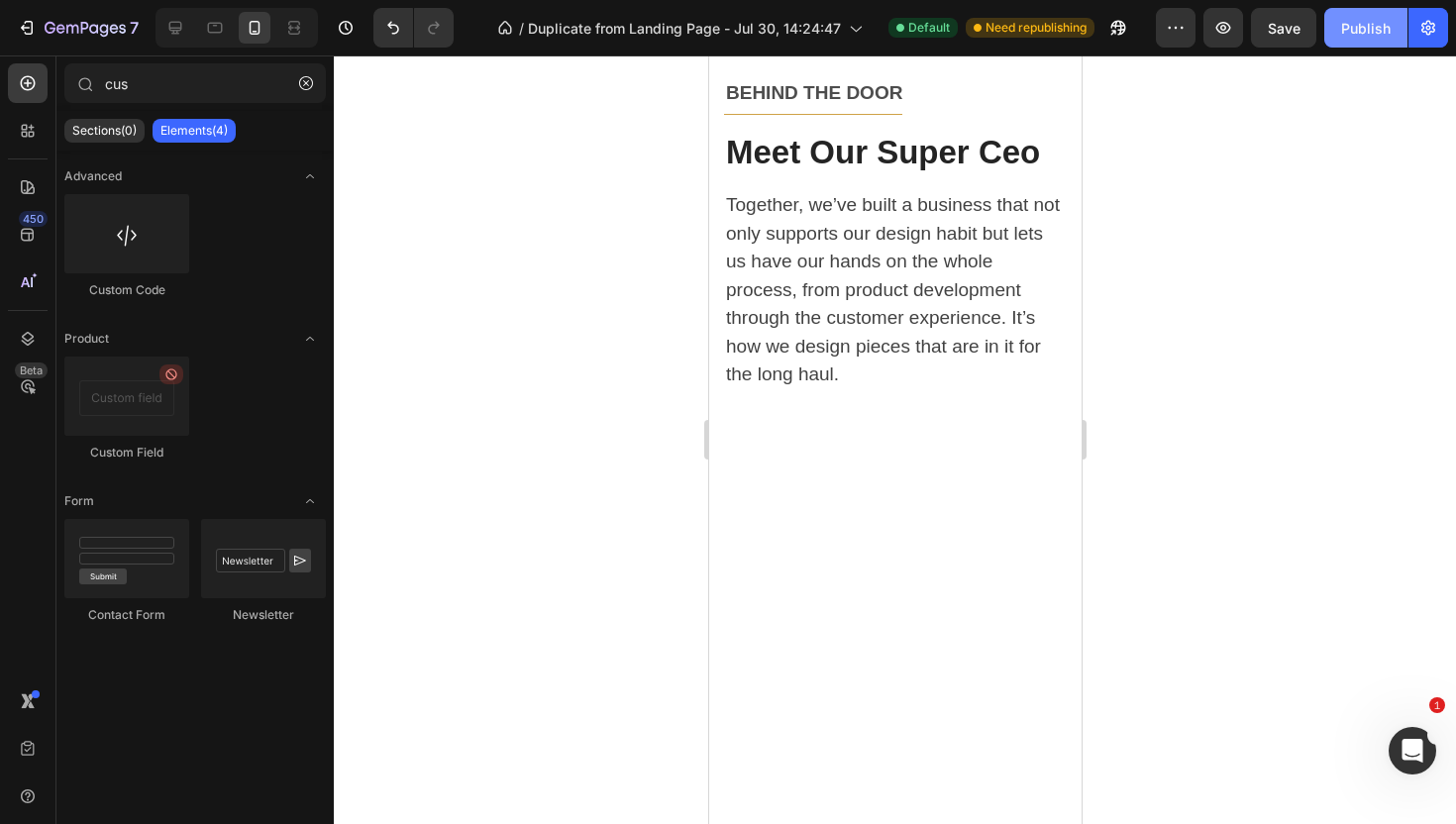 click on "Publish" at bounding box center [1366, 28] 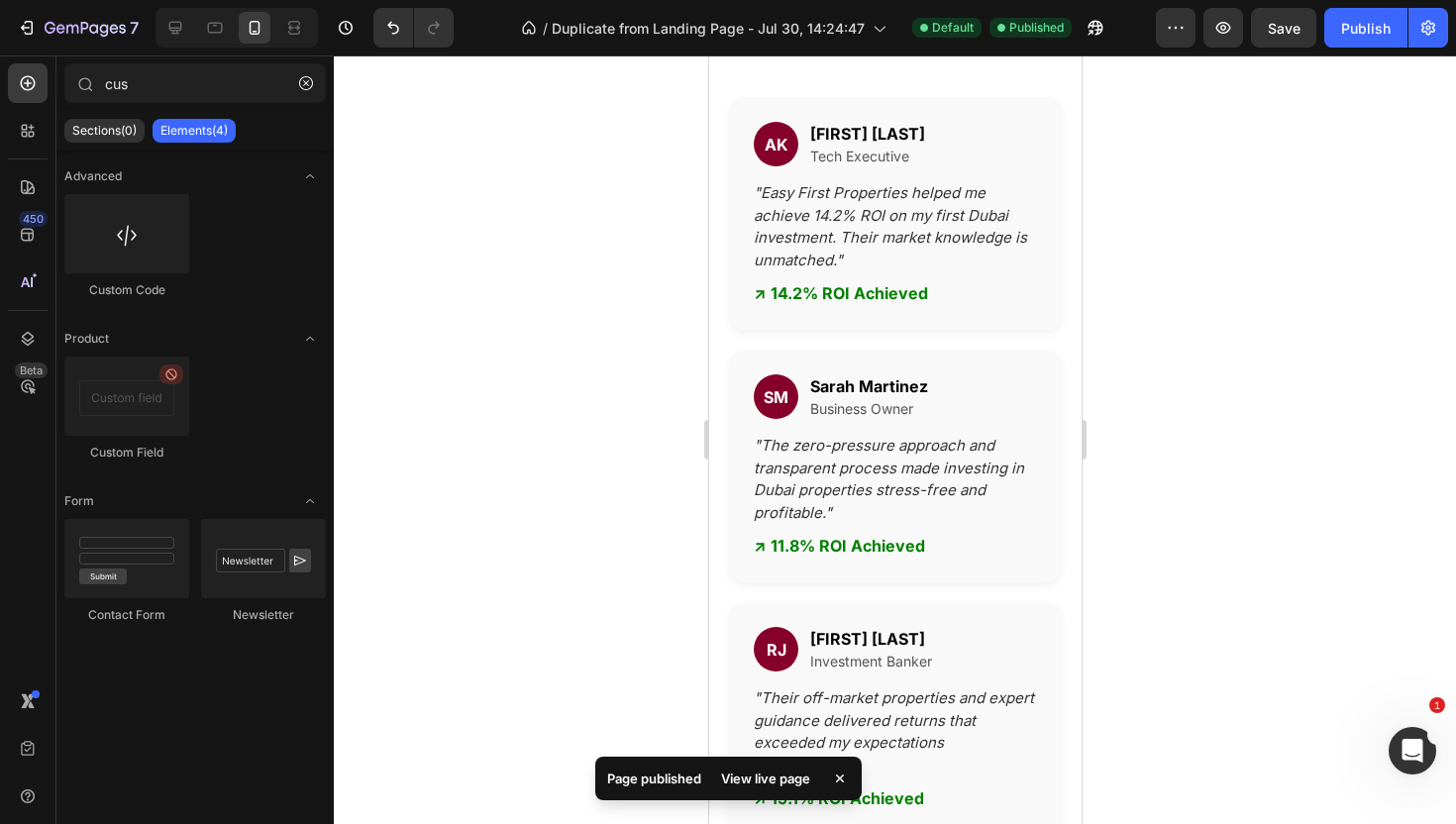 scroll, scrollTop: 309, scrollLeft: 0, axis: vertical 